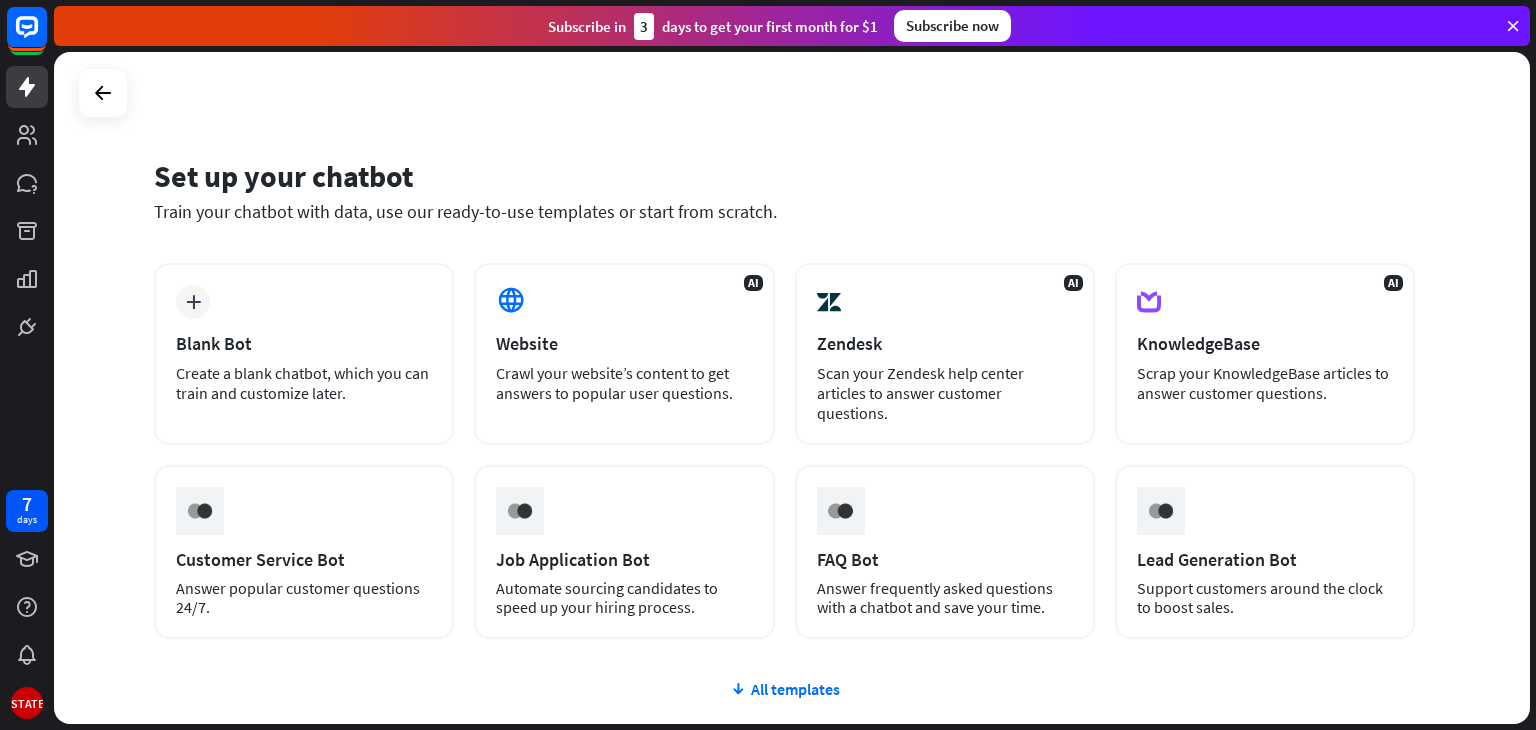 scroll, scrollTop: 0, scrollLeft: 0, axis: both 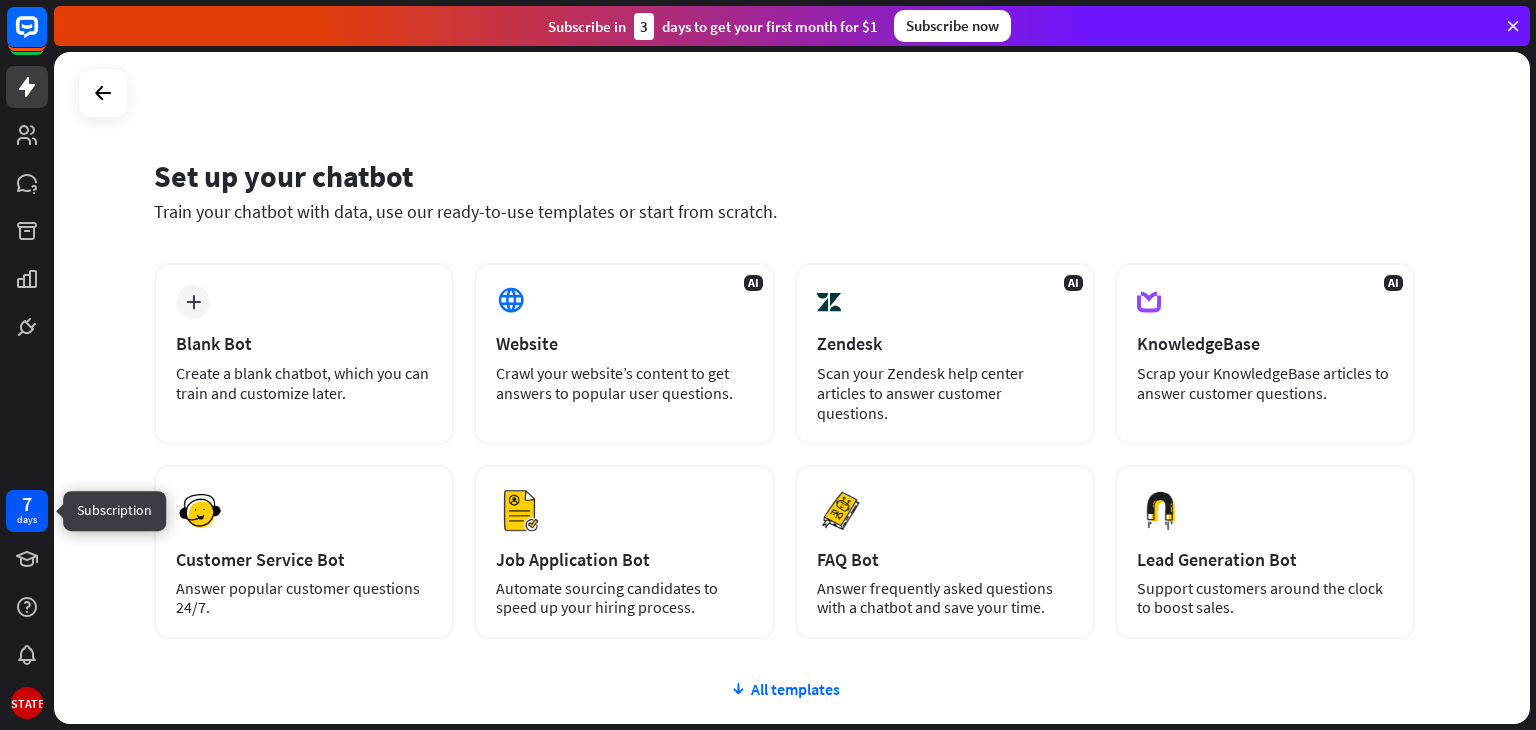 click on "days" at bounding box center (27, 520) 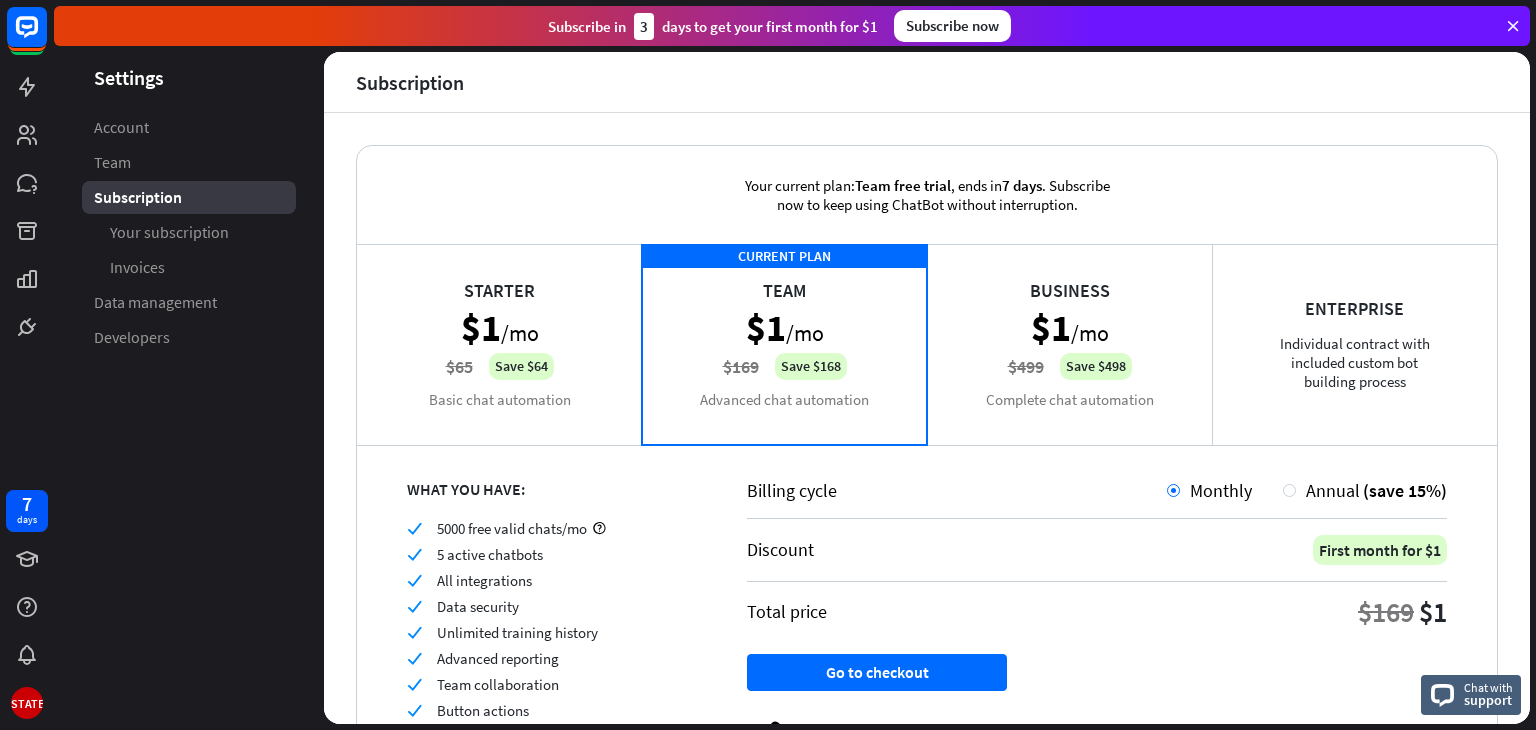 click on "Enterprise
Individual contract with included custom bot building process" at bounding box center [1354, 344] 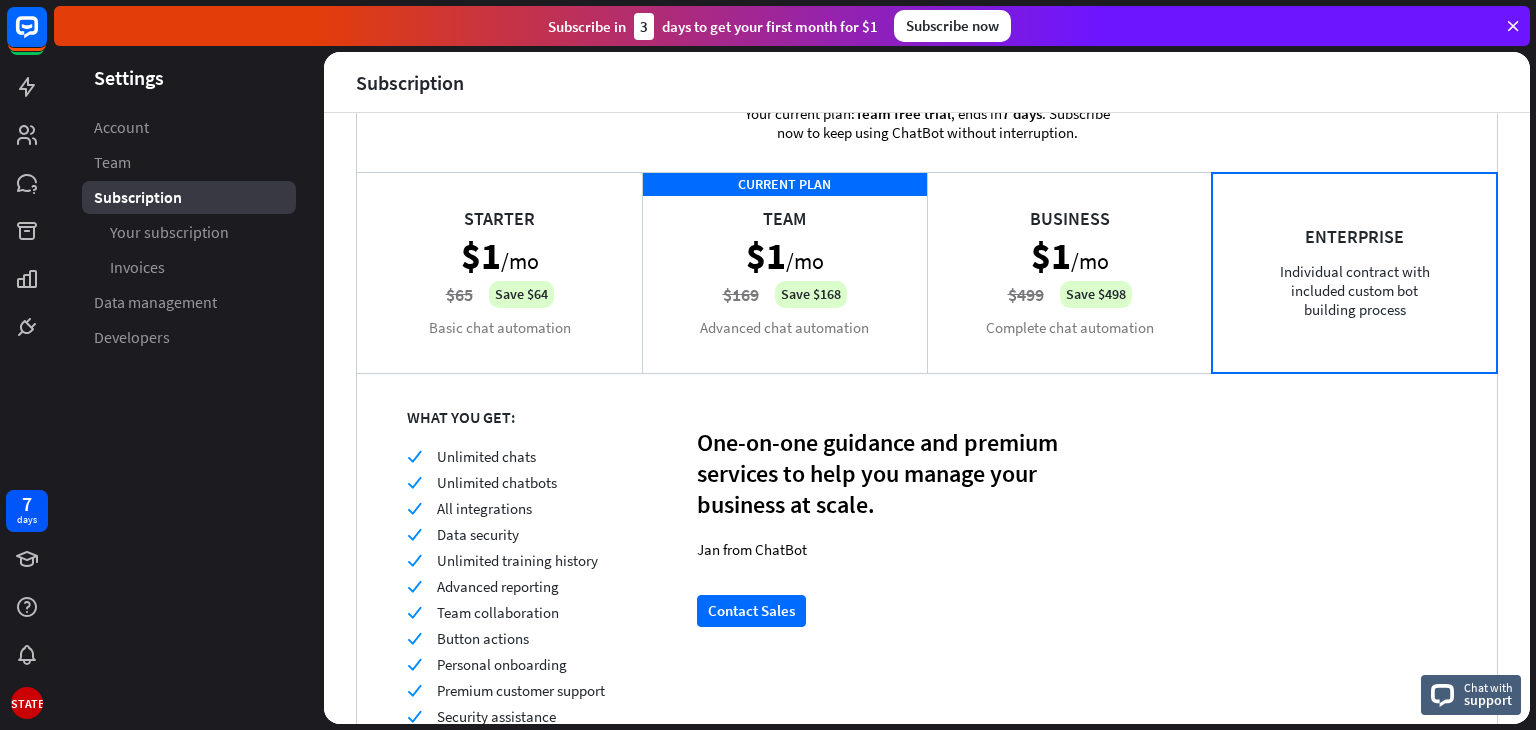scroll, scrollTop: 64, scrollLeft: 0, axis: vertical 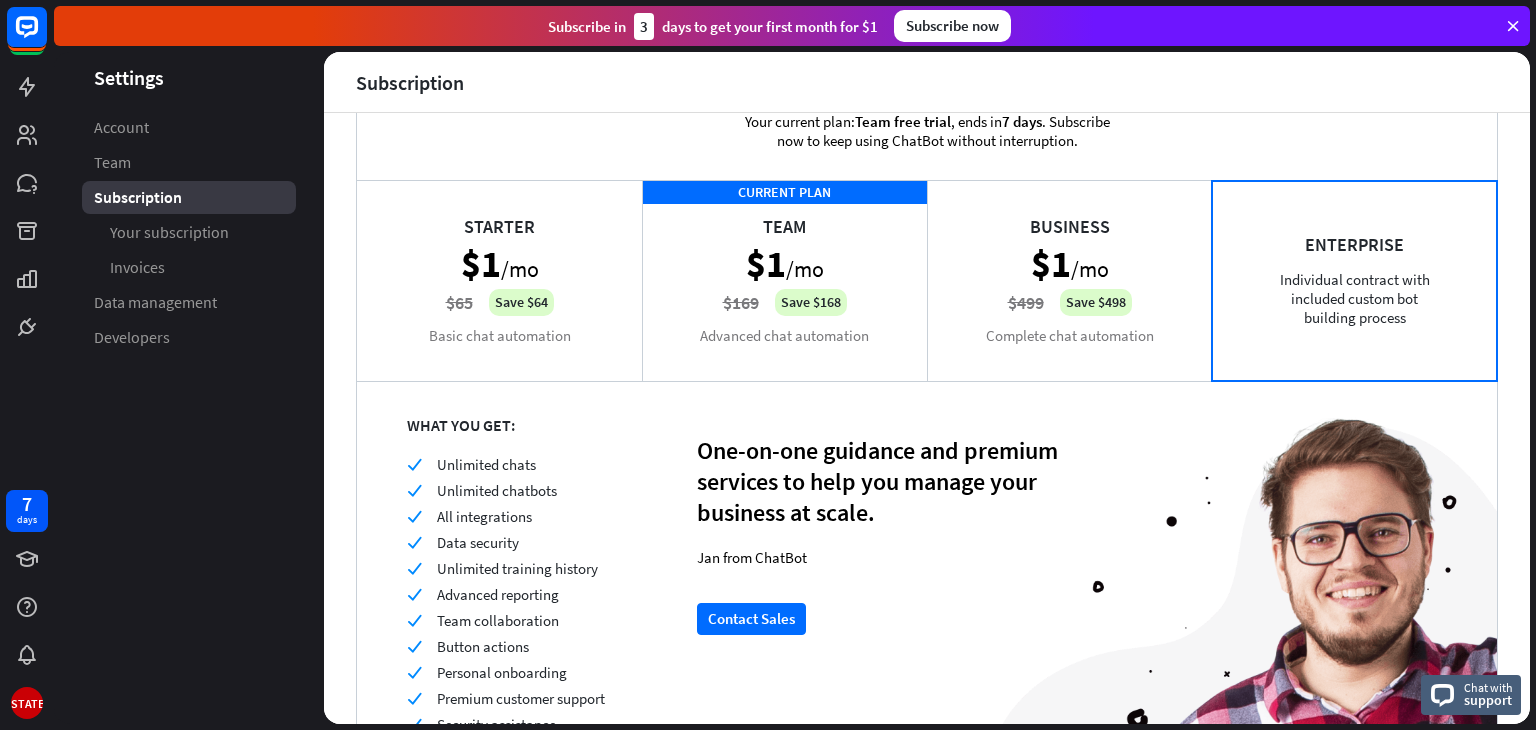 click on "CURRENT PLAN
Team
$1   /mo   $169   Save $168
Advanced chat automation" at bounding box center (784, 280) 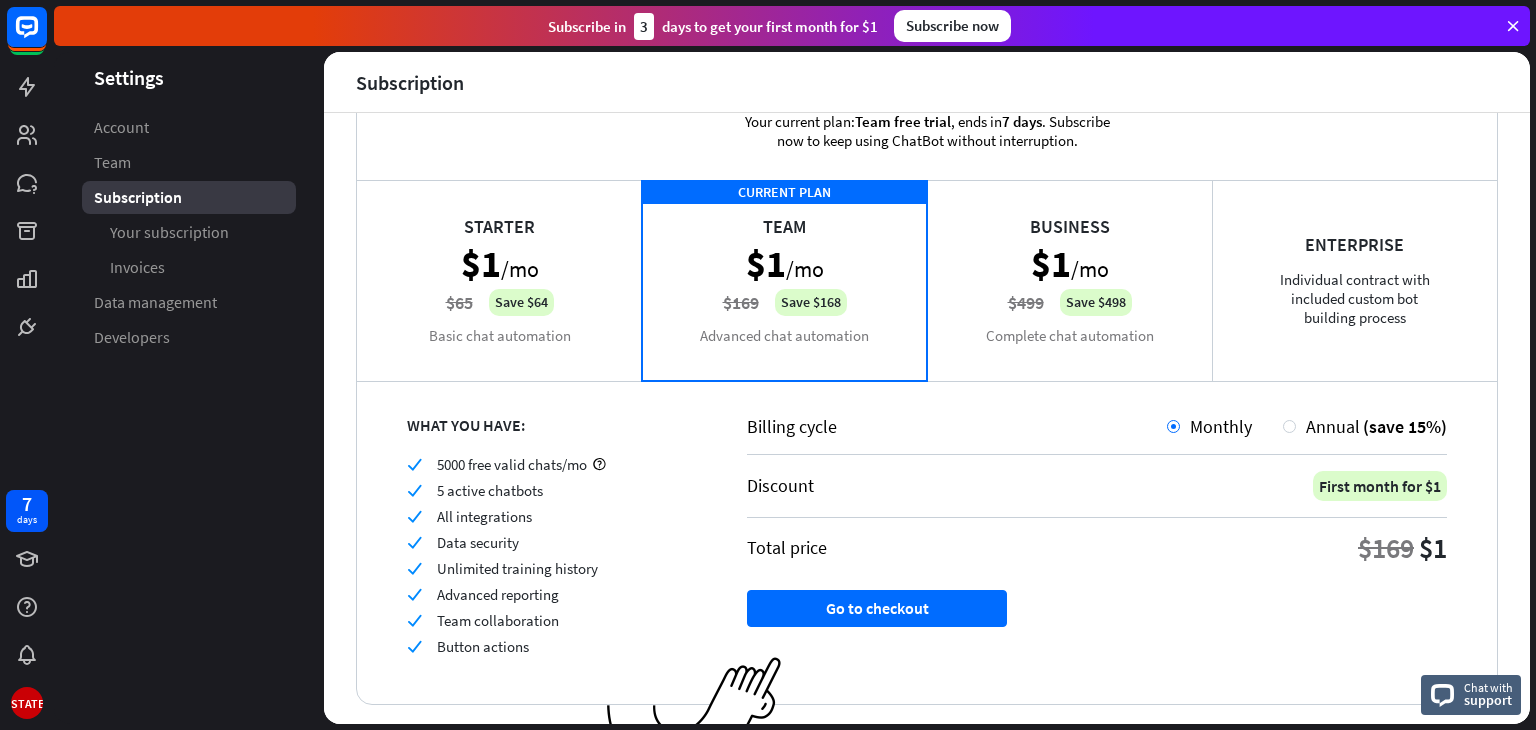 click on "Enterprise
Individual contract with included custom bot building process" at bounding box center [1354, 280] 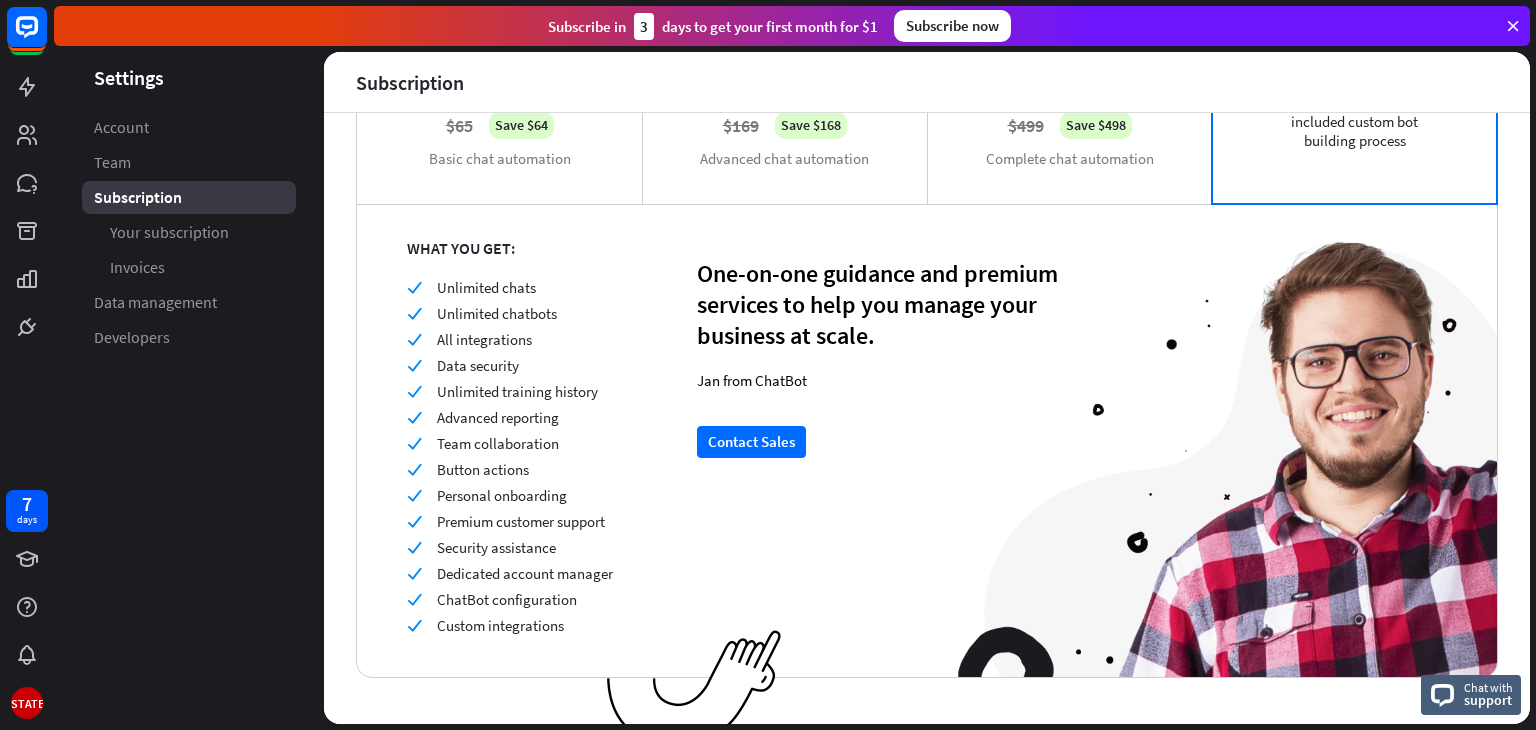 scroll, scrollTop: 264, scrollLeft: 0, axis: vertical 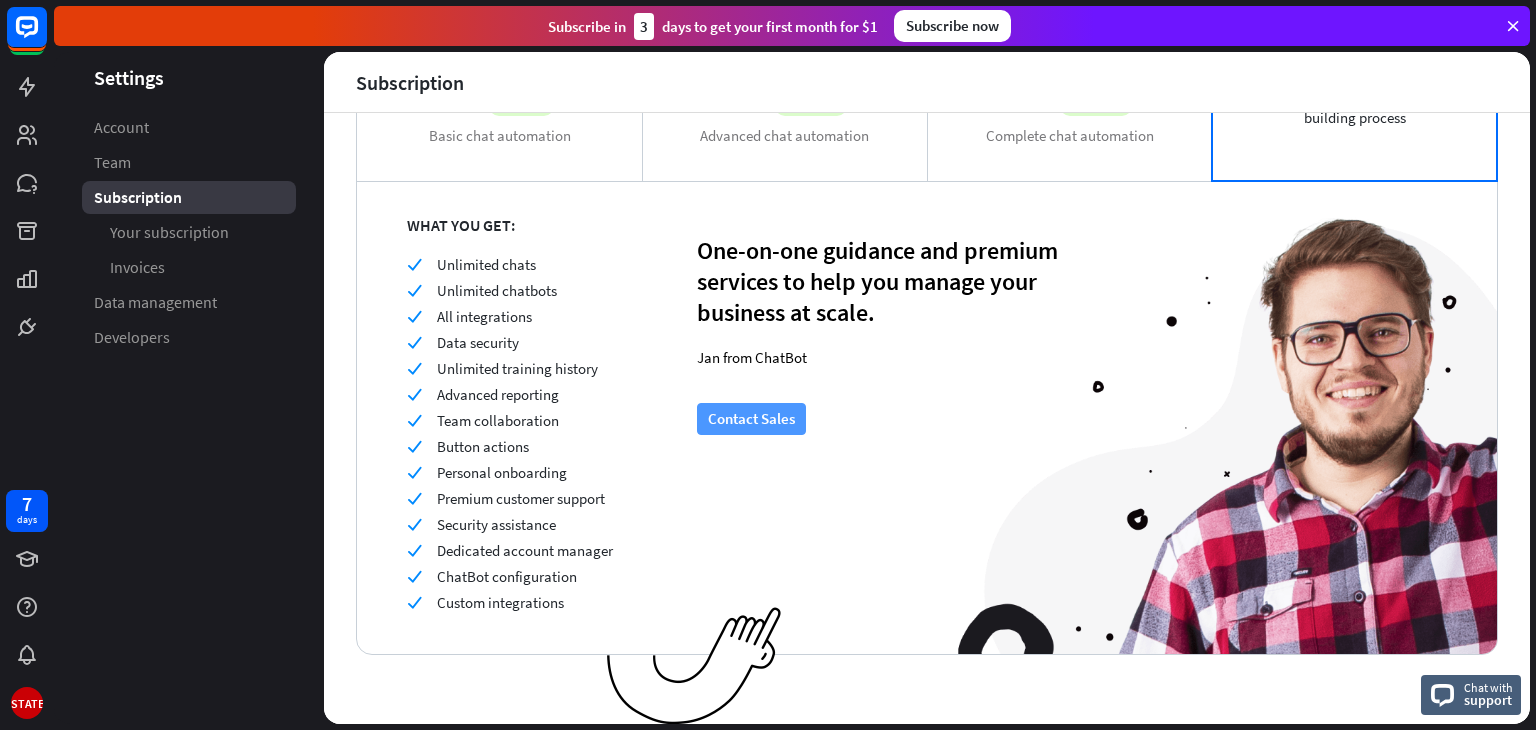 click on "Contact Sales" at bounding box center [751, 419] 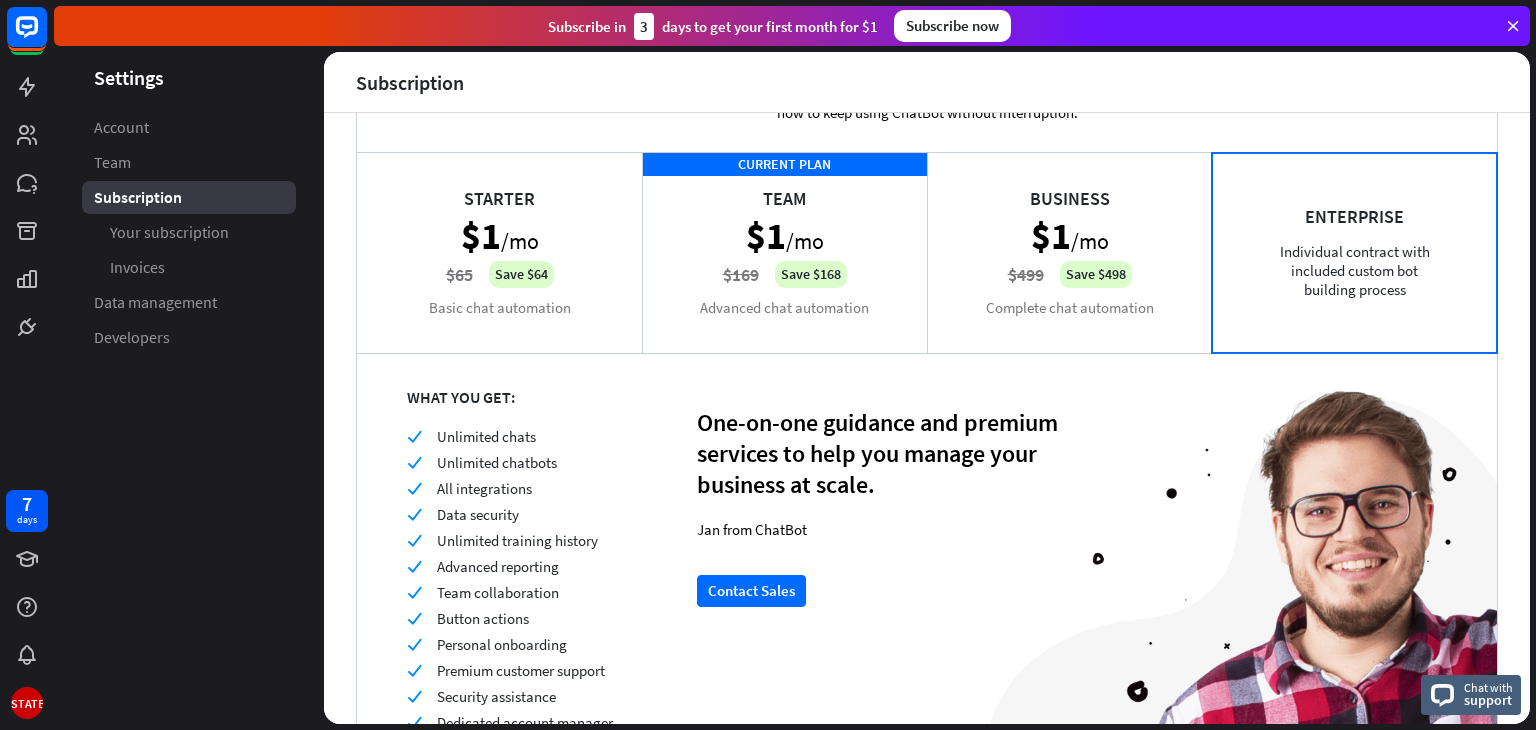 scroll, scrollTop: 64, scrollLeft: 0, axis: vertical 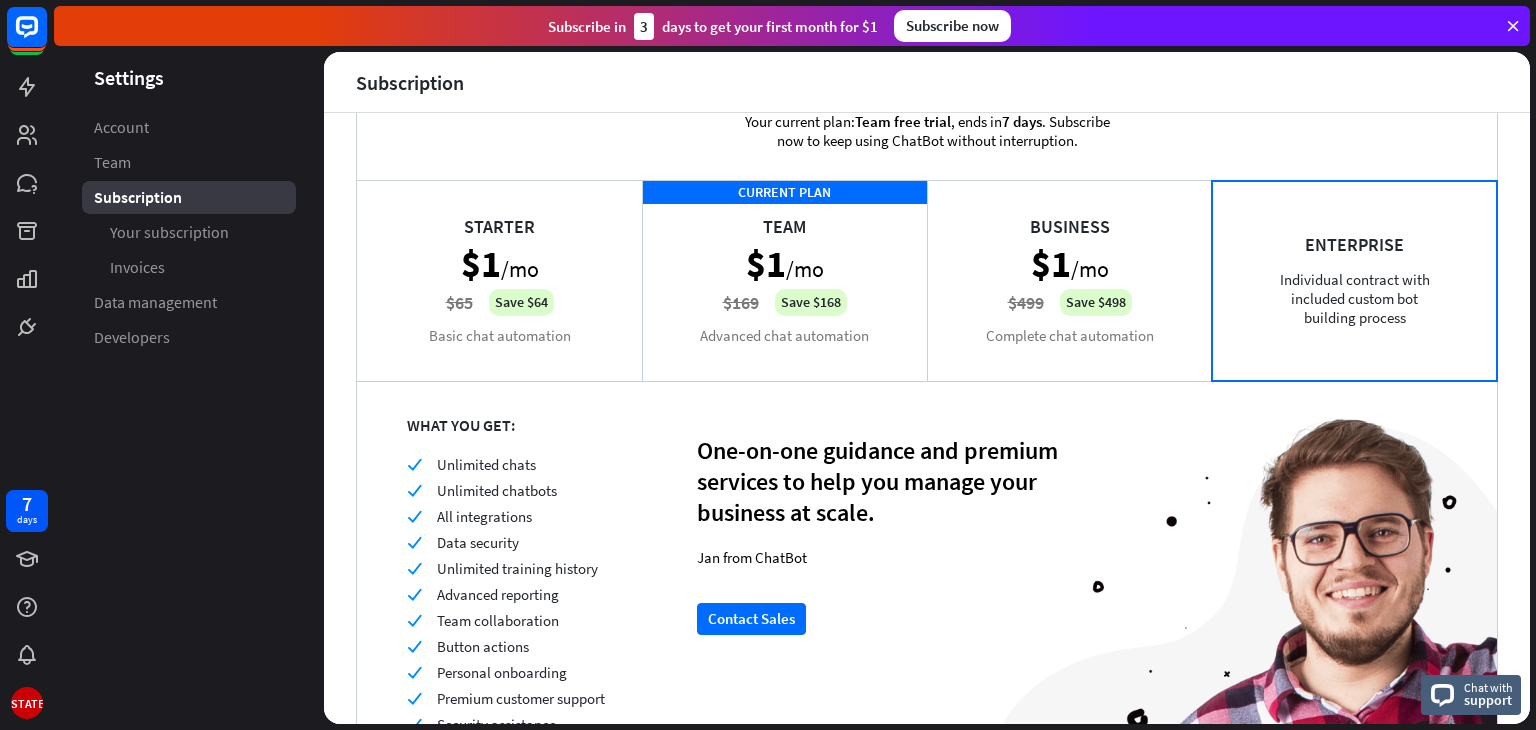 click on "CURRENT PLAN
Team
$1   /mo   $169   Save $168
Advanced chat automation" at bounding box center (784, 280) 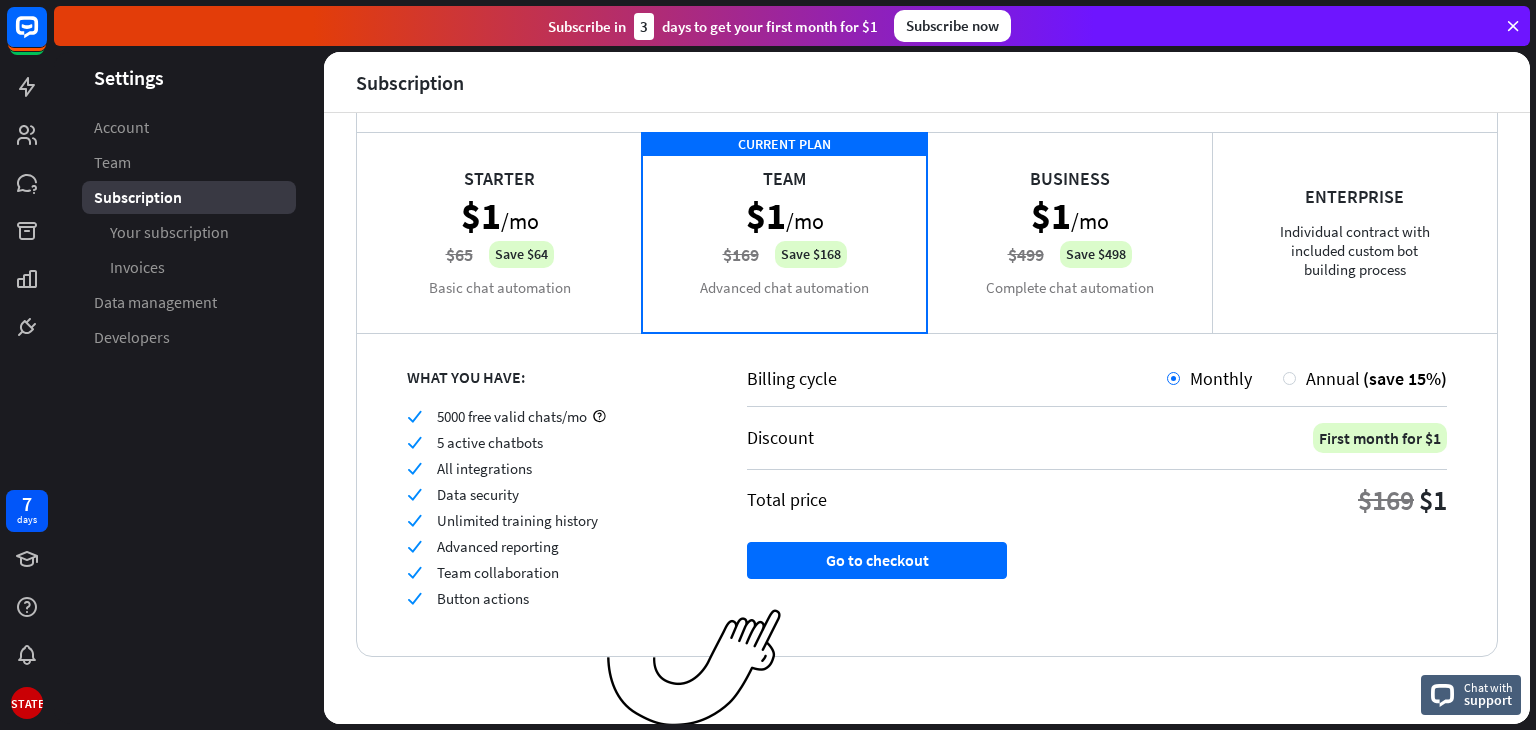 scroll, scrollTop: 114, scrollLeft: 0, axis: vertical 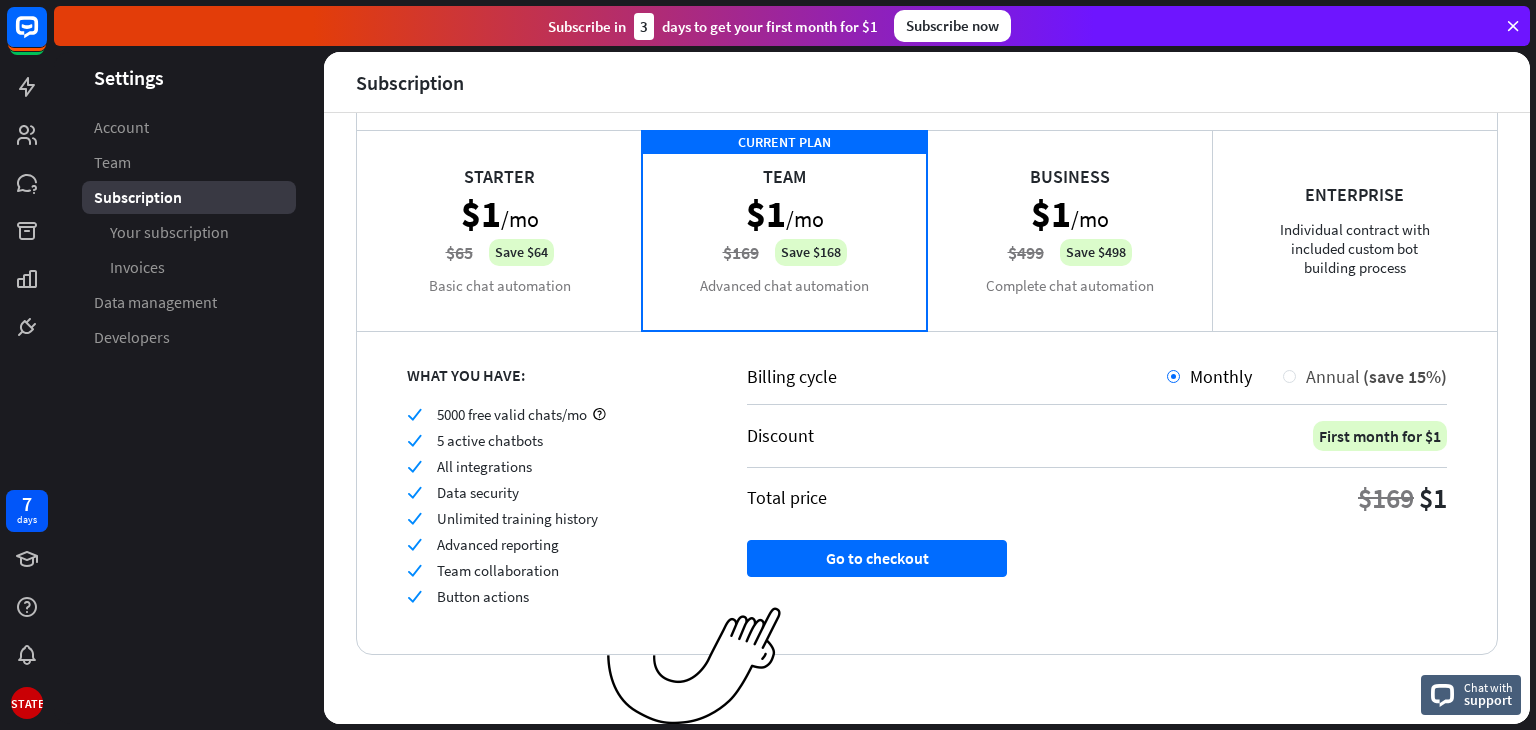 click on "Annual
(save
15%)" at bounding box center [1365, 376] 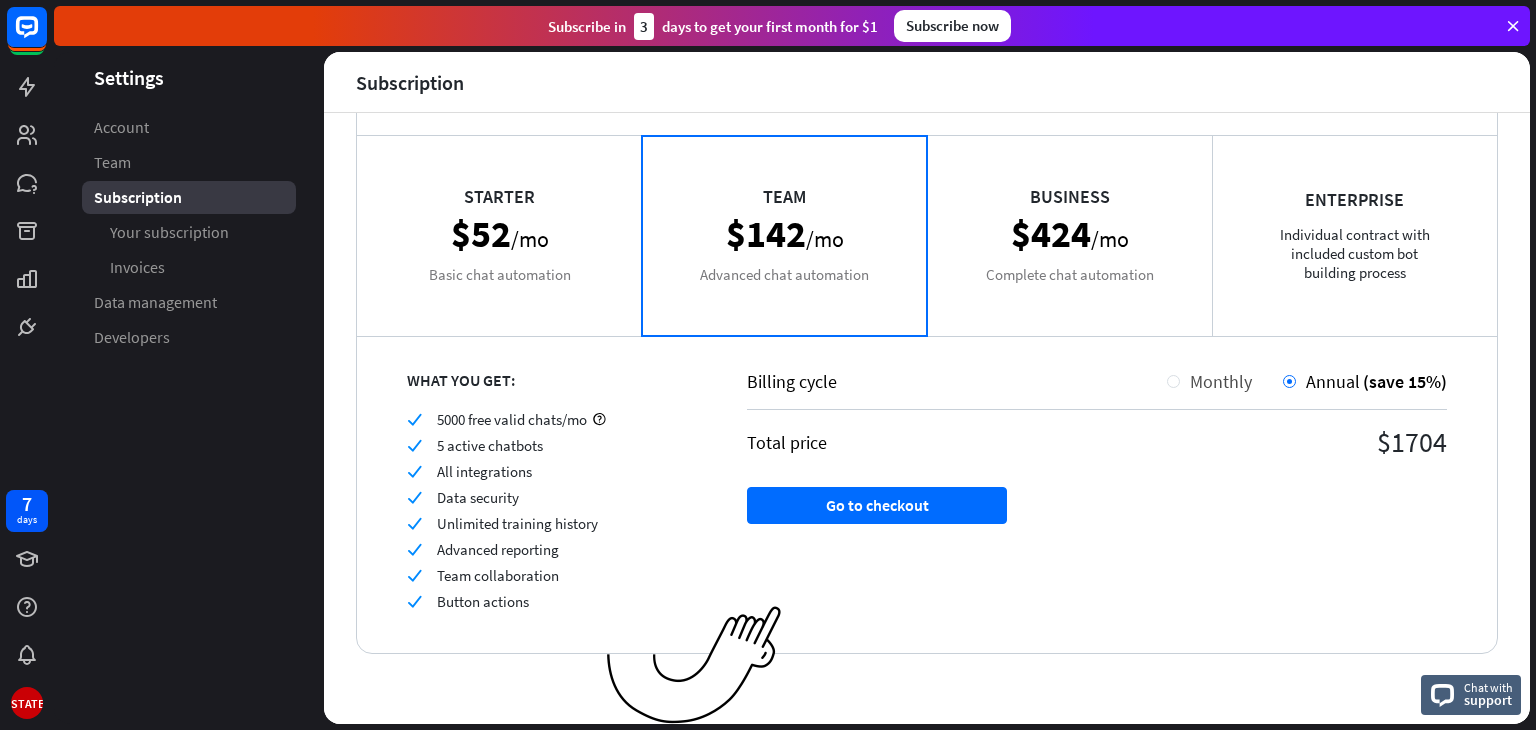click on "Monthly" at bounding box center [1221, 381] 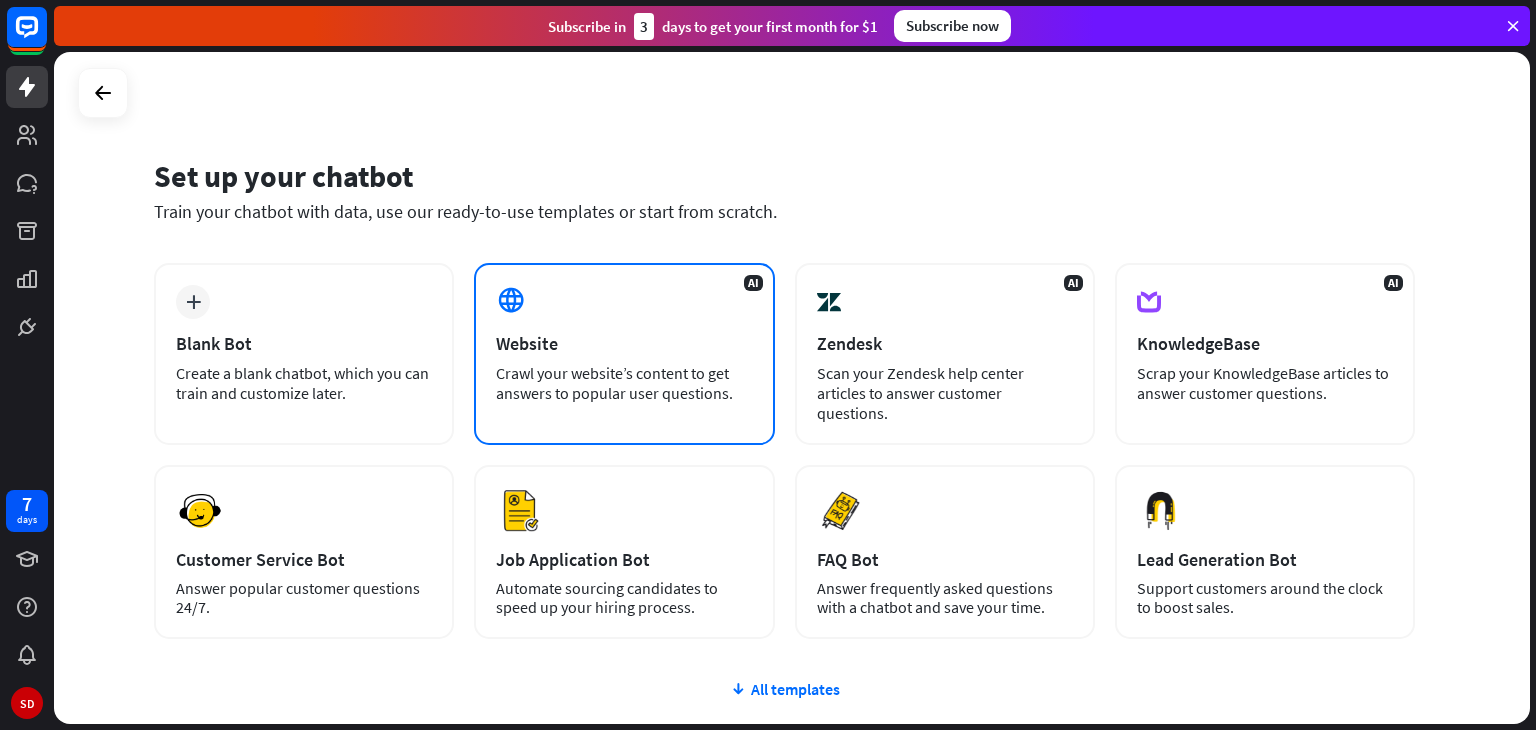 scroll, scrollTop: 0, scrollLeft: 0, axis: both 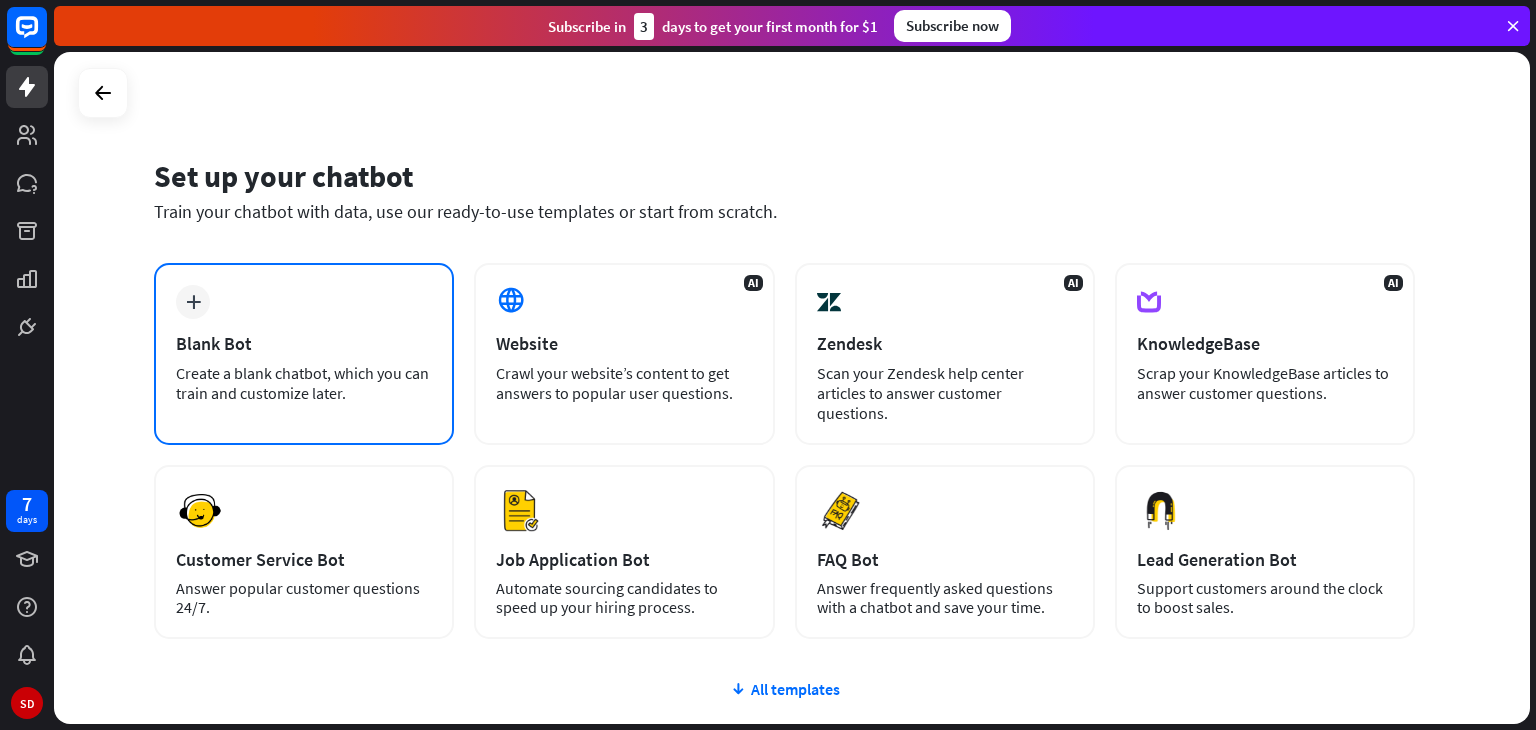 click on "Create a blank chatbot, which you can train and
customize later." at bounding box center [304, 383] 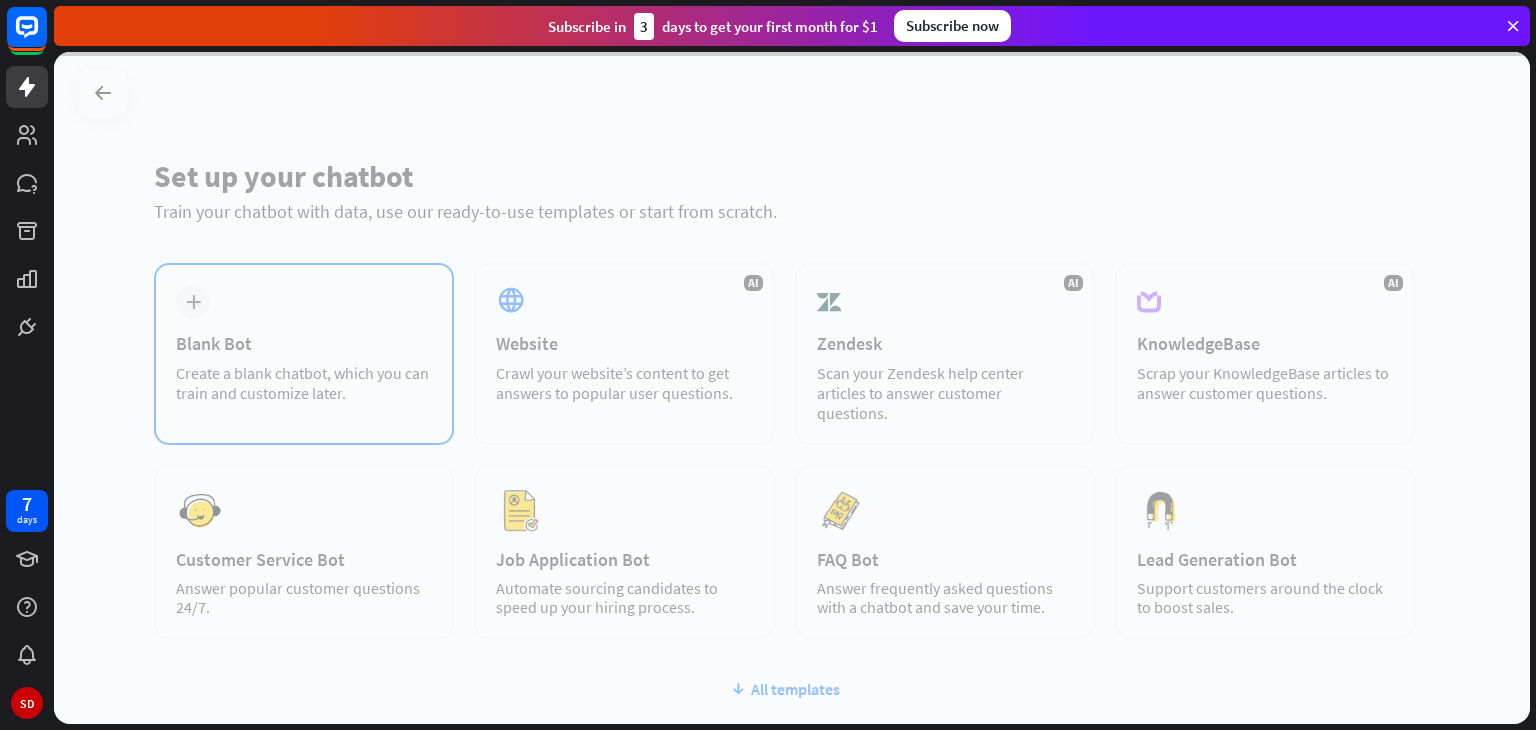 scroll, scrollTop: 0, scrollLeft: 0, axis: both 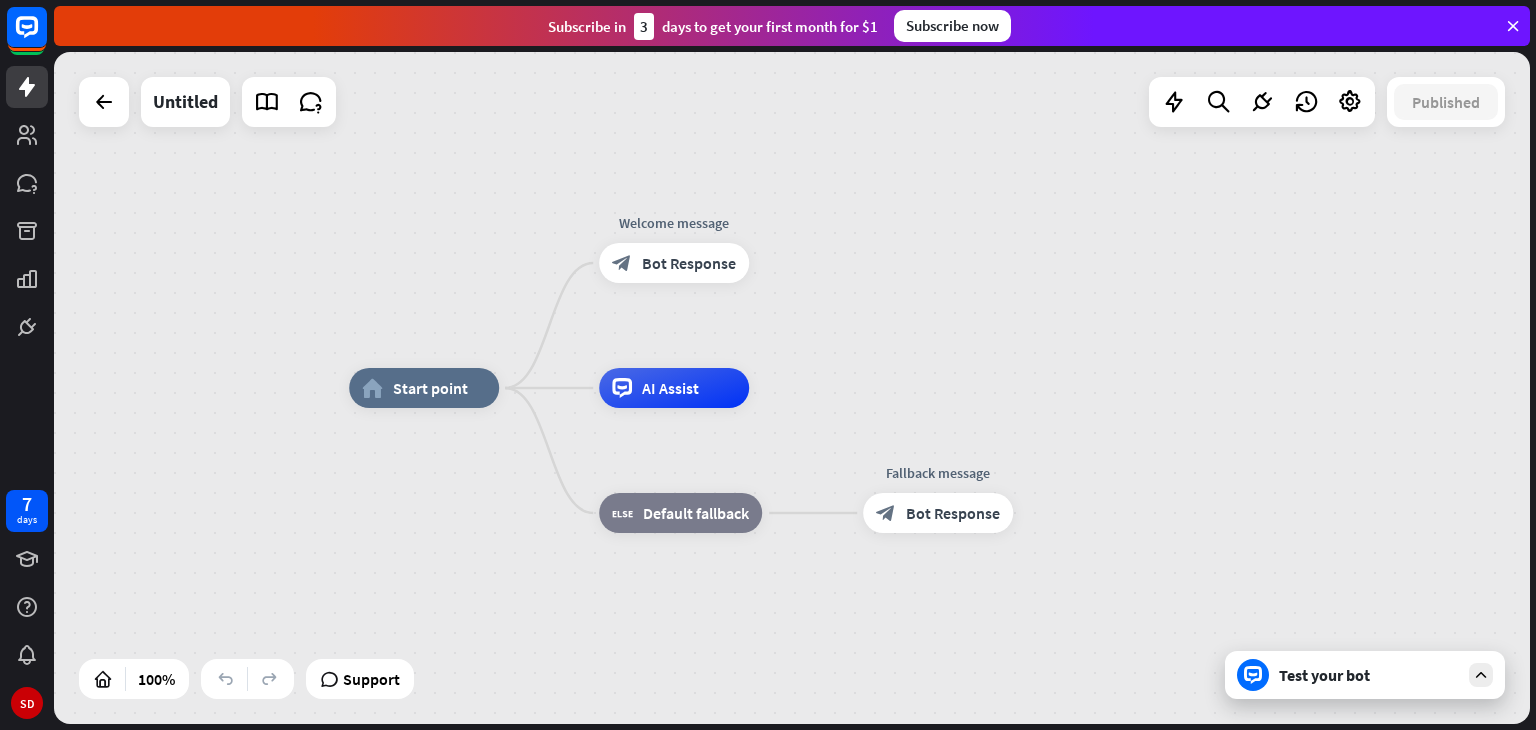 click on "home_2   Start point       Edit name   more_horiz           Welcome message   block_bot_response   Bot Response                     AI Assist                   block_fallback   Default fallback                 Fallback message   block_bot_response   Bot Response" at bounding box center [792, 388] 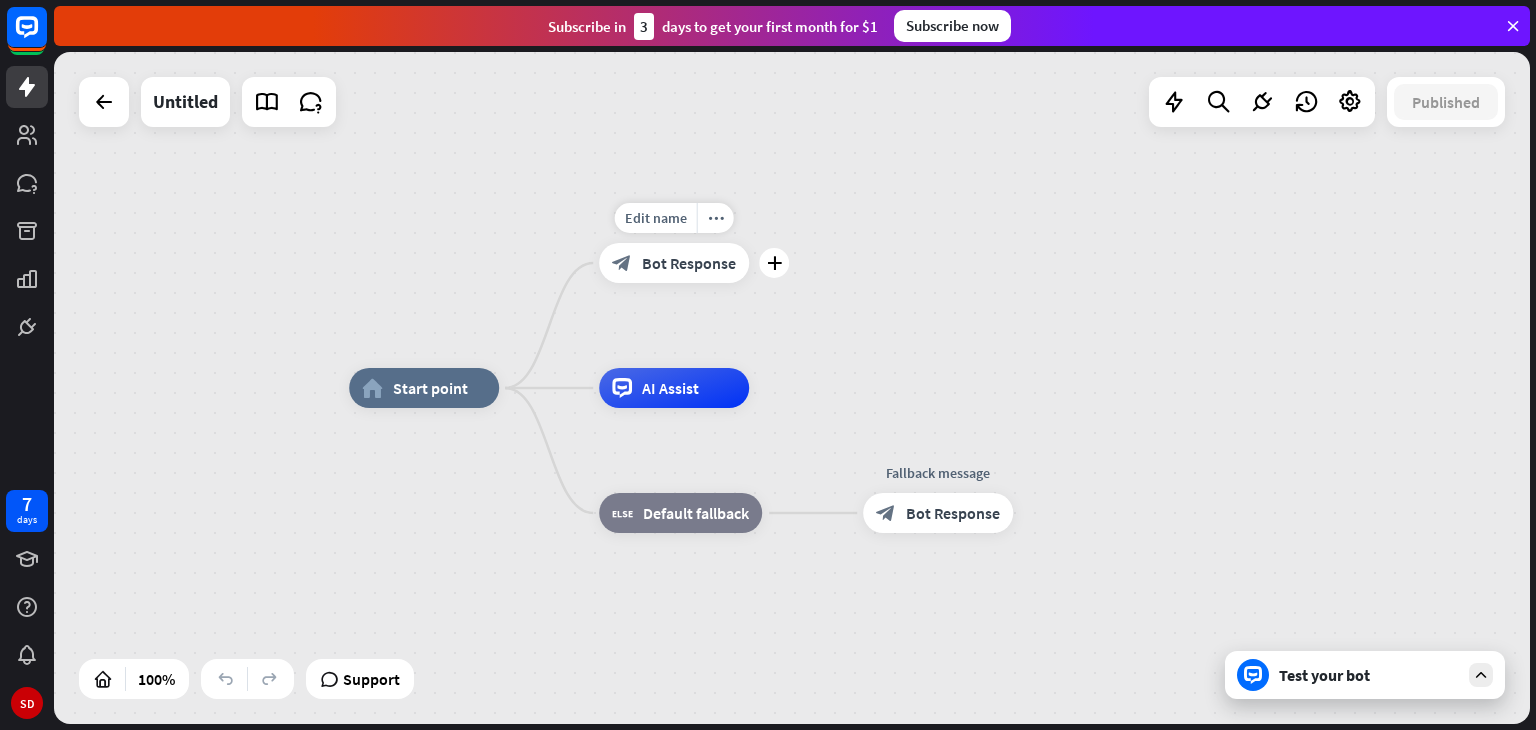 click on "Edit name   more_horiz         plus   Welcome message   block_bot_response   Bot Response" at bounding box center [674, 263] 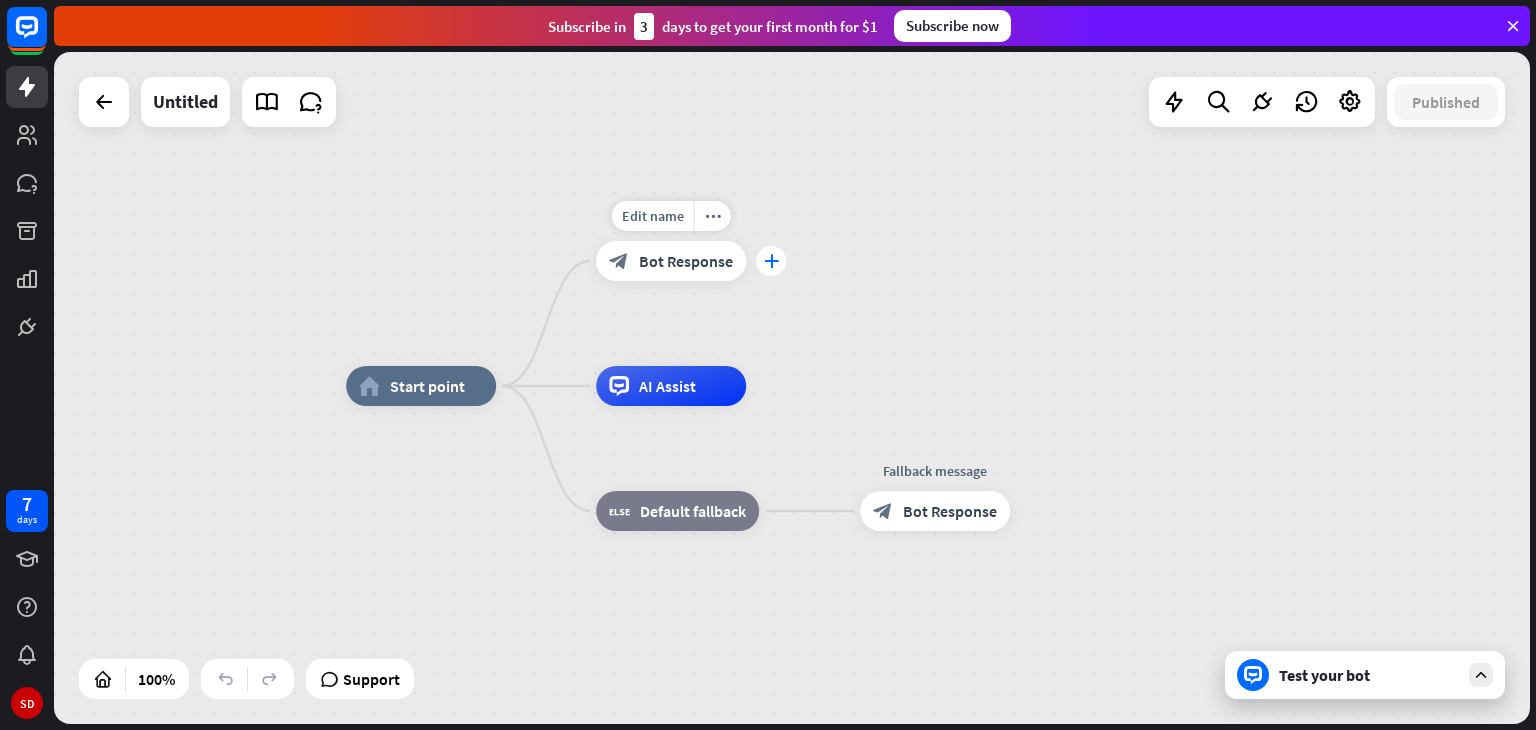 click on "plus" at bounding box center (771, 261) 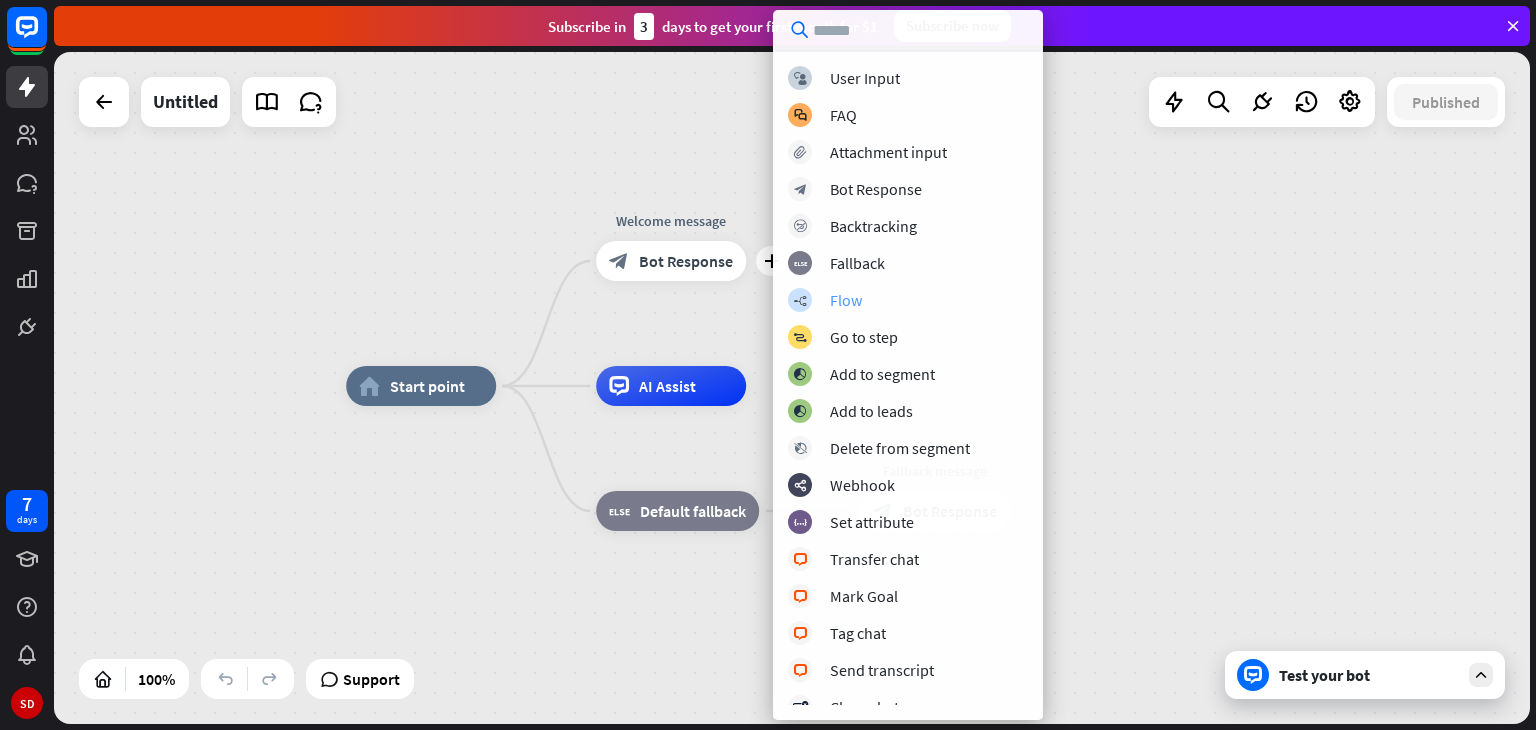 click on "builder_tree
Flow" at bounding box center (908, 300) 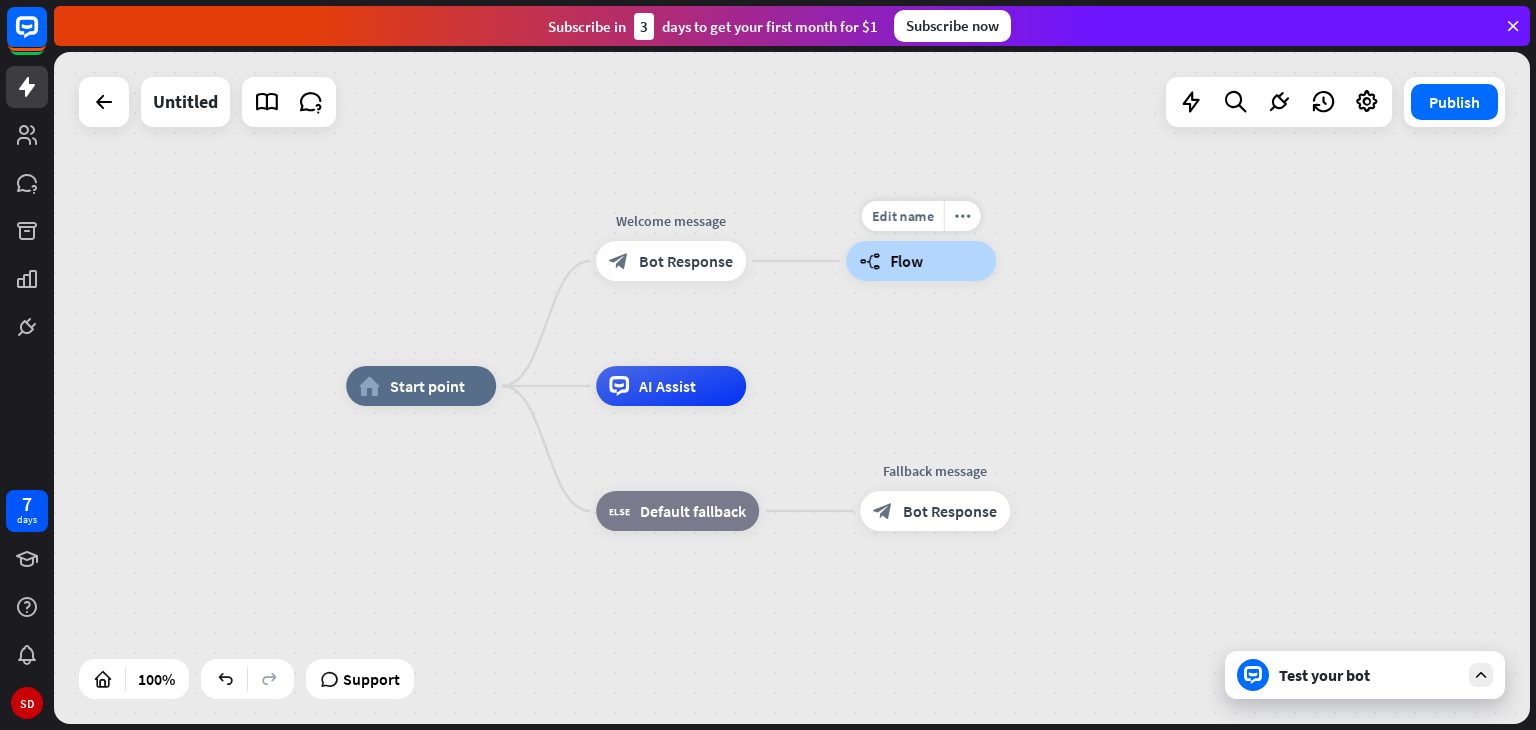 click on "builder_tree" at bounding box center (869, 261) 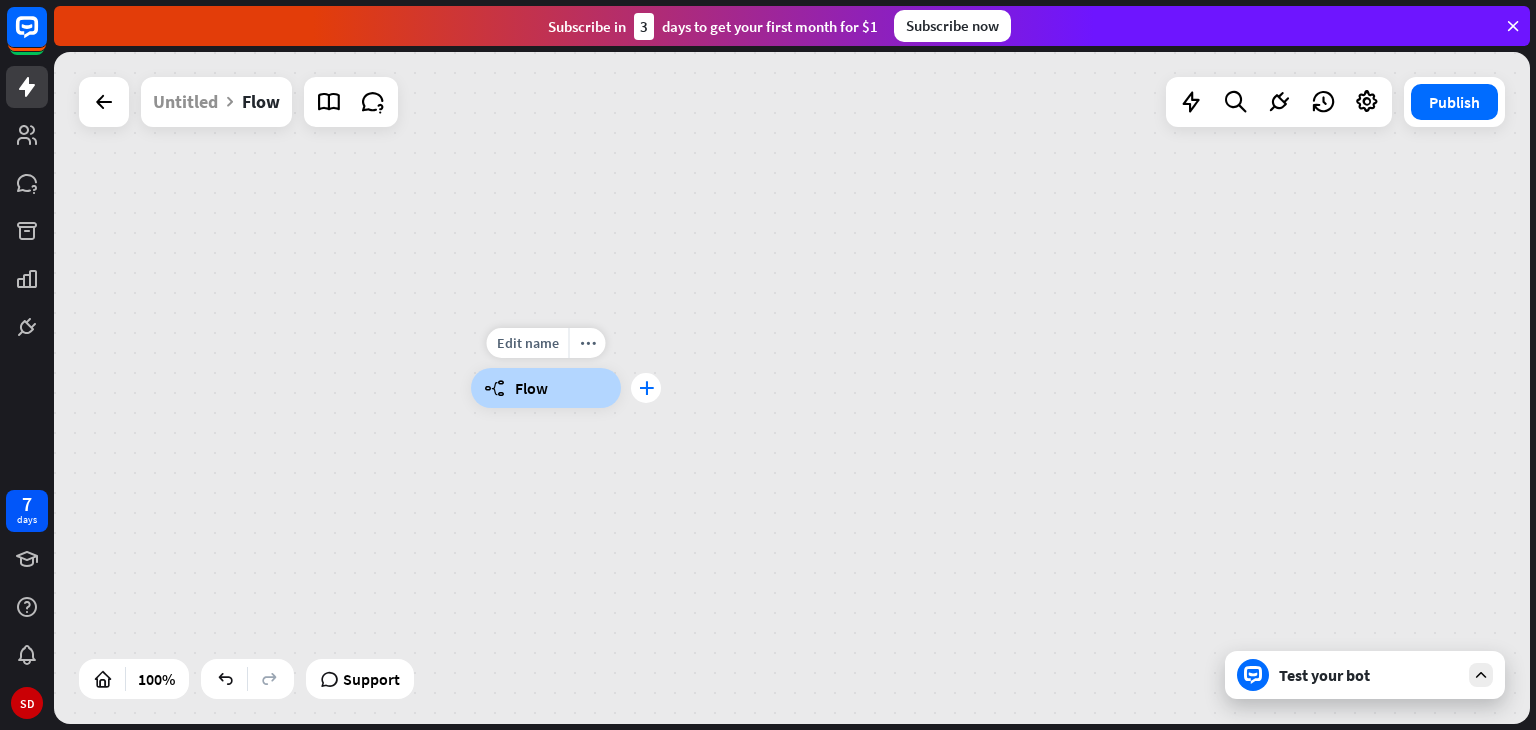 click on "plus" at bounding box center [646, 388] 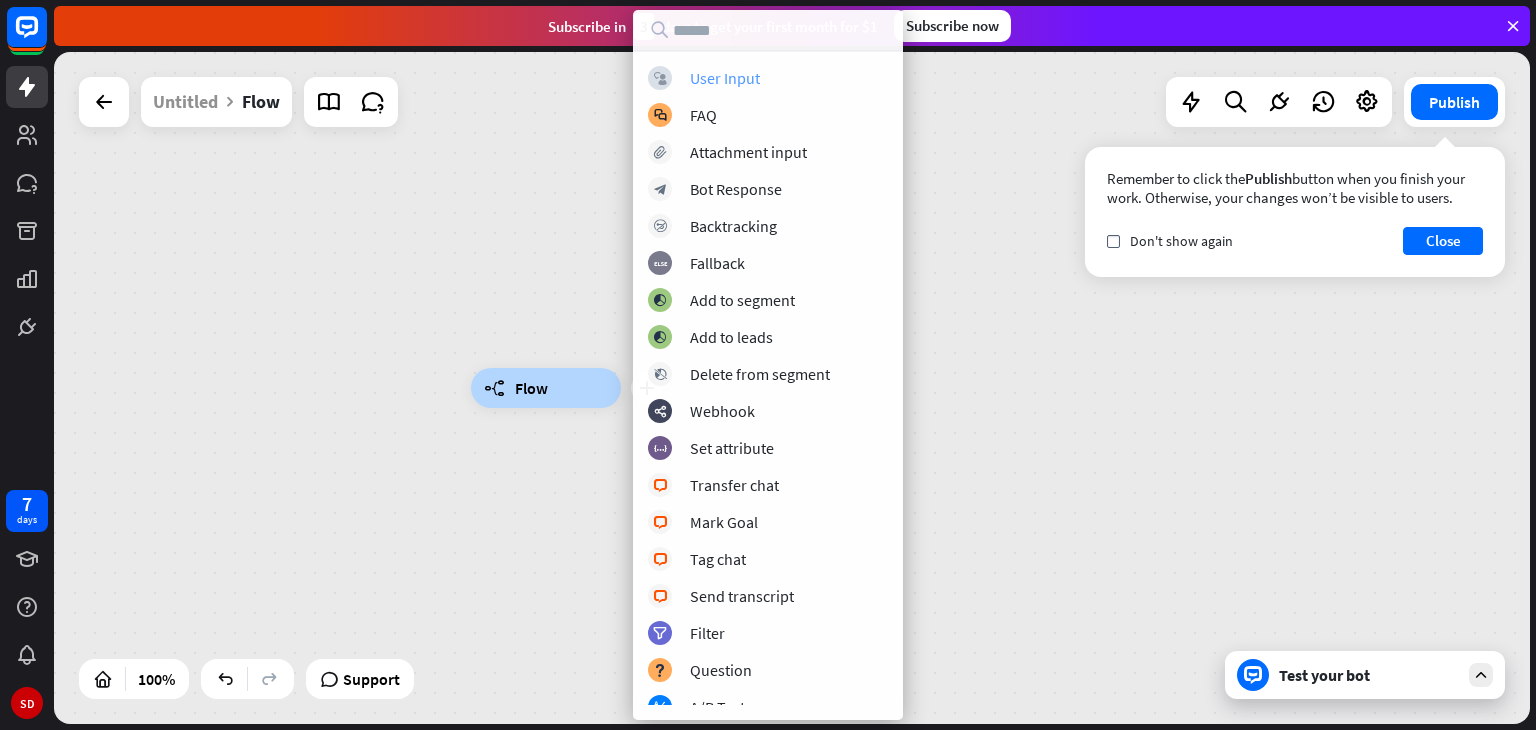 click on "User Input" at bounding box center (725, 78) 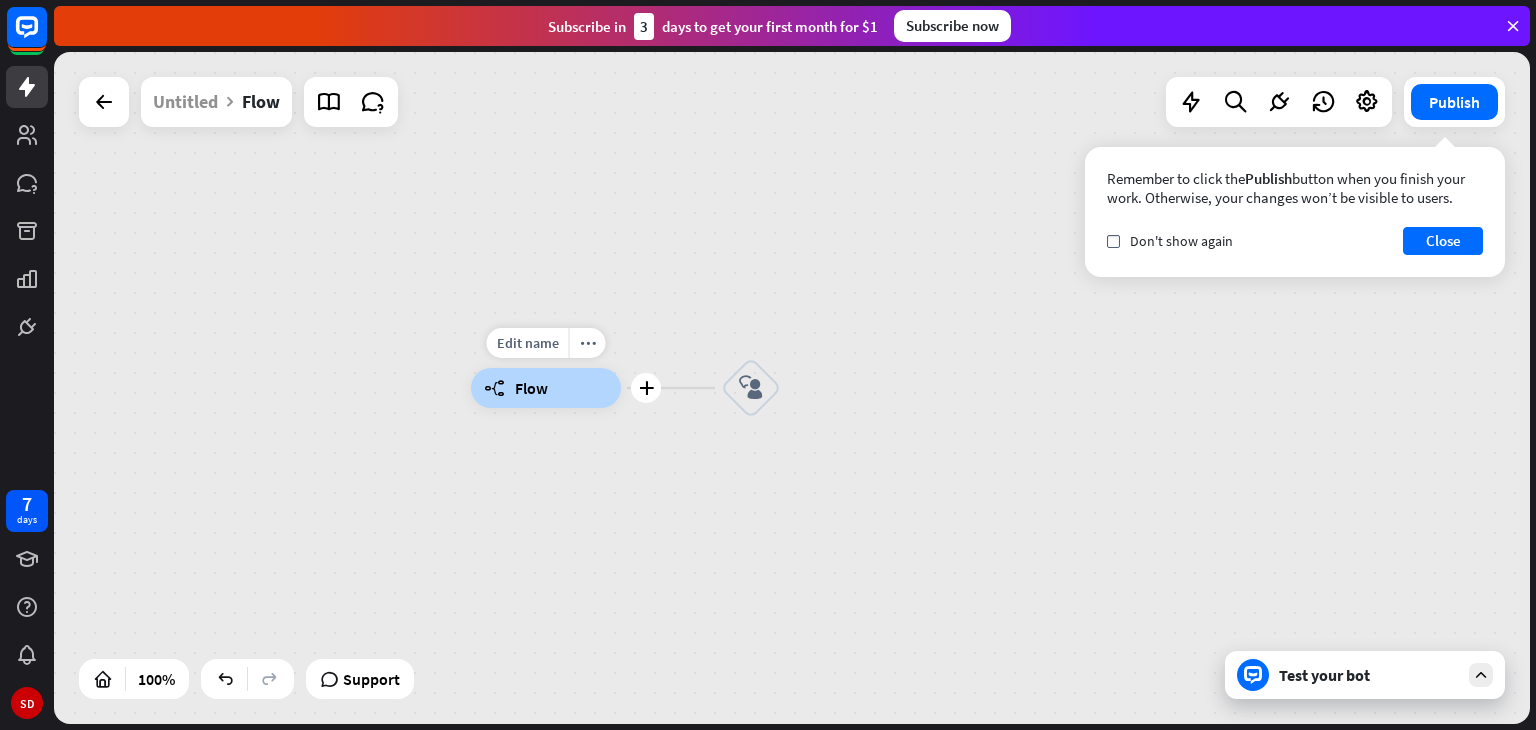 drag, startPoint x: 653, startPoint y: 381, endPoint x: 651, endPoint y: 360, distance: 21.095022 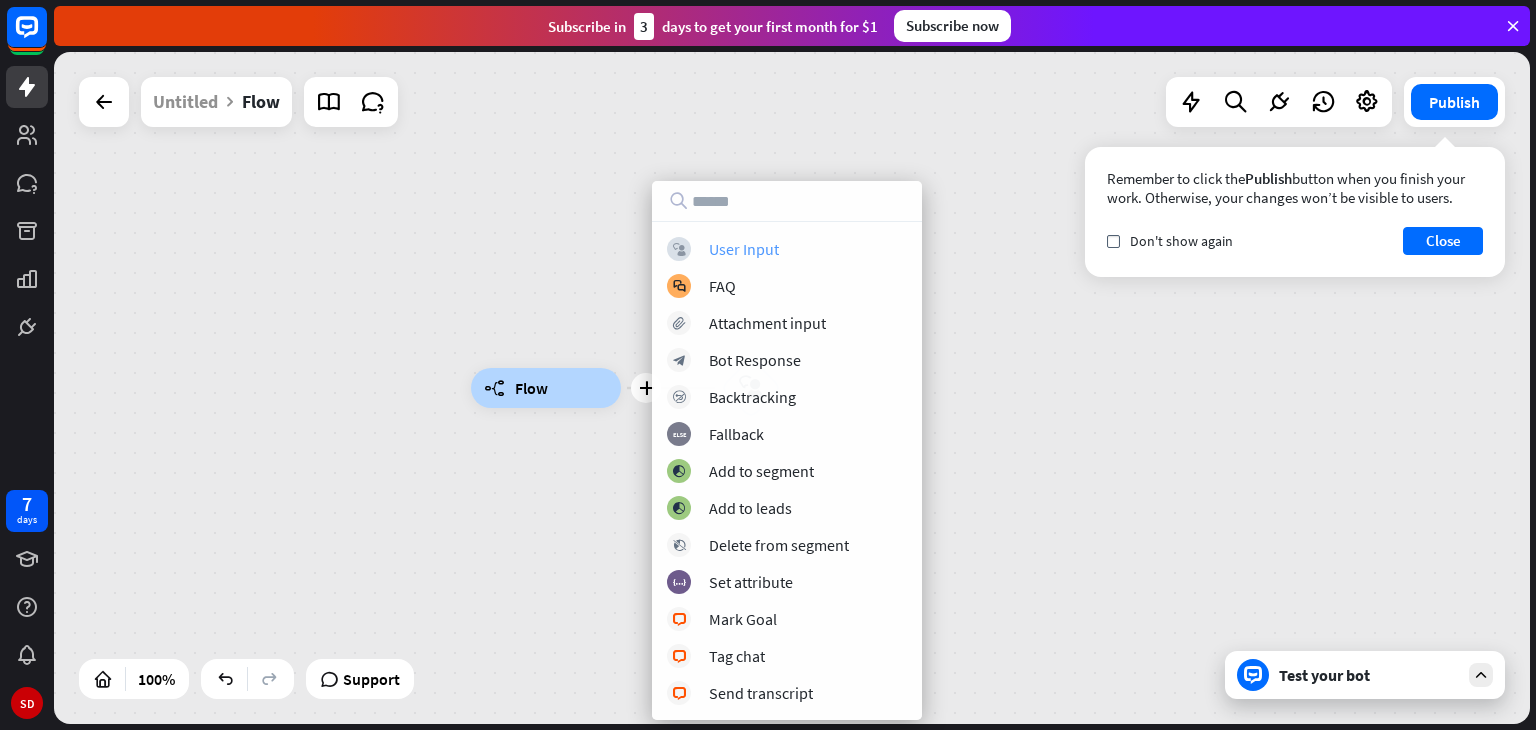 click on "User Input" at bounding box center [744, 249] 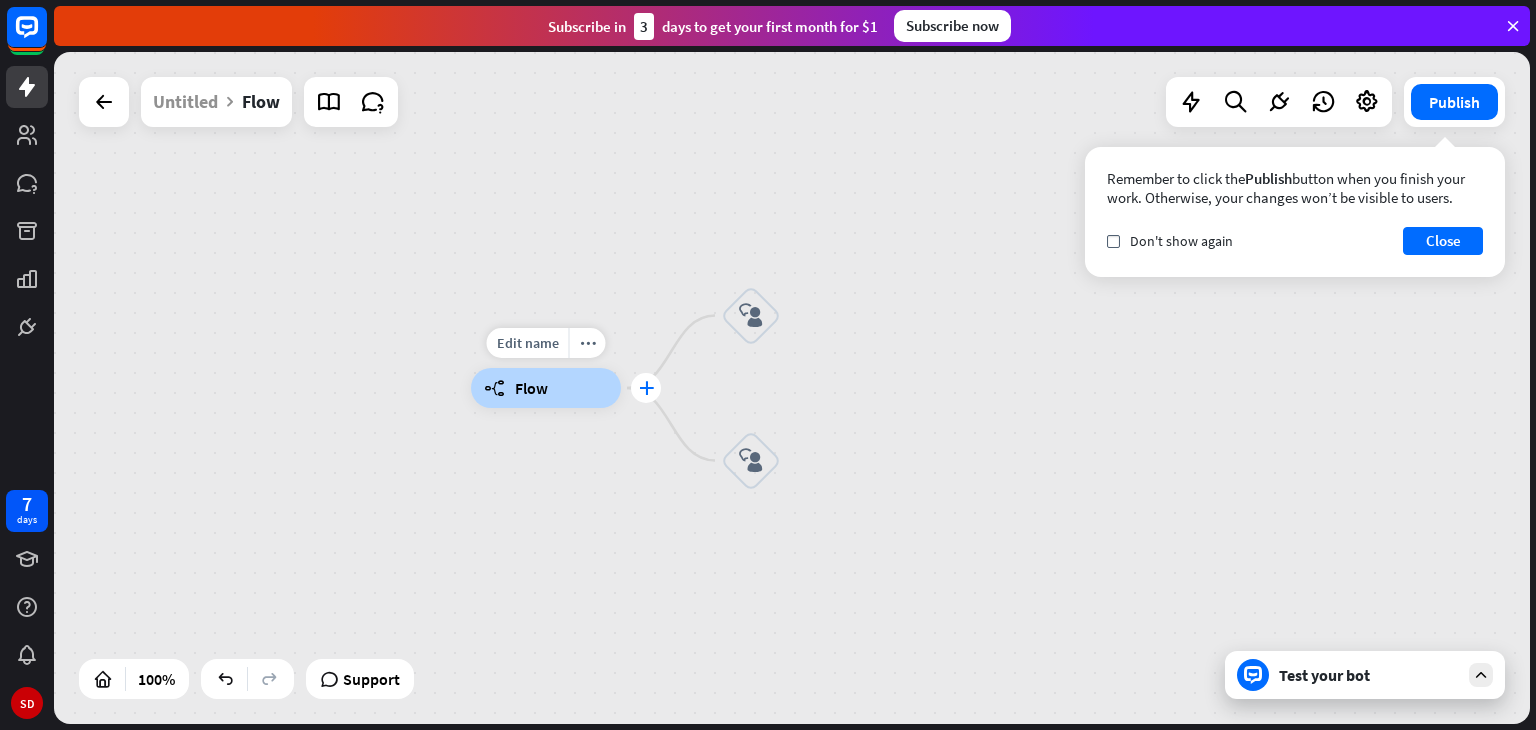click on "plus" at bounding box center (646, 388) 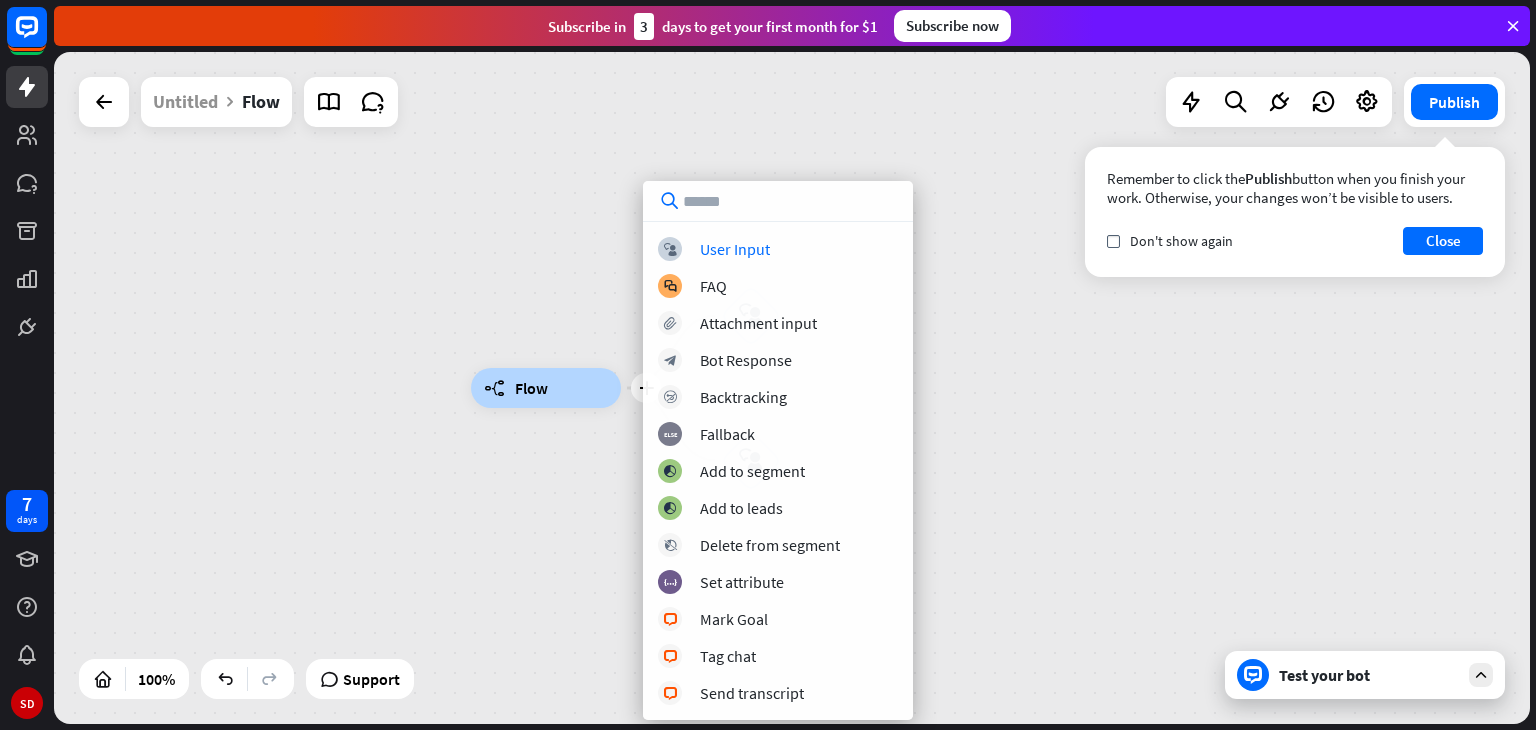 click on "block_user_input
User Input
block_faq
FAQ
block_attachment
Attachment input
block_bot_response
Bot Response
block_backtracking
Backtracking
block_fallback
Fallback
block_add_to_segment
Add to segment
block_add_to_segment
Add to leads
block_delete_from_segment
Delete from segment
block_set_attribute
Set attribute
block_livechat
Mark Goal
block_livechat
Tag chat
block_livechat
Send transcript" at bounding box center [778, 471] 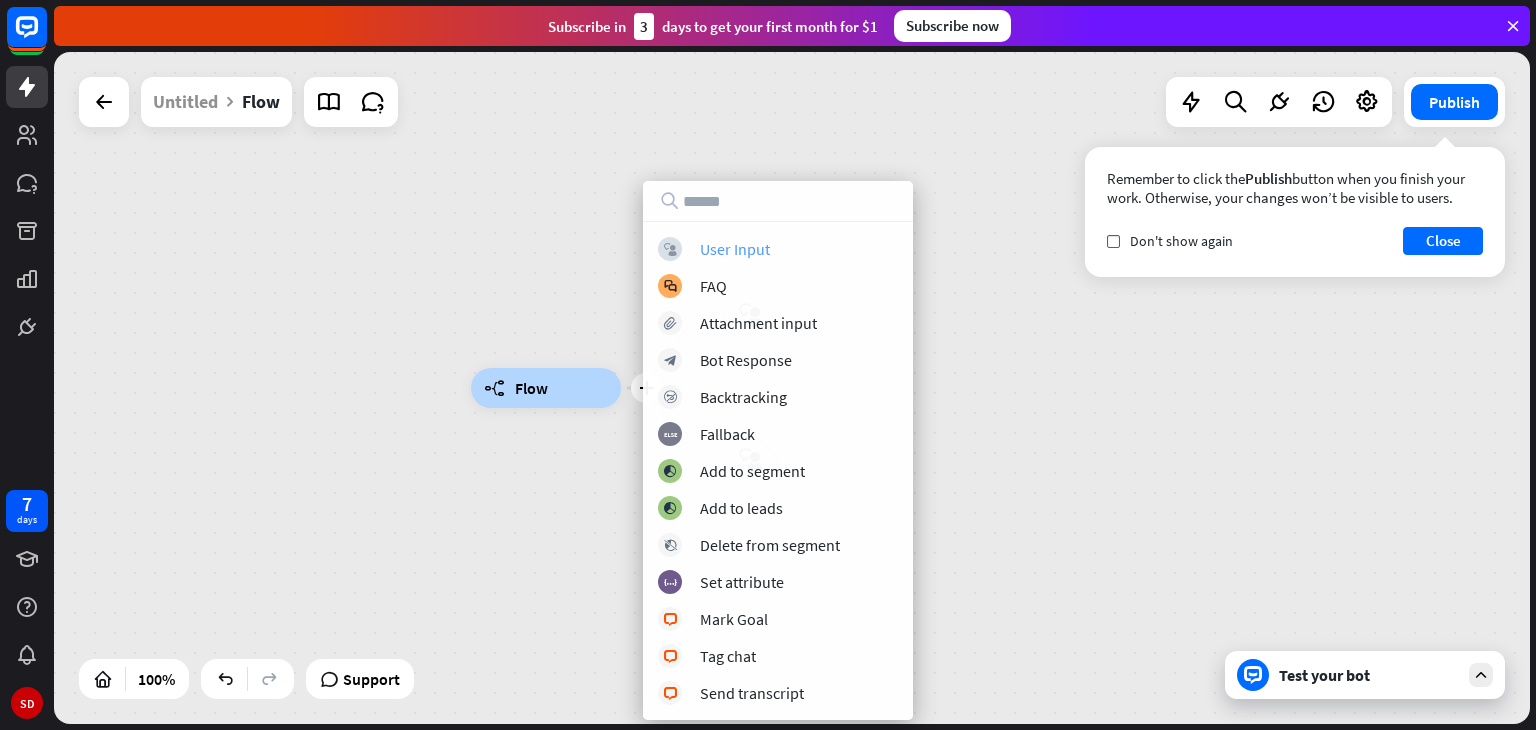 click on "User Input" at bounding box center (735, 249) 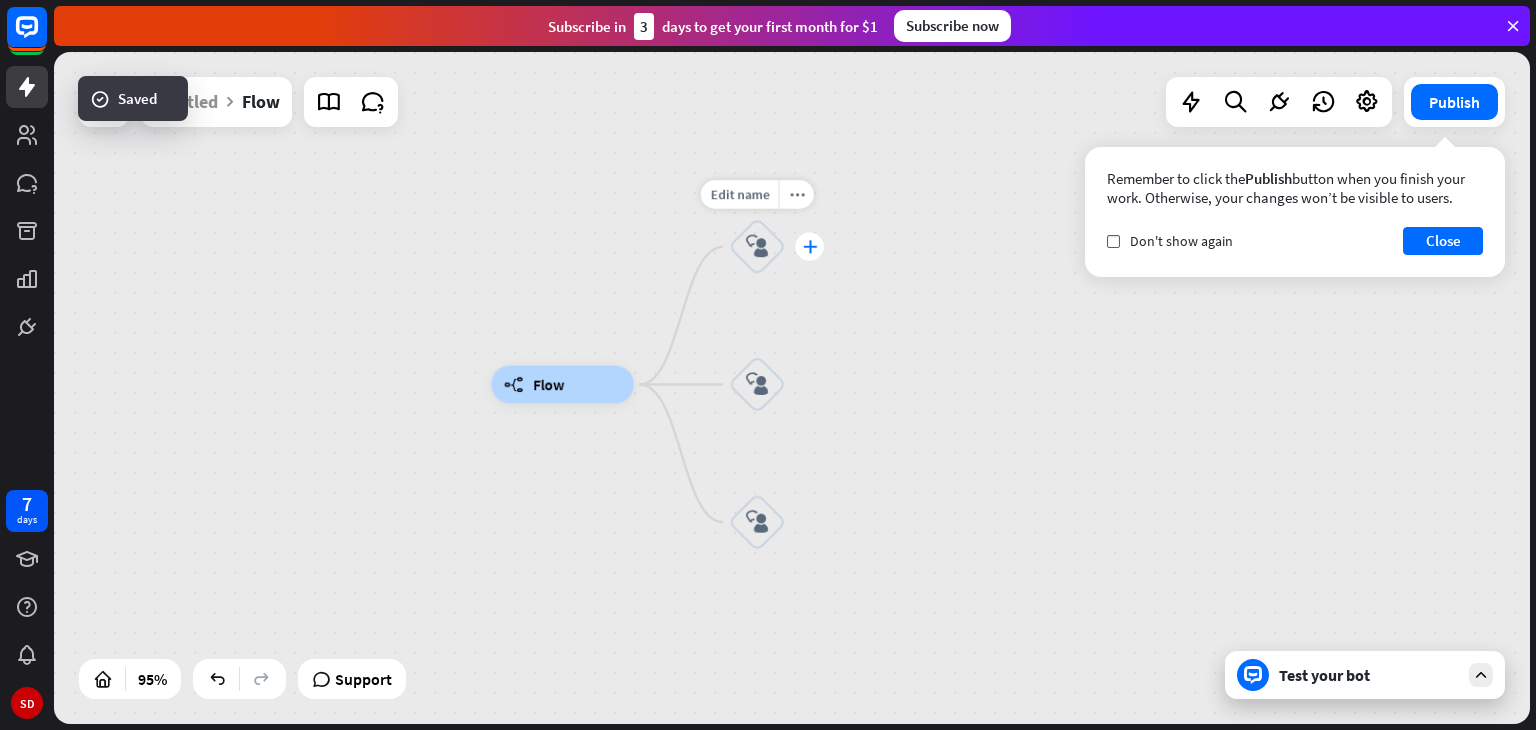 click on "plus" at bounding box center (809, 246) 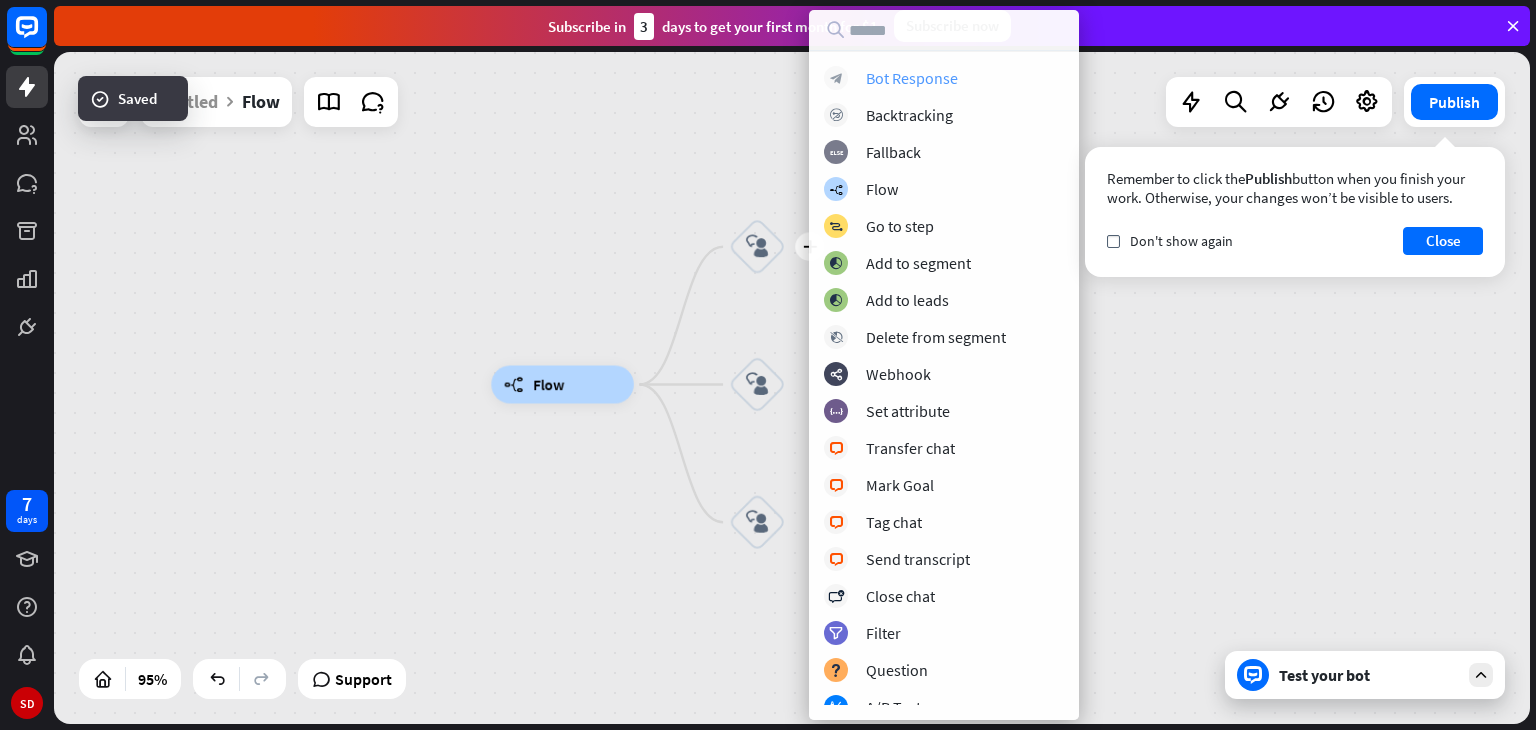 click on "Bot Response" at bounding box center (912, 78) 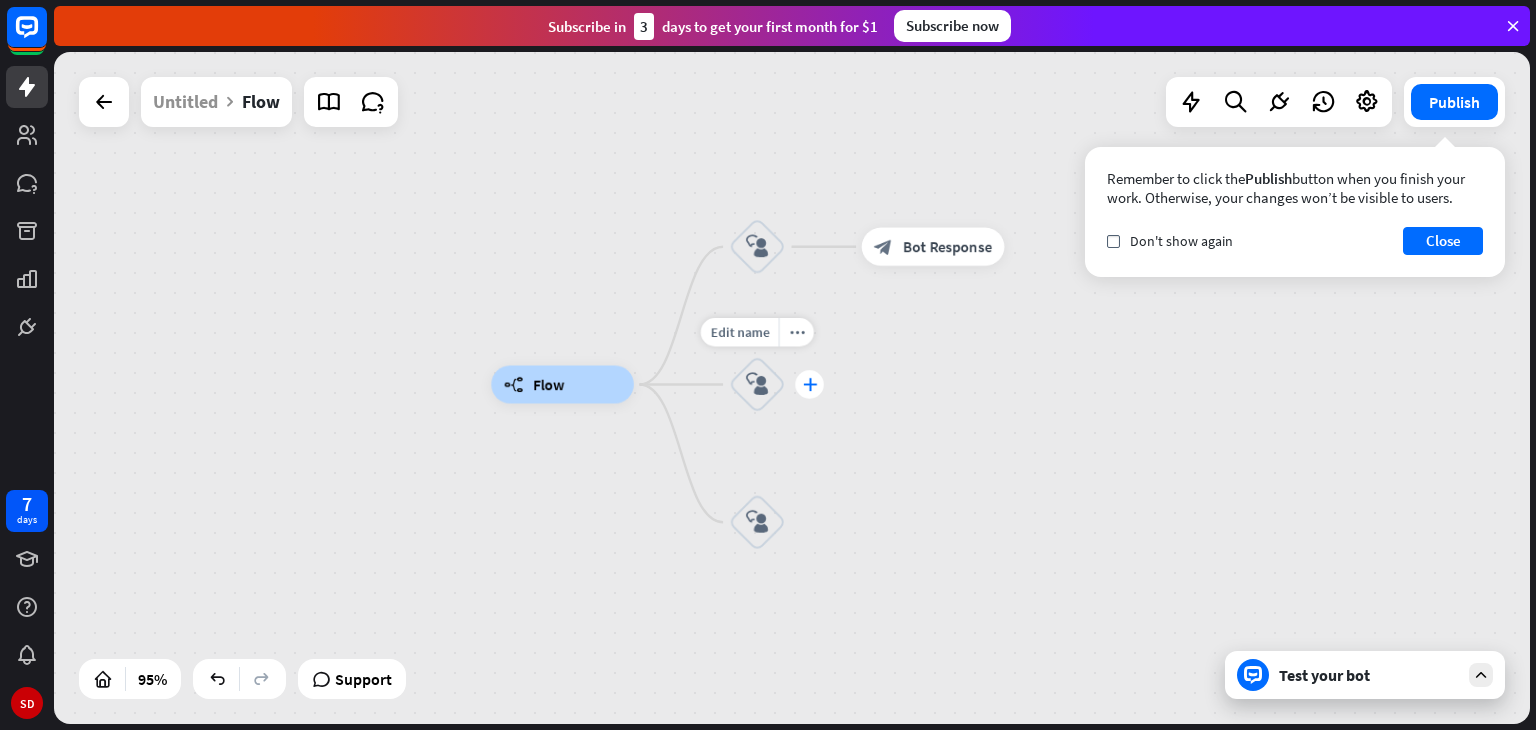 click on "plus" at bounding box center [809, 384] 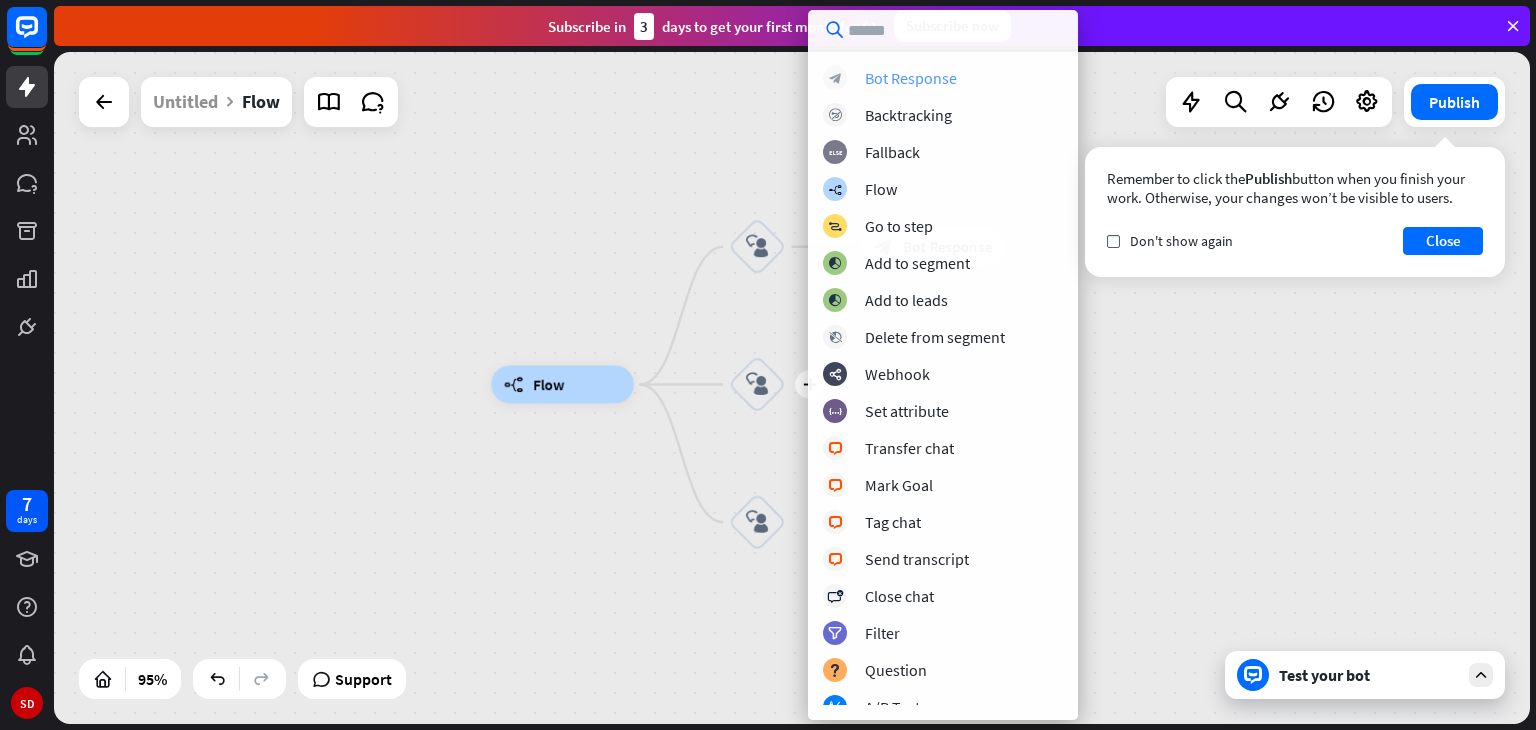 click on "Bot Response" at bounding box center (911, 78) 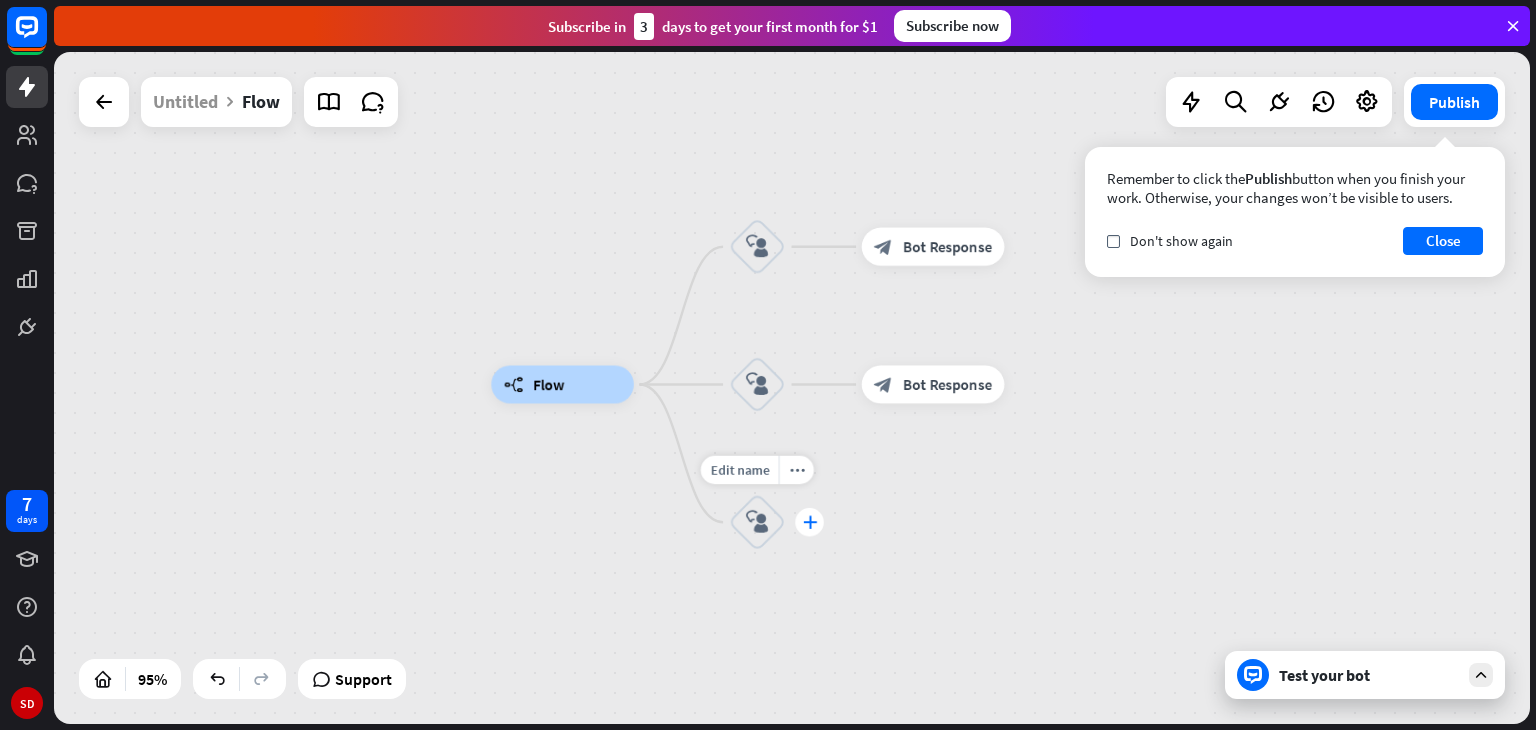 click on "plus" at bounding box center [809, 522] 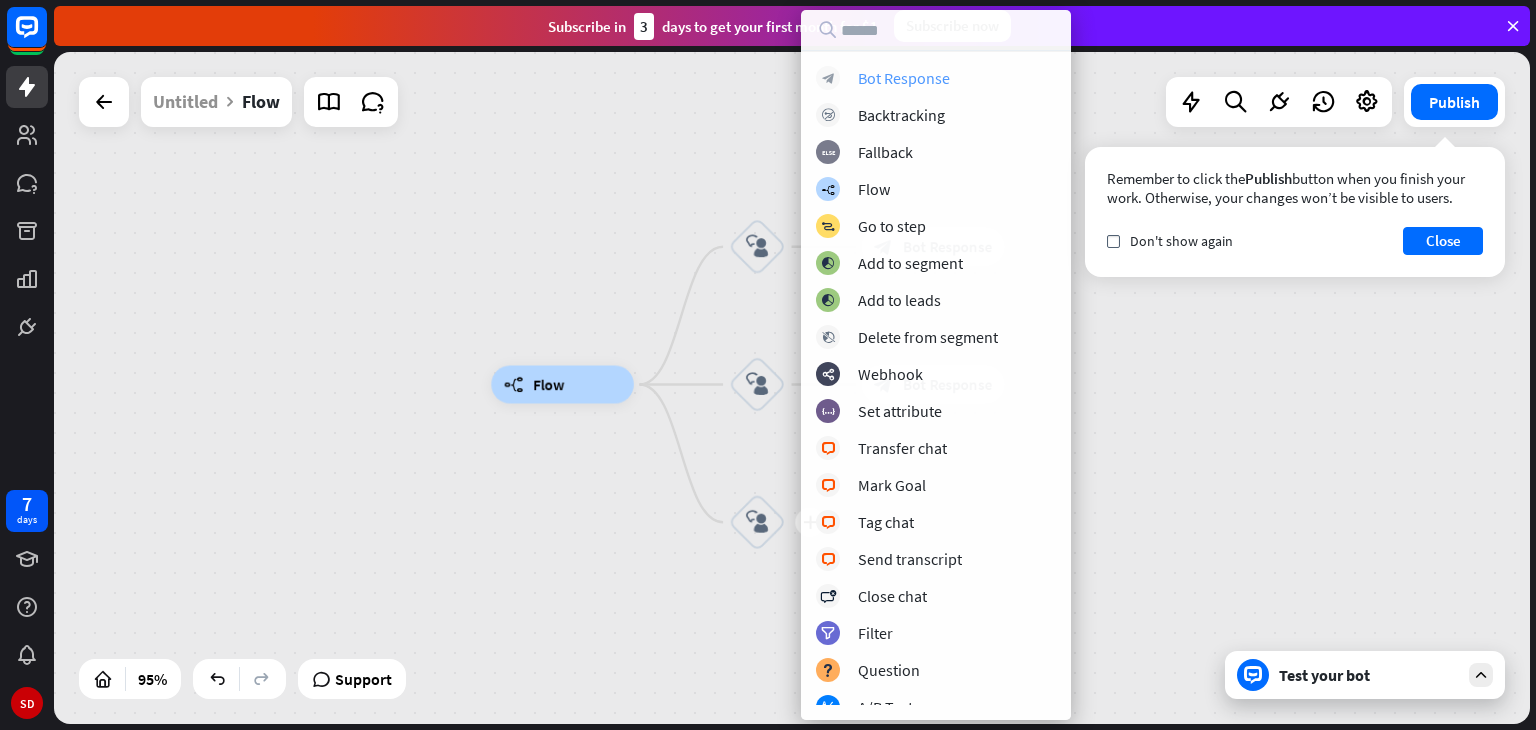 click on "Bot Response" at bounding box center [904, 78] 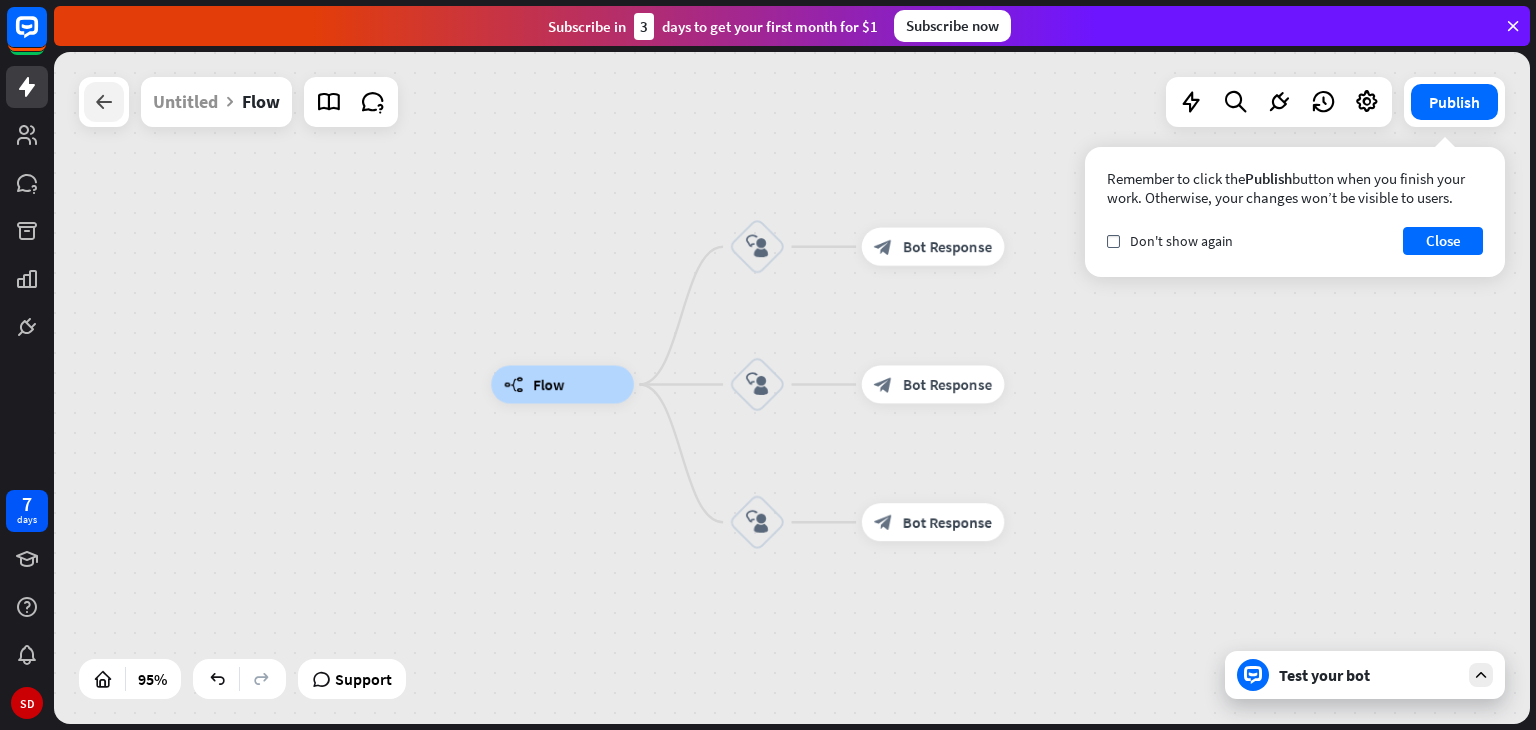 click at bounding box center (104, 102) 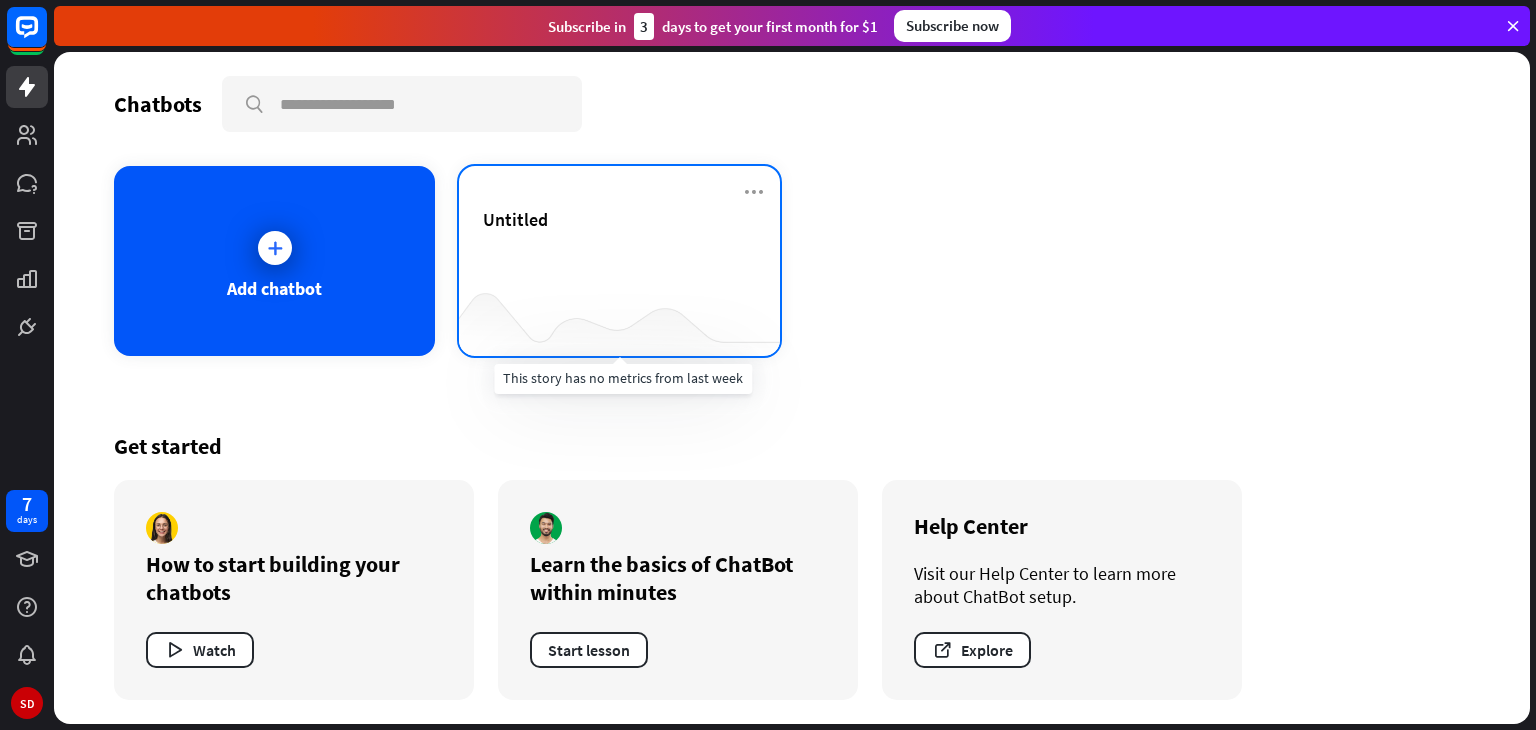click at bounding box center (619, 316) 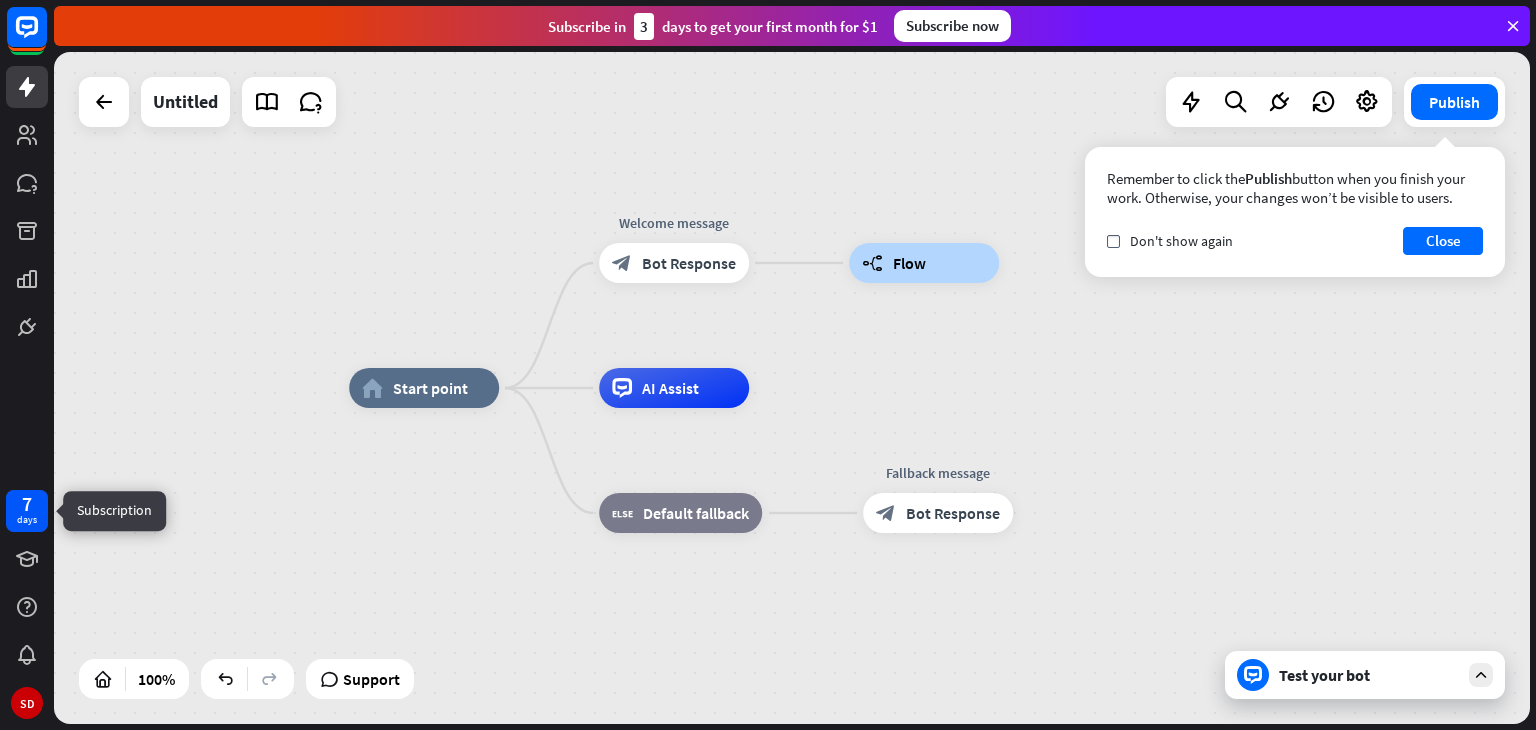 click on "days" at bounding box center (27, 520) 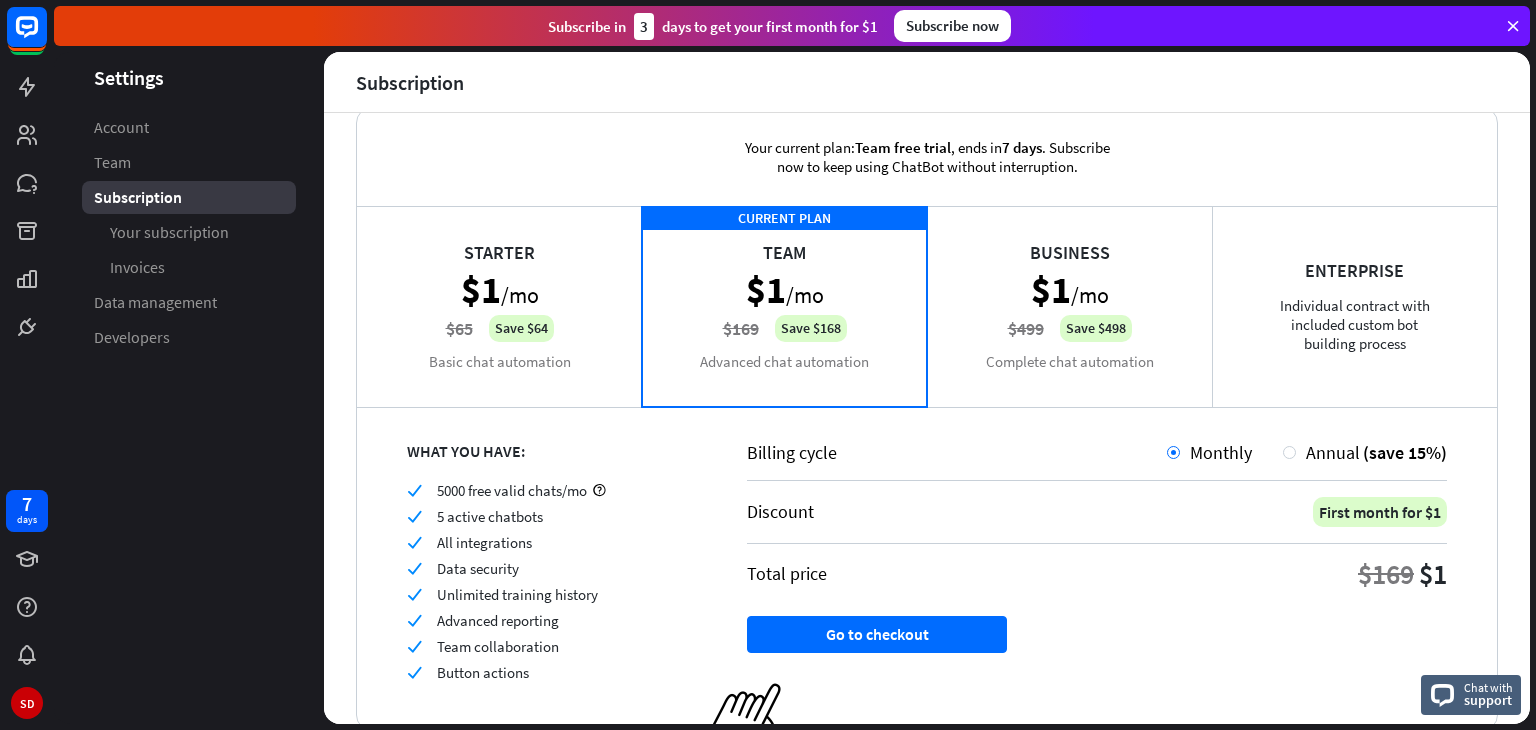 scroll, scrollTop: 114, scrollLeft: 0, axis: vertical 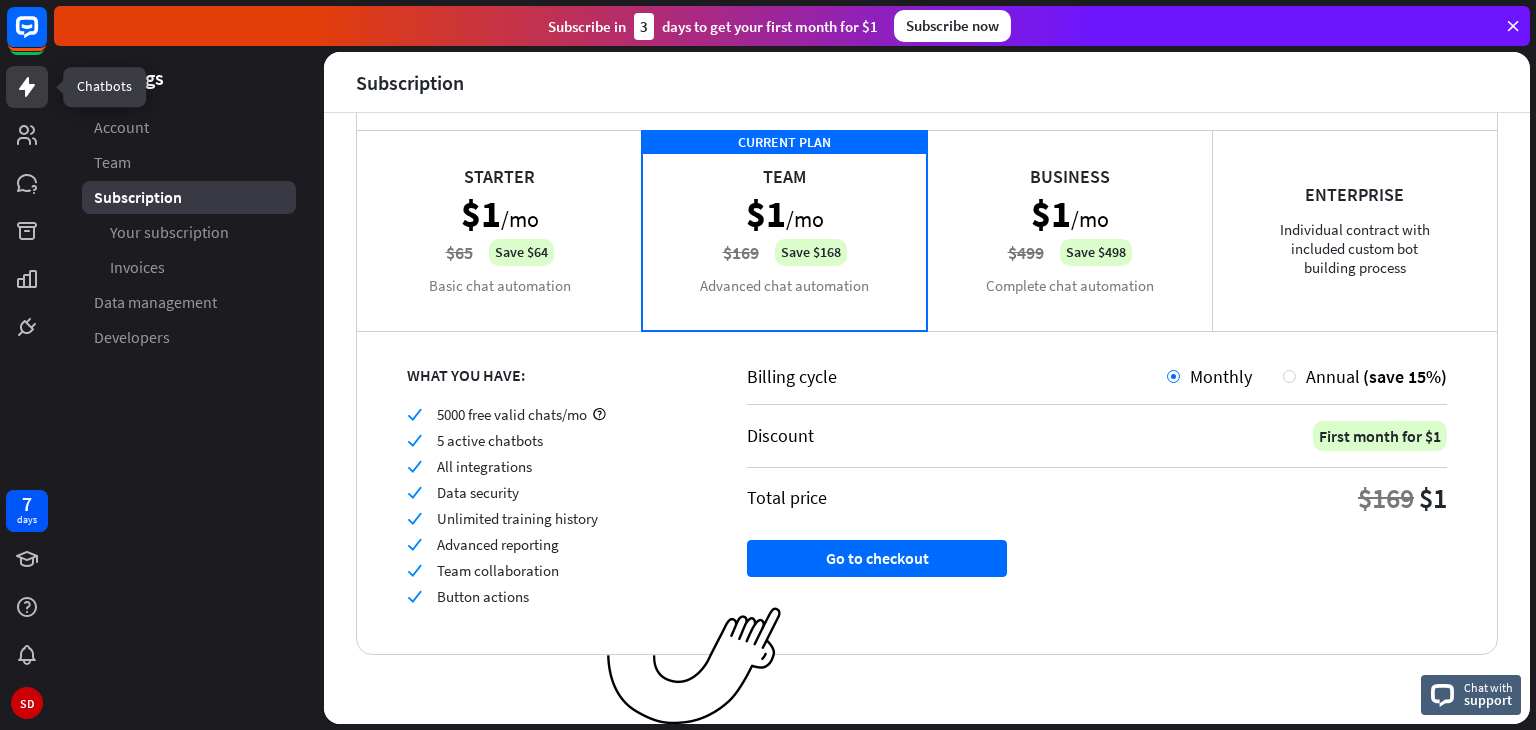 click 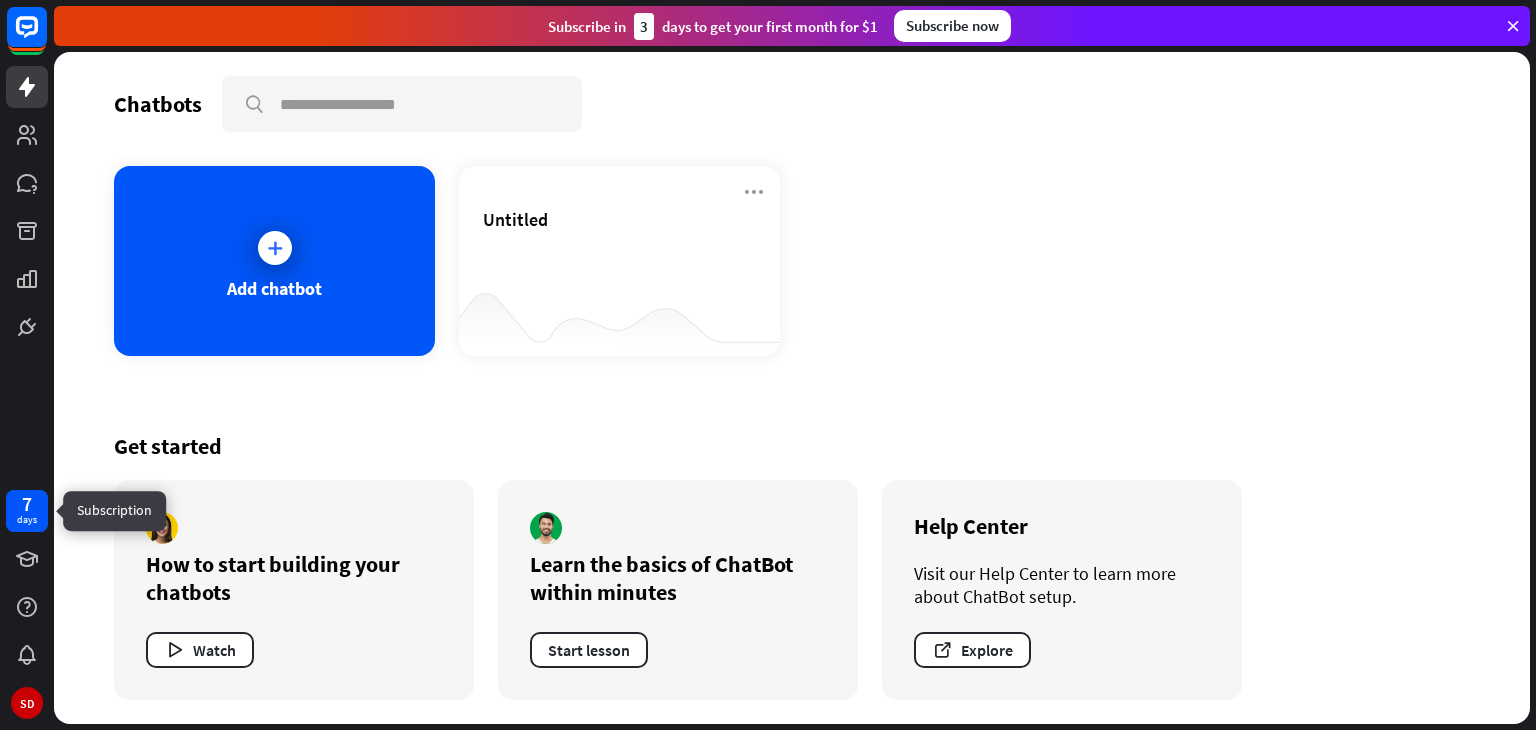 click on "7" at bounding box center [27, 504] 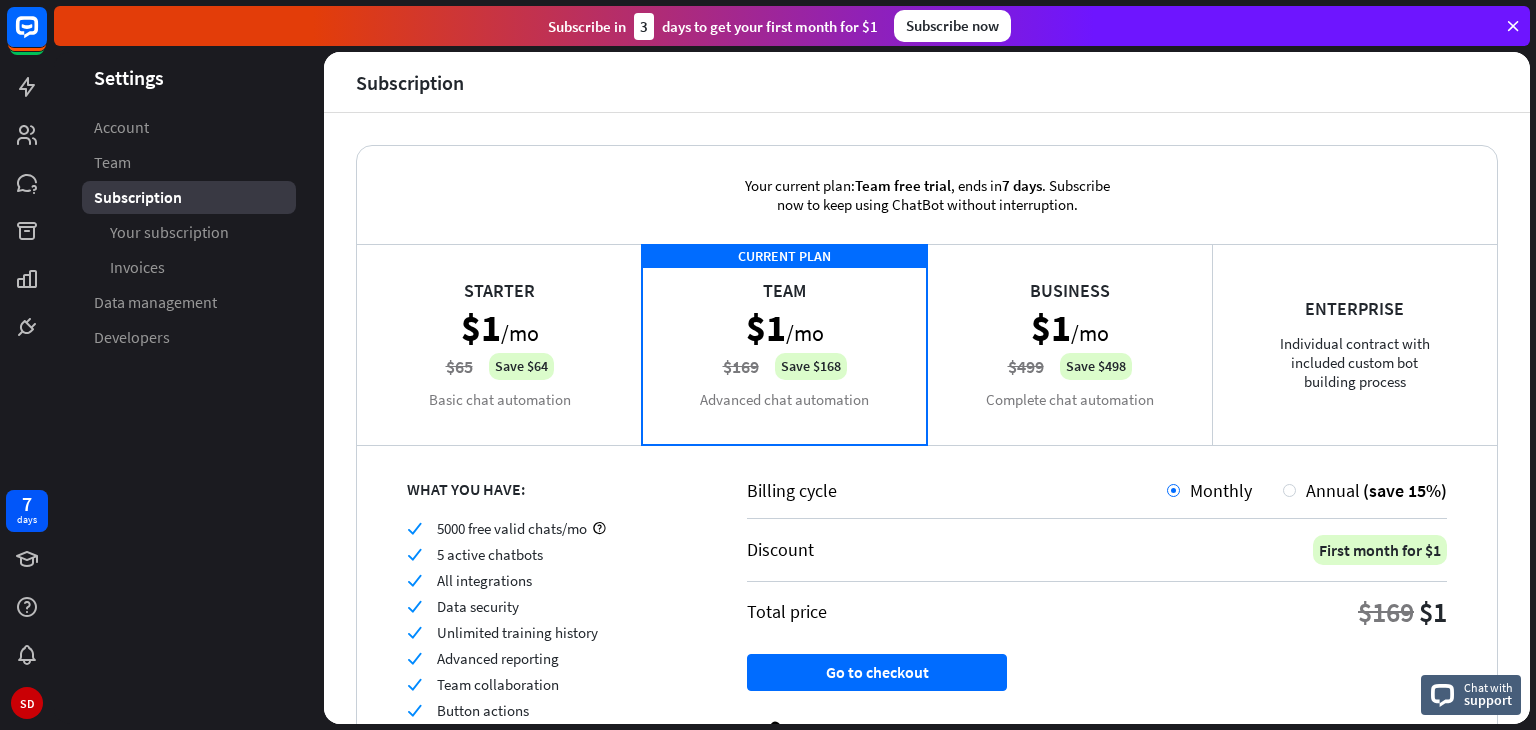 click on "Starter
$1   /mo   $65   Save $64
Basic chat automation" at bounding box center (499, 344) 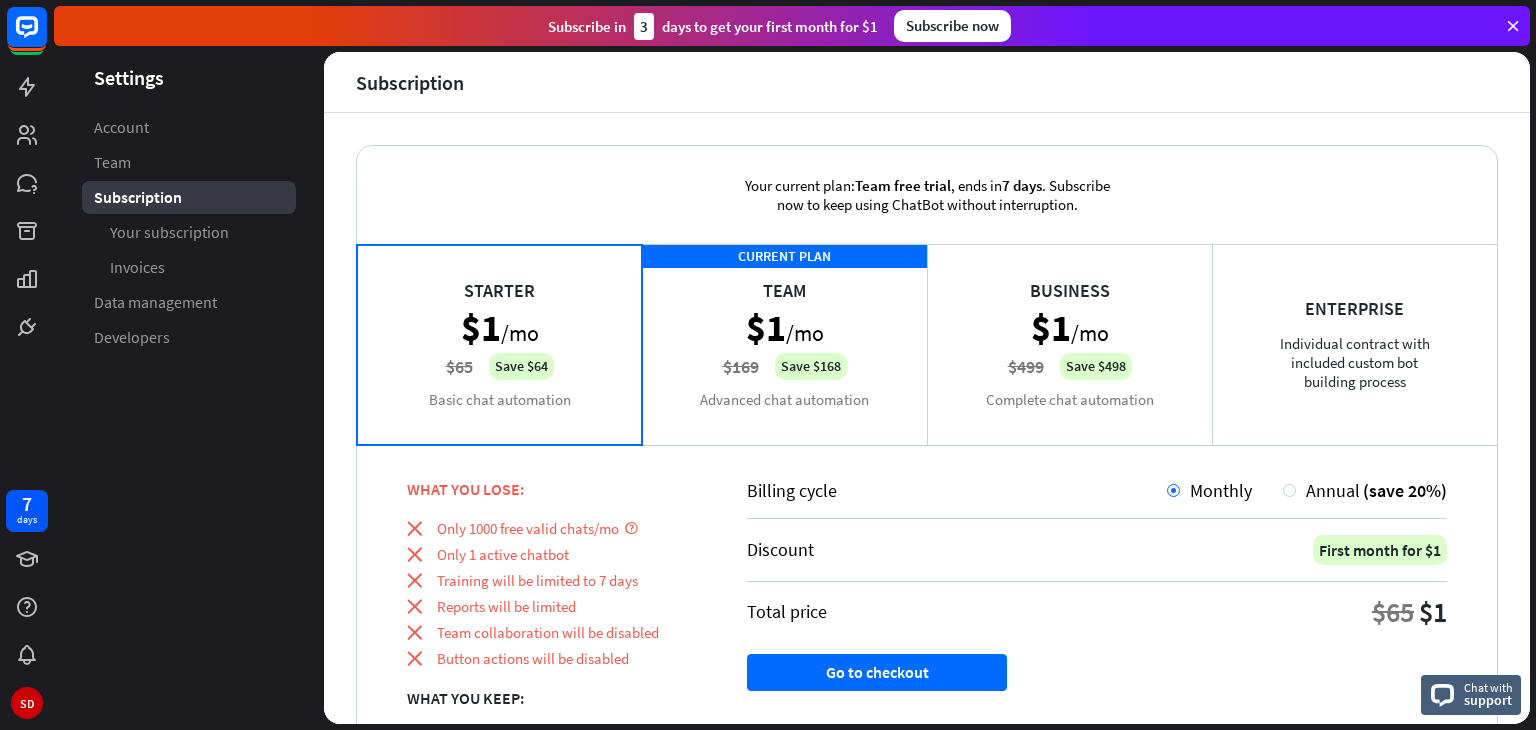 click on "Starter
$1   /mo   $65   Save $64
Basic chat automation" at bounding box center [499, 344] 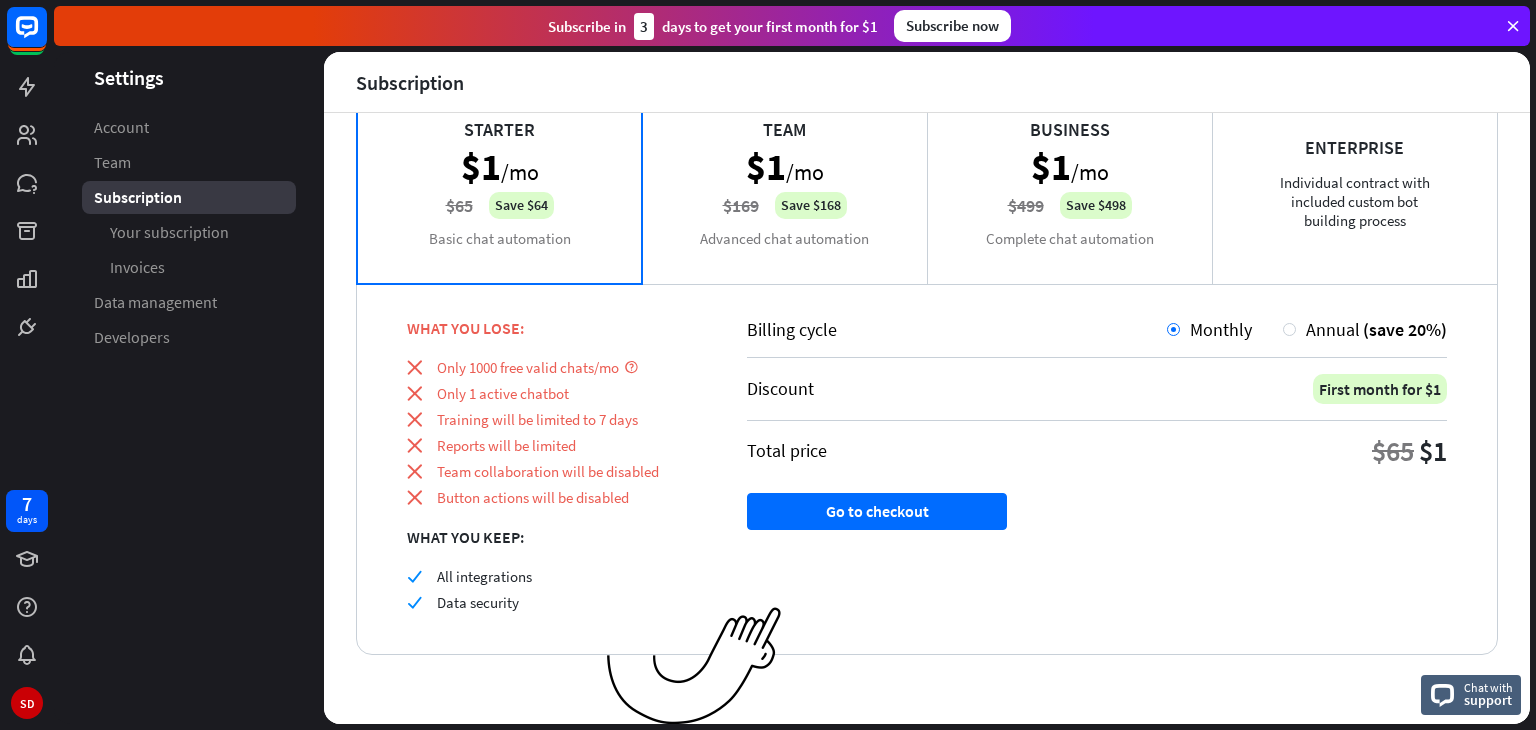 click on "CURRENT PLAN
Team
$1   /mo   $169   Save $168
Advanced chat automation" at bounding box center [784, 183] 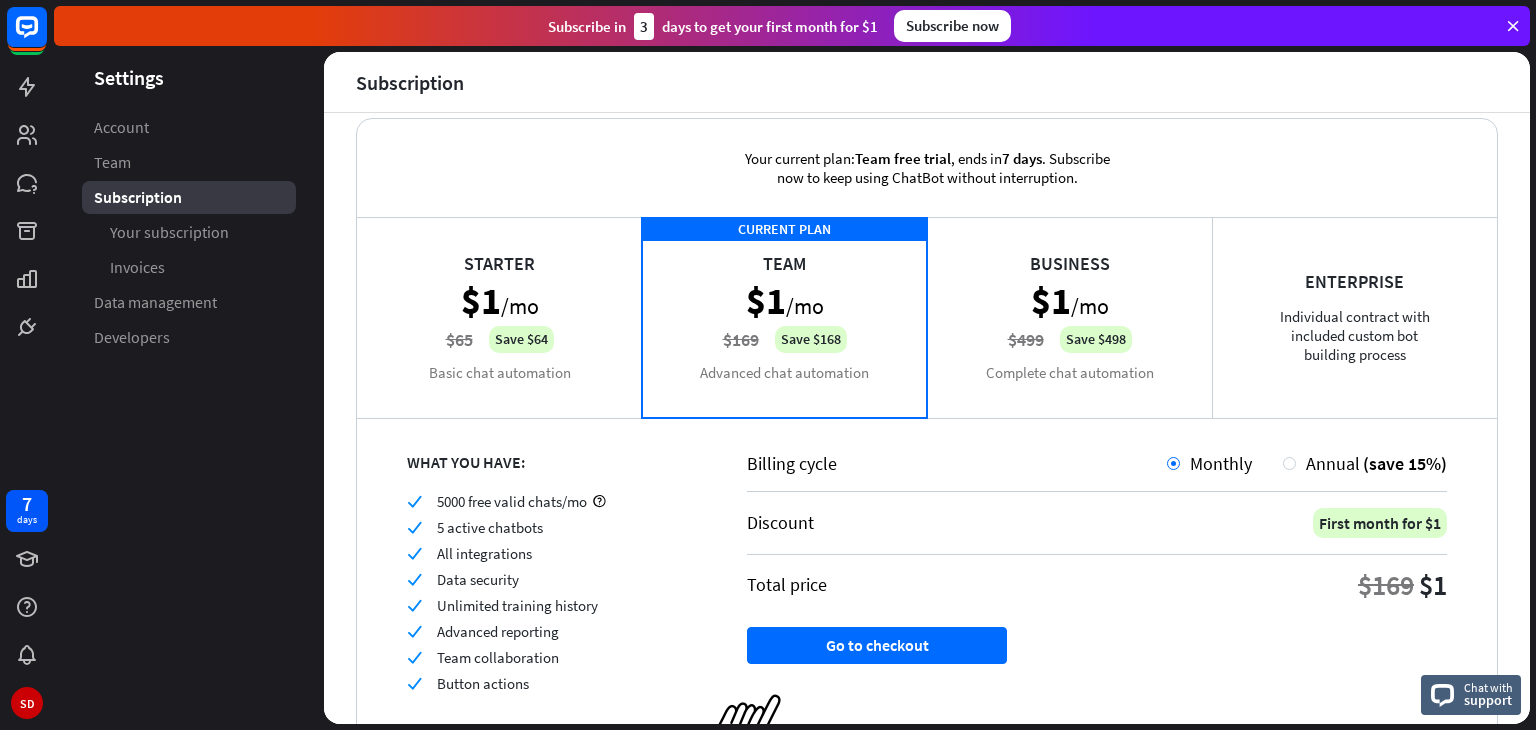 scroll, scrollTop: 15, scrollLeft: 0, axis: vertical 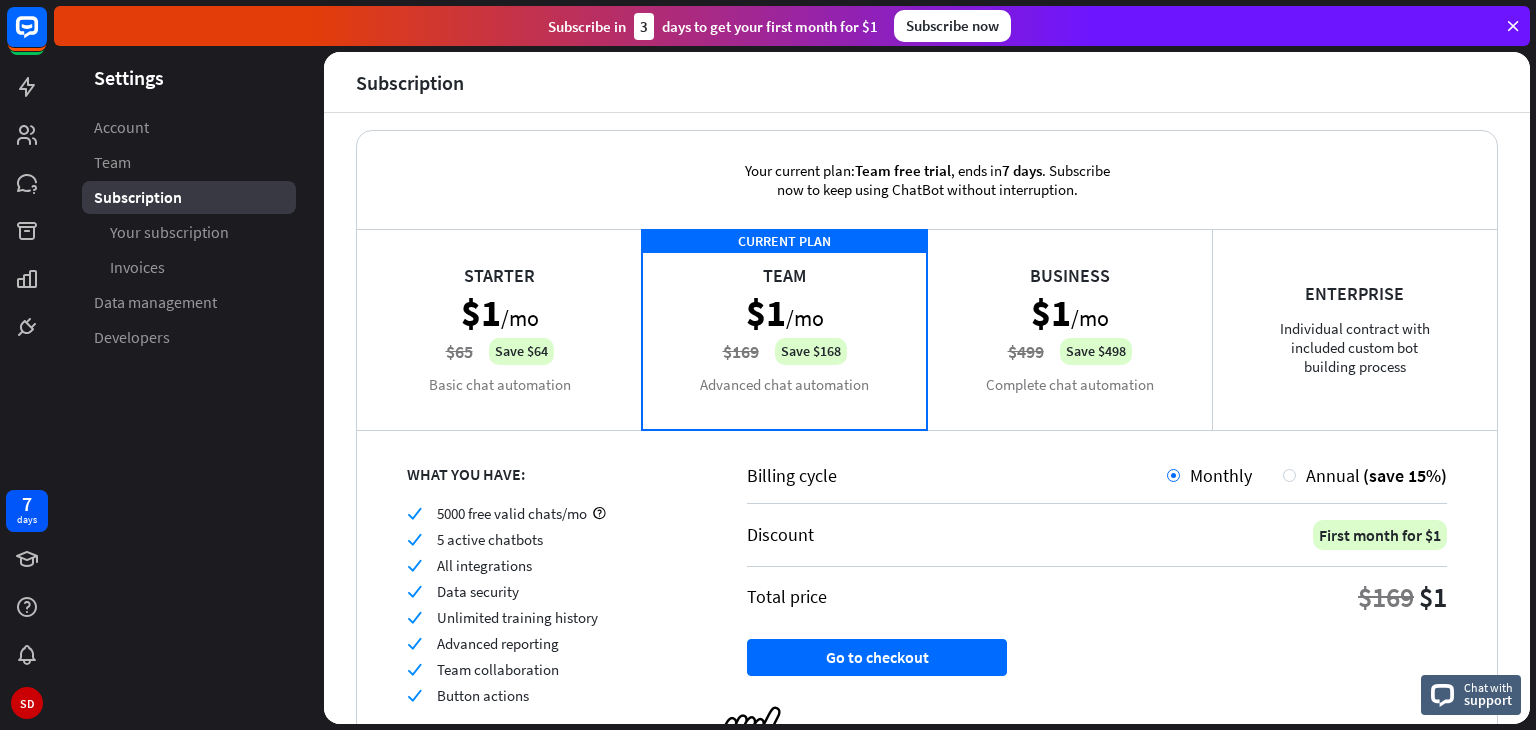 click on "Starter
$1   /mo   $65   Save $64
Basic chat automation" at bounding box center (499, 329) 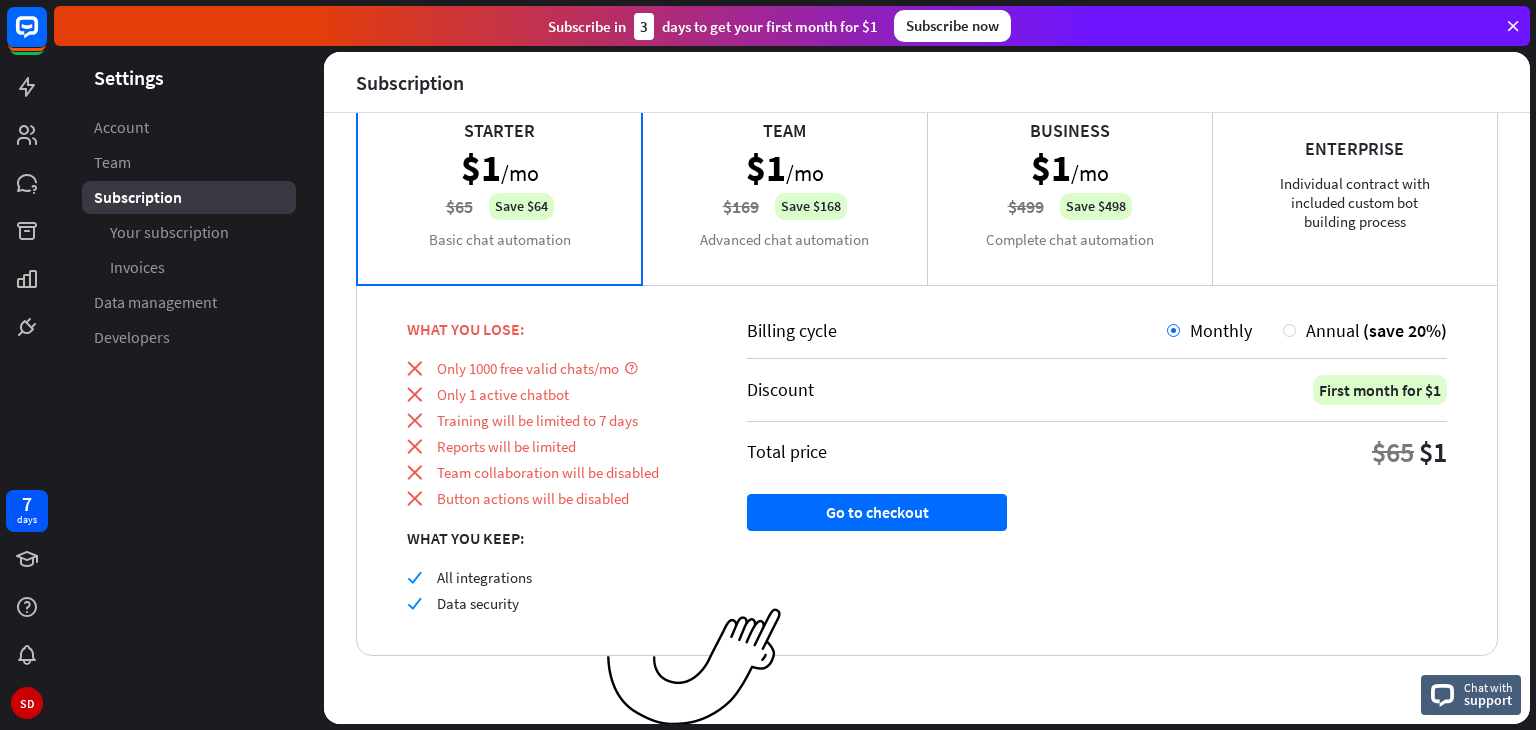 scroll, scrollTop: 161, scrollLeft: 0, axis: vertical 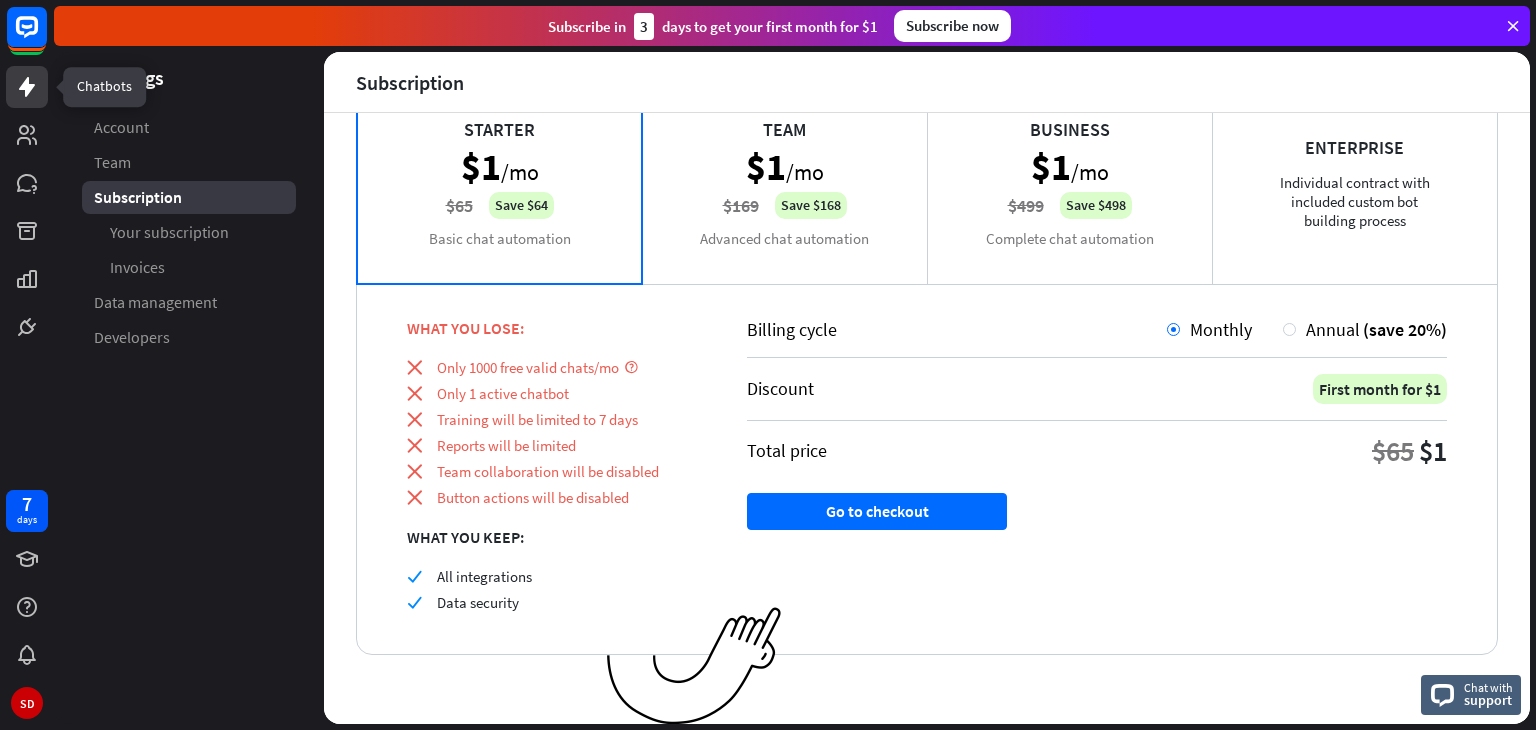click 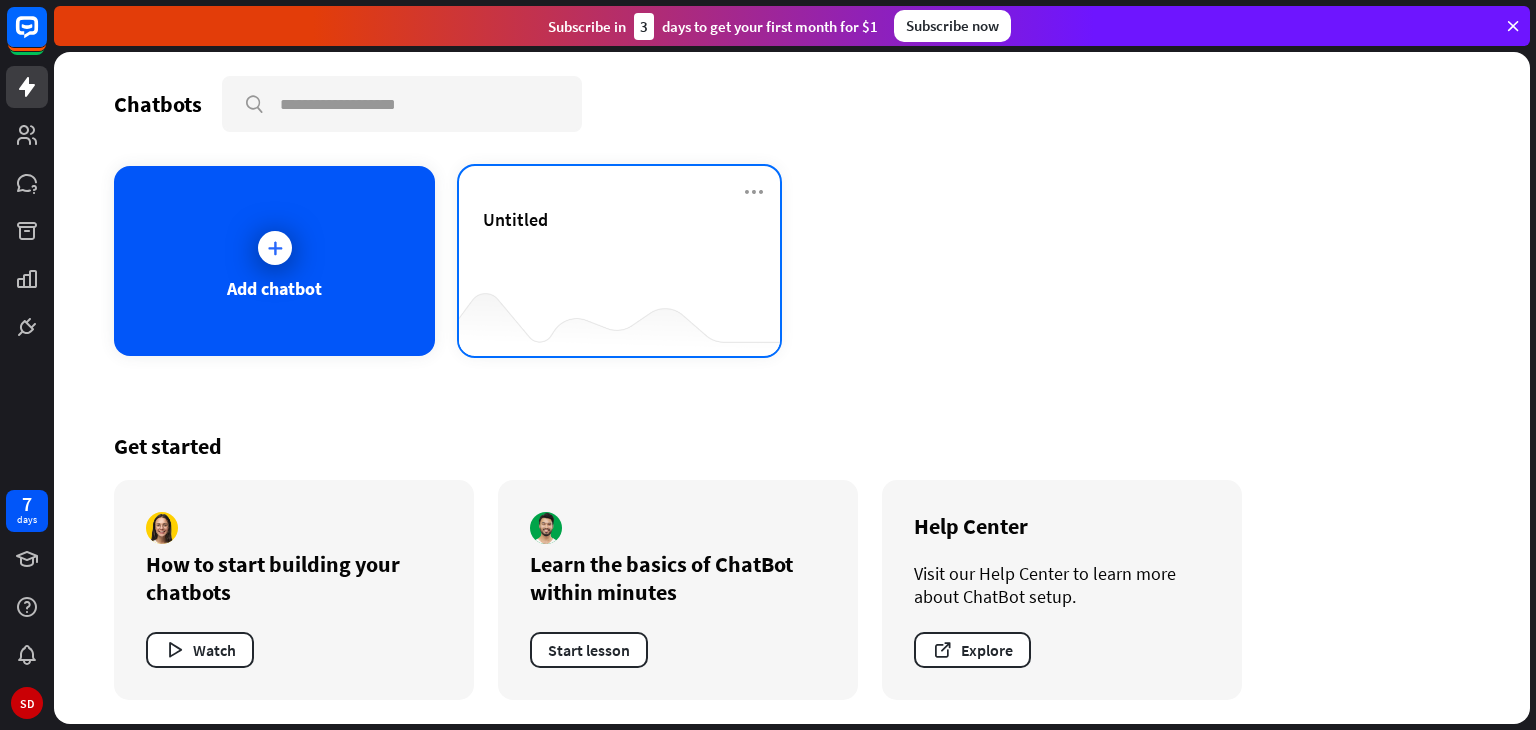 click on "Untitled" at bounding box center [619, 243] 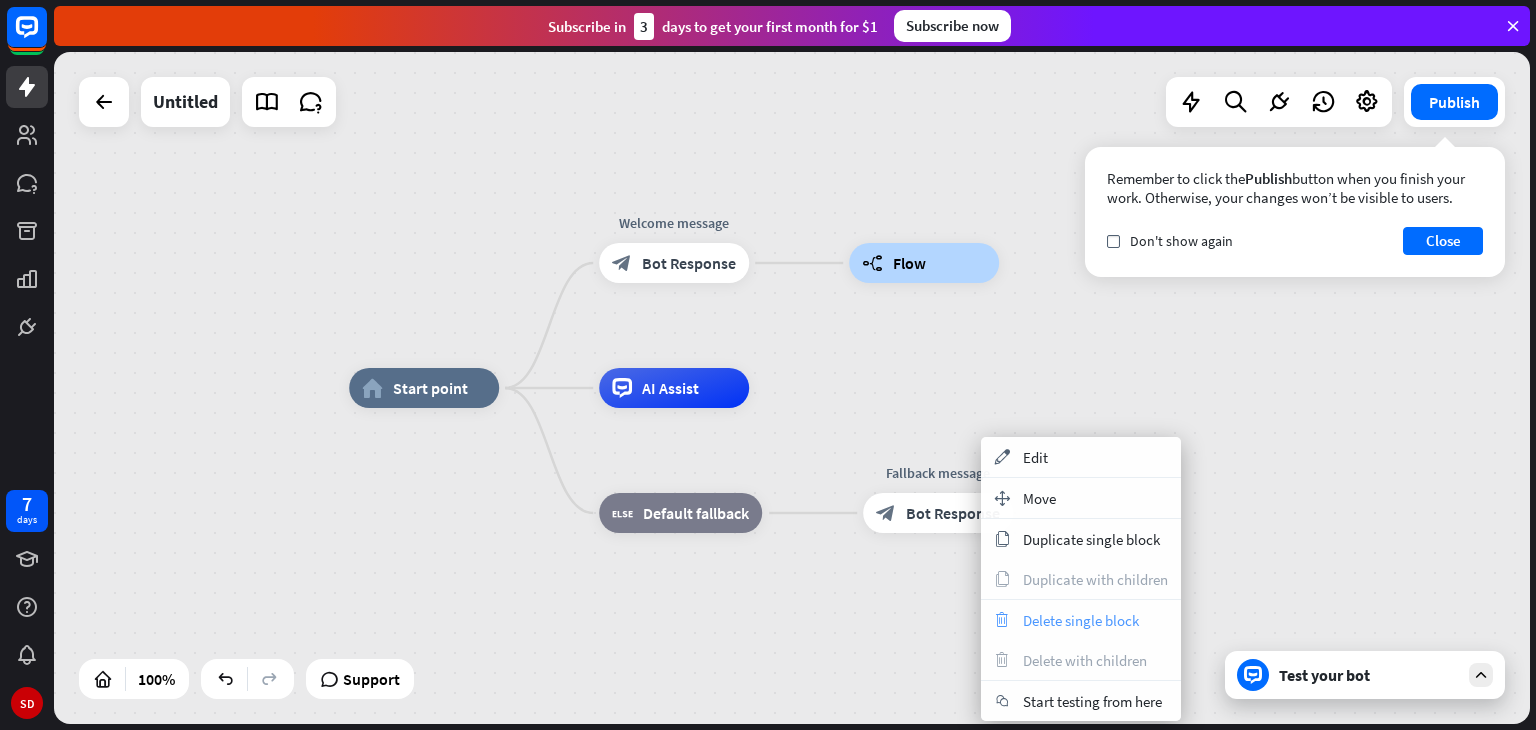 click on "Delete single block" at bounding box center [1081, 620] 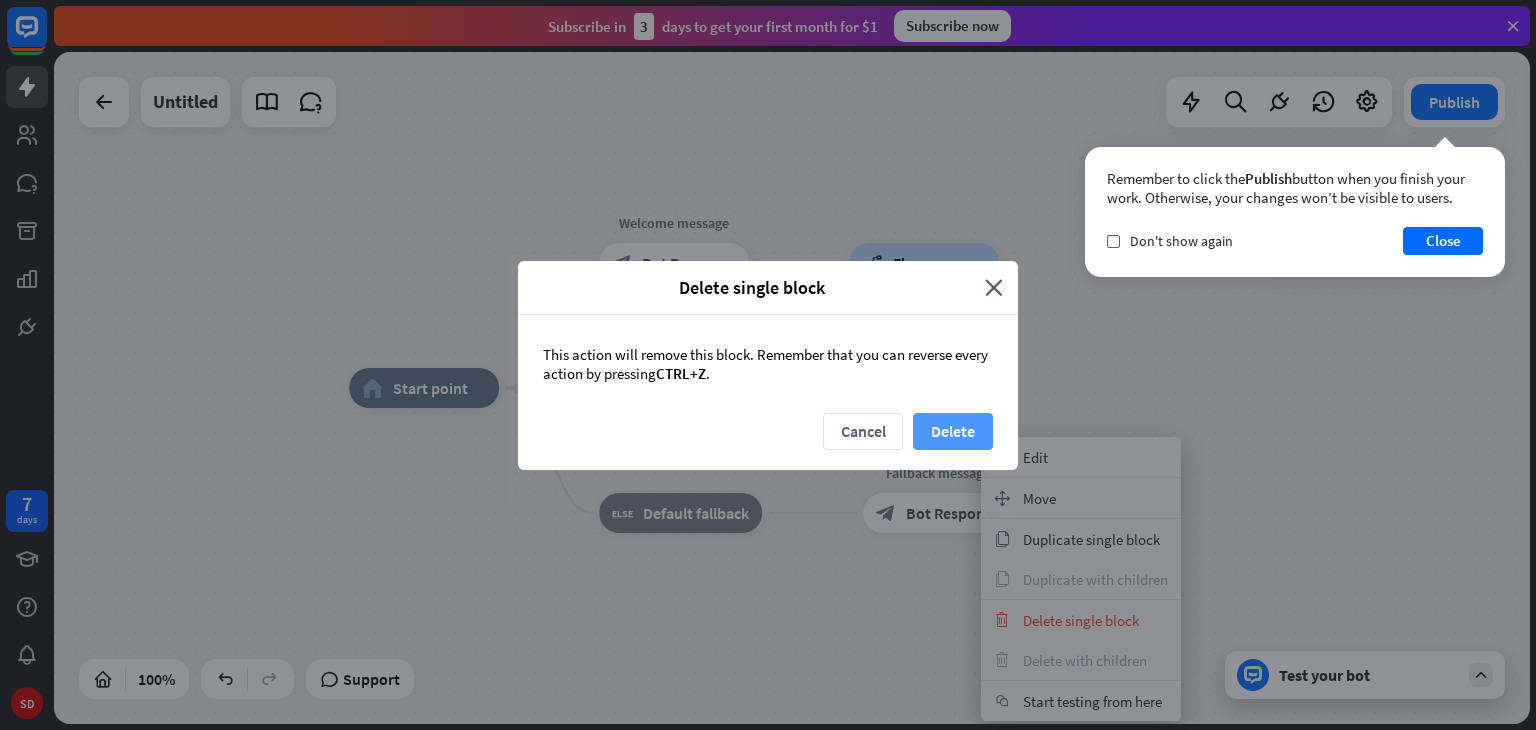 drag, startPoint x: 958, startPoint y: 454, endPoint x: 949, endPoint y: 442, distance: 15 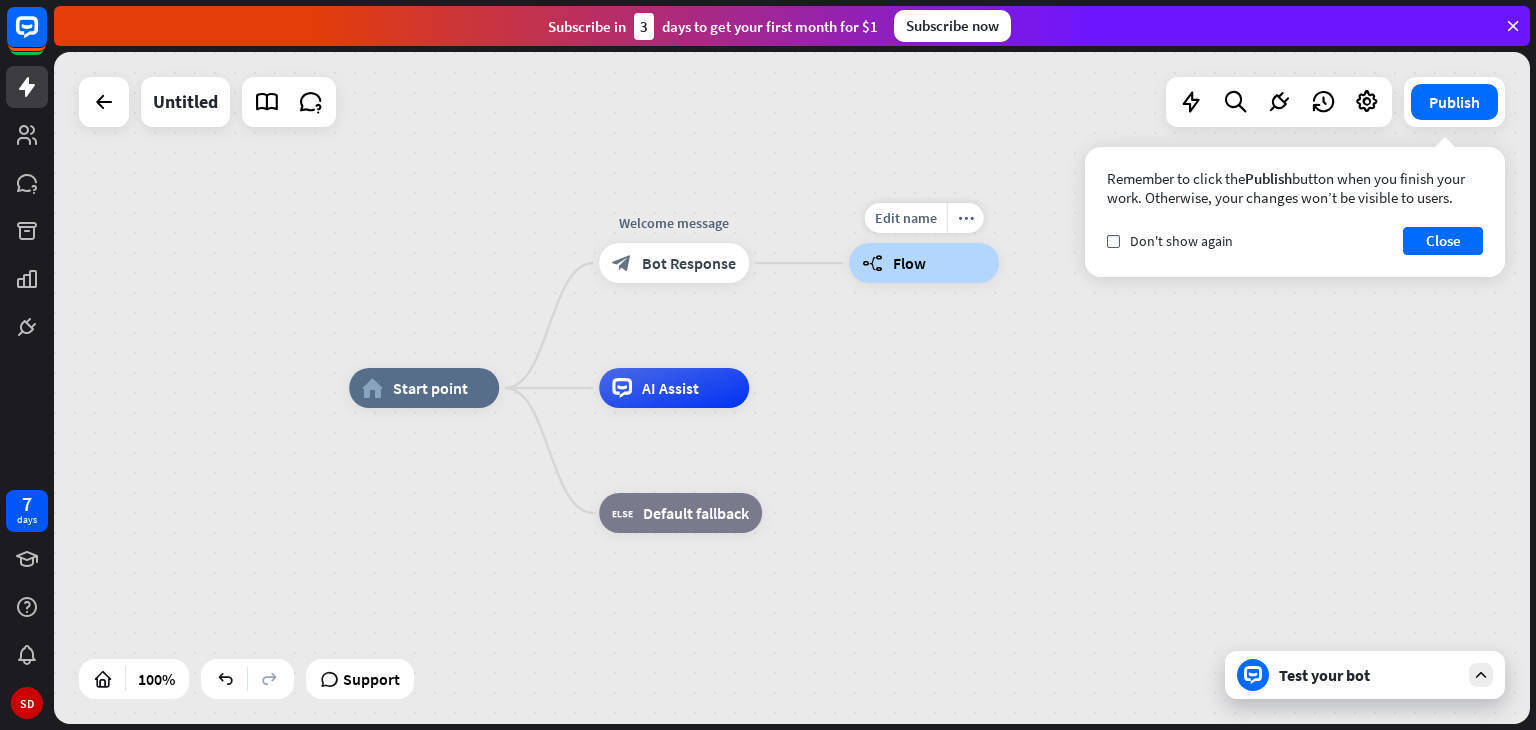 click on "builder_tree   Flow" at bounding box center [924, 263] 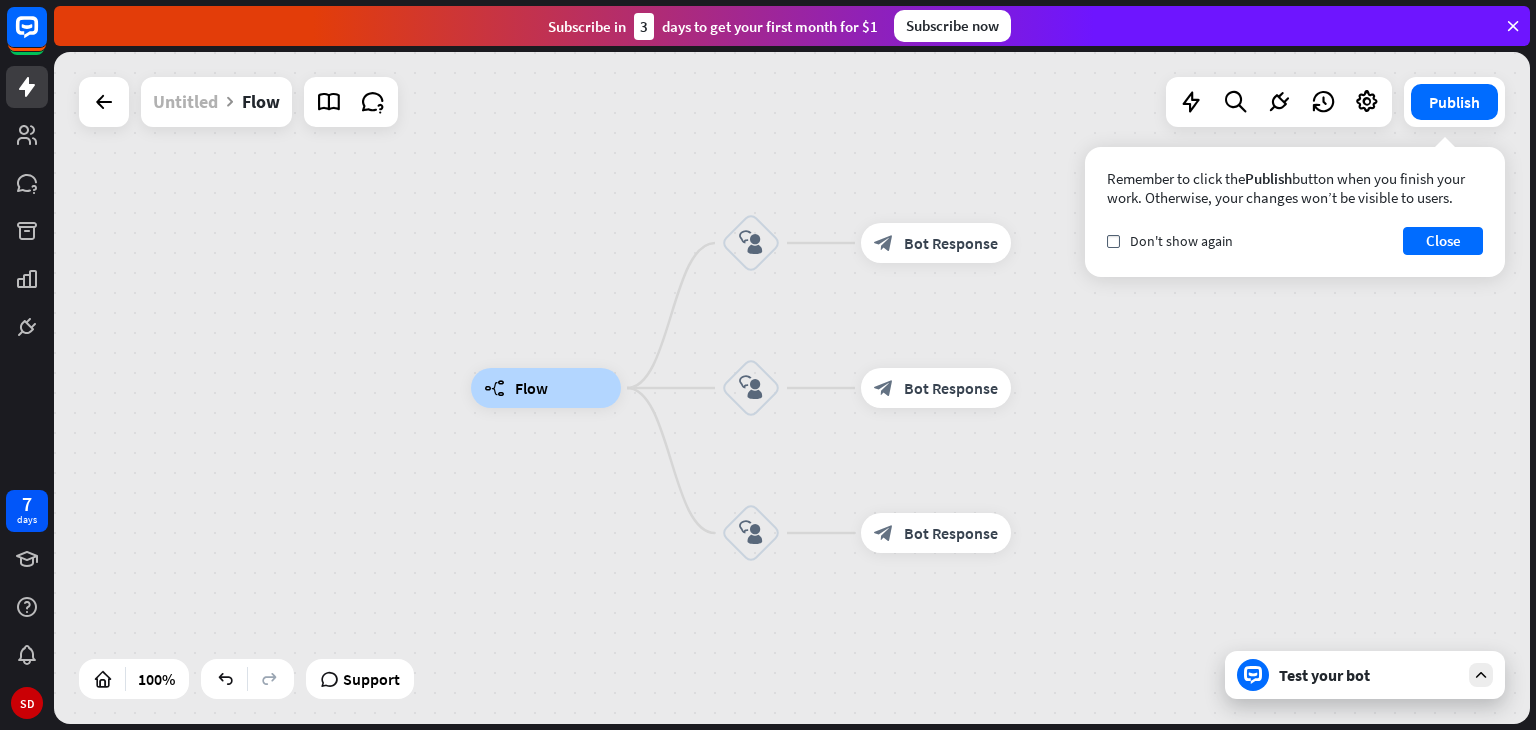 click on "Untitled" at bounding box center [185, 102] 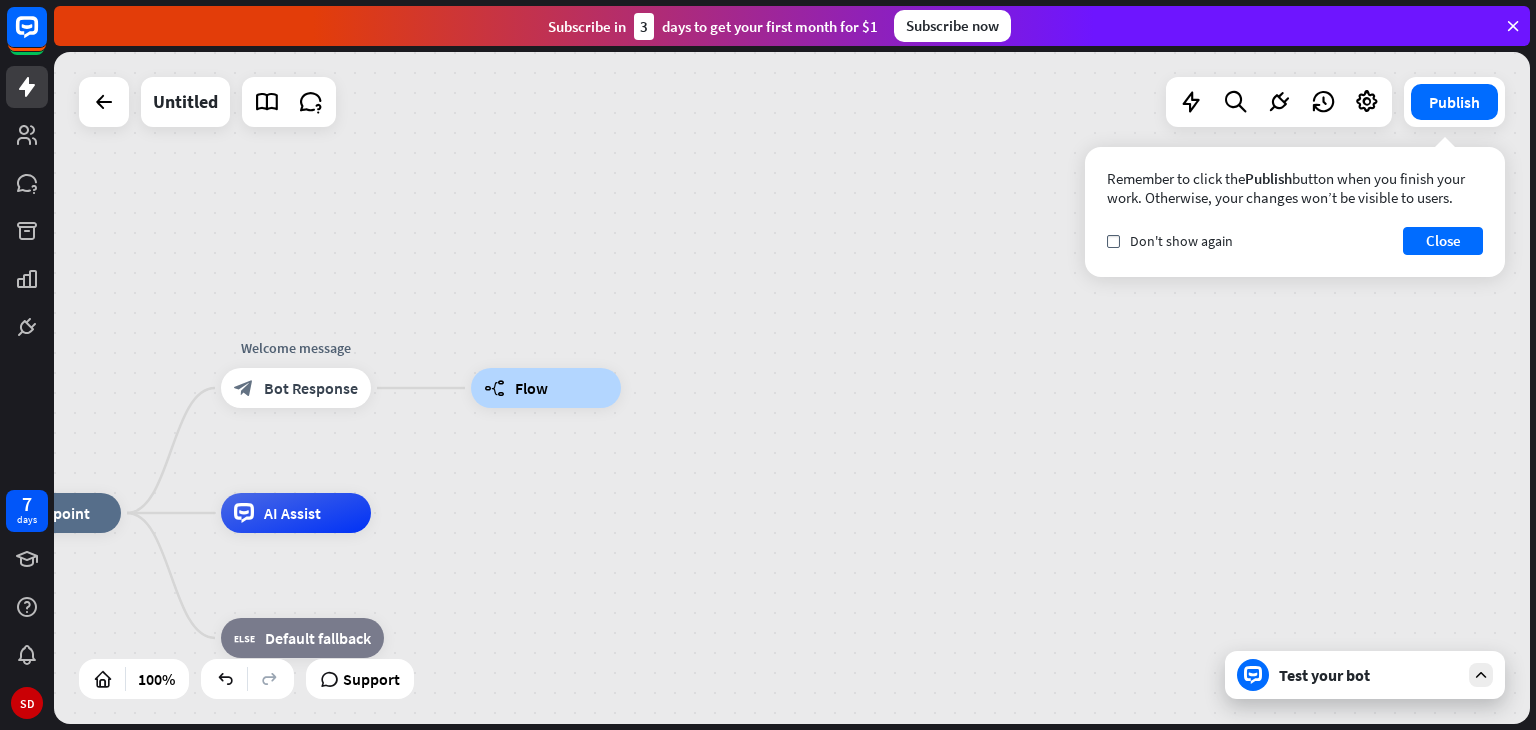 click on "Test your bot" at bounding box center [1369, 675] 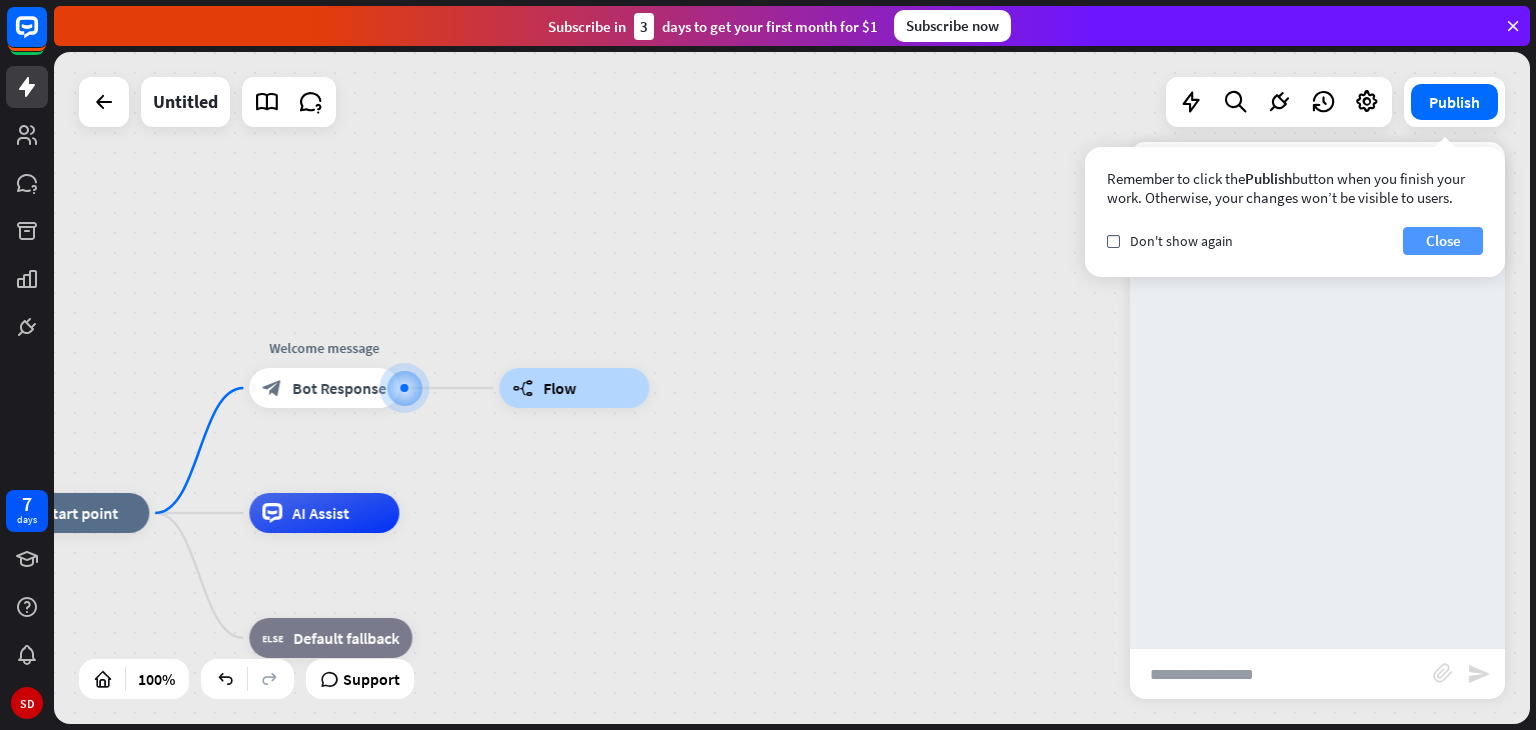 click on "Close" at bounding box center [1443, 241] 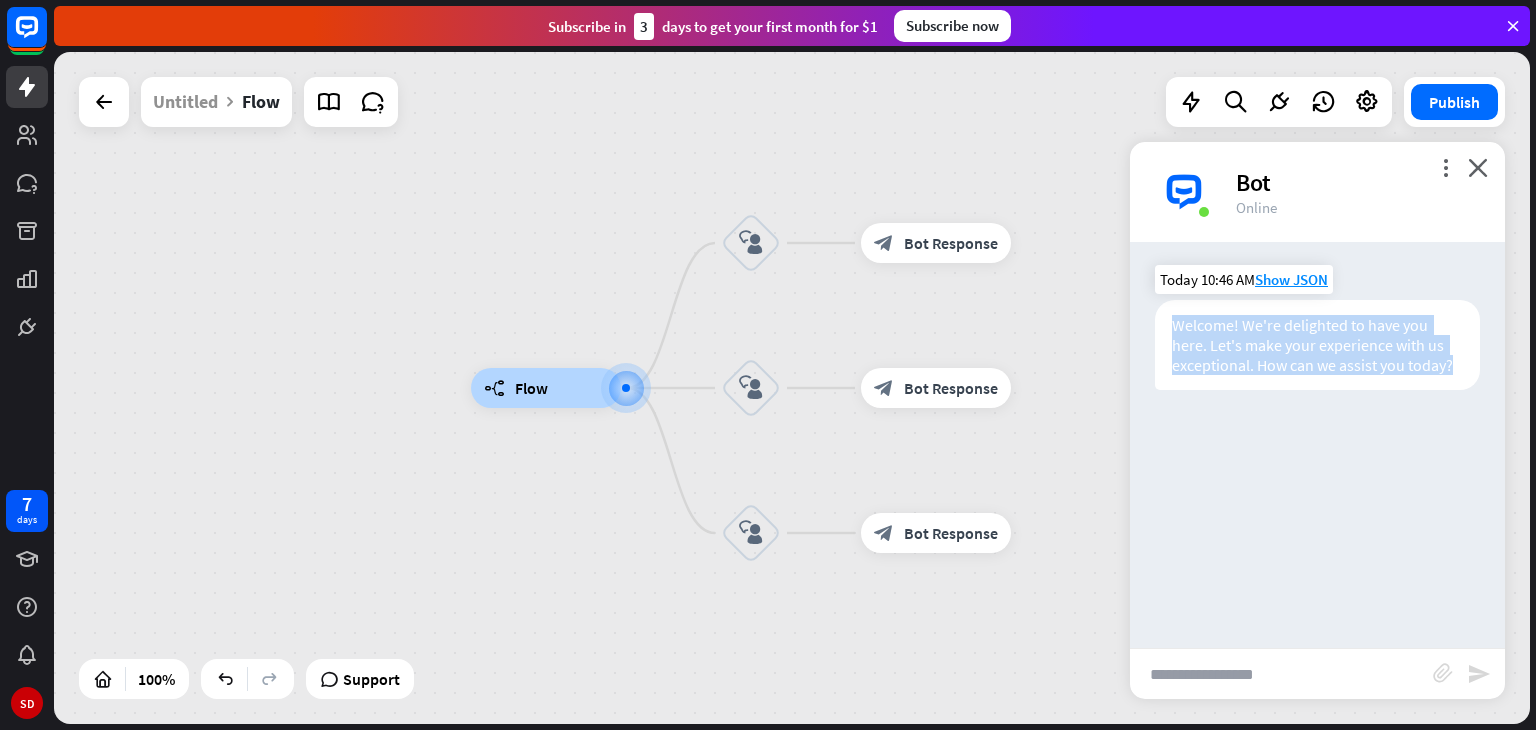 drag, startPoint x: 1167, startPoint y: 326, endPoint x: 1449, endPoint y: 307, distance: 282.63934 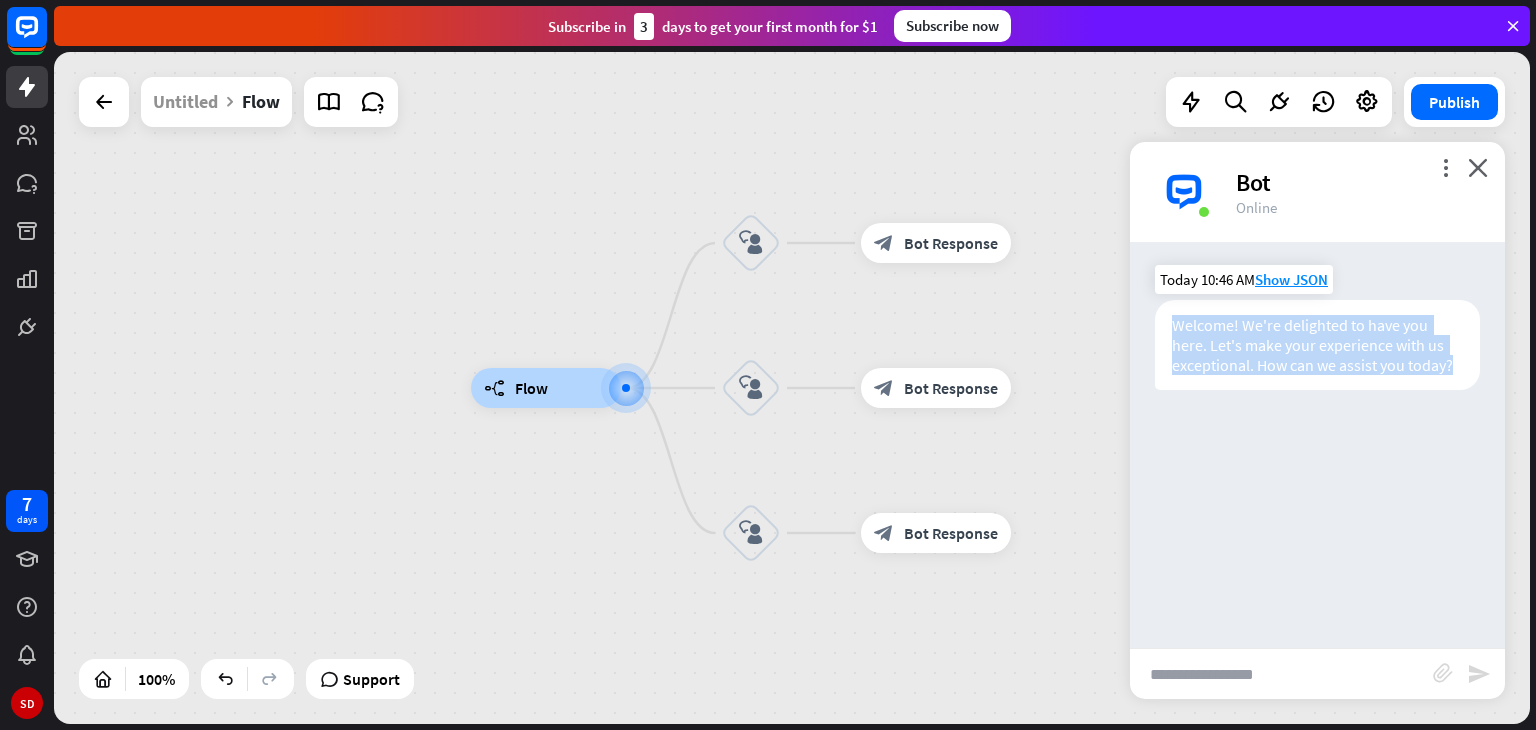 click on "Welcome! We're delighted to have you here. Let's make your experience with us exceptional. How can we assist you today?" at bounding box center [1317, 345] 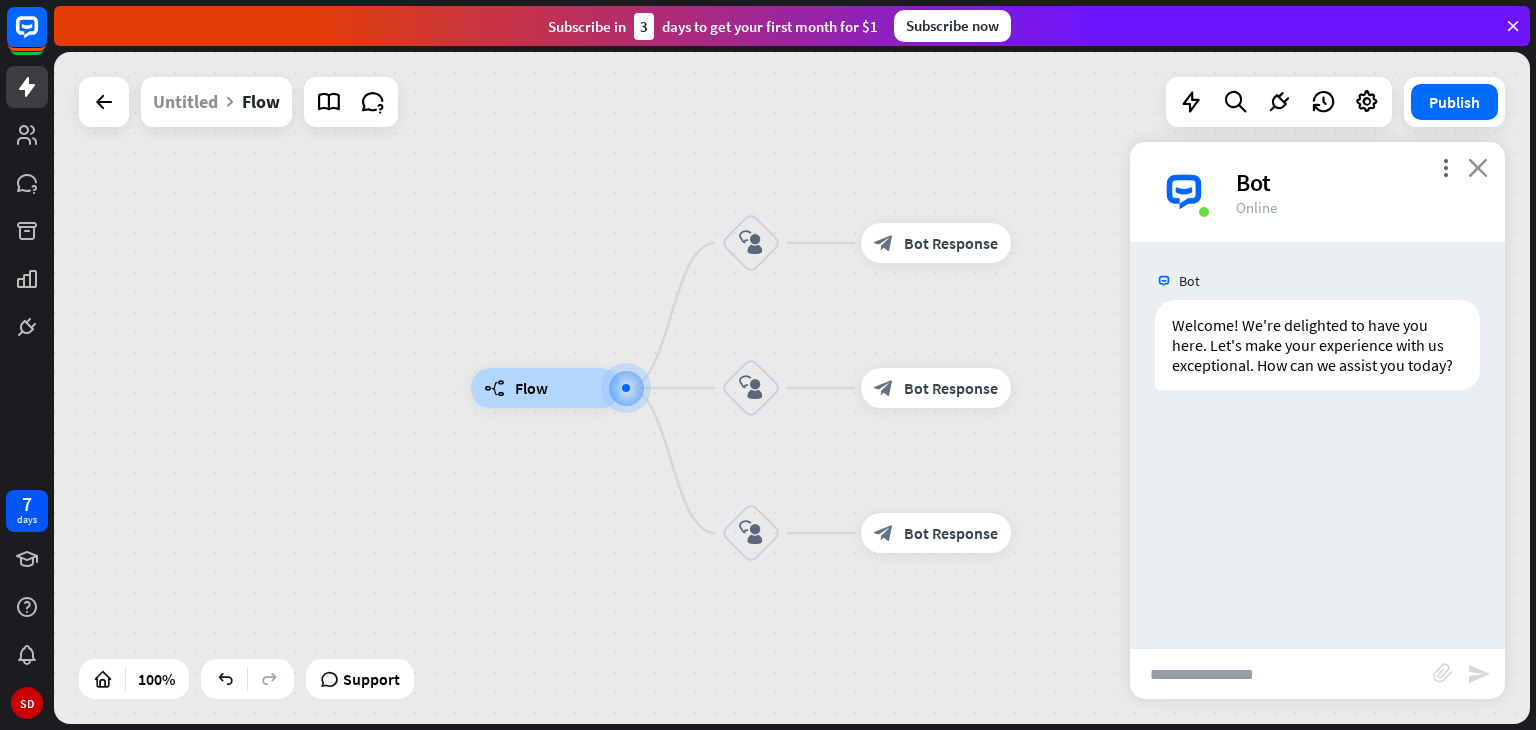 click on "close" at bounding box center [1478, 167] 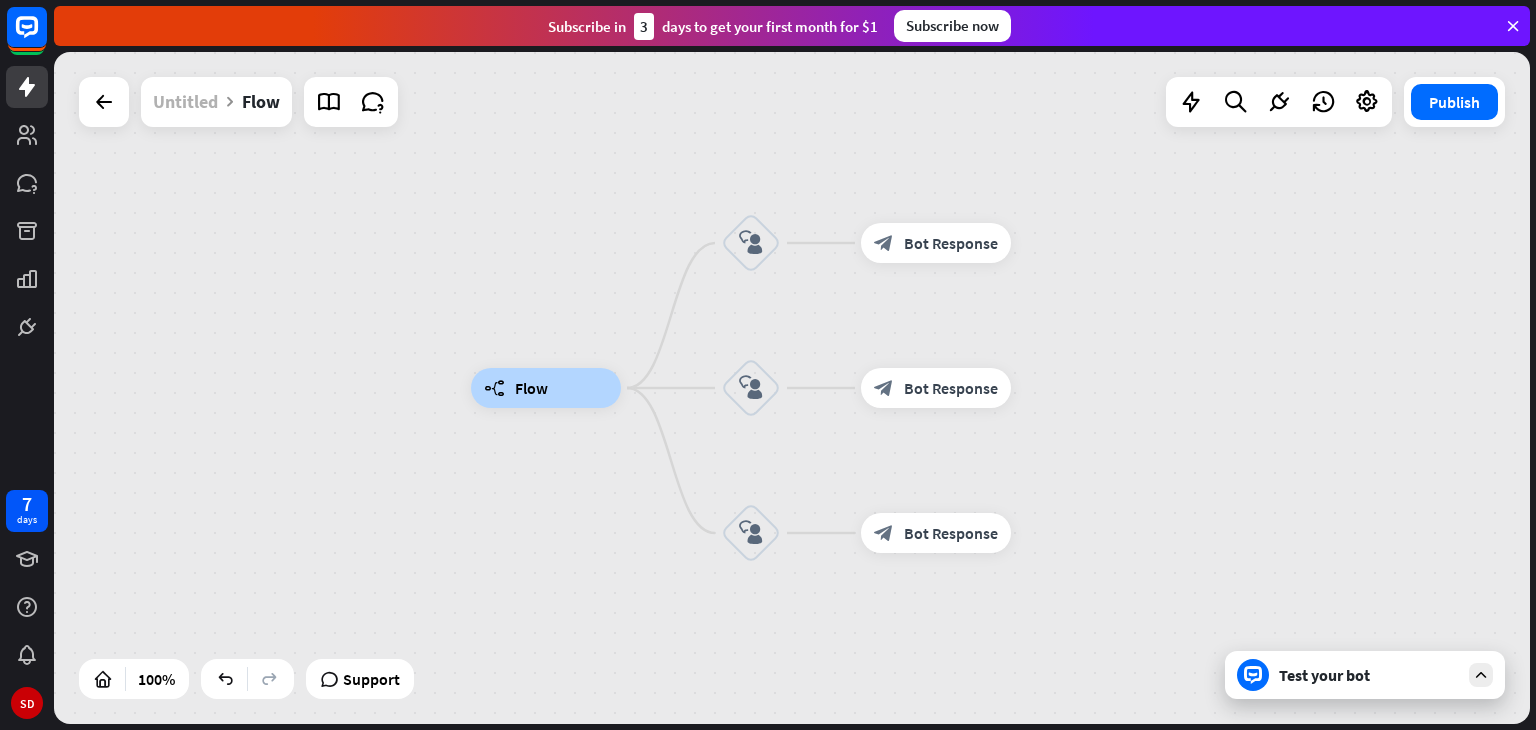 click on "Untitled" at bounding box center (185, 102) 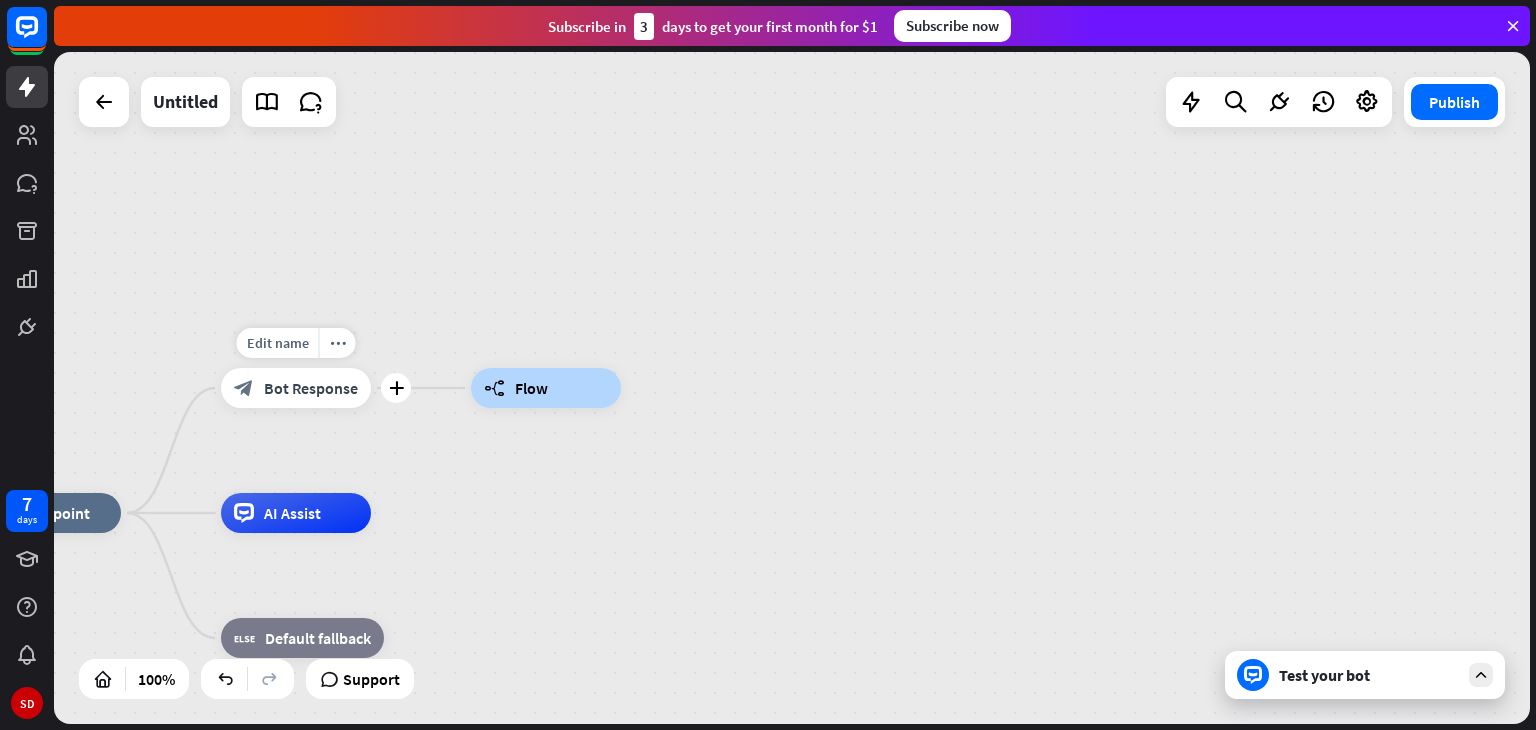 click on "Bot Response" at bounding box center [311, 388] 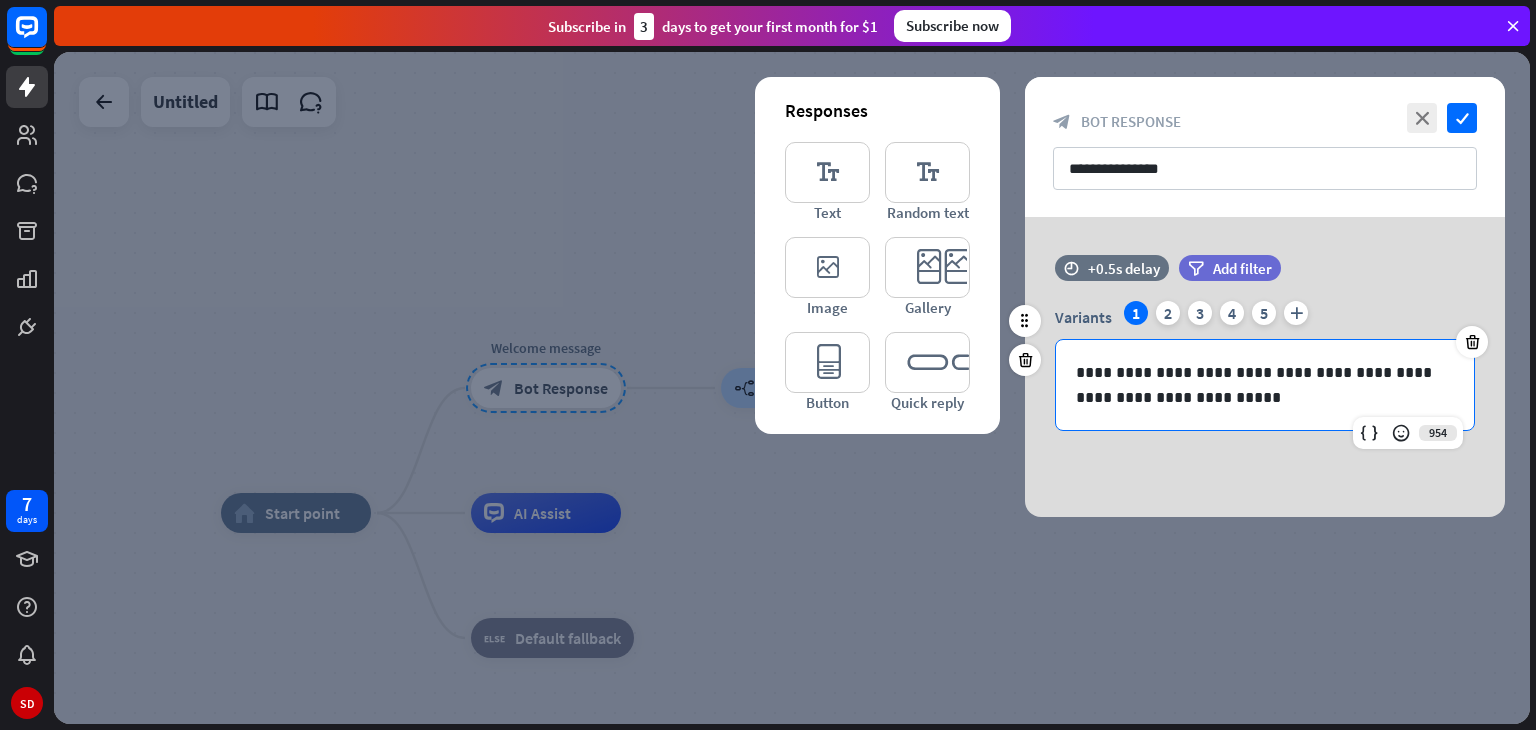 click on "**********" at bounding box center (1265, 385) 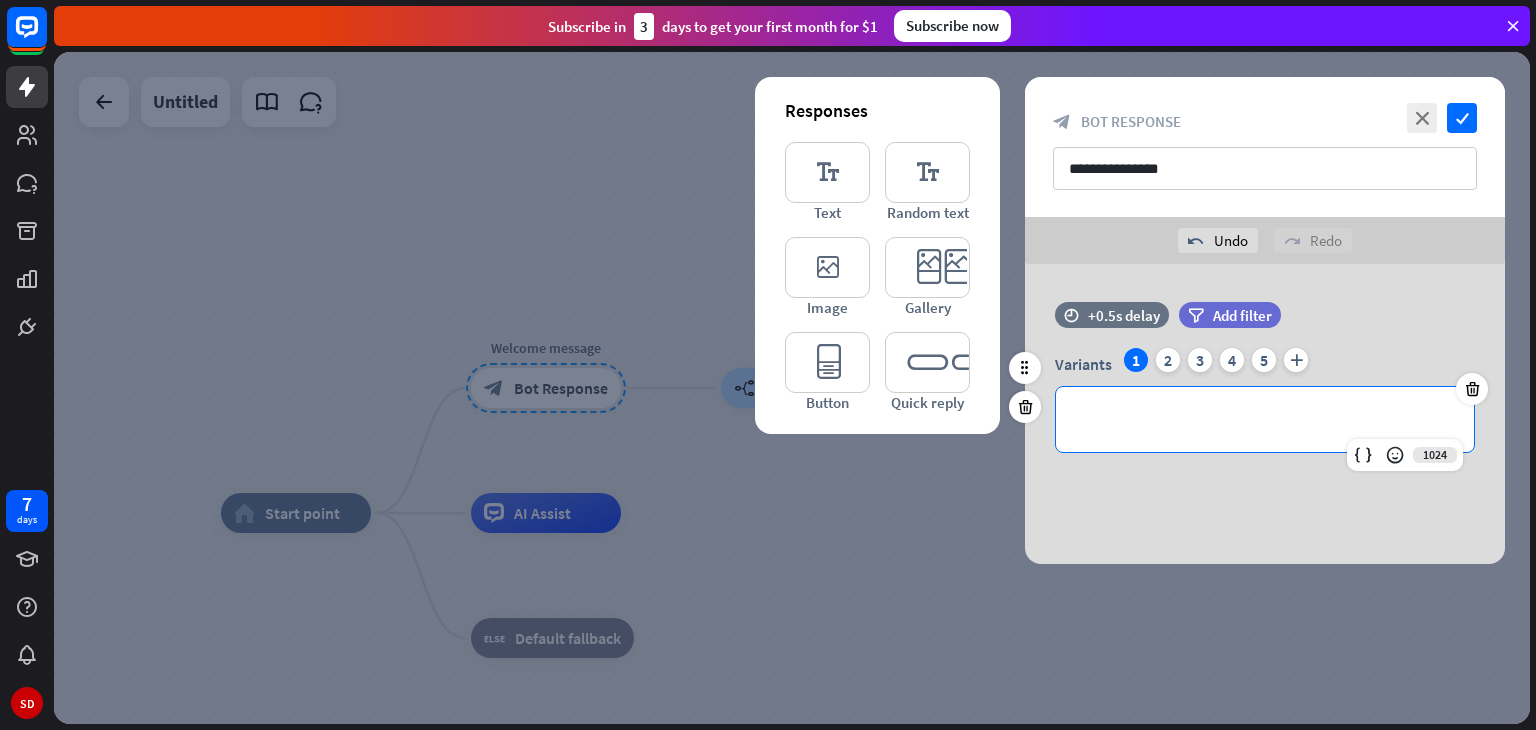 click on "**********" at bounding box center (1265, 419) 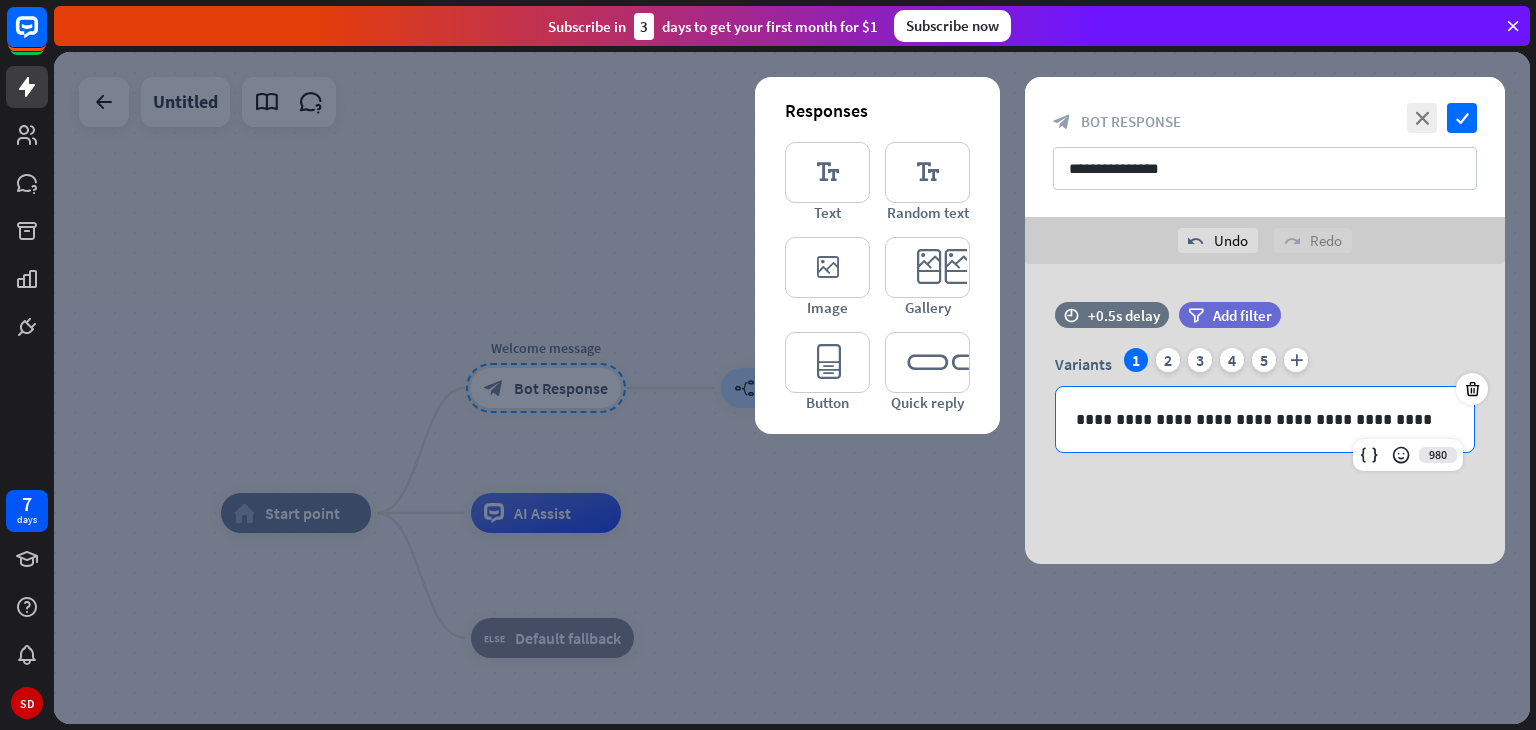 click on "**********" at bounding box center [1265, 414] 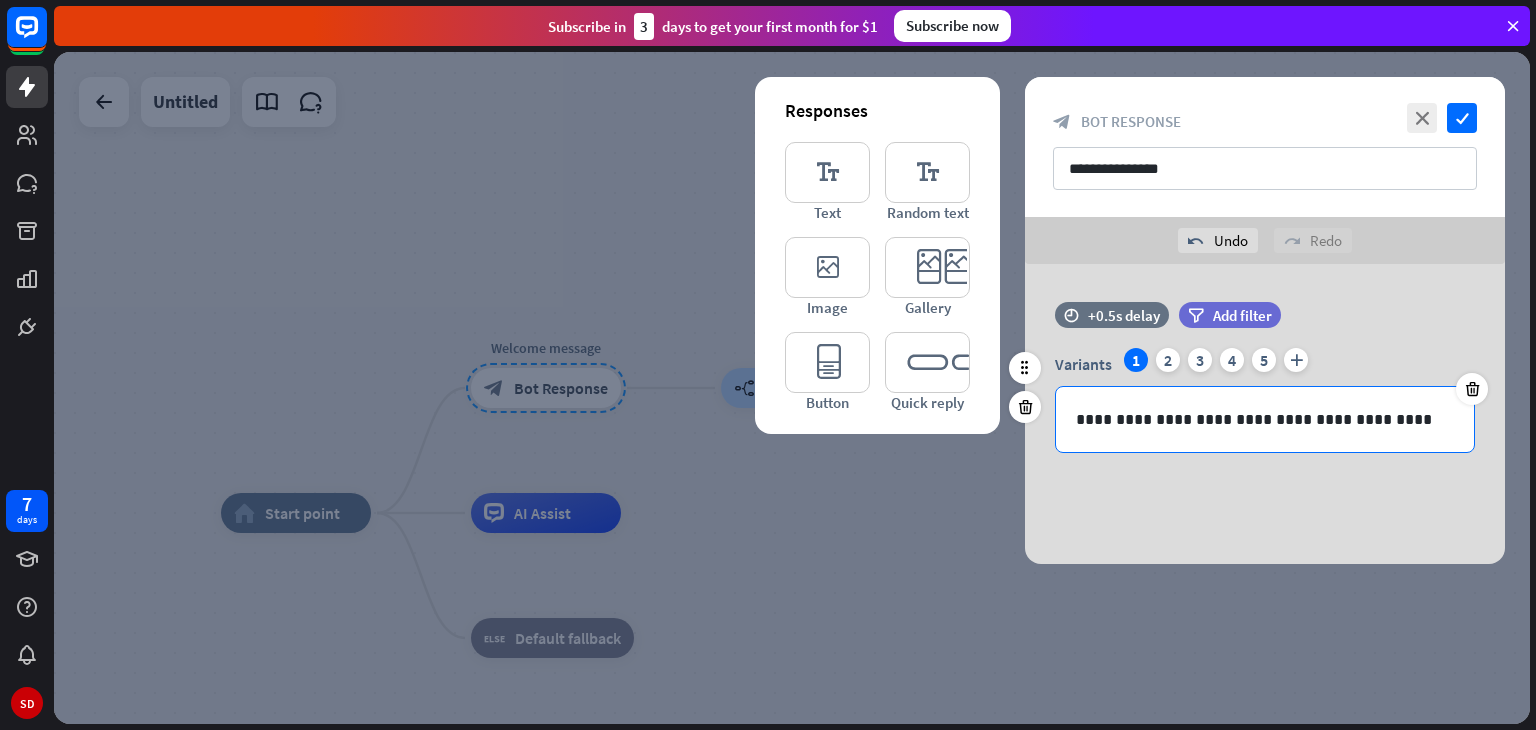 click on "**********" at bounding box center (1265, 419) 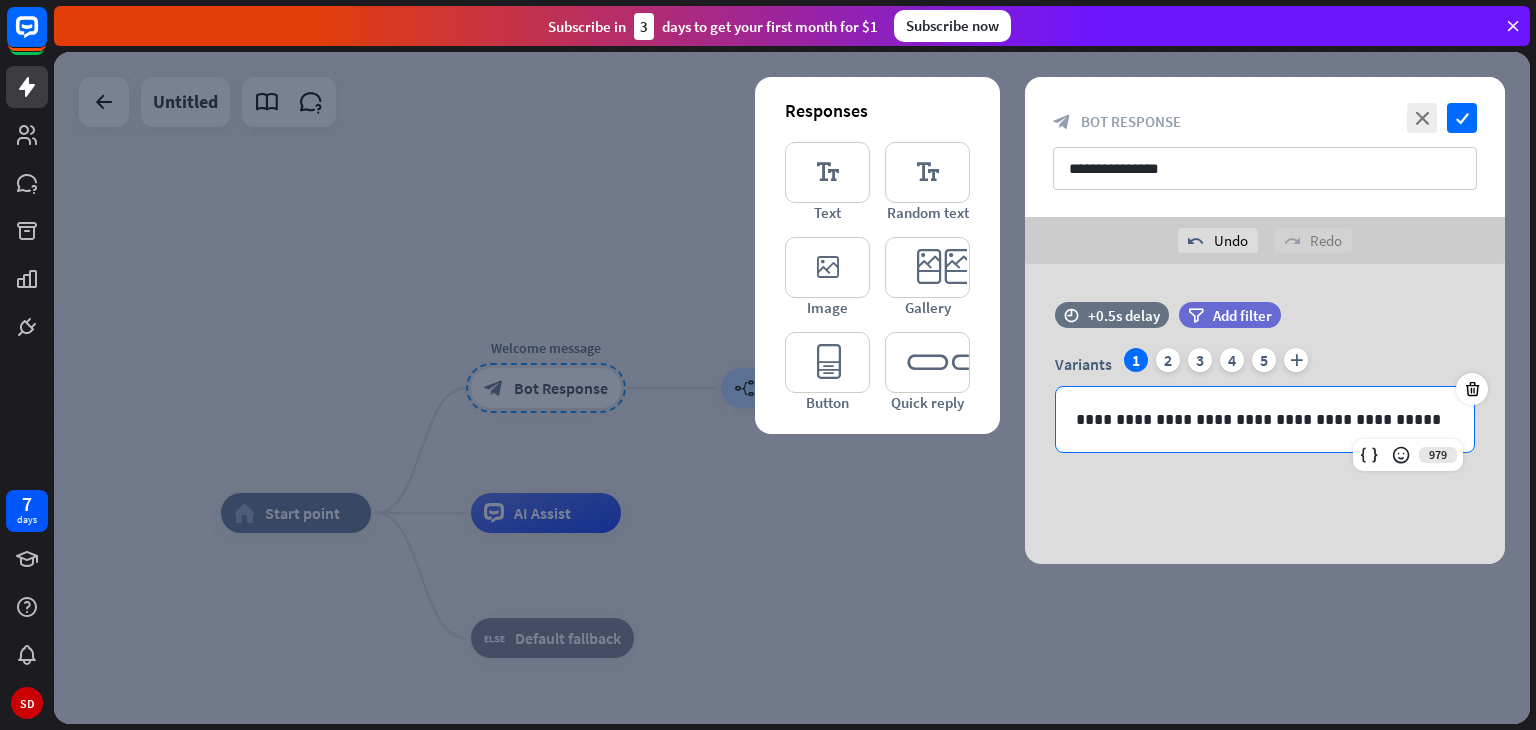 click on "**********" at bounding box center [1265, 414] 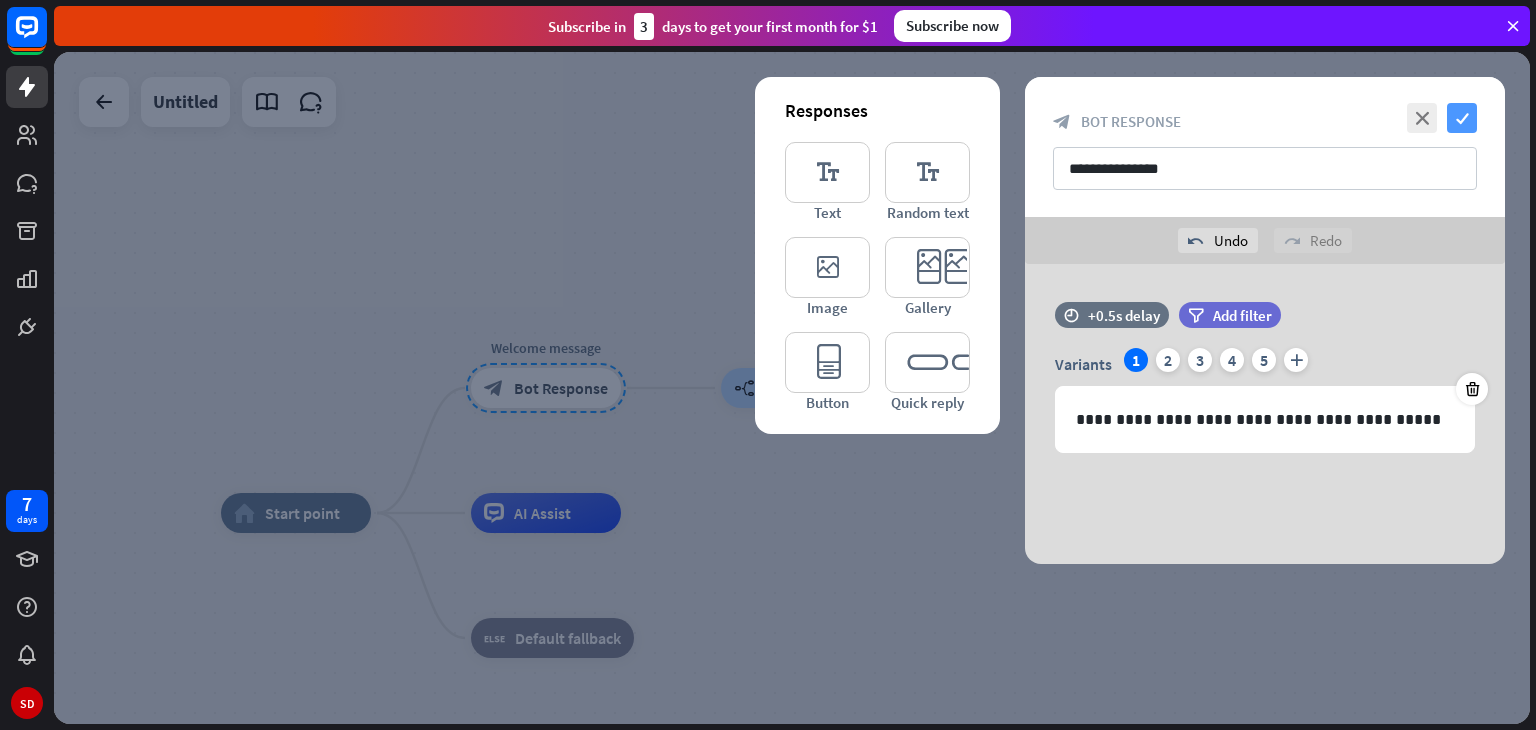 click on "check" at bounding box center [1462, 118] 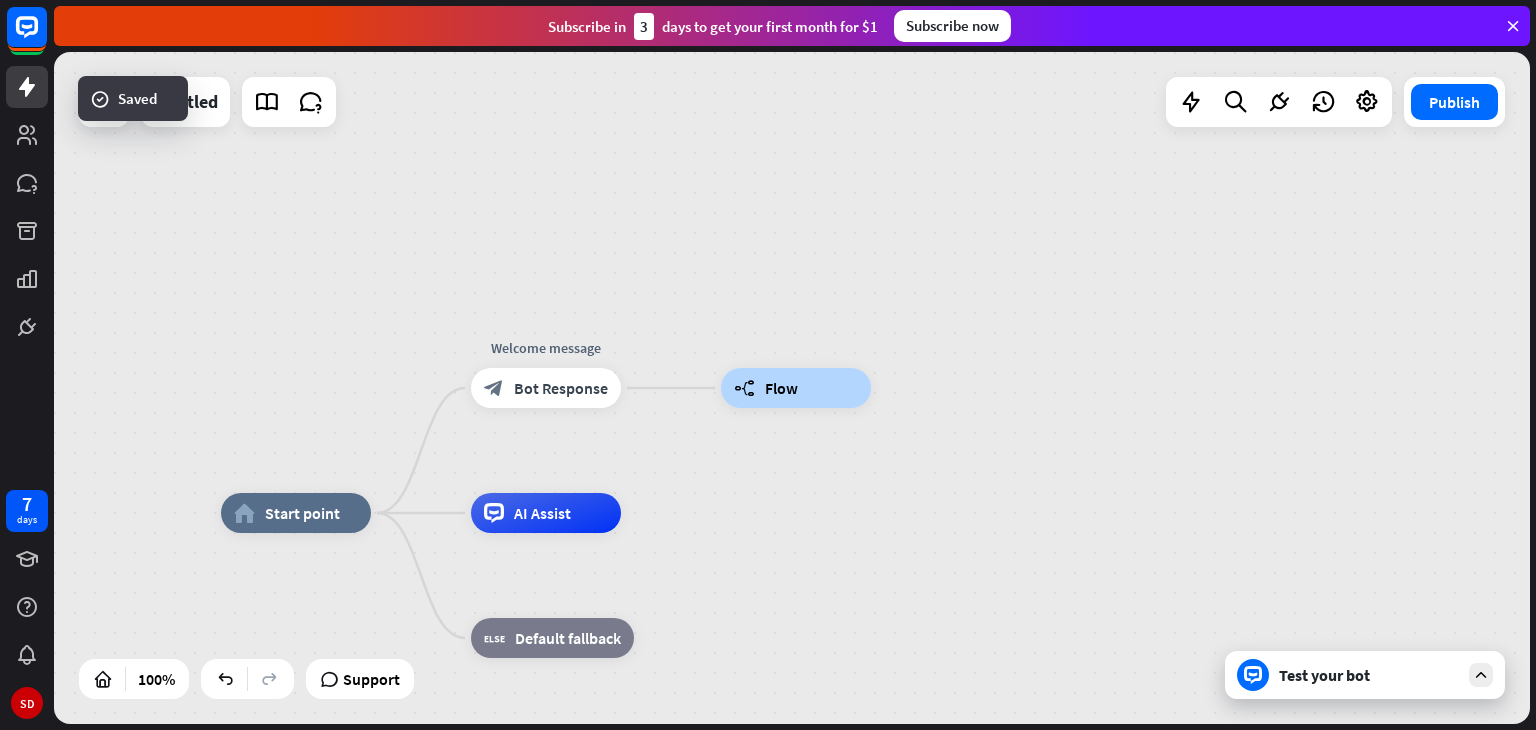 click on "Test your bot" at bounding box center [1369, 675] 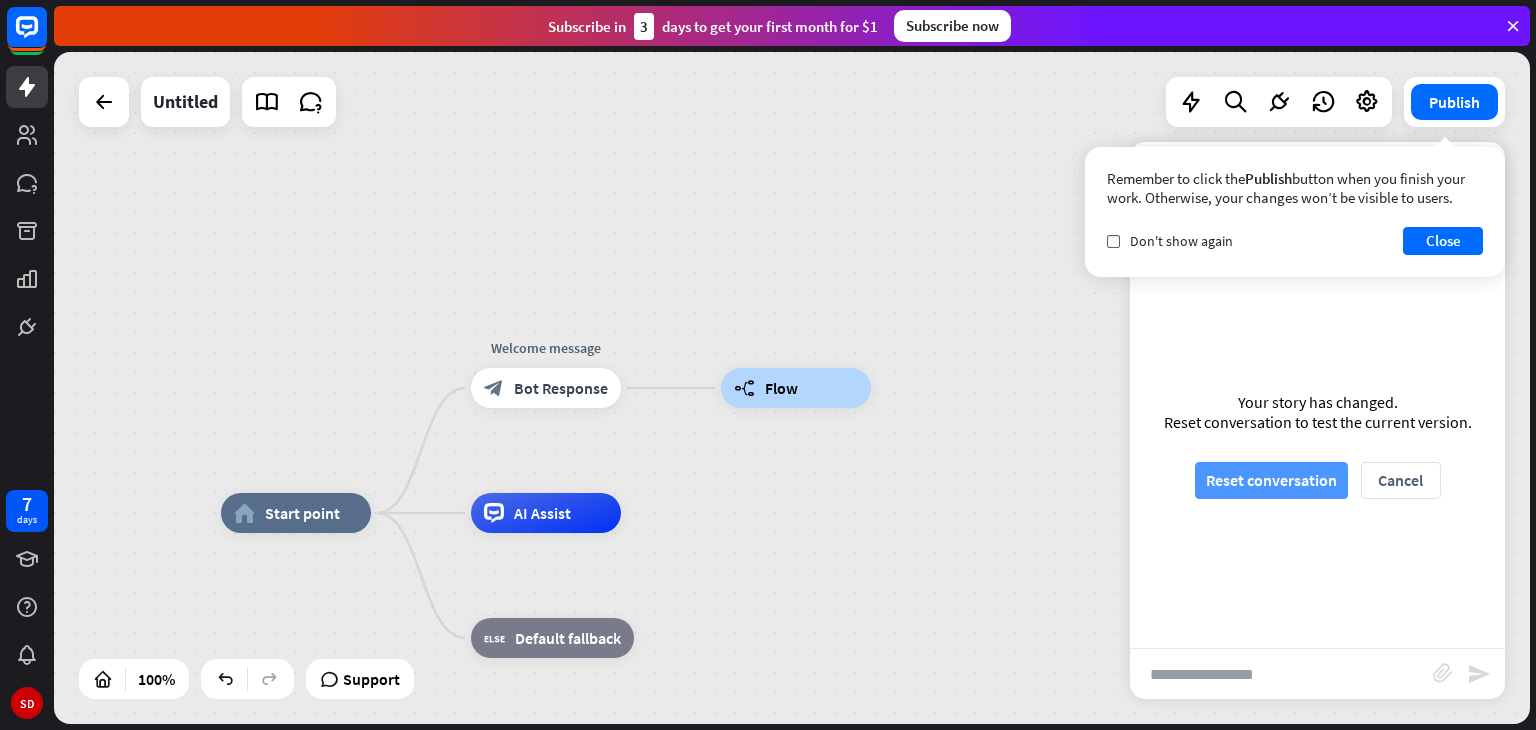 click on "Reset conversation" at bounding box center (1271, 480) 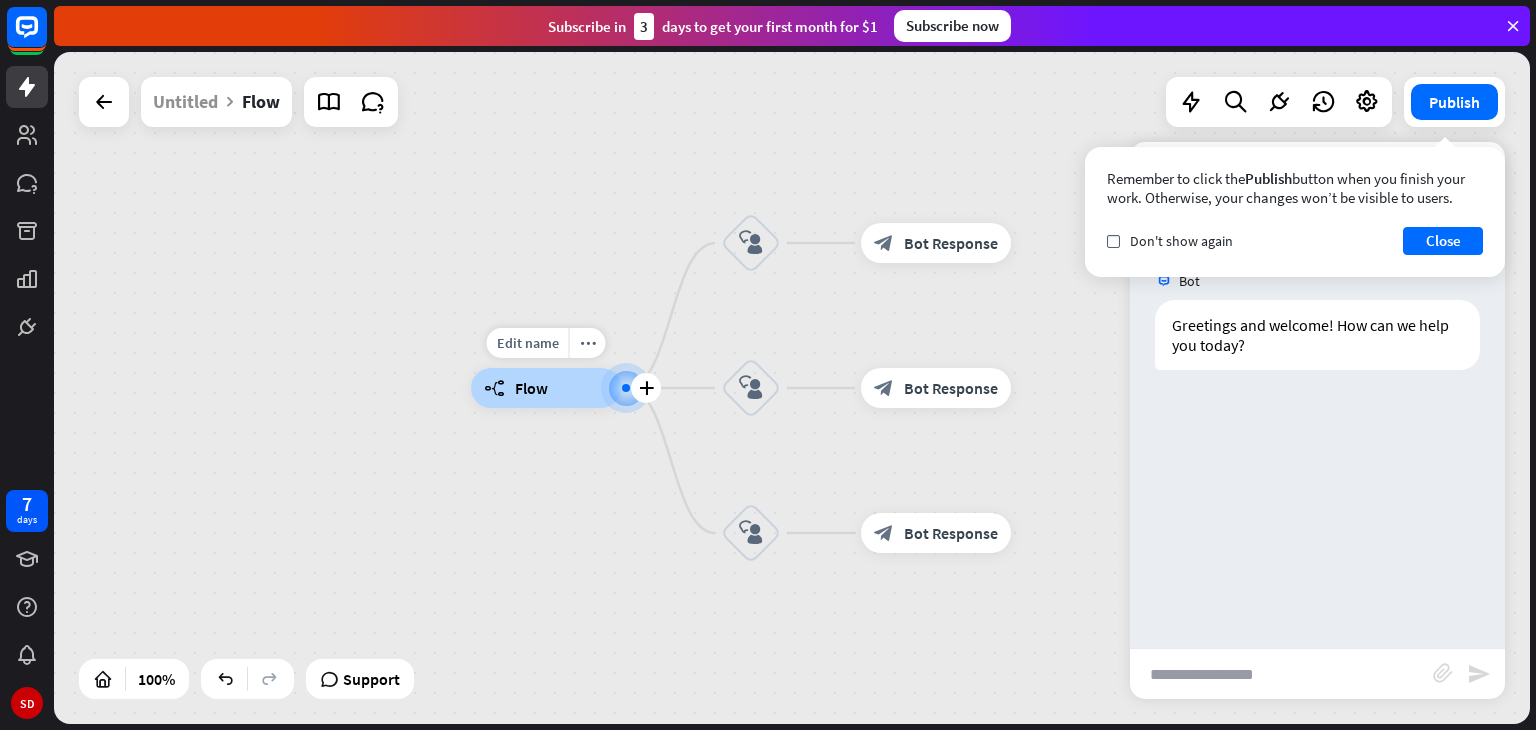 drag, startPoint x: 637, startPoint y: 407, endPoint x: 580, endPoint y: 381, distance: 62.649822 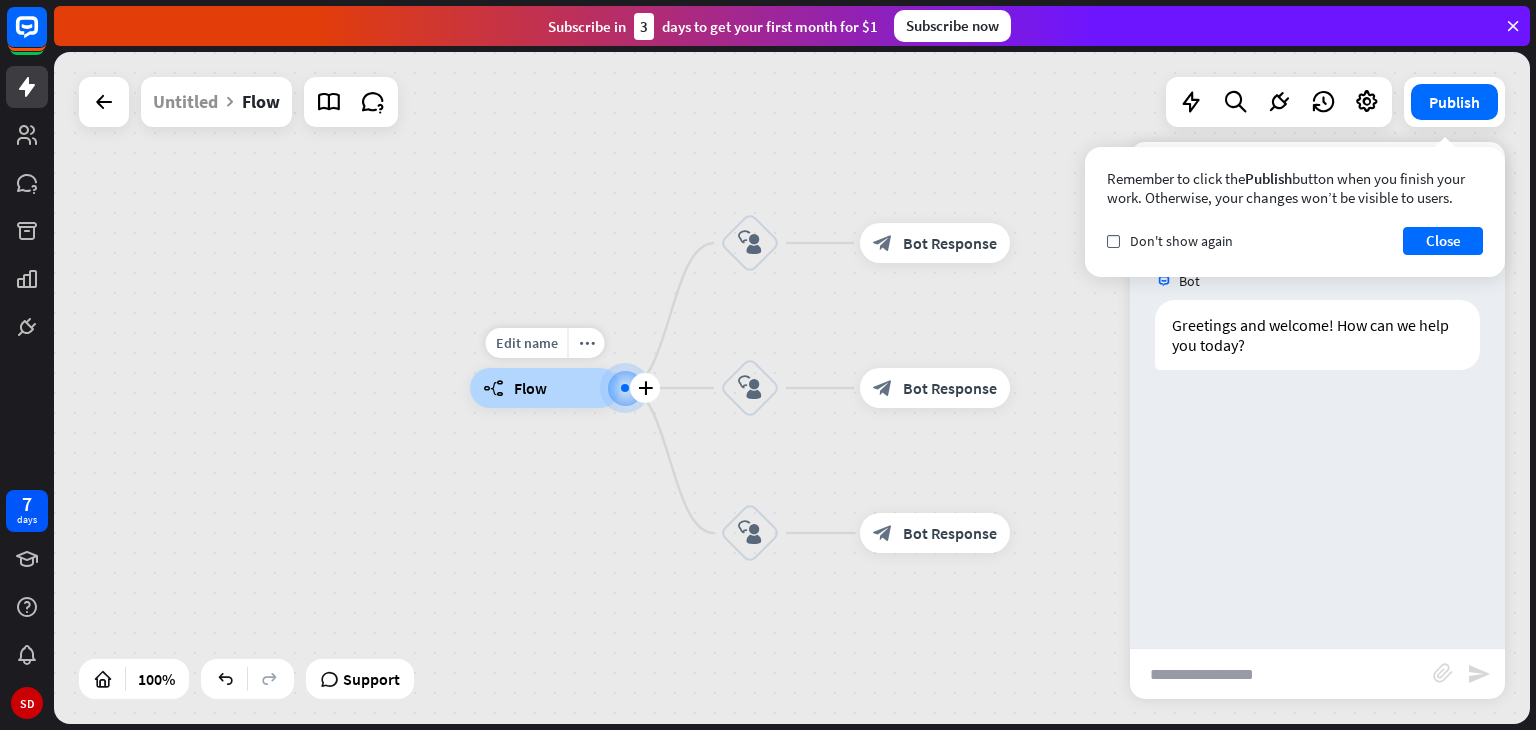 click on "builder_tree   Flow" at bounding box center [545, 388] 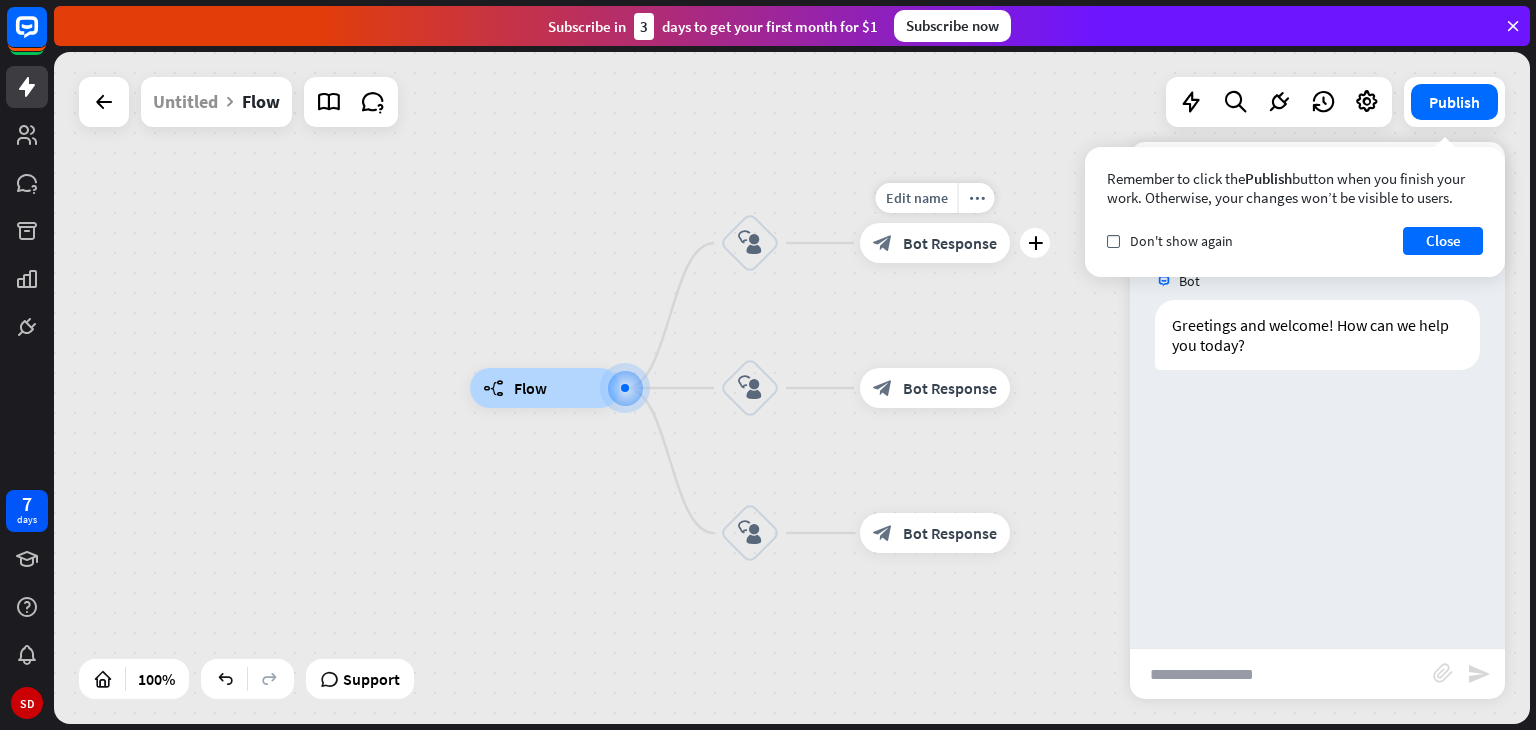 click on "block_bot_response   Bot Response" at bounding box center [935, 243] 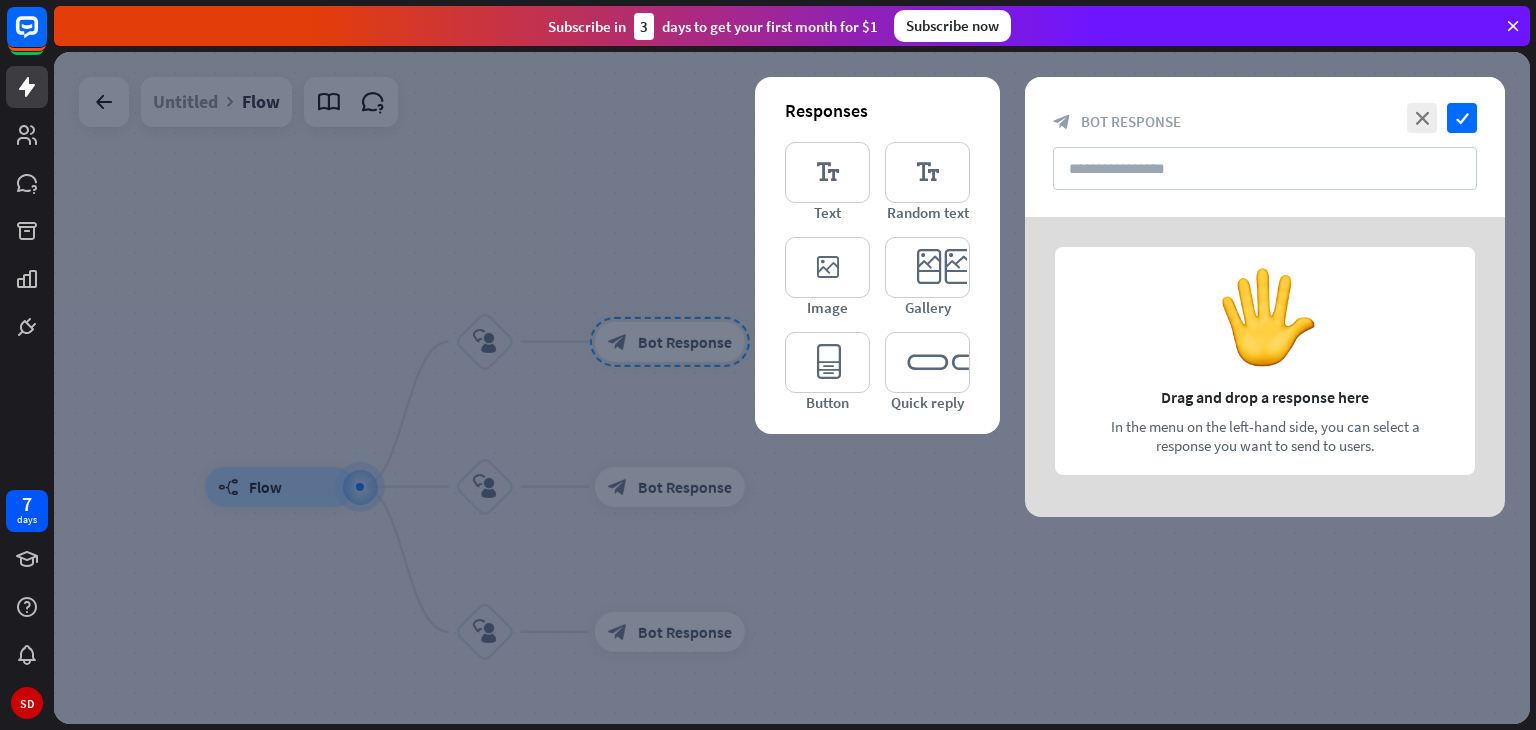 click at bounding box center [792, 388] 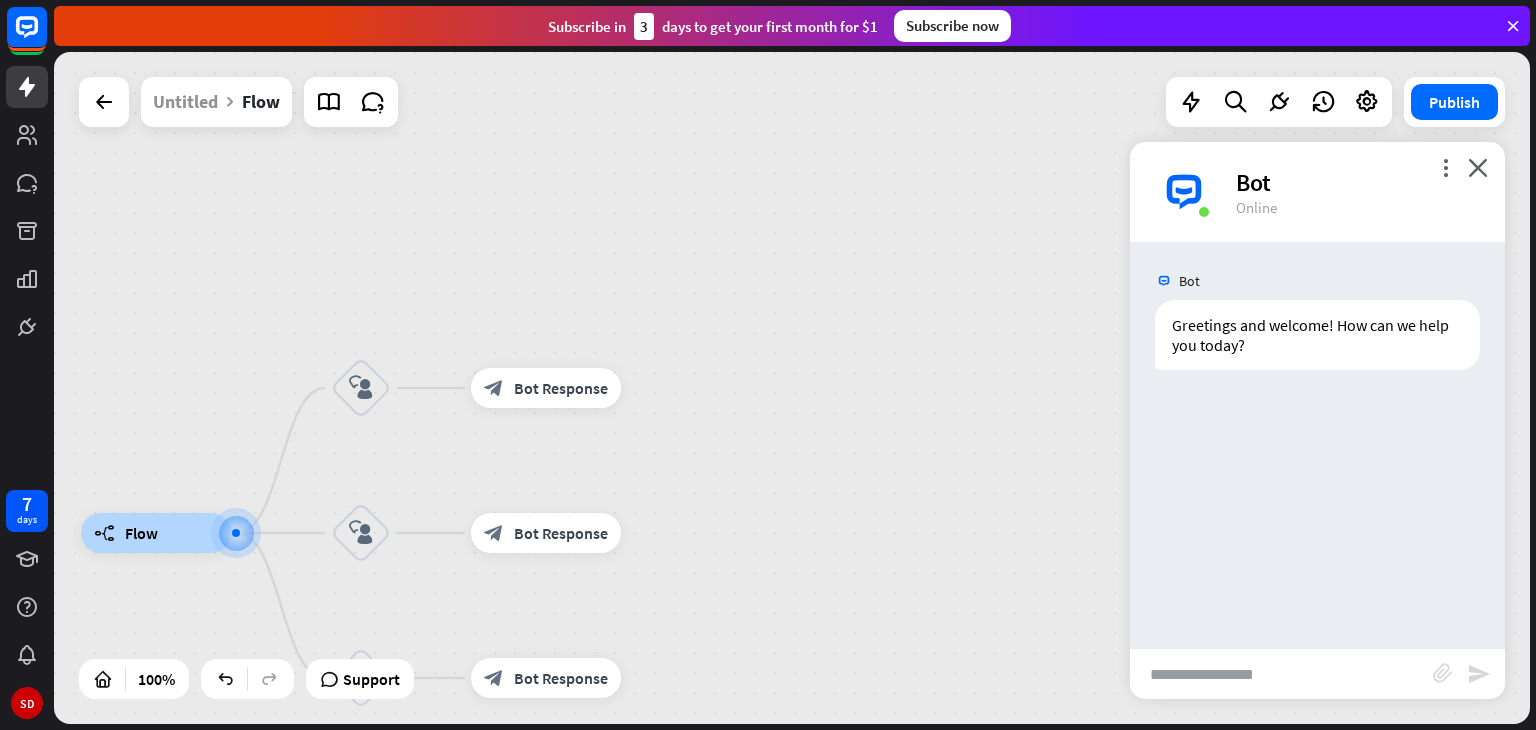 click at bounding box center [104, 102] 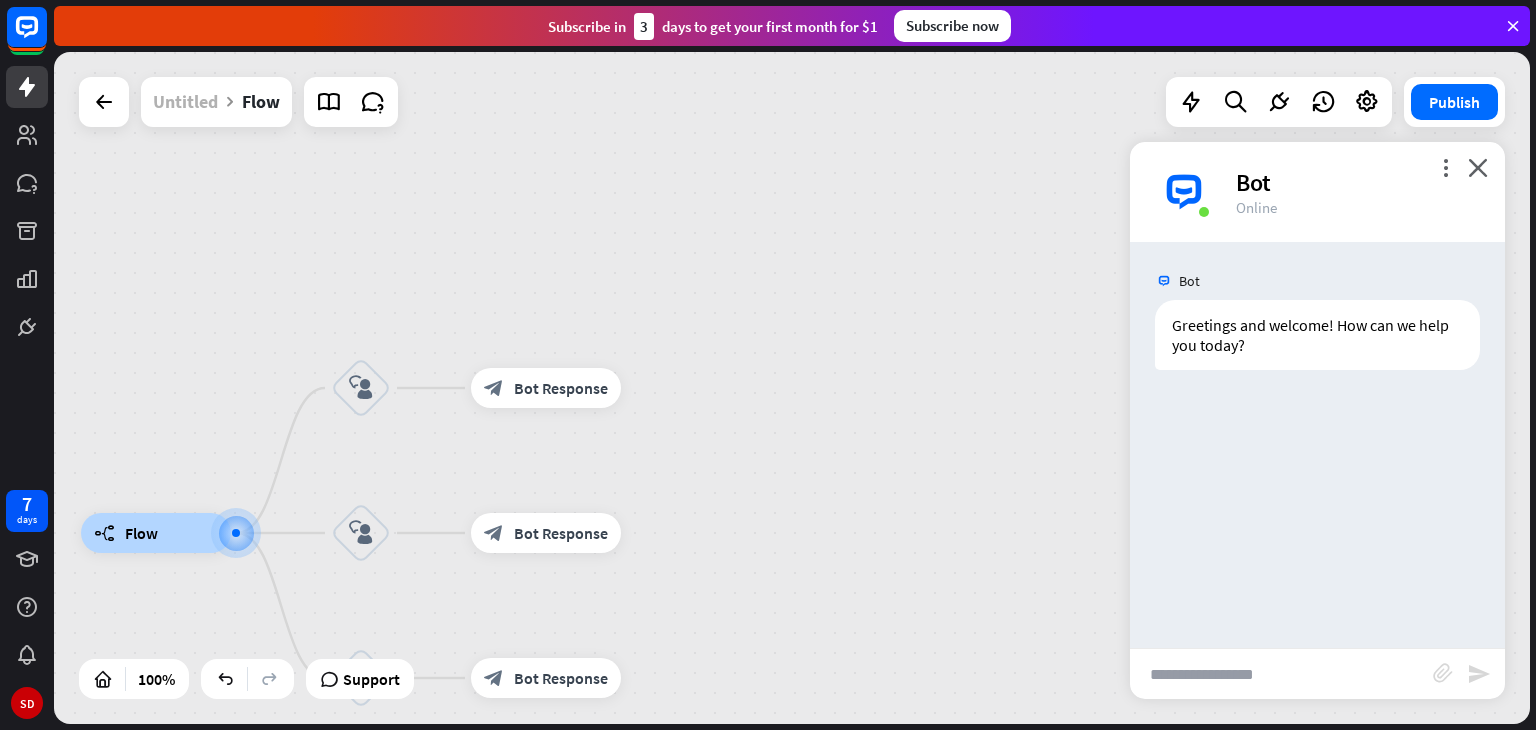 click on "Untitled" at bounding box center [185, 102] 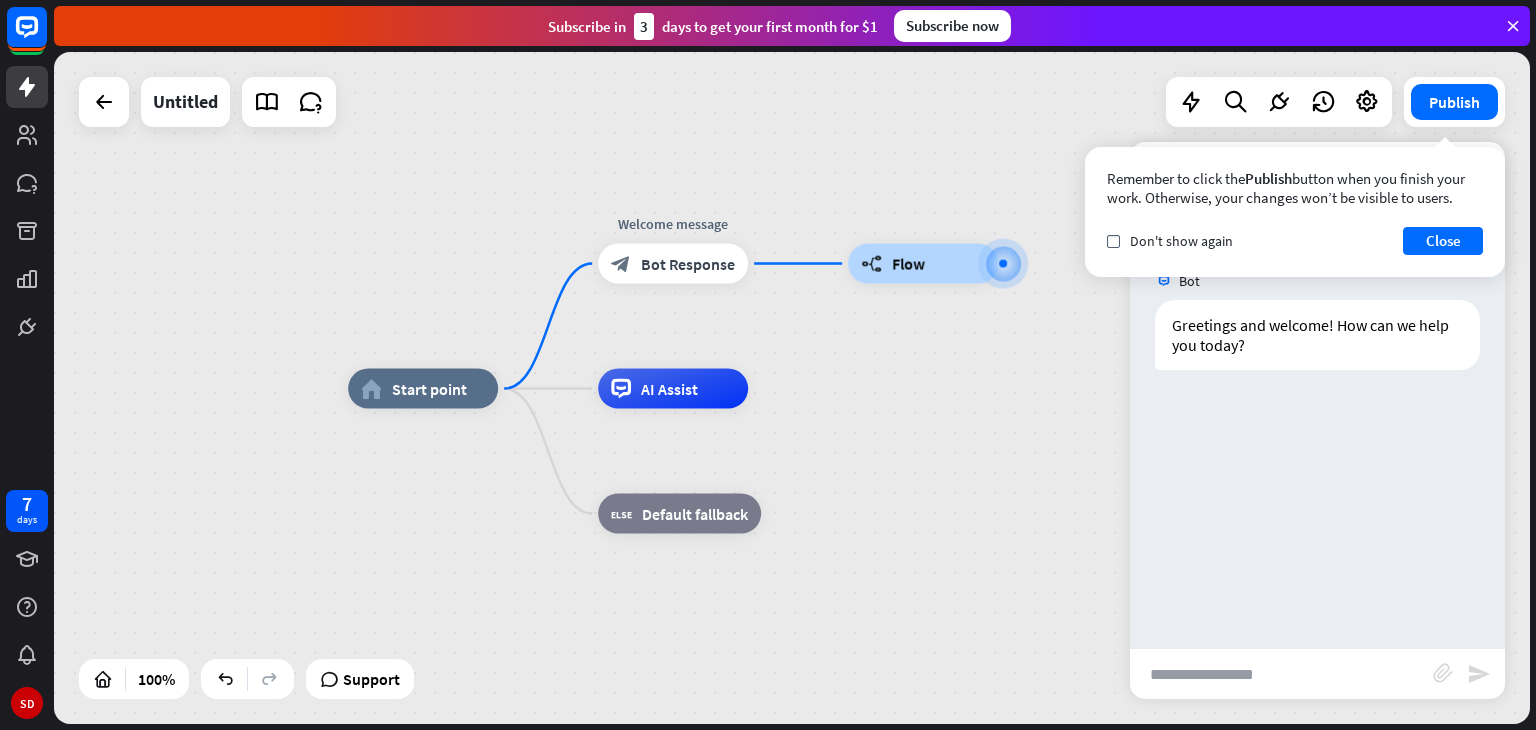 click on "home_2   Start point                 Welcome message   block_bot_response   Bot Response                   builder_tree   Flow                         AI Assist                   block_fallback   Default fallback" at bounding box center [792, 388] 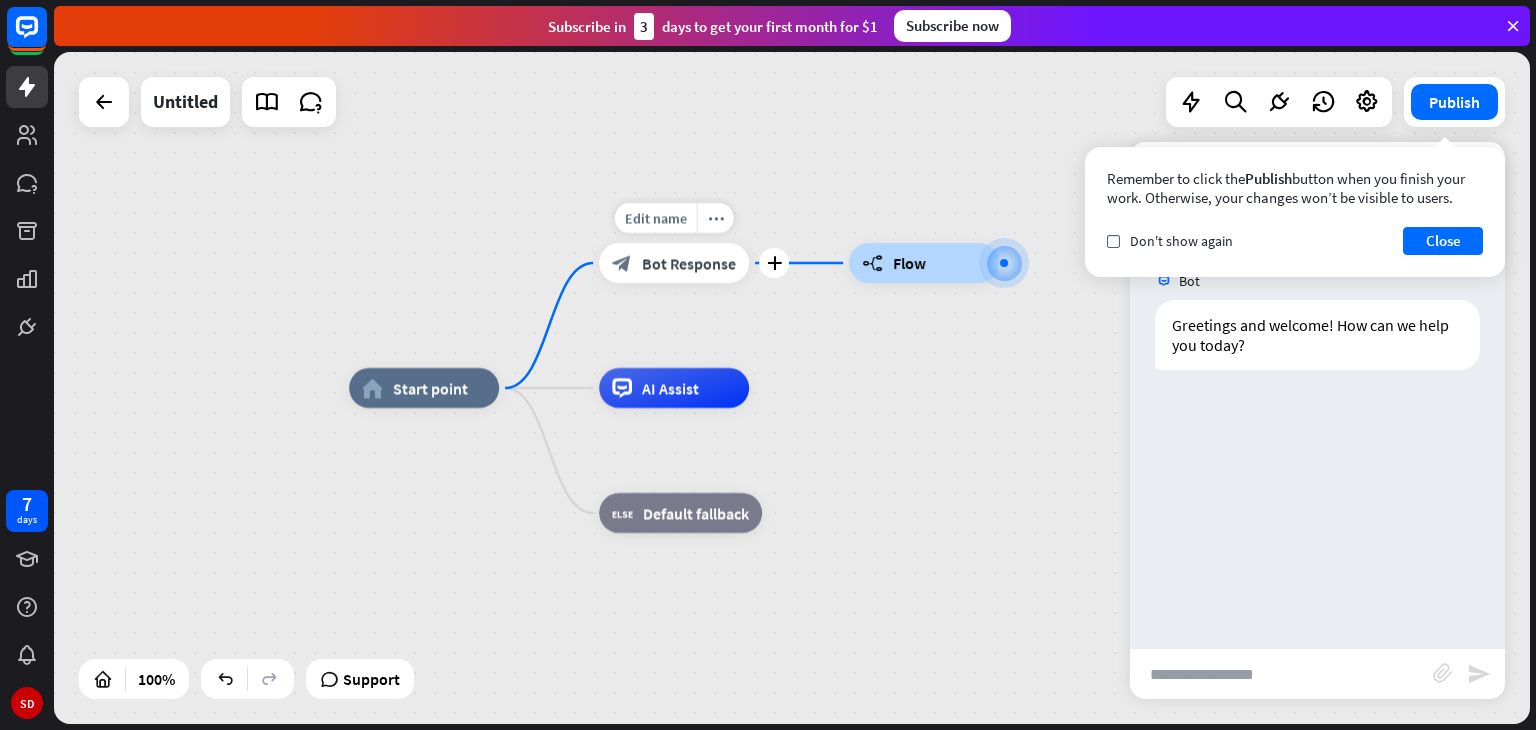 click on "Bot Response" at bounding box center (689, 263) 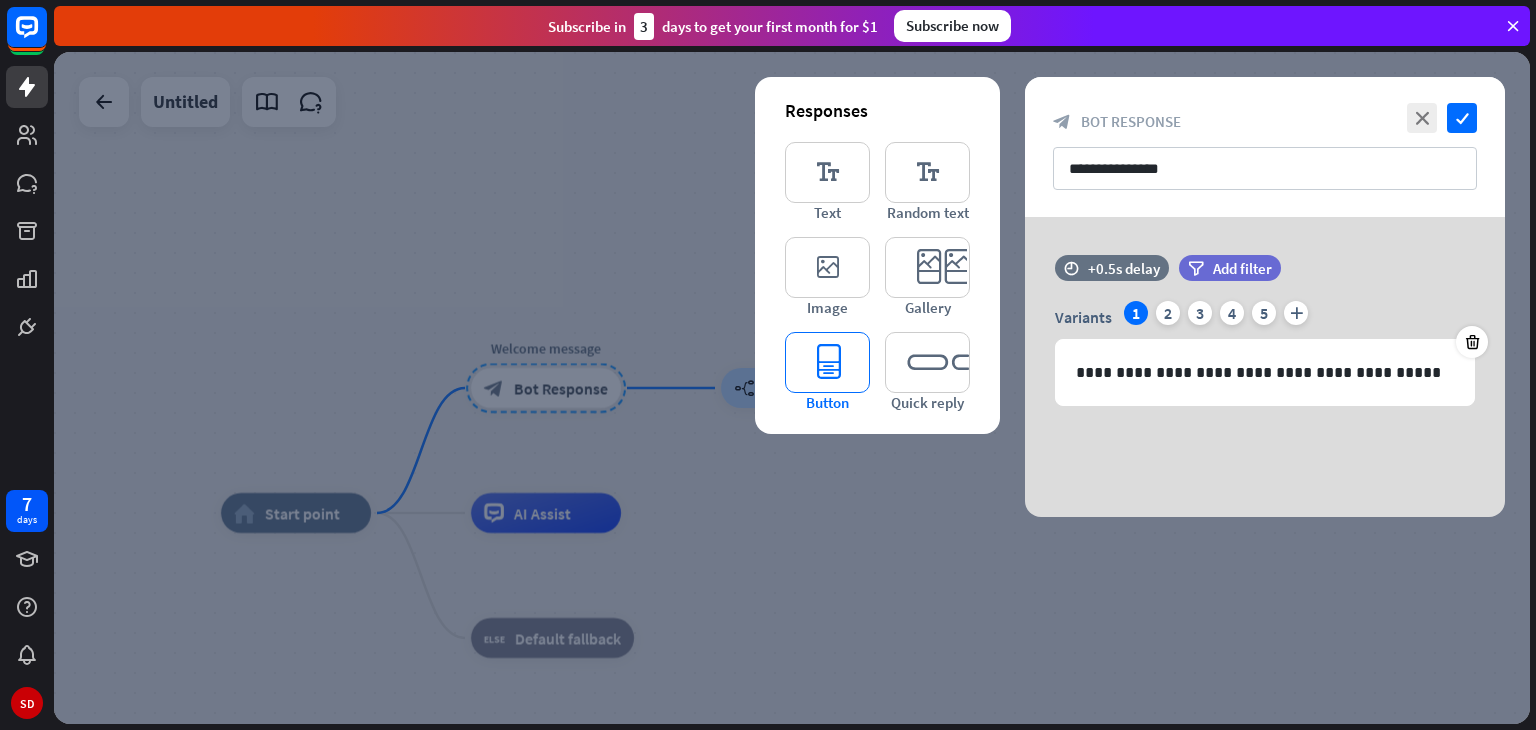 click on "editor_button" at bounding box center [827, 362] 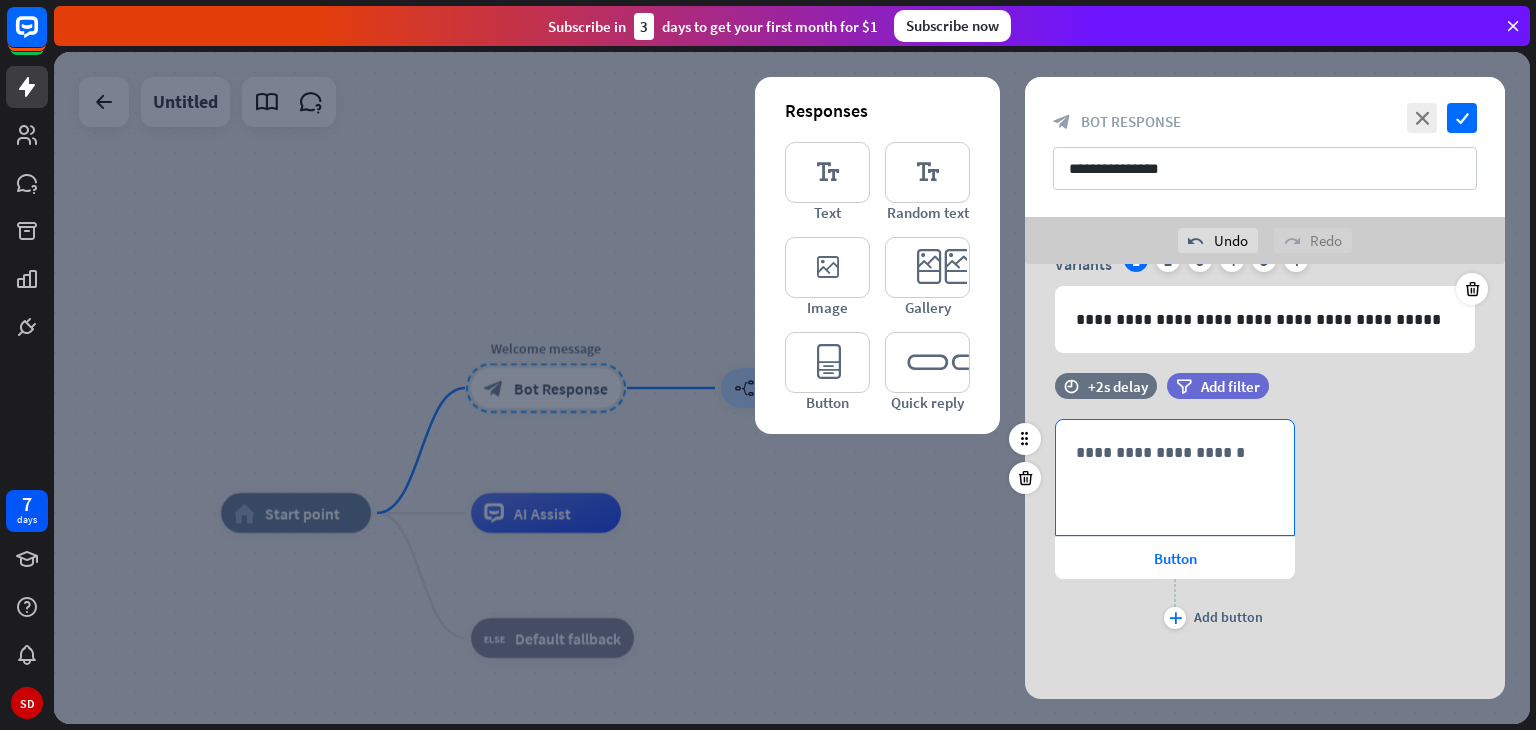 scroll, scrollTop: 104, scrollLeft: 0, axis: vertical 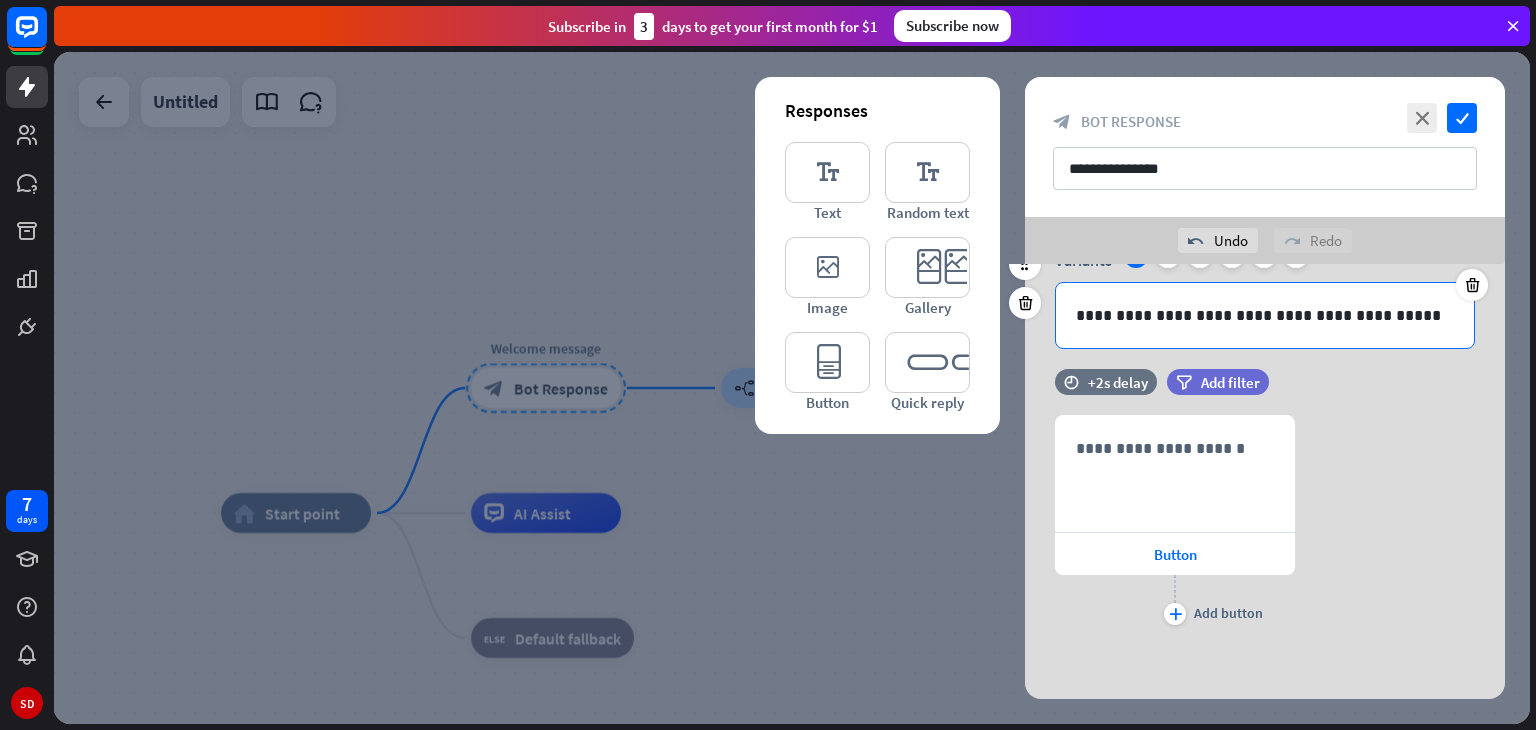 click on "**********" at bounding box center (1265, 315) 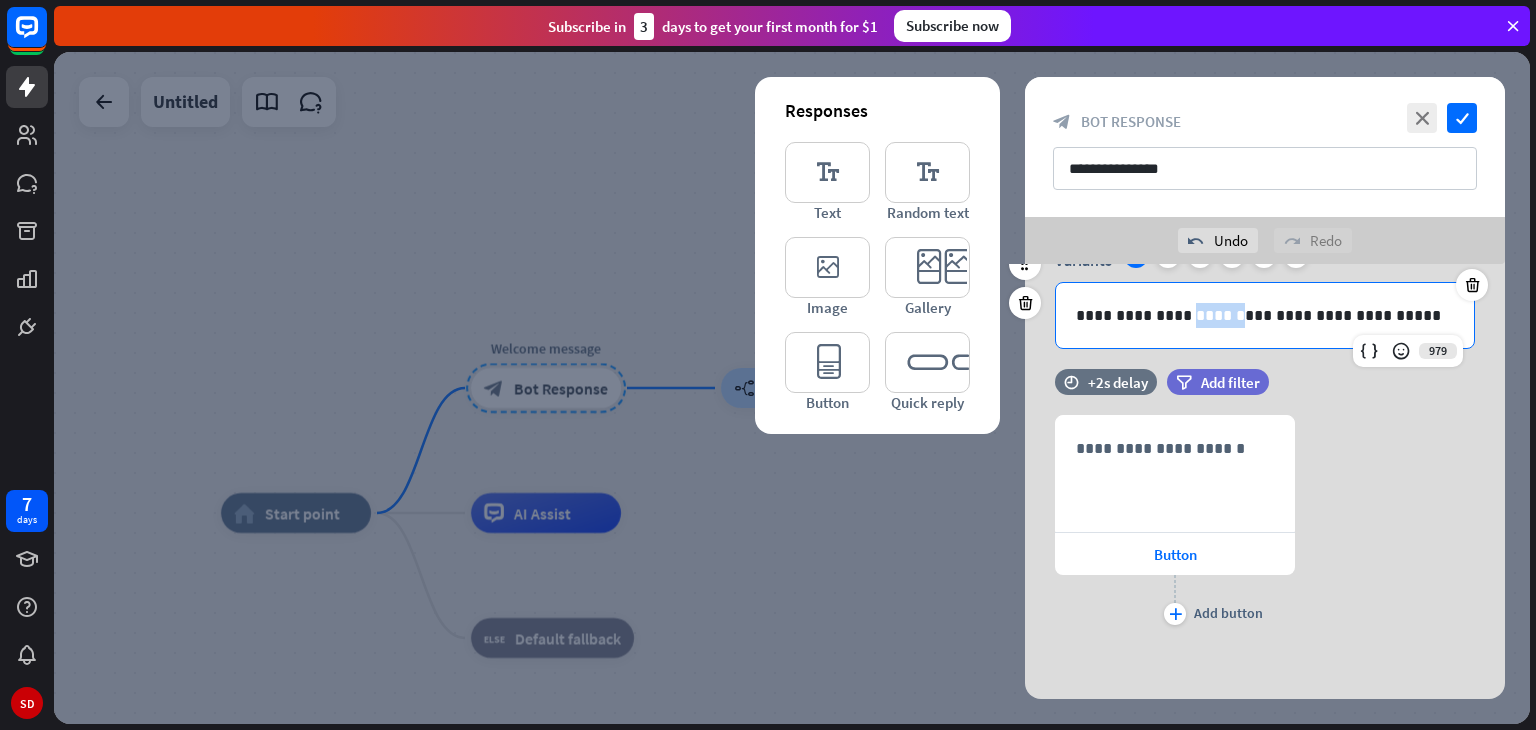 click on "**********" at bounding box center (1265, 315) 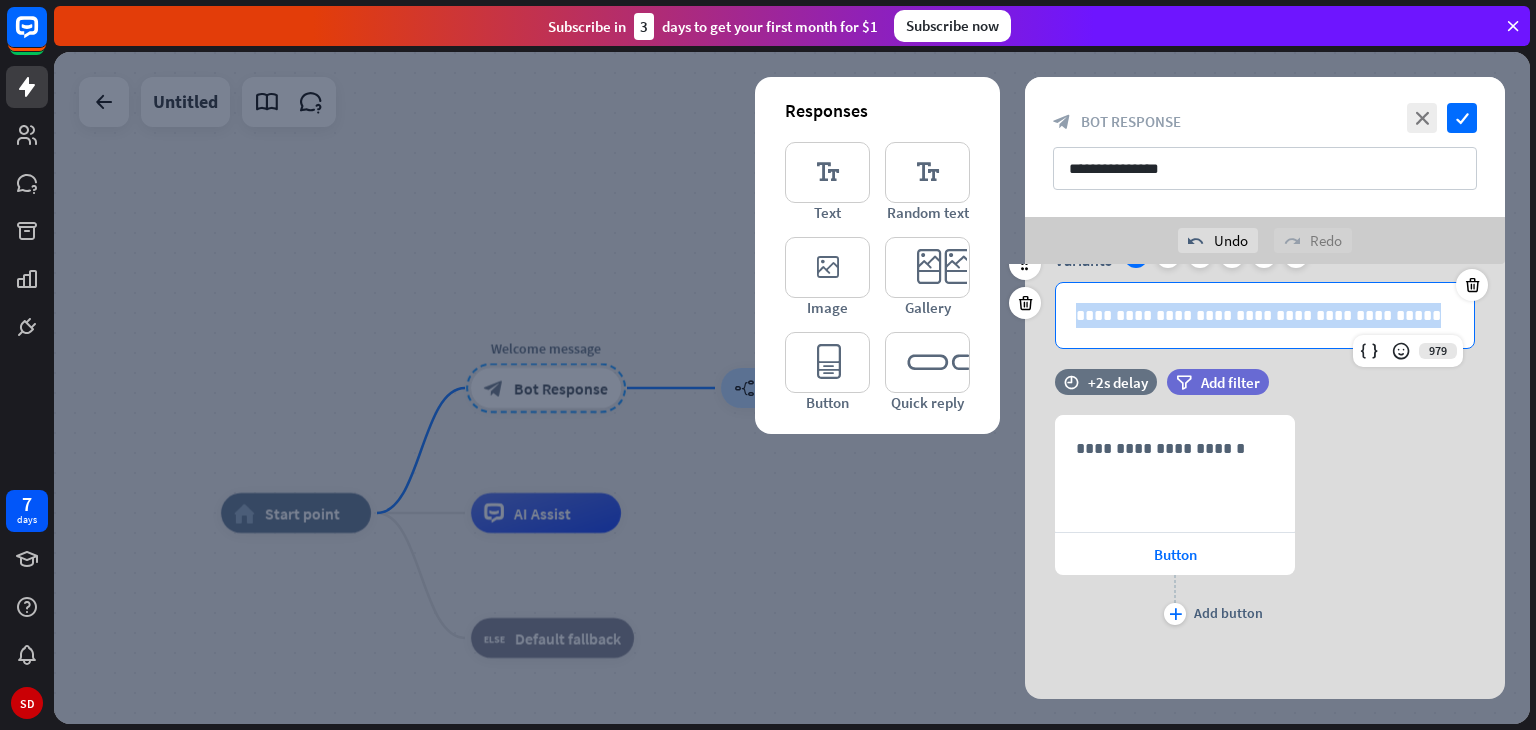 click on "**********" at bounding box center (1265, 315) 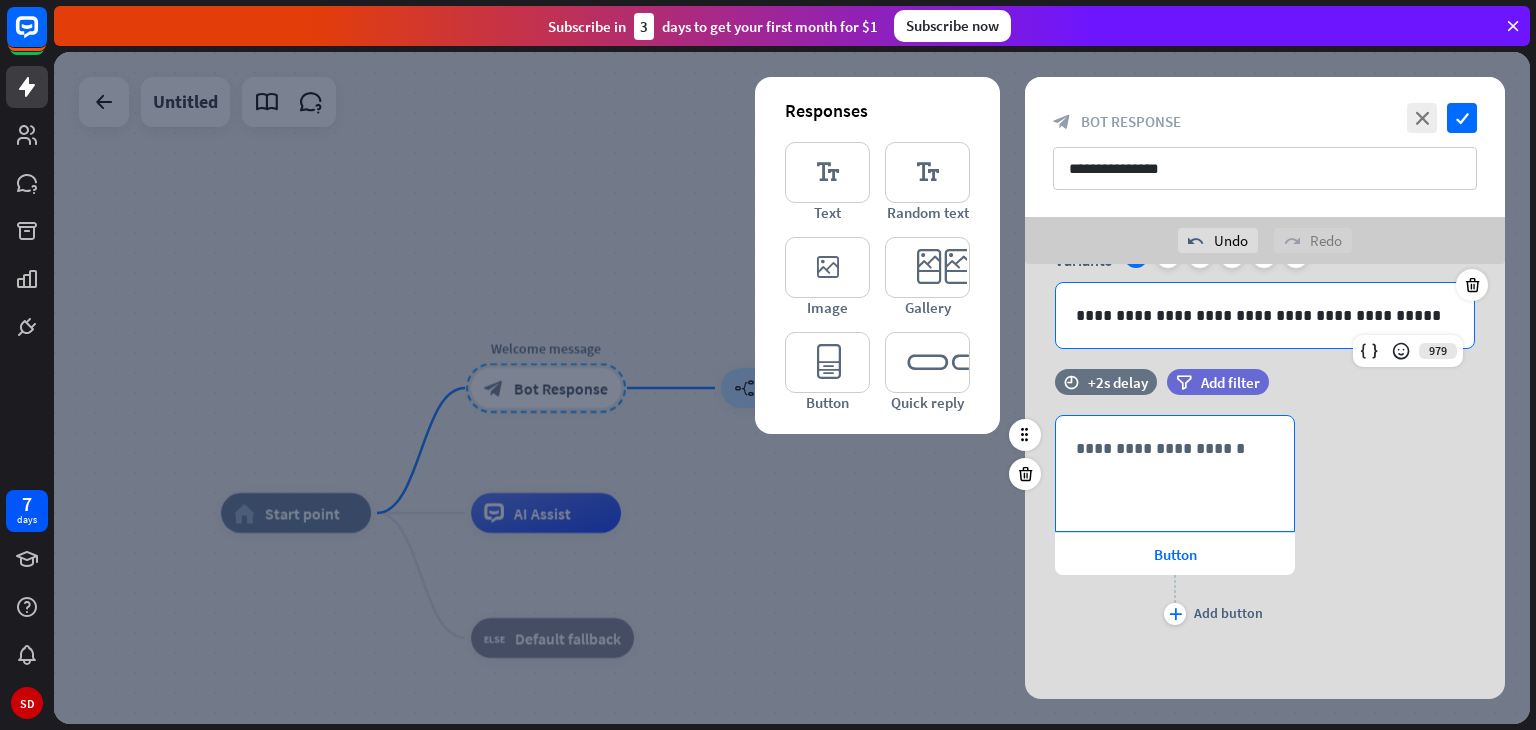 click on "**********" at bounding box center (1175, 473) 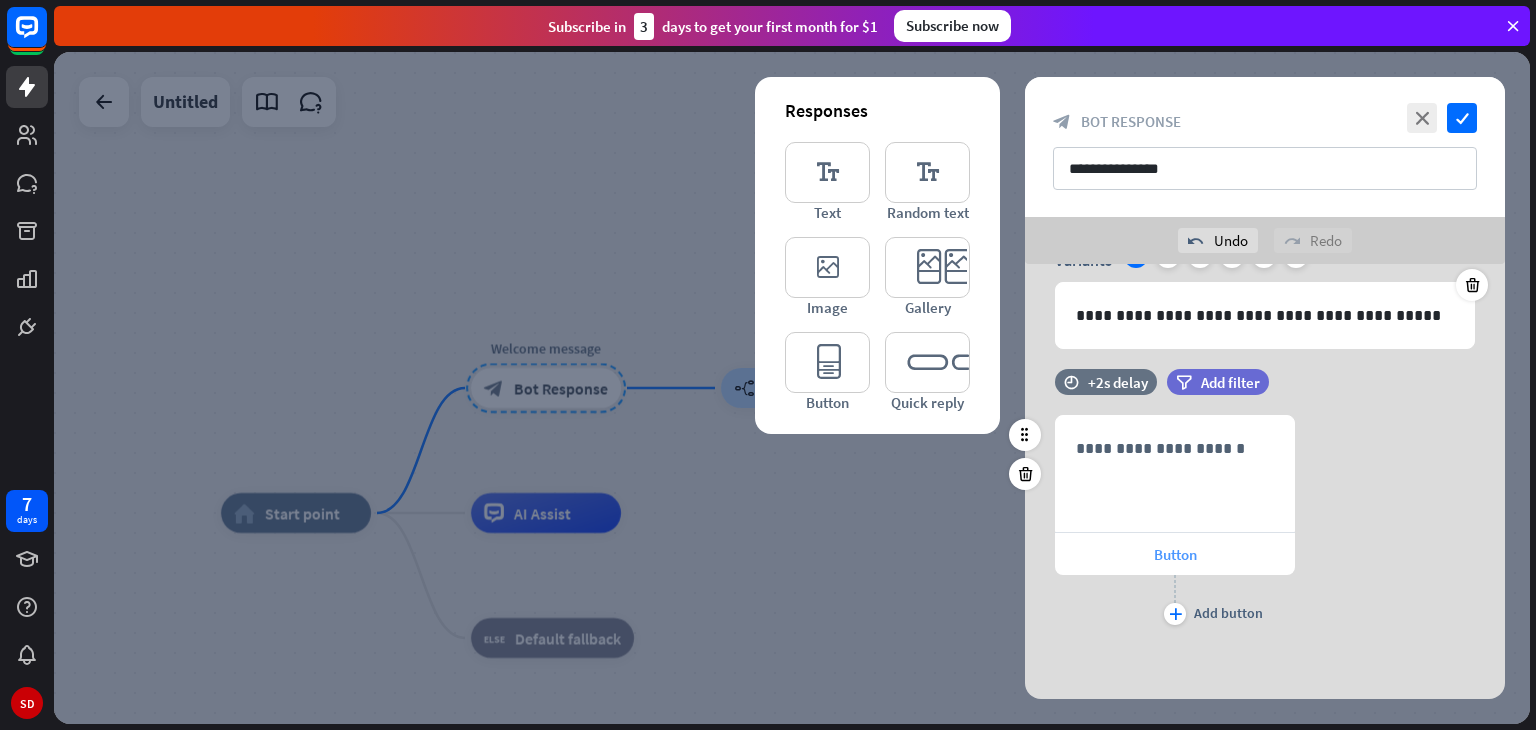 click on "Button" at bounding box center [1175, 554] 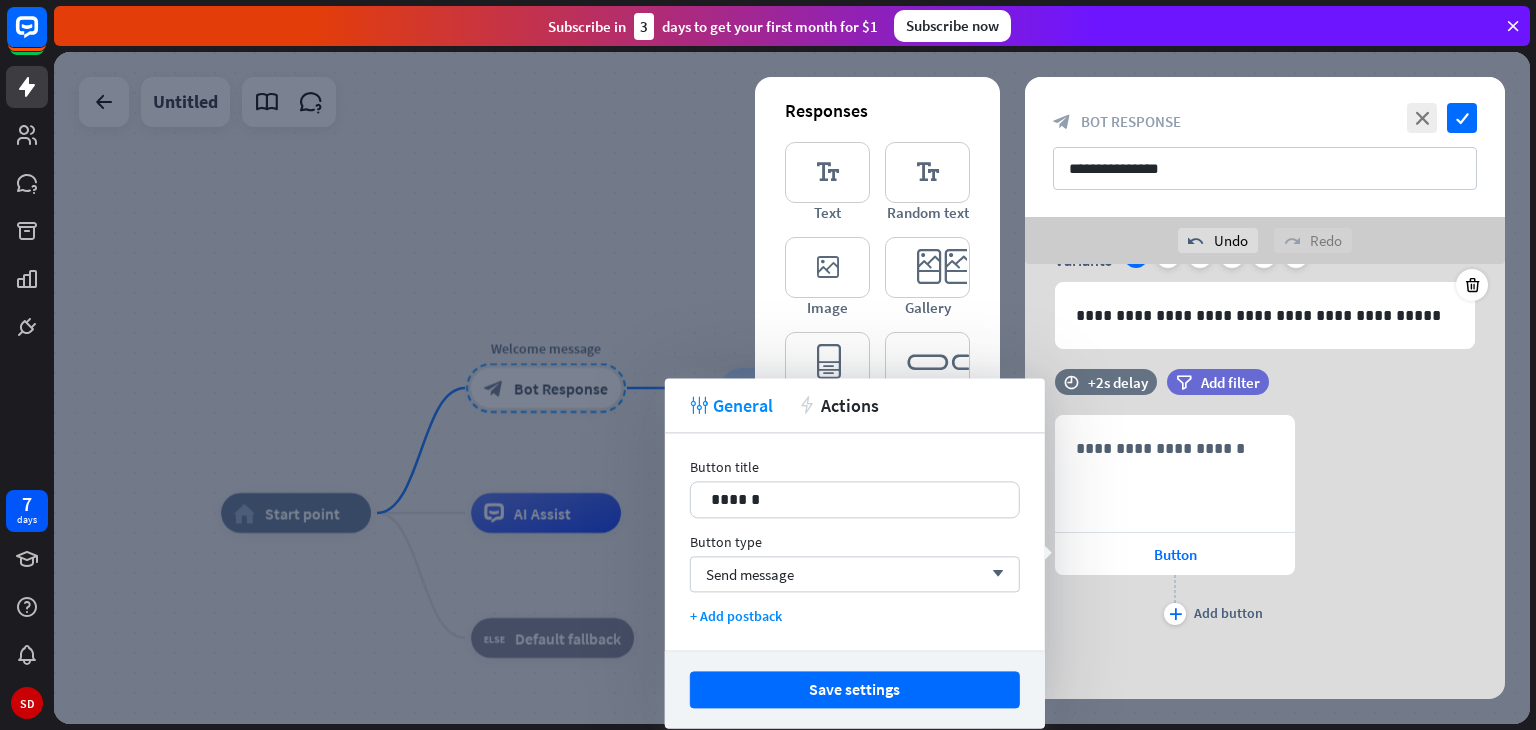 drag, startPoint x: 1351, startPoint y: 636, endPoint x: 1313, endPoint y: 621, distance: 40.853397 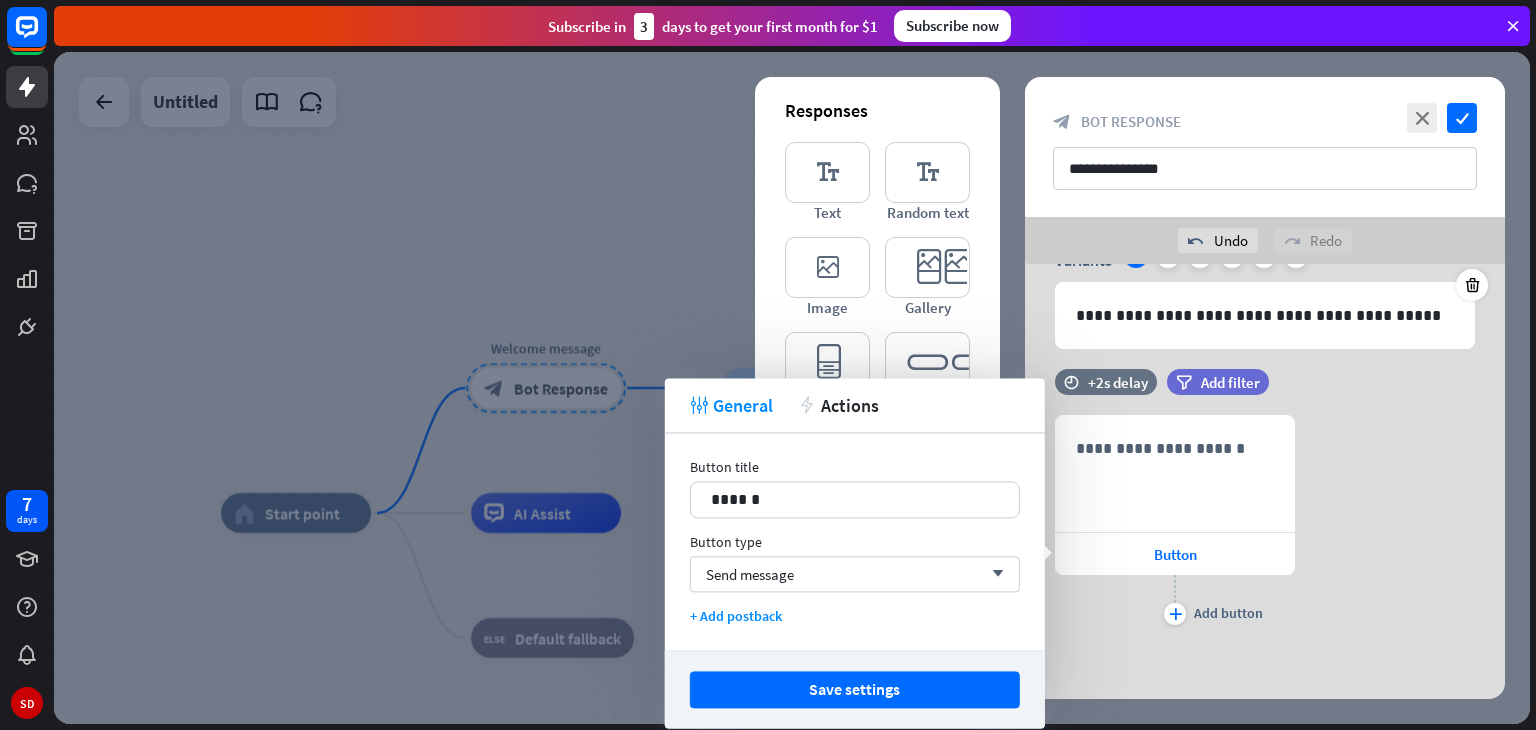 click on "**********" at bounding box center [1265, 509] 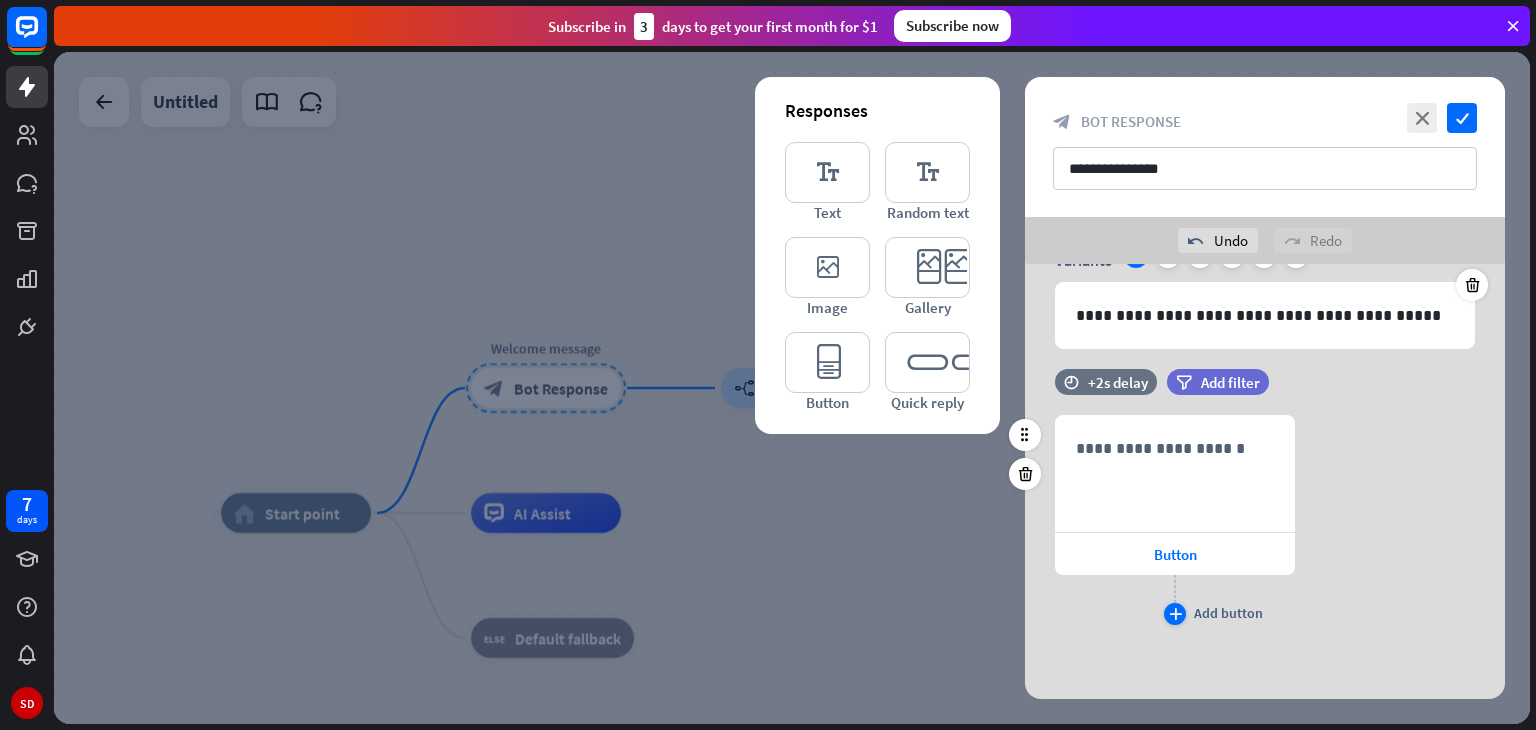 click on "Add button" at bounding box center (1228, 613) 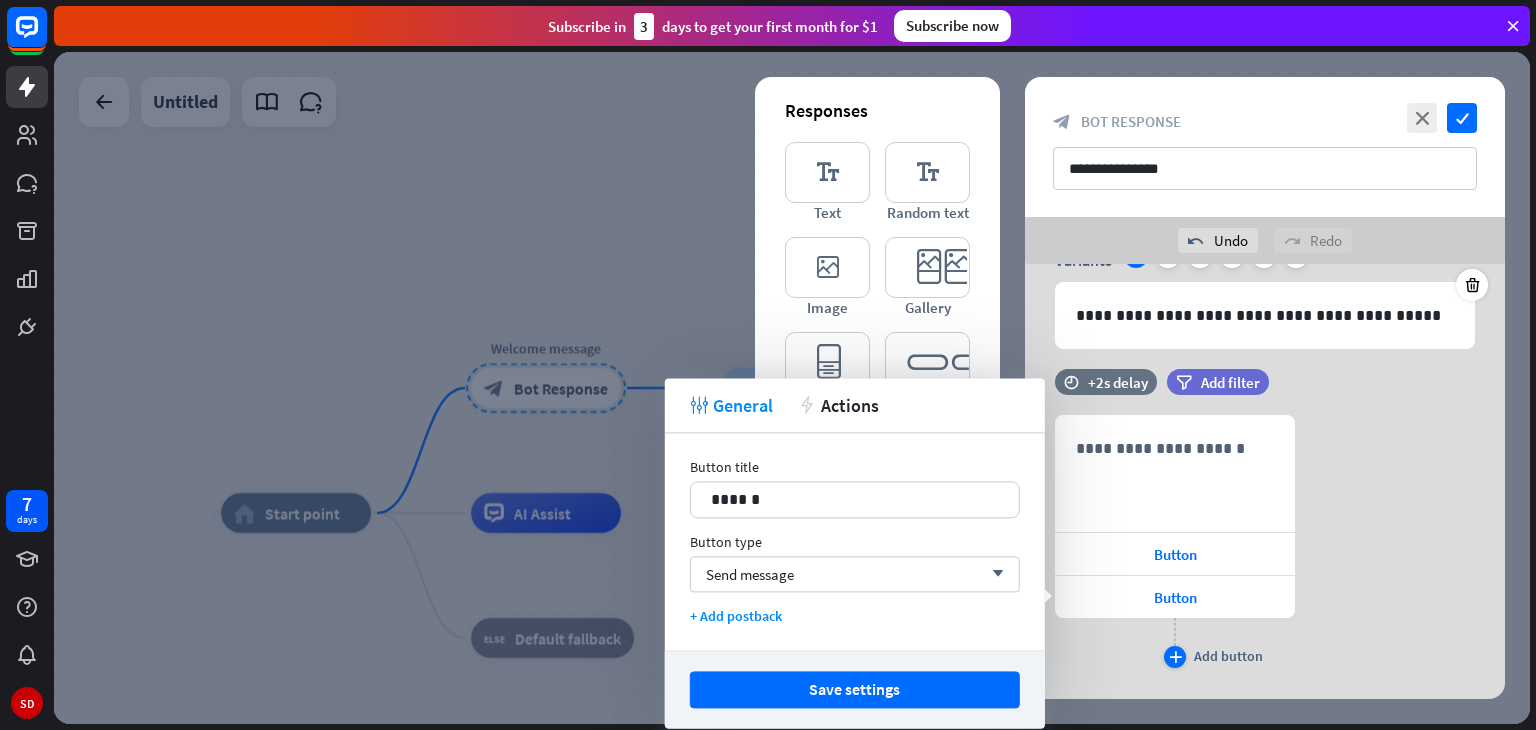 click on "Add button" at bounding box center (1228, 656) 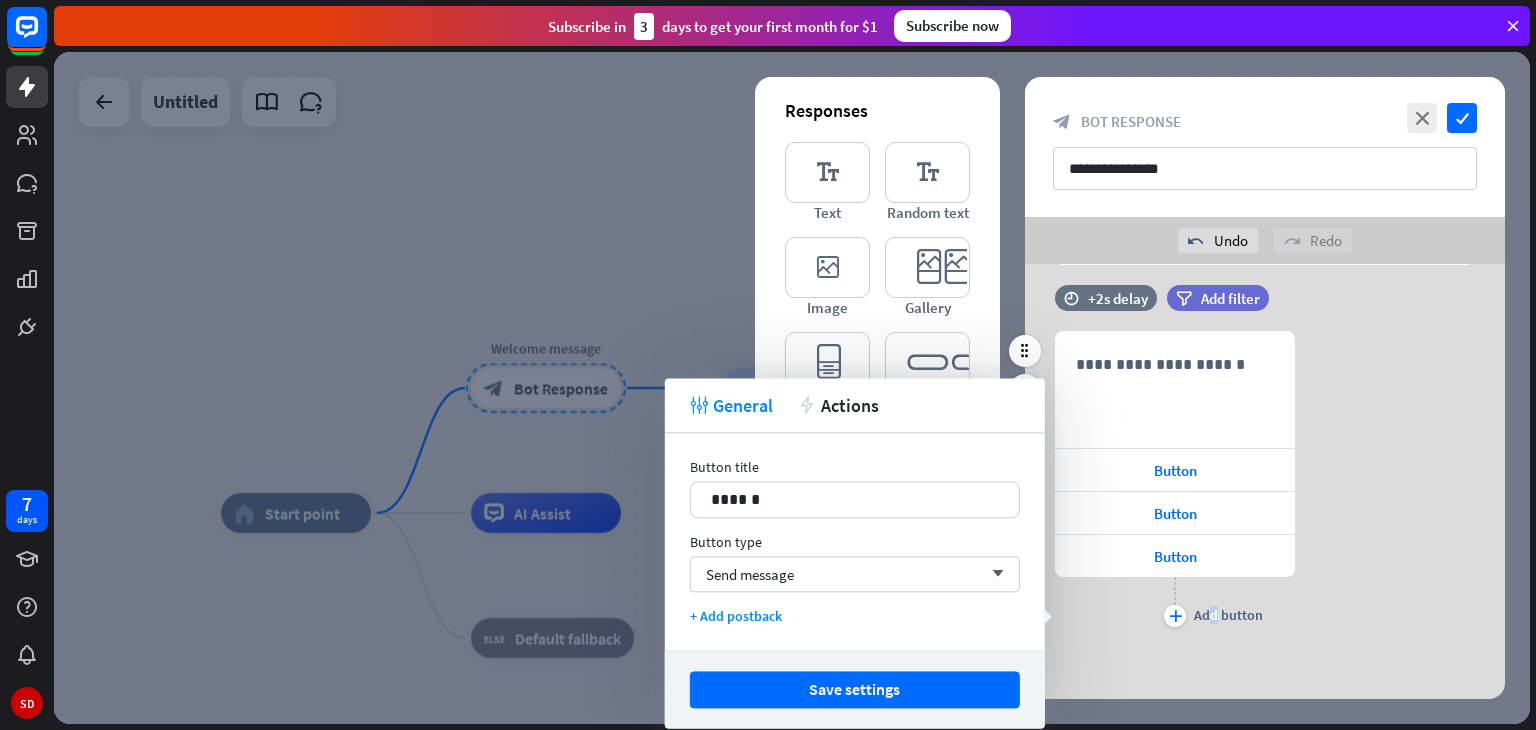 scroll, scrollTop: 190, scrollLeft: 0, axis: vertical 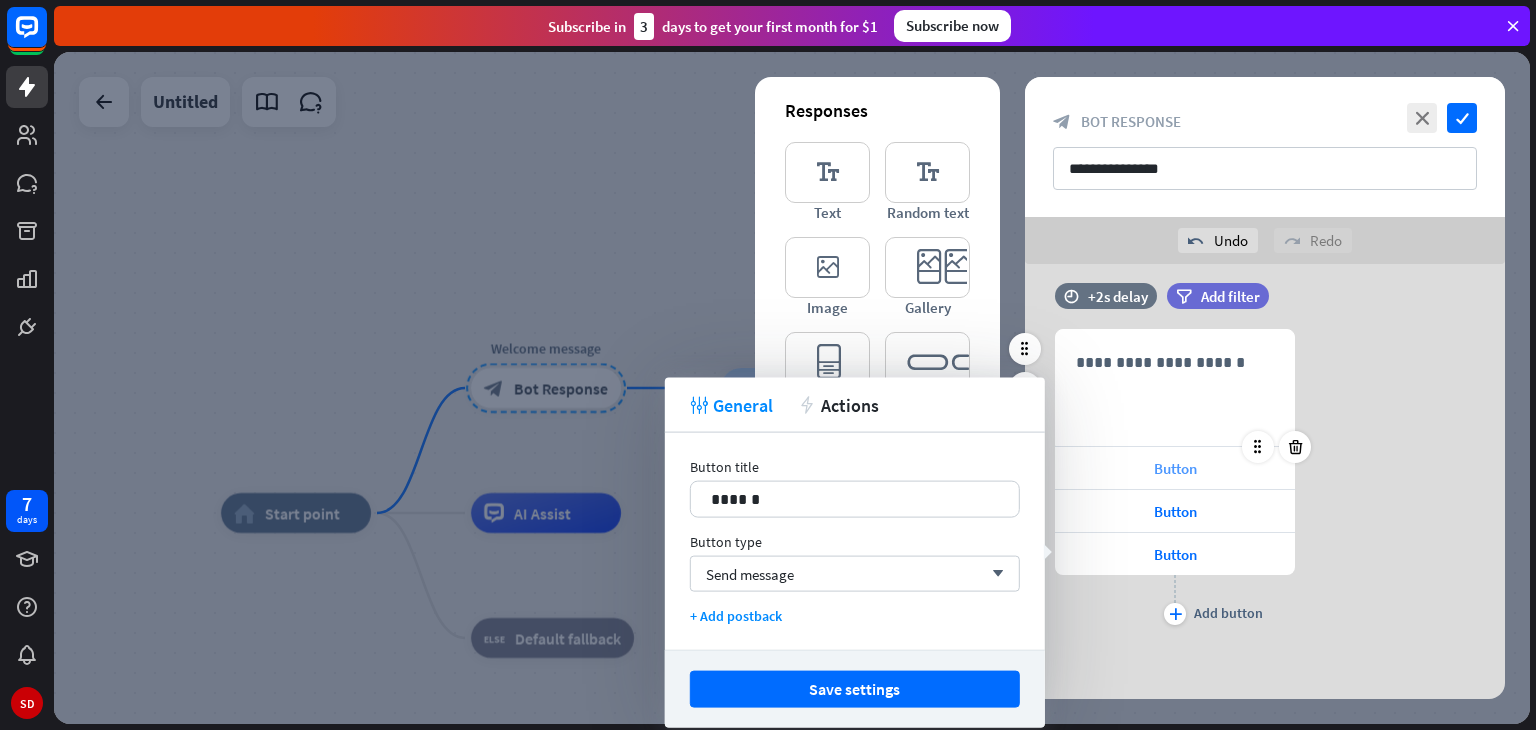 click on "Button" at bounding box center [1175, 468] 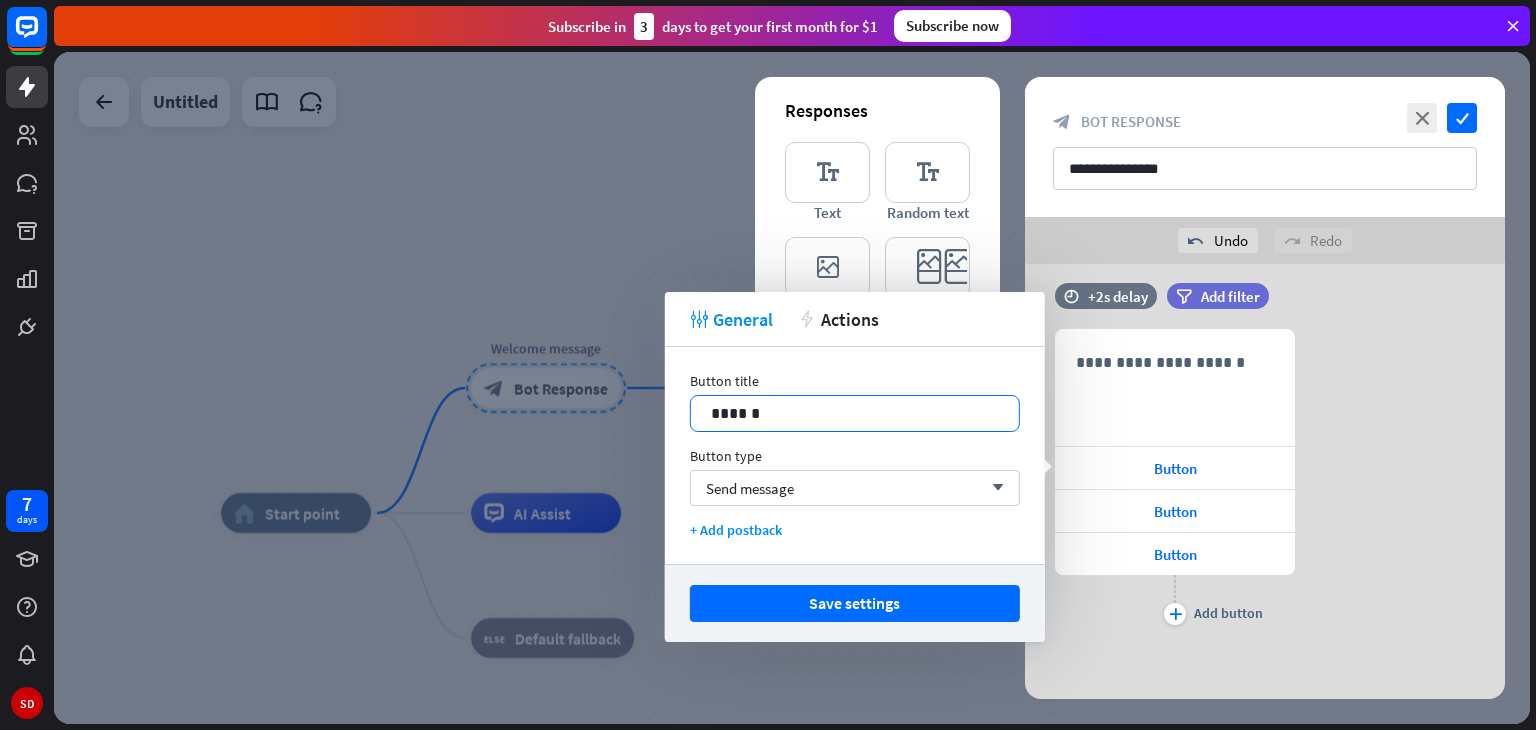 click on "******" at bounding box center [855, 413] 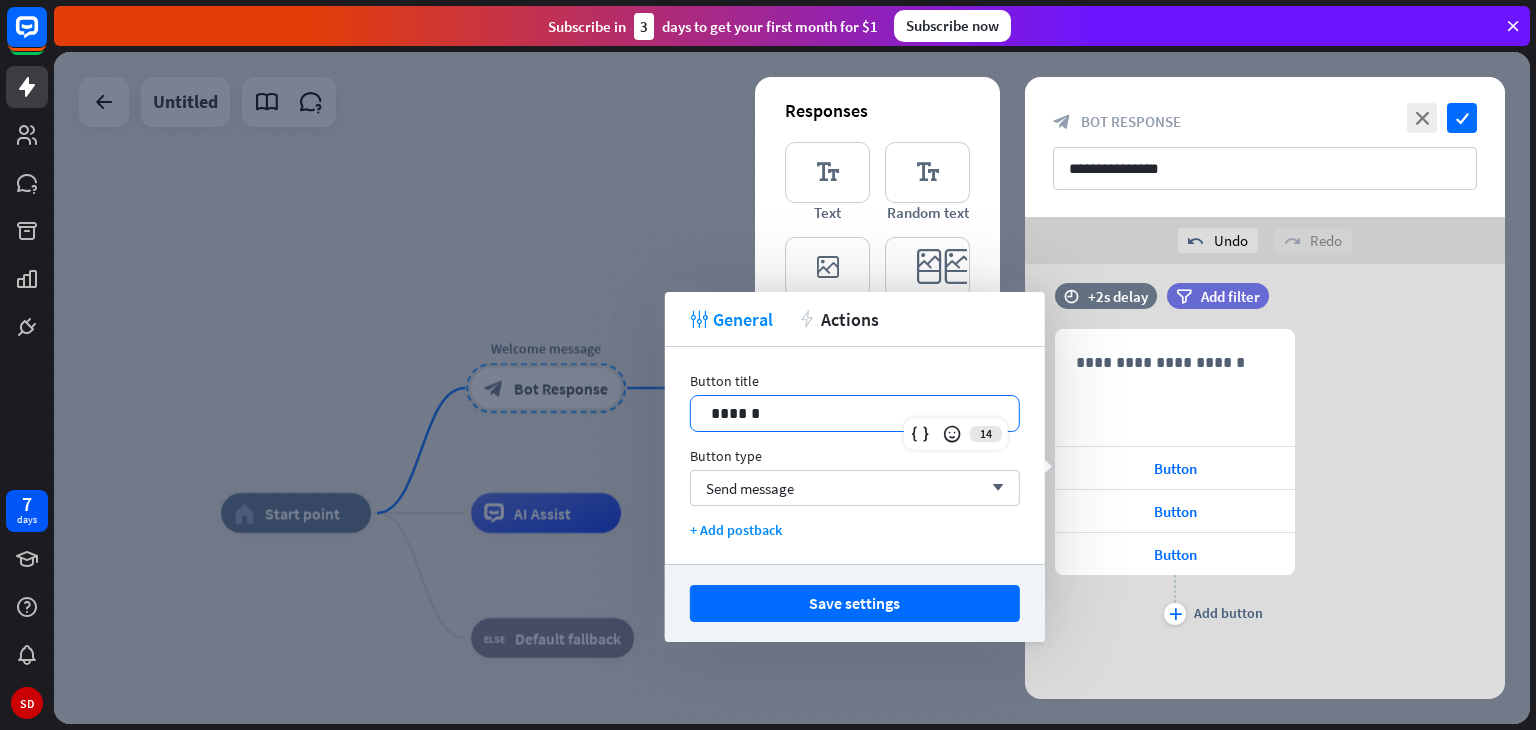 click on "******" at bounding box center (855, 413) 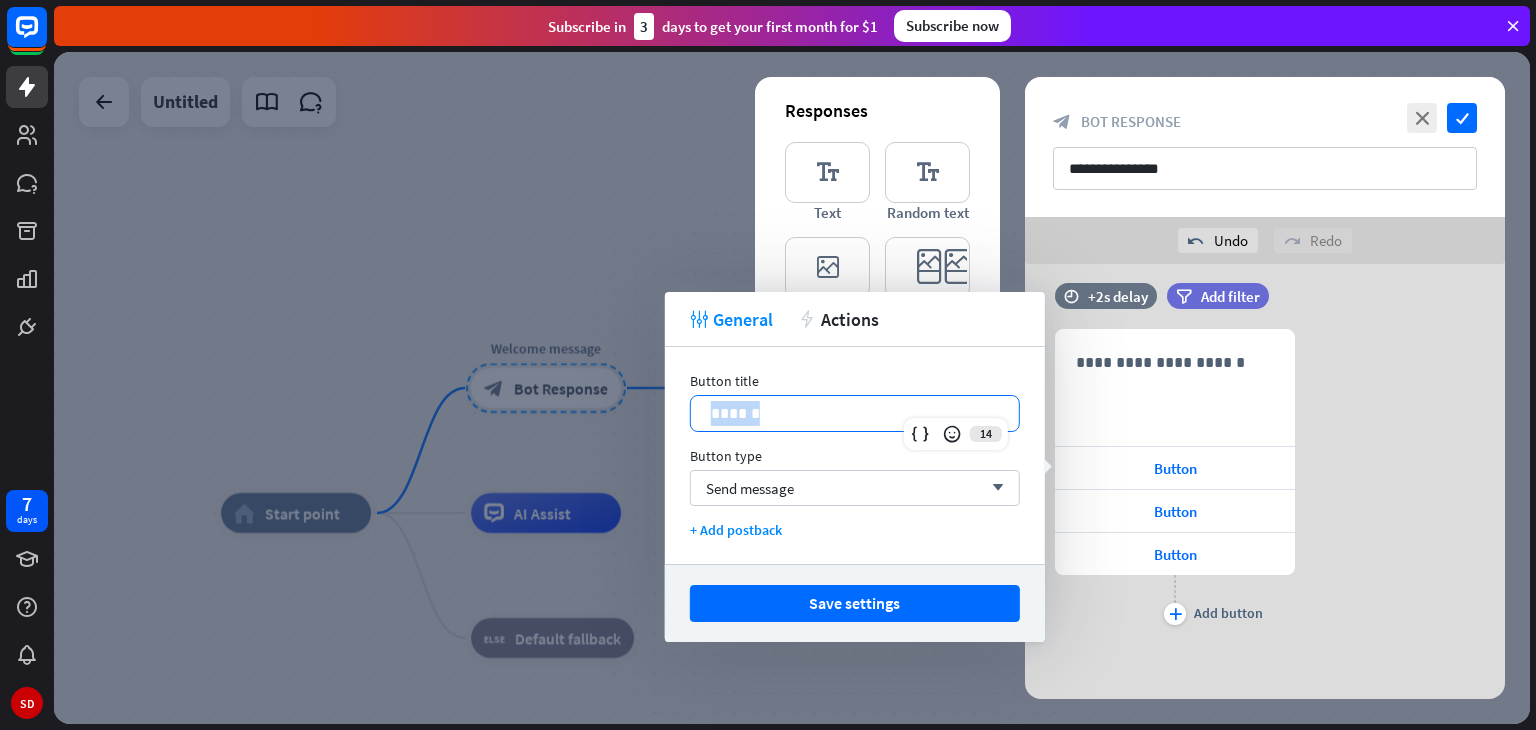 click on "******" at bounding box center (855, 413) 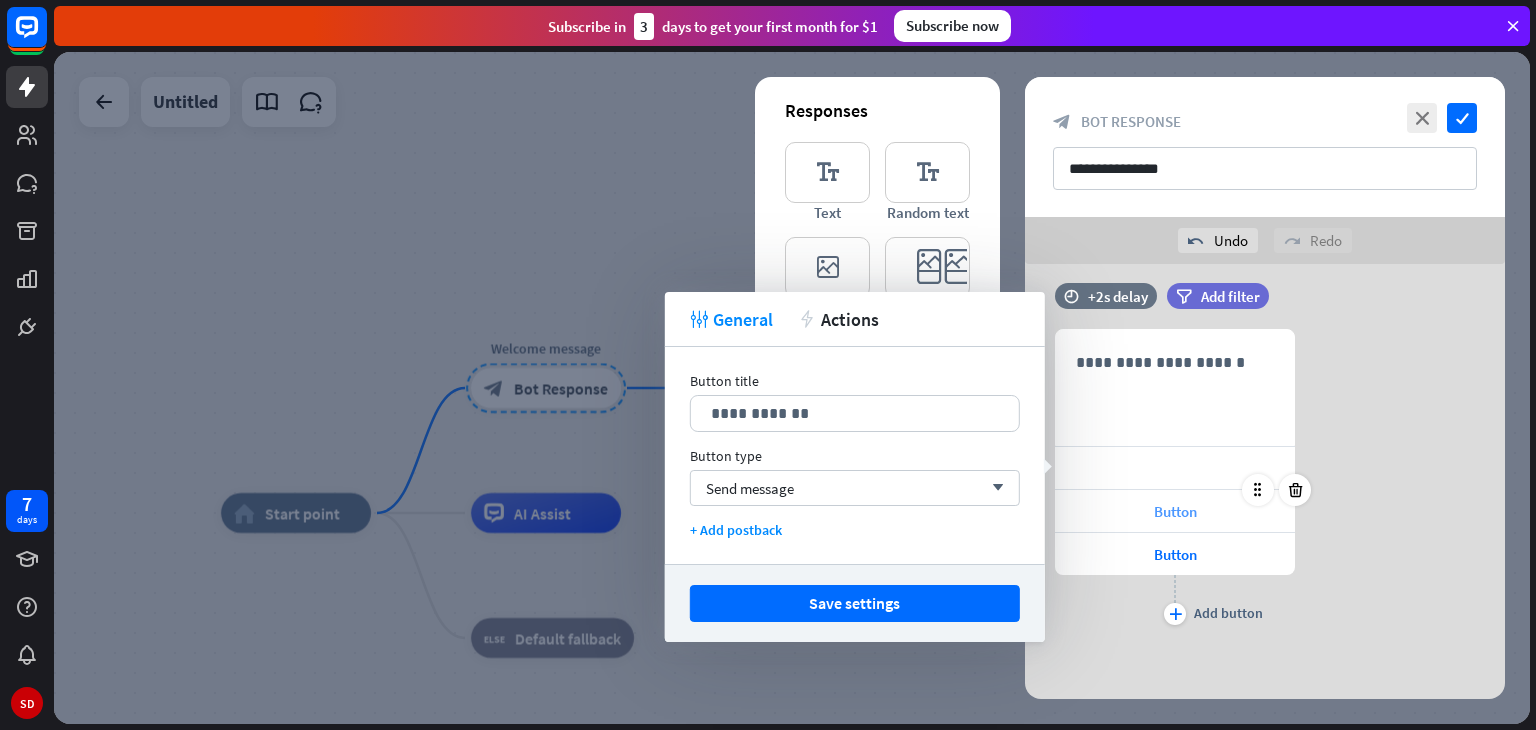 click on "Button" at bounding box center [1175, 511] 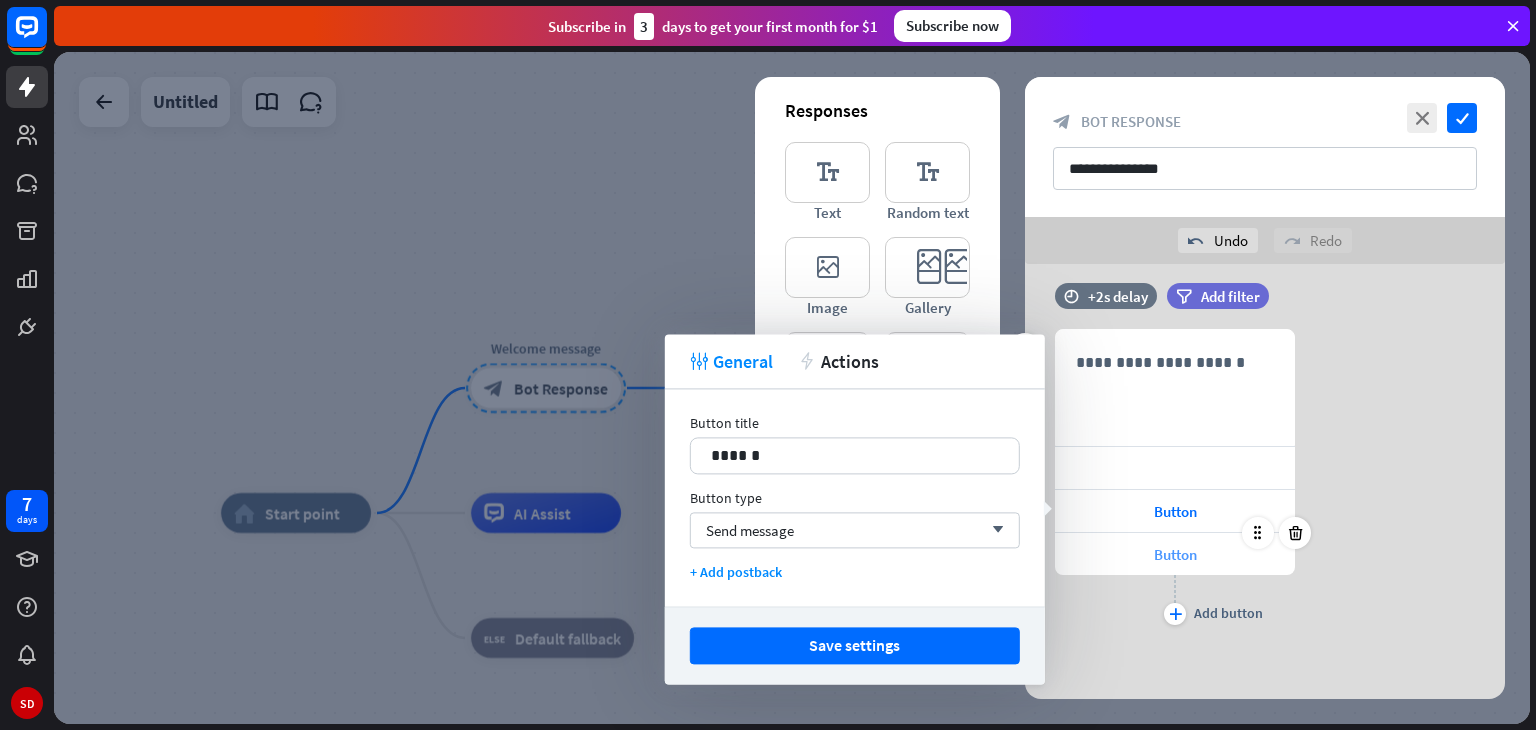 click on "Button" at bounding box center (1175, 554) 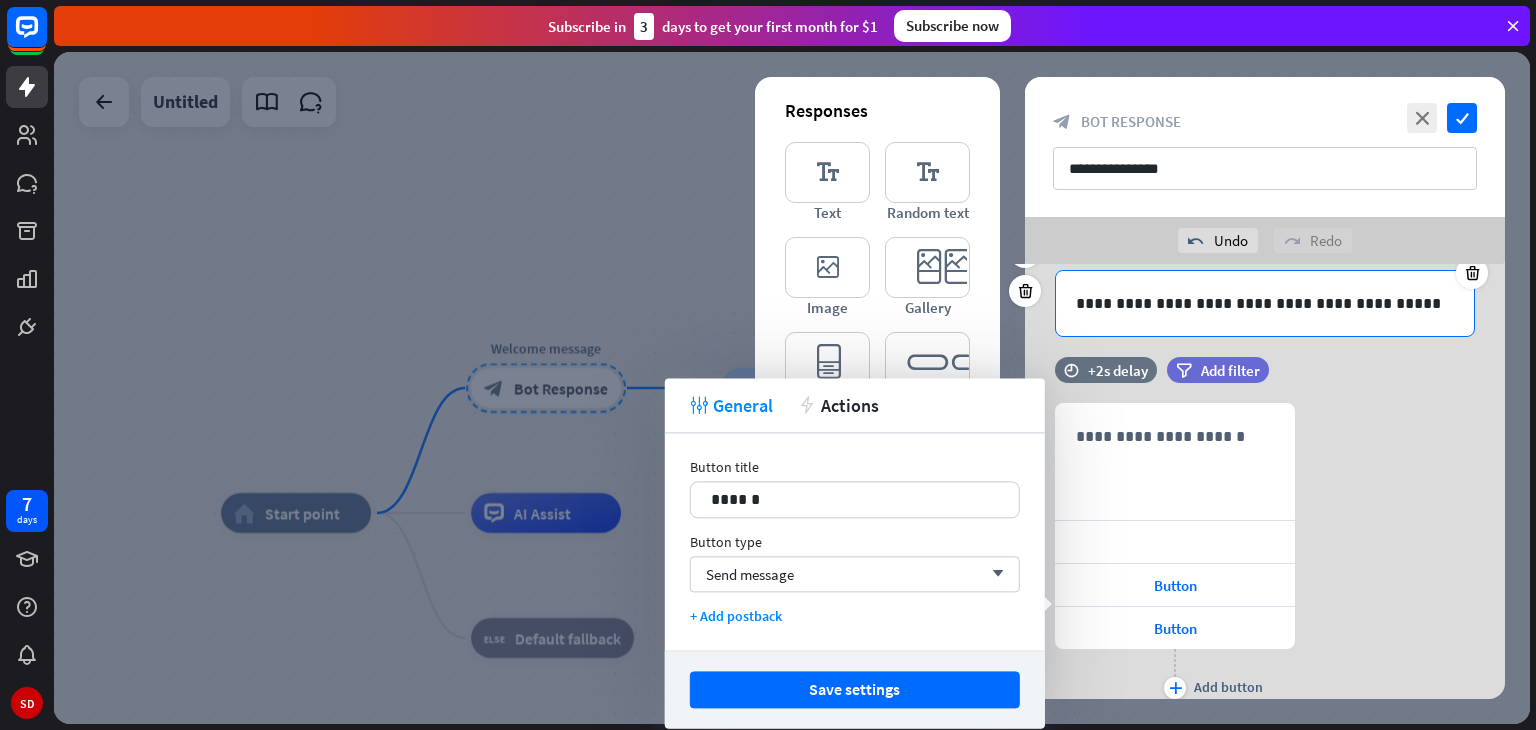 scroll, scrollTop: 190, scrollLeft: 0, axis: vertical 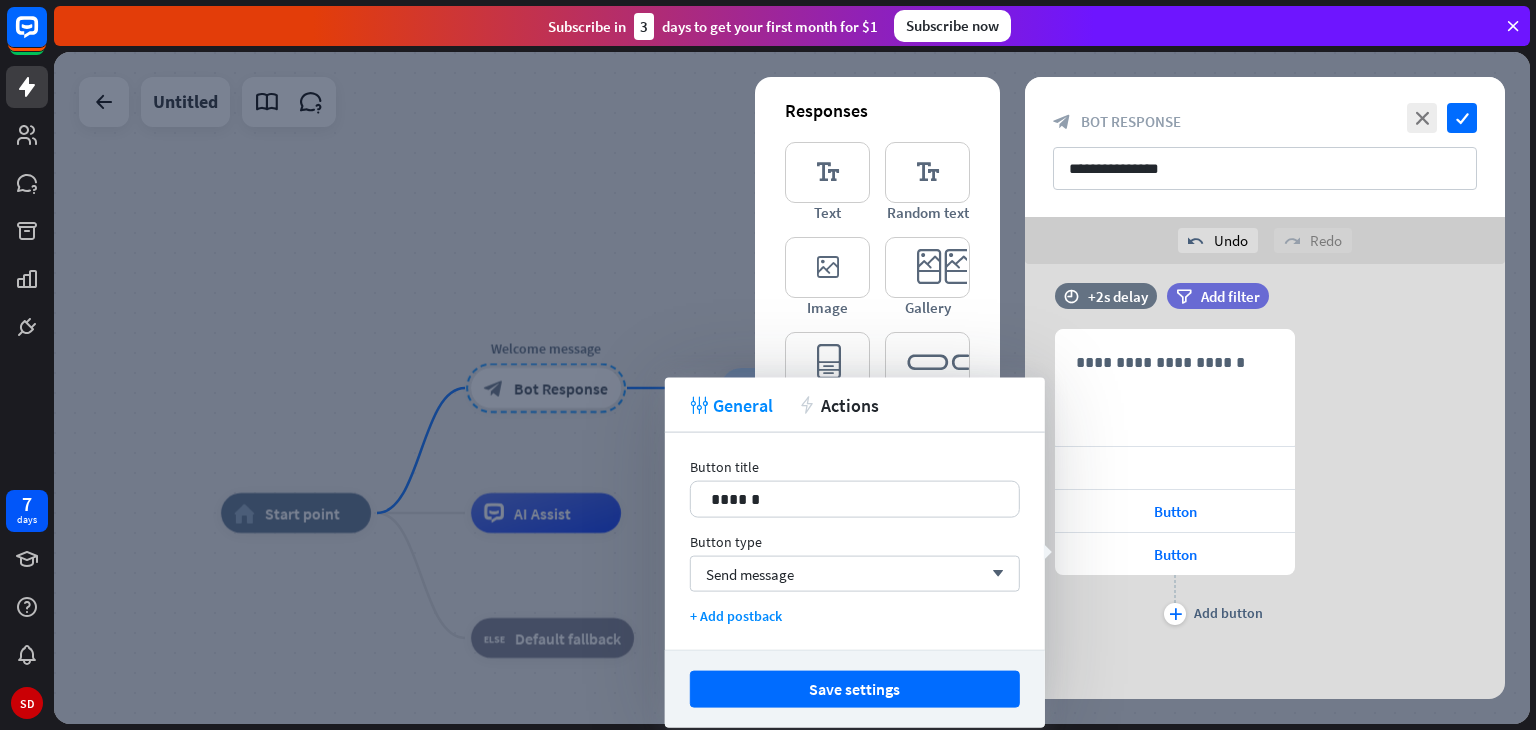 click at bounding box center (1175, 468) 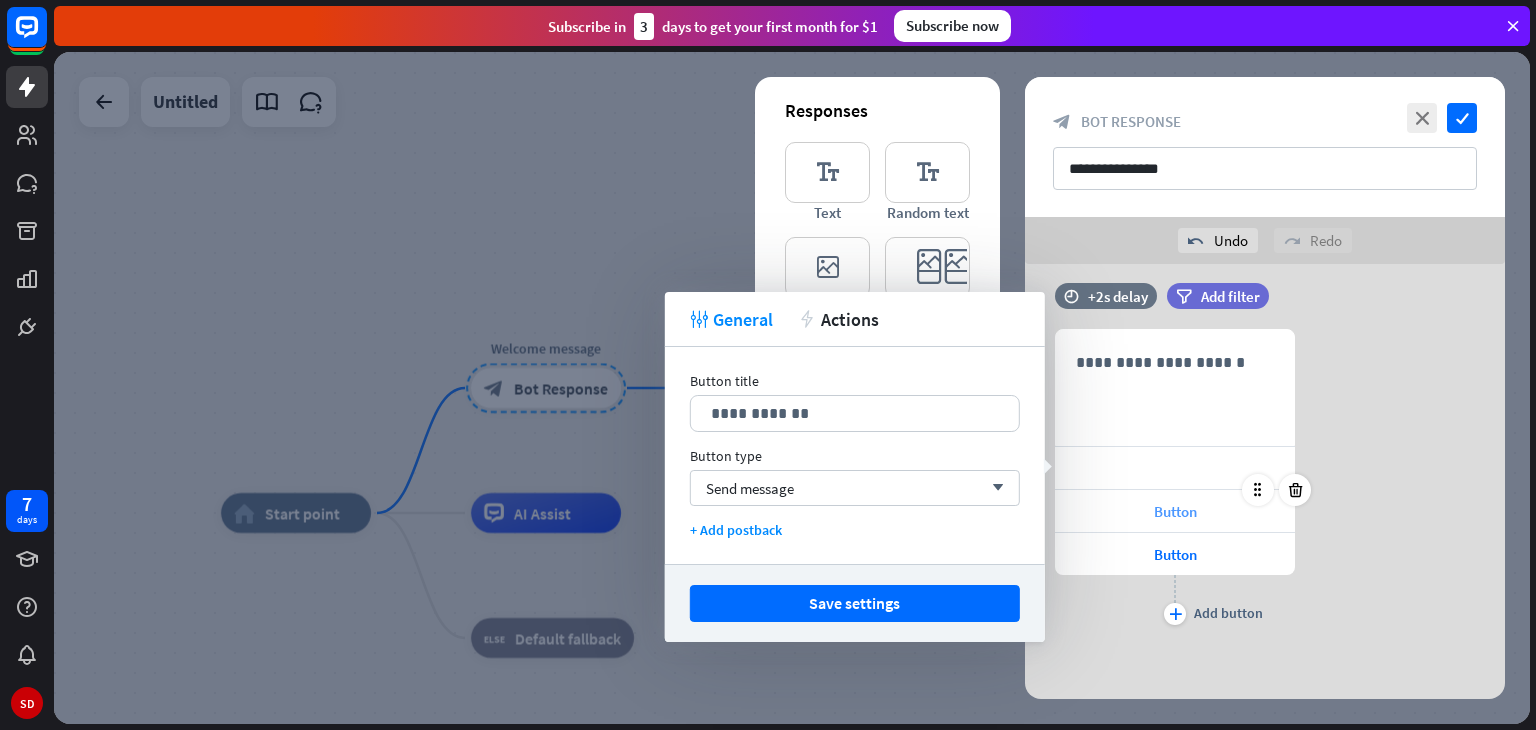 click on "Button" at bounding box center [1175, 511] 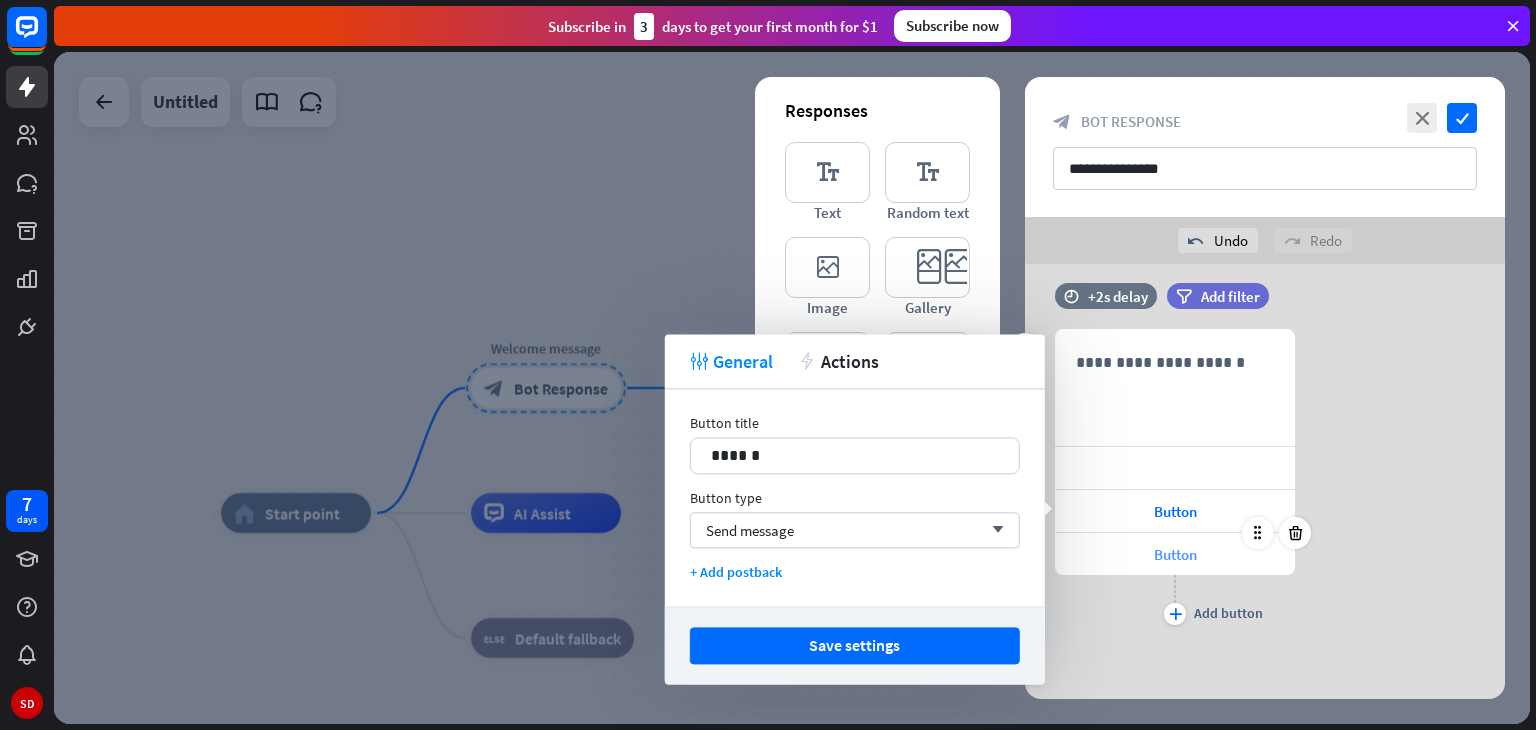 click on "Button" at bounding box center (1175, 554) 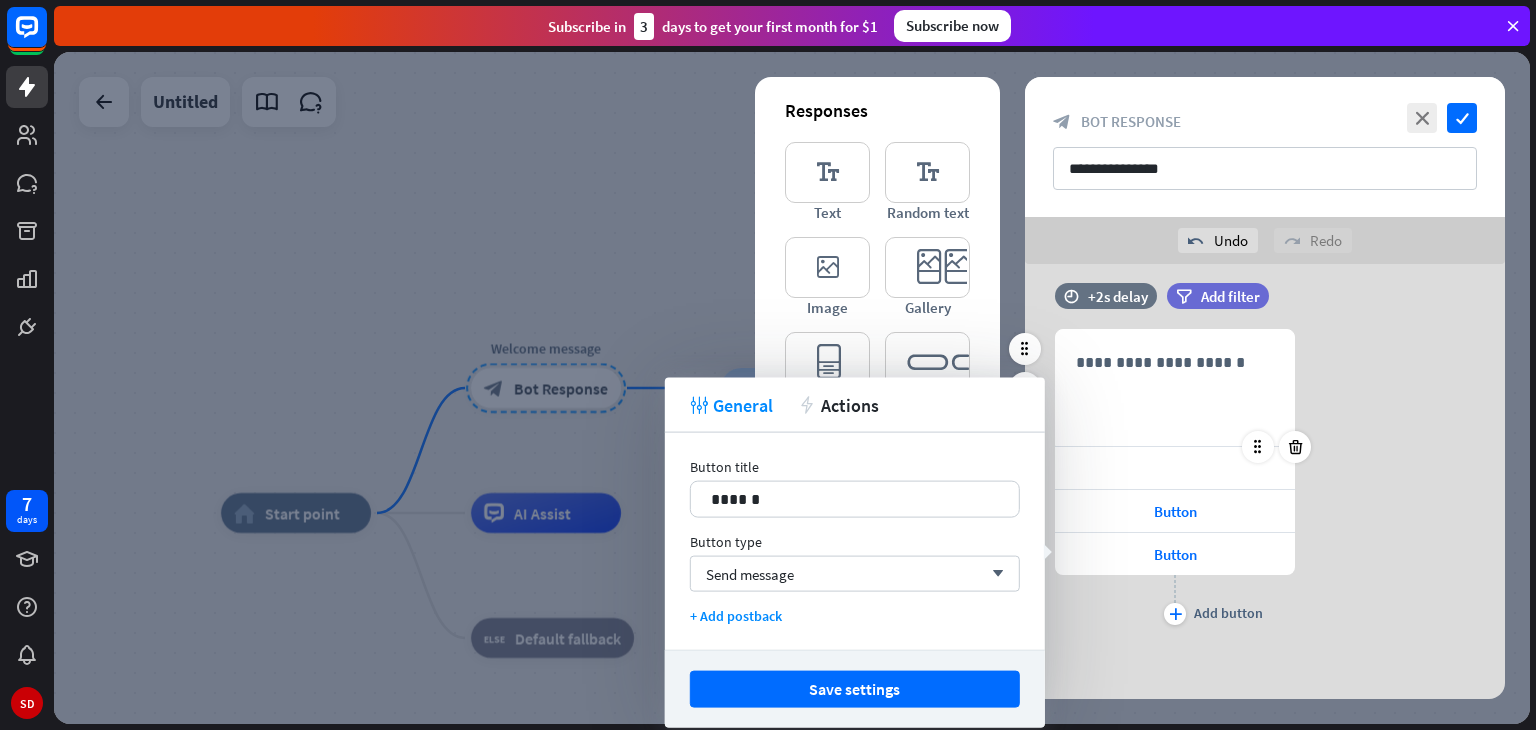 click at bounding box center (1175, 468) 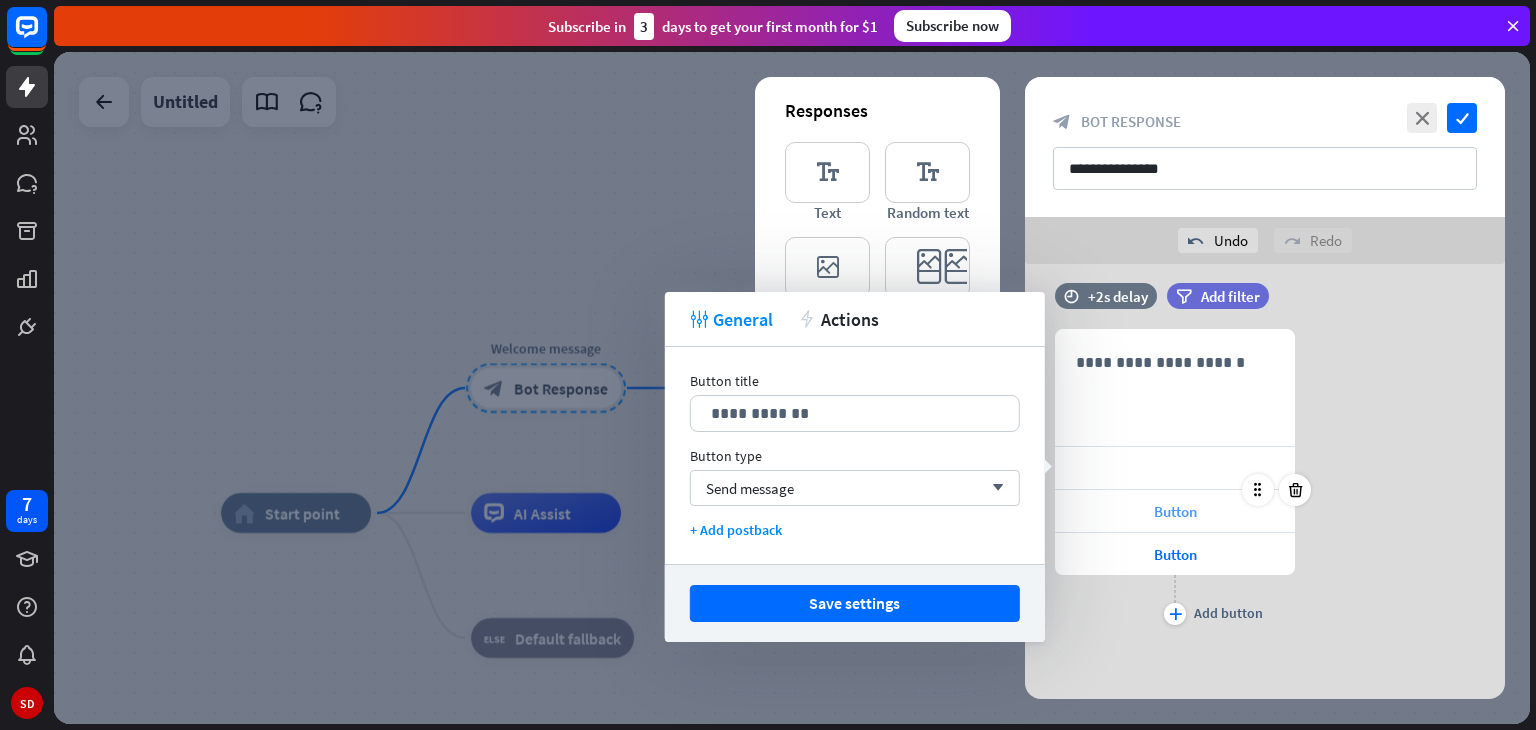 click on "Button" at bounding box center [1175, 511] 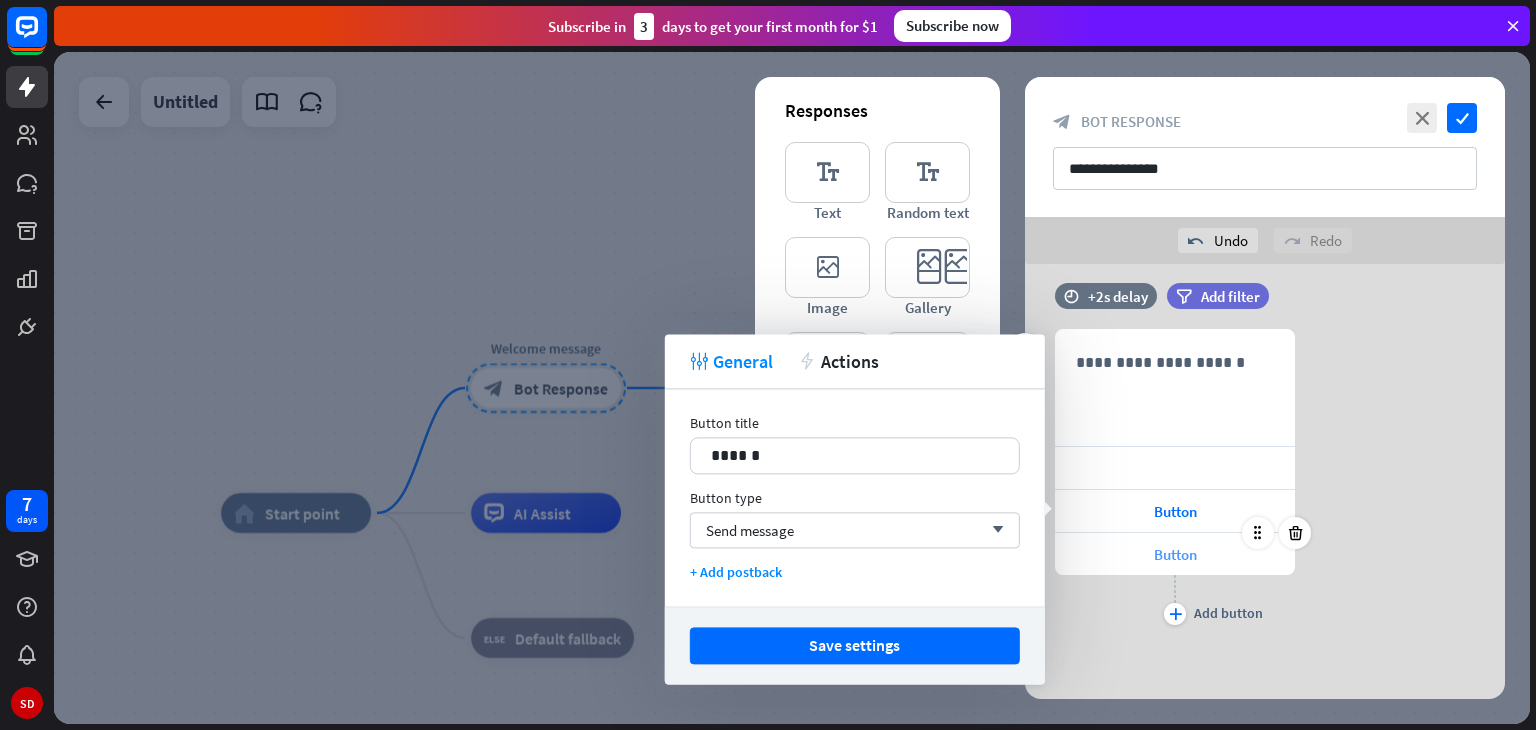 click on "Button" at bounding box center [1175, 554] 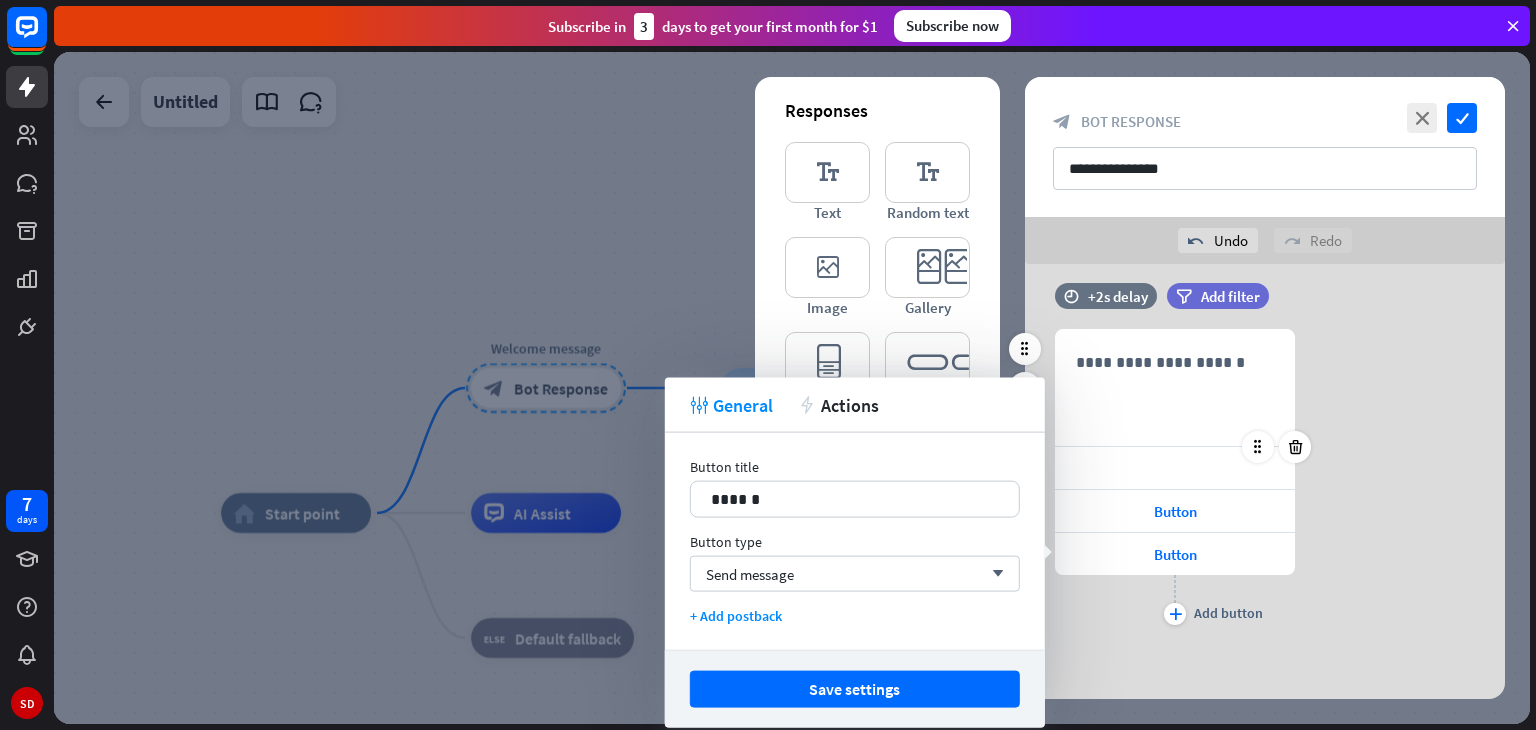 click at bounding box center [1175, 468] 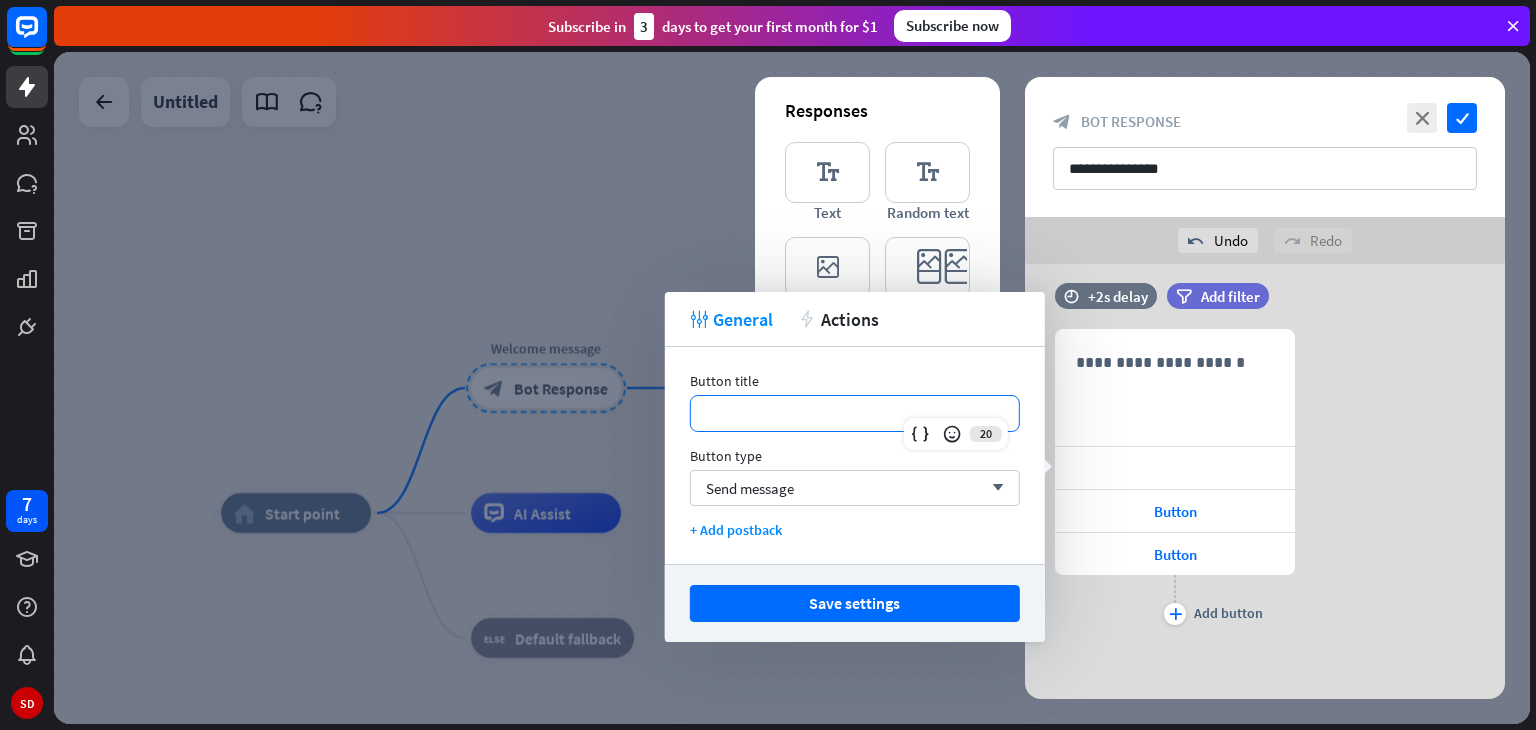 click on "**********" at bounding box center (855, 413) 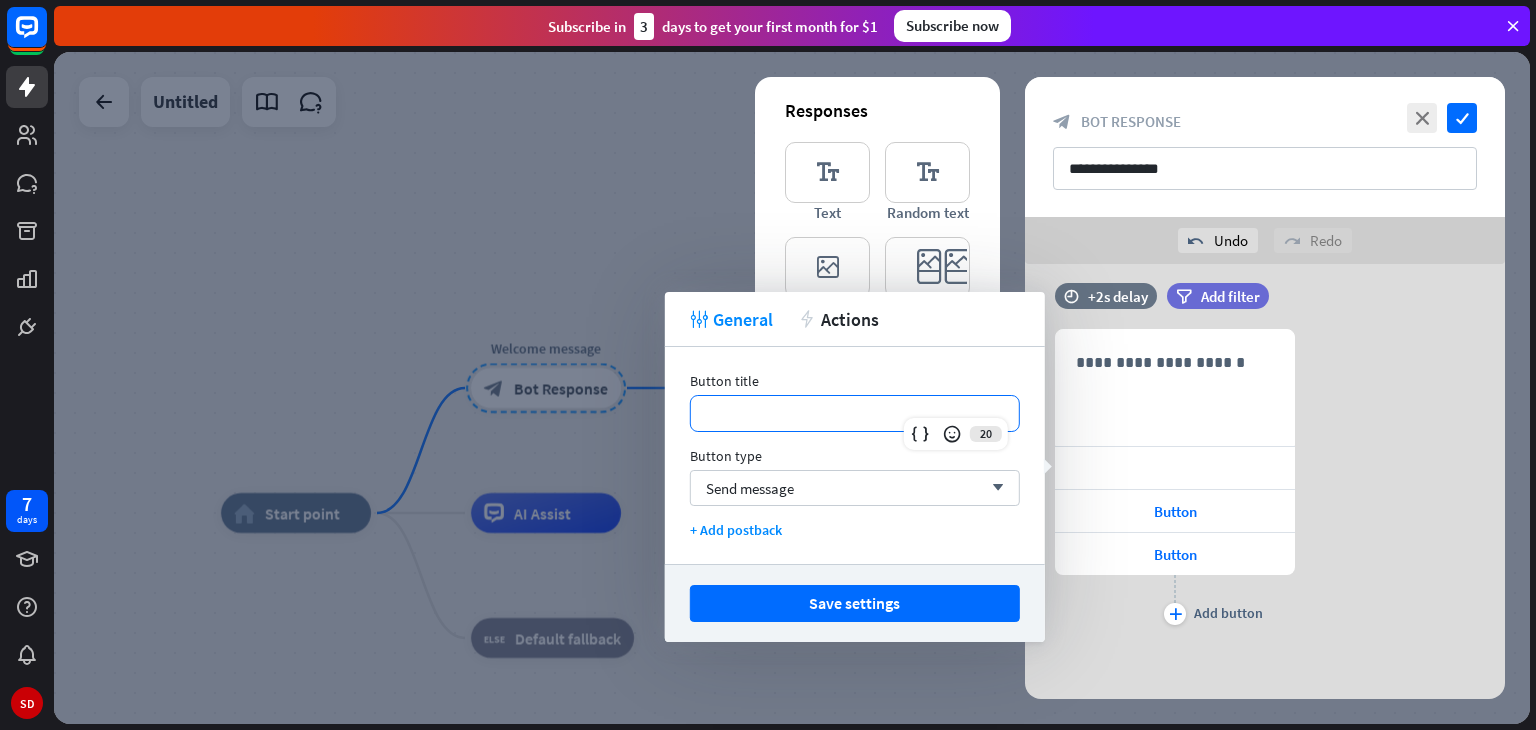 click on "**********" at bounding box center [855, 413] 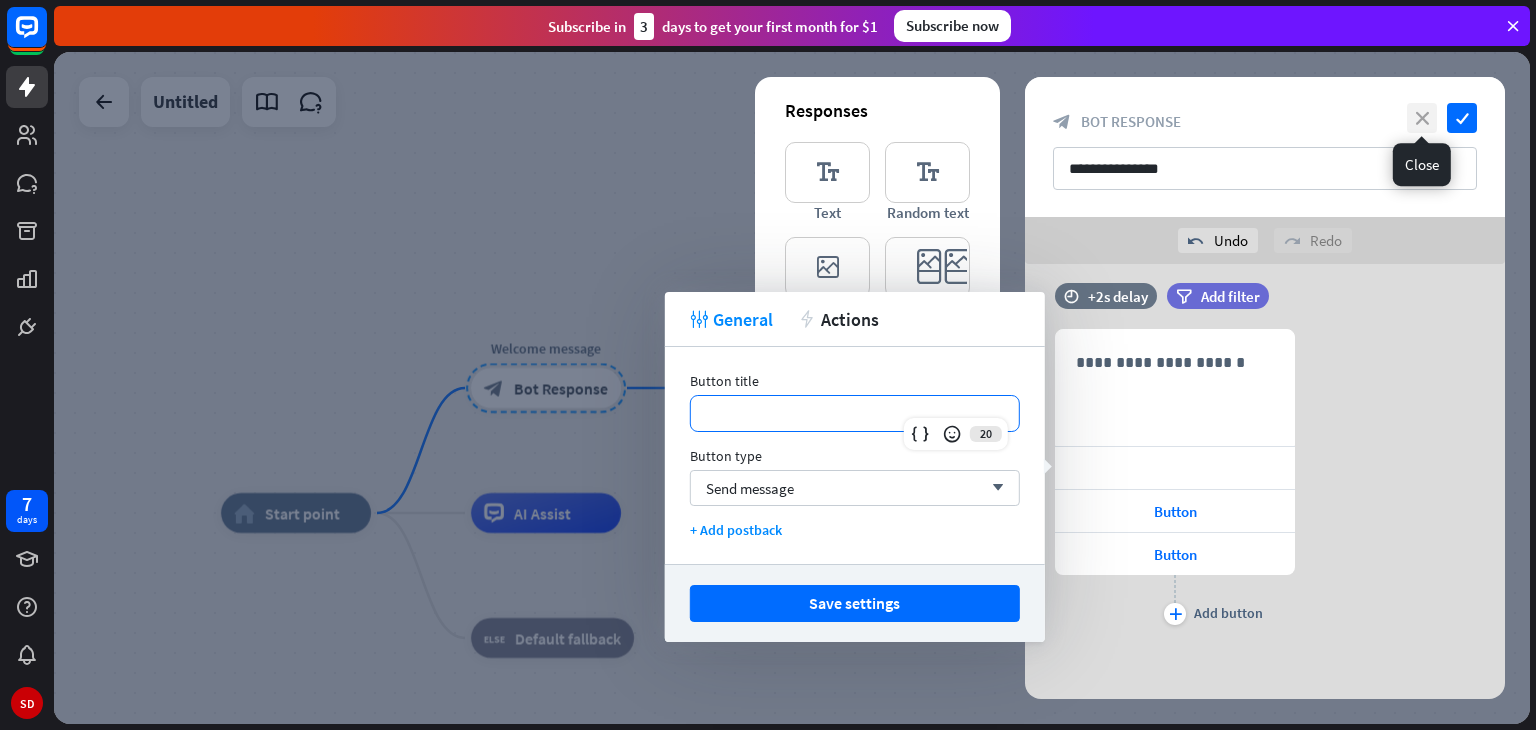 click on "close" at bounding box center (1422, 118) 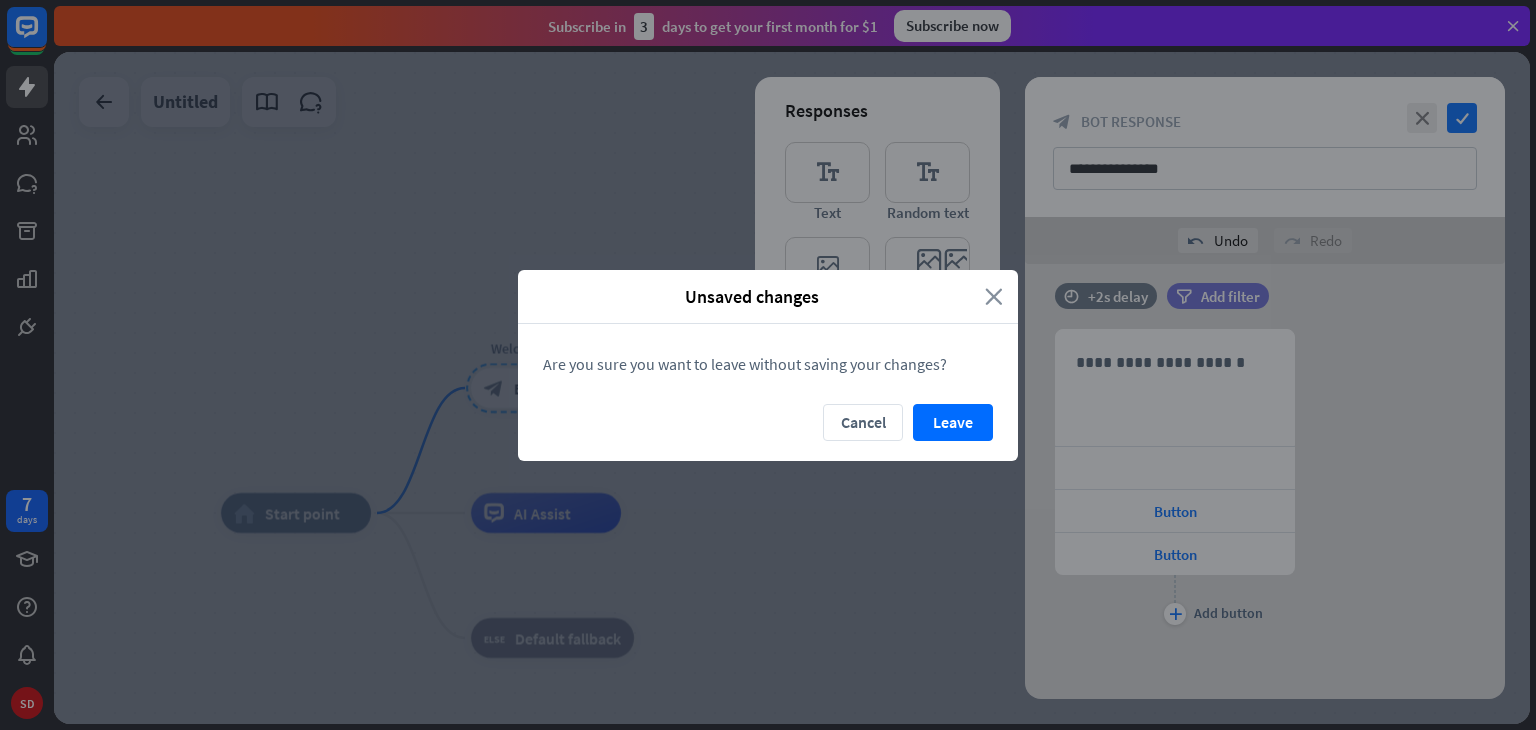 click on "close" at bounding box center (994, 296) 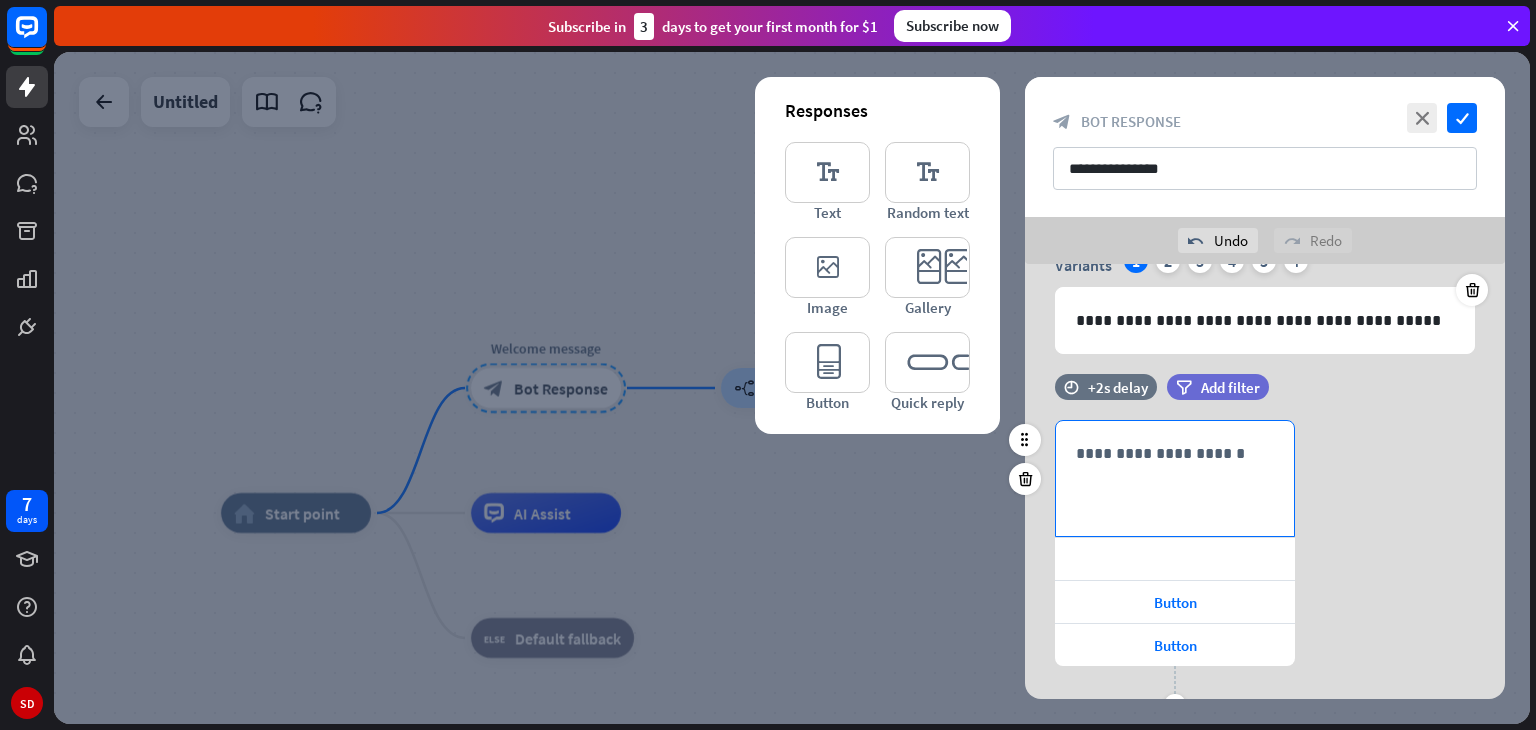 scroll, scrollTop: 100, scrollLeft: 0, axis: vertical 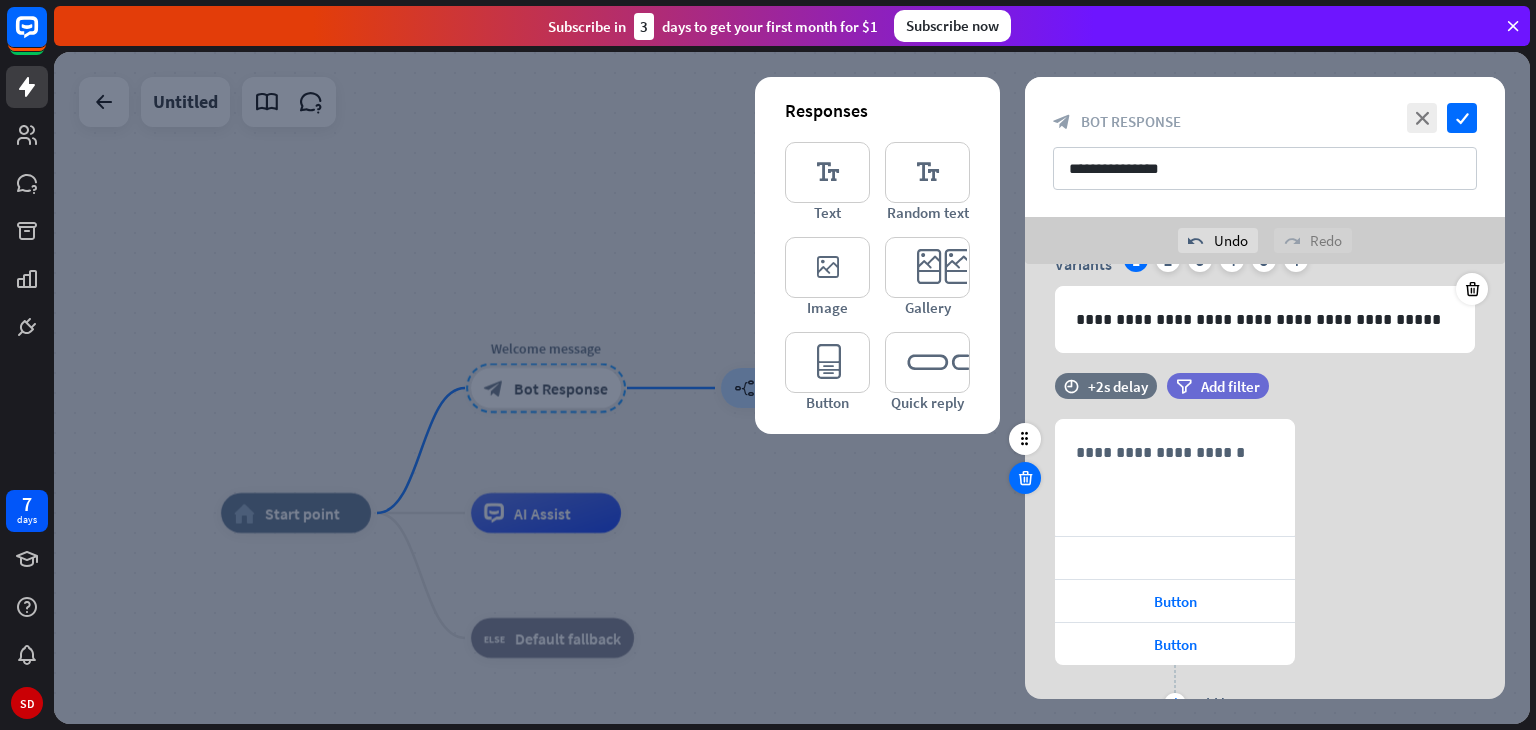 click at bounding box center [1025, 478] 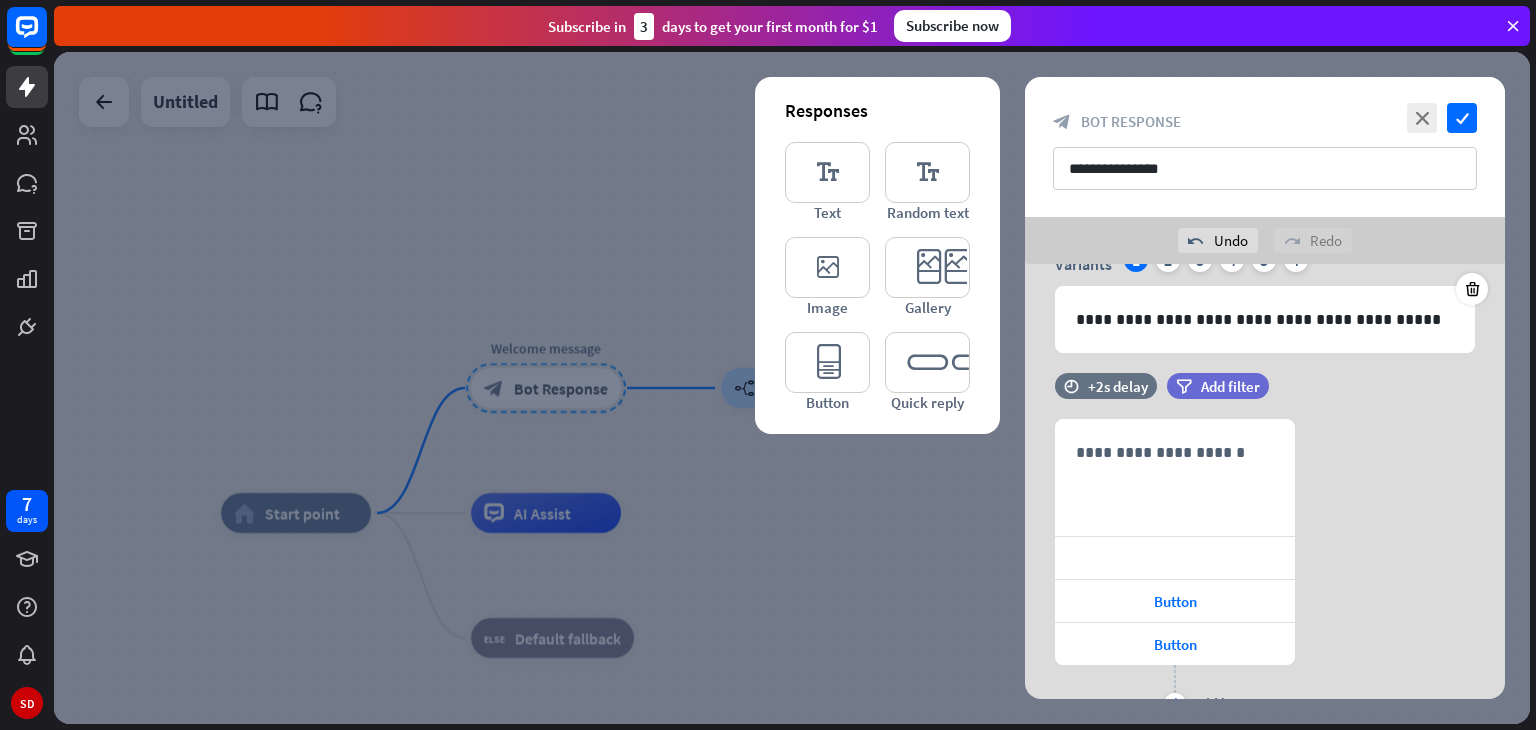 scroll, scrollTop: 0, scrollLeft: 0, axis: both 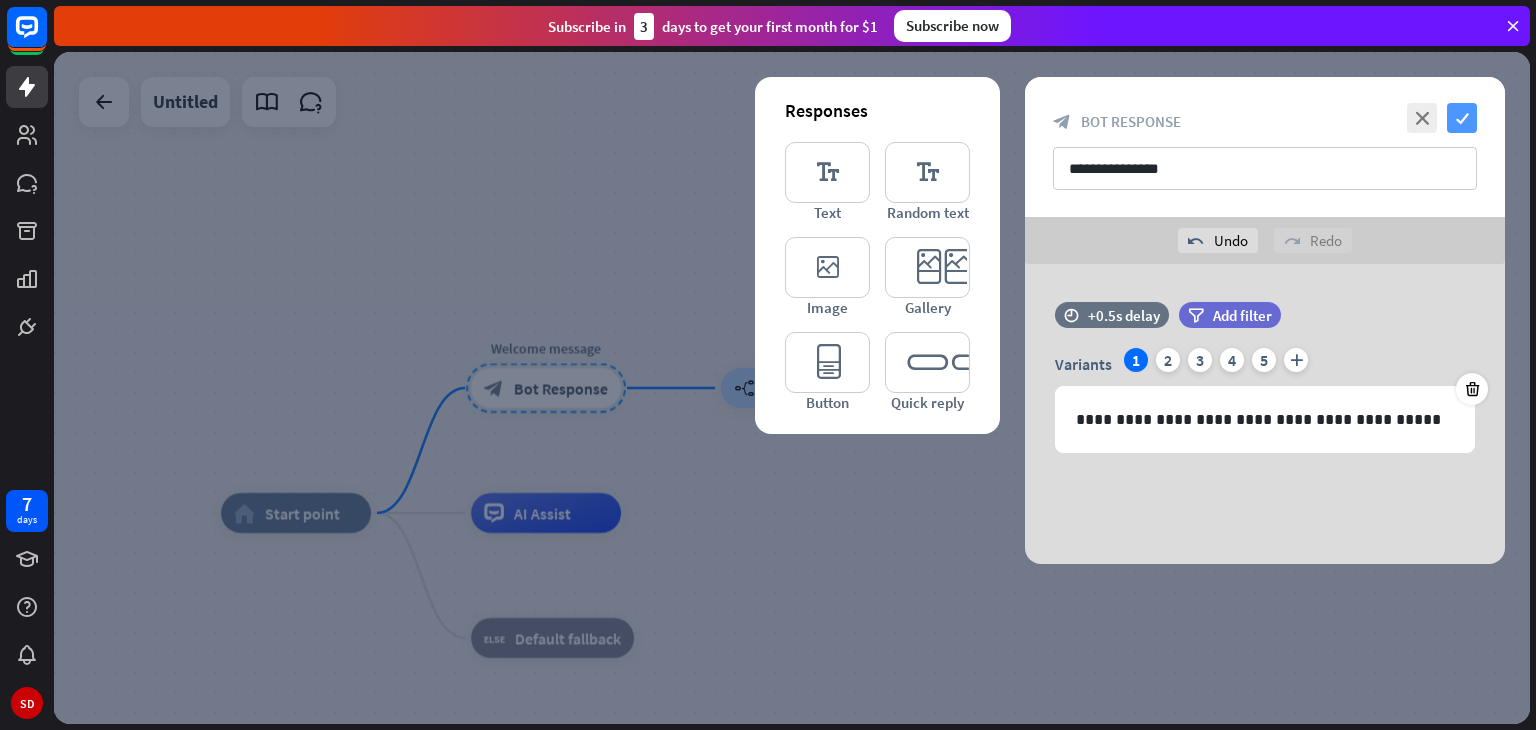 click on "check" at bounding box center [1462, 118] 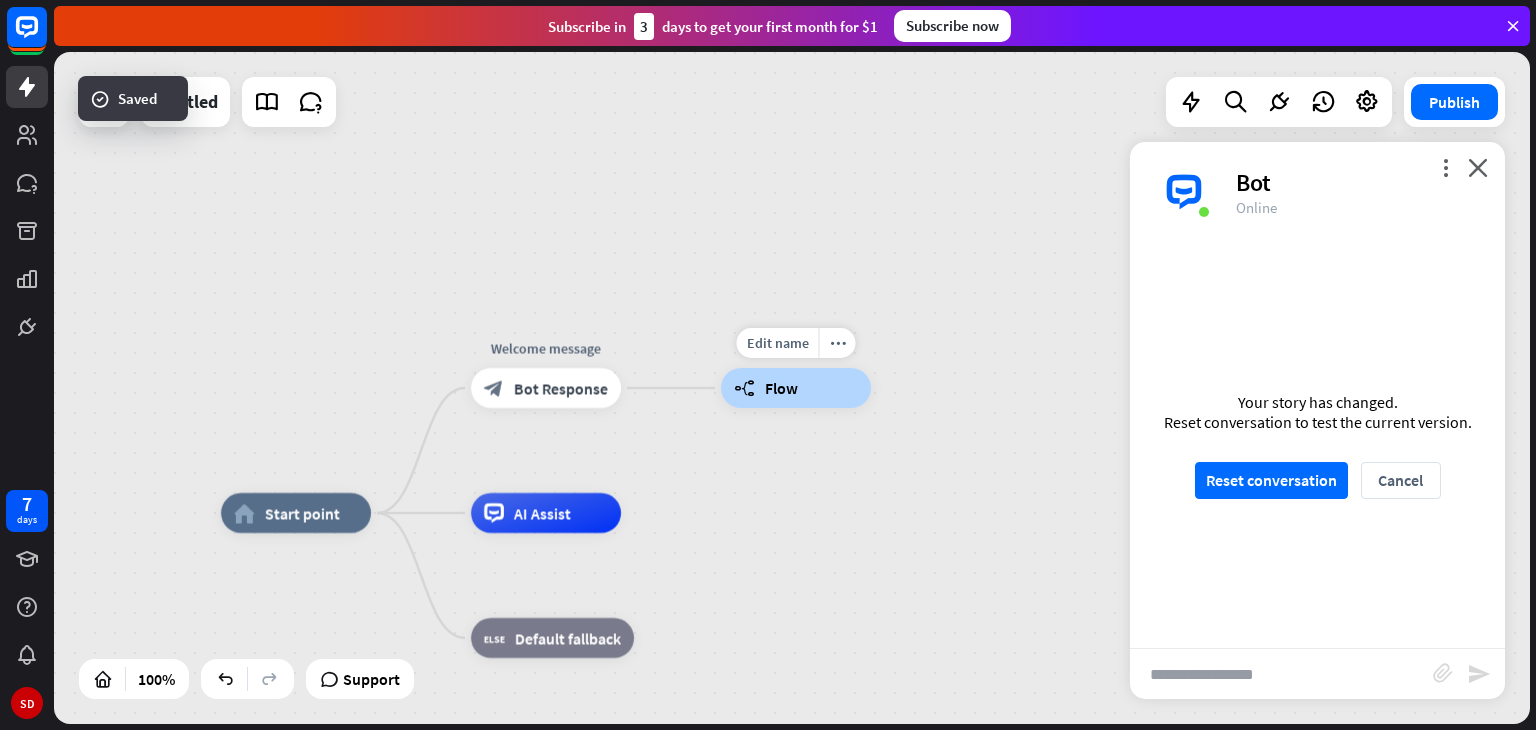 click on "builder_tree   Flow" at bounding box center (796, 388) 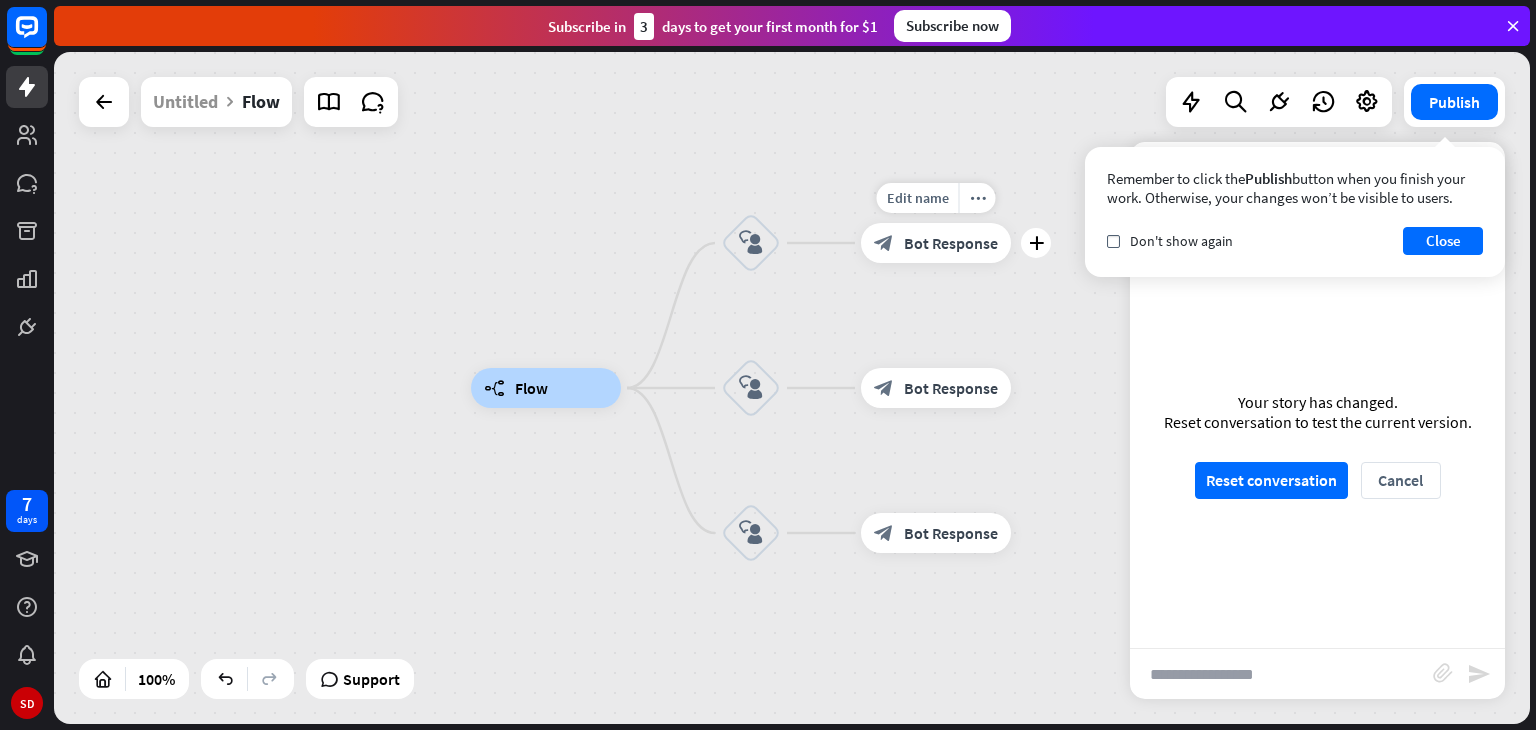 click on "Bot Response" at bounding box center (951, 243) 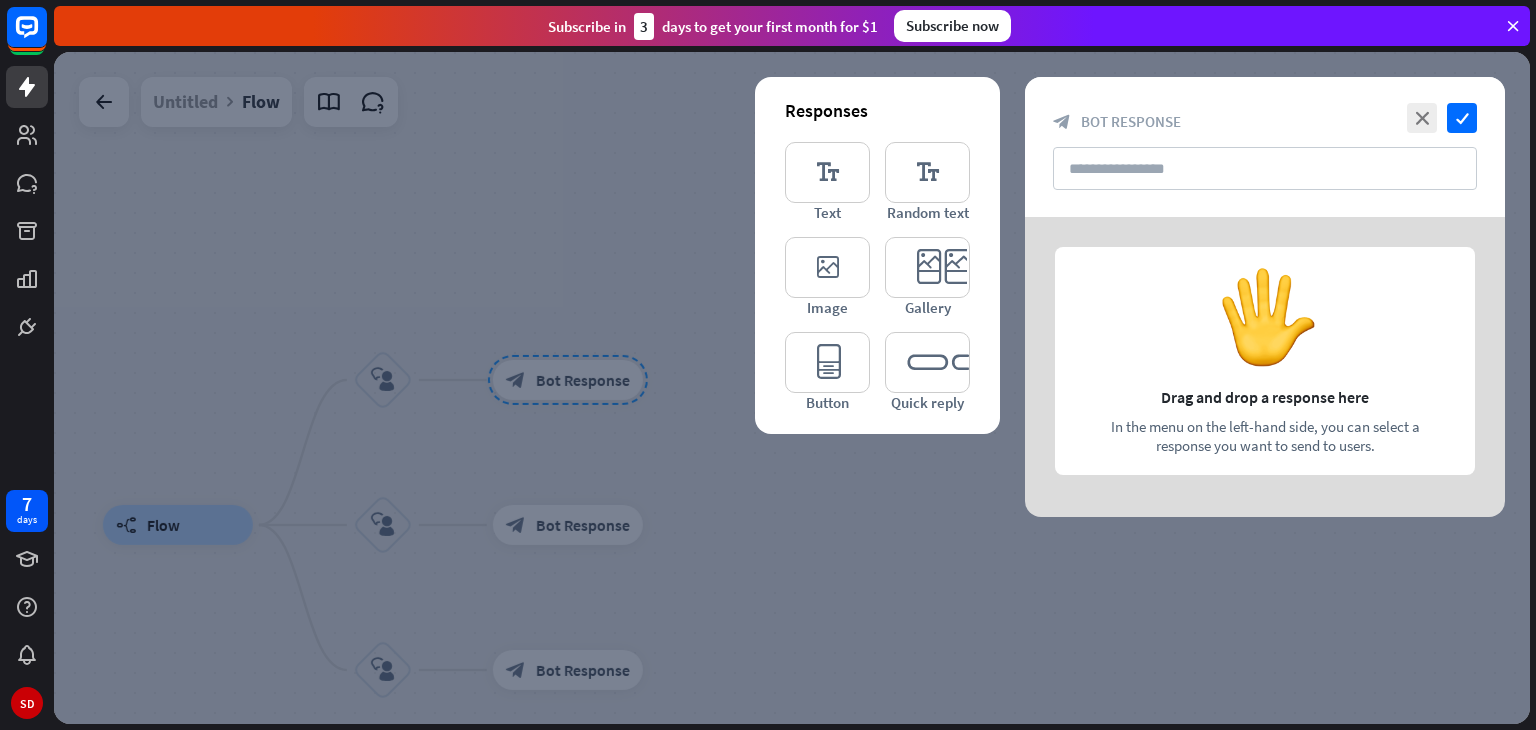 click at bounding box center [792, 388] 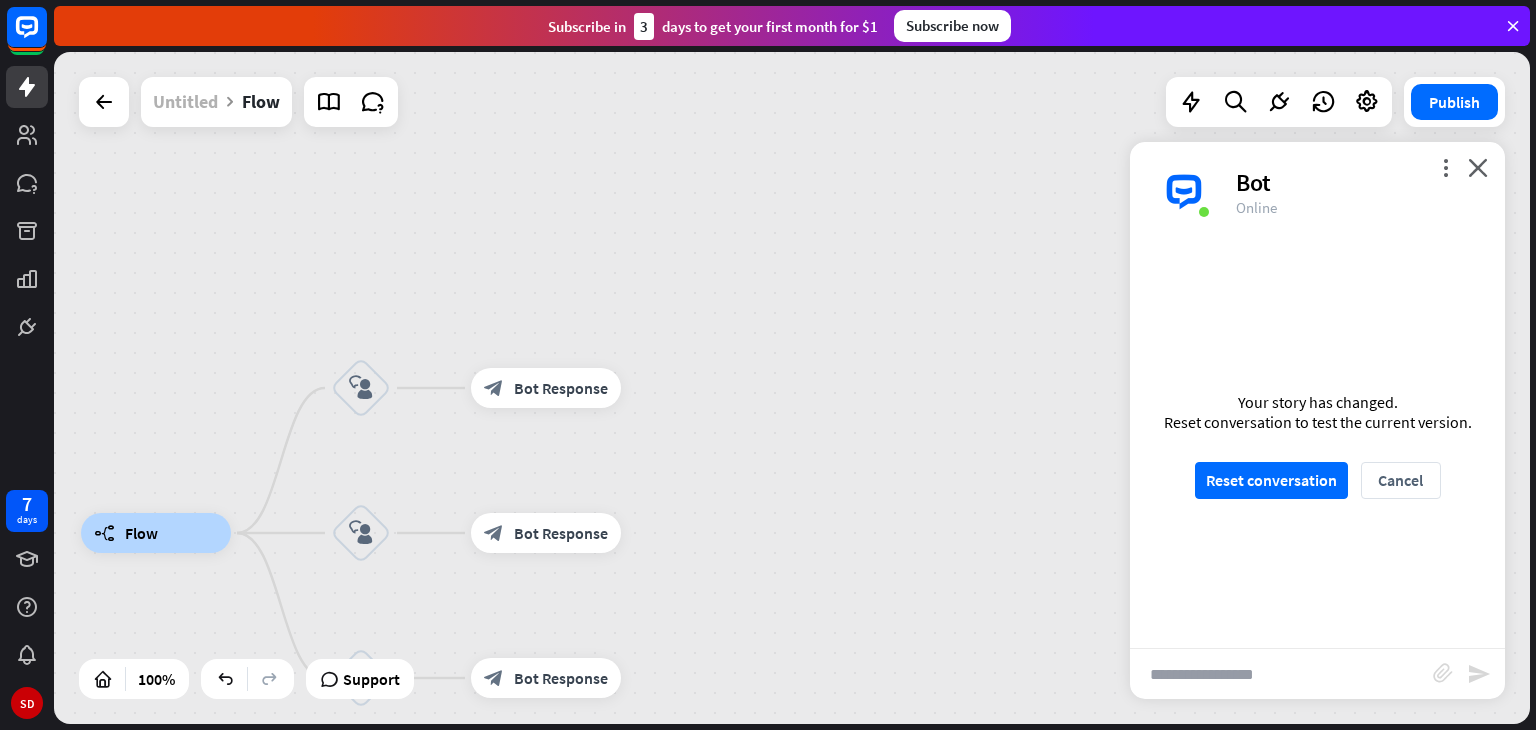 click on "Untitled" at bounding box center [185, 102] 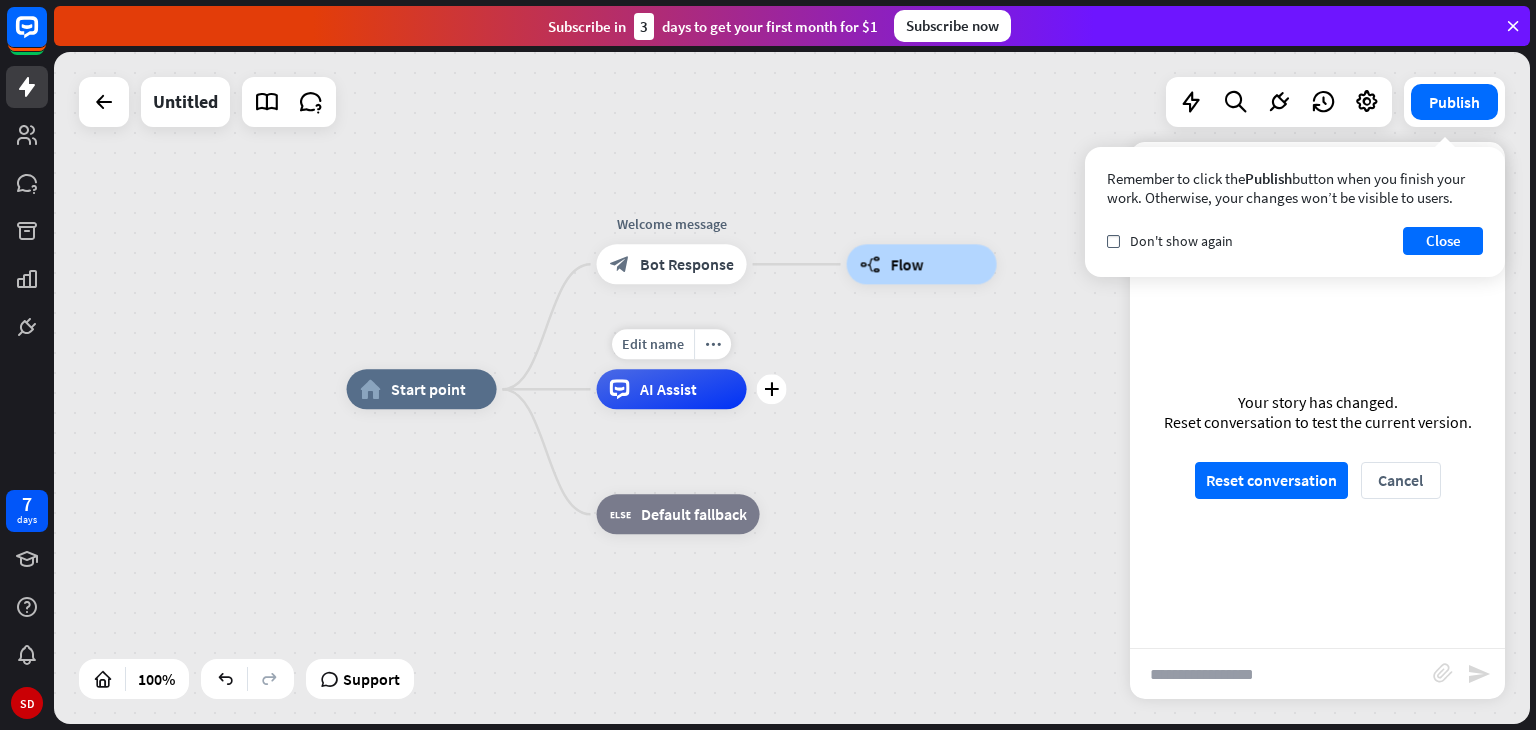 click on "AI Assist" at bounding box center (672, 389) 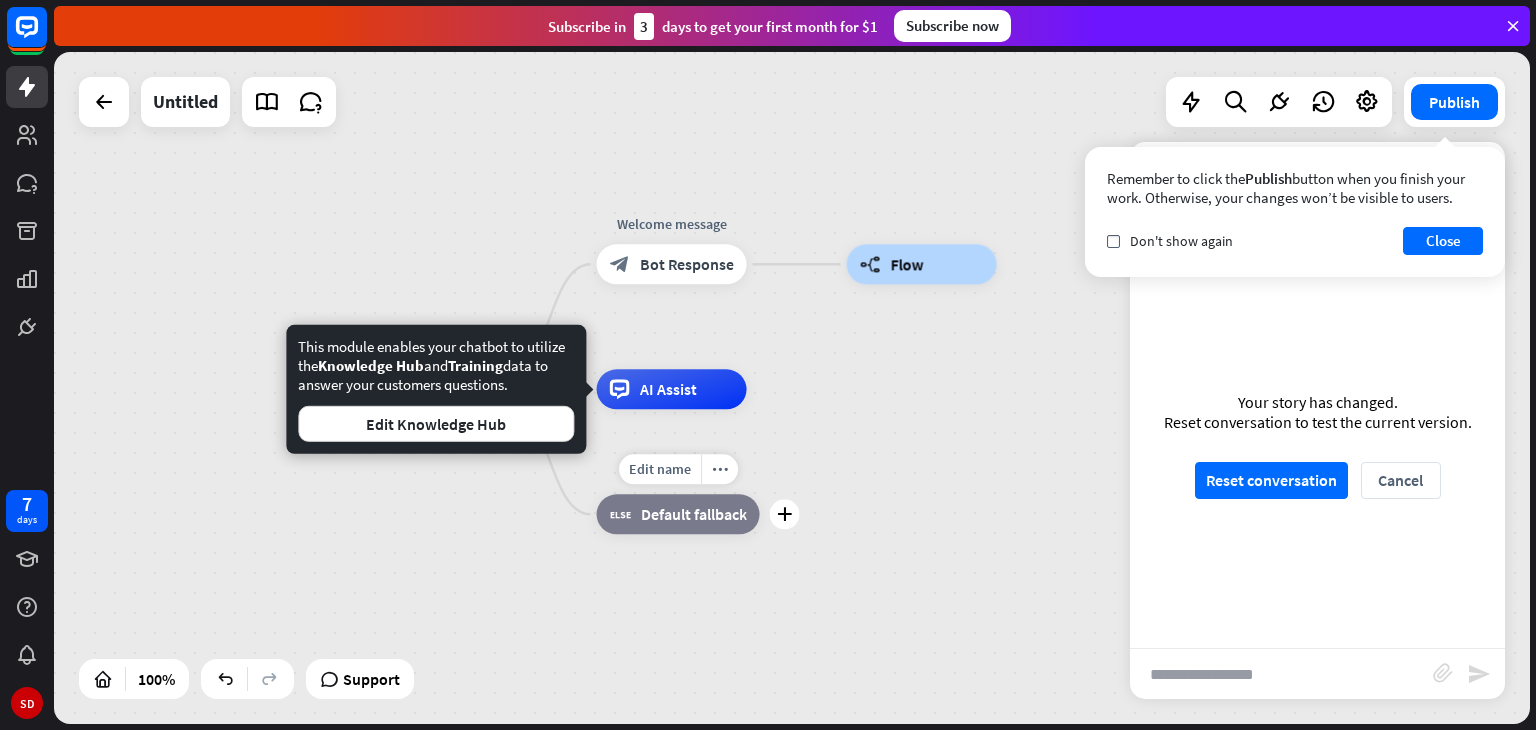 click on "block_fallback   Default fallback" at bounding box center (678, 514) 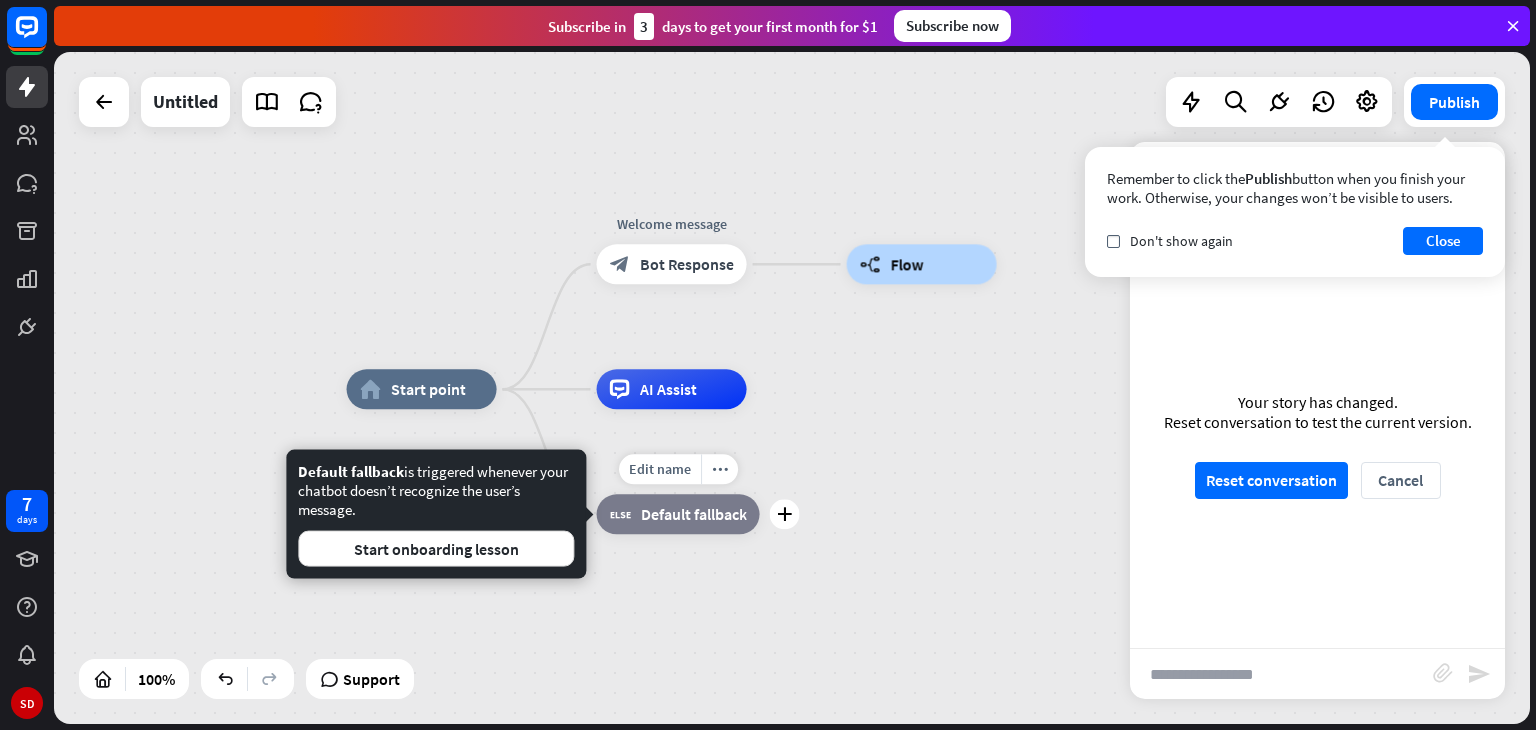 click on "Default fallback" at bounding box center [694, 514] 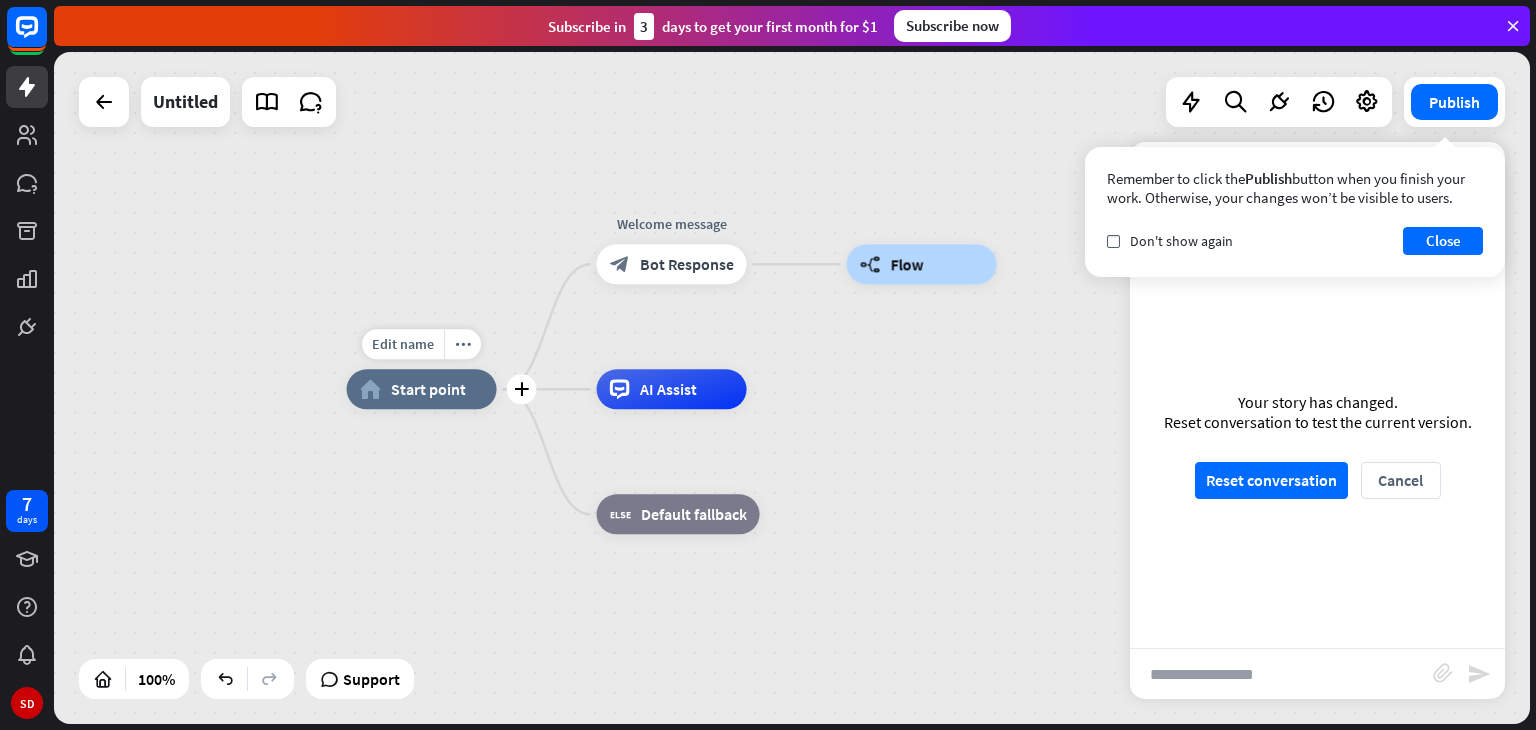 click on "home_2   Start point" at bounding box center [422, 389] 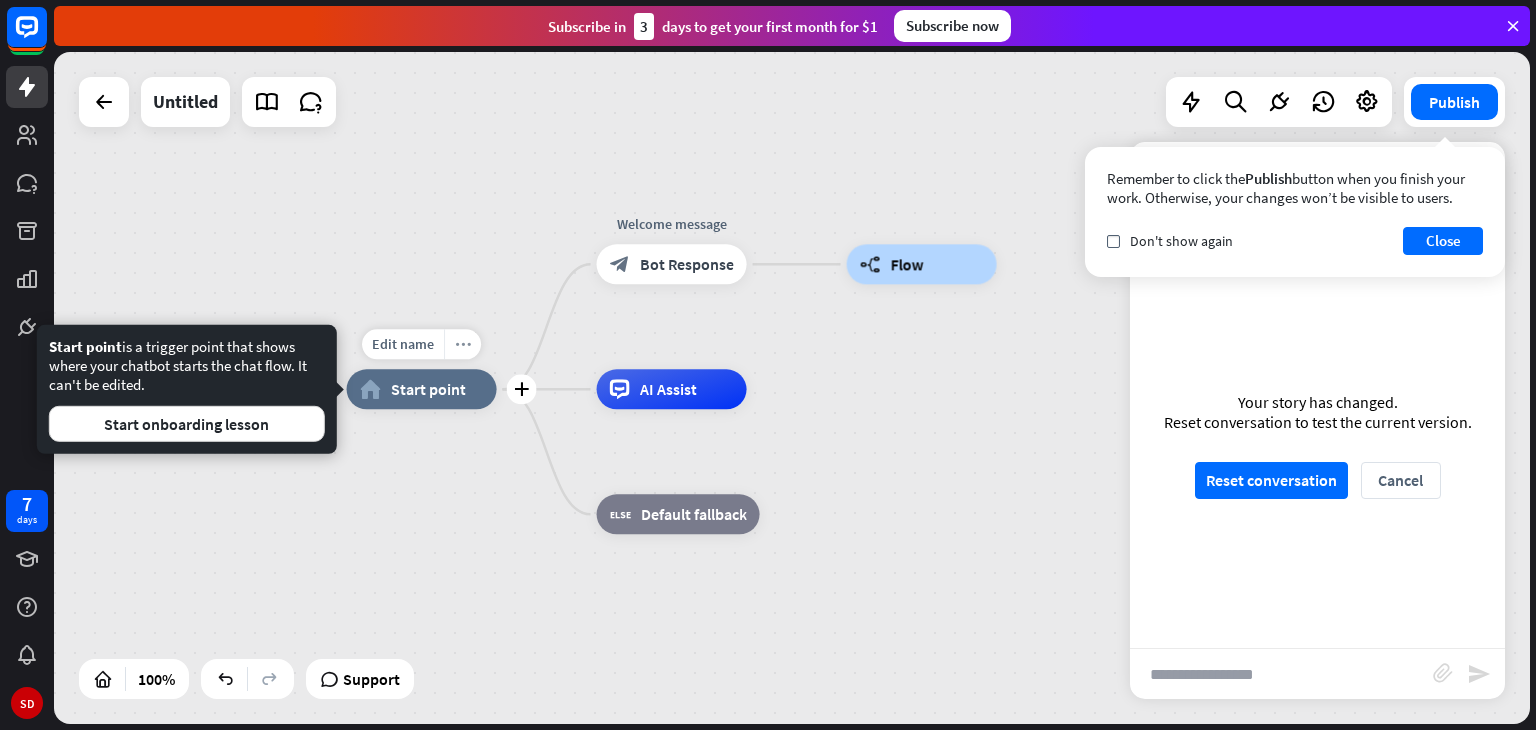click on "more_horiz" at bounding box center [463, 344] 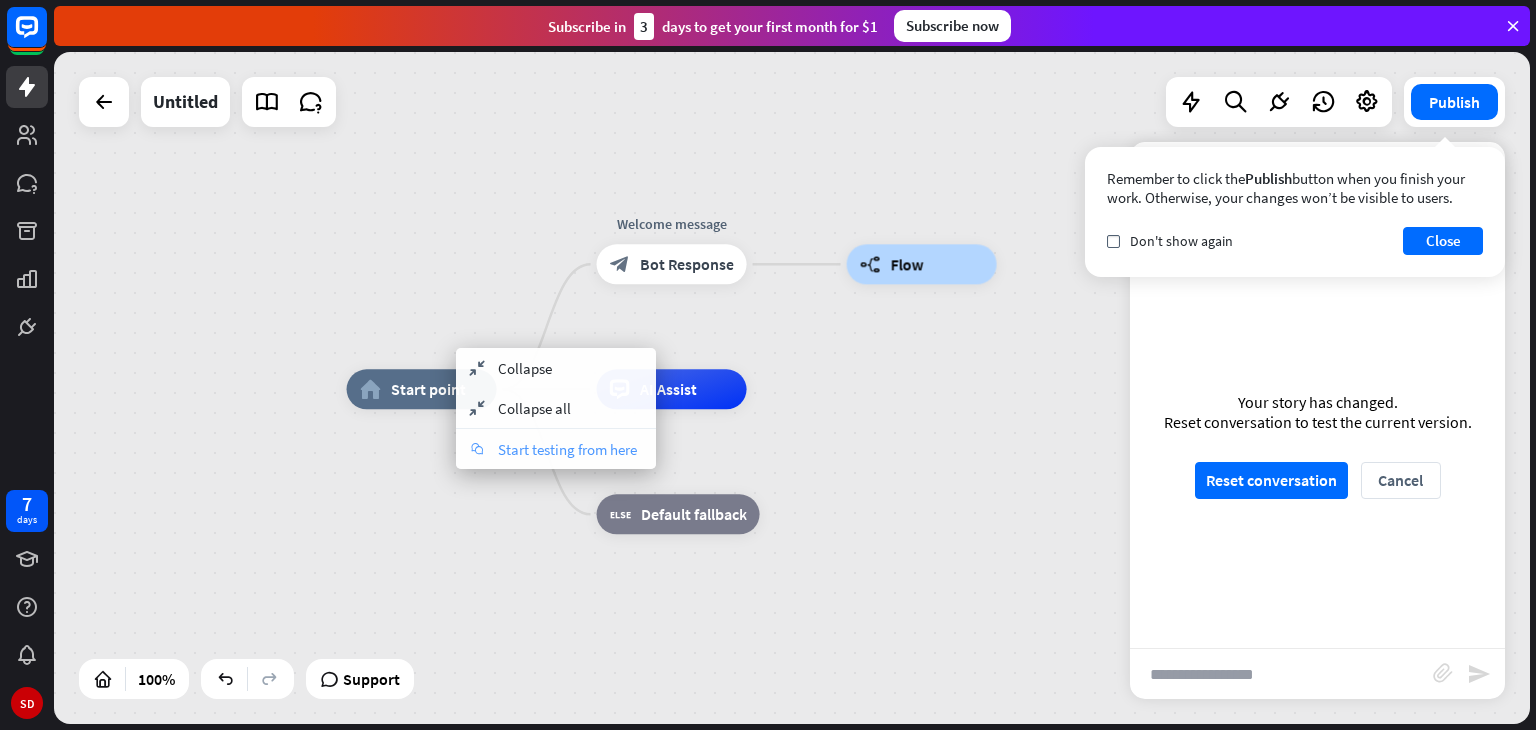 click on "Start testing from here" at bounding box center [567, 449] 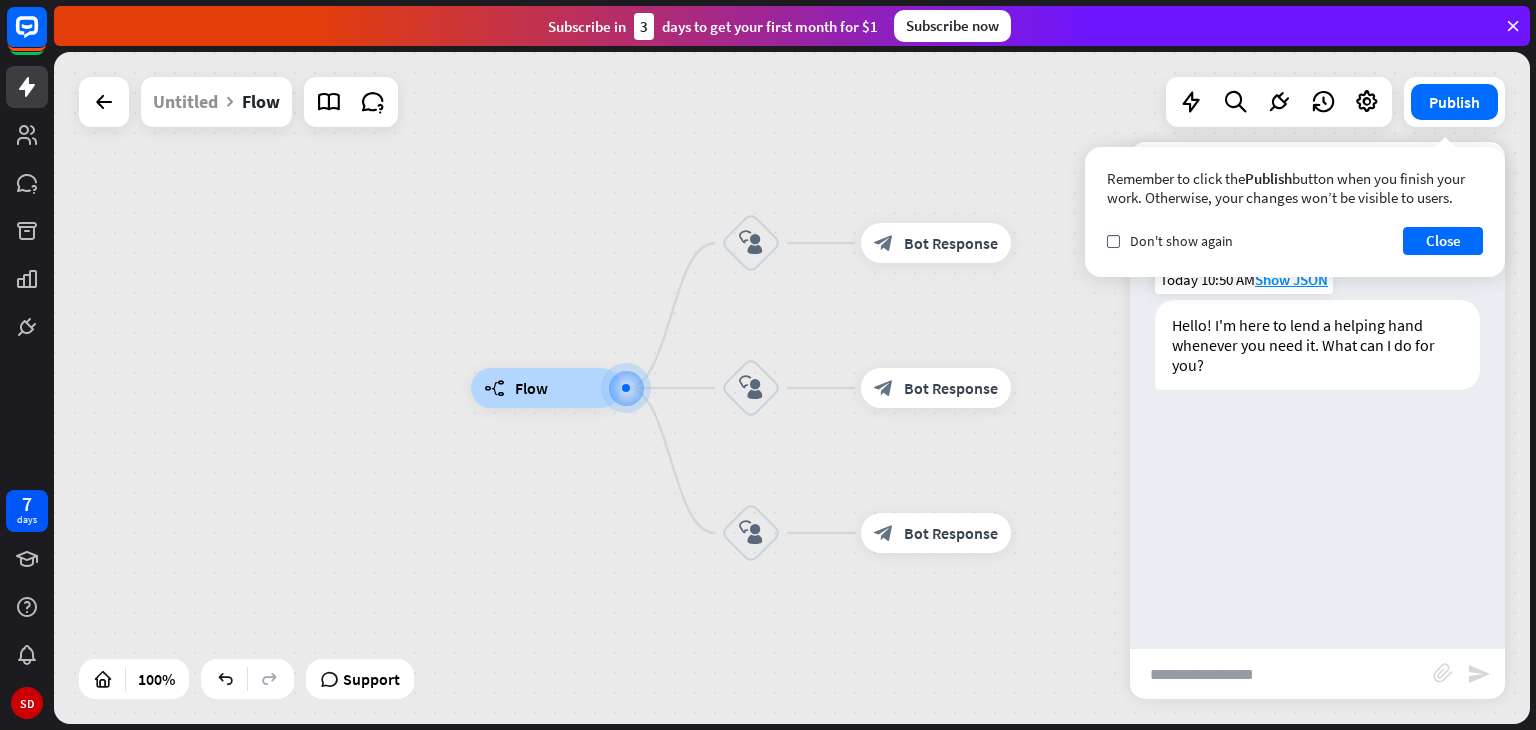 click on "Hello! I'm here to lend a helping hand whenever you need it. What can I do for you?" at bounding box center [1317, 345] 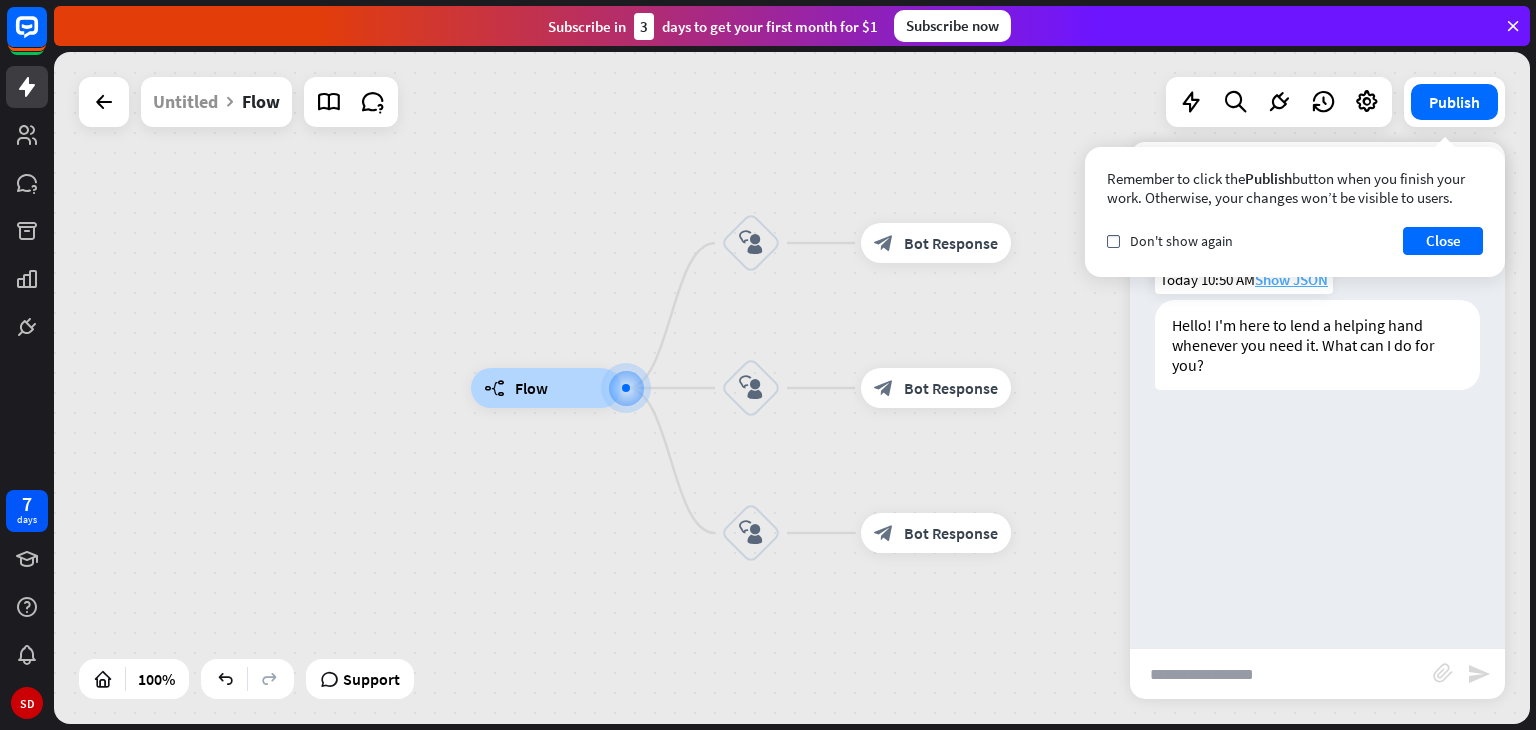 click on "Show JSON" at bounding box center [1291, 279] 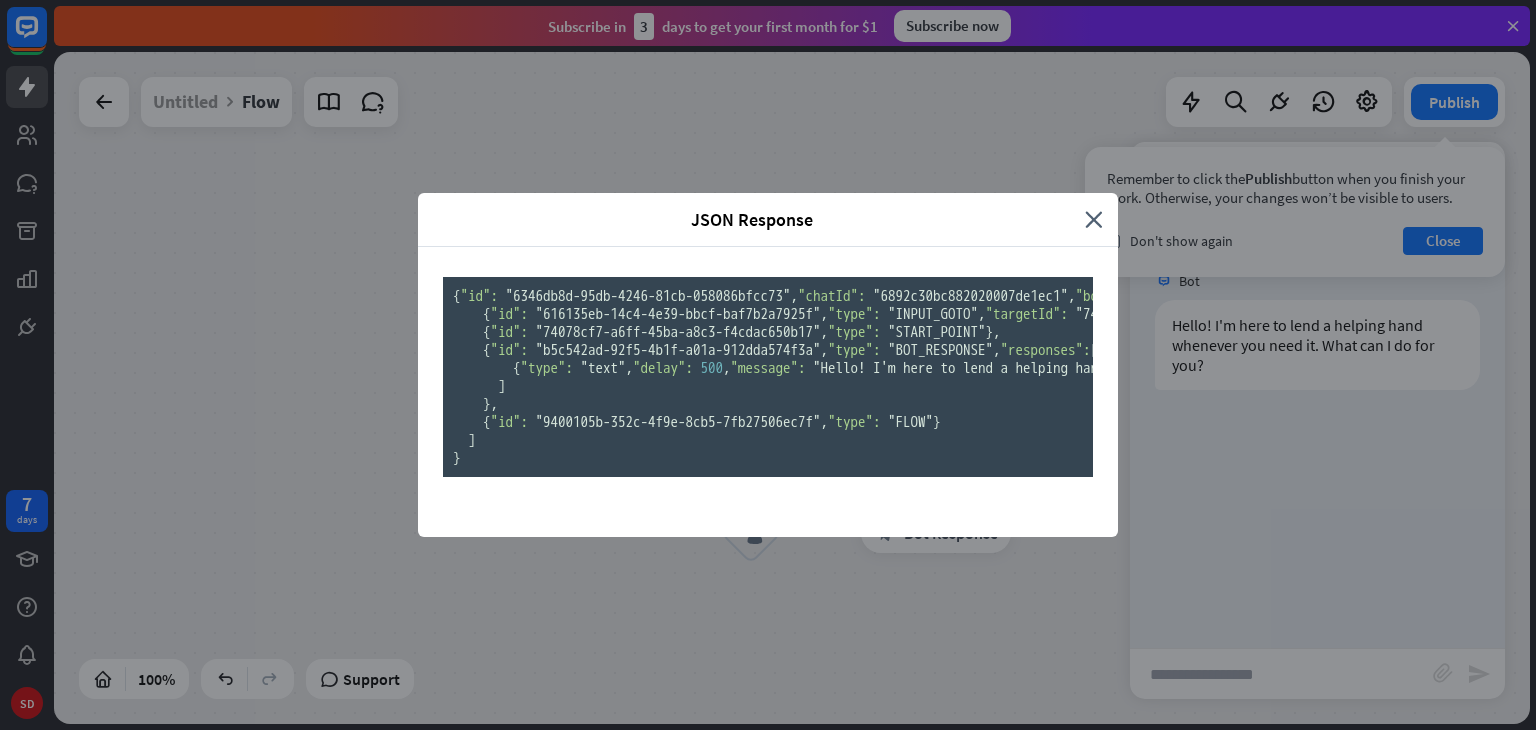 scroll, scrollTop: 273, scrollLeft: 0, axis: vertical 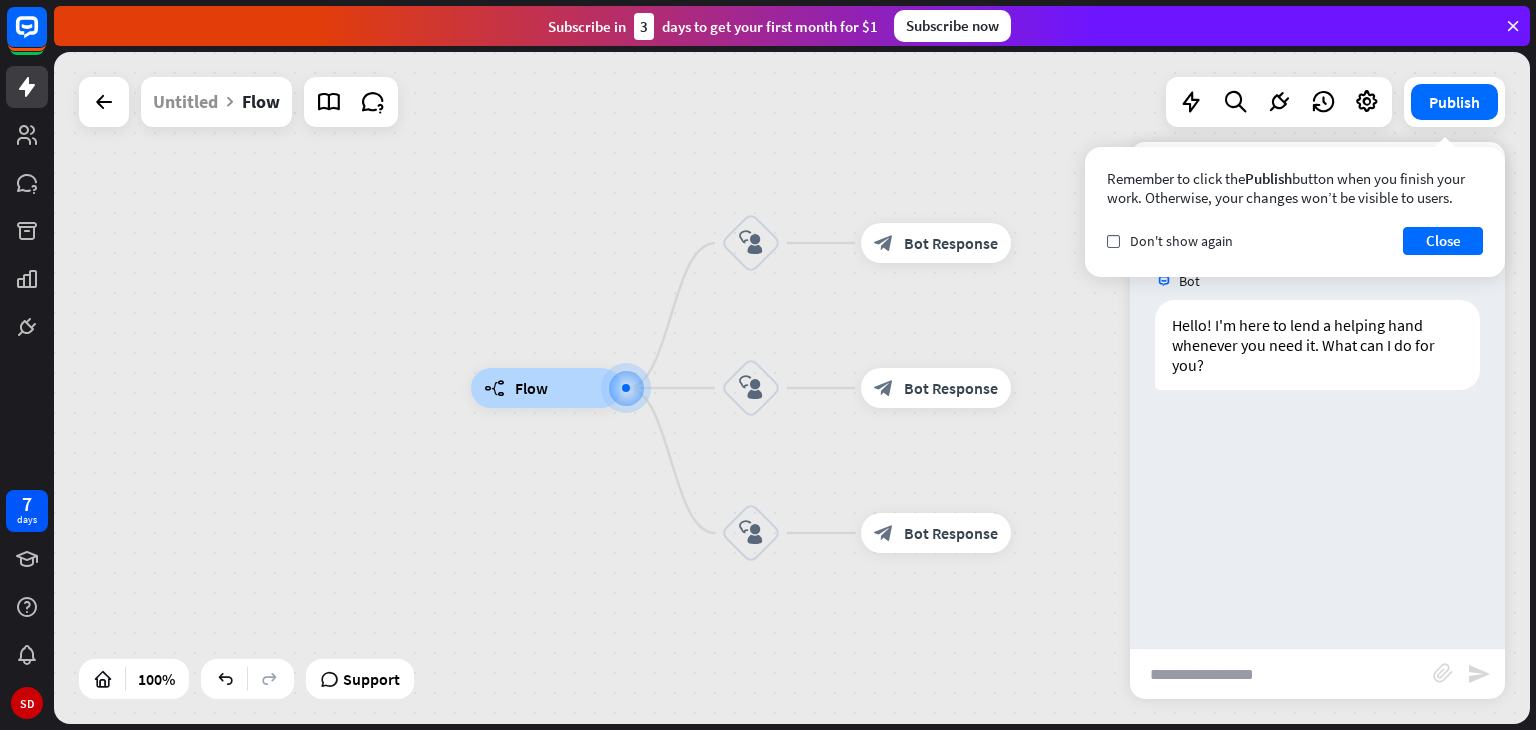 drag, startPoint x: 627, startPoint y: 470, endPoint x: 617, endPoint y: 465, distance: 11.18034 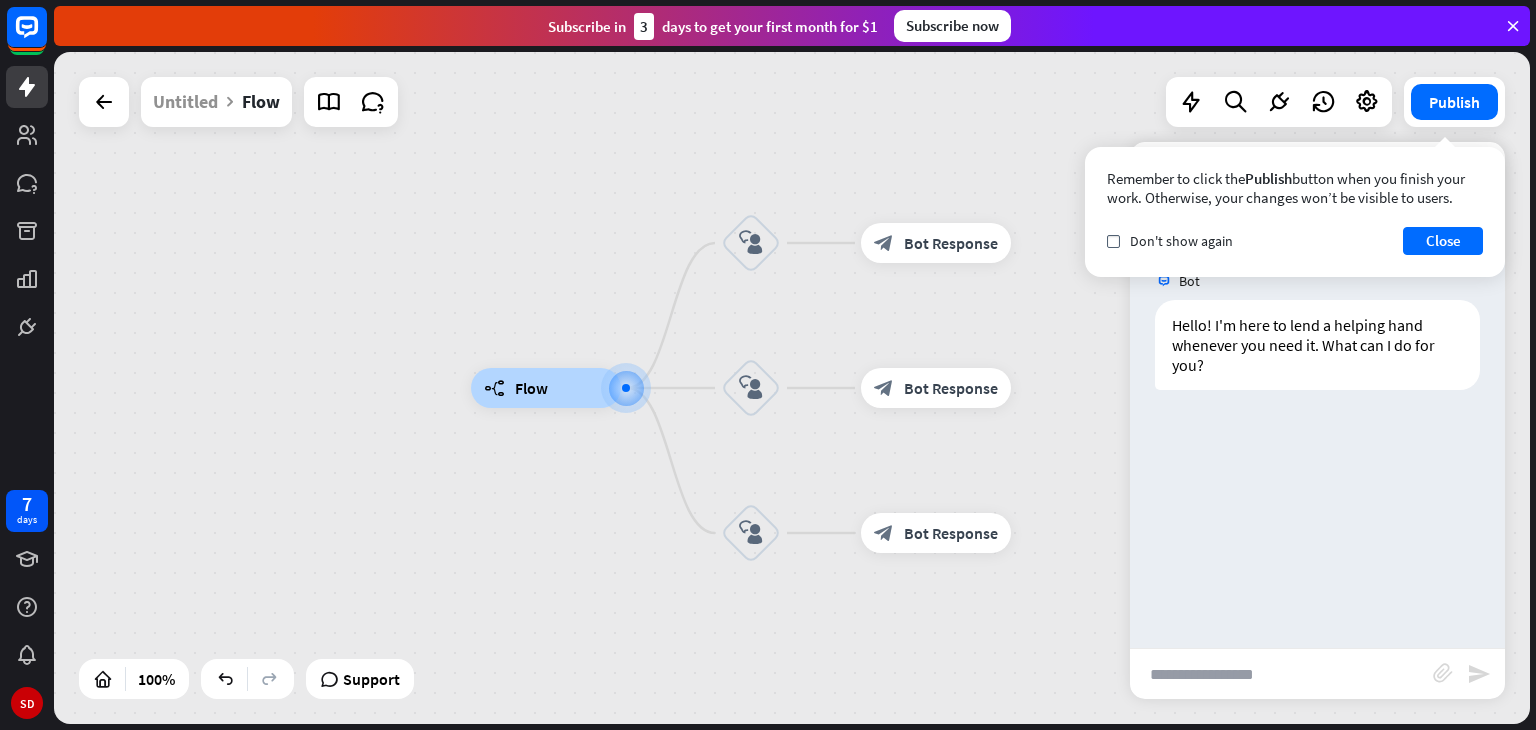 click on "JSON Response
close
{
"id":   "6346db8d-95db-4246-81cb-058086bfcc73" ,
"chatId":   "6892c30bc882020007de1ec1" ,
"botId":   "6892c30b34df670007c47e66" ,
"date":   "2025-08-06T02:50:51.921Z" ,
"score":   1 ,
"failures":   0 ,
"finished":   false ,
"attributes":  {},
"diagram":  [
"74078cf7-a6ff-45ba-a8c3-f4cdac650b17" ,
"b5c542ad-92f5-4b1f-a01a-912dda574f3a" ,
"9400105b-352c-4f9e-8cb5-7fb27506ec7f"
],
"responses":  [
{
"id":   "616135eb-14c4-4e39-bbcf-baf7b2a7925f" ,
"type":   "INPUT_GOTO" ,
"targetId":   "74078cf7-a6ff-45ba-a8c3-f4cdac650b17" ,
"targetType":   "START_POINT" ,
"targetName":   ""
},
{
"id":   "74078cf7-a6ff-45ba-a8c3-f4cdac650b17" ,
"type":   "START_POINT"
},
{
"id":   "b5c542ad-92f5-4b1f-a01a-912dda574f3a"" at bounding box center [768, 365] 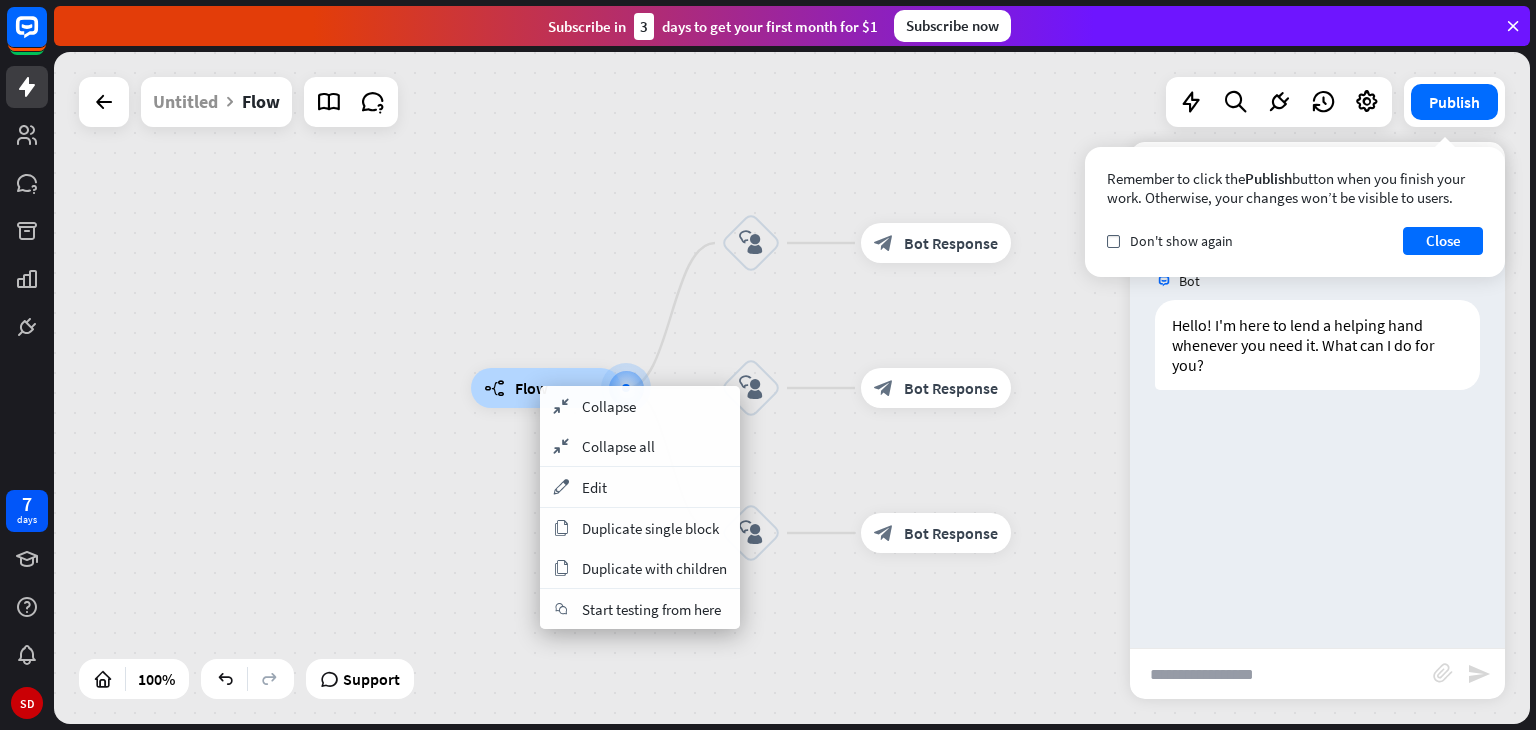 click on "builder_tree   Flow                       block_user_input                   block_bot_response   Bot Response                   block_user_input                   block_bot_response   Bot Response                   block_user_input                   block_bot_response   Bot Response" at bounding box center [1209, 724] 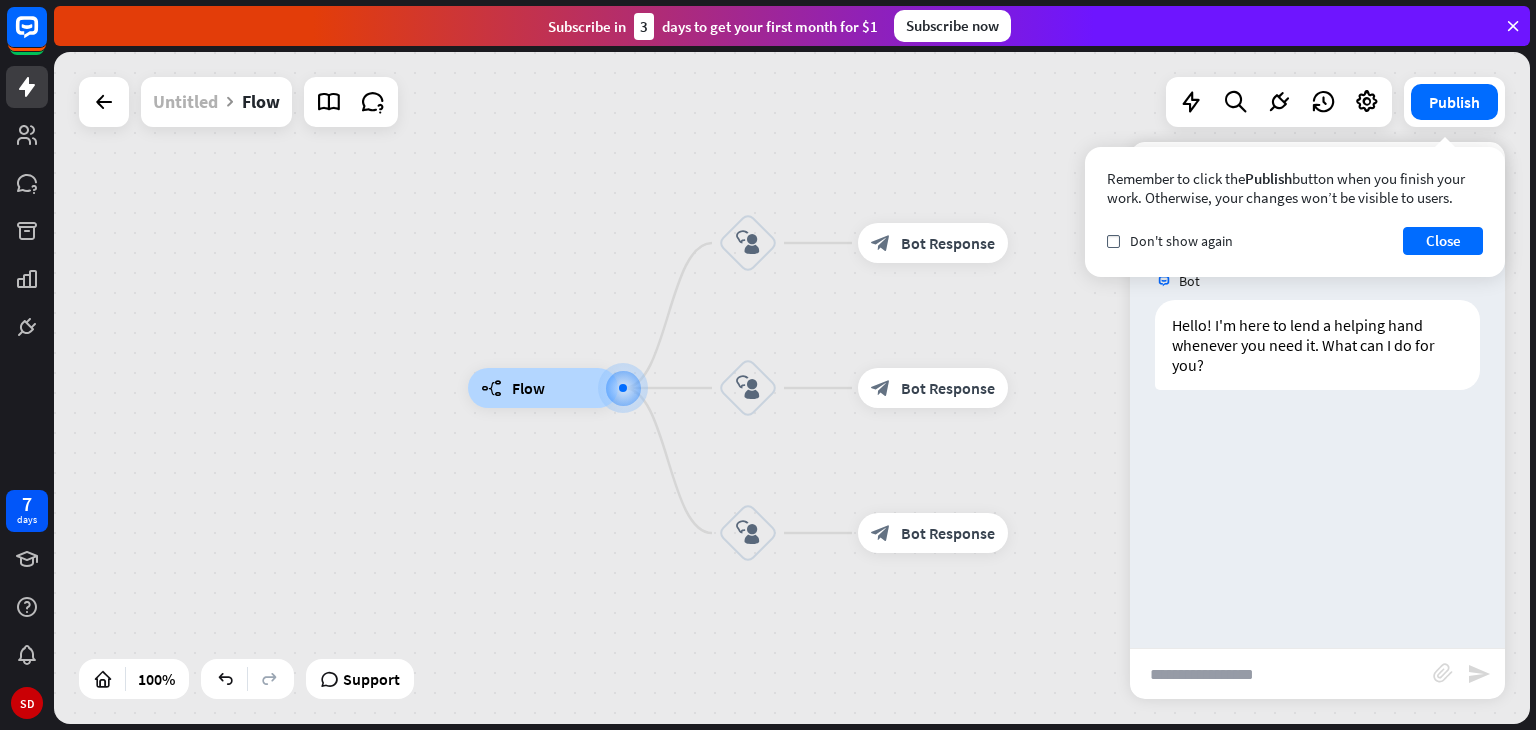 drag, startPoint x: 206, startPoint y: 115, endPoint x: 197, endPoint y: 105, distance: 13.453624 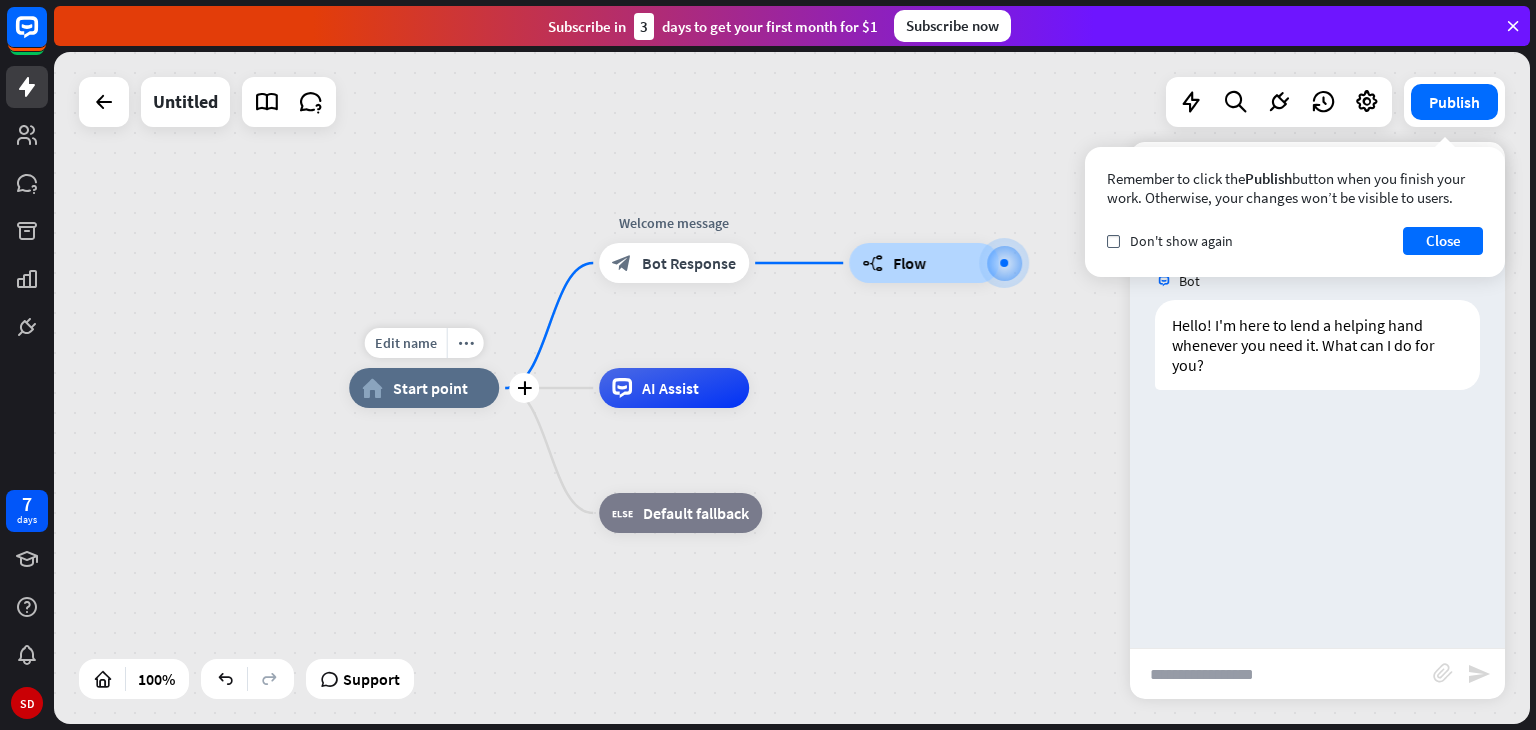 drag, startPoint x: 420, startPoint y: 380, endPoint x: 432, endPoint y: 378, distance: 12.165525 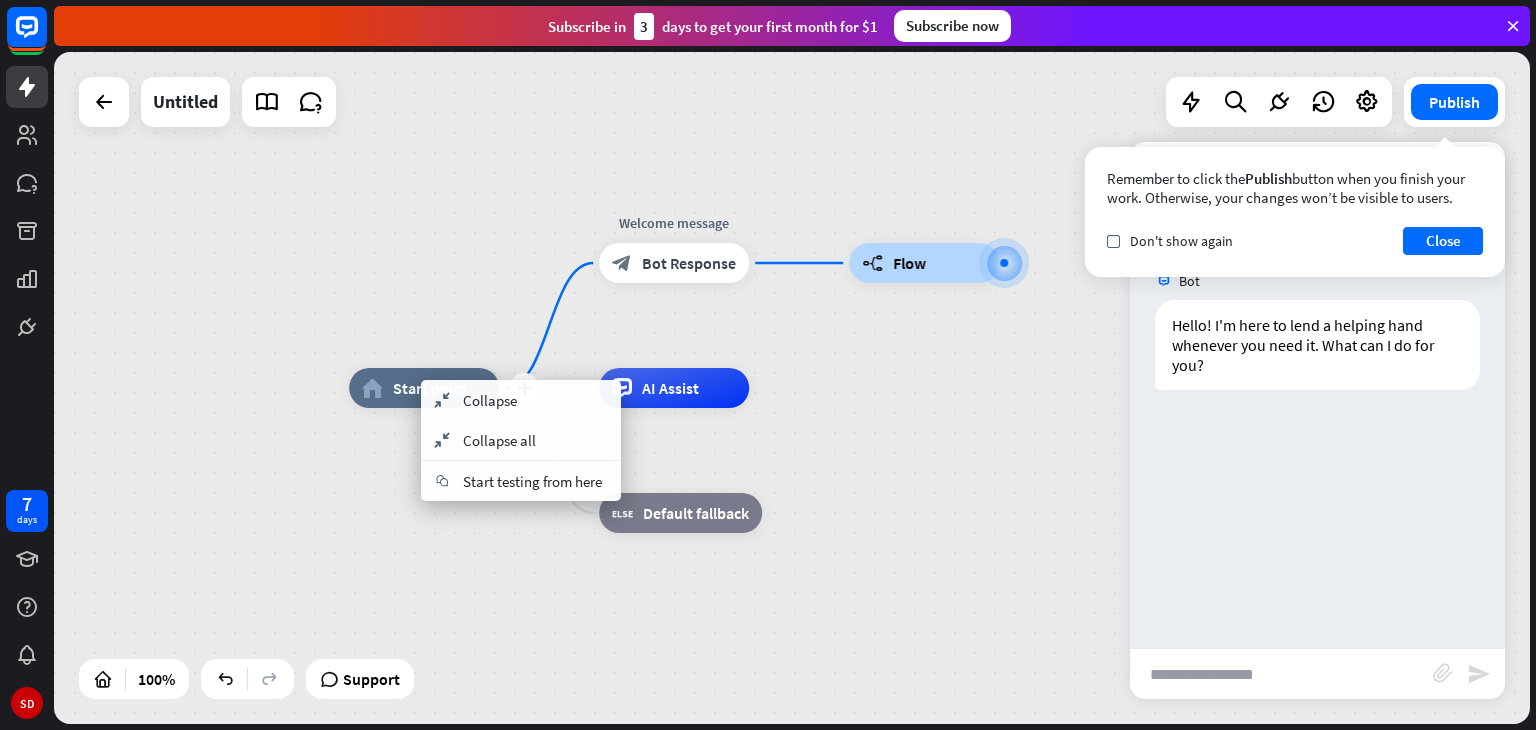 click on "plus     home_2   Start point" at bounding box center [424, 388] 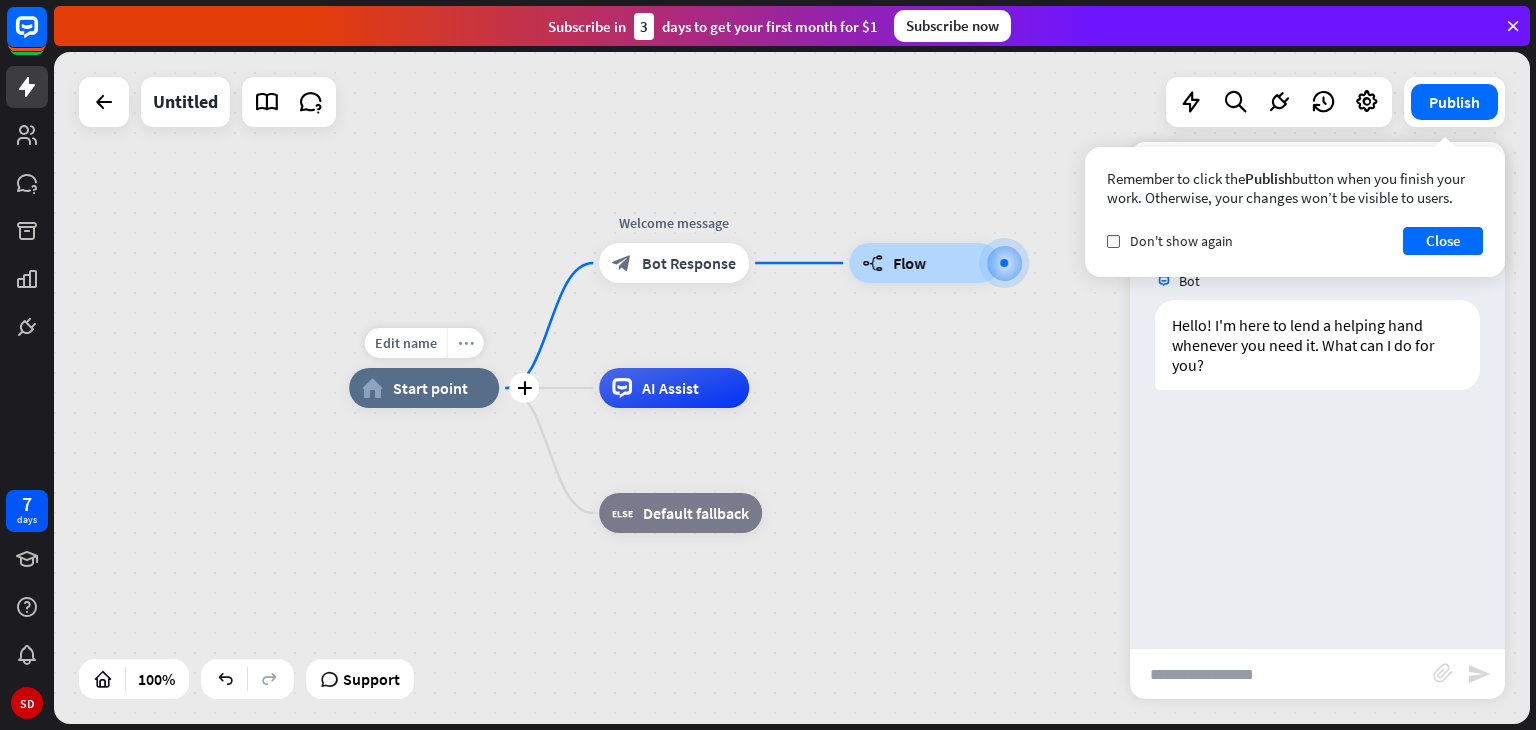 click on "more_horiz" at bounding box center [466, 343] 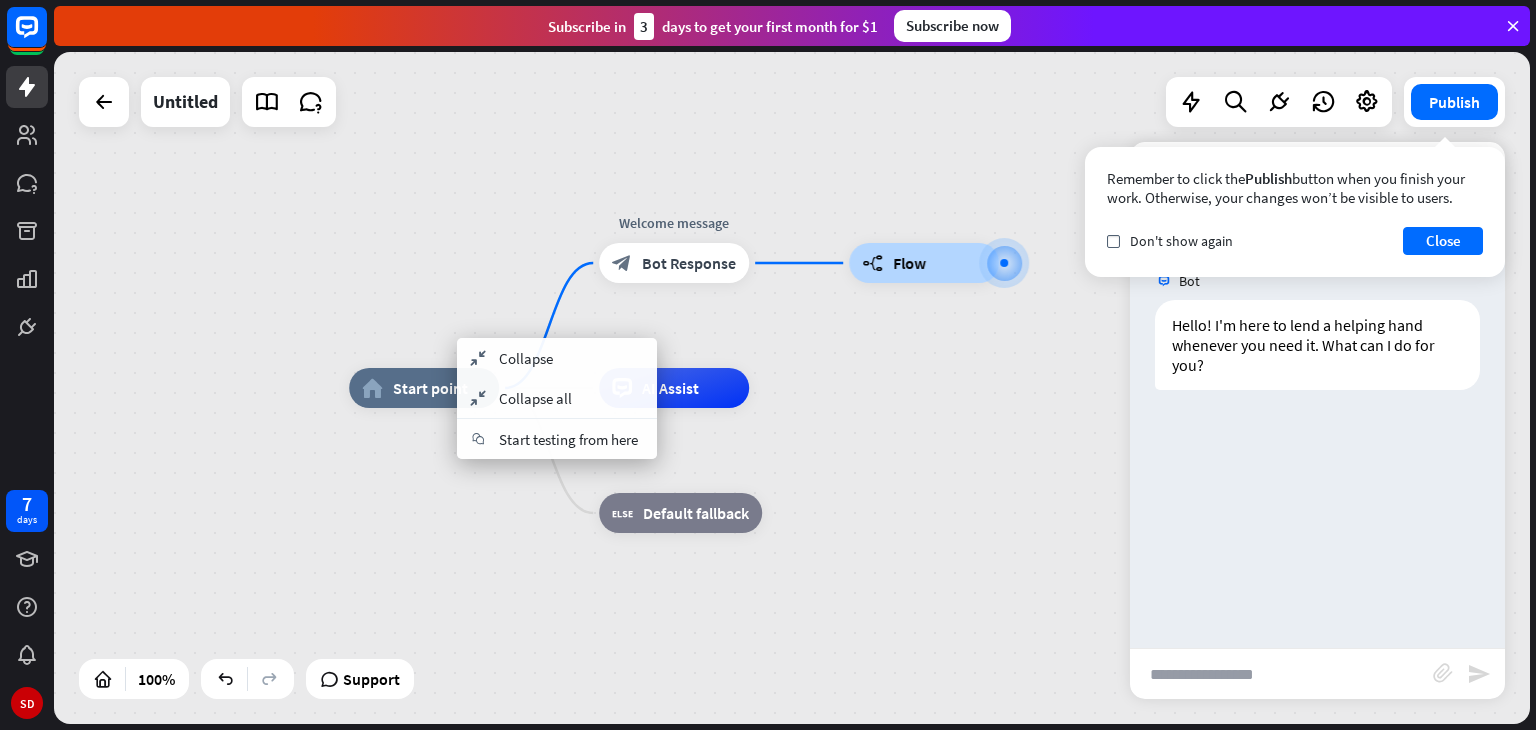 click on "home_2   Start point                 Welcome message   block_bot_response   Bot Response                   builder_tree   Flow                         AI Assist                   block_fallback   Default fallback" at bounding box center (1087, 724) 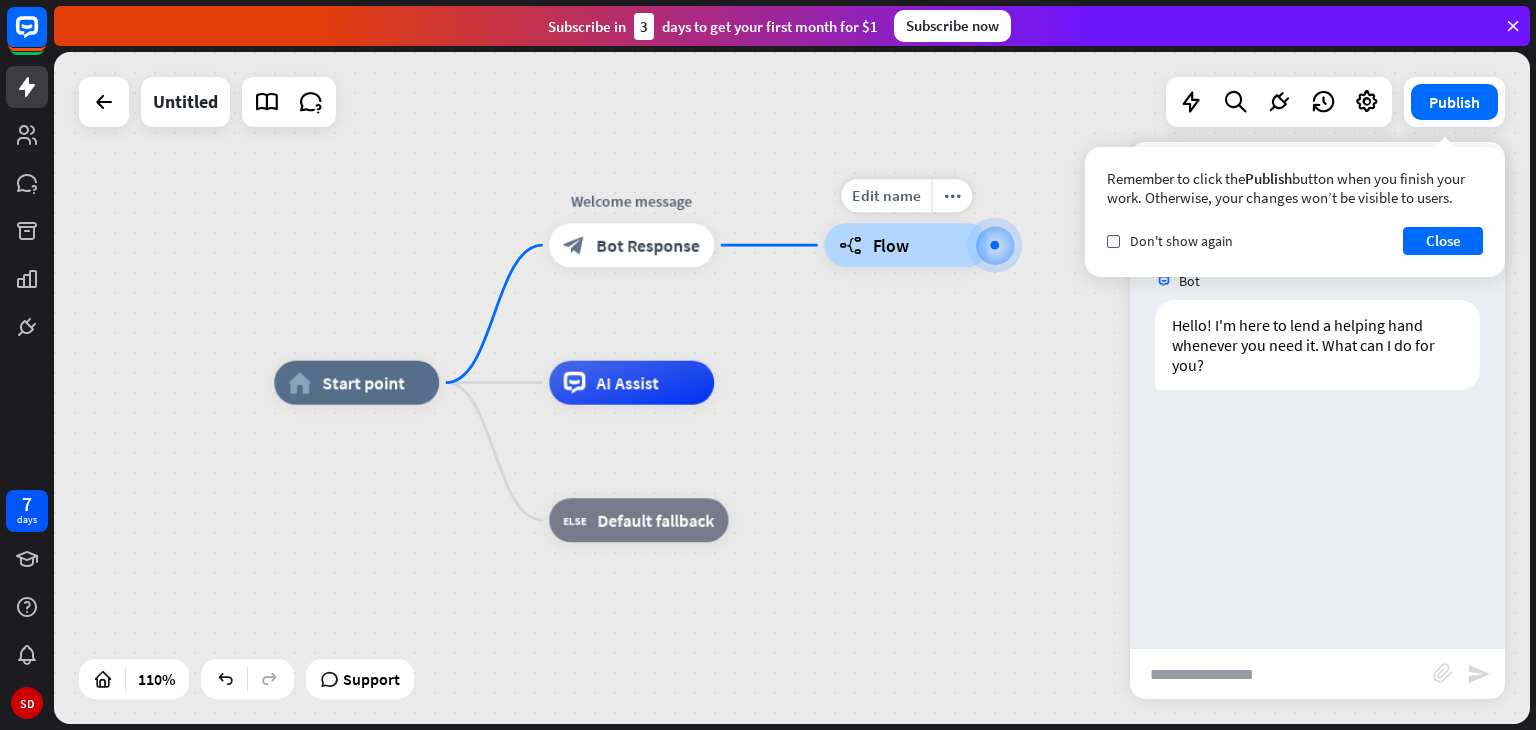 click on "builder_tree   Flow" at bounding box center [906, 245] 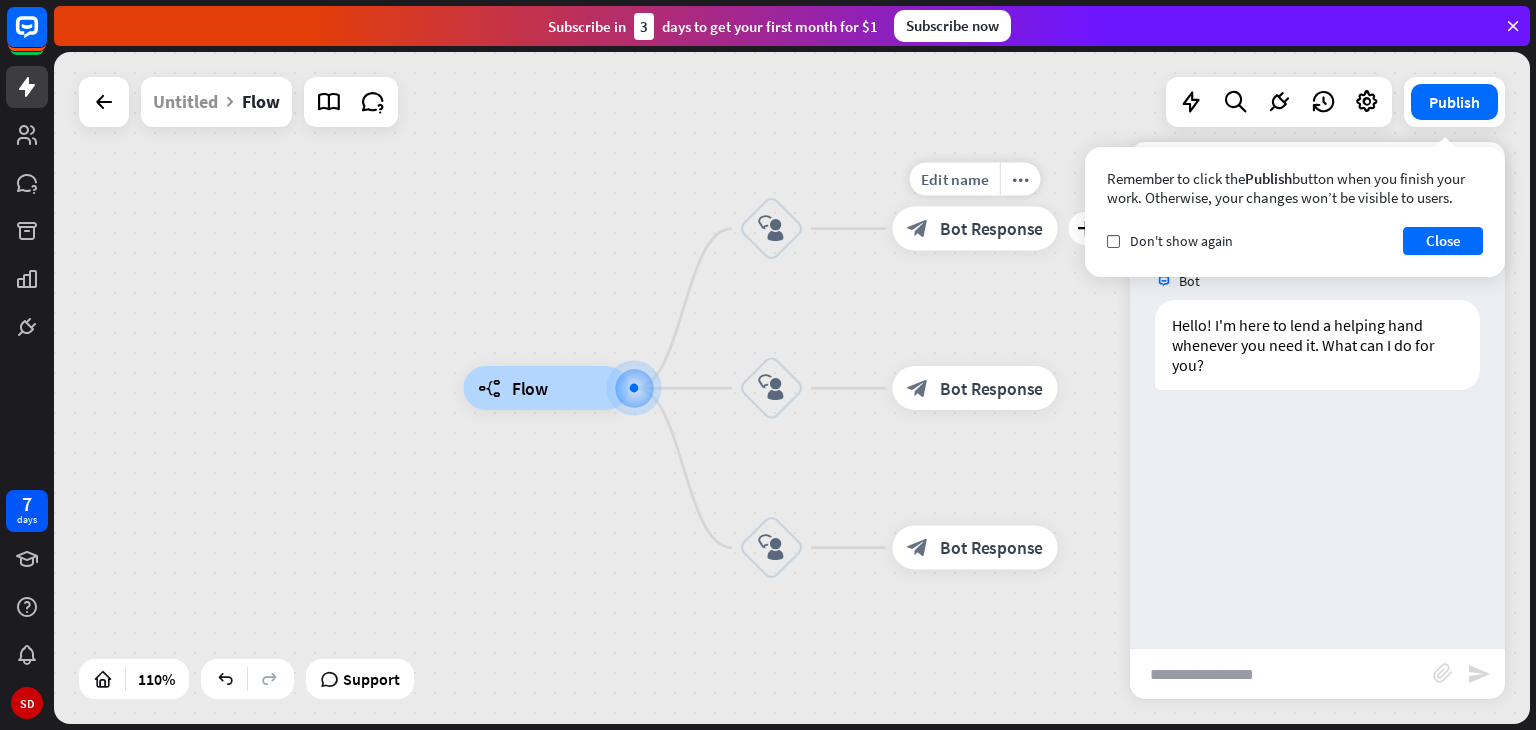 click on "Edit name   more_horiz         plus     block_bot_response   Bot Response" at bounding box center (975, 229) 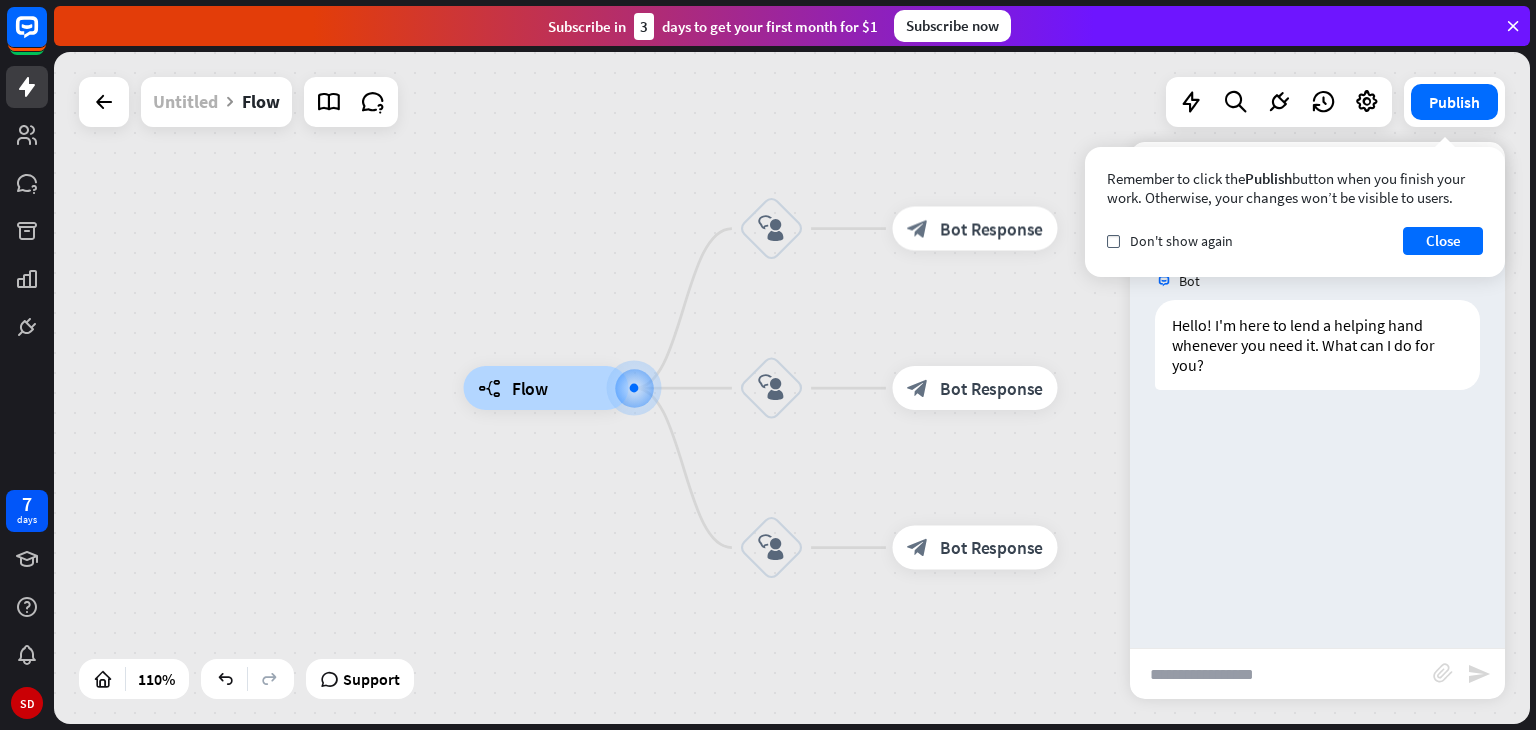 click on "Untitled" at bounding box center (185, 102) 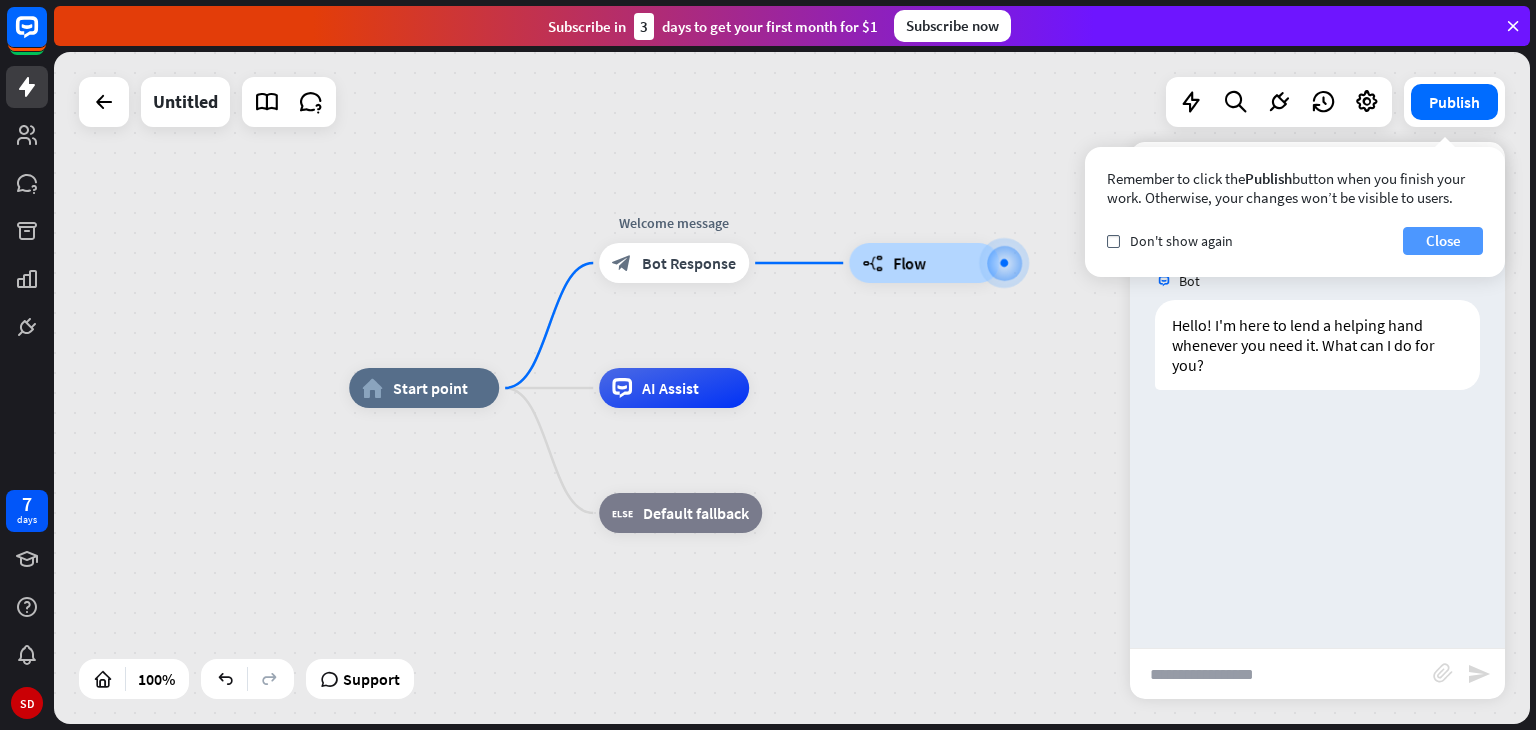 click on "Close" at bounding box center [1443, 241] 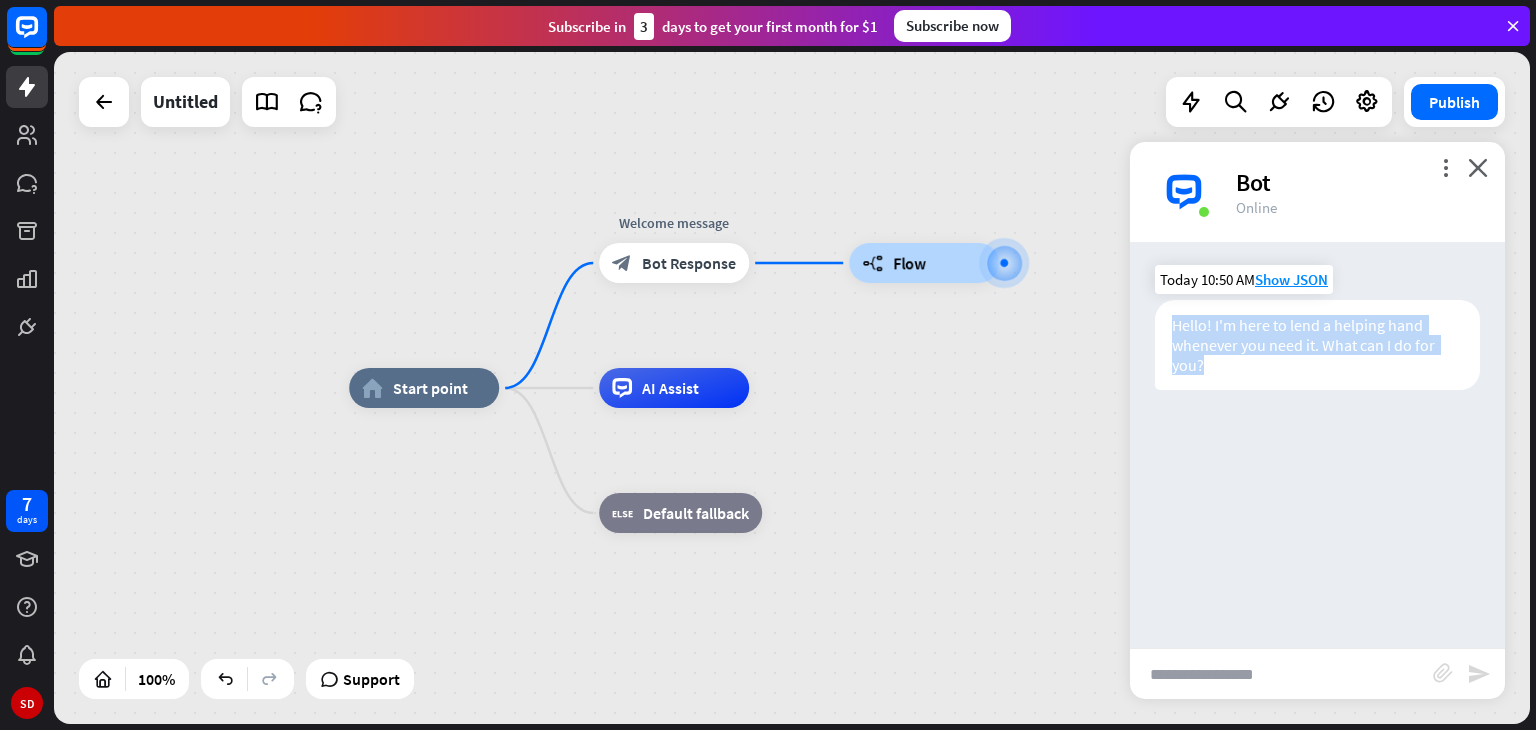 drag, startPoint x: 1169, startPoint y: 329, endPoint x: 1249, endPoint y: 365, distance: 87.72685 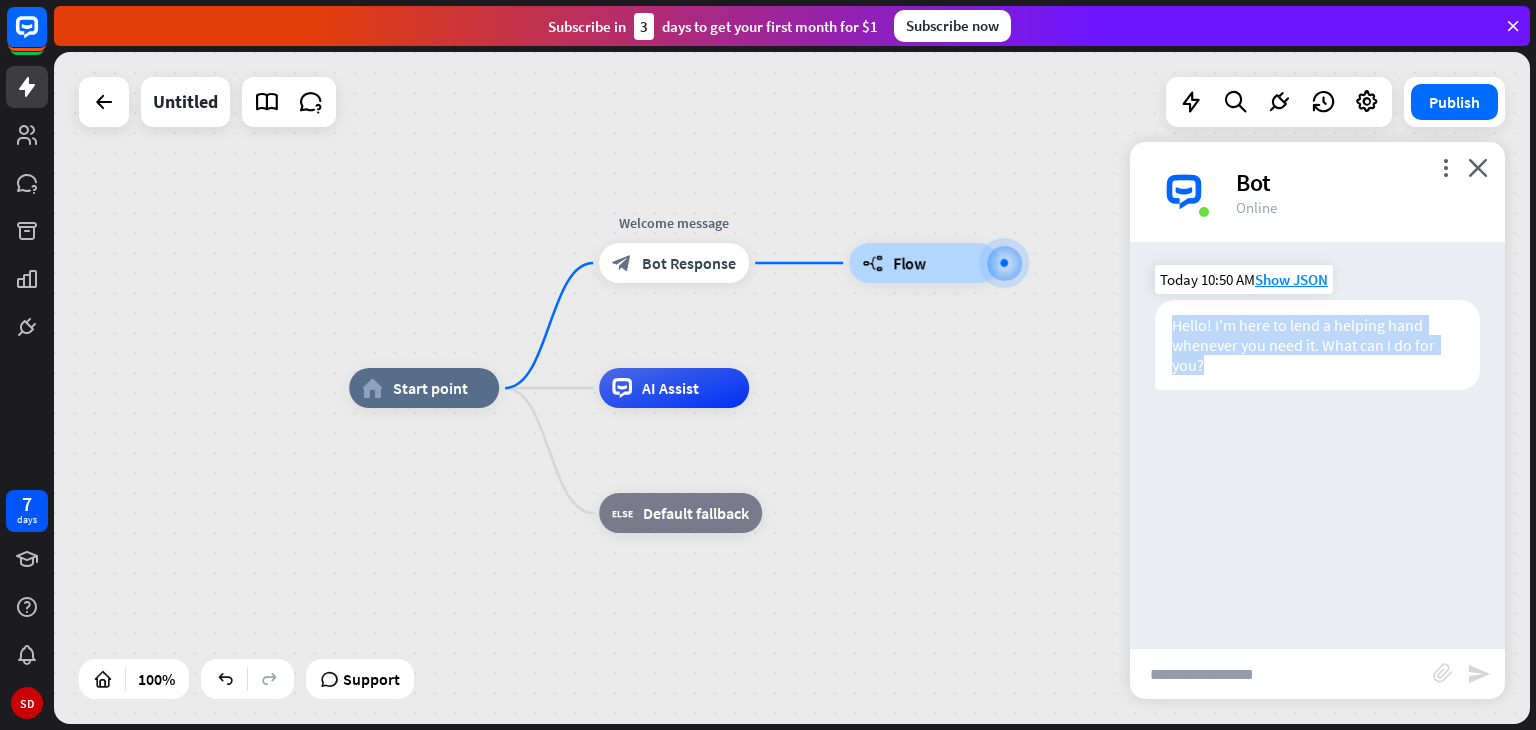 click on "Hello! I'm here to lend a helping hand whenever you need it. What can I do for you?" at bounding box center (1317, 345) 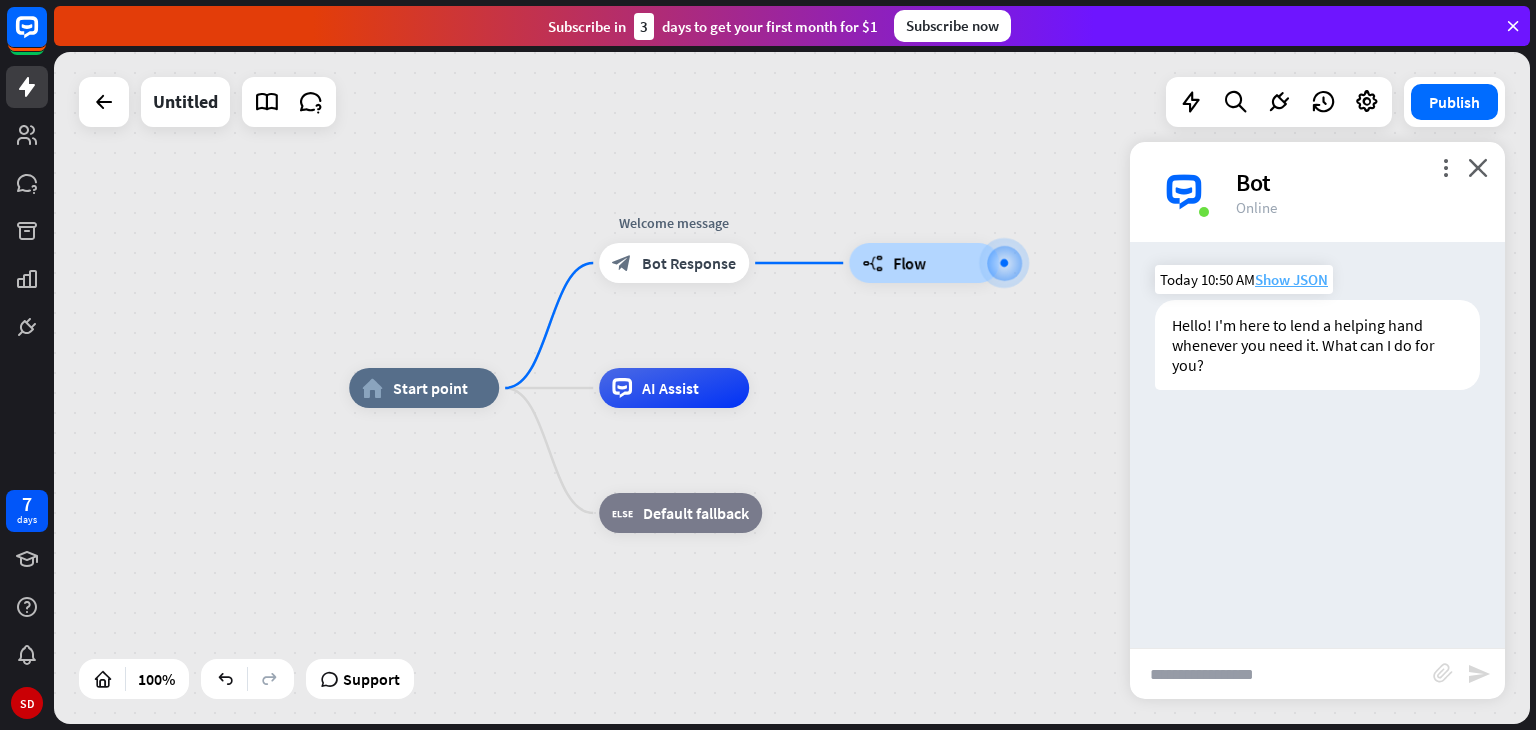 click on "Show JSON" at bounding box center (1291, 279) 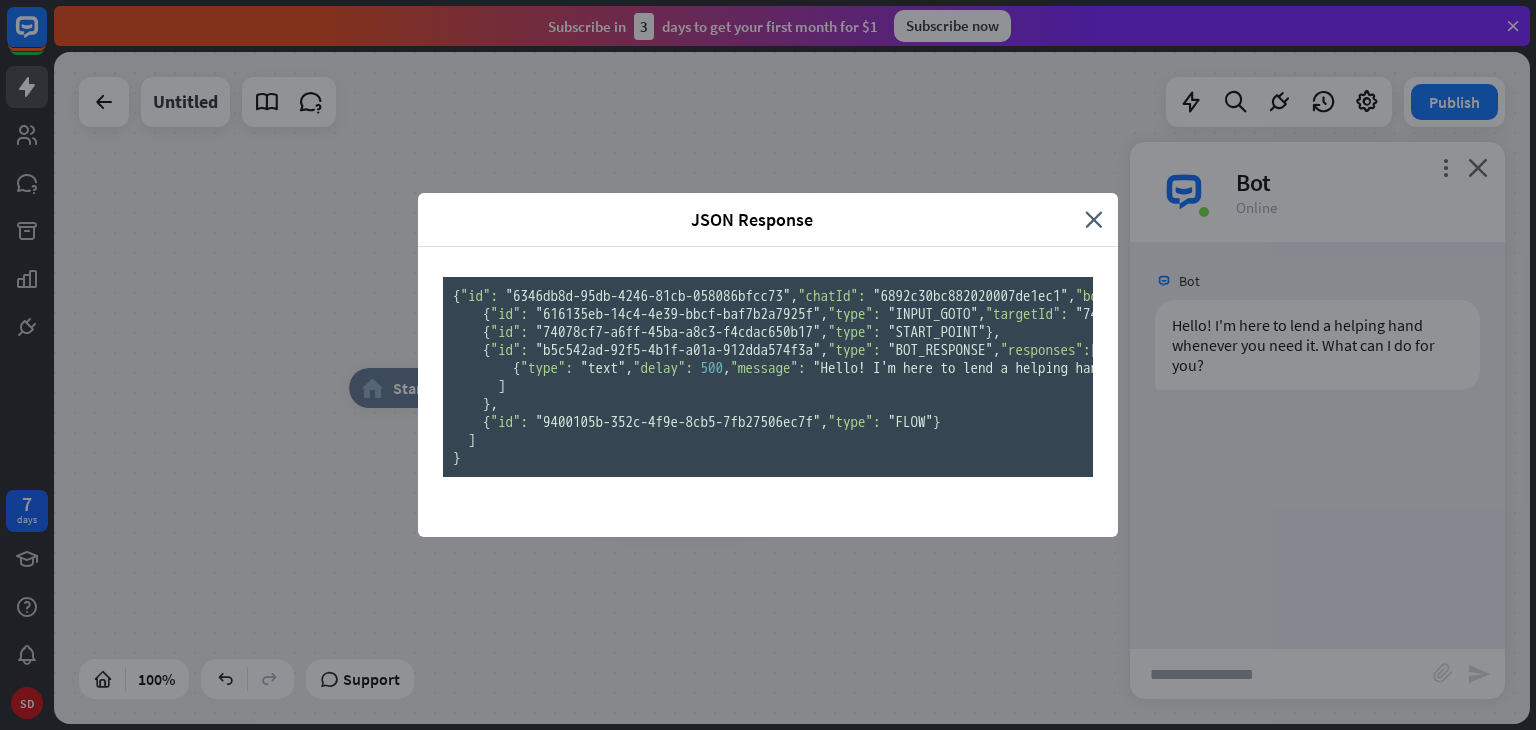 scroll, scrollTop: 0, scrollLeft: 0, axis: both 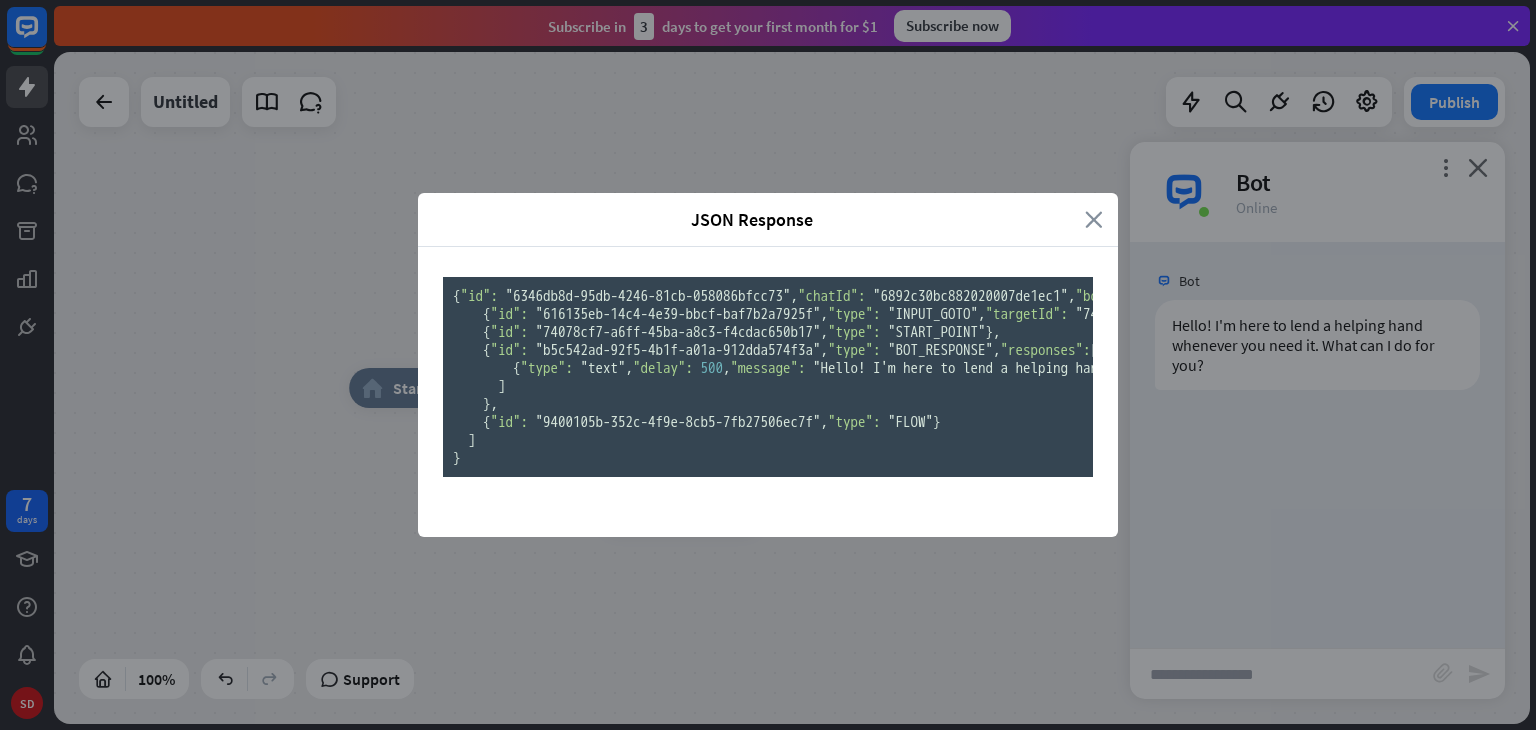 click on "close" at bounding box center (1094, 219) 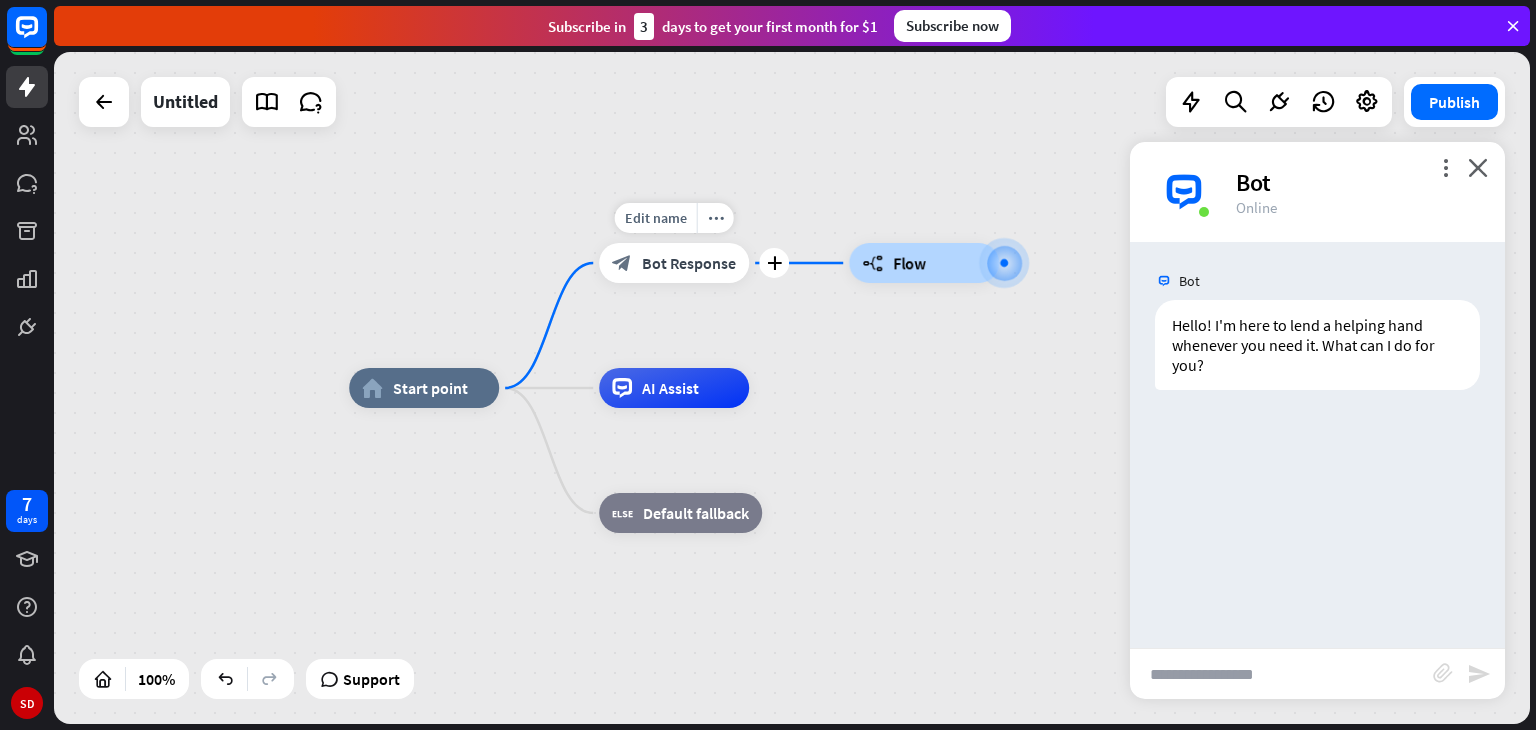 click on "block_bot_response   Bot Response" at bounding box center (674, 263) 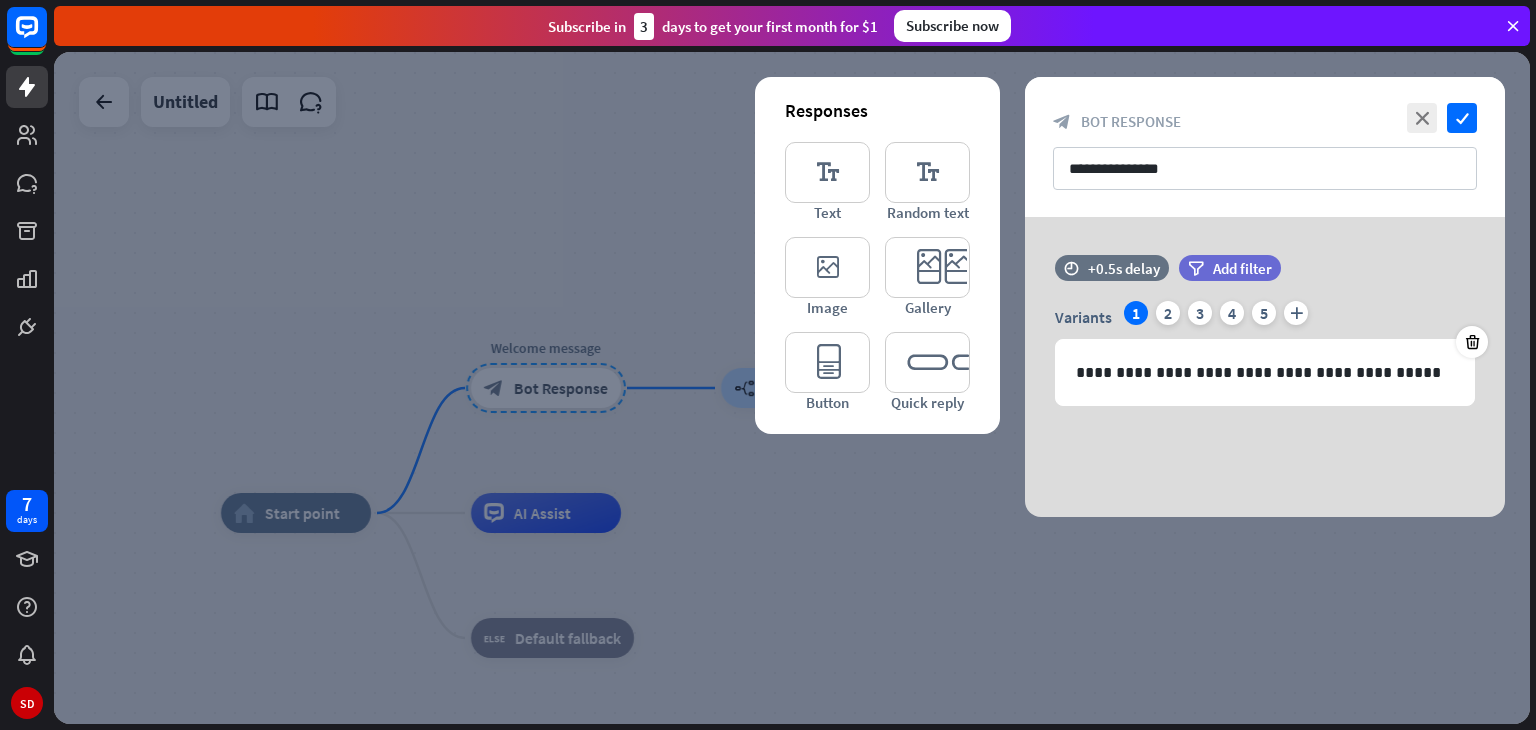 drag, startPoint x: 579, startPoint y: 369, endPoint x: 571, endPoint y: 379, distance: 12.806249 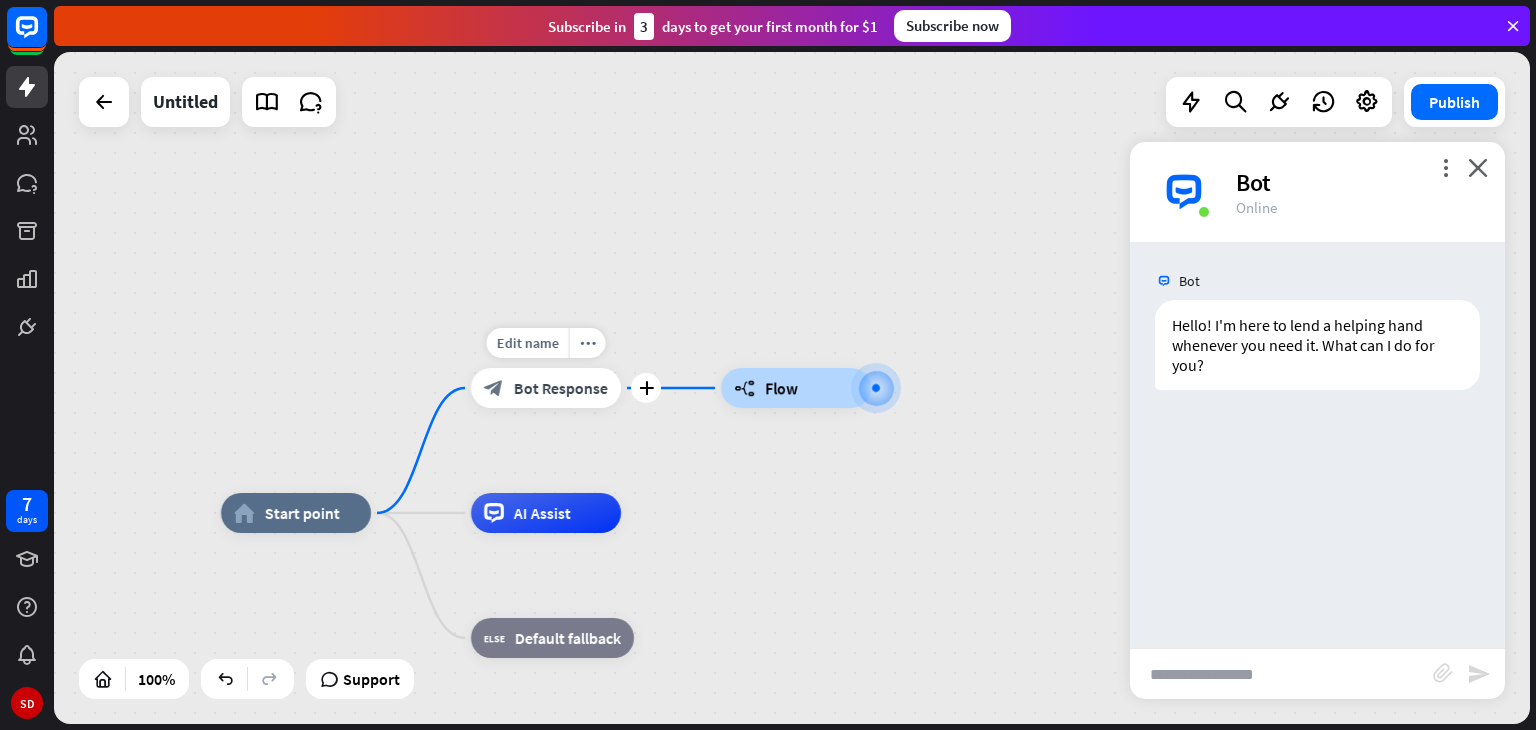 click on "Bot Response" at bounding box center (561, 388) 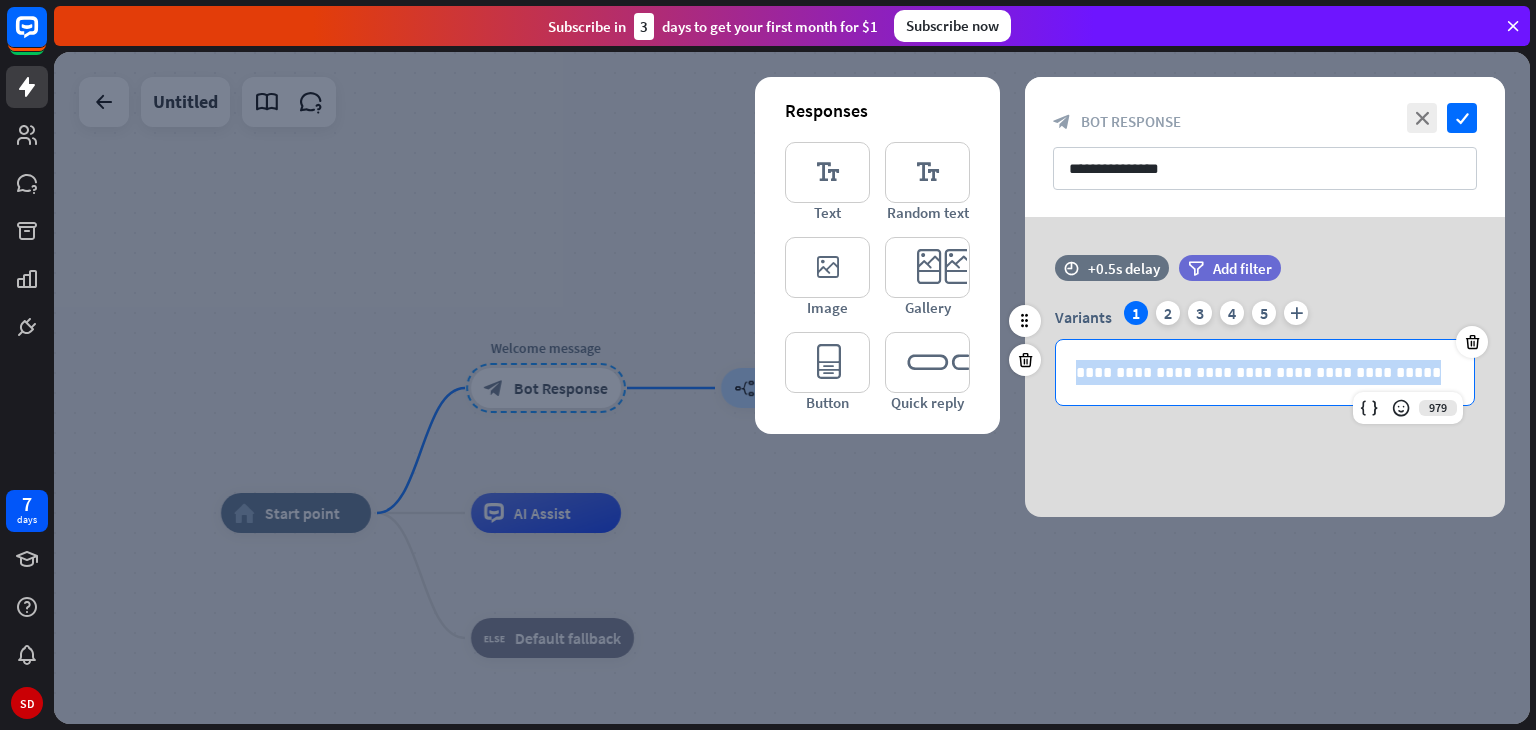 drag, startPoint x: 1084, startPoint y: 370, endPoint x: 1433, endPoint y: 363, distance: 349.0702 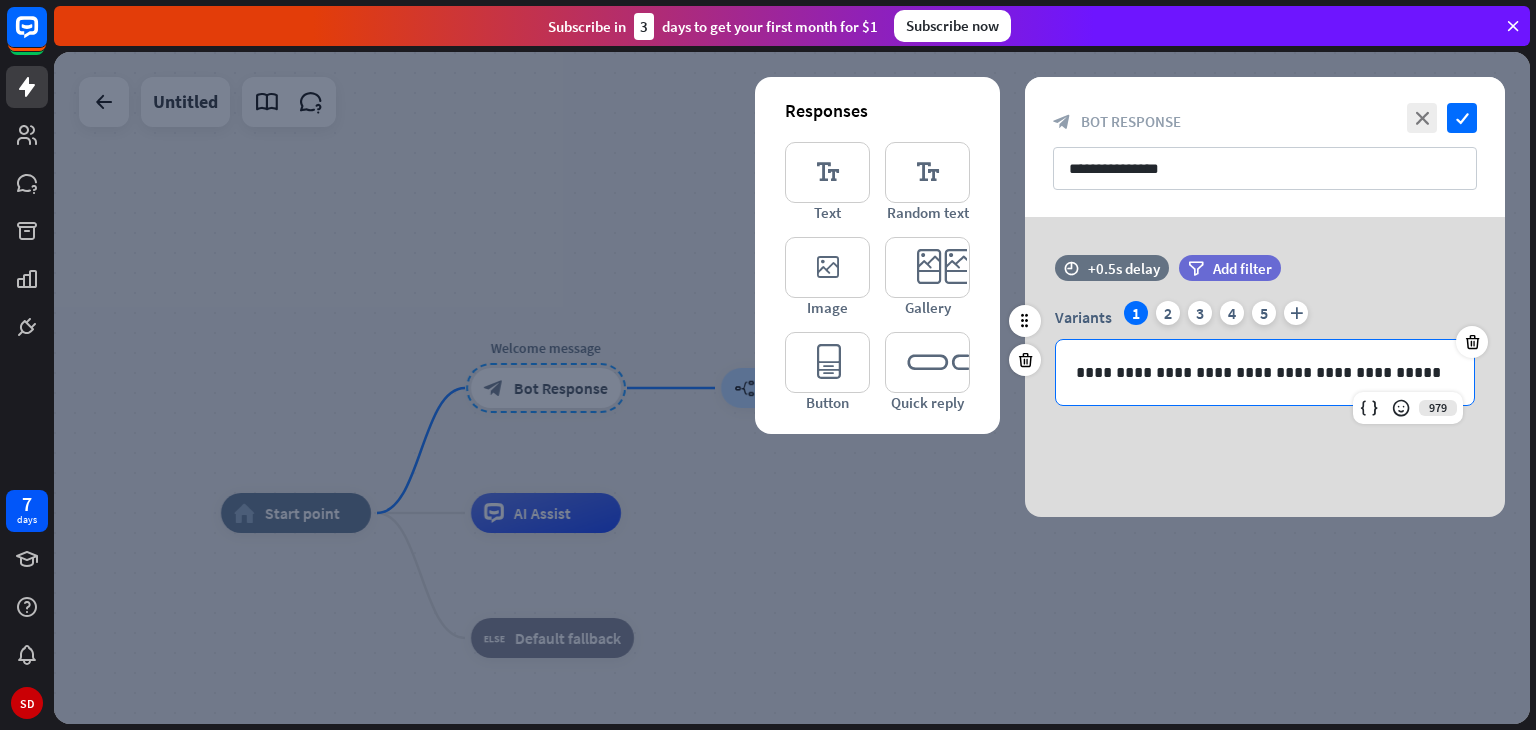 click on "**********" at bounding box center (1265, 340) 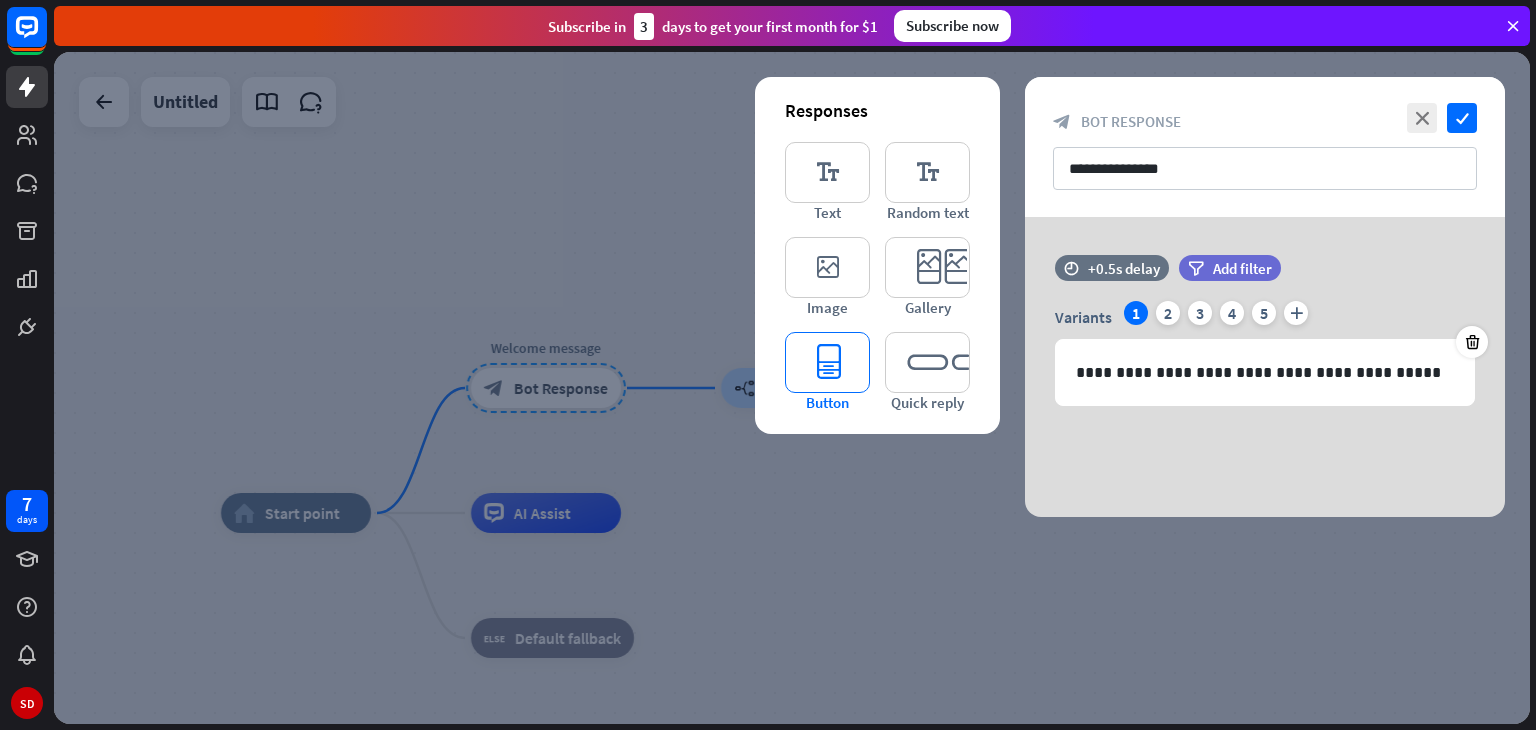 click on "editor_button" at bounding box center [827, 362] 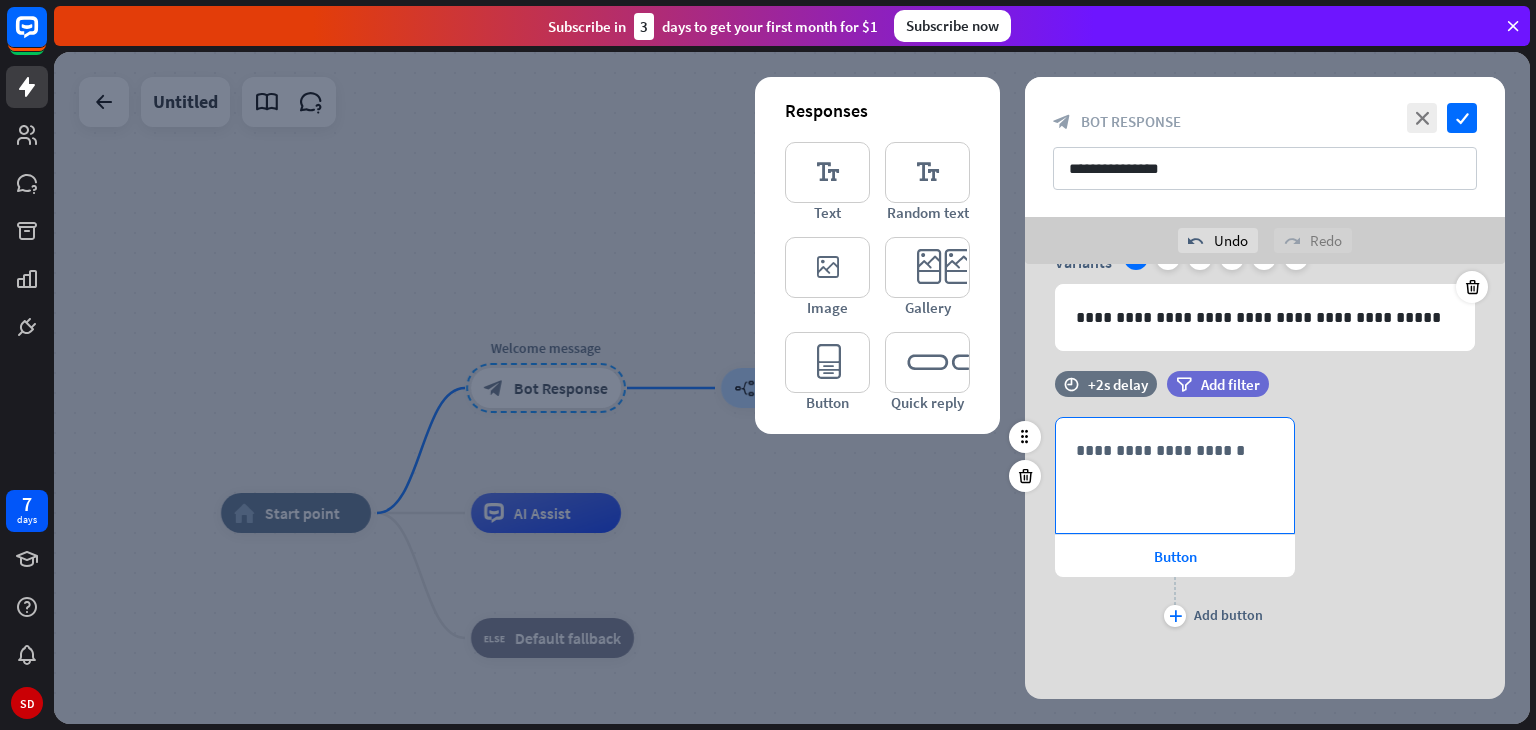 scroll, scrollTop: 104, scrollLeft: 0, axis: vertical 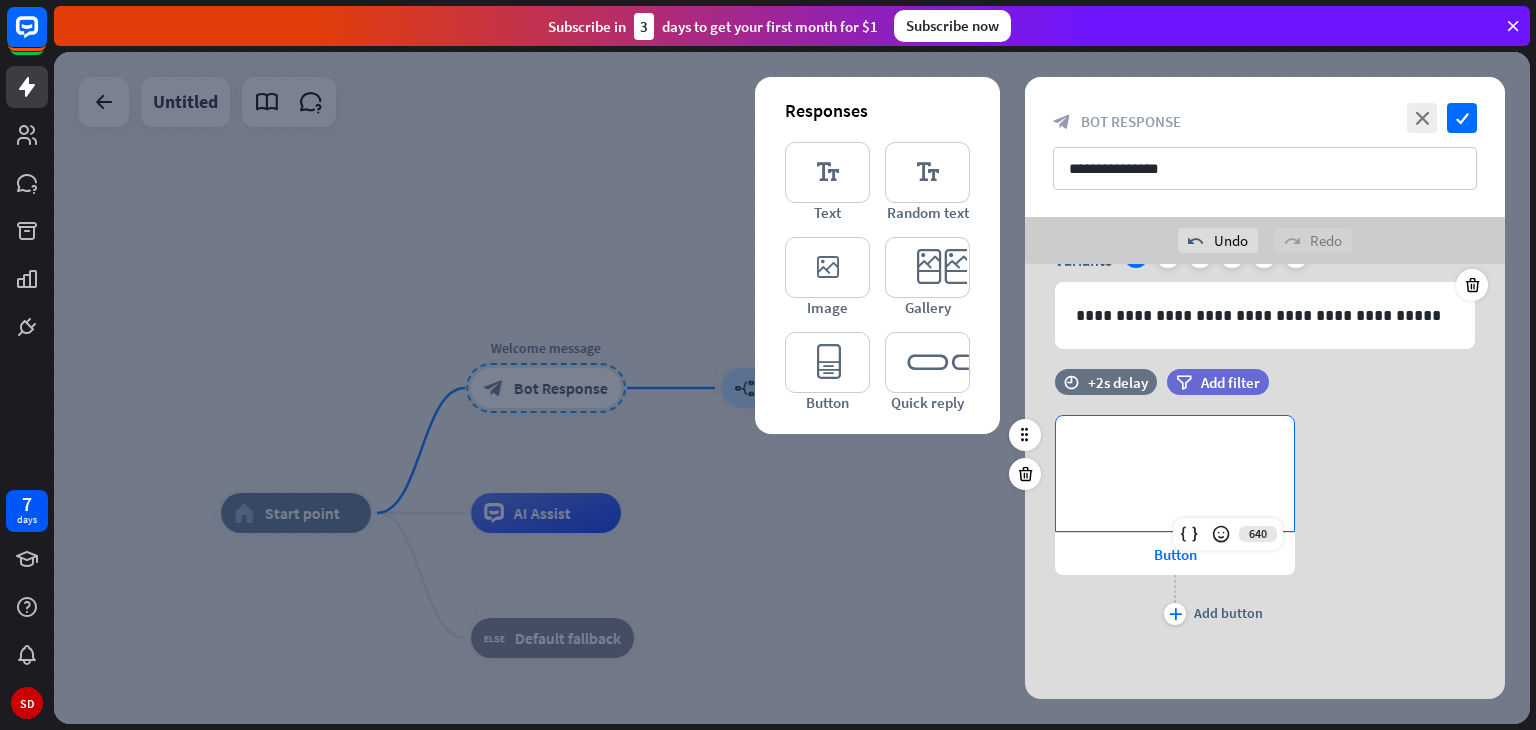 click on "**********" at bounding box center [1175, 448] 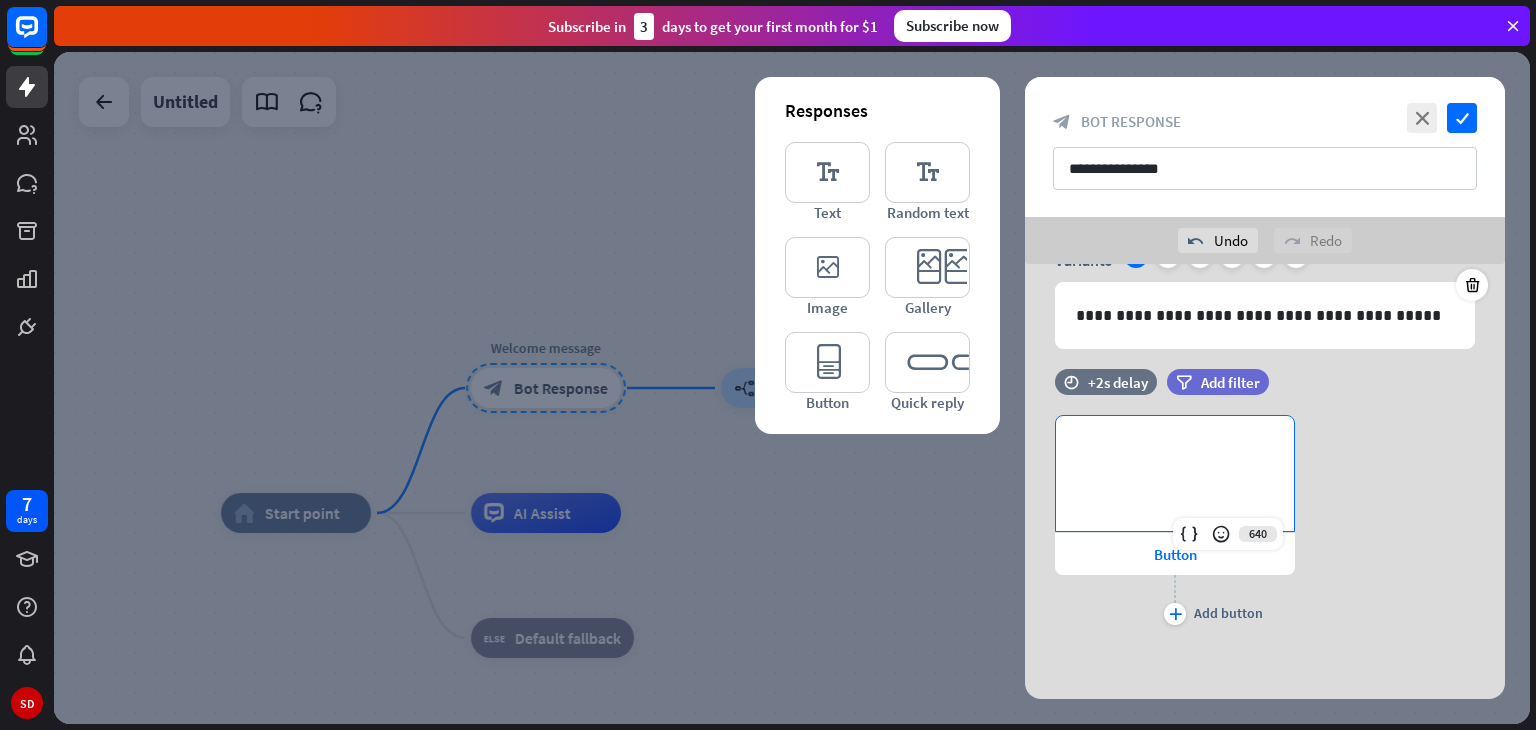 type 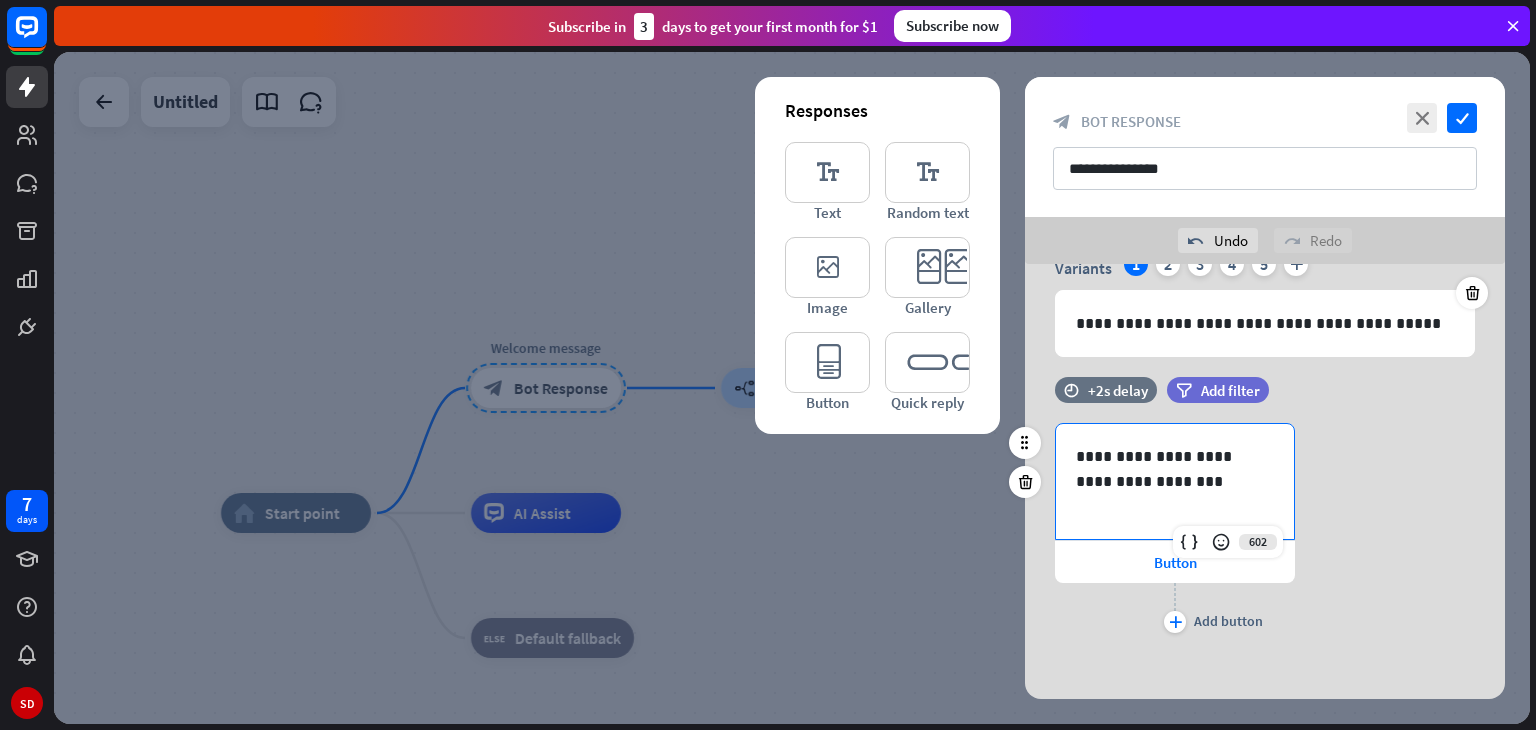 scroll, scrollTop: 104, scrollLeft: 0, axis: vertical 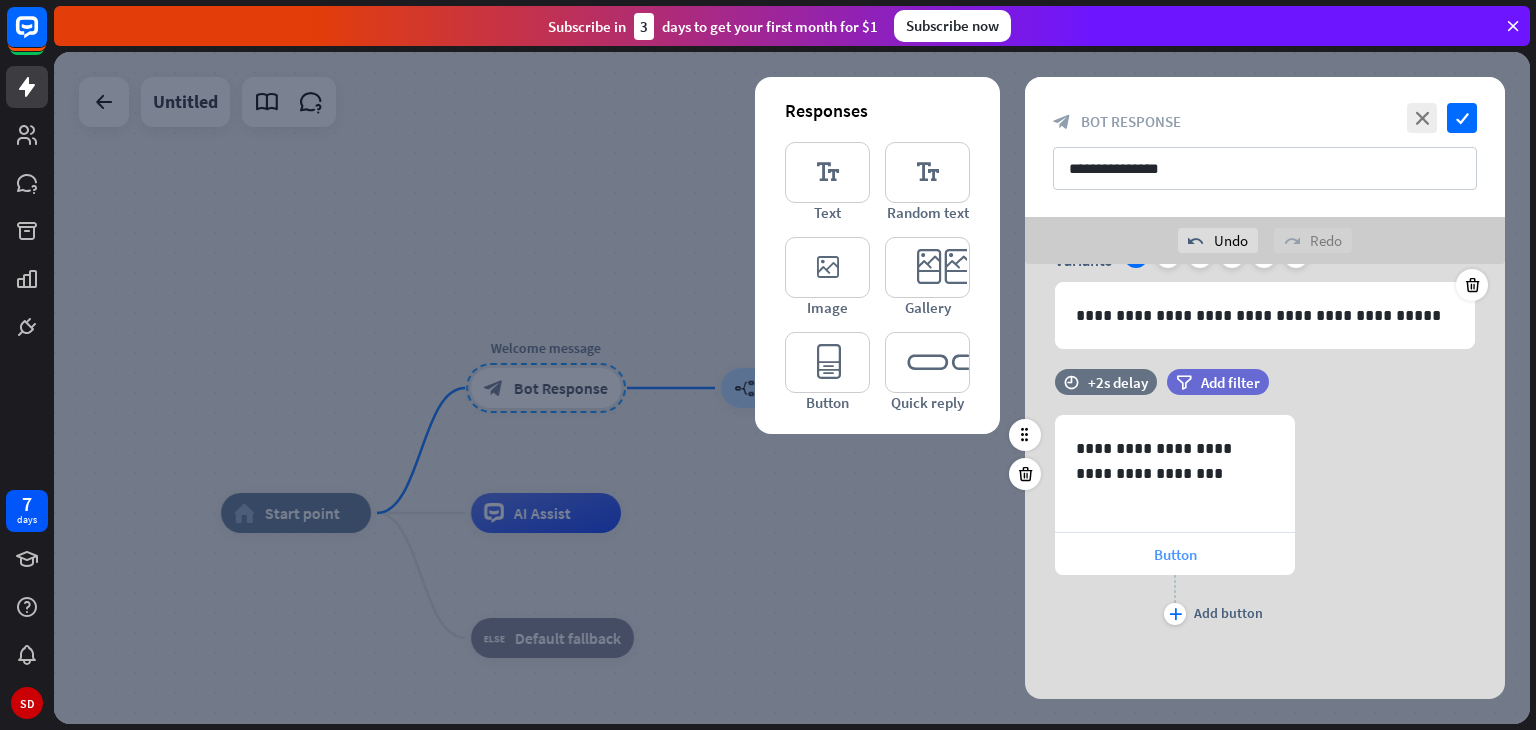 click on "Button" at bounding box center (1175, 554) 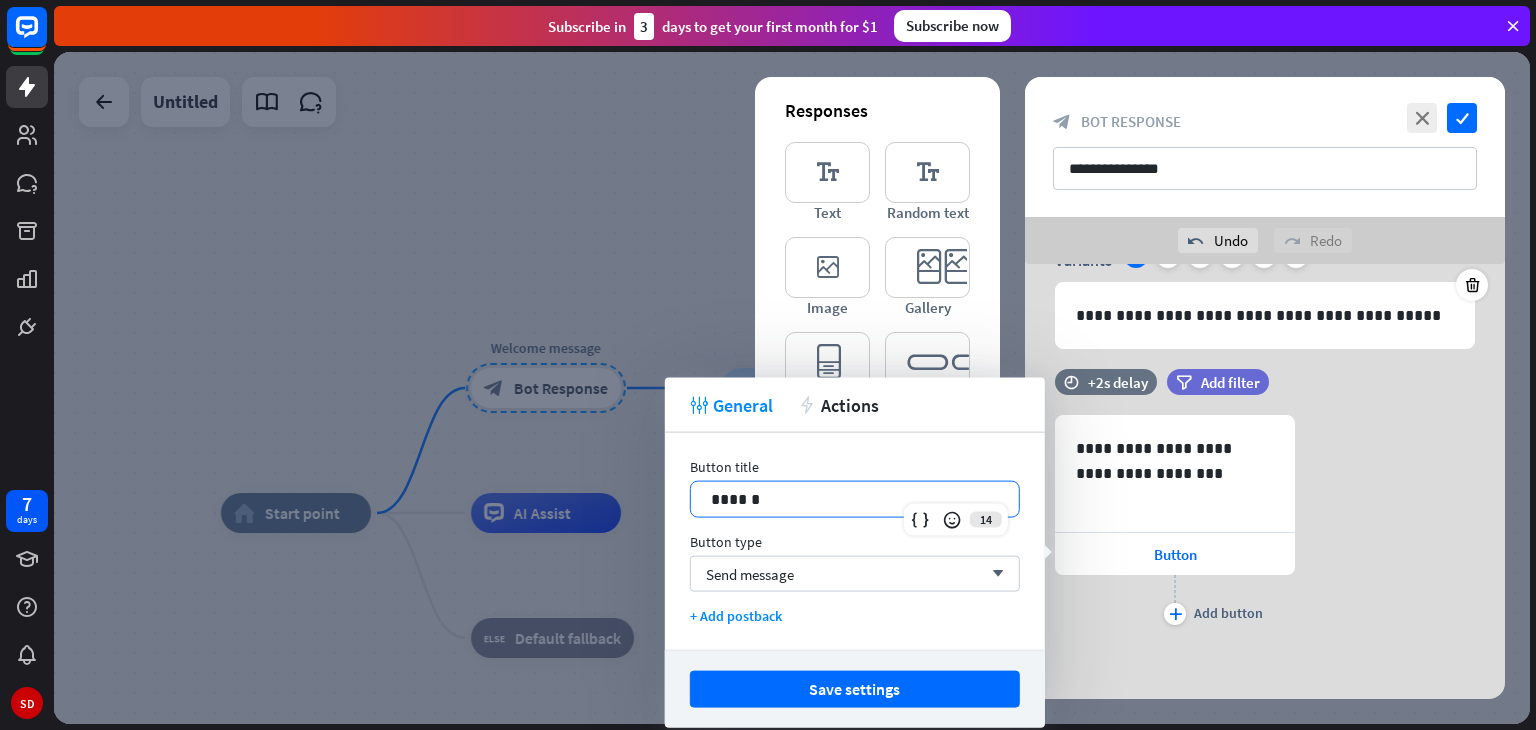 drag, startPoint x: 808, startPoint y: 491, endPoint x: 797, endPoint y: 487, distance: 11.7046995 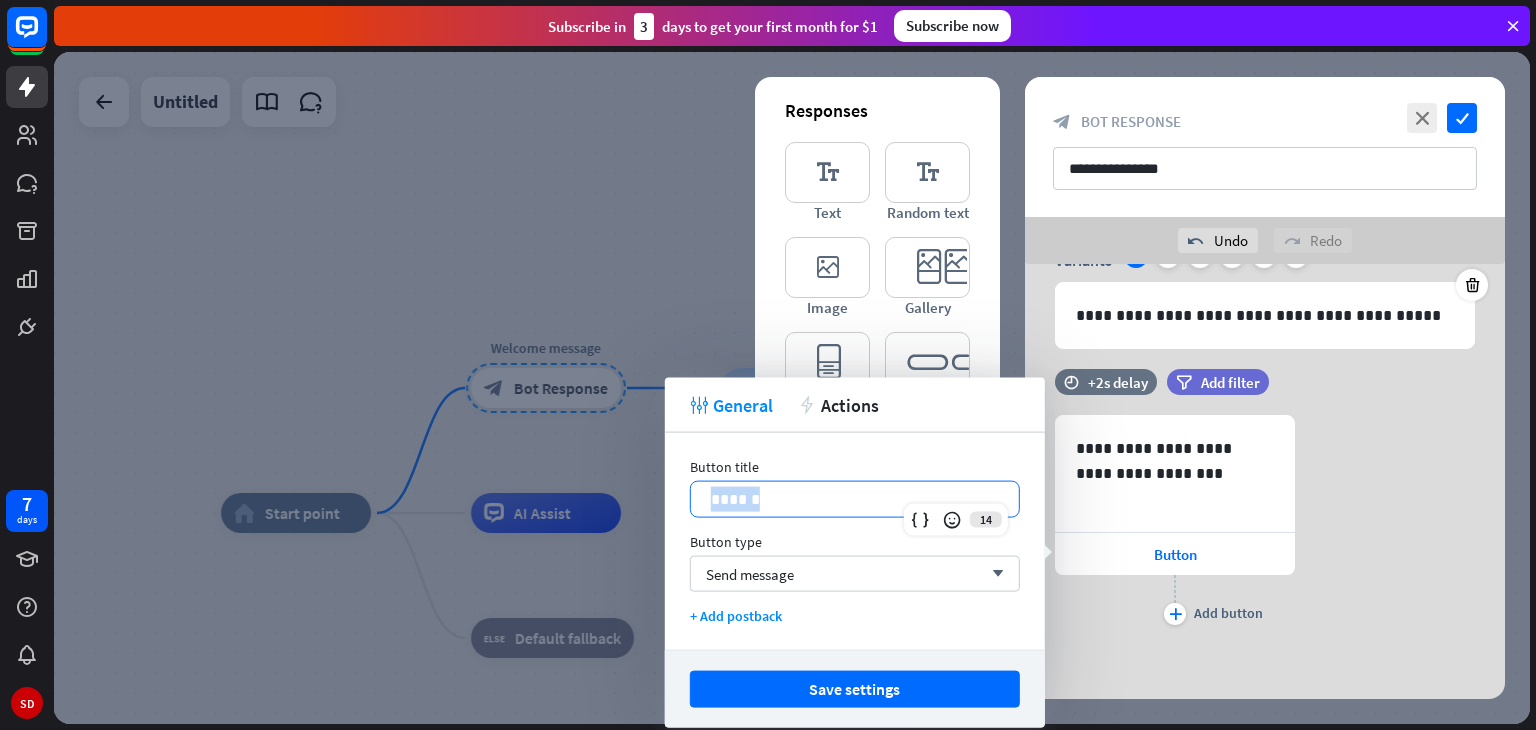 click on "******" at bounding box center (855, 499) 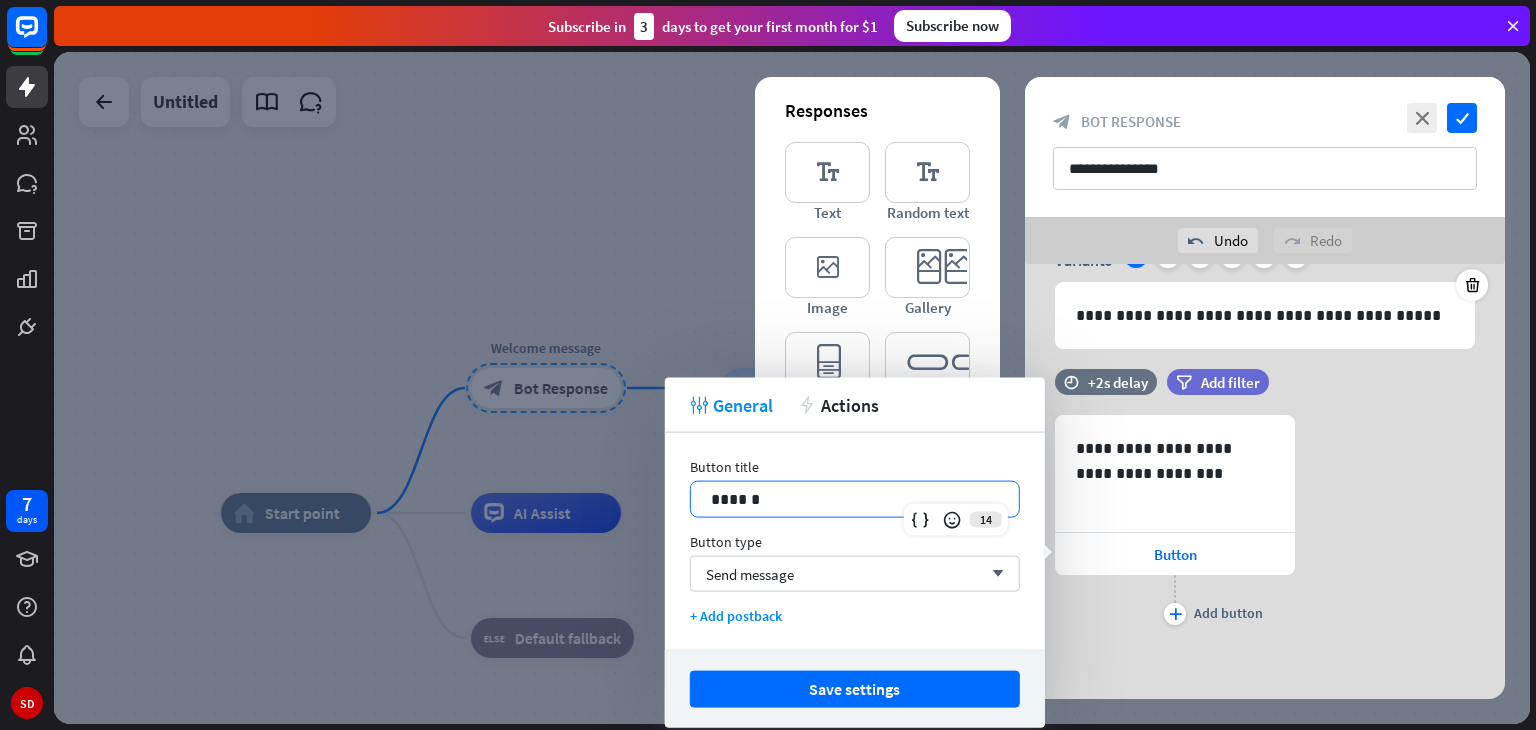 click on "plus   Add button" at bounding box center [1175, 600] 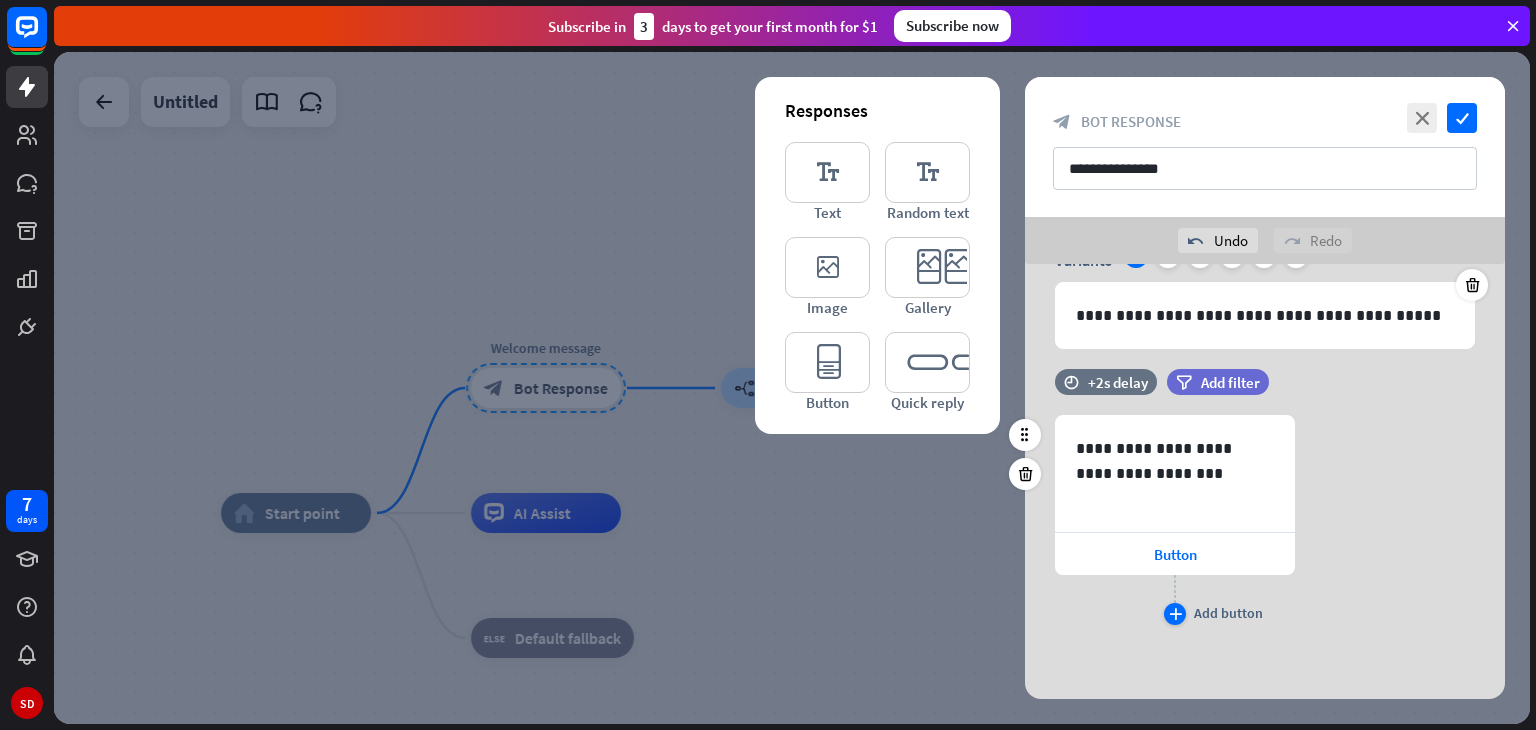 click on "plus" at bounding box center (1175, 614) 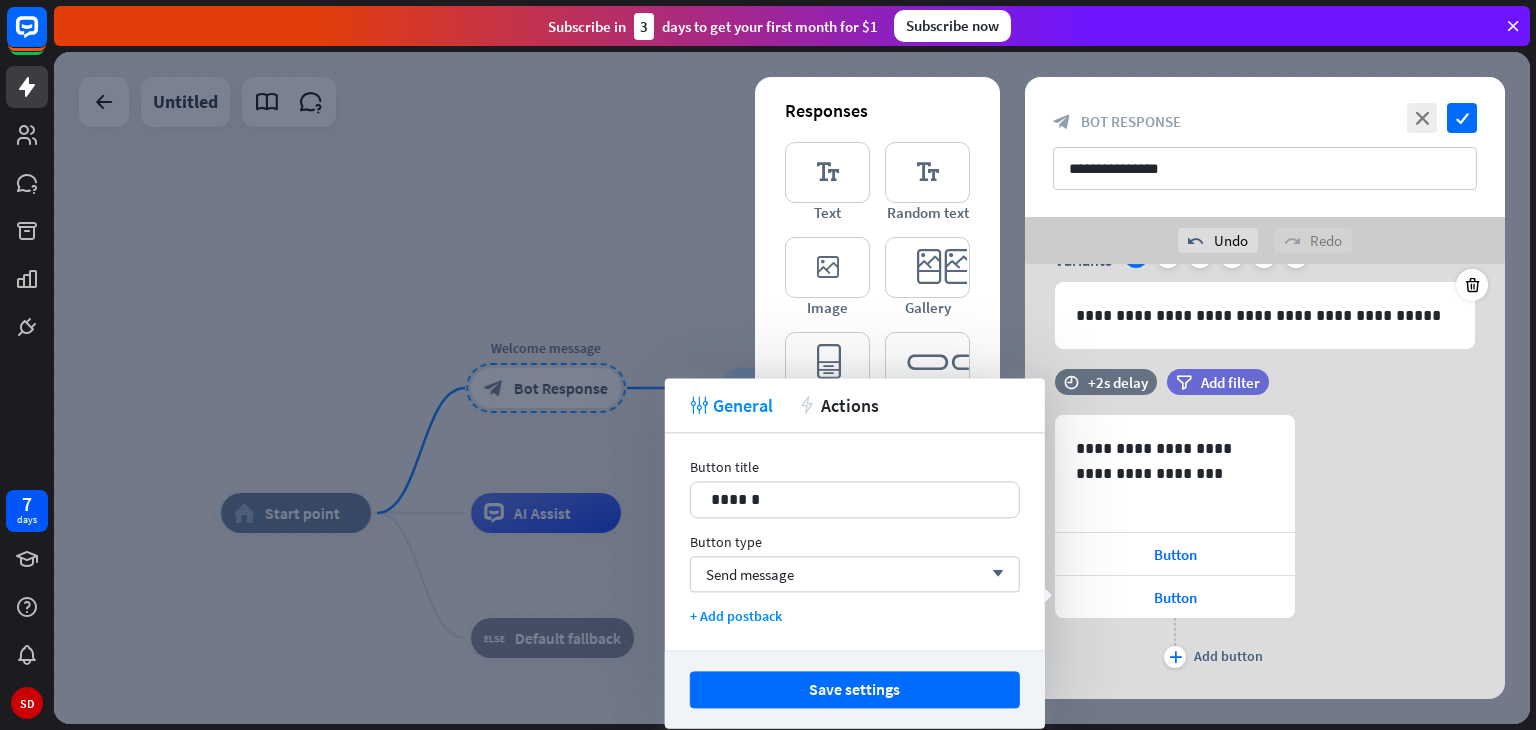 click on "plus   Add button" at bounding box center [1175, 643] 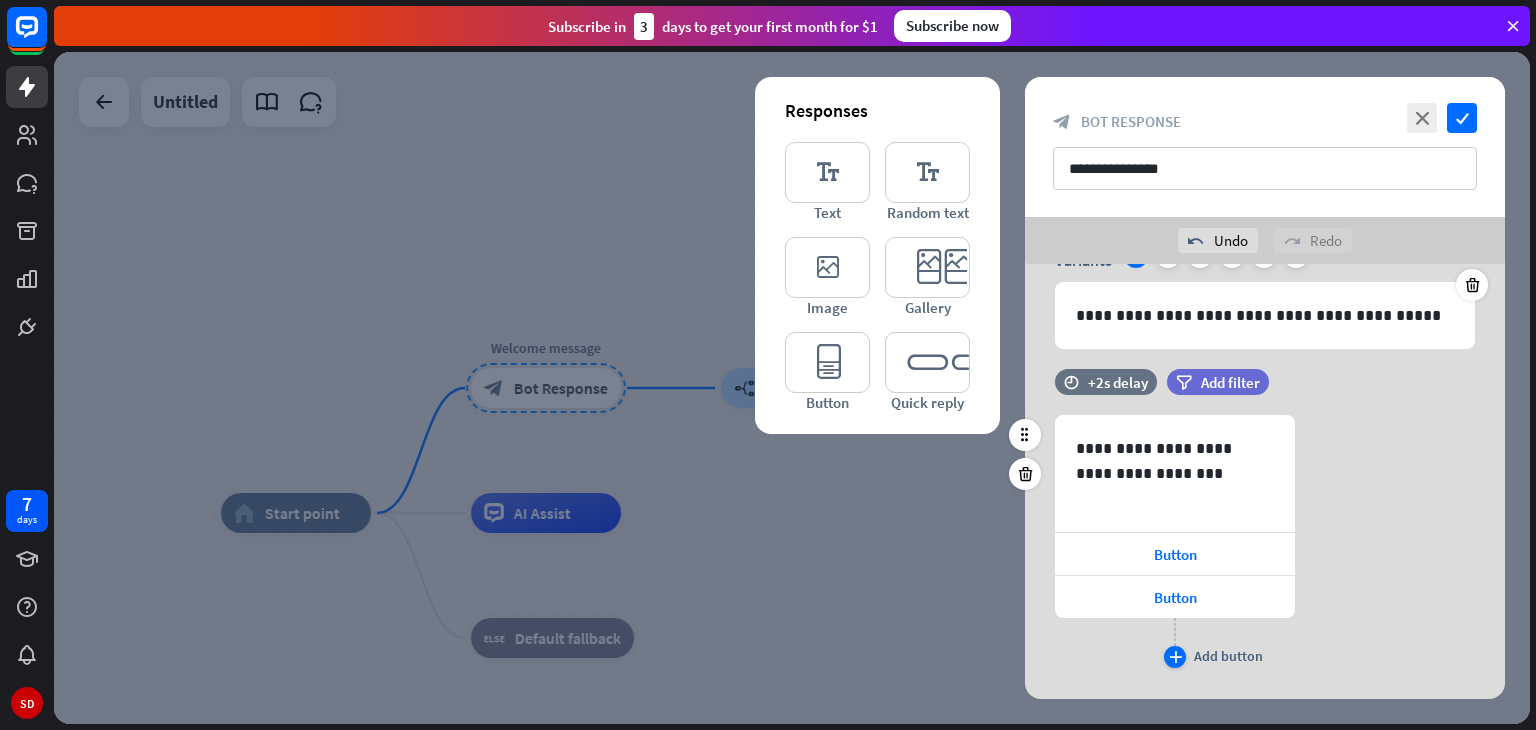 drag, startPoint x: 1183, startPoint y: 653, endPoint x: 1156, endPoint y: 607, distance: 53.338543 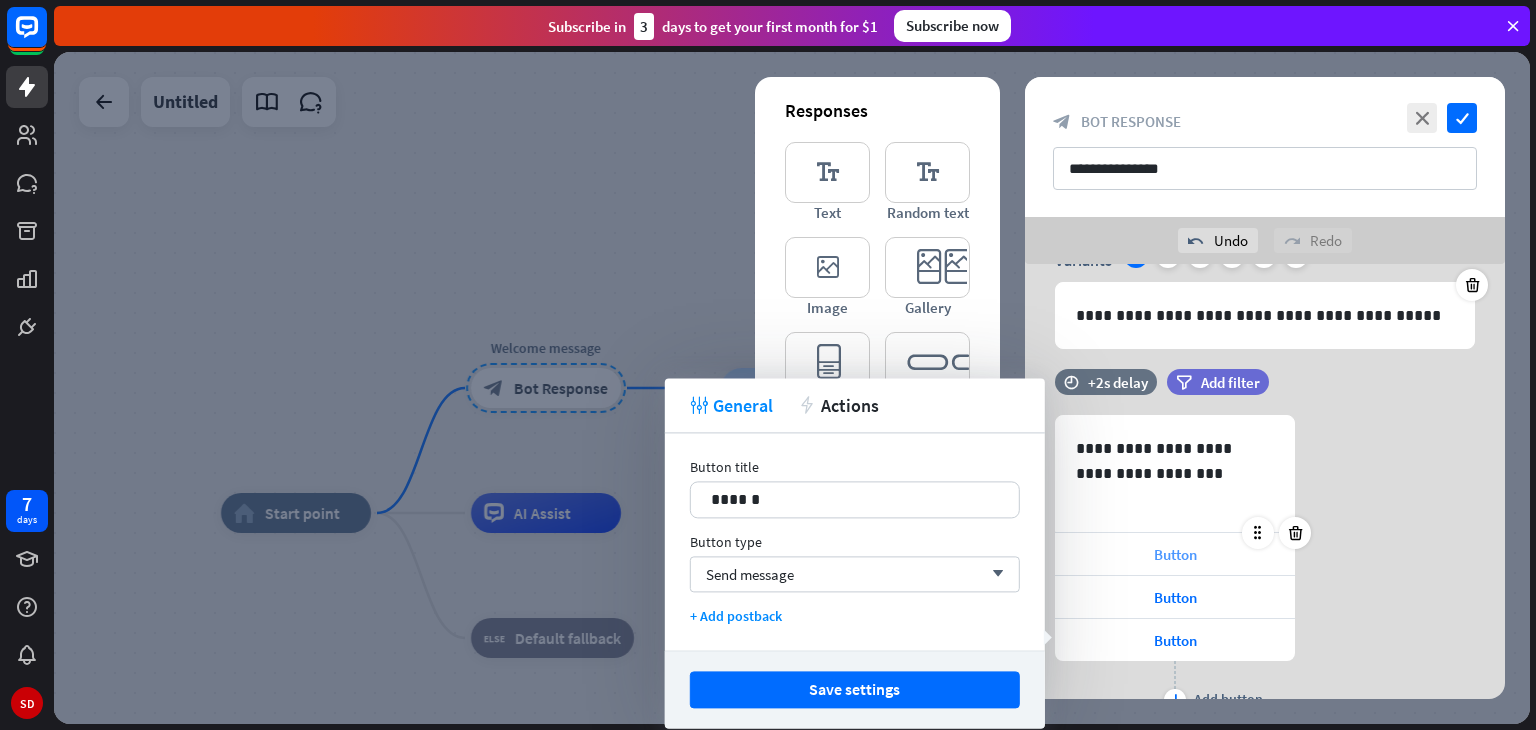 click on "Button" at bounding box center [1175, 554] 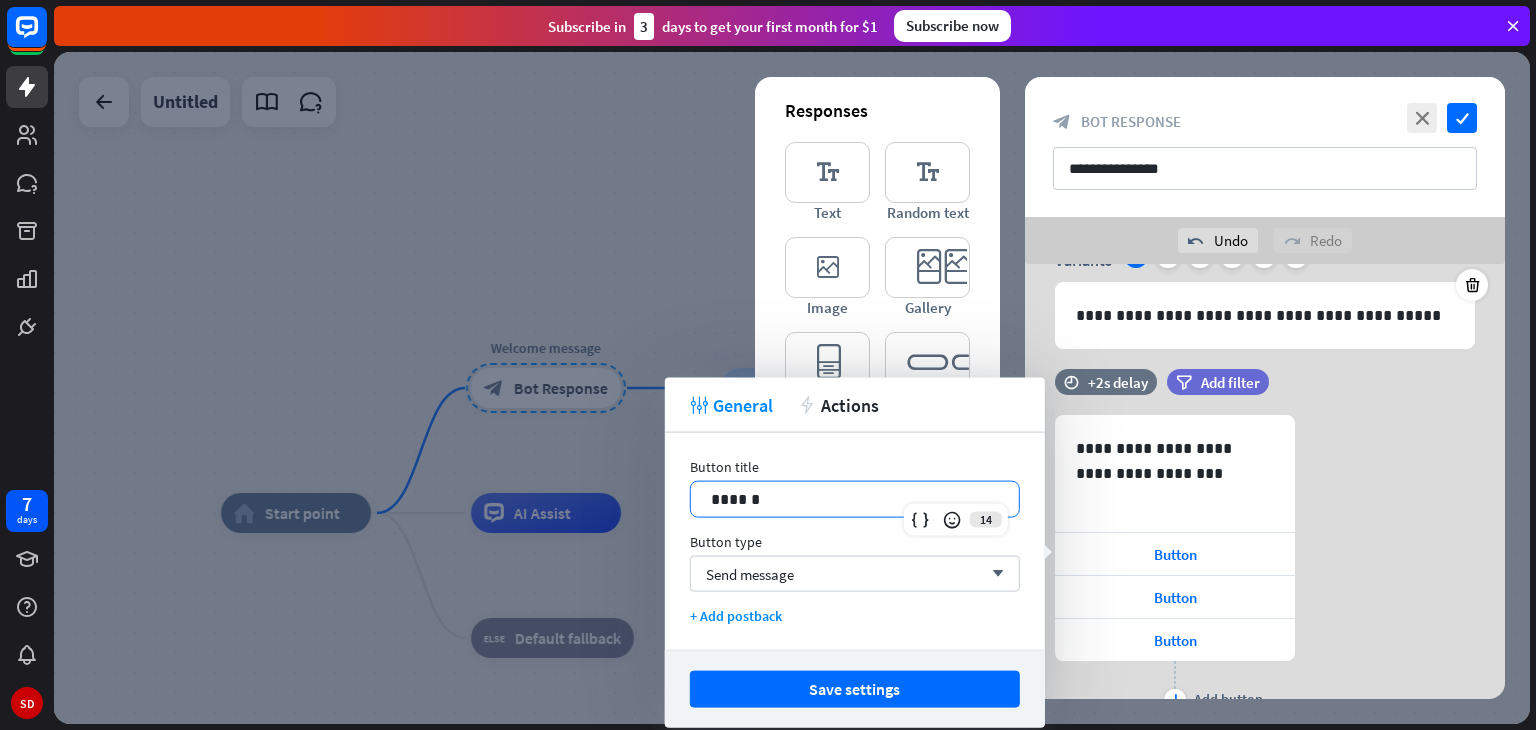 click on "******" at bounding box center [855, 499] 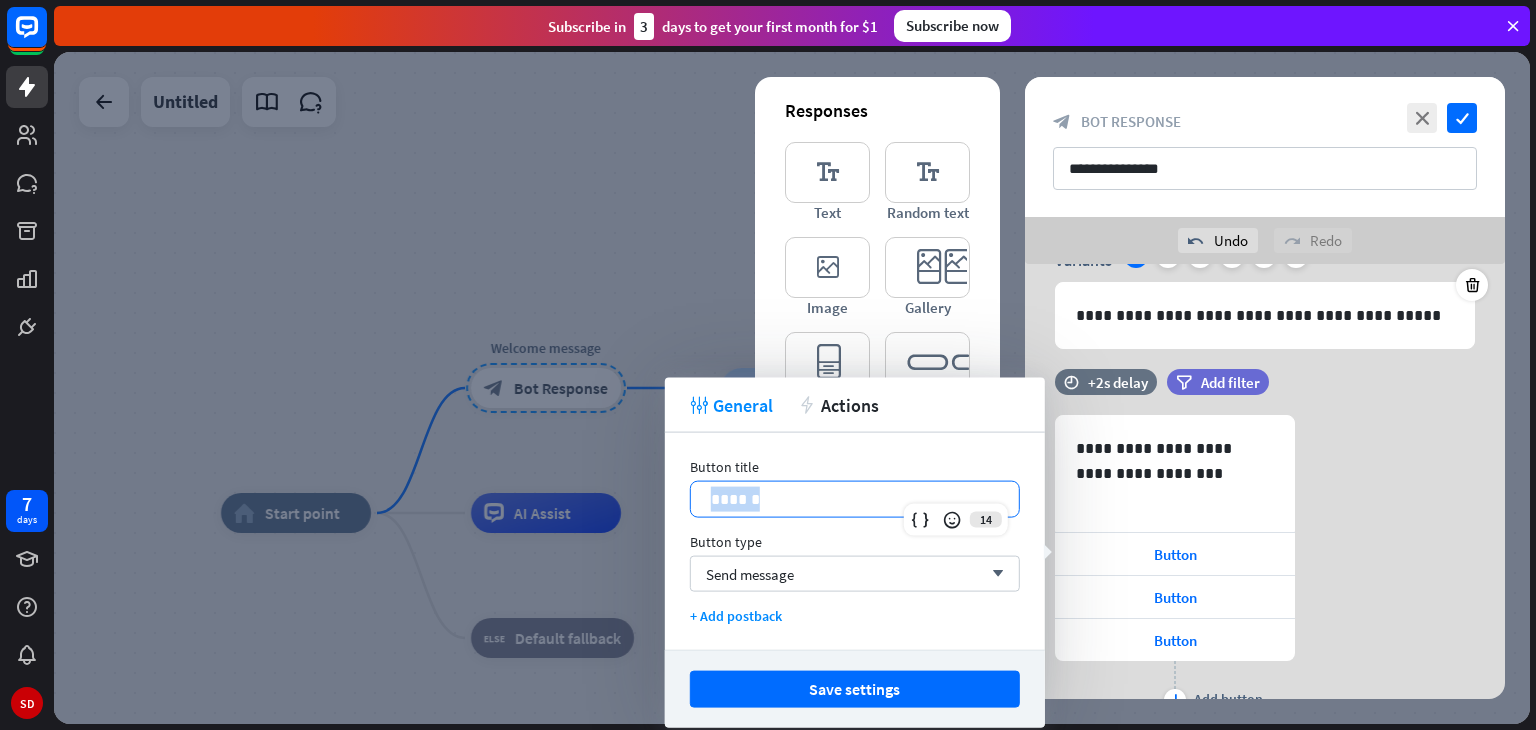 click on "******" at bounding box center (855, 499) 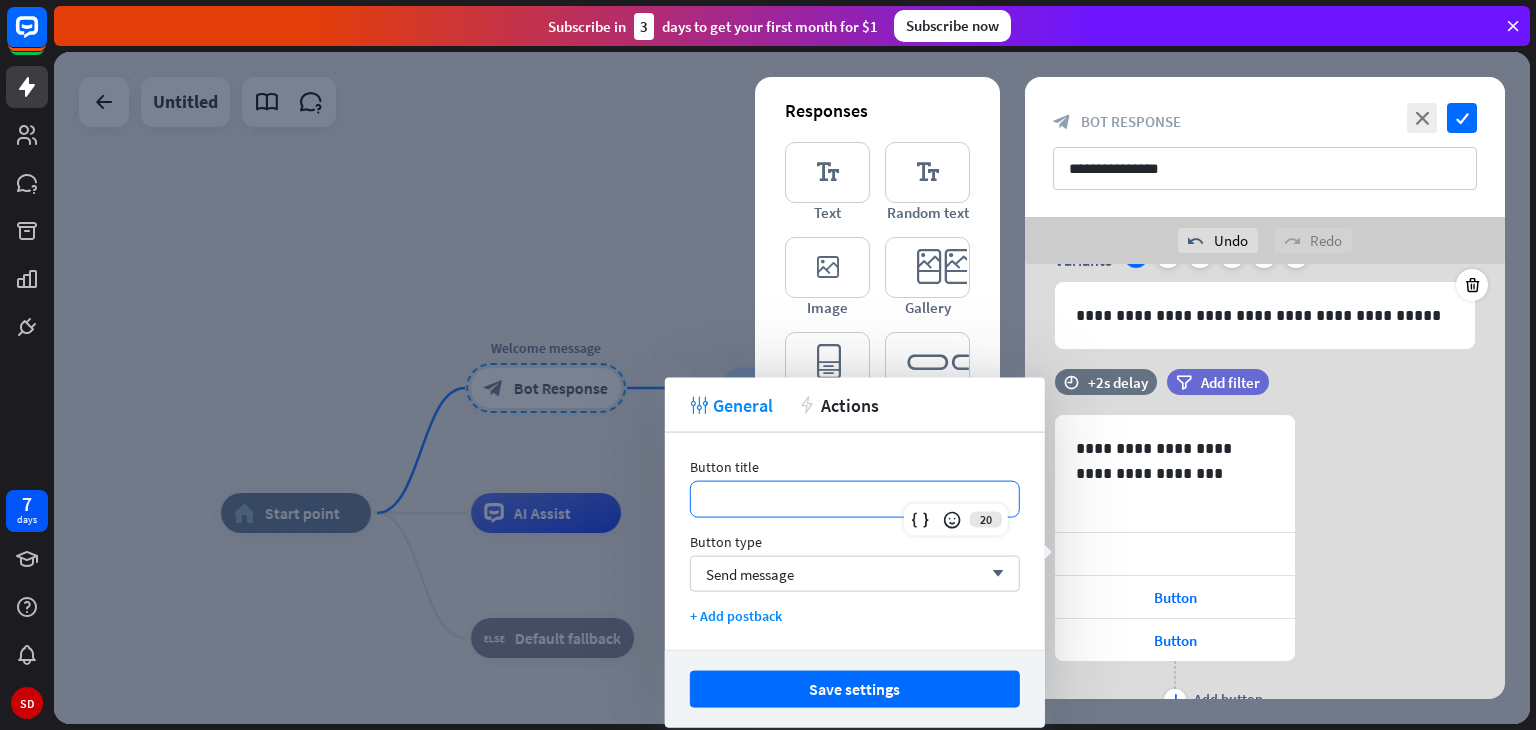 type 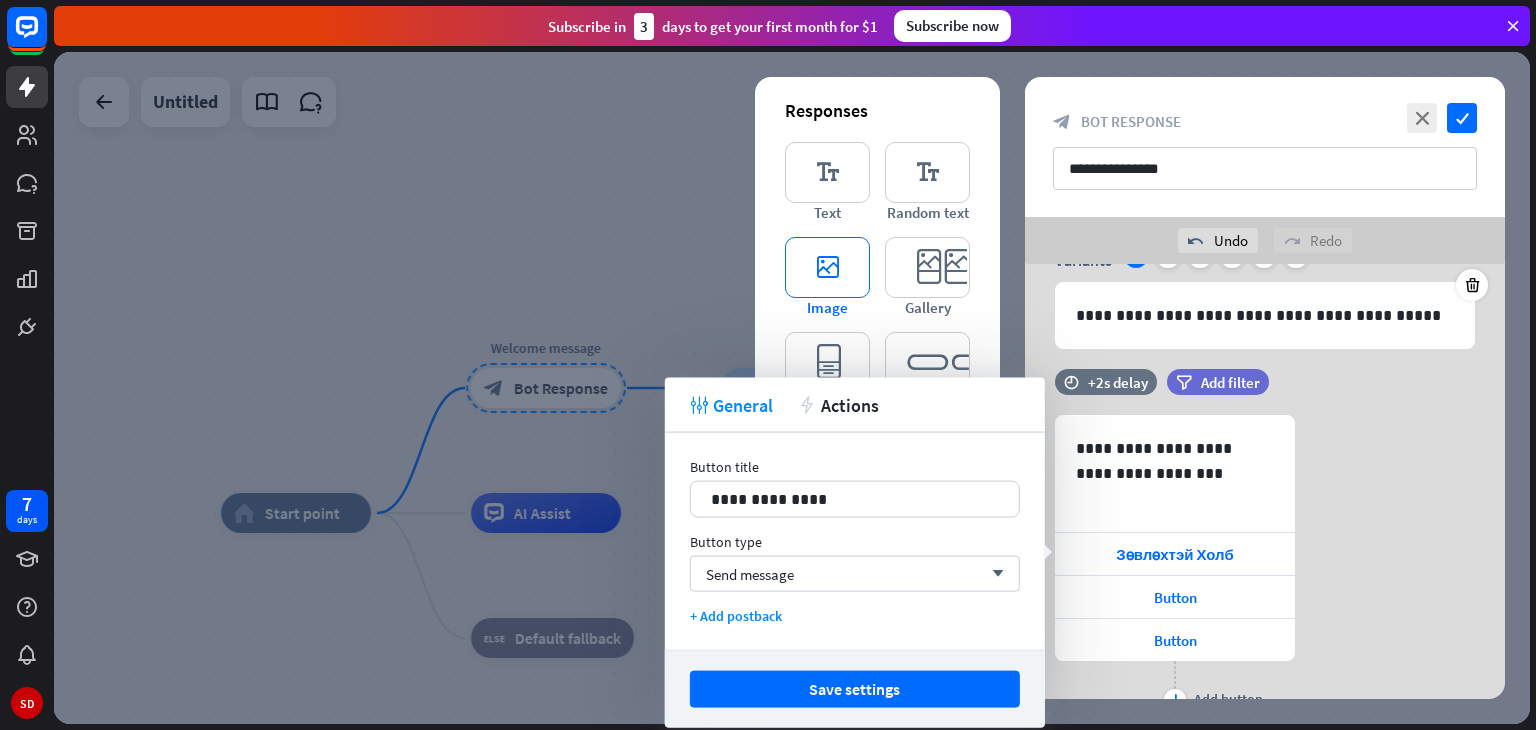drag, startPoint x: 850, startPoint y: 505, endPoint x: 815, endPoint y: 305, distance: 203.0394 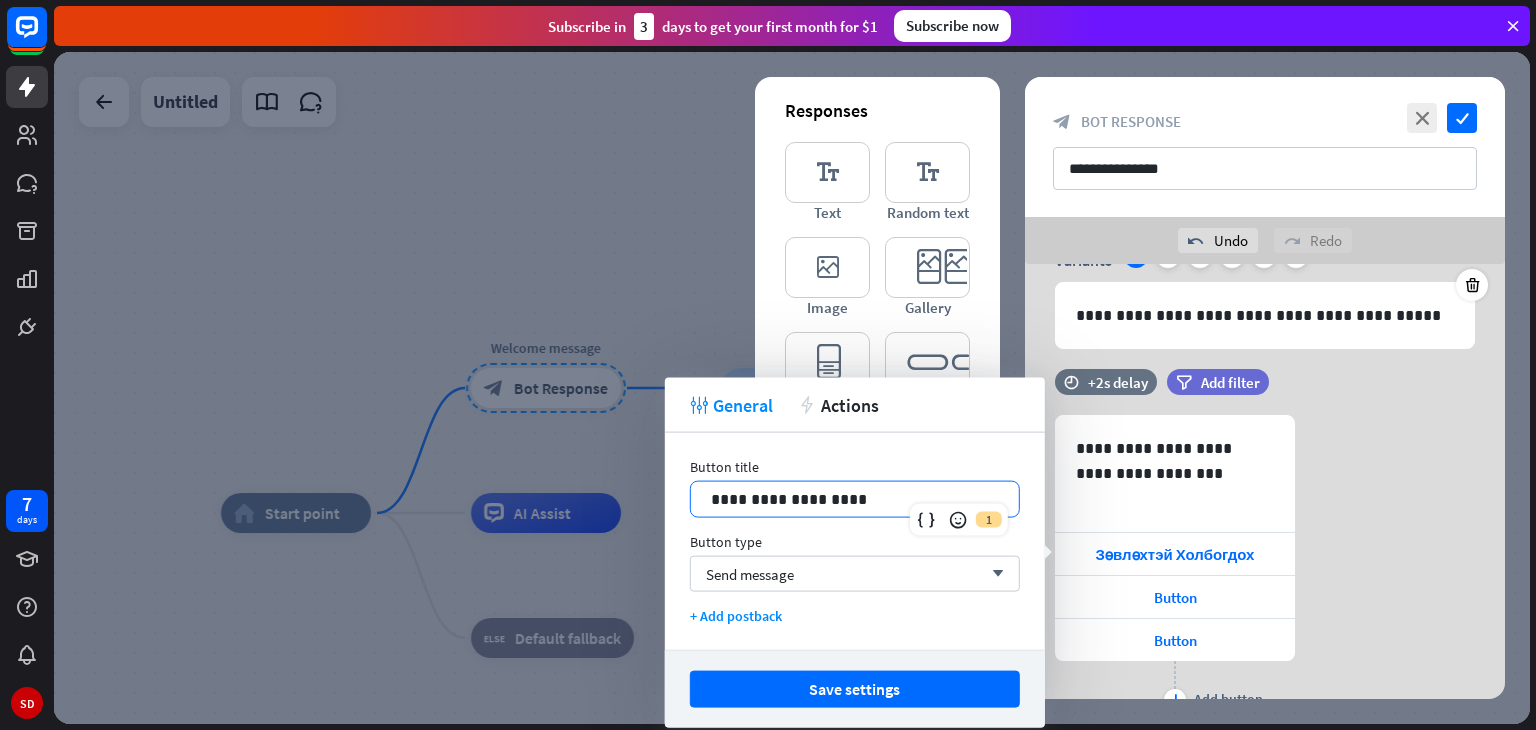 click on "**********" at bounding box center [855, 541] 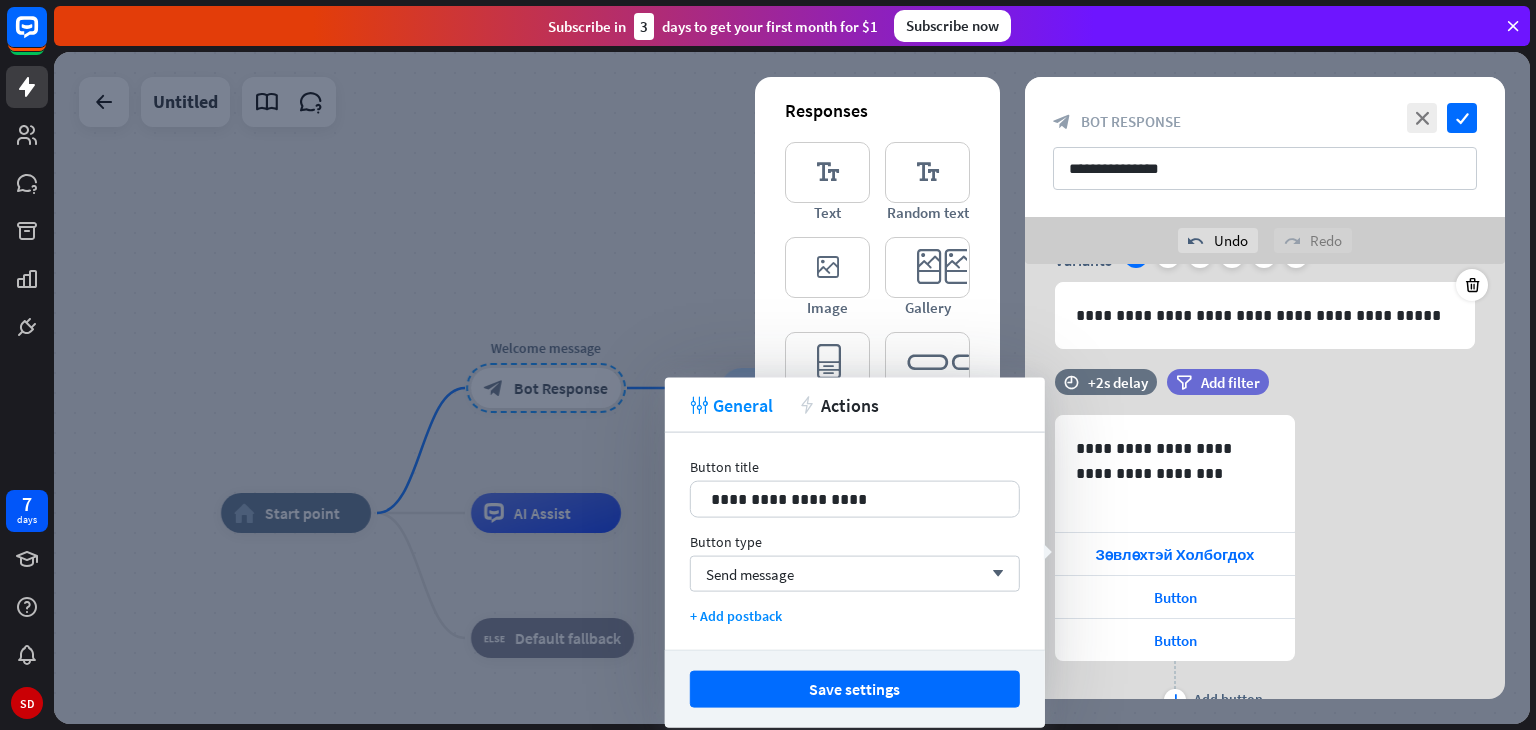drag, startPoint x: 911, startPoint y: 565, endPoint x: 915, endPoint y: 551, distance: 14.56022 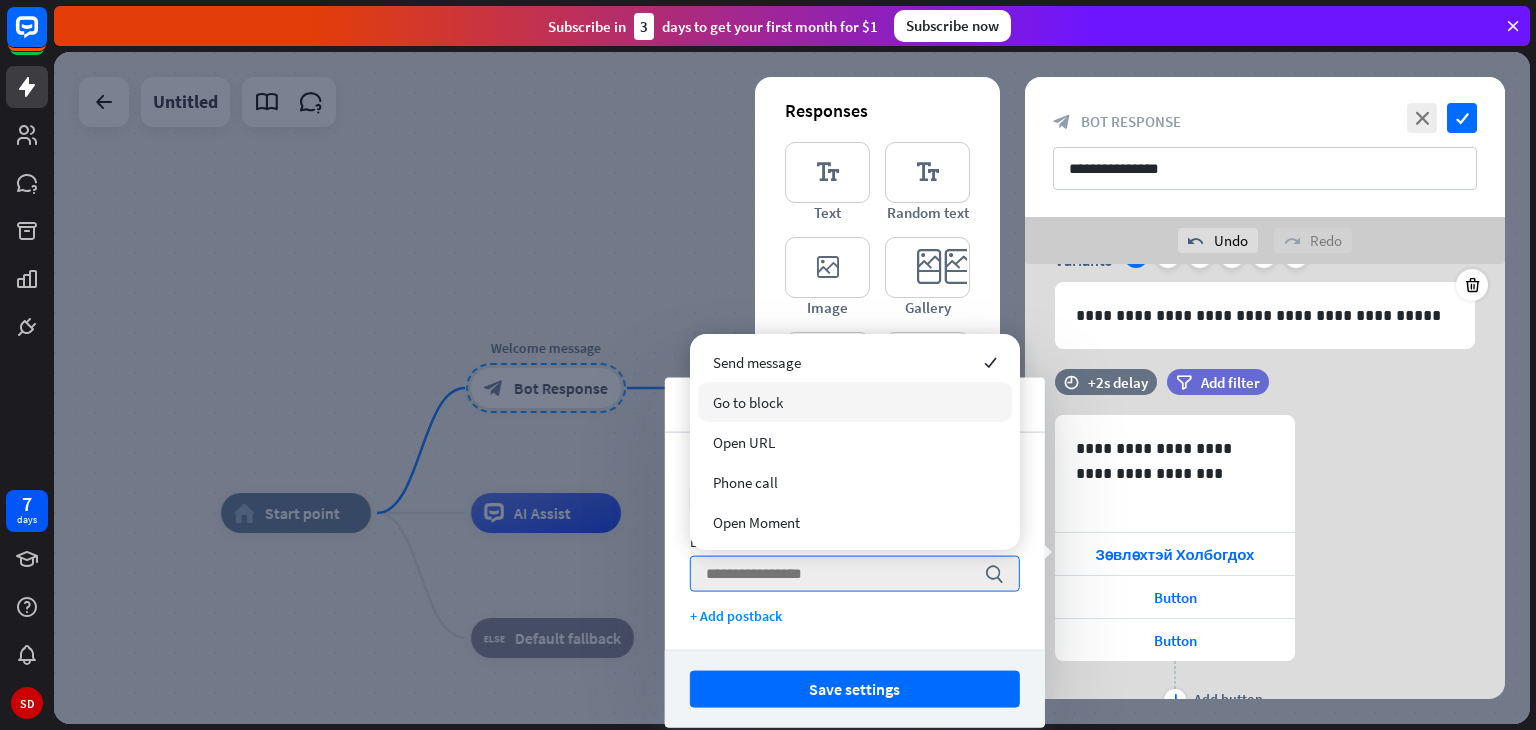 click on "Go to block" at bounding box center [855, 402] 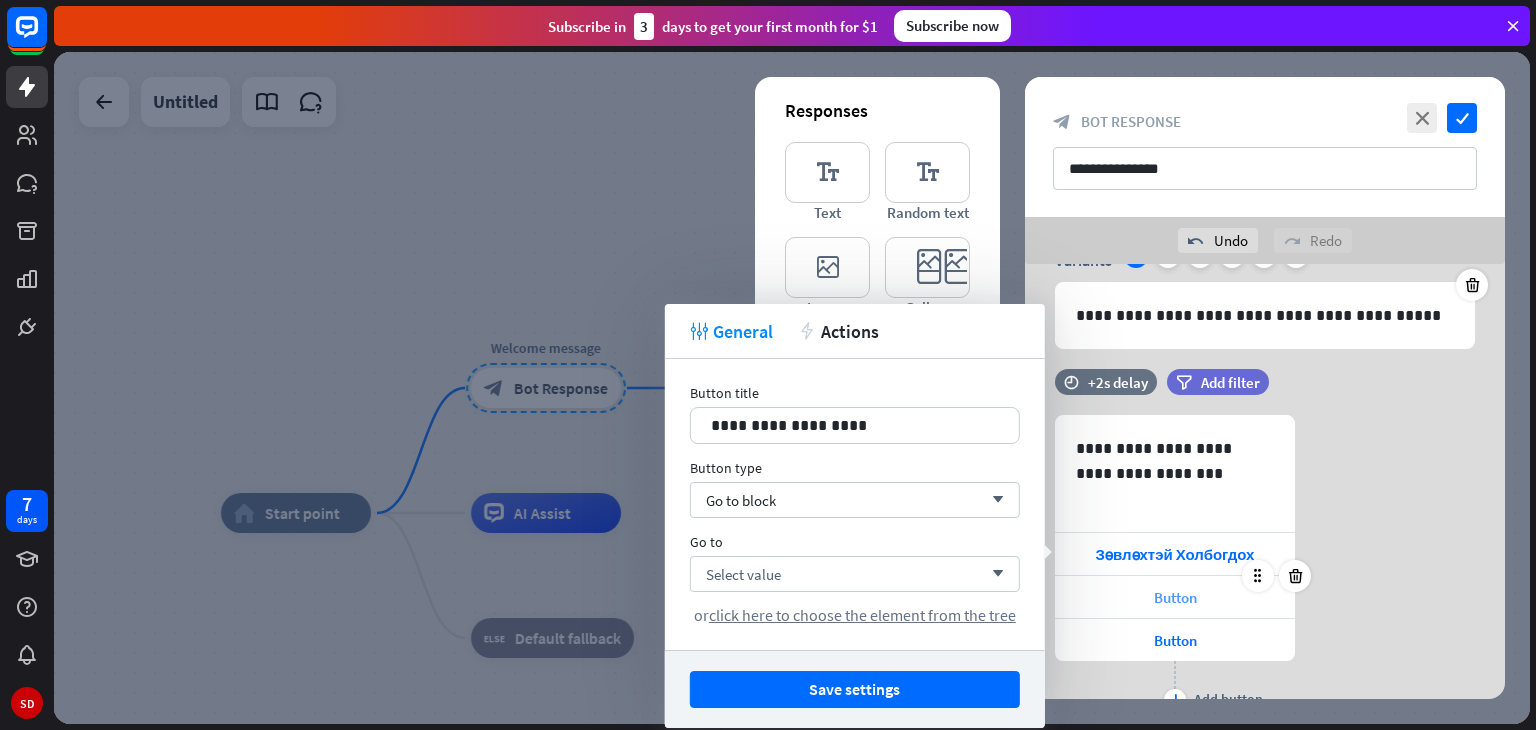 drag, startPoint x: 816, startPoint y: 679, endPoint x: 1064, endPoint y: 604, distance: 259.09265 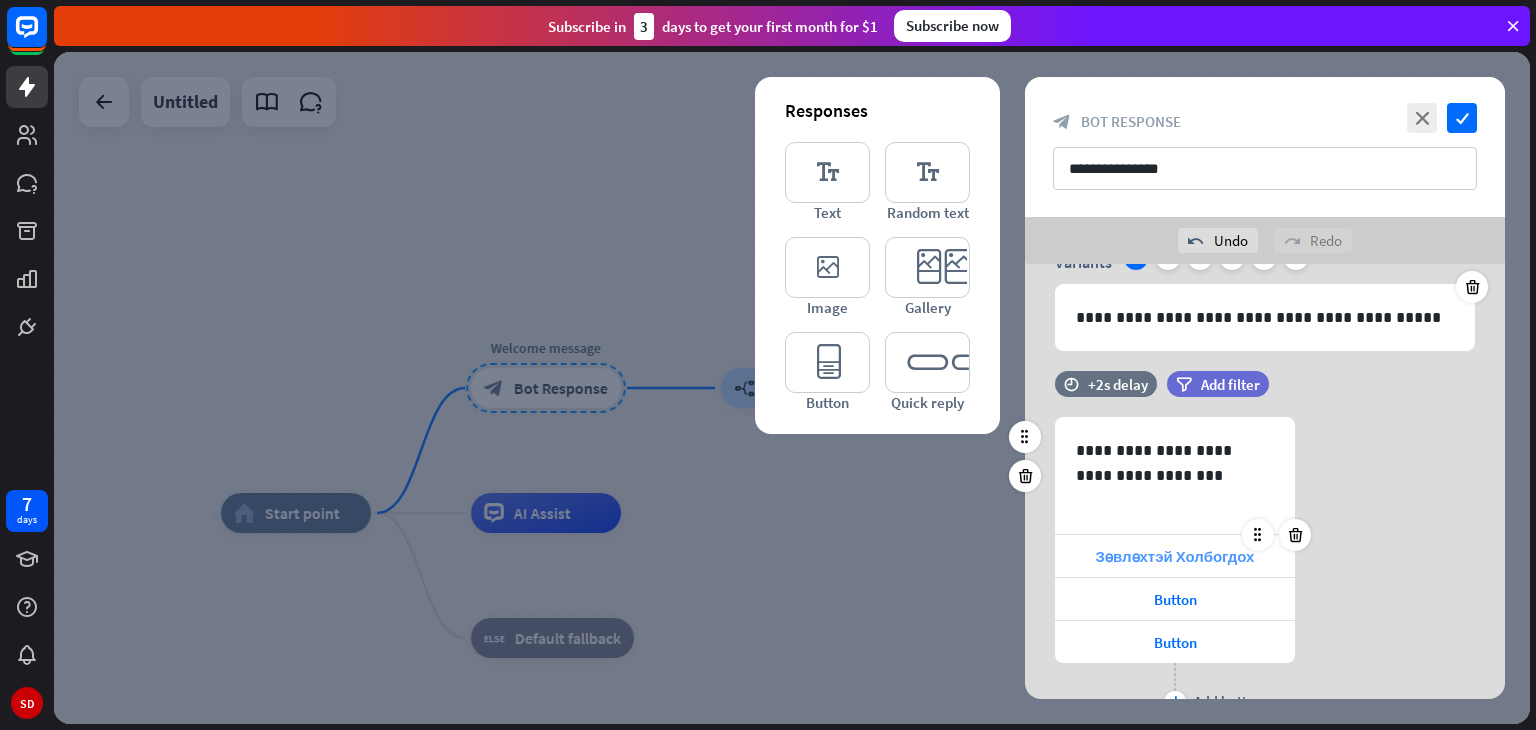 scroll, scrollTop: 104, scrollLeft: 0, axis: vertical 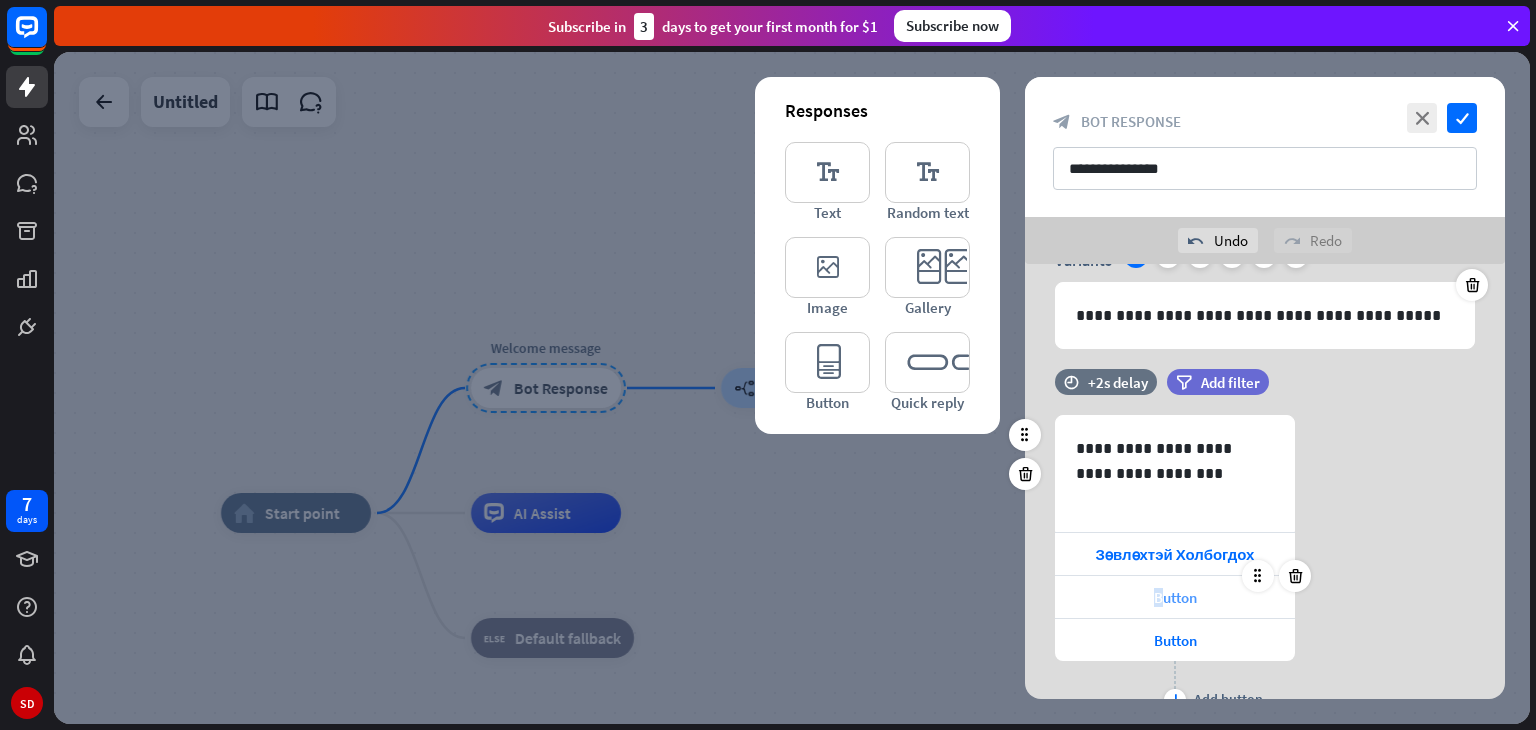 click on "Button" at bounding box center (1175, 597) 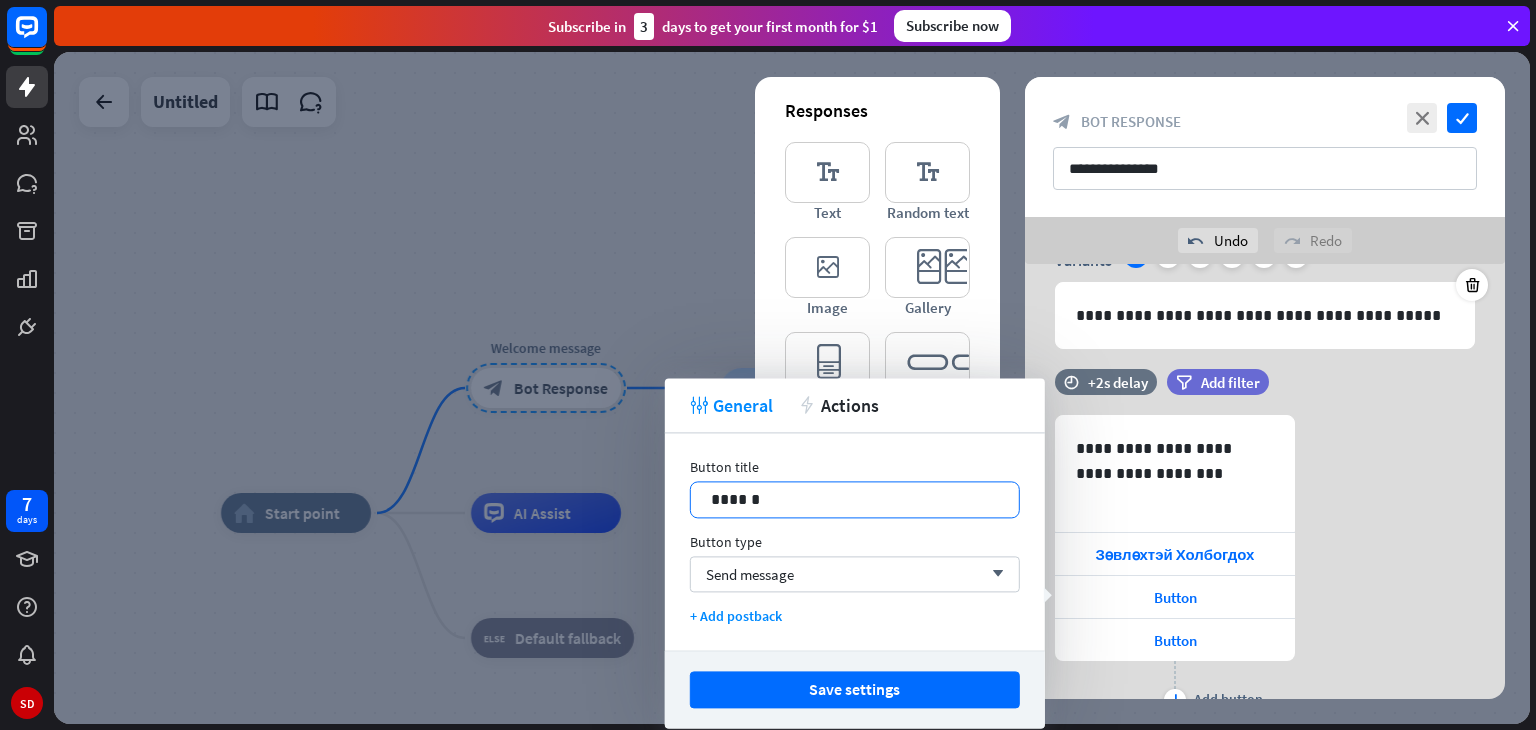 click on "******" at bounding box center [855, 499] 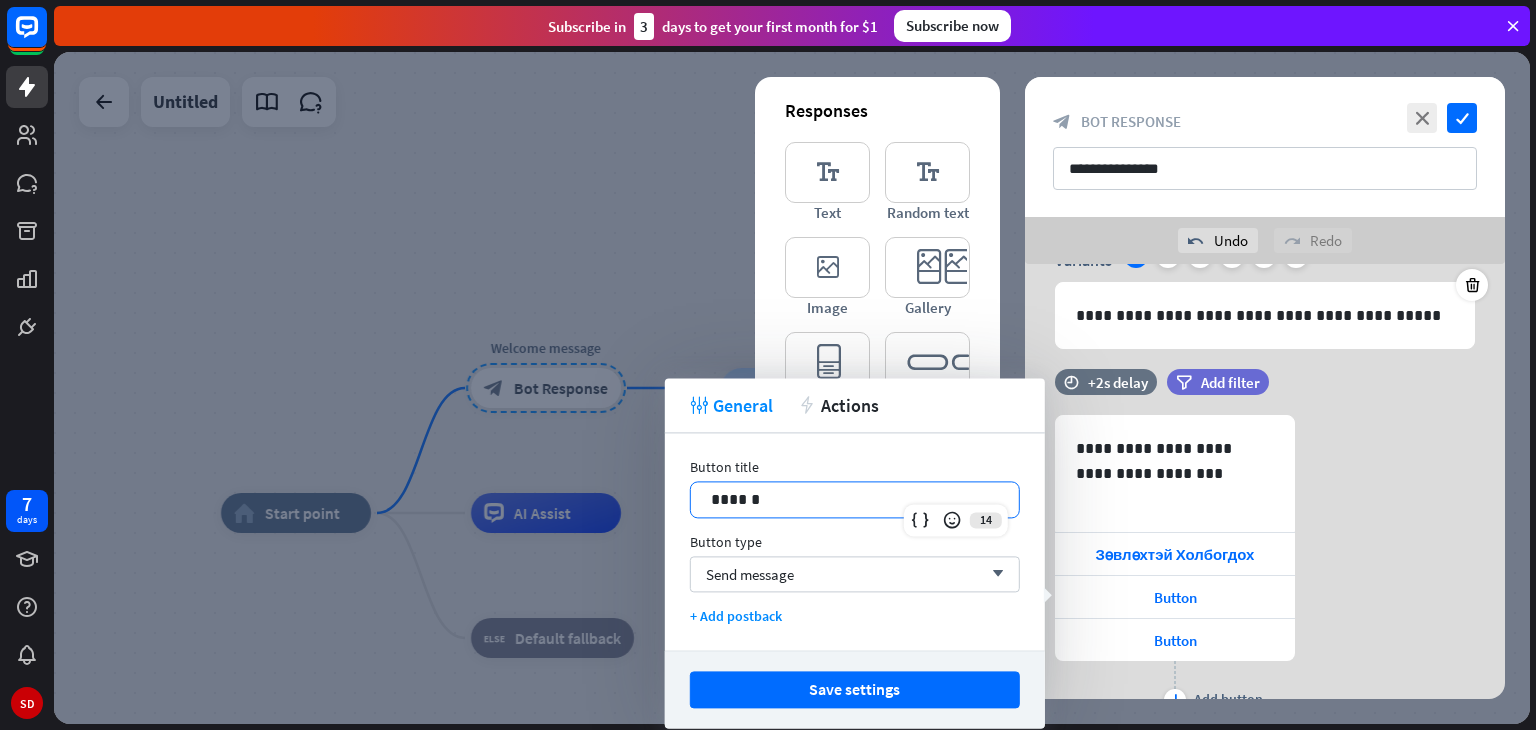 click on "******" at bounding box center (855, 499) 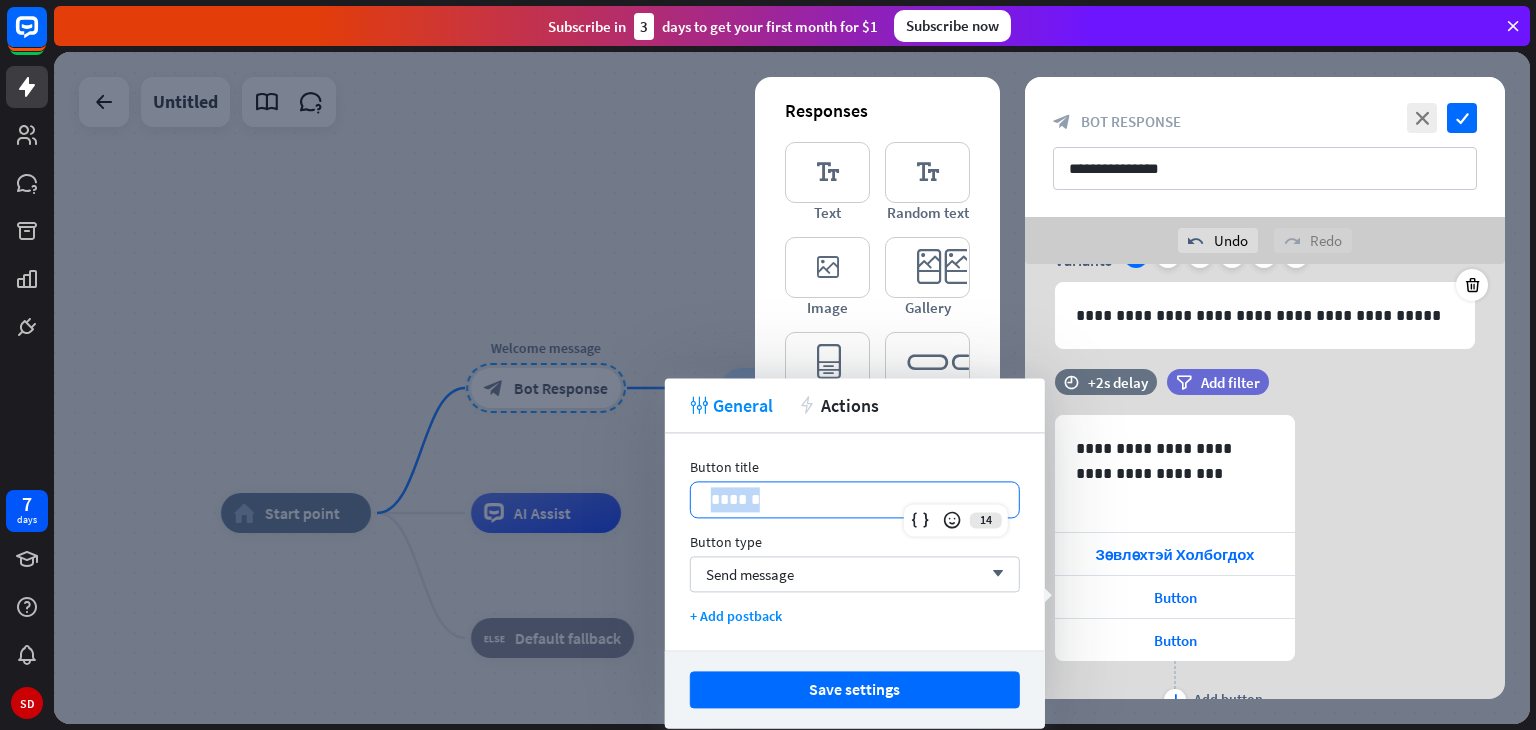 click on "******" at bounding box center (855, 499) 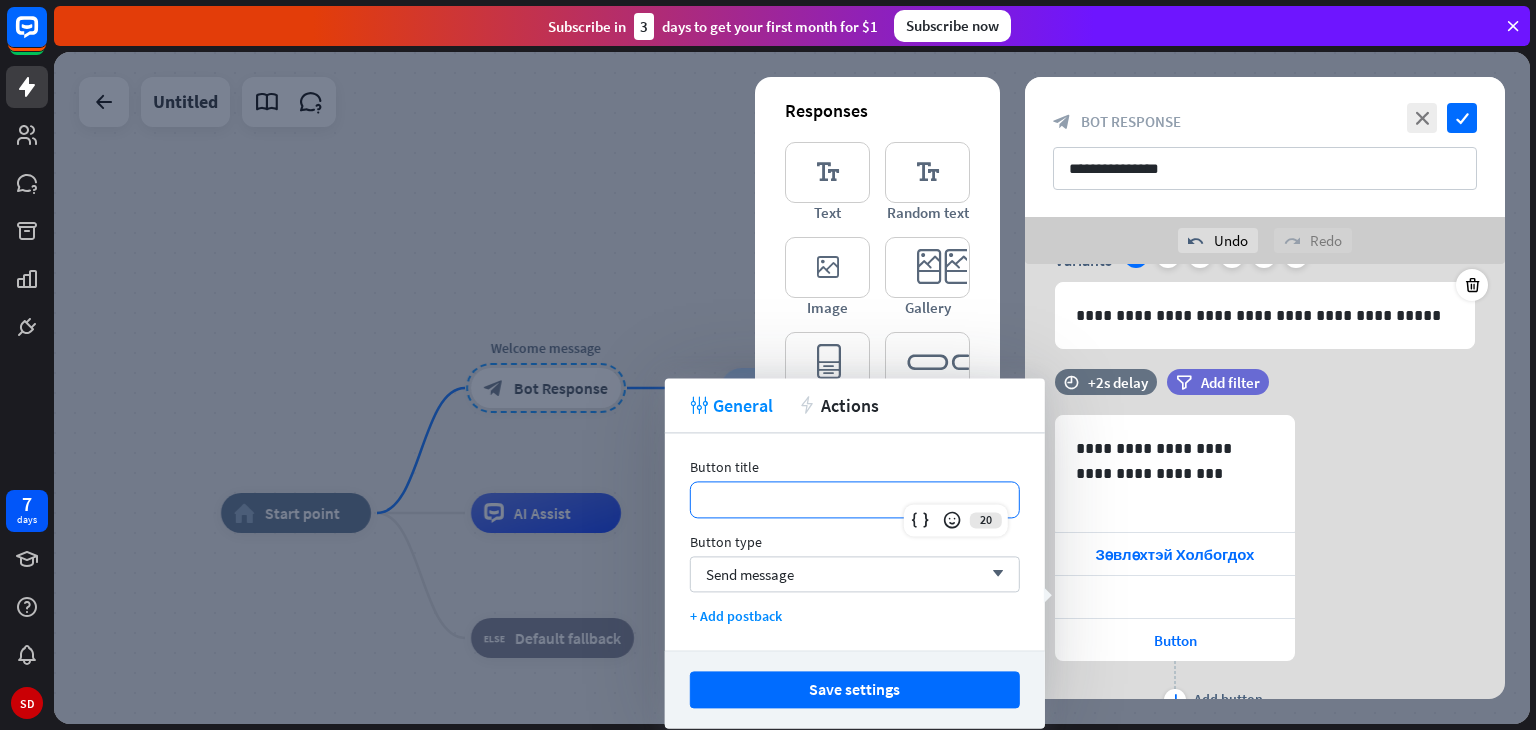 type 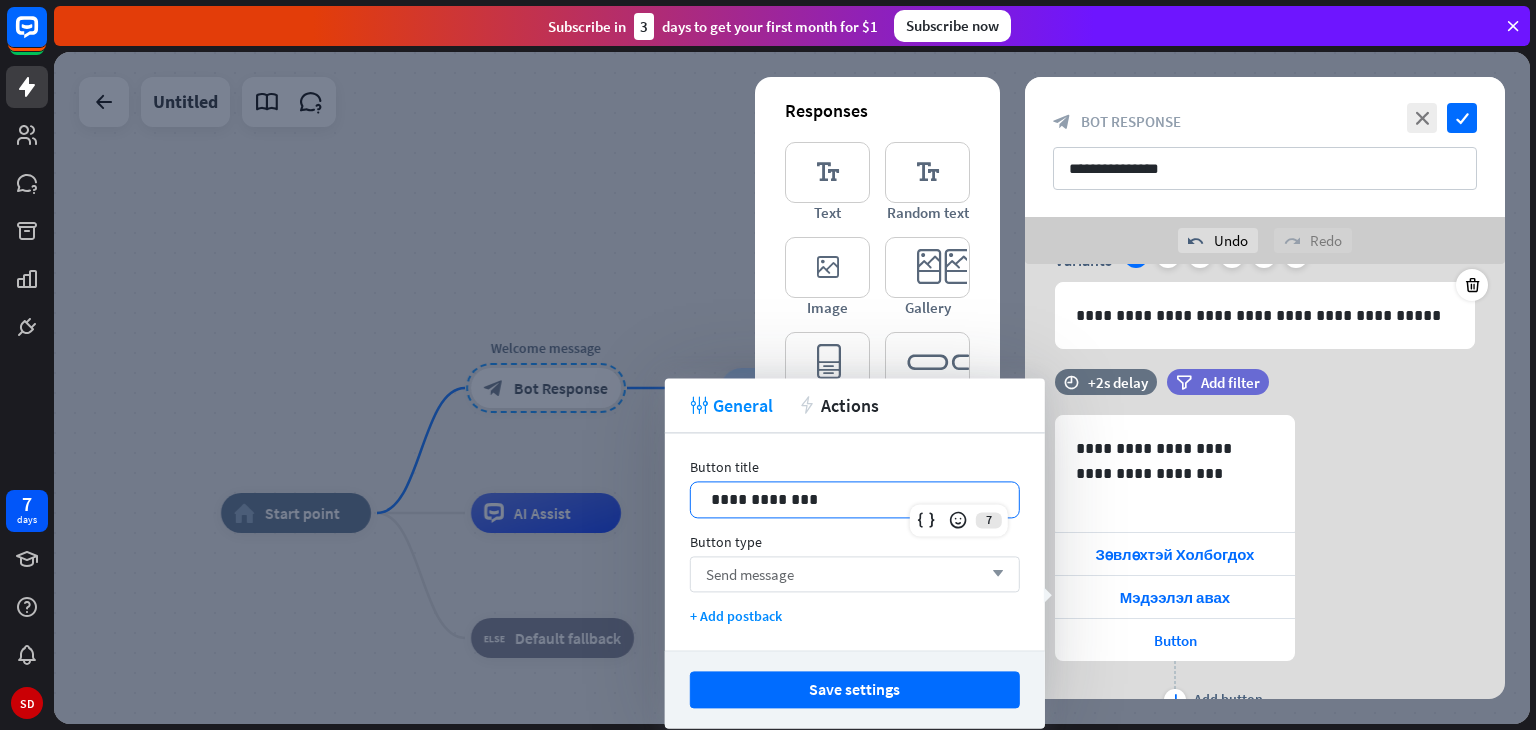 click on "Send message
arrow_down" at bounding box center [855, 574] 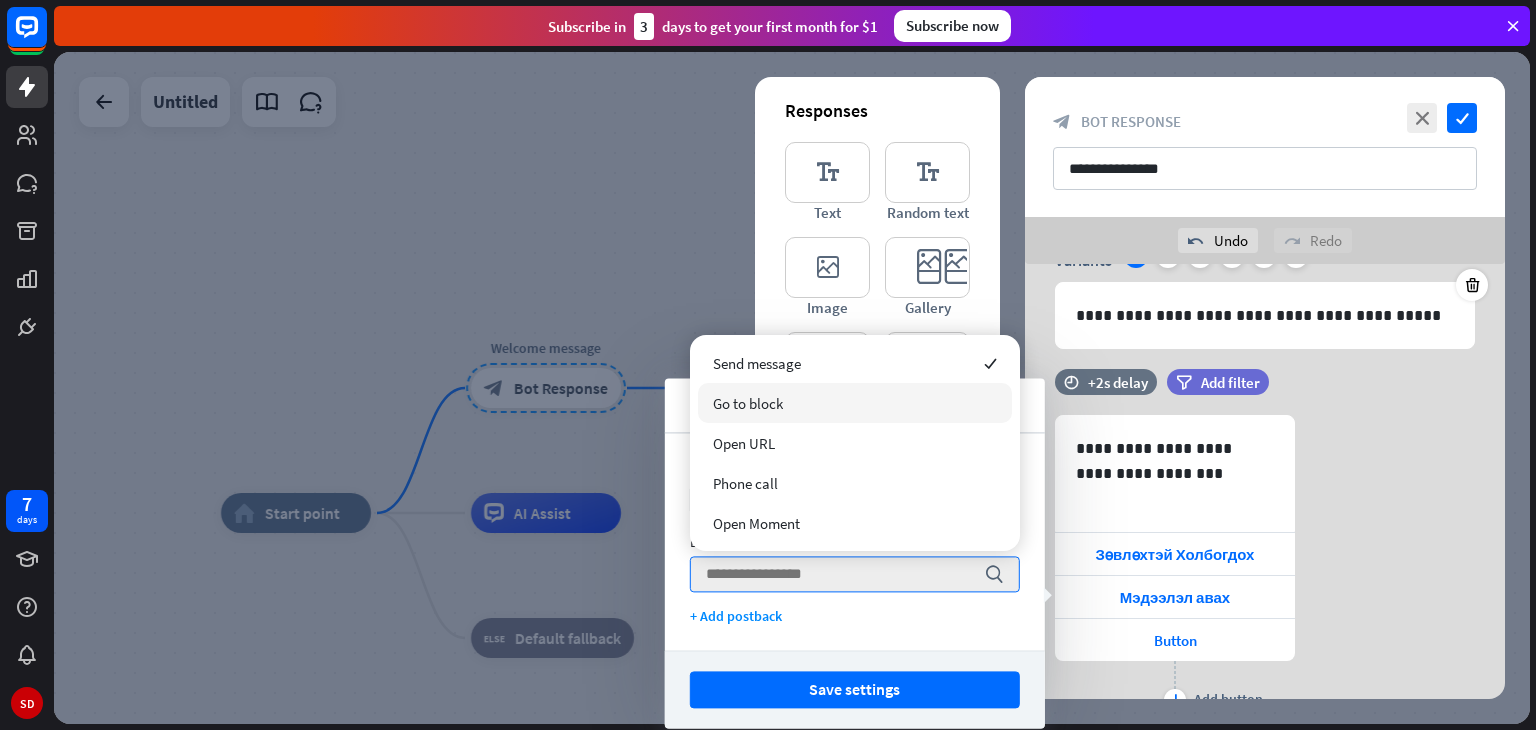 click on "Go to block" at bounding box center (855, 403) 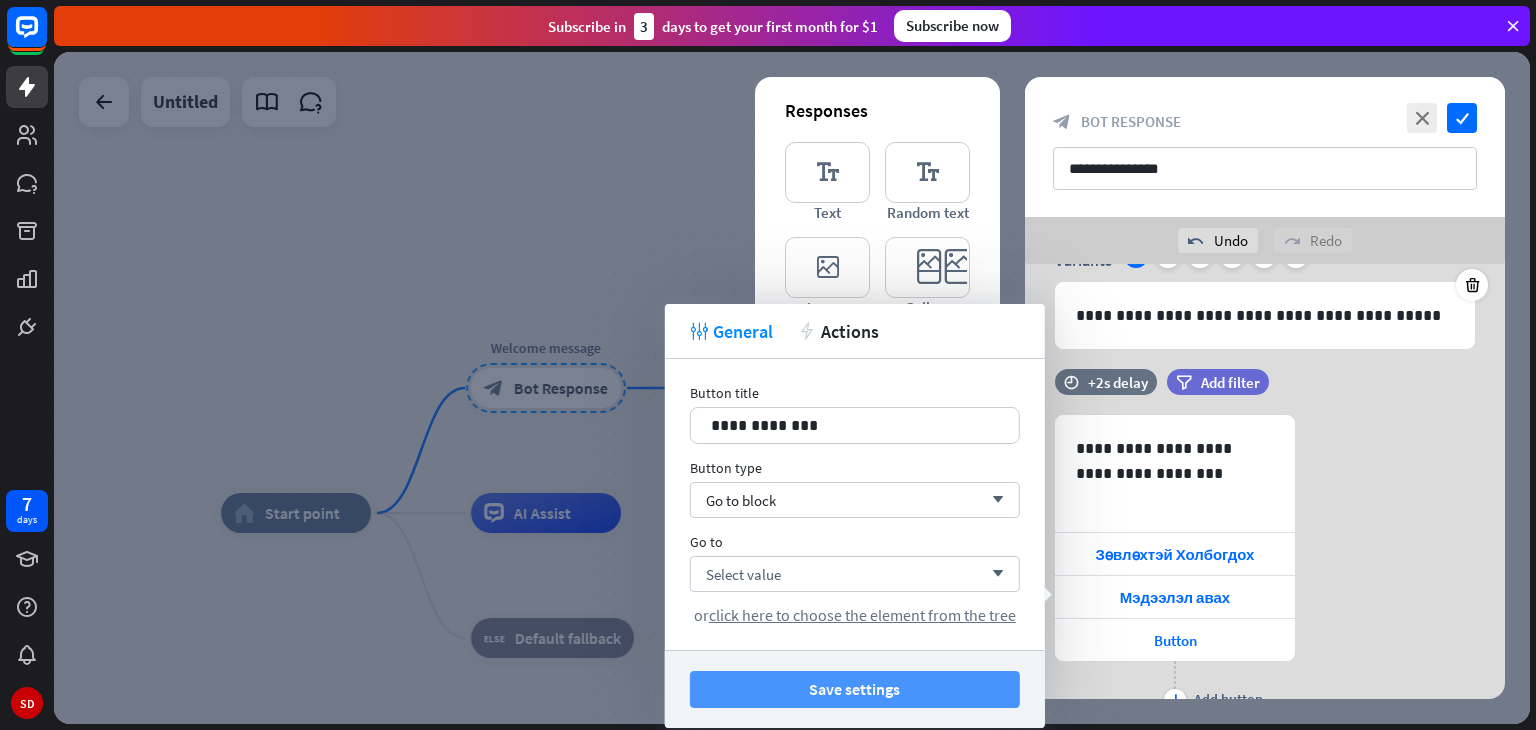 click on "Save settings" at bounding box center (855, 689) 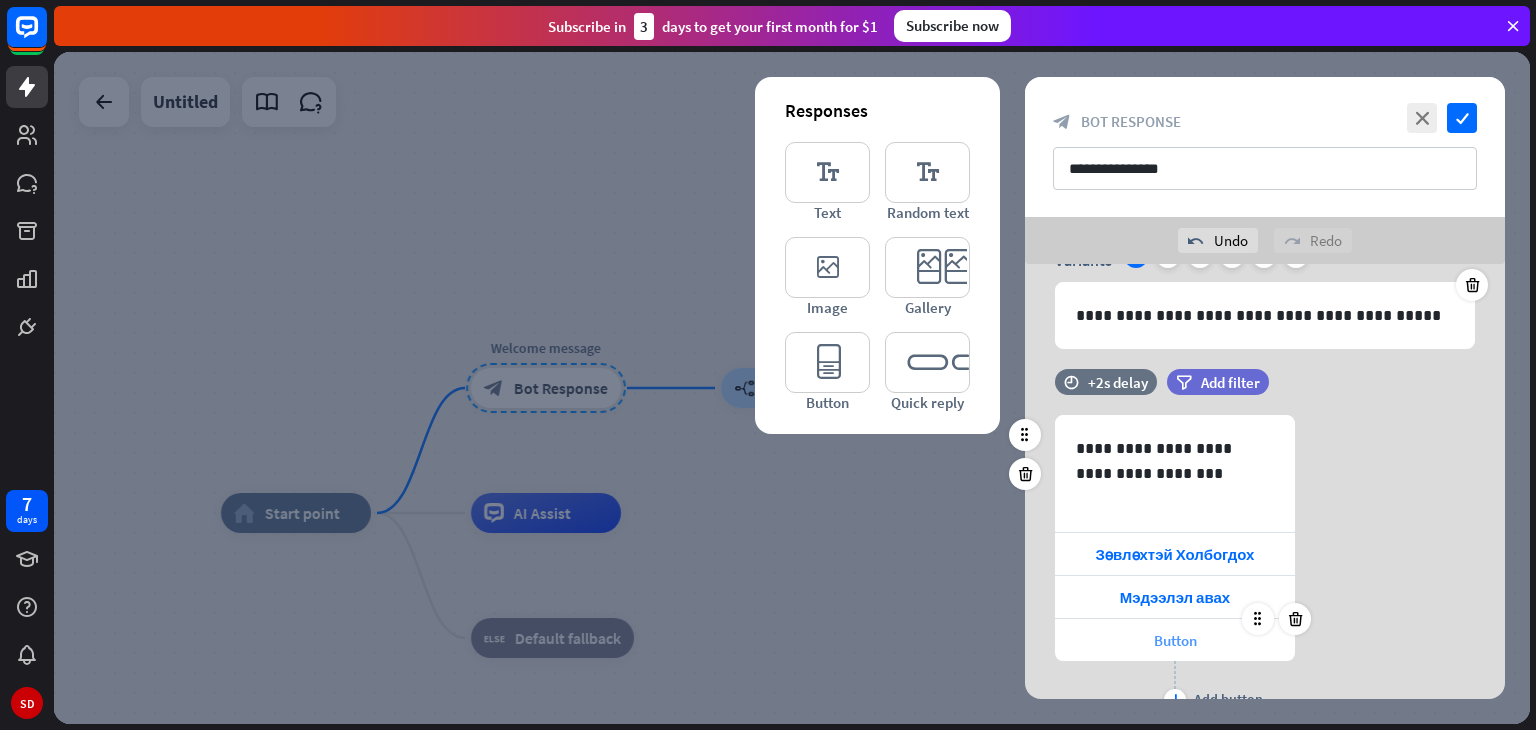 click on "Button" at bounding box center (1175, 640) 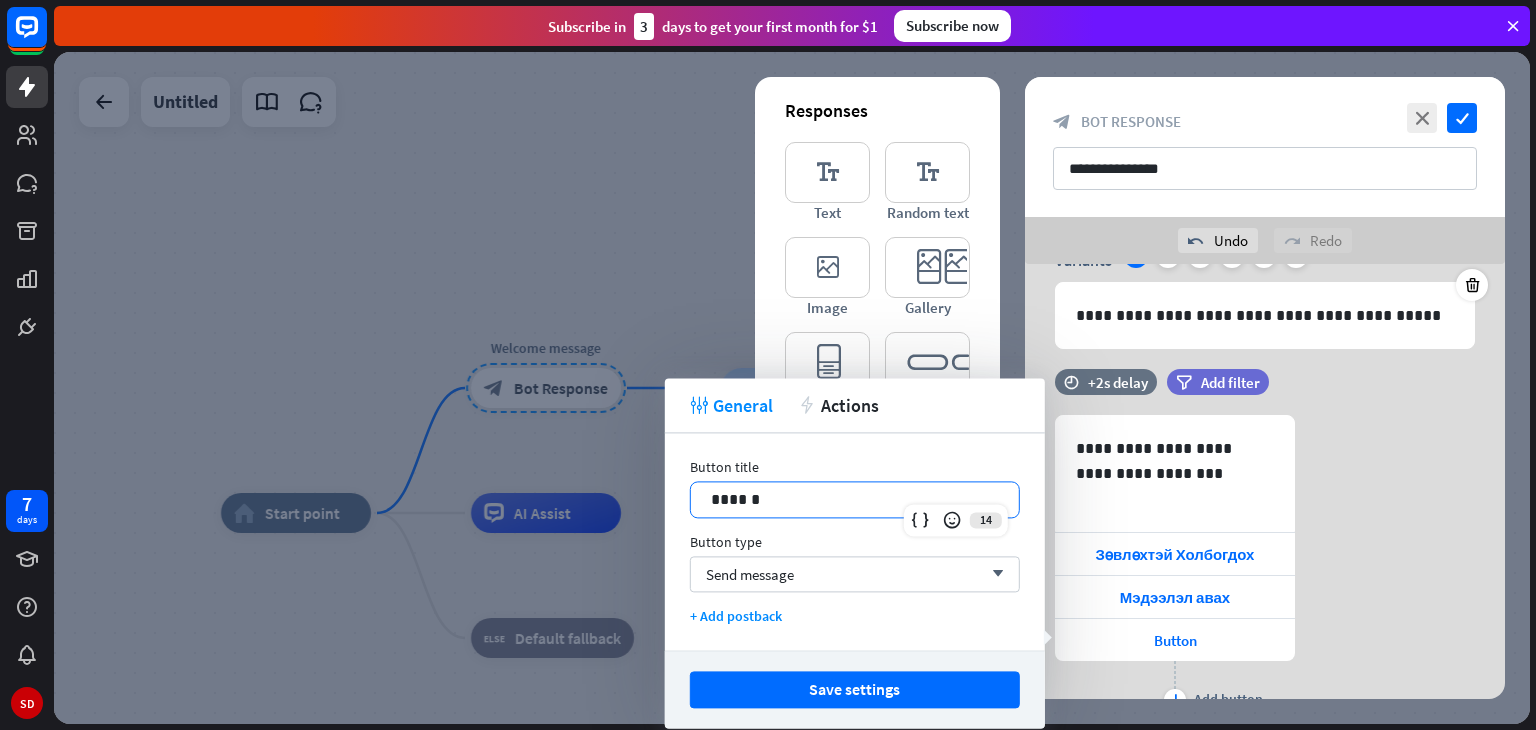 click on "******" at bounding box center [855, 499] 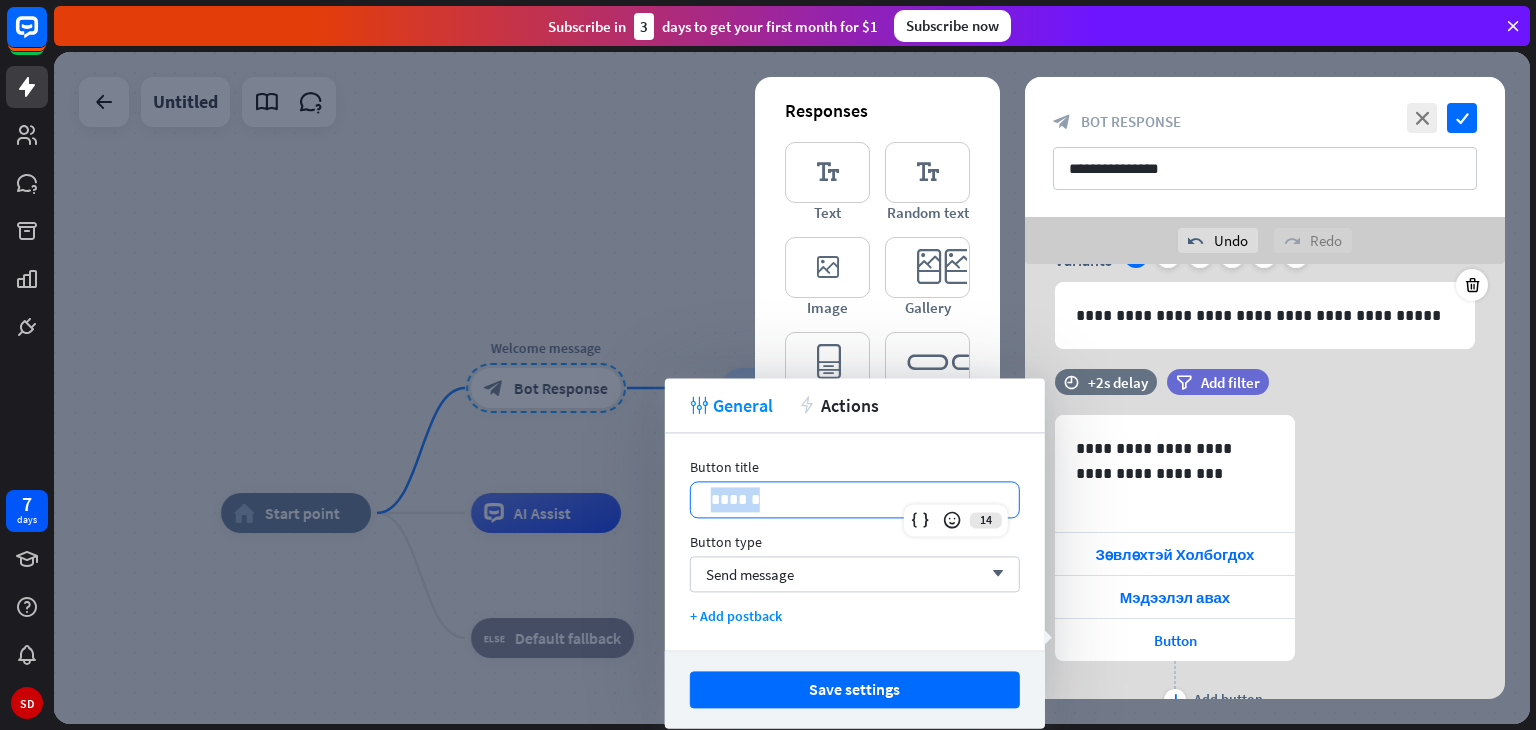 click on "******" at bounding box center [855, 499] 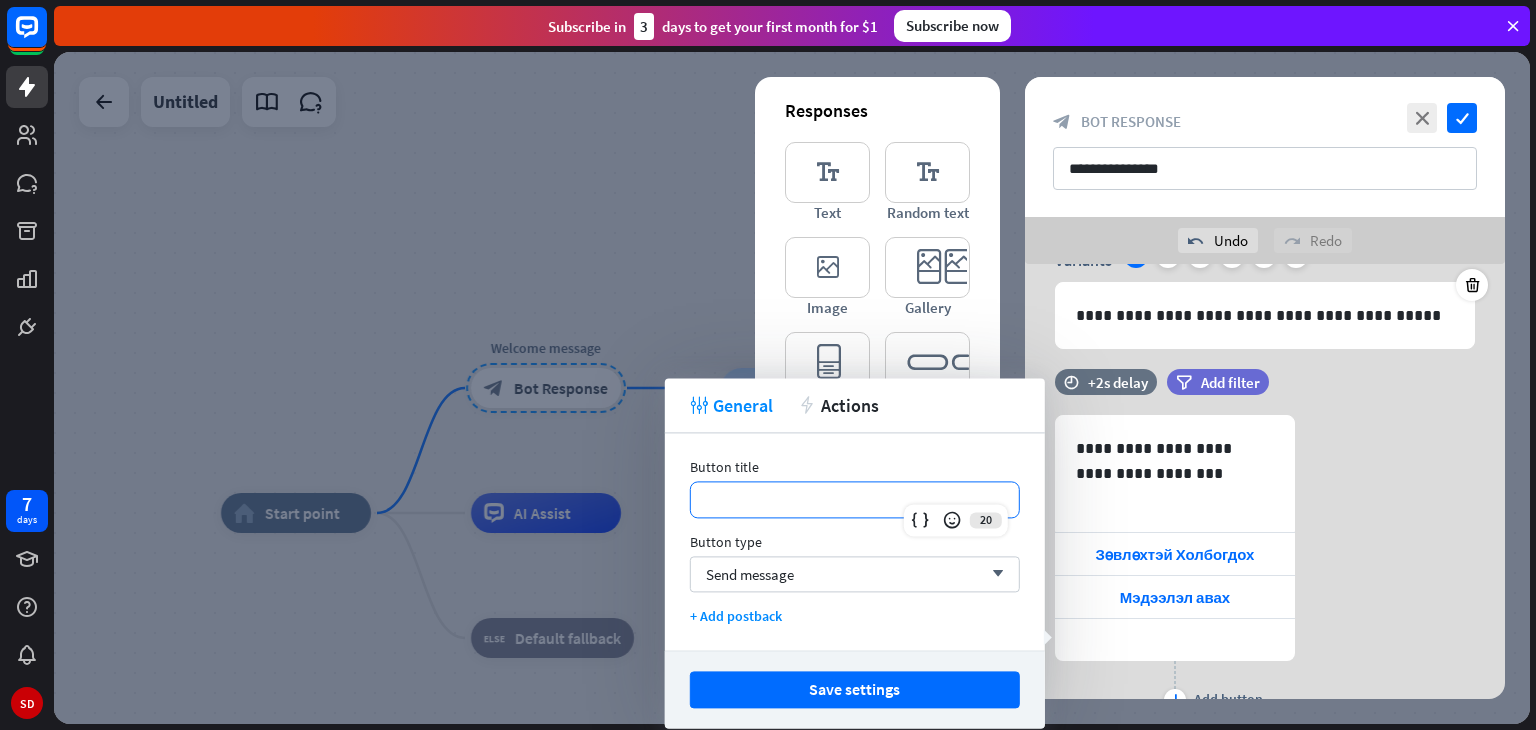 type 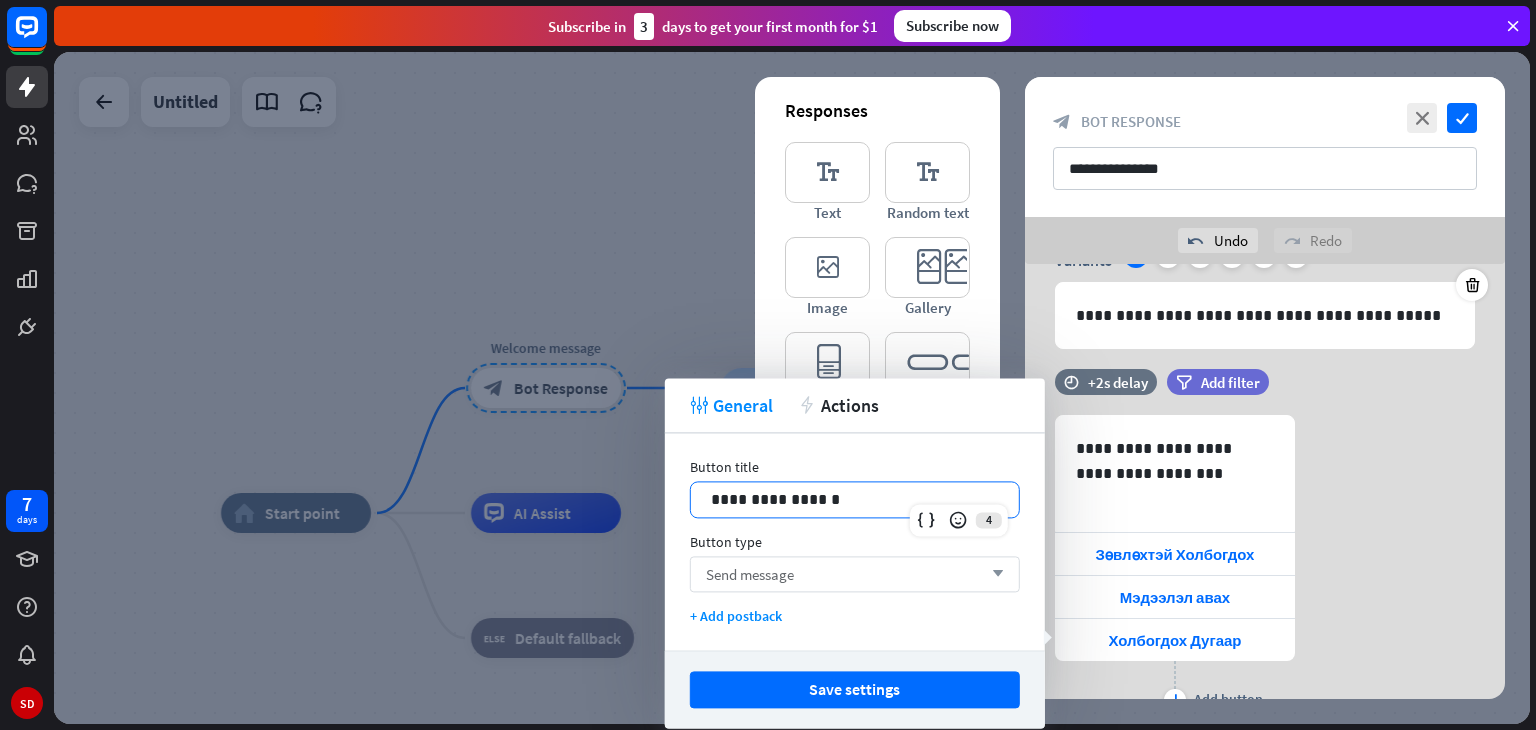 click on "Send message
arrow_down" at bounding box center (855, 574) 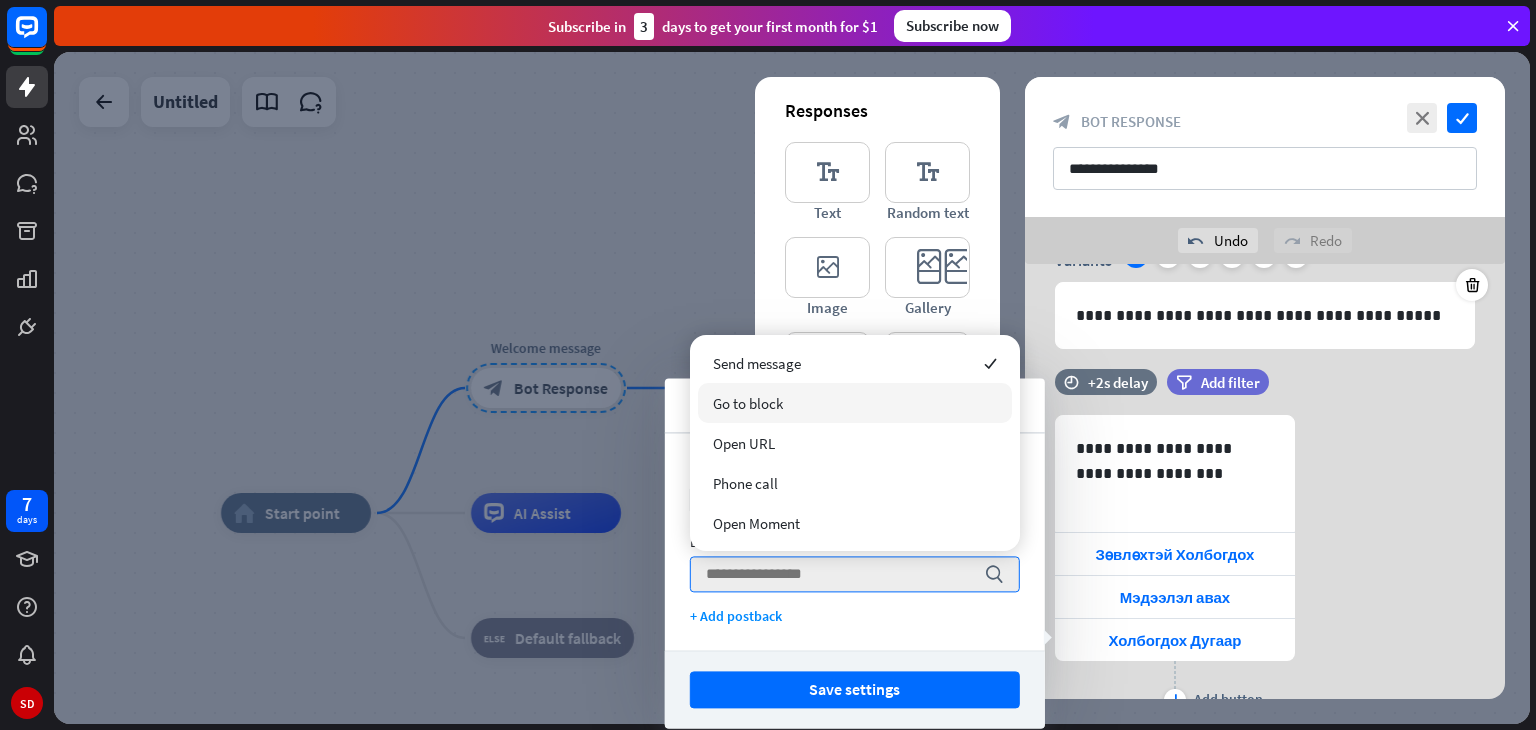 click on "Go to block" at bounding box center (748, 403) 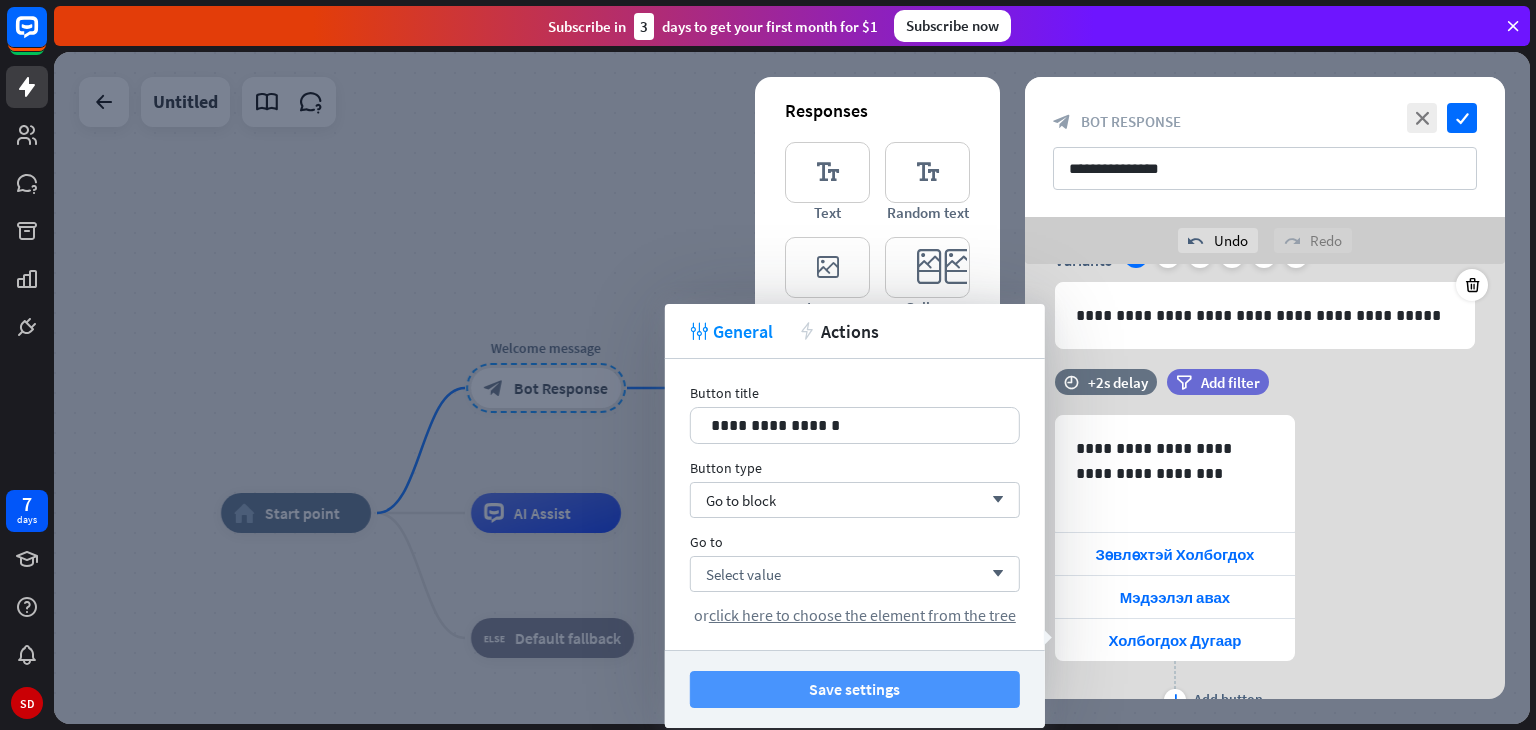 click on "Save settings" at bounding box center [855, 689] 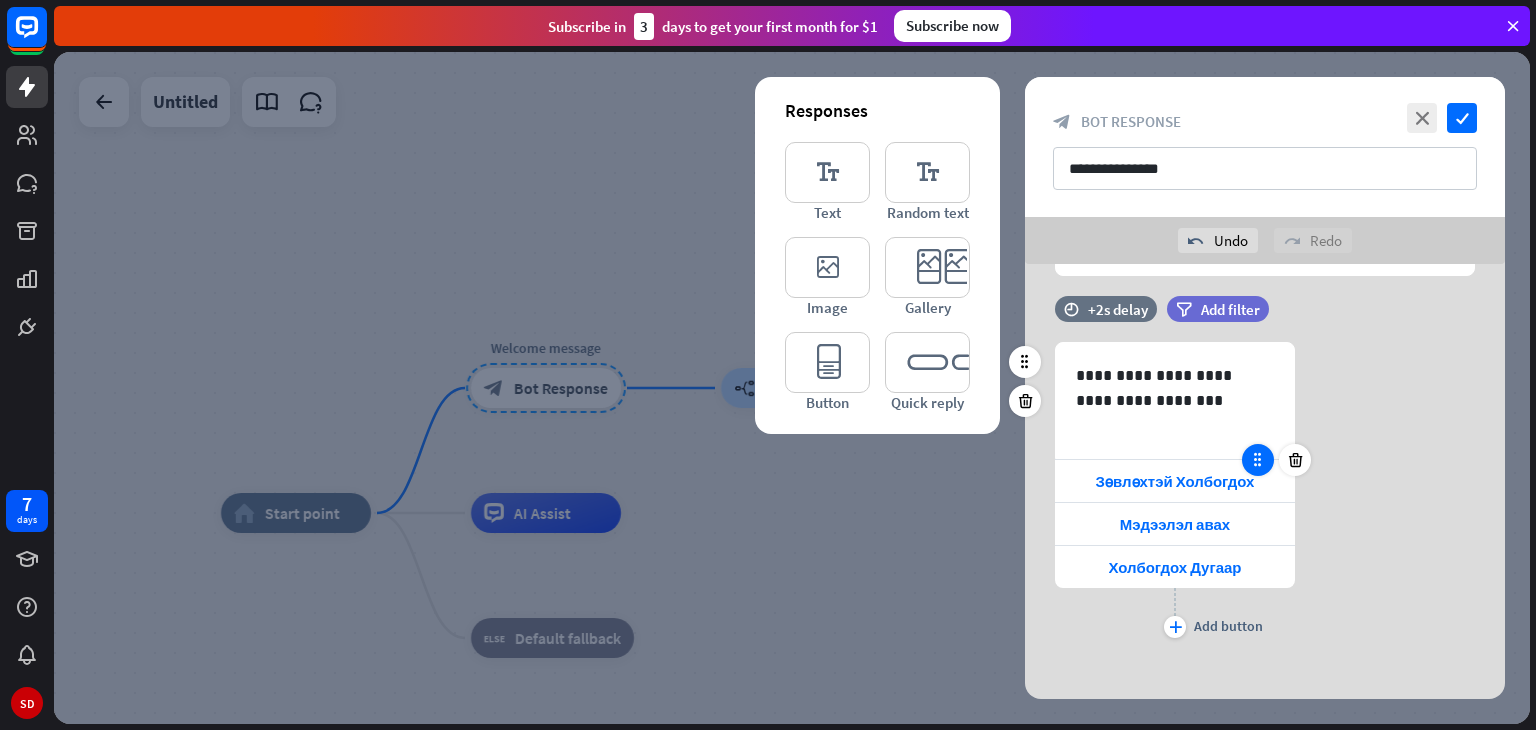 scroll, scrollTop: 190, scrollLeft: 0, axis: vertical 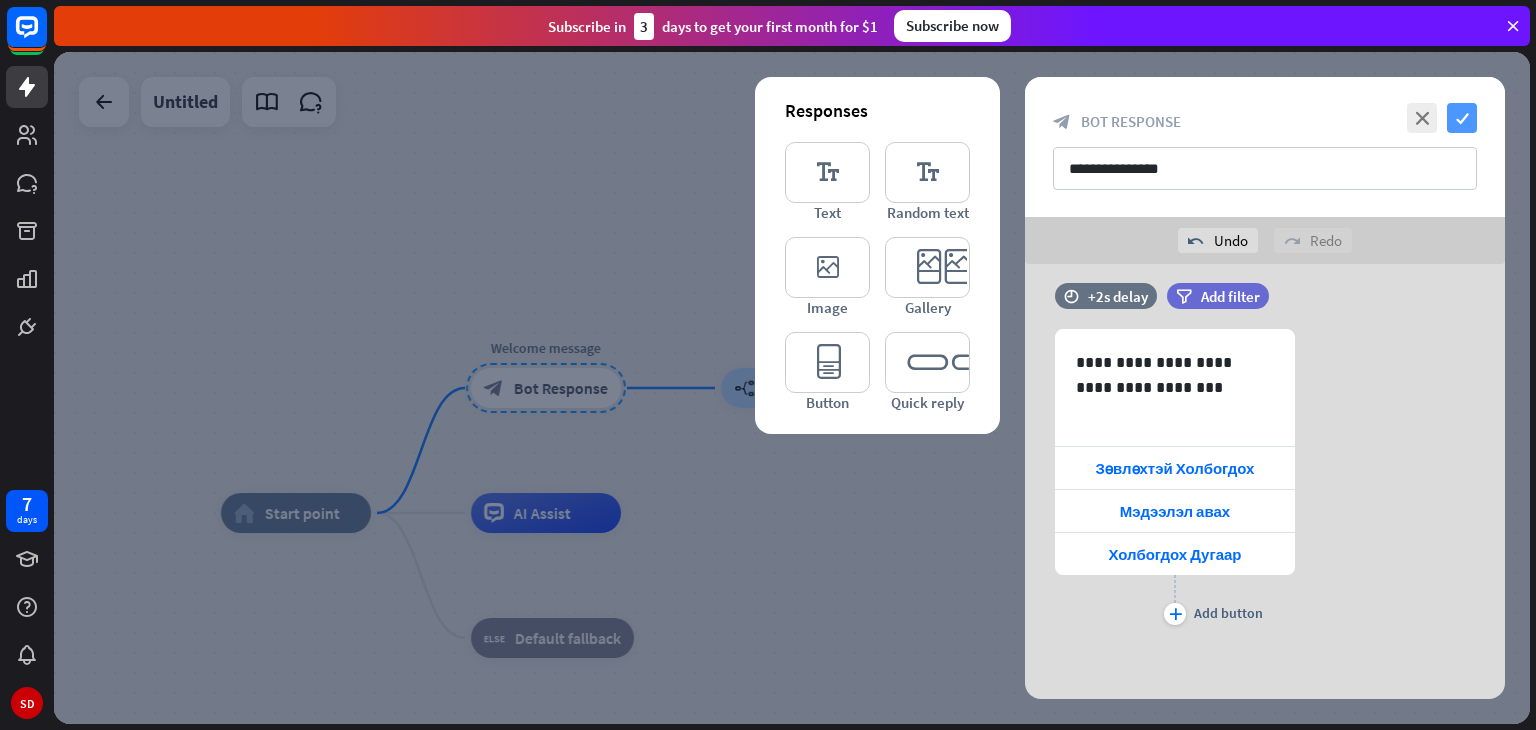 click on "check" at bounding box center (1462, 118) 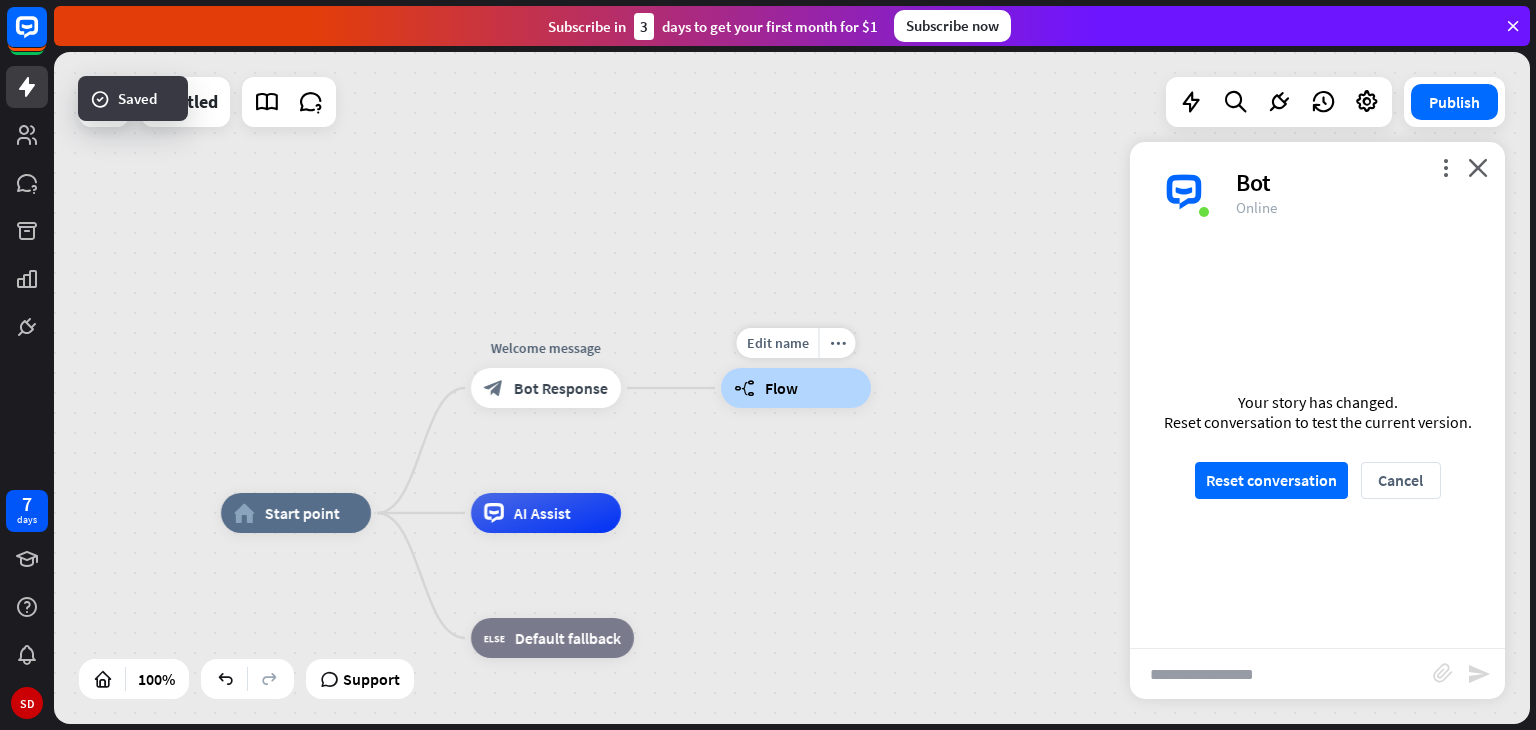 click on "Flow" at bounding box center (781, 388) 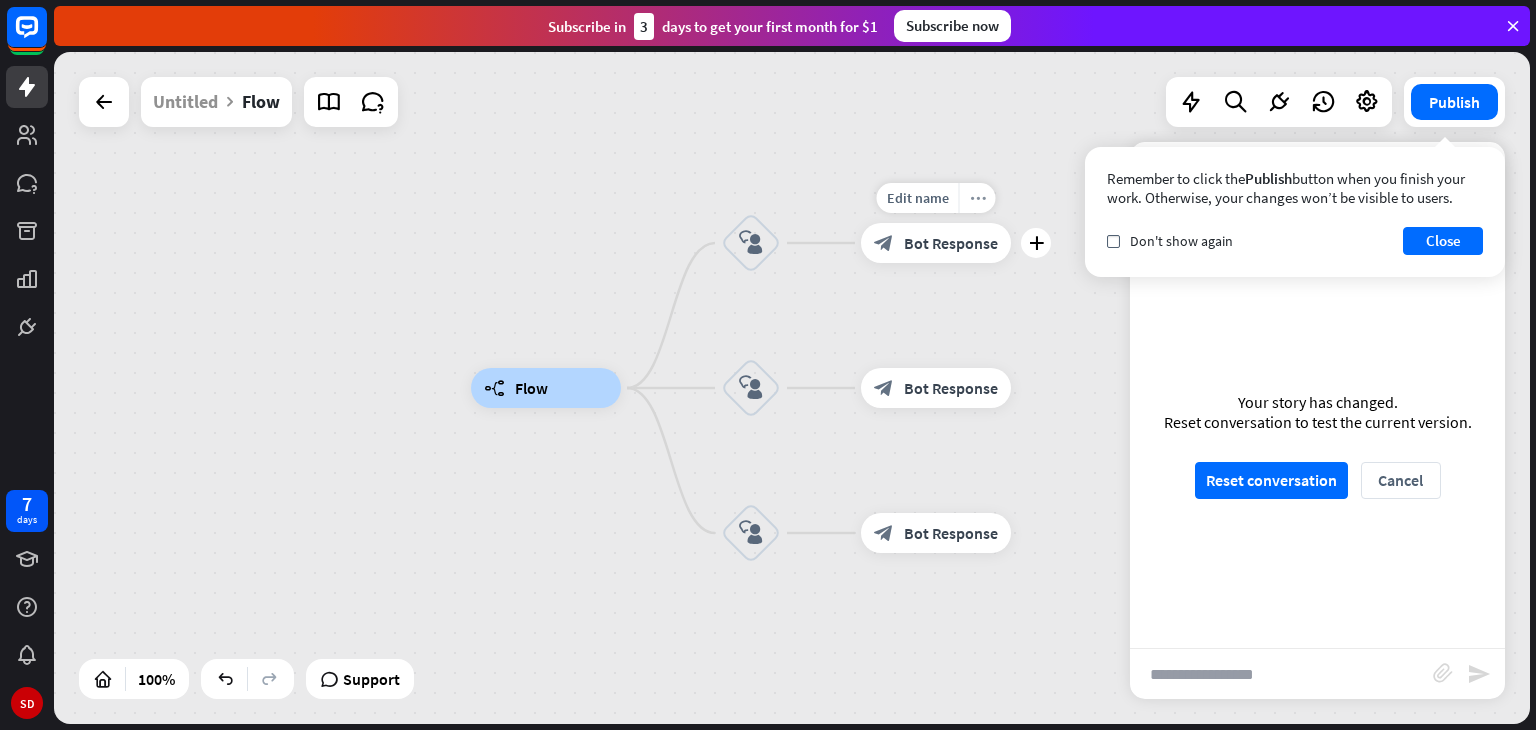 drag, startPoint x: 923, startPoint y: 191, endPoint x: 959, endPoint y: 197, distance: 36.496574 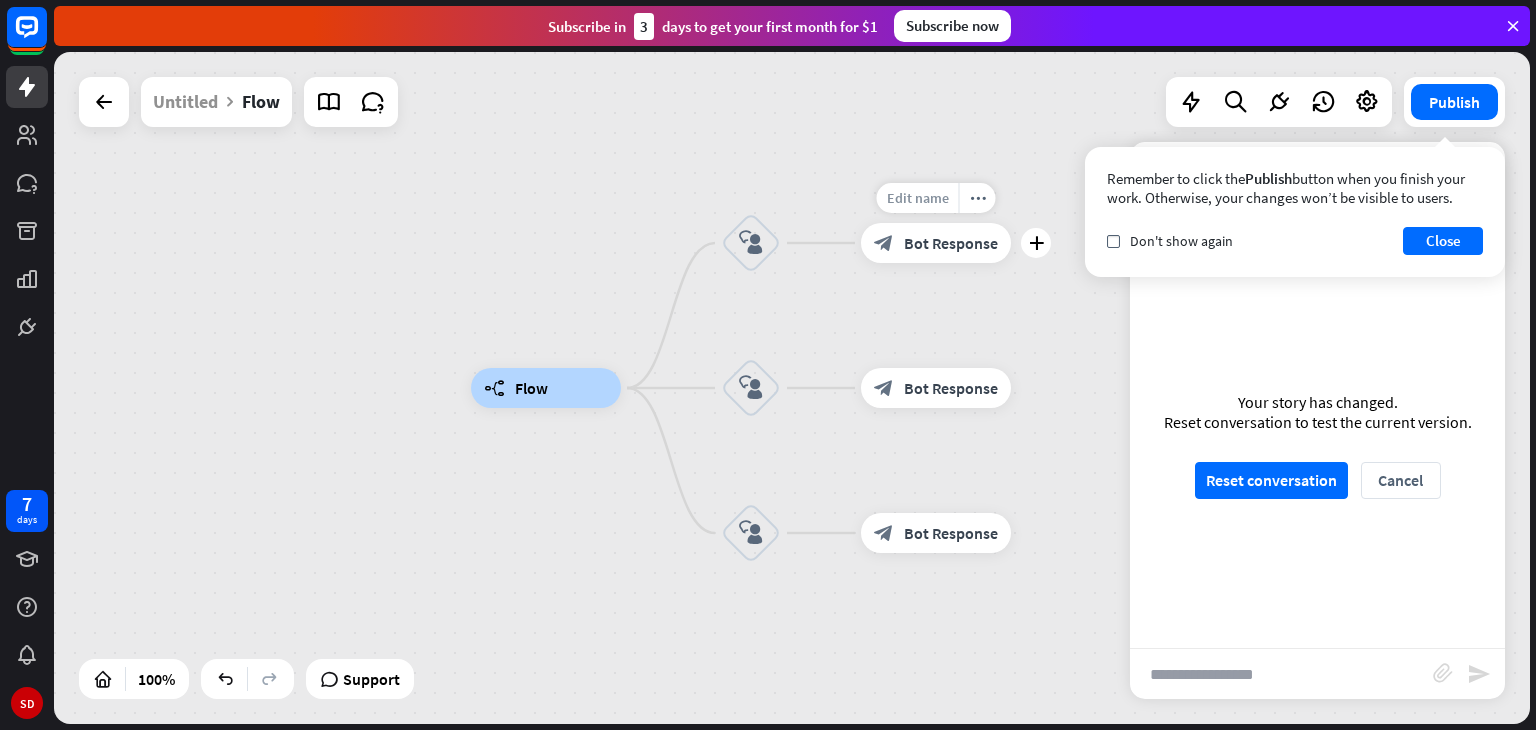 drag, startPoint x: 912, startPoint y: 181, endPoint x: 920, endPoint y: 201, distance: 21.540659 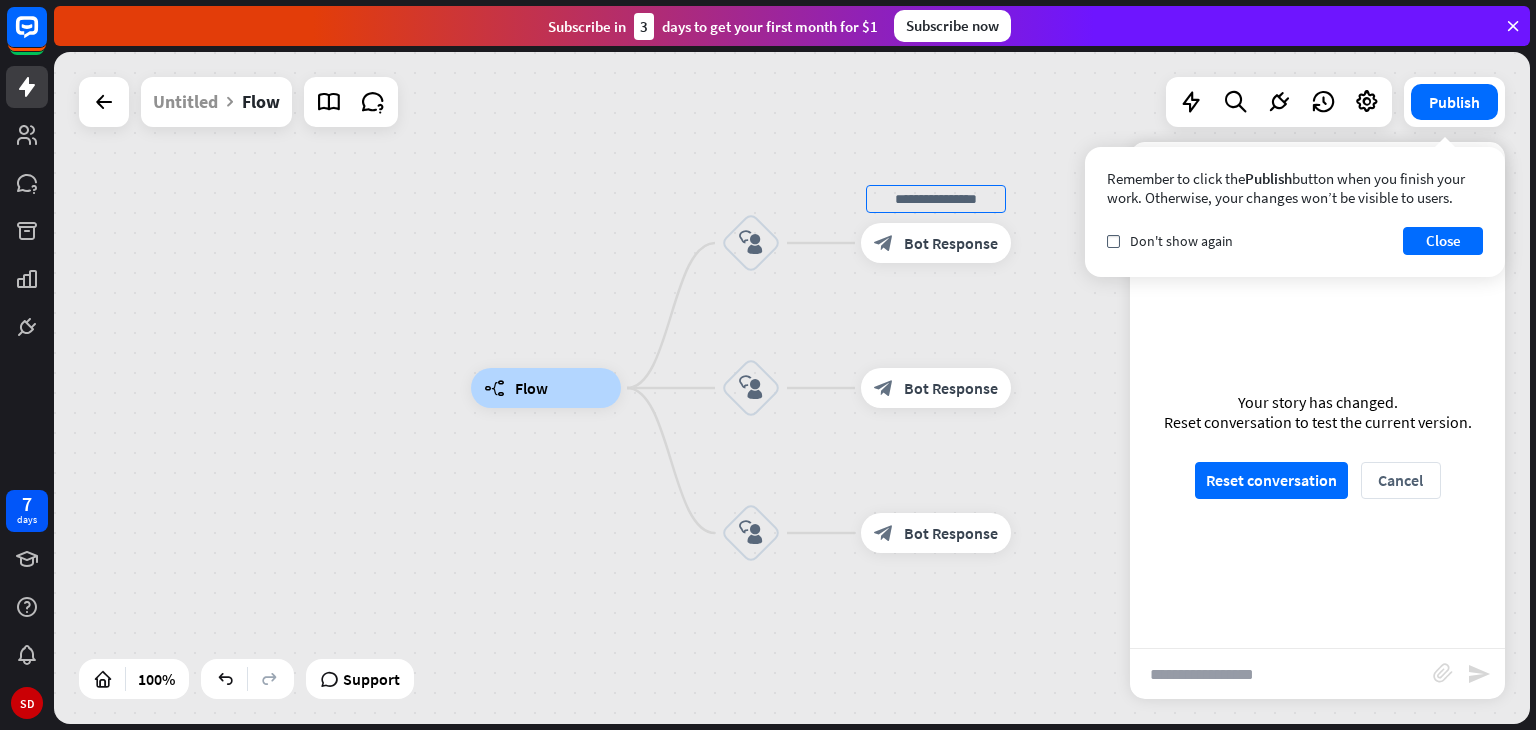 type on "*" 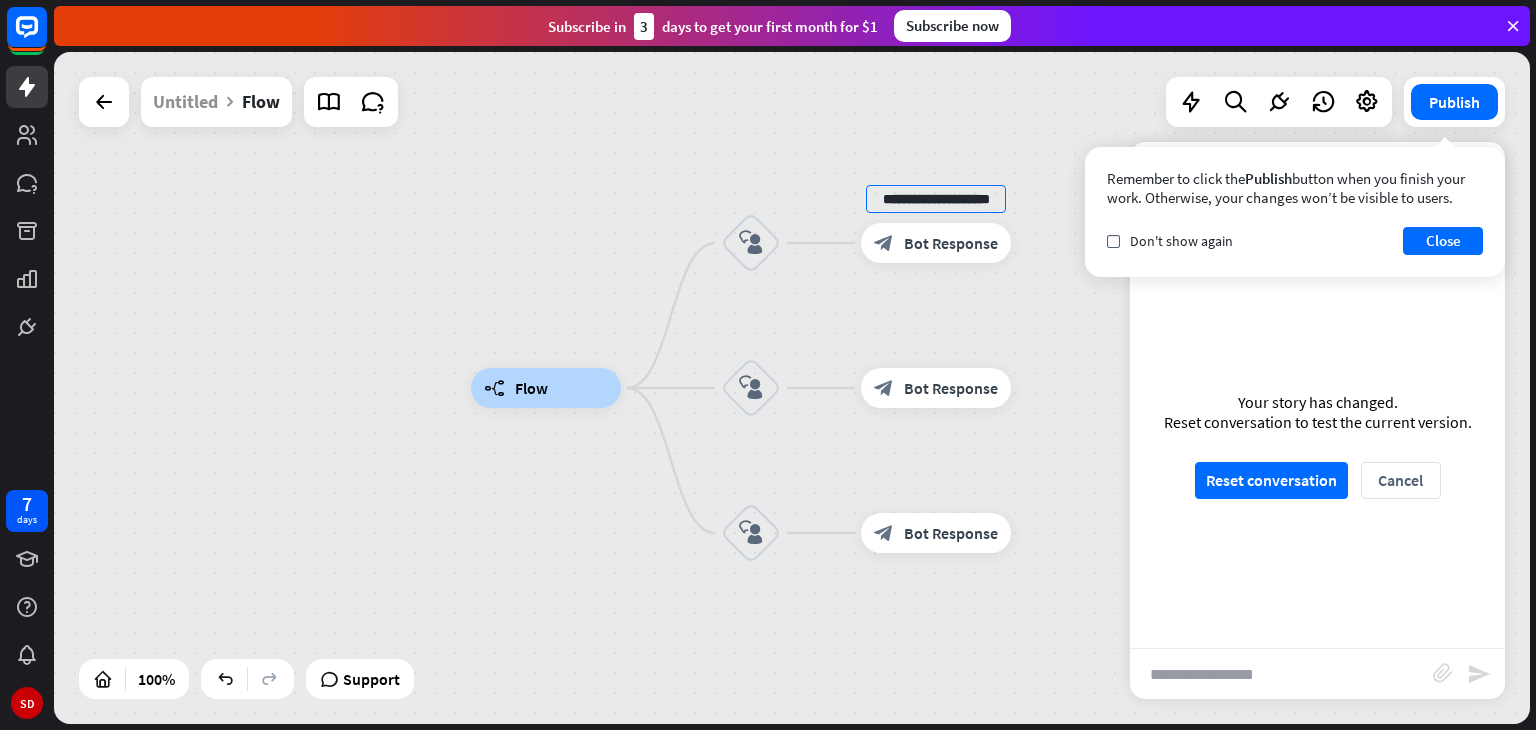scroll, scrollTop: 0, scrollLeft: 44, axis: horizontal 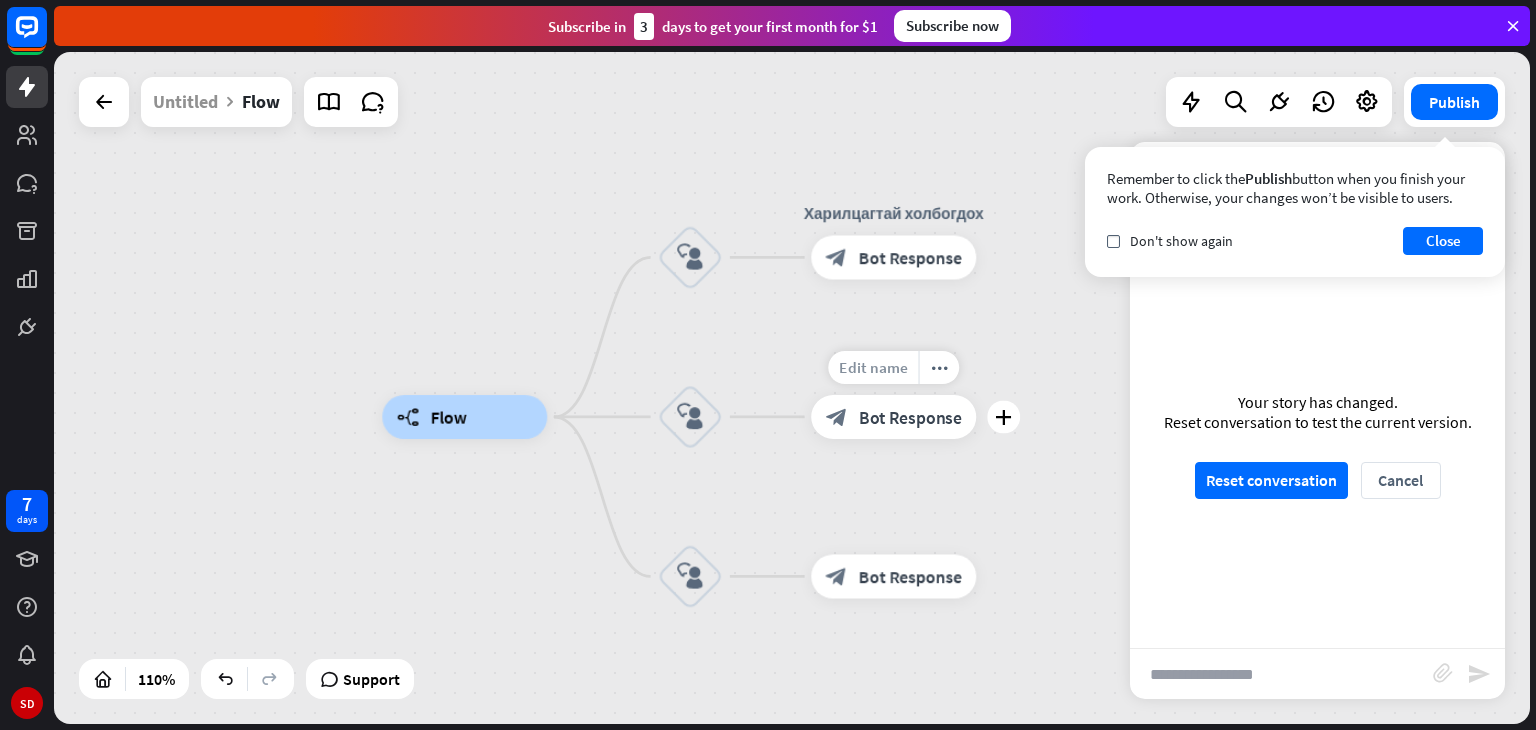 click on "Edit name" at bounding box center (873, 368) 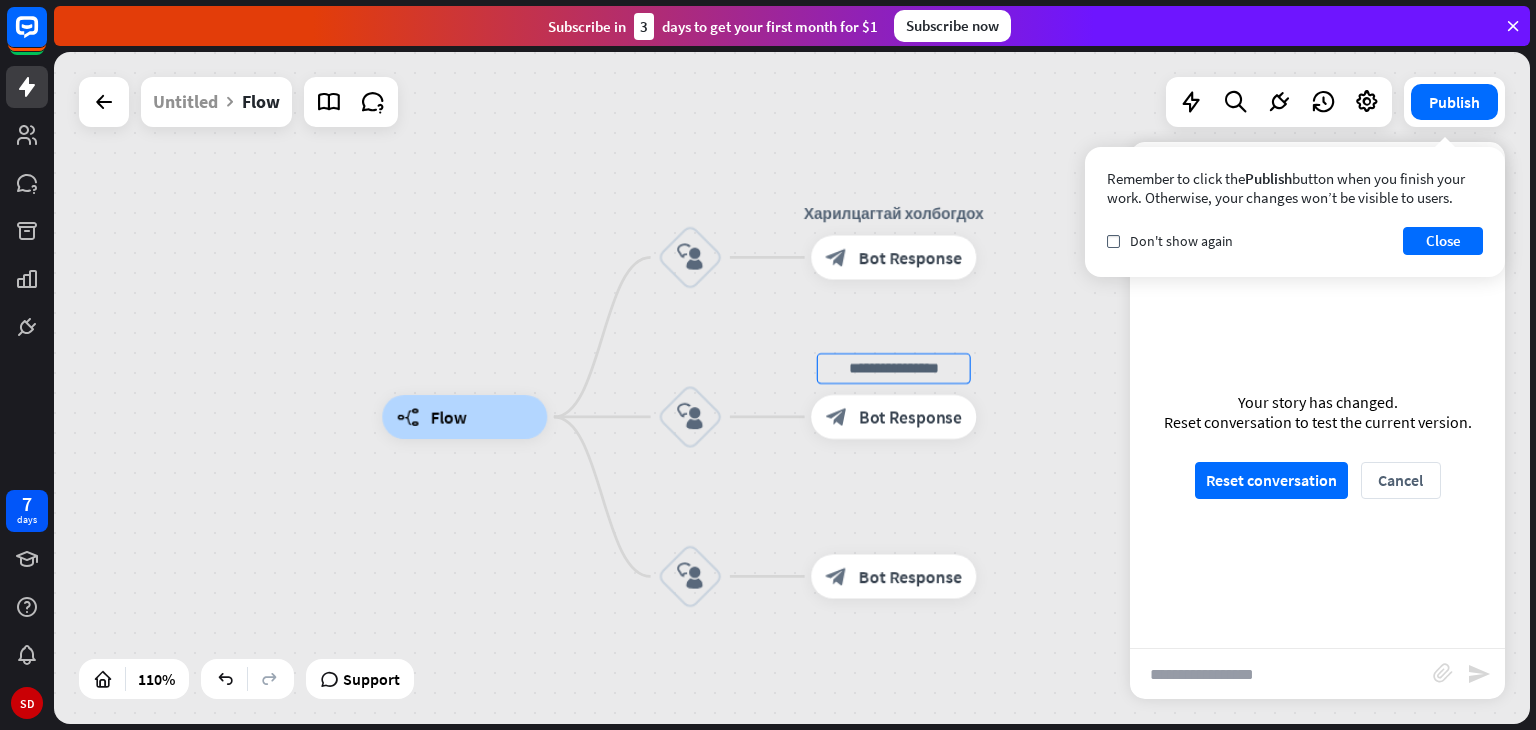 type on "*" 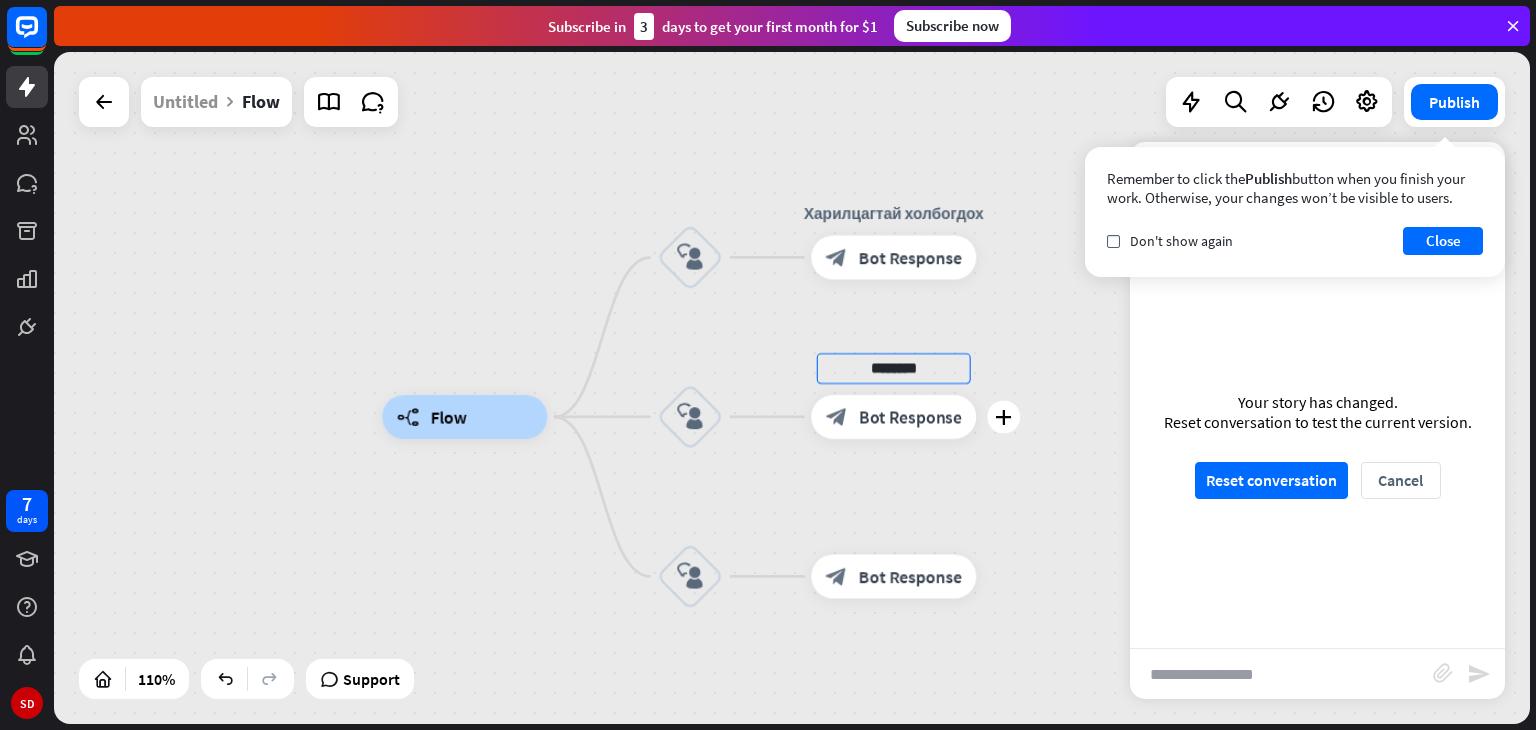 type on "********" 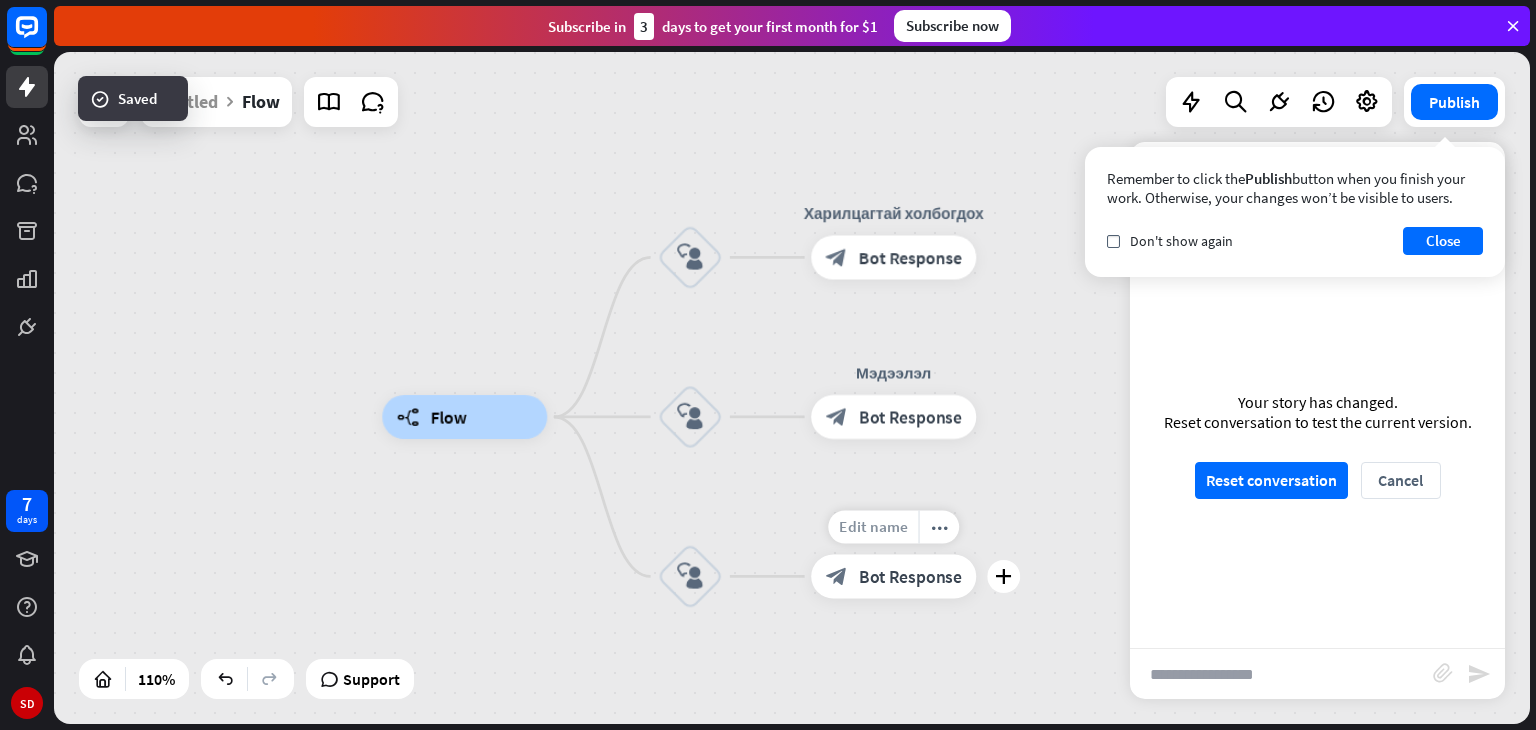 drag, startPoint x: 892, startPoint y: 526, endPoint x: 888, endPoint y: 516, distance: 10.770329 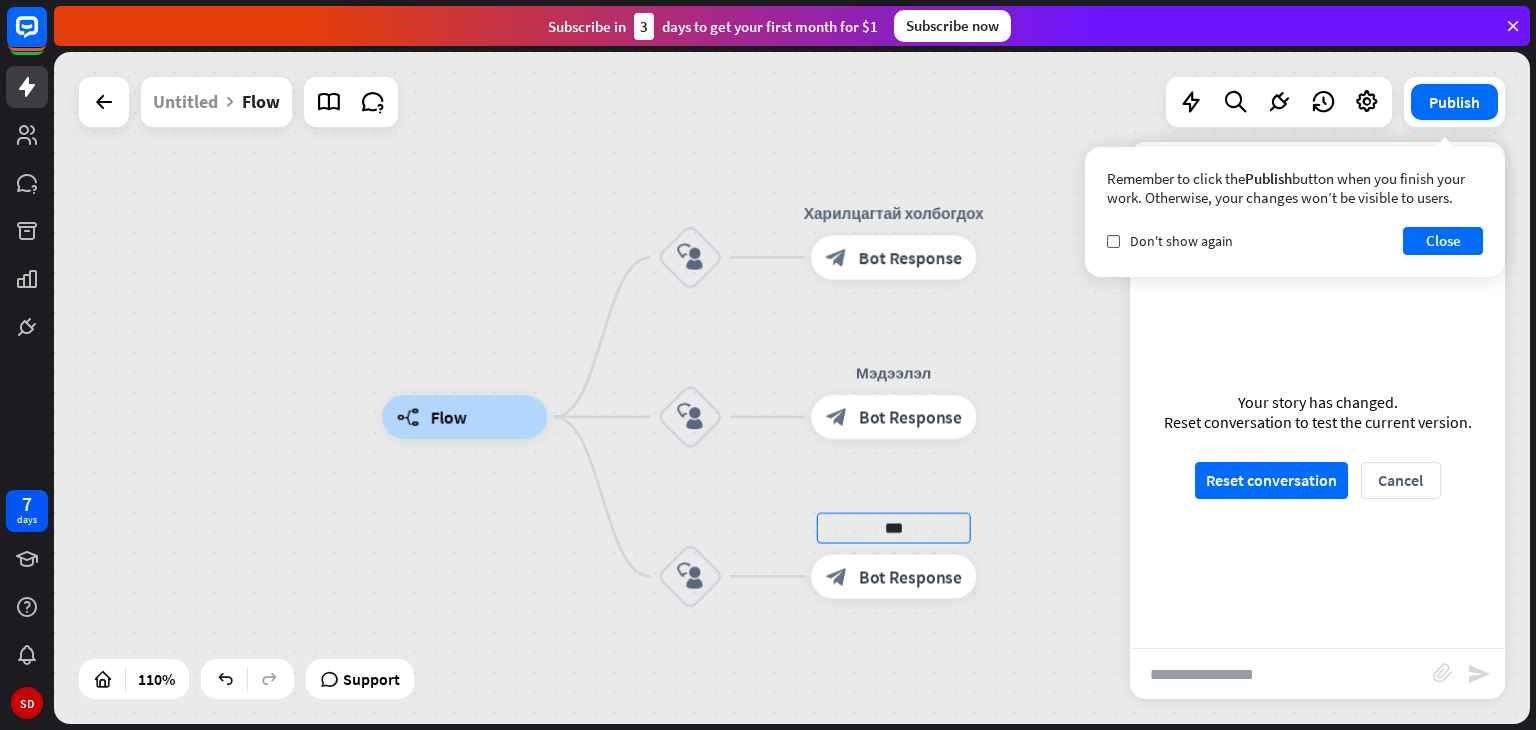 type on "***" 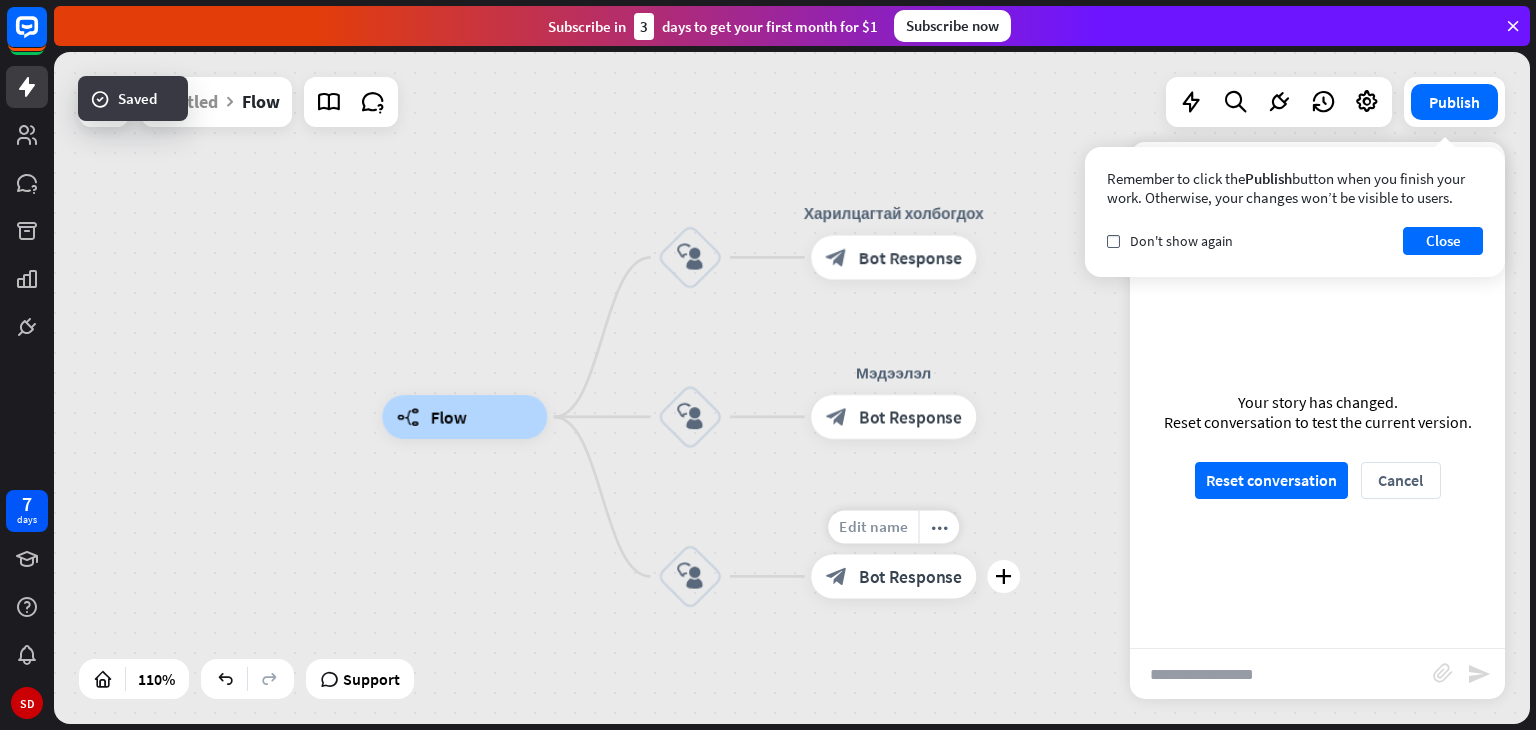 click on "Edit name" at bounding box center [873, 527] 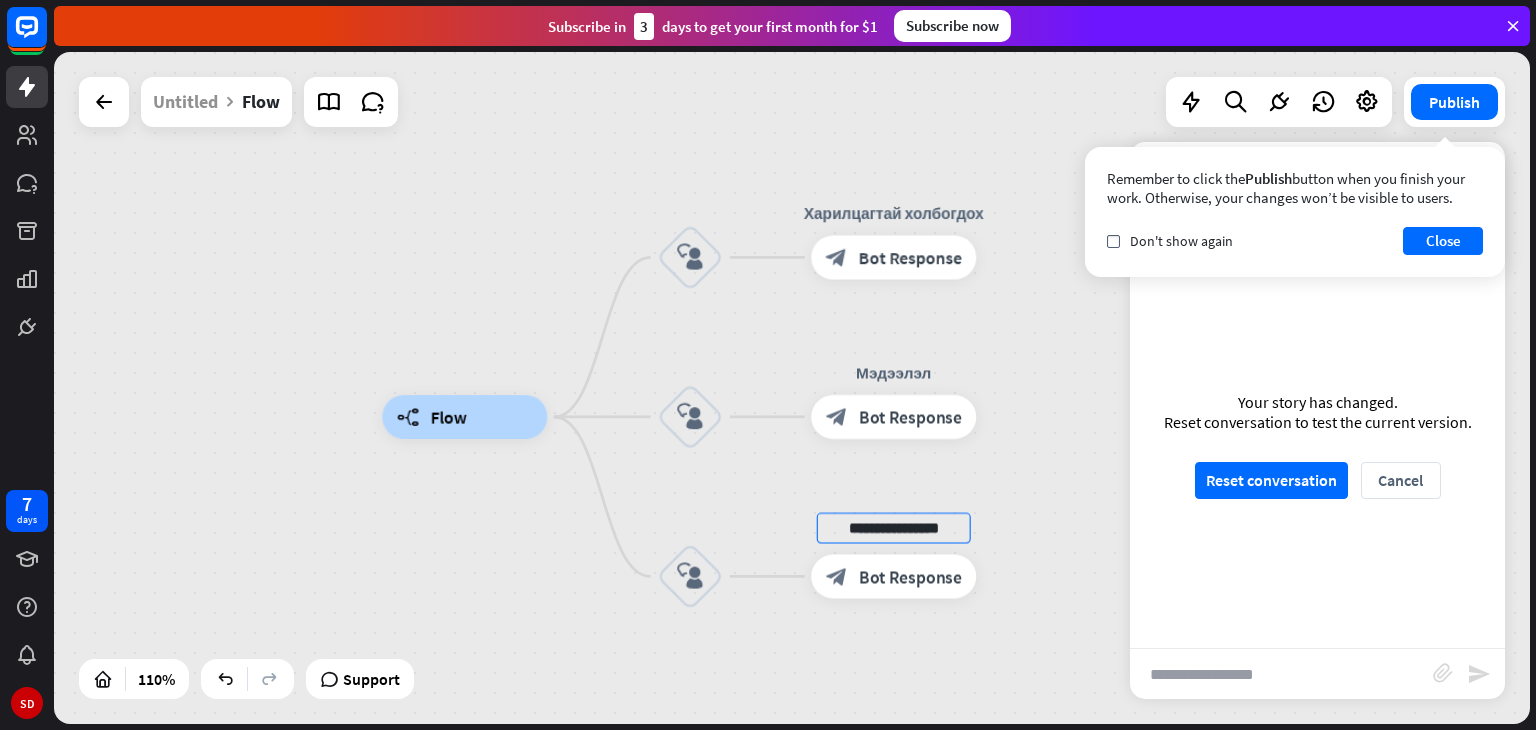 scroll, scrollTop: 0, scrollLeft: 4, axis: horizontal 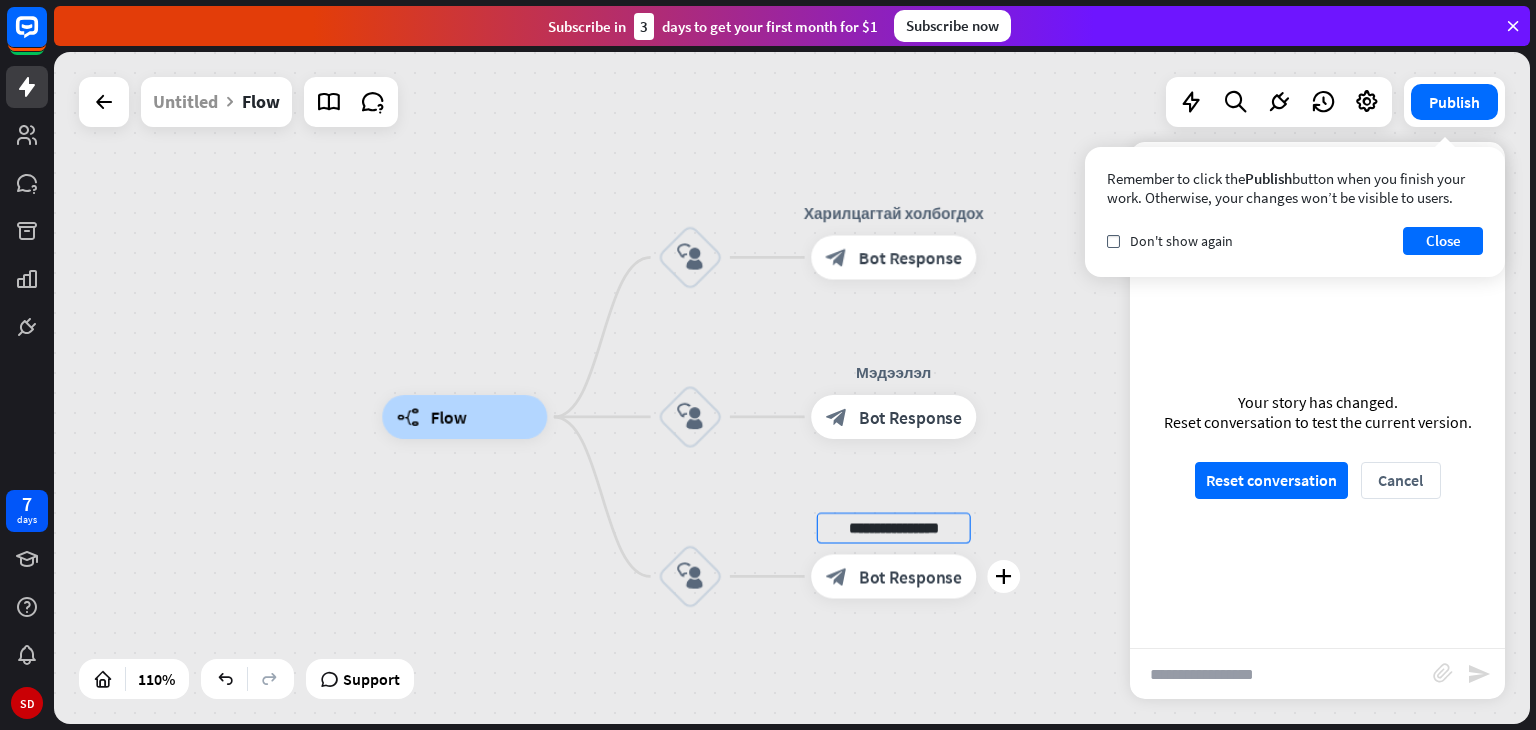 type on "**********" 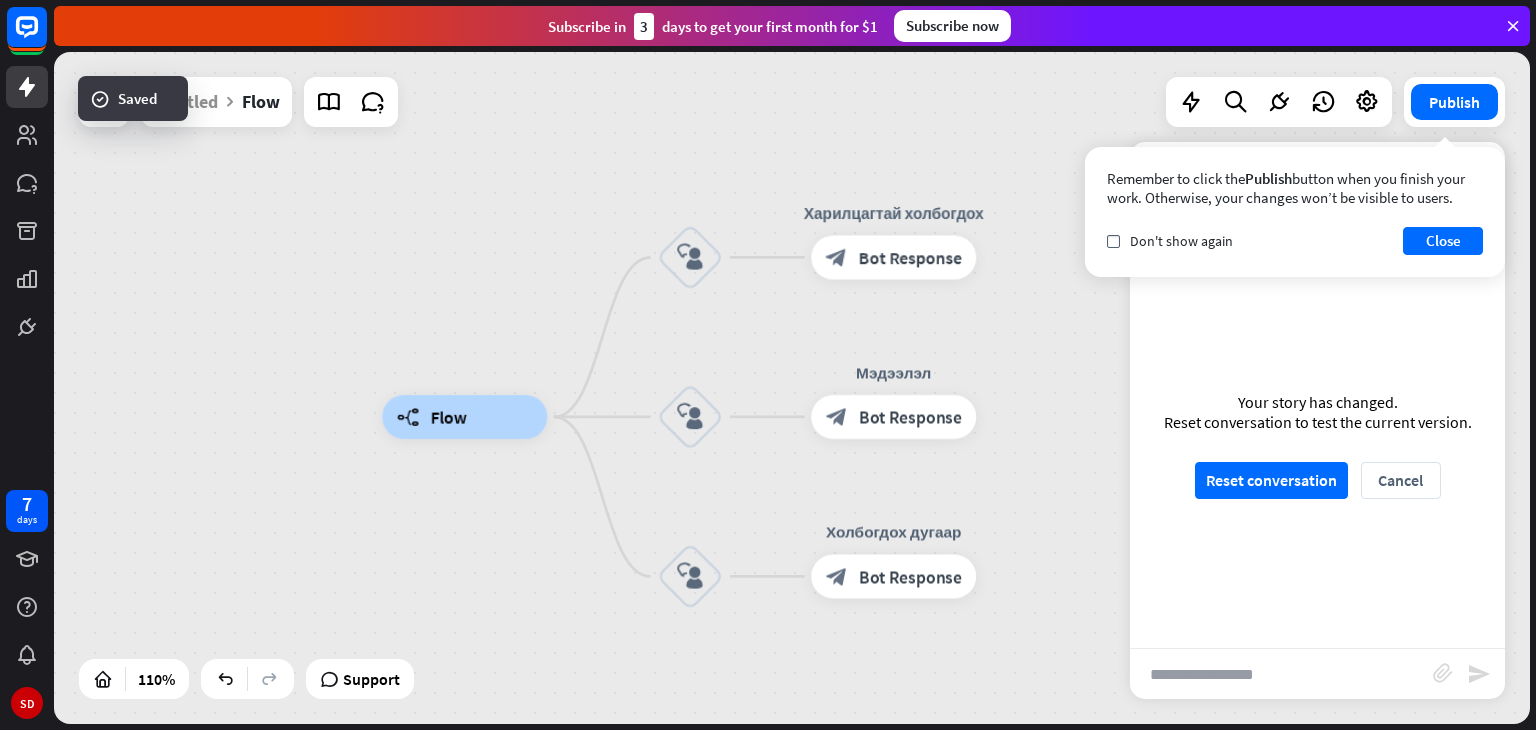 click on "builder_tree   Flow                   block_user_input                 Харилцагтай холбогдох   block_bot_response   Bot Response                   block_user_input                 Мэдээлэл   block_bot_response   Bot Response                   block_user_input                 Холбогдох дугаар   block_bot_response   Bot Response" at bounding box center [1194, 786] 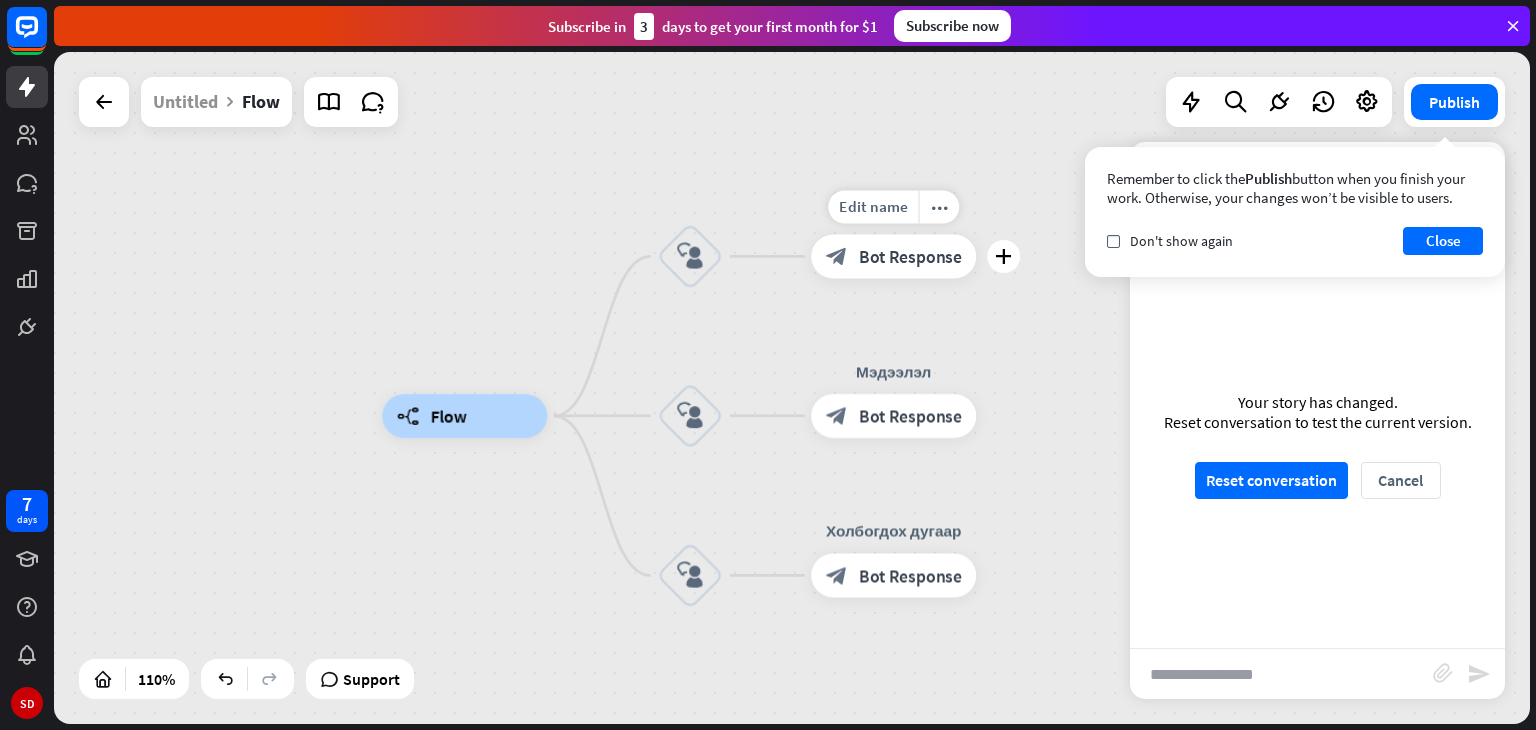 click on "Bot Response" at bounding box center (910, 256) 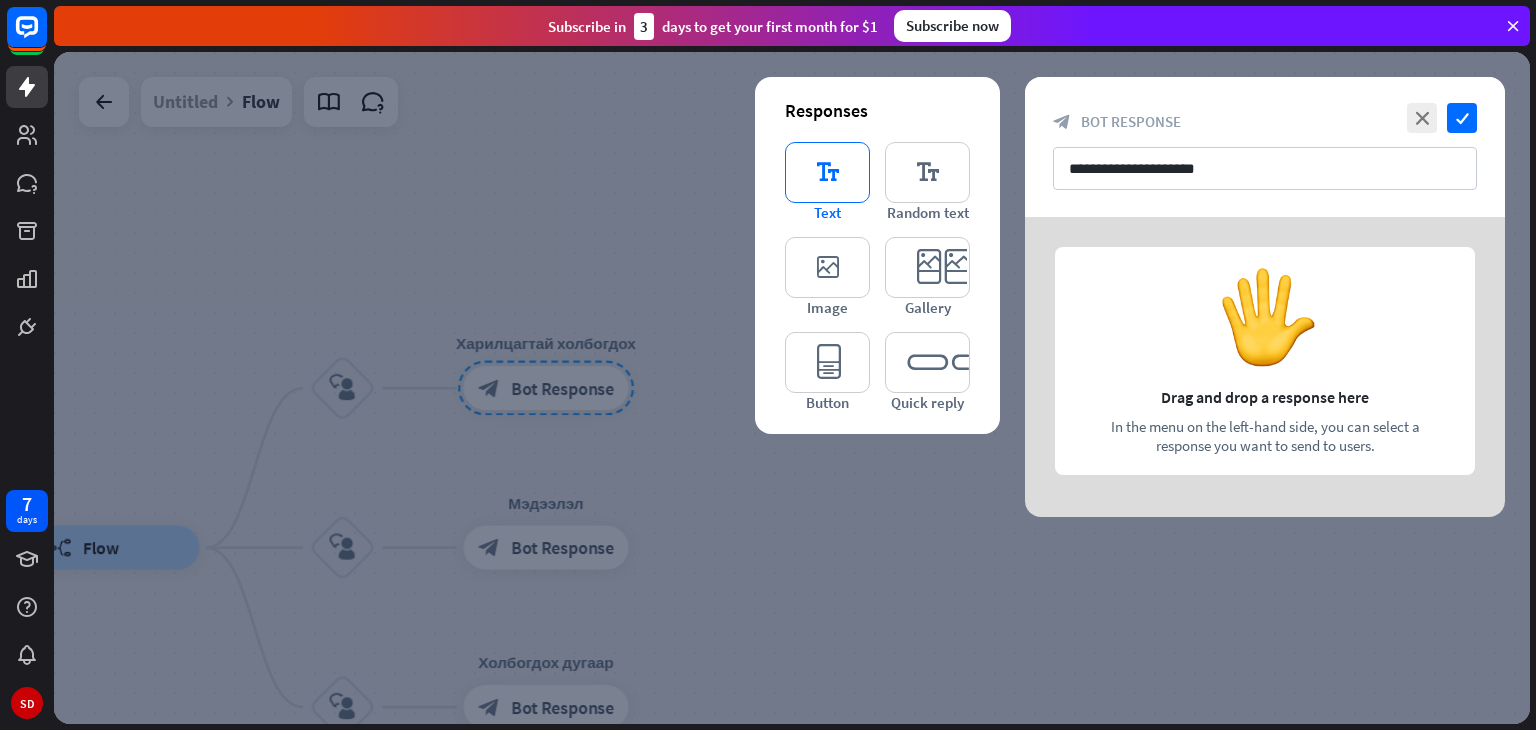 click on "editor_text" at bounding box center (827, 172) 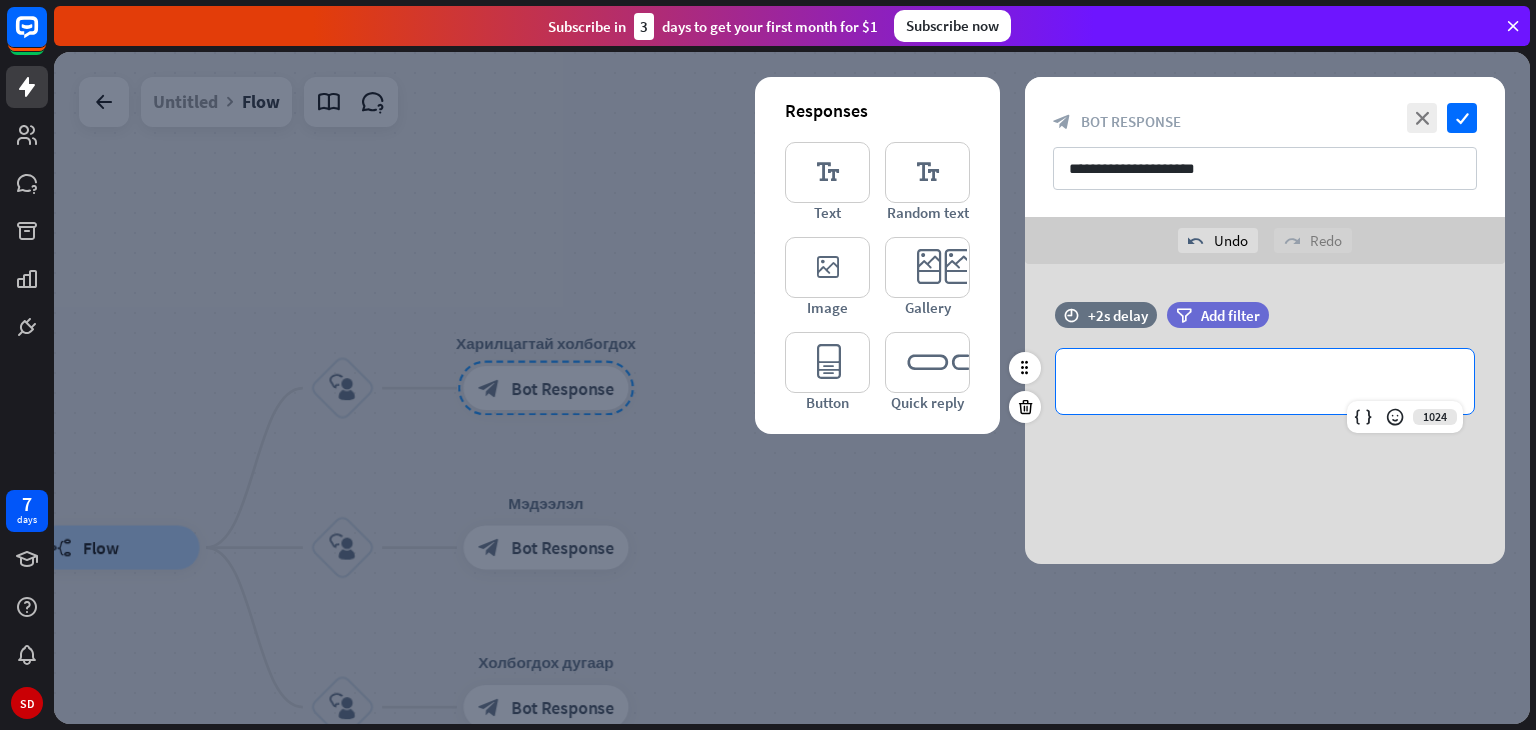 click on "**********" at bounding box center [1265, 381] 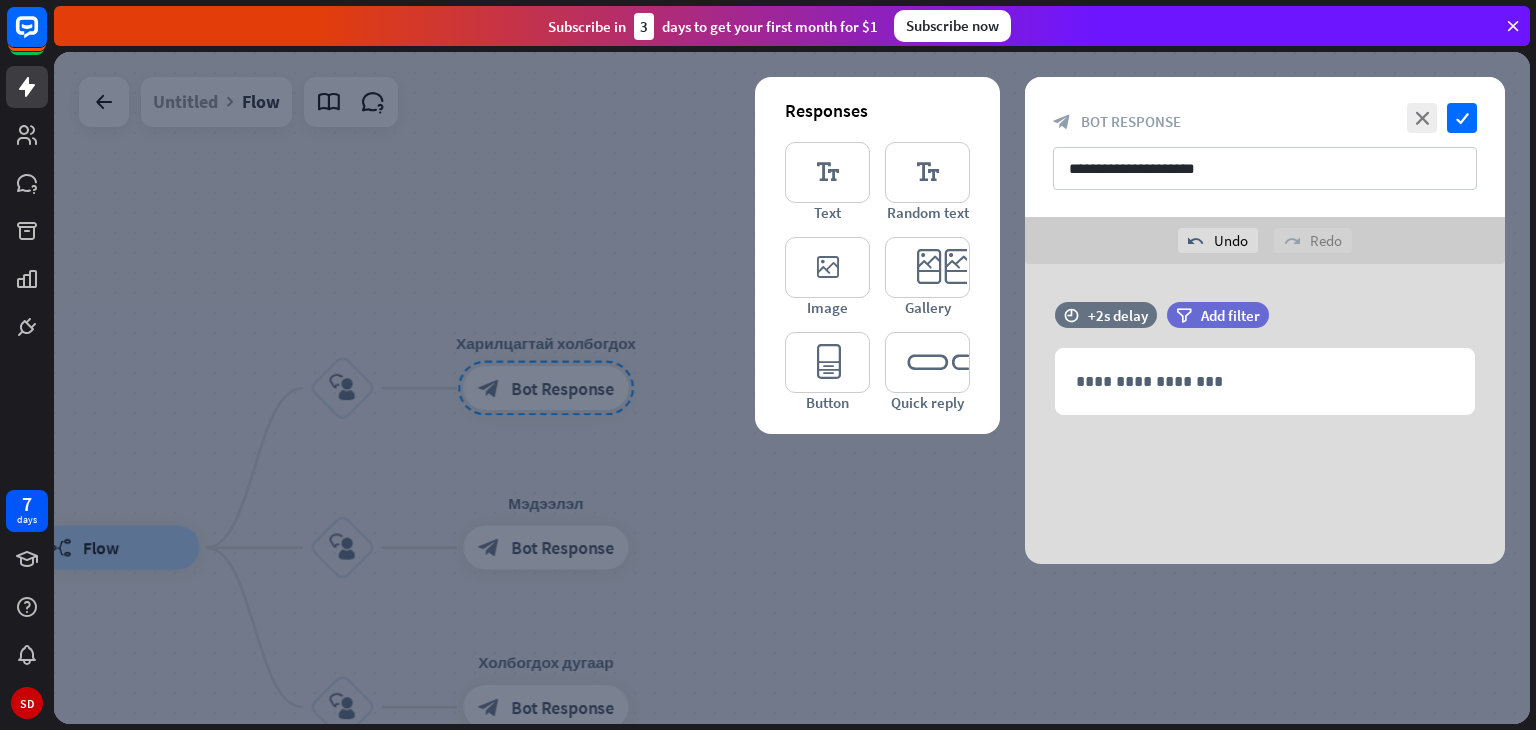 click at bounding box center (792, 388) 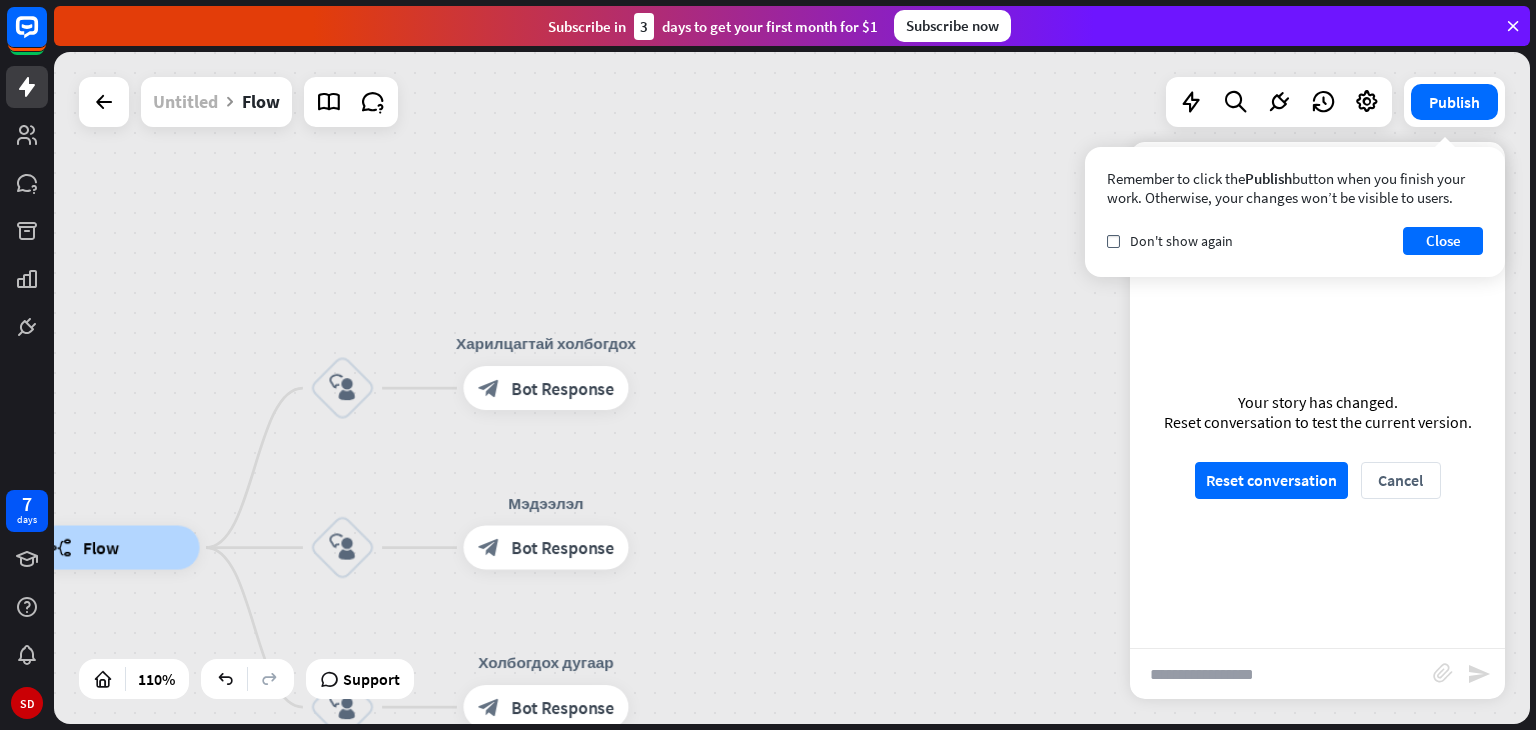 click on "Untitled" at bounding box center [185, 102] 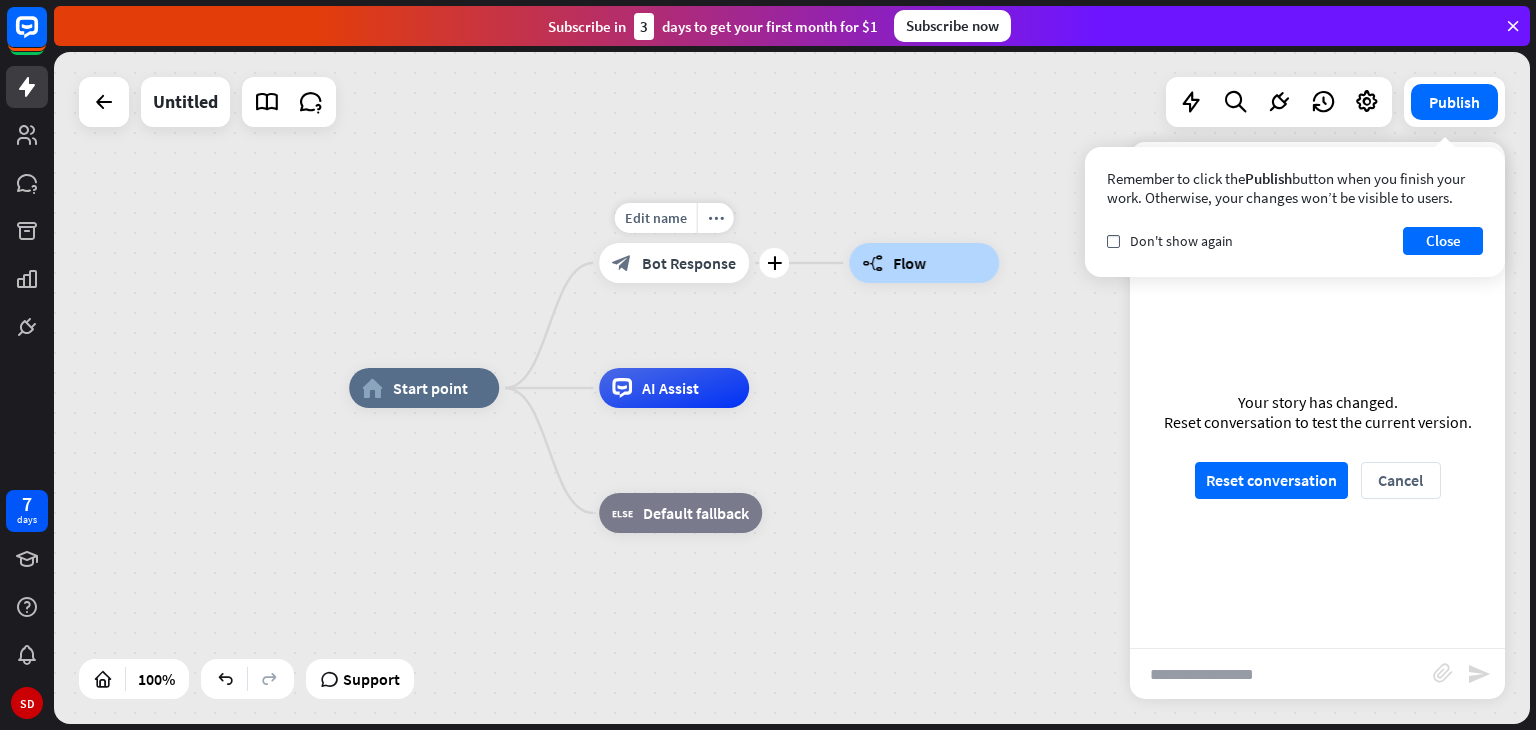 click on "Bot Response" at bounding box center (689, 263) 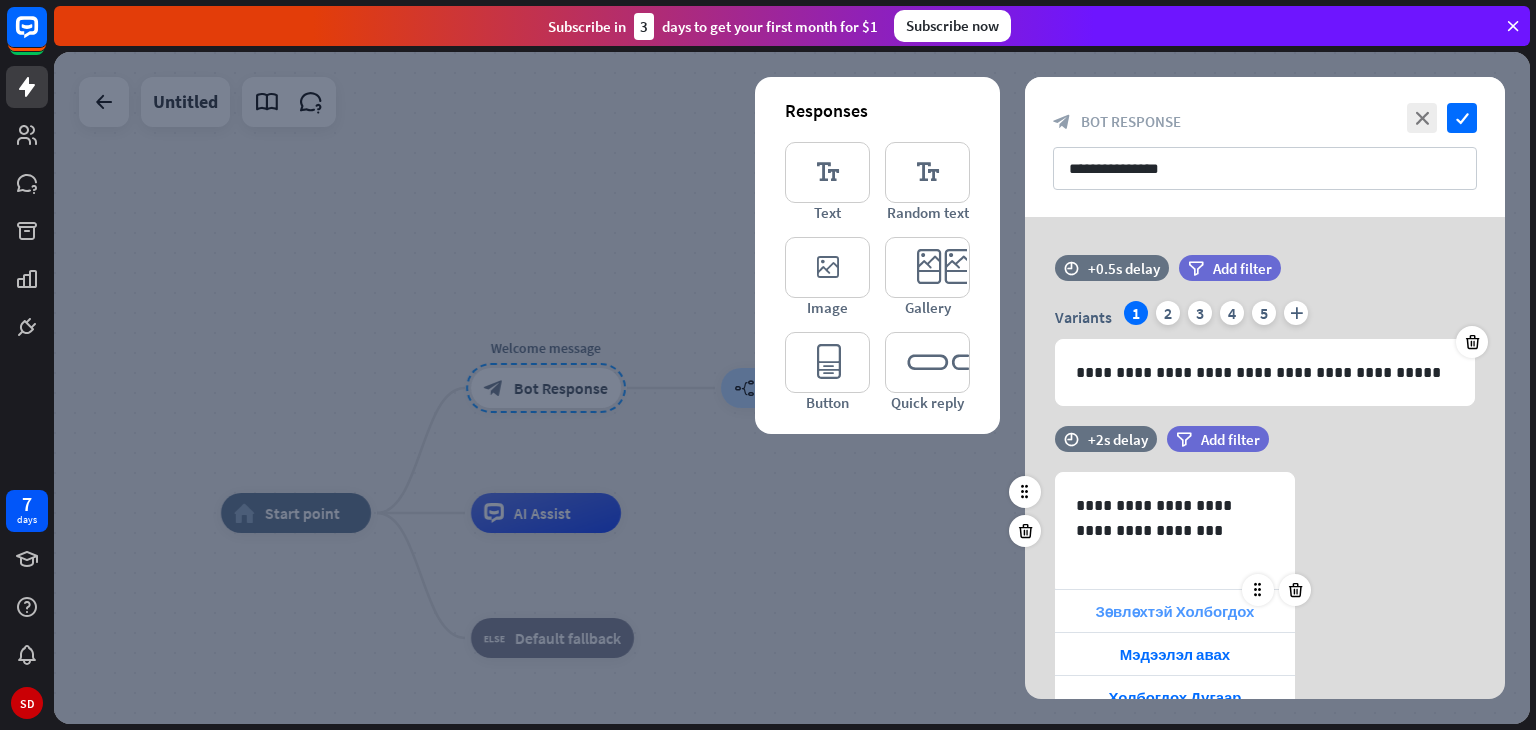 click on "Зөвлөхтэй Холбогдох" at bounding box center [1175, 611] 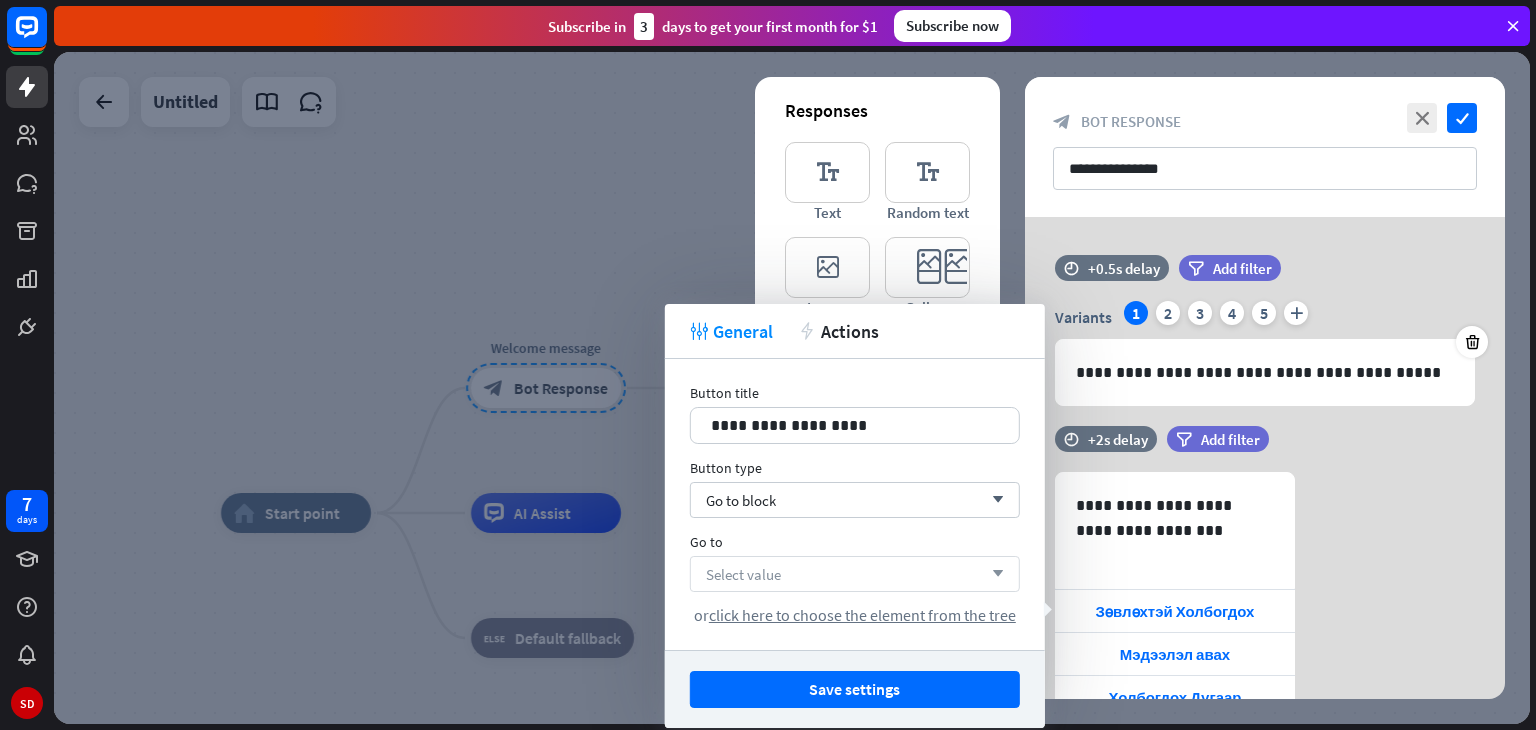 click on "Select value
arrow_down" at bounding box center [855, 574] 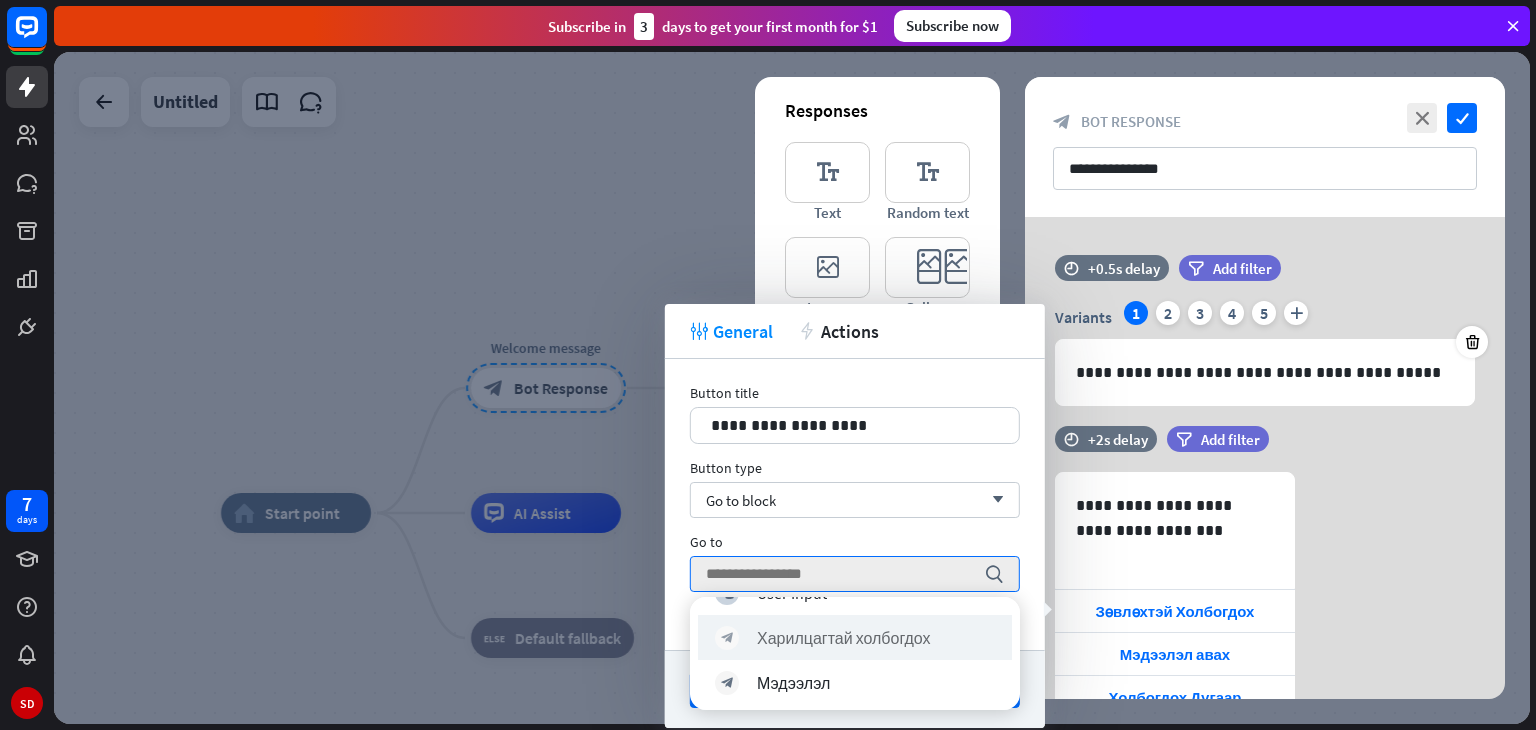 scroll, scrollTop: 297, scrollLeft: 0, axis: vertical 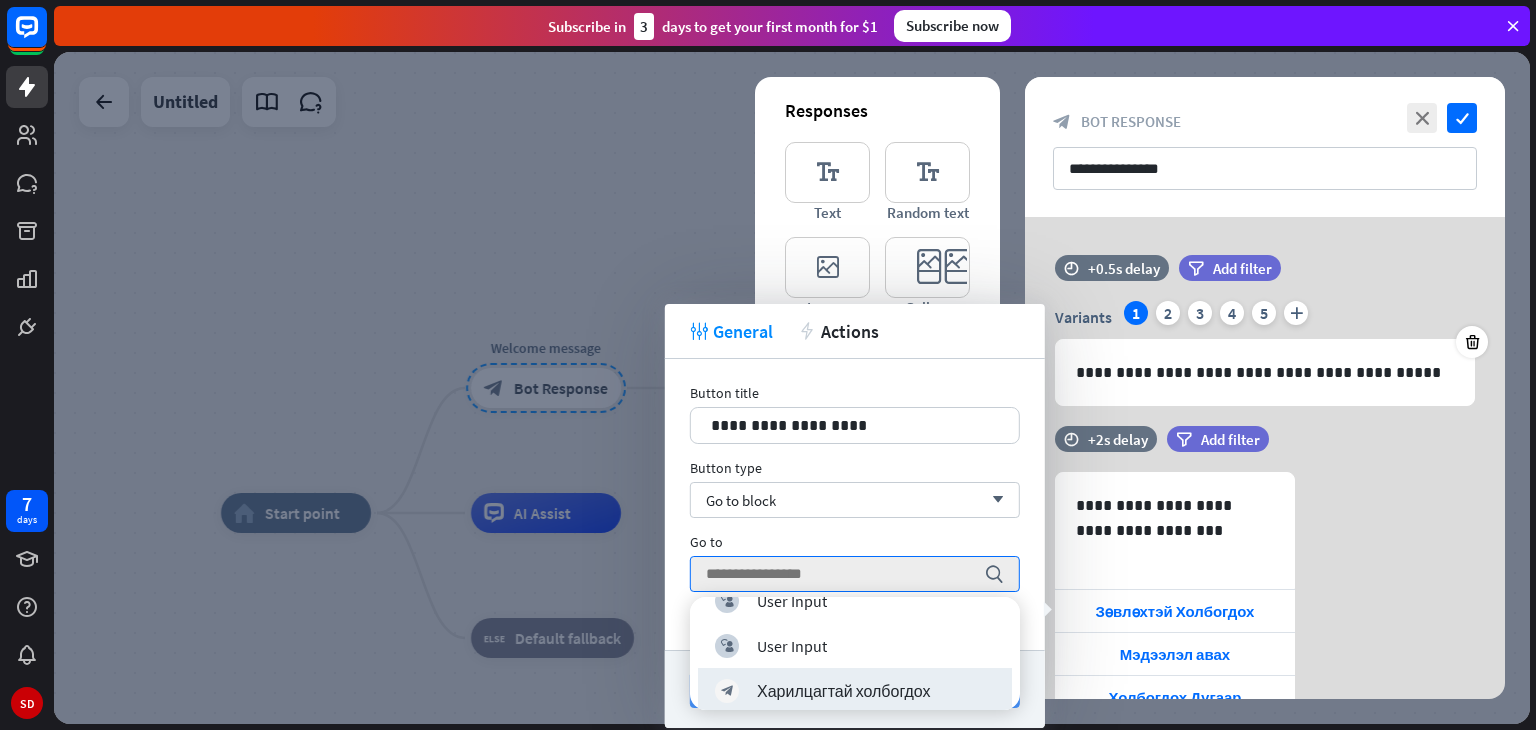 drag, startPoint x: 884, startPoint y: 684, endPoint x: 925, endPoint y: 673, distance: 42.44997 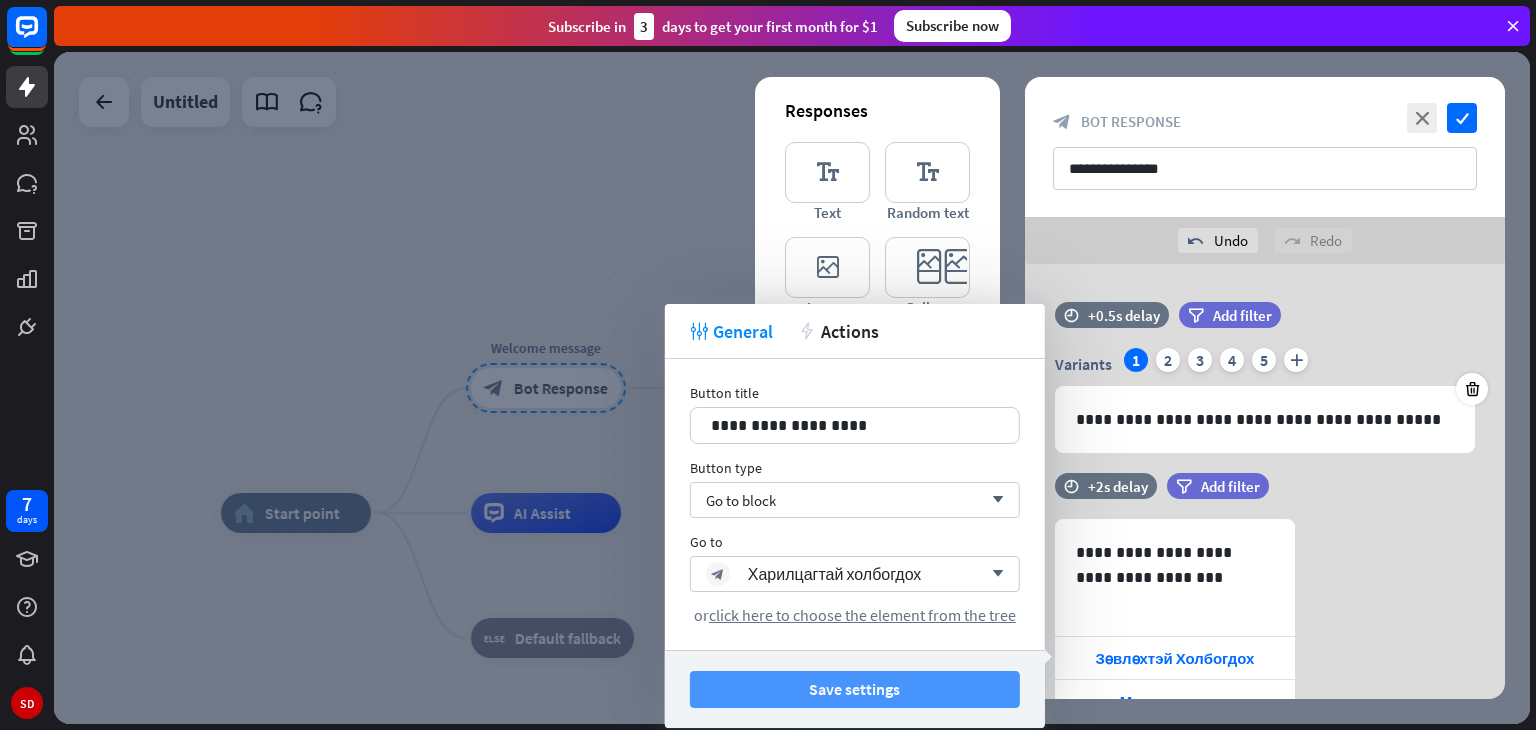 click on "Save settings" at bounding box center (855, 689) 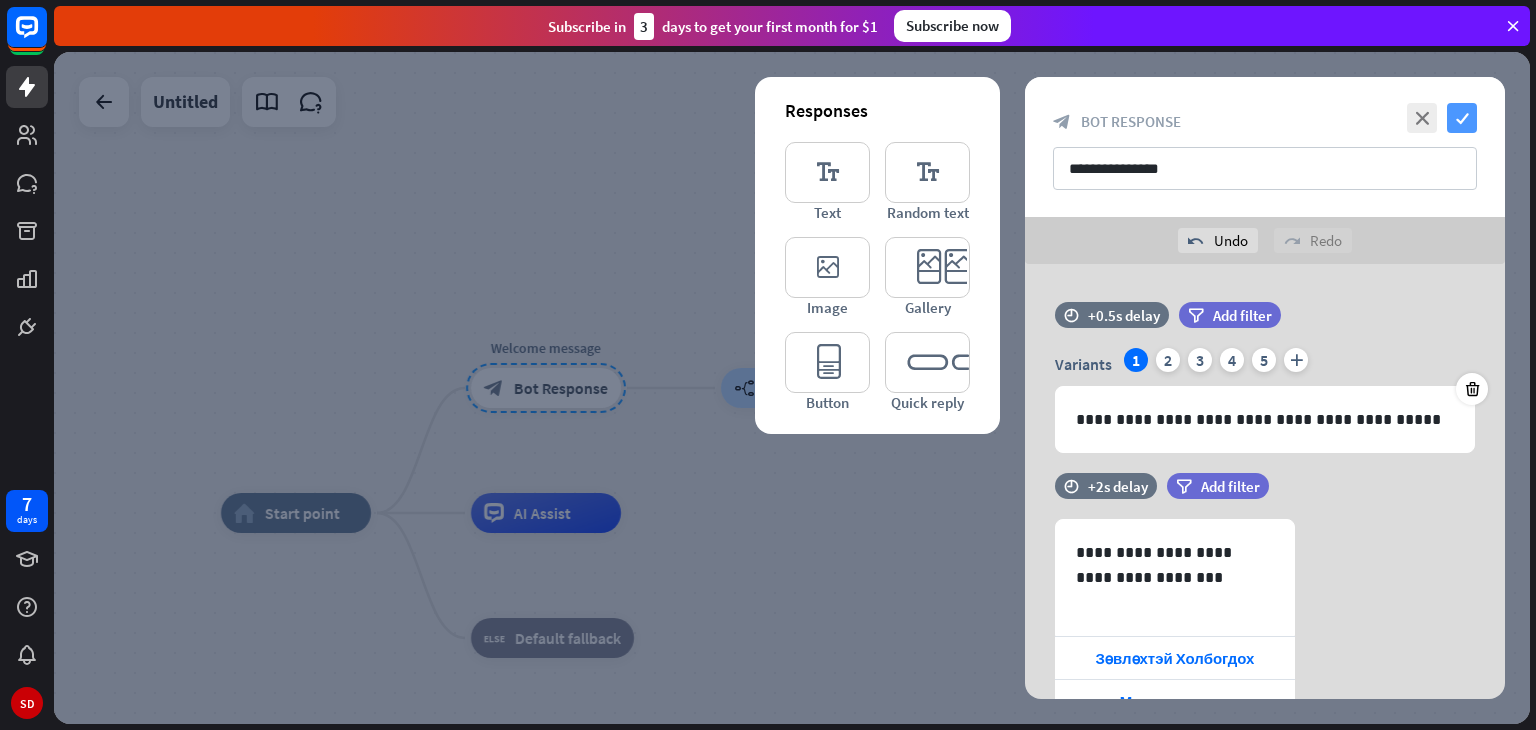 click on "**********" at bounding box center (1265, 147) 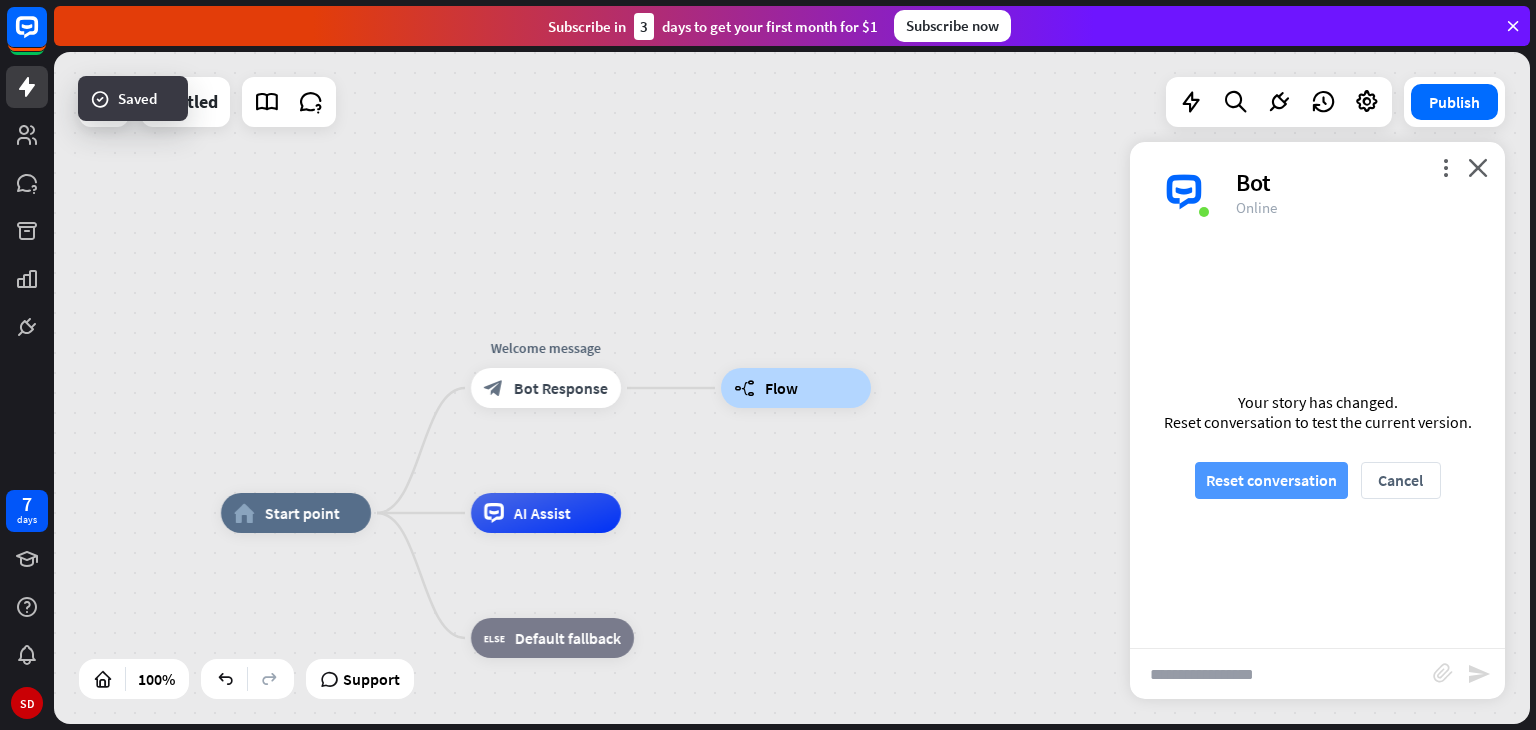 drag, startPoint x: 1321, startPoint y: 482, endPoint x: 1345, endPoint y: 481, distance: 24.020824 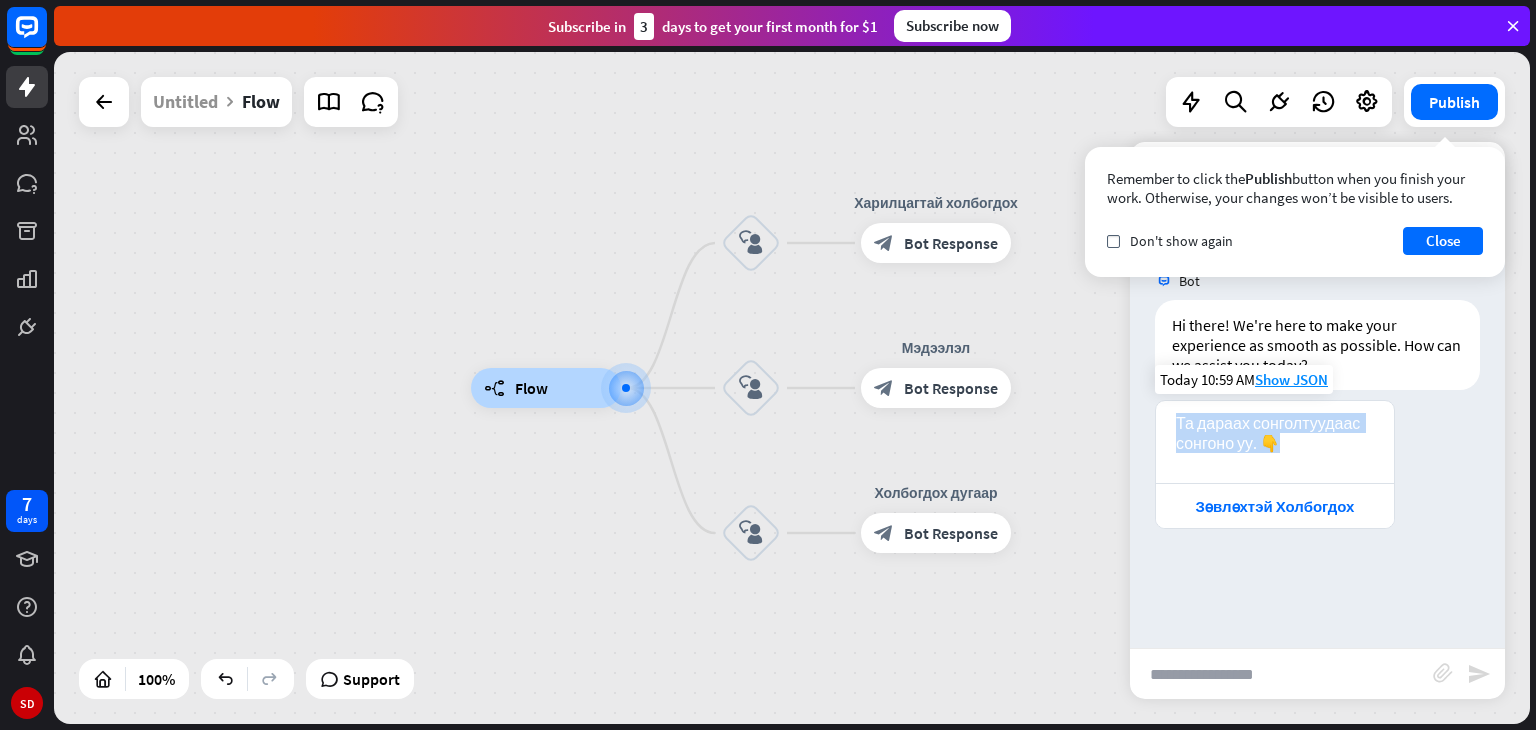 drag, startPoint x: 1169, startPoint y: 426, endPoint x: 1284, endPoint y: 445, distance: 116.559 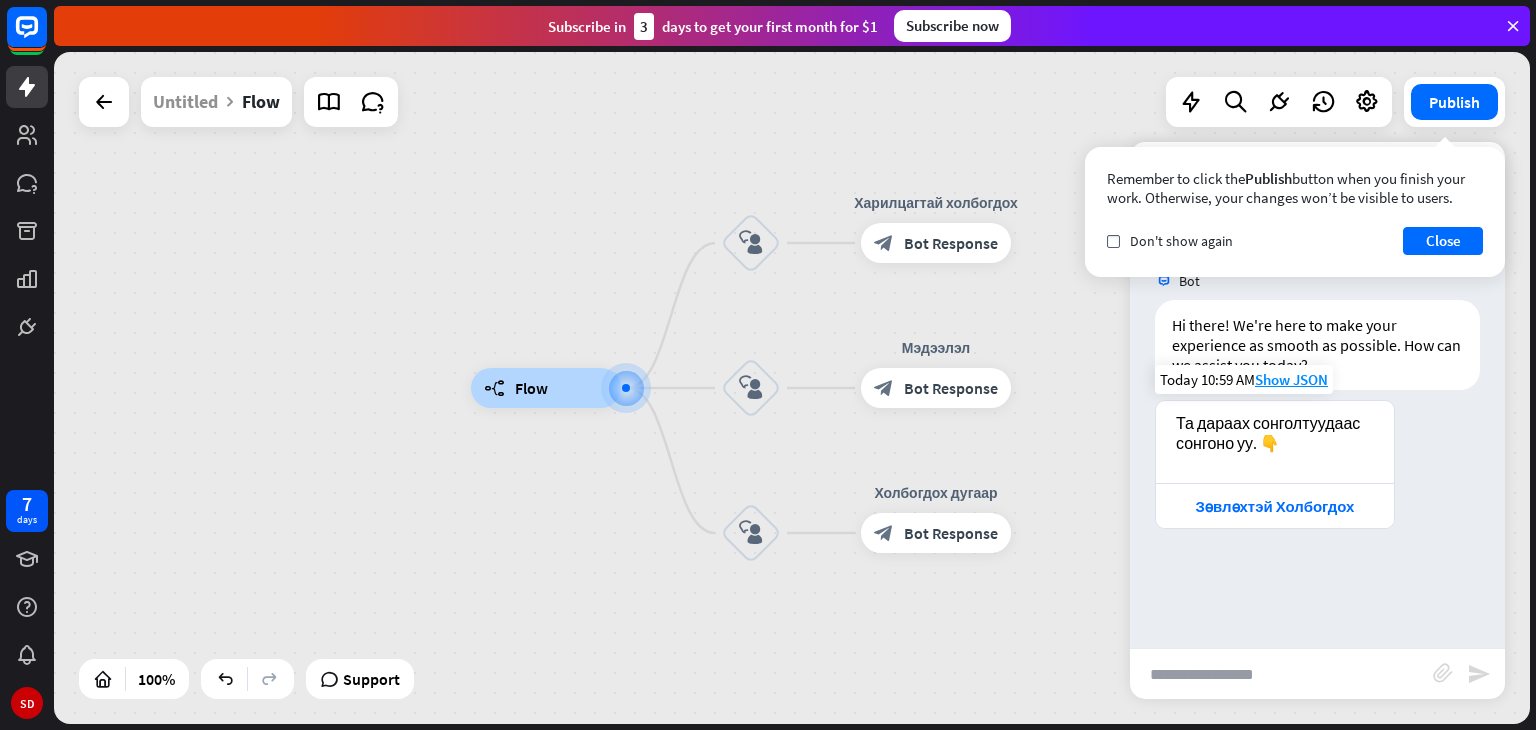 click on "Та дараах сонголтуудаас сонгоно уу. 👇" at bounding box center (1275, 433) 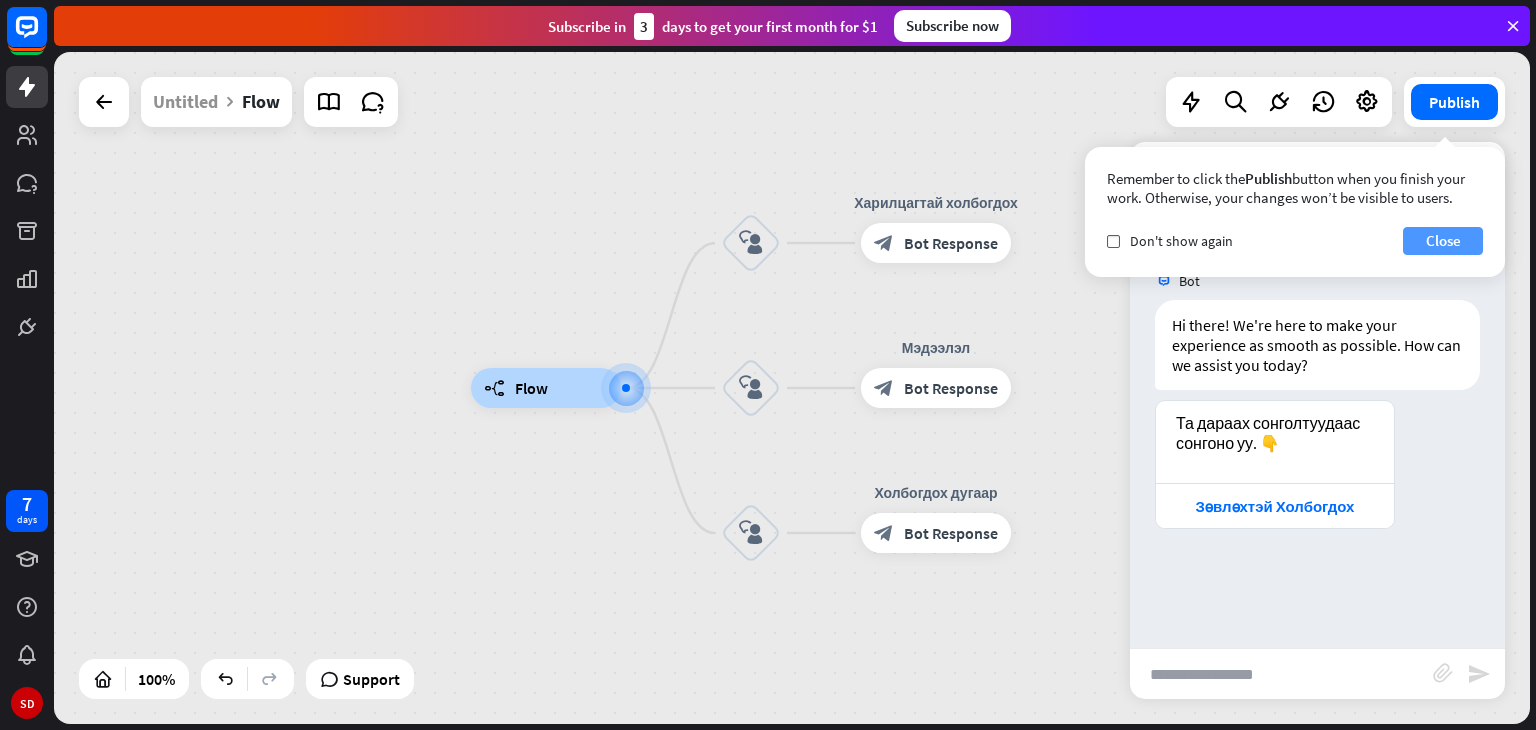 click on "Close" at bounding box center [1443, 241] 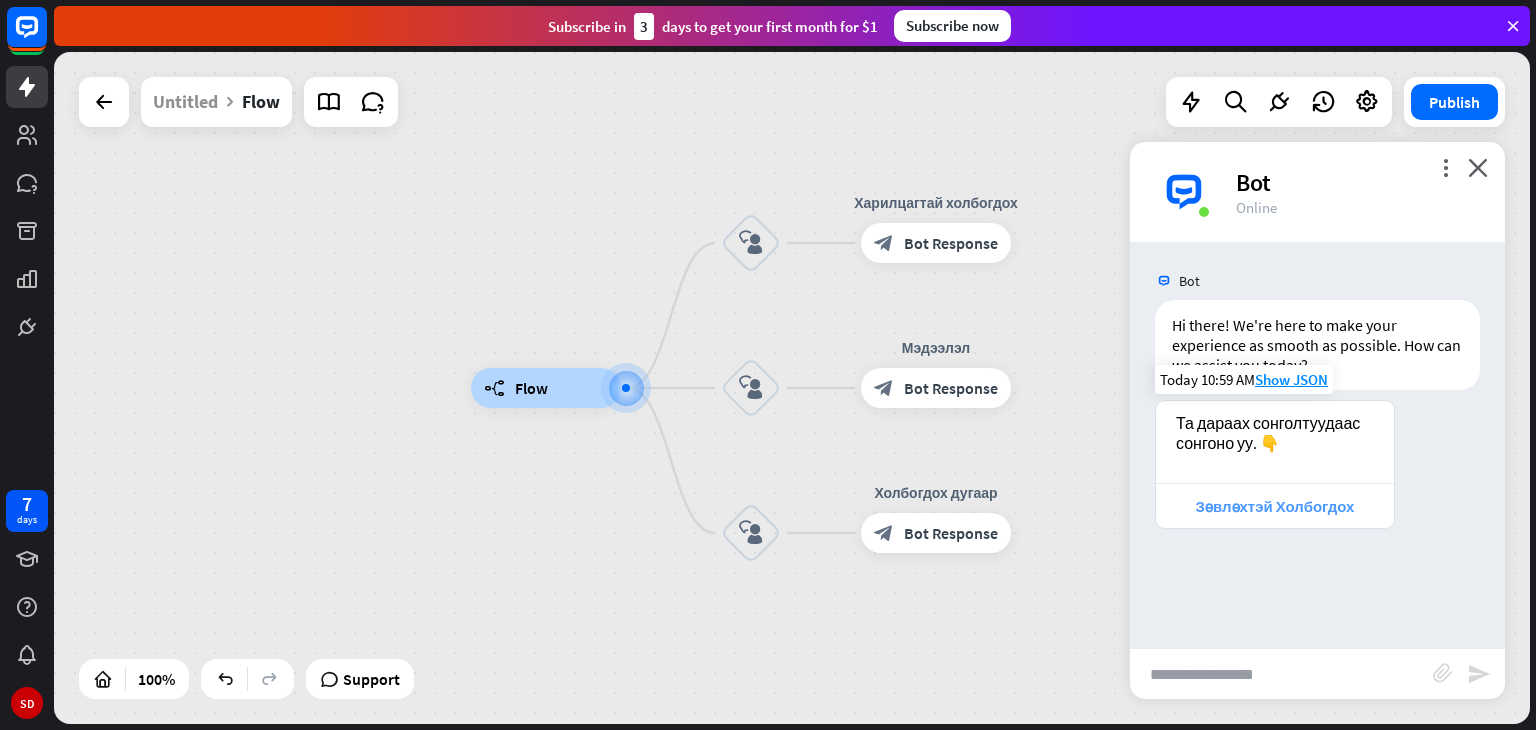 click on "Зөвлөхтэй Холбогдох" at bounding box center [1275, 506] 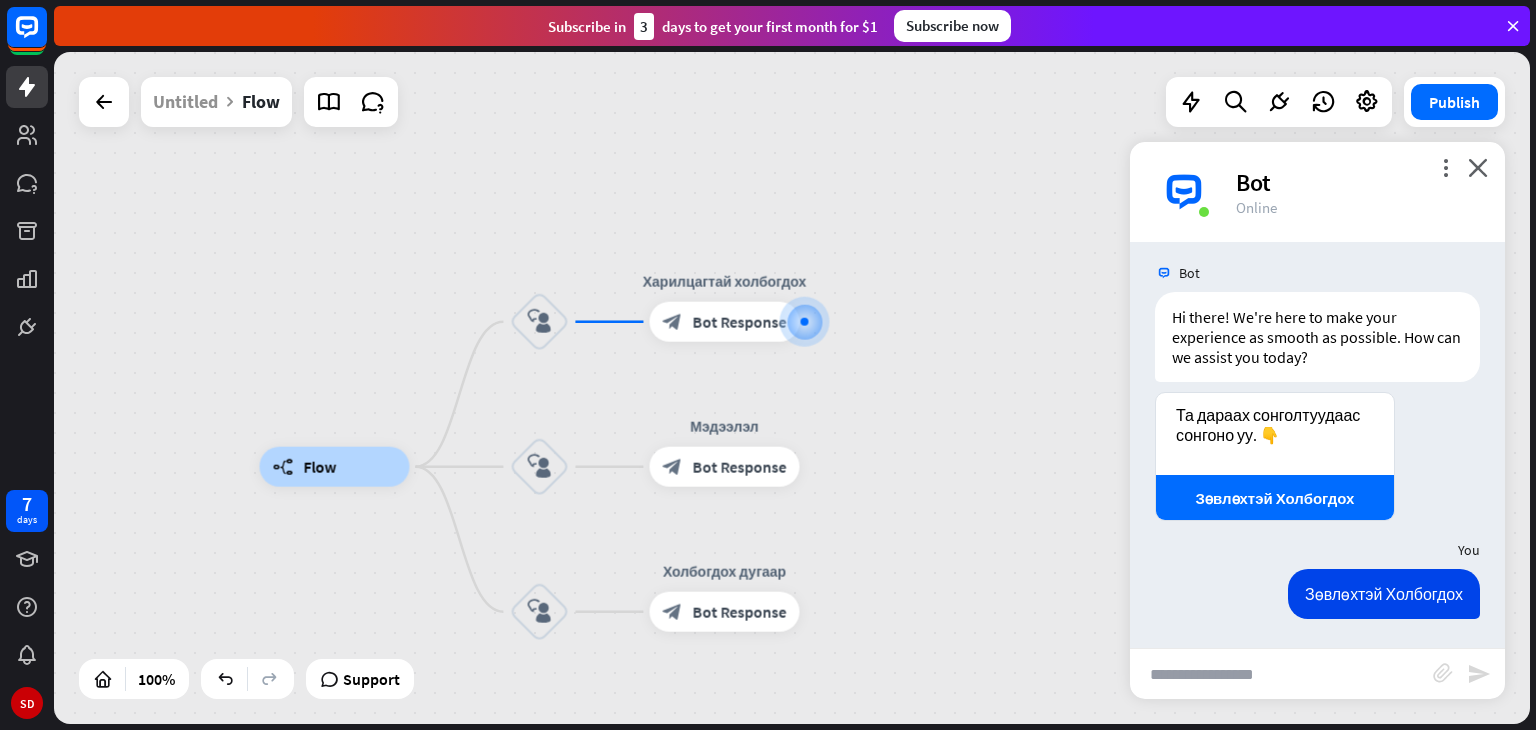 scroll, scrollTop: 8, scrollLeft: 0, axis: vertical 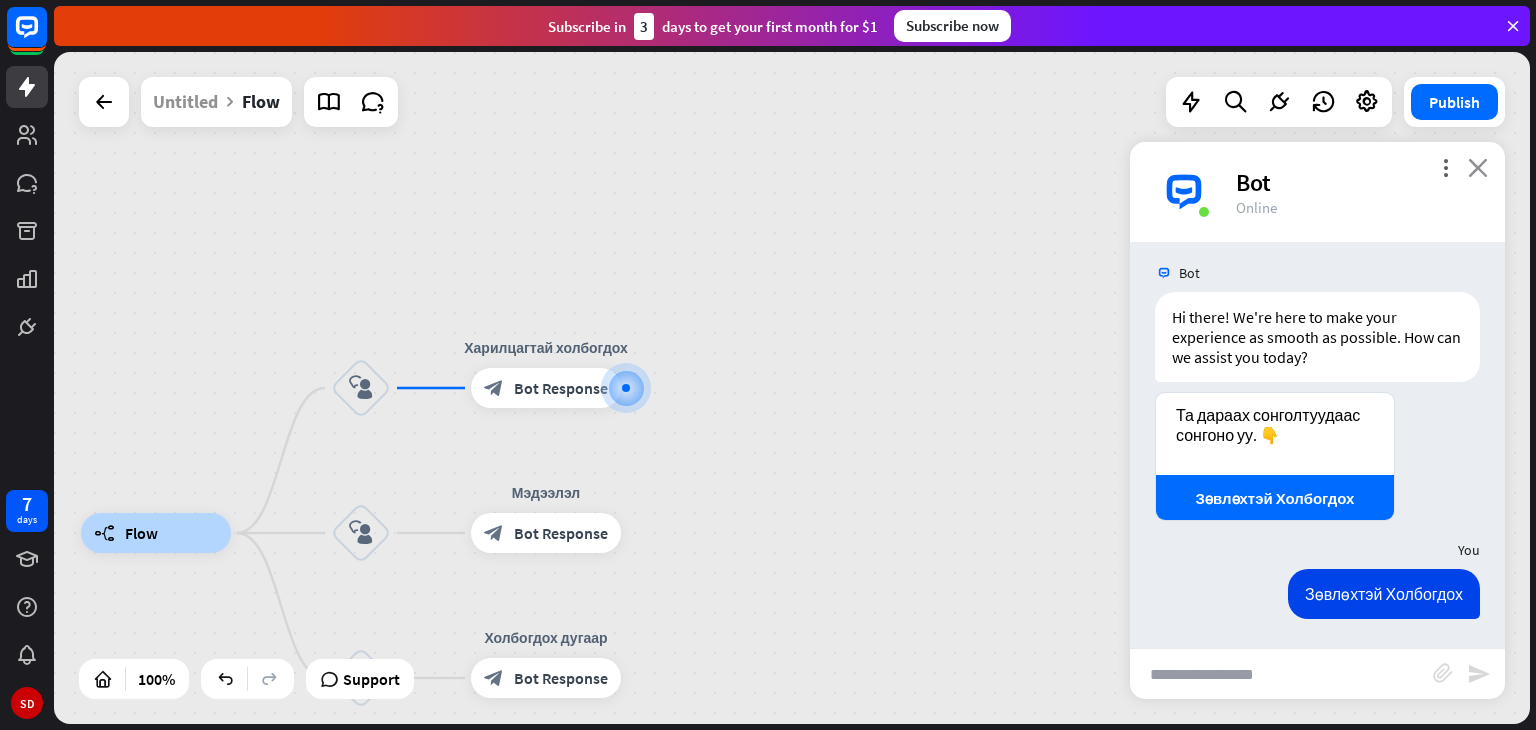 click on "close" at bounding box center [1478, 167] 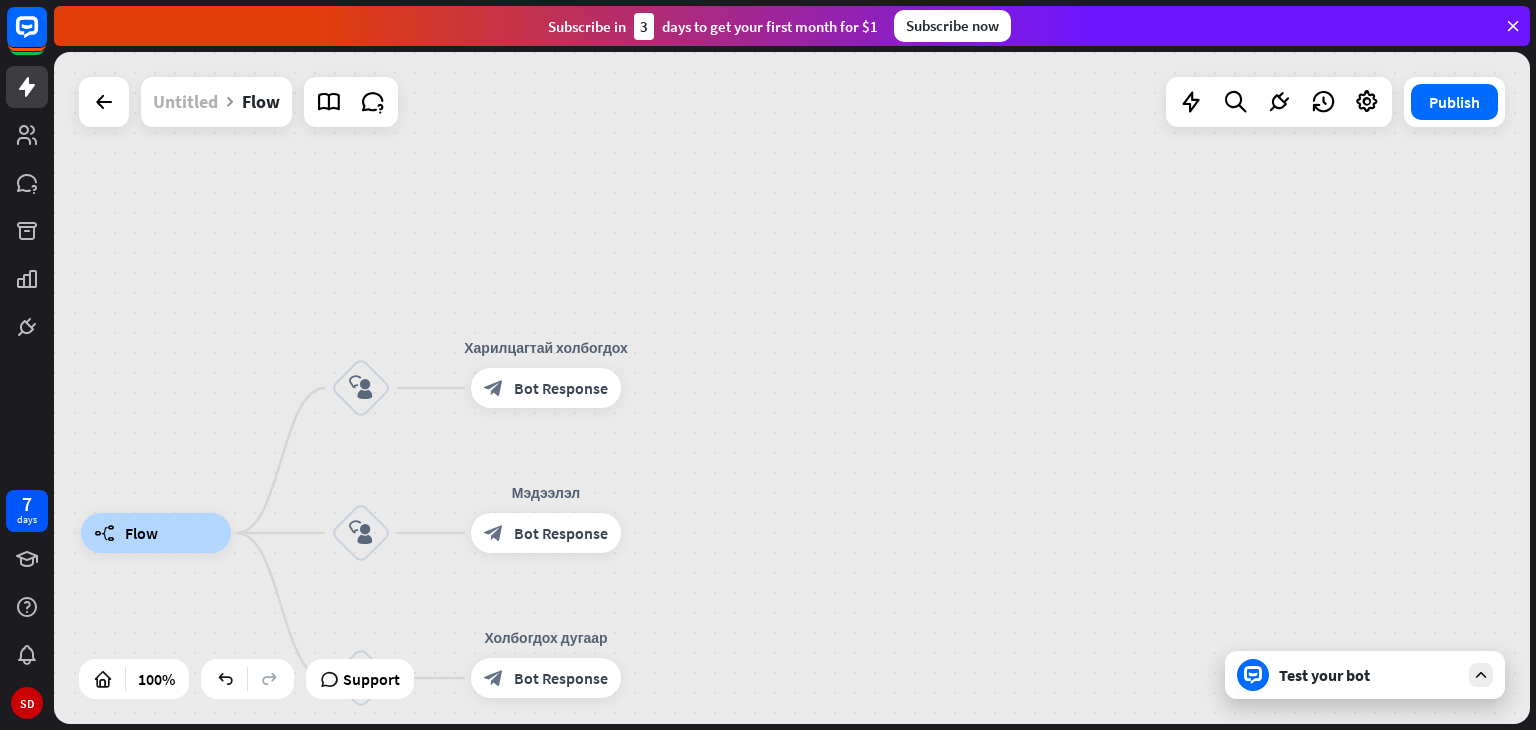 click on "builder_tree   Flow                   block_user_input                 Харилцагтай холбогдох   block_bot_response   Bot Response                   block_user_input                 Мэдээлэл   block_bot_response   Bot Response                   block_user_input                 Холбогдох дугаар   block_bot_response   Bot Response
Untitled
Flow
Publish
100%           Support         Test your bot                 close   Interactions   block_user_input   User Input block_bot_response   Bot Response block_fallback   Fallback filter   Filter block_attachment   Attachment input builder_tree   Flow Actions   block_goto   Go to step block_faq   FAQ block_add_to_segment   Add to leads block_add_to_segment   Add to segment block_delete_from_segment   Delete from segment webhooks   Webhook block_set_attribute   Set attribute" at bounding box center [792, 388] 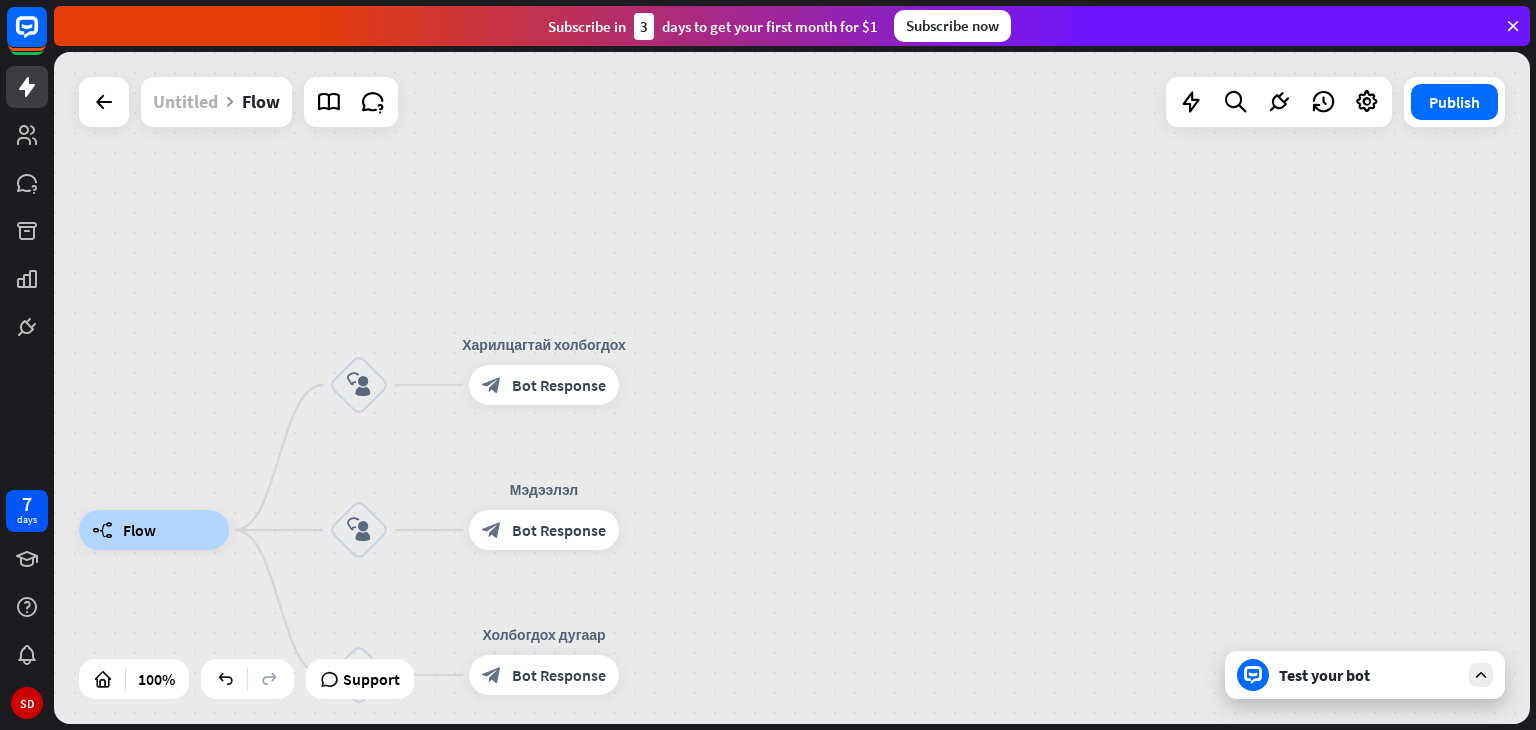 click on "Untitled" at bounding box center [185, 102] 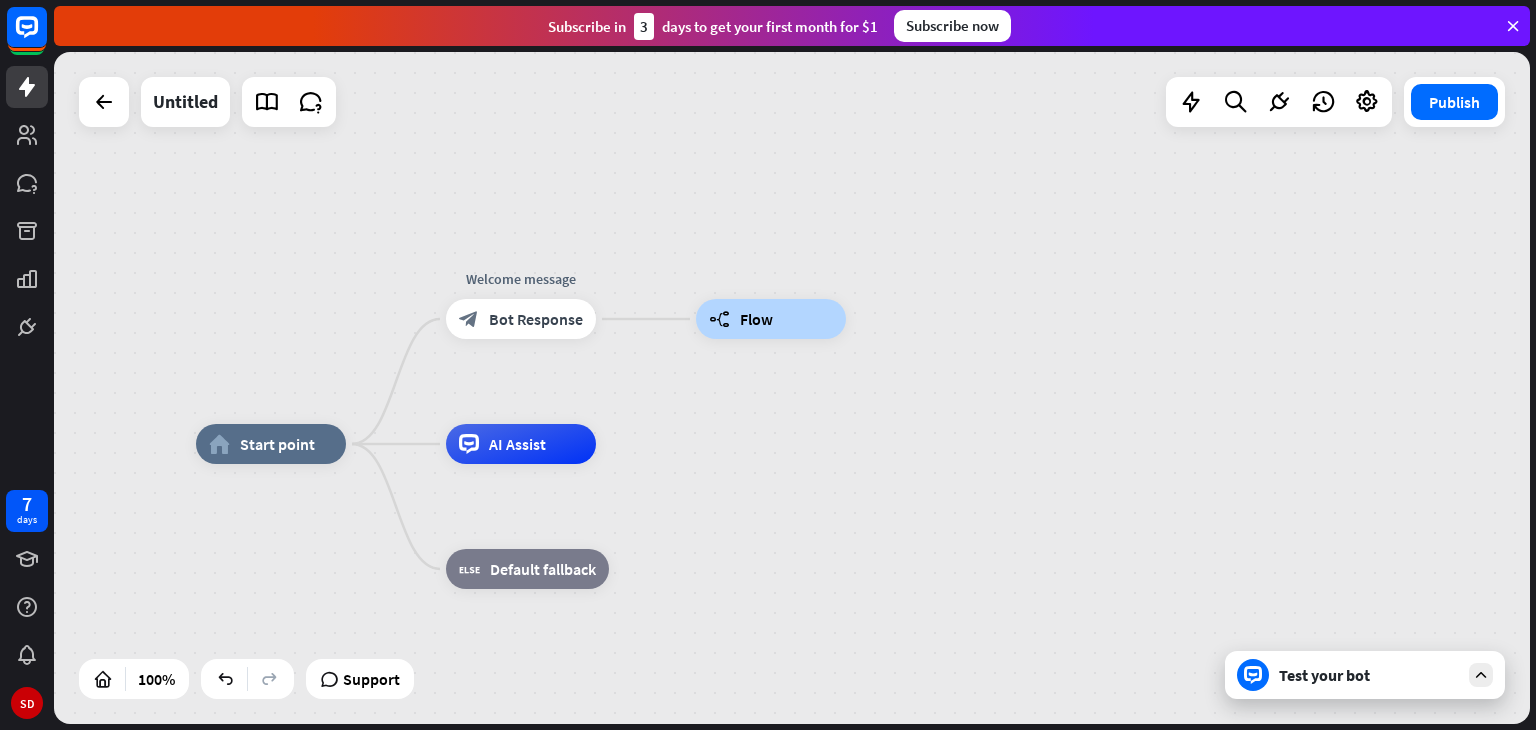 drag, startPoint x: 537, startPoint y: 490, endPoint x: 660, endPoint y: 415, distance: 144.06248 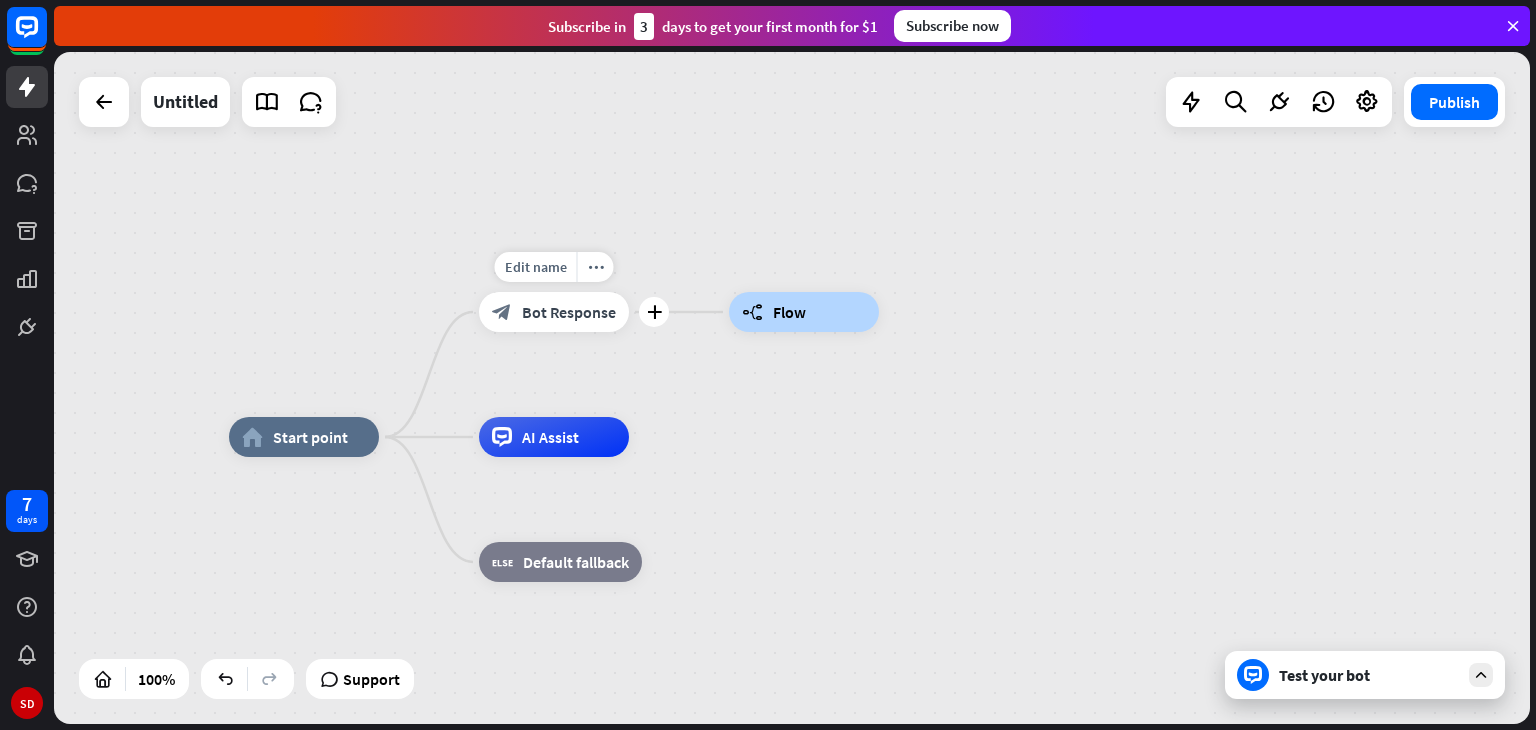 drag, startPoint x: 649, startPoint y: 305, endPoint x: 930, endPoint y: 285, distance: 281.71085 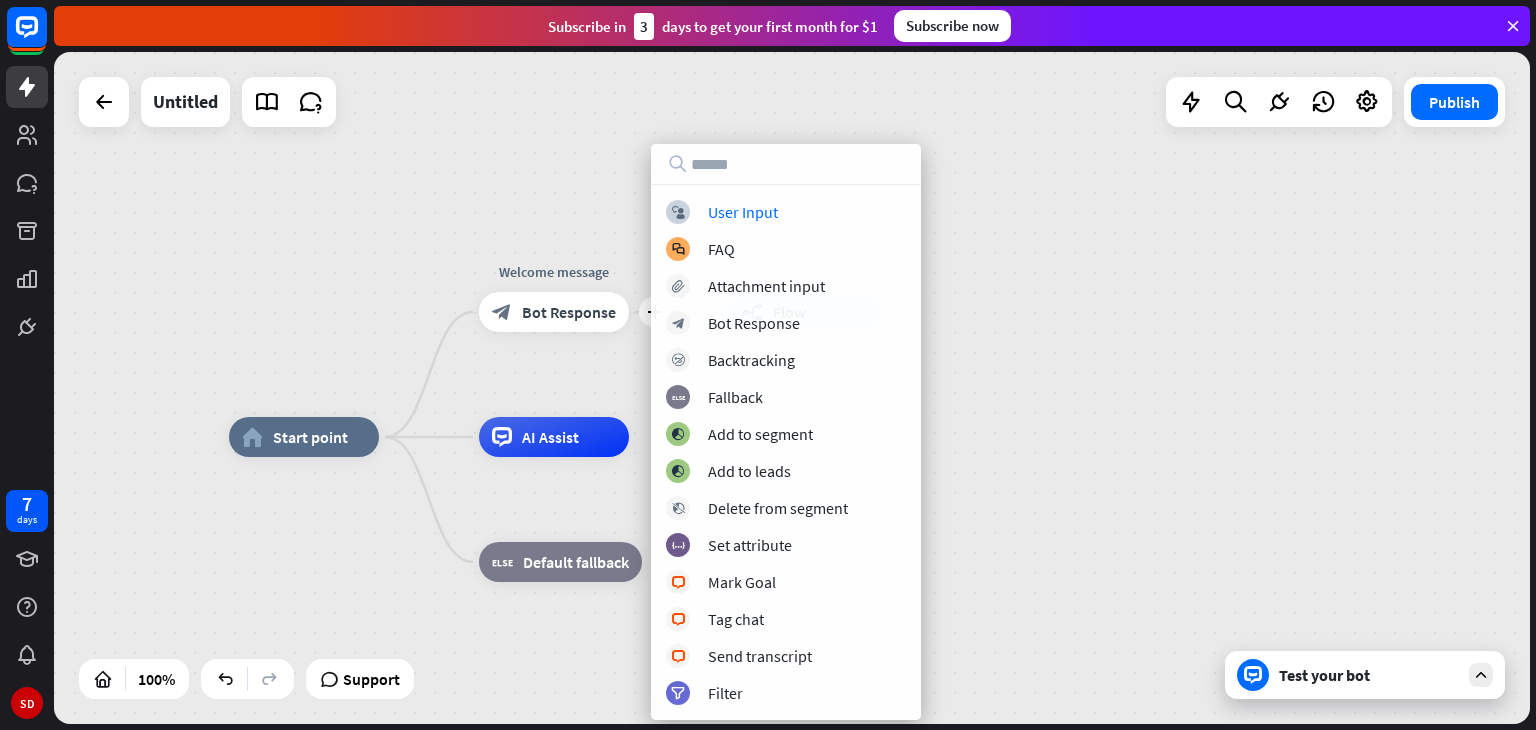 click on "home_2   Start point               plus   Welcome message   block_bot_response   Bot Response                   builder_tree   Flow                     AI Assist                   block_fallback   Default fallback" at bounding box center (792, 388) 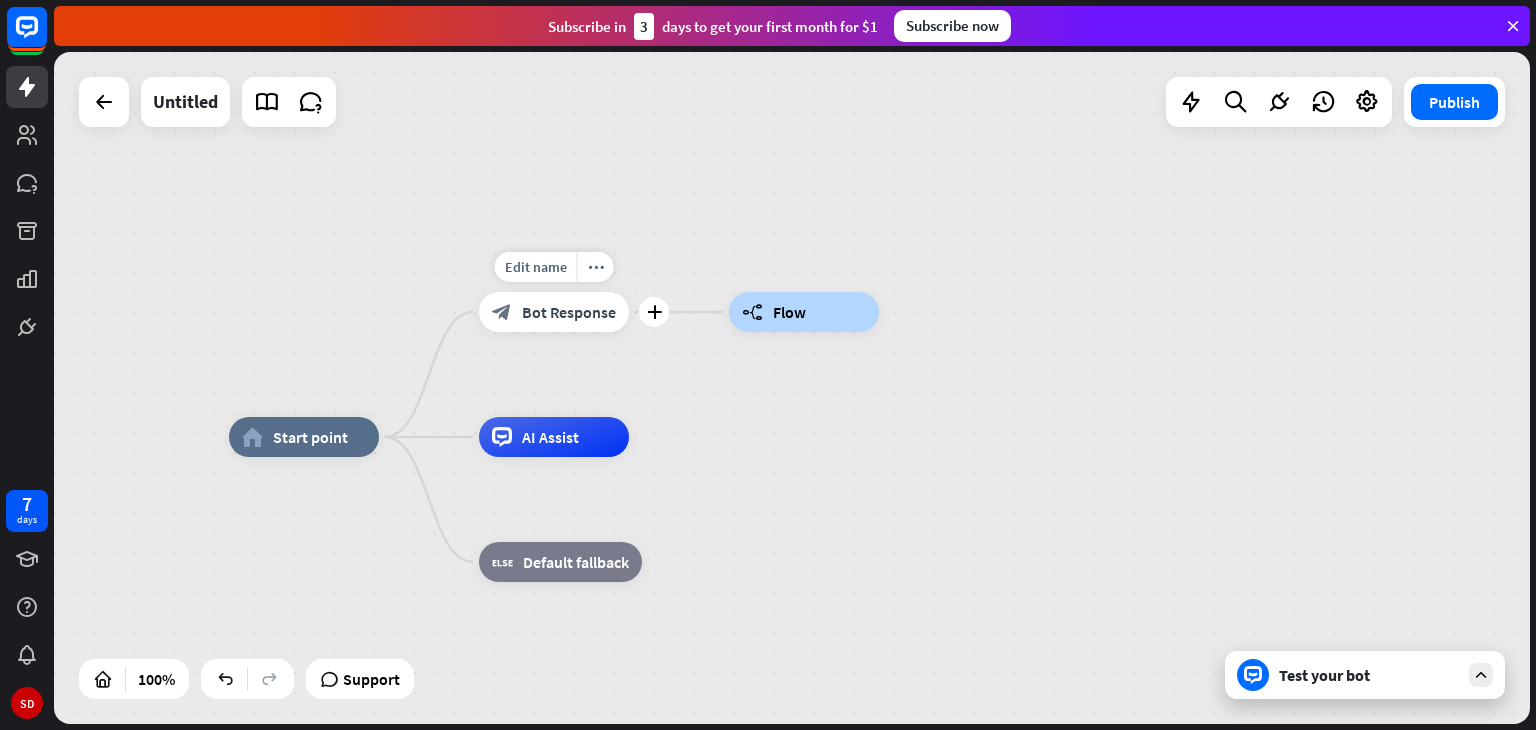 click on "Bot Response" at bounding box center (569, 312) 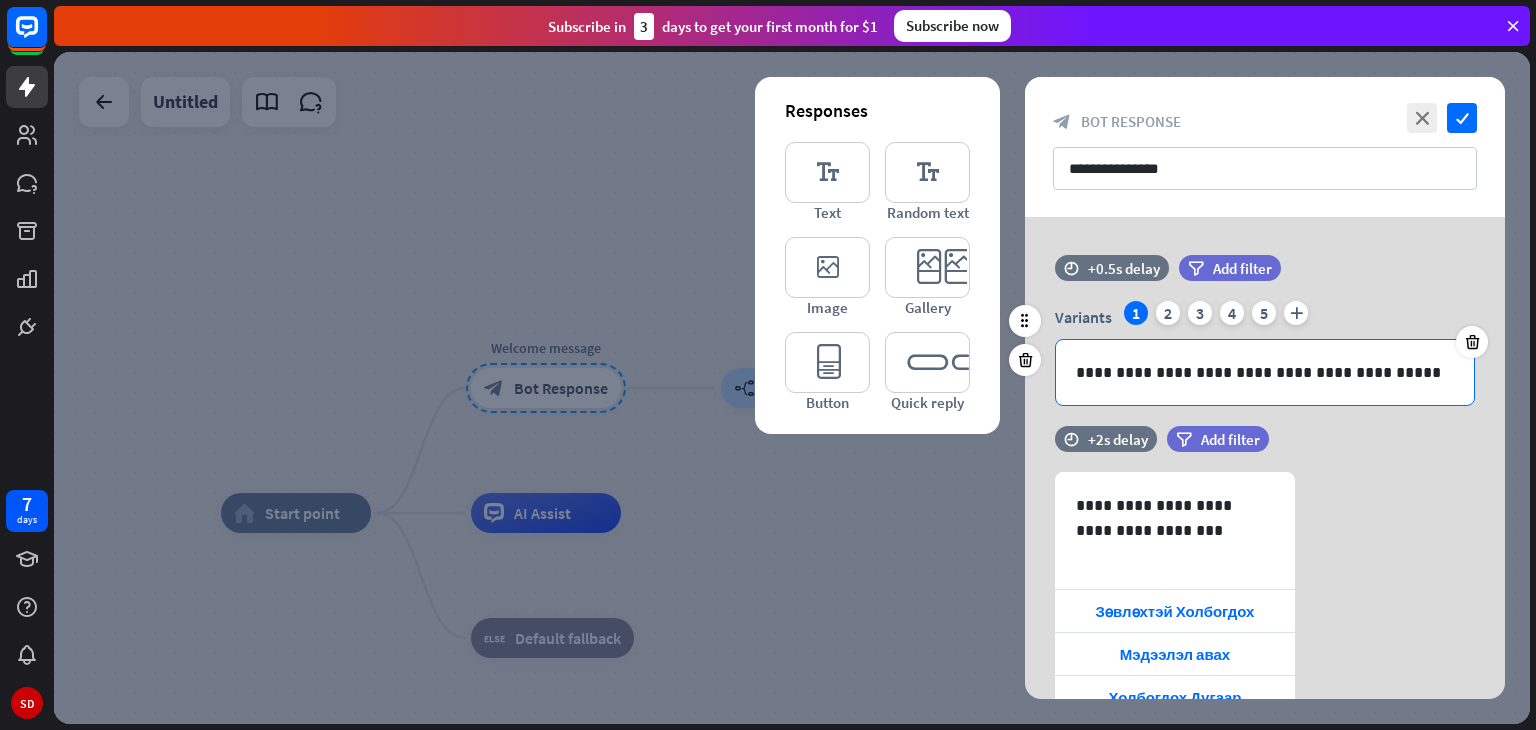 click on "**********" at bounding box center (1265, 372) 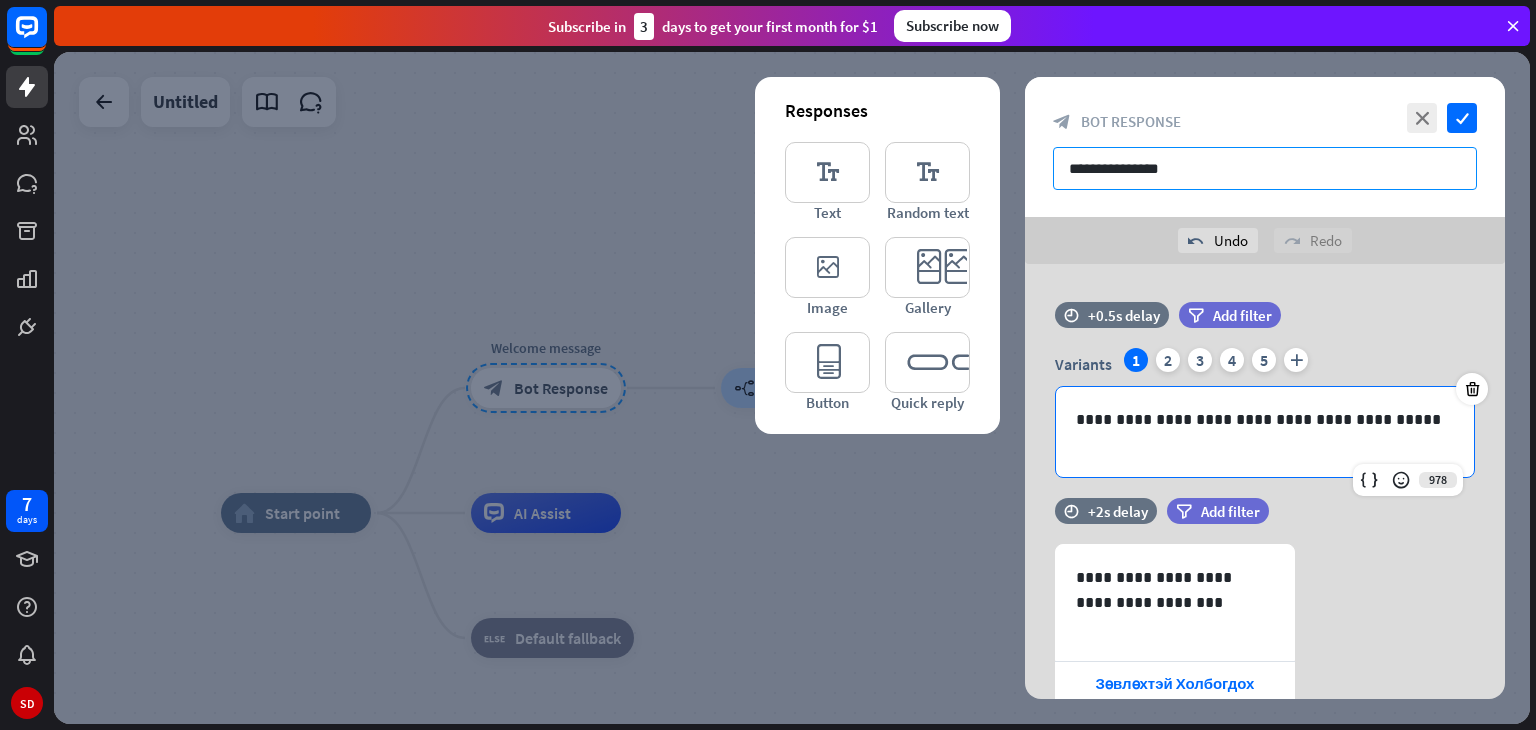 click on "**********" at bounding box center (1265, 168) 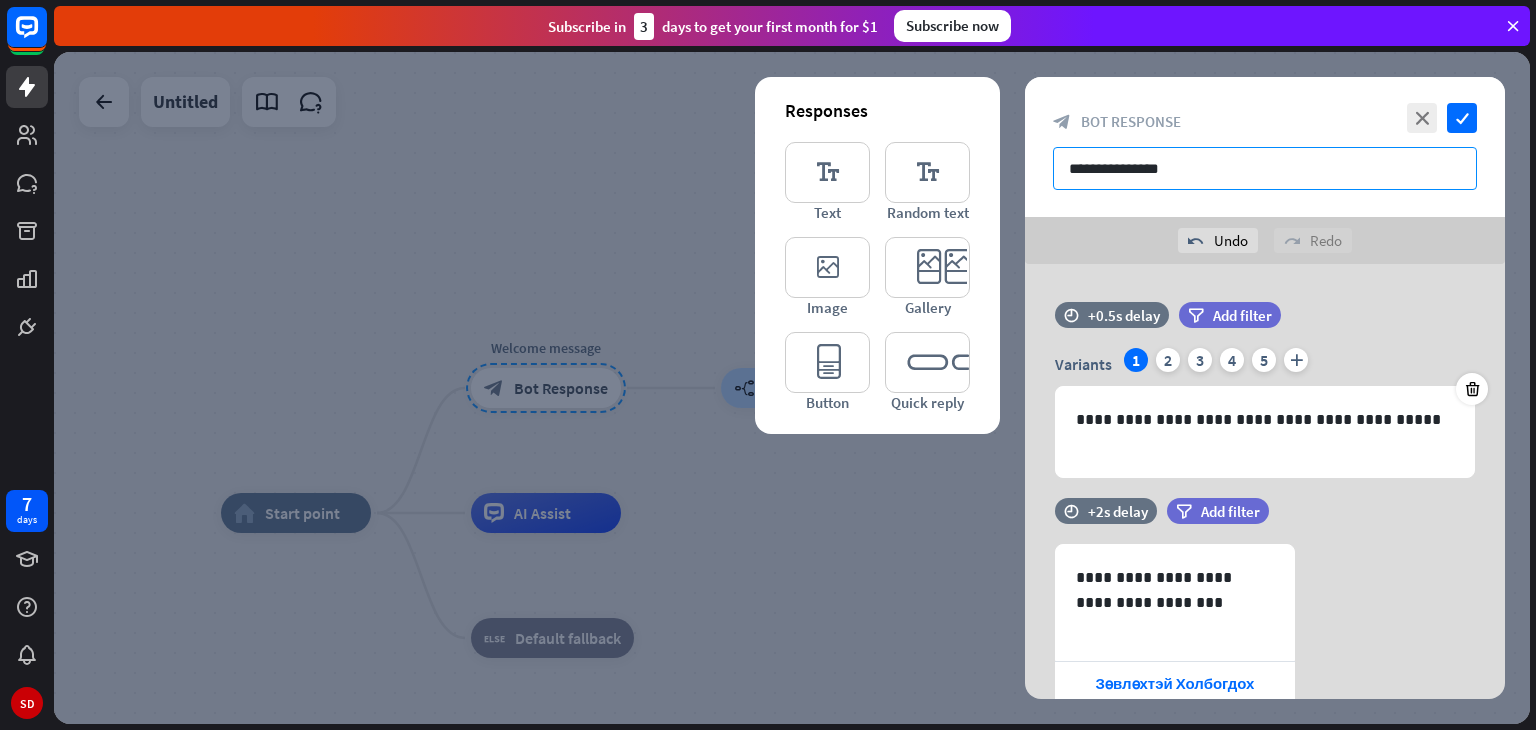 click on "**********" at bounding box center (1265, 168) 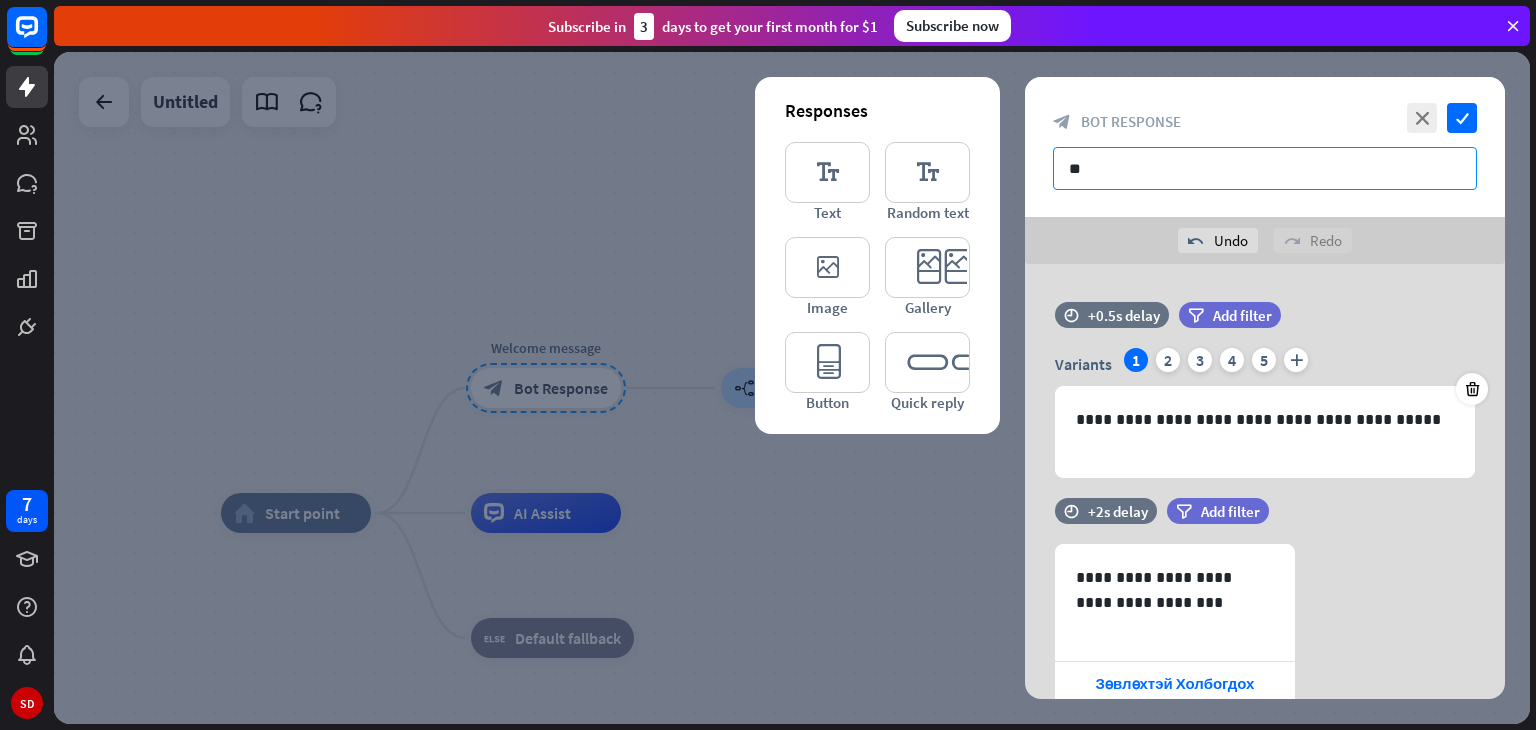 type on "*" 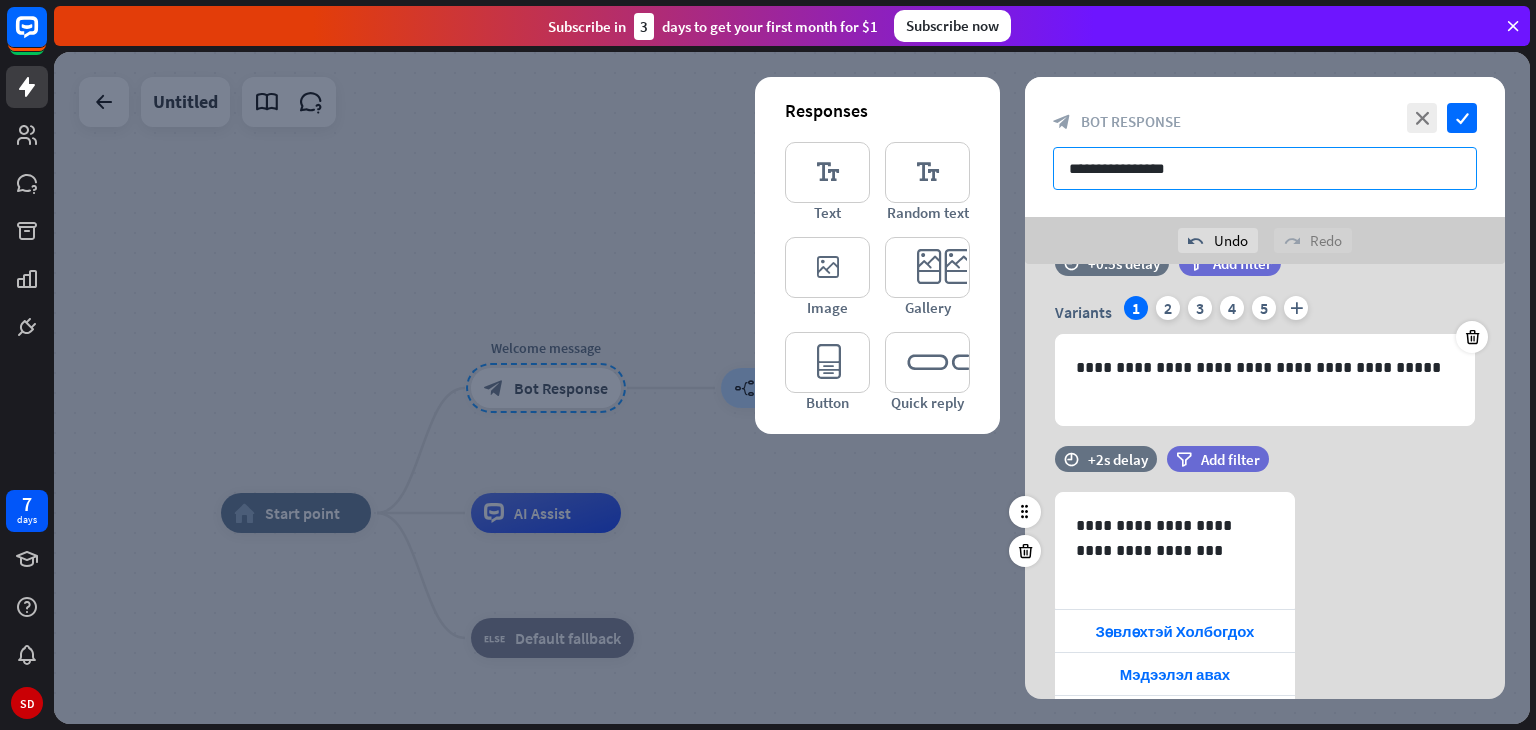 scroll, scrollTop: 200, scrollLeft: 0, axis: vertical 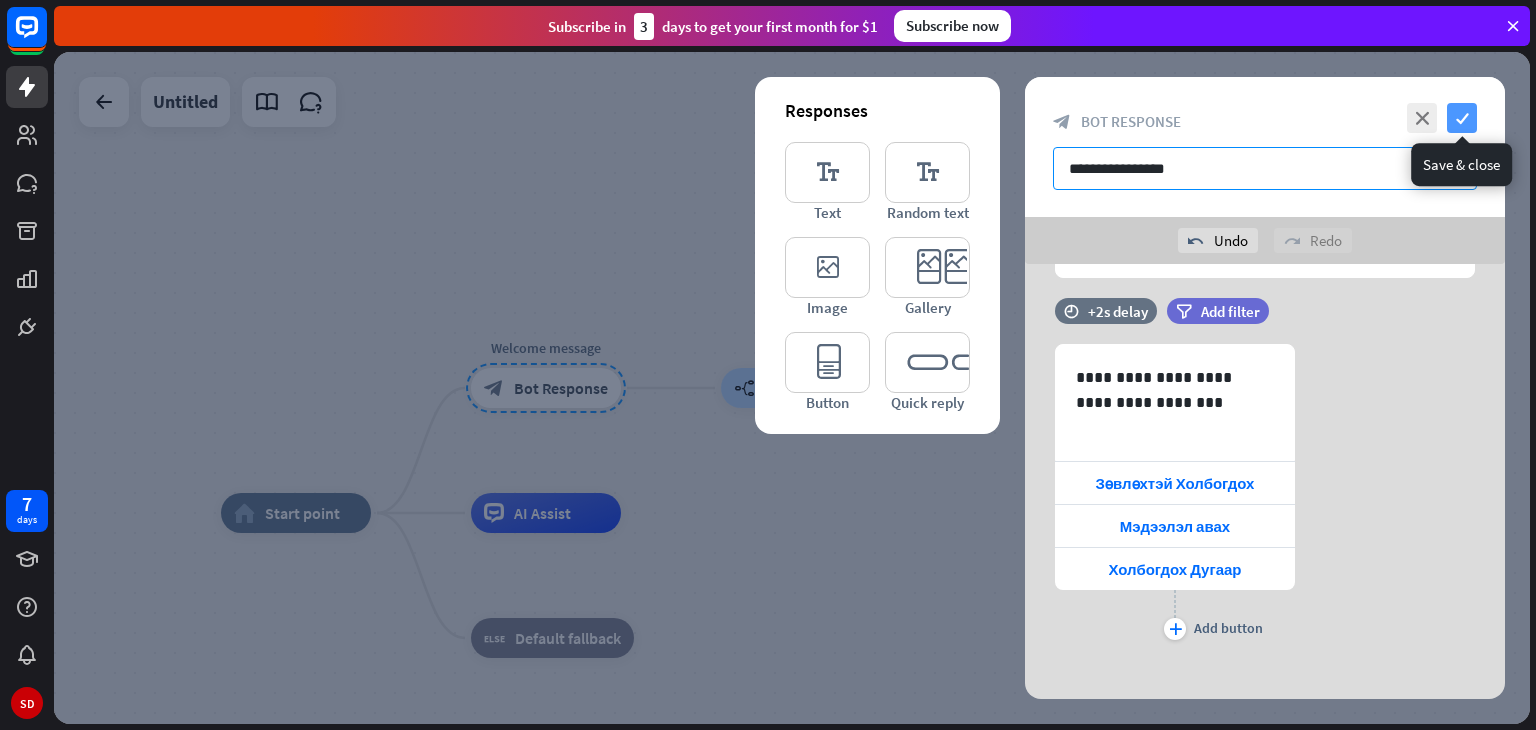 type on "**********" 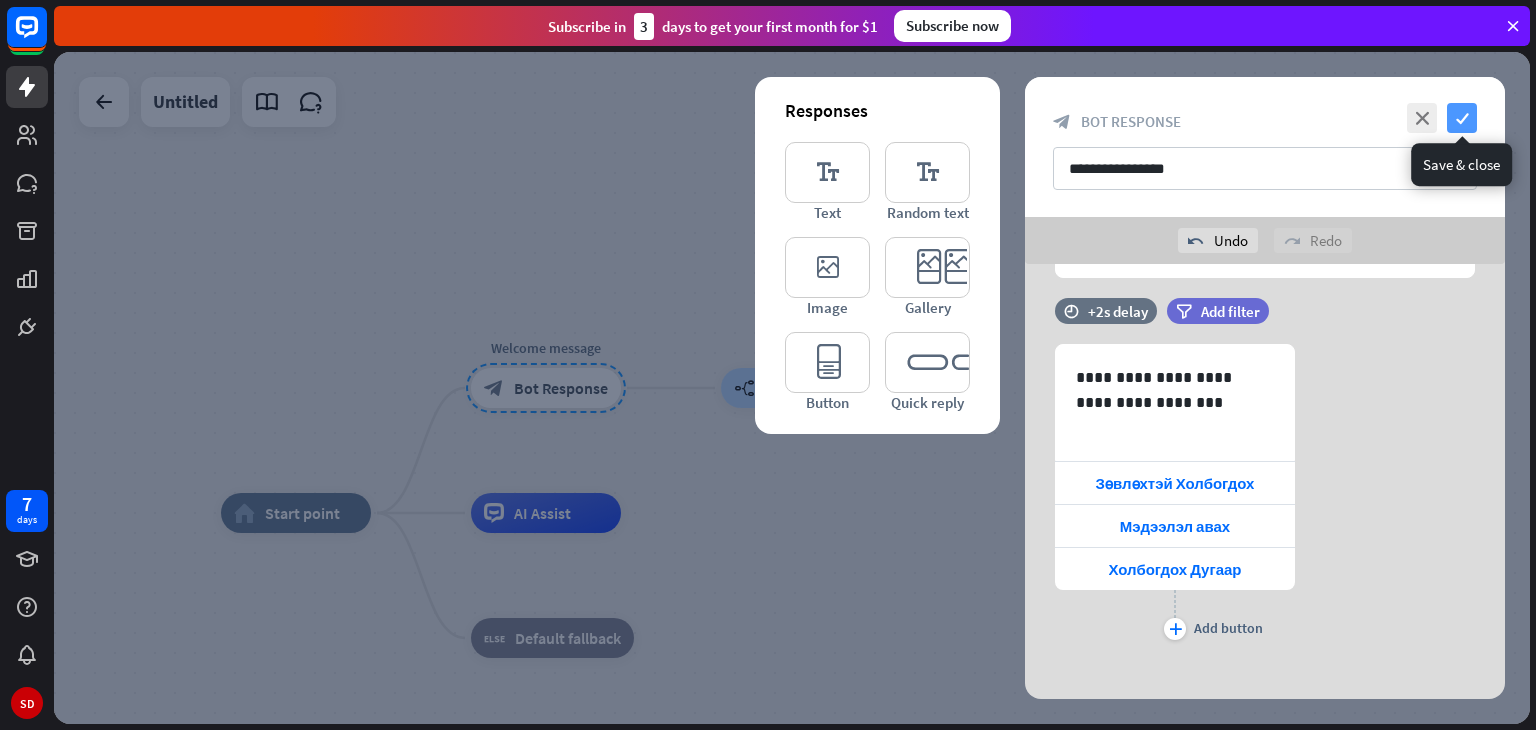 click on "check" at bounding box center (1462, 118) 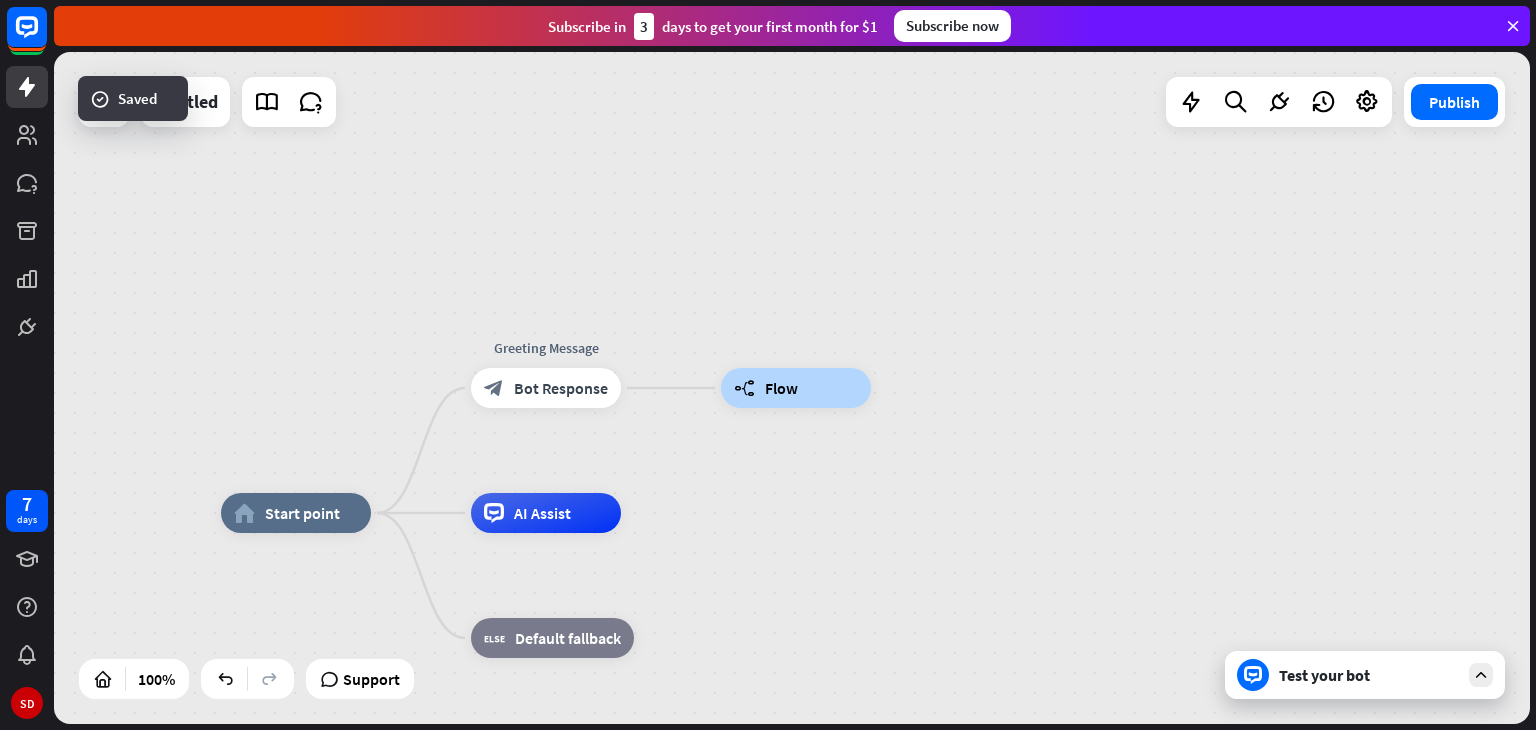 click on "home_2   Start point                 Greeting Message   block_bot_response   Bot Response                   builder_tree   Flow                     AI Assist                   block_fallback   Default fallback" at bounding box center (959, 849) 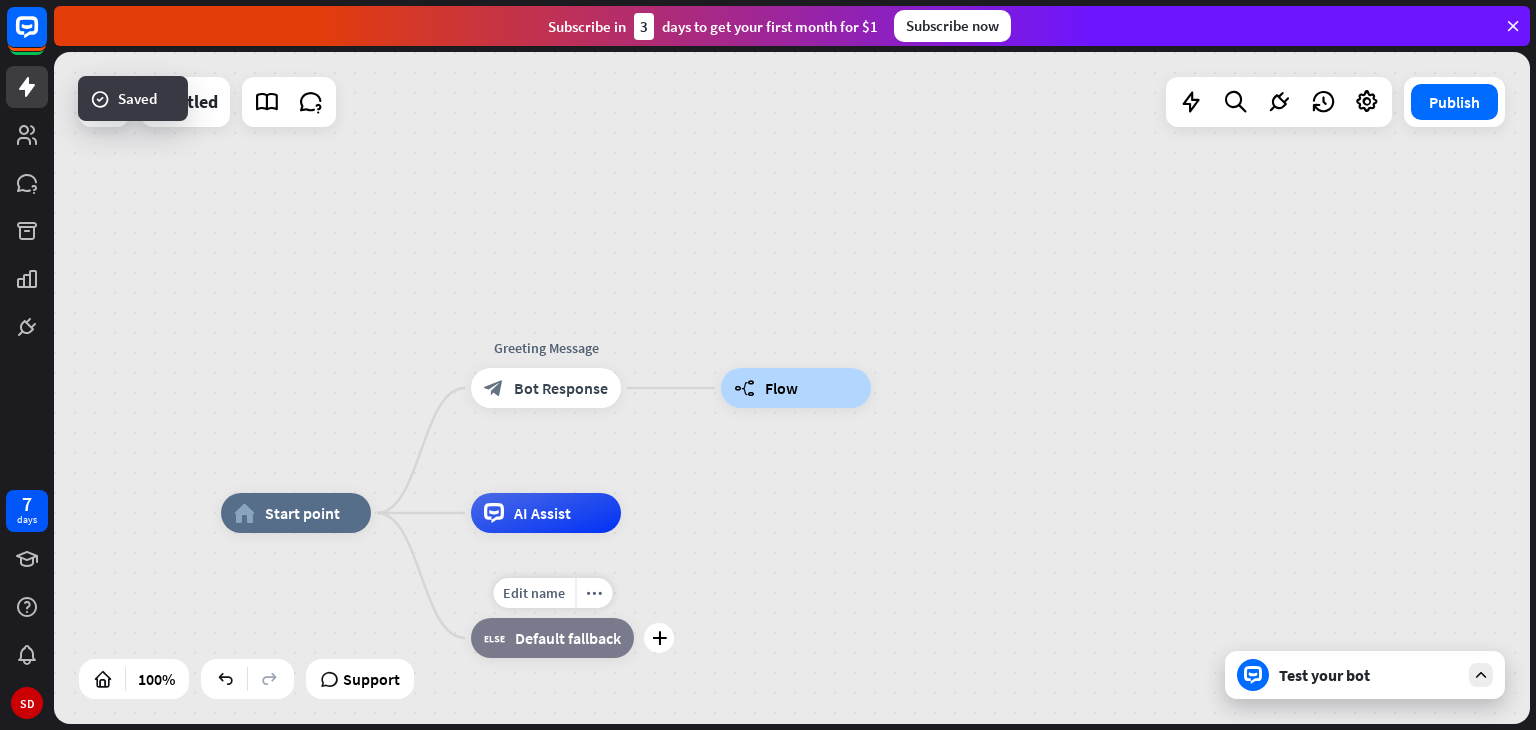 click on "Default fallback" at bounding box center (568, 638) 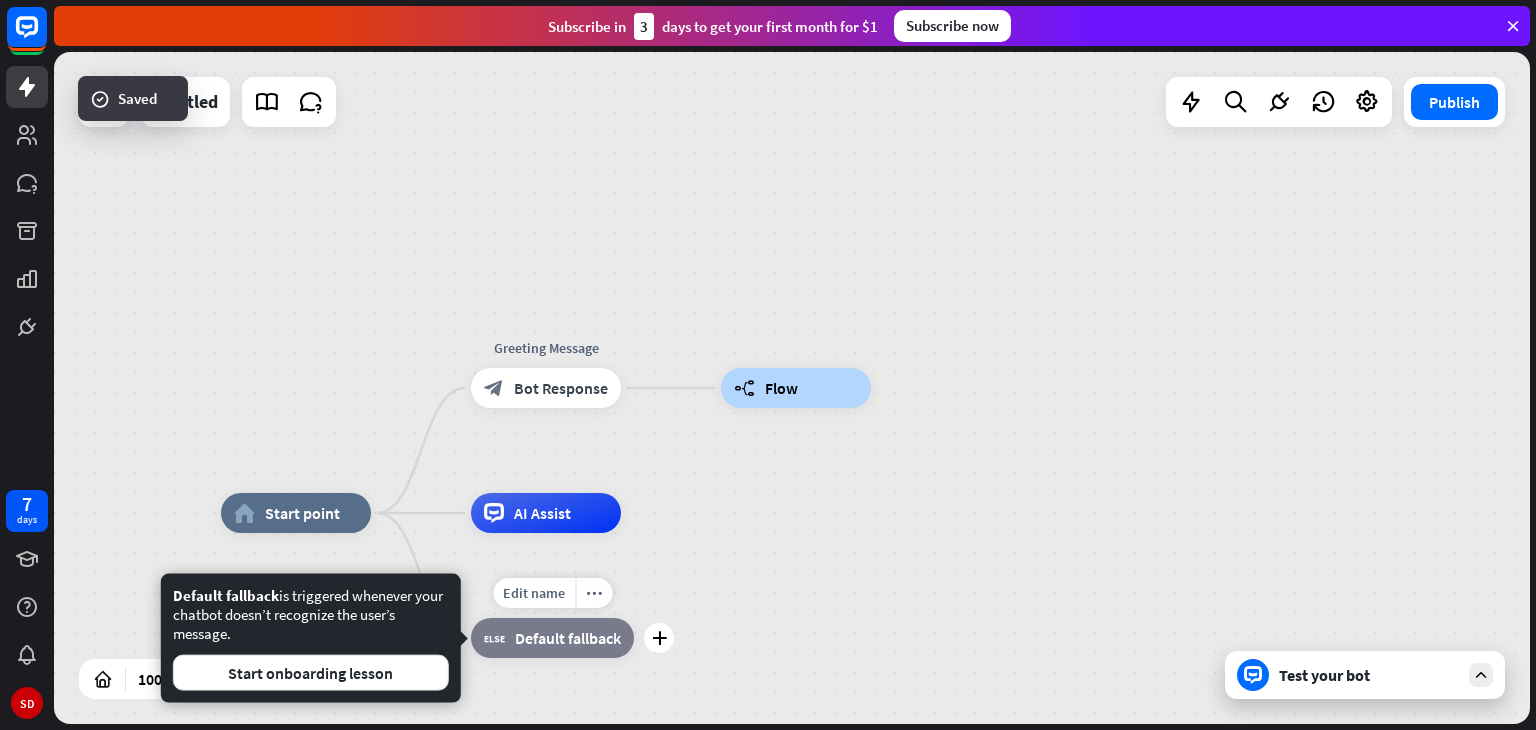 click on "Default fallback" at bounding box center [568, 638] 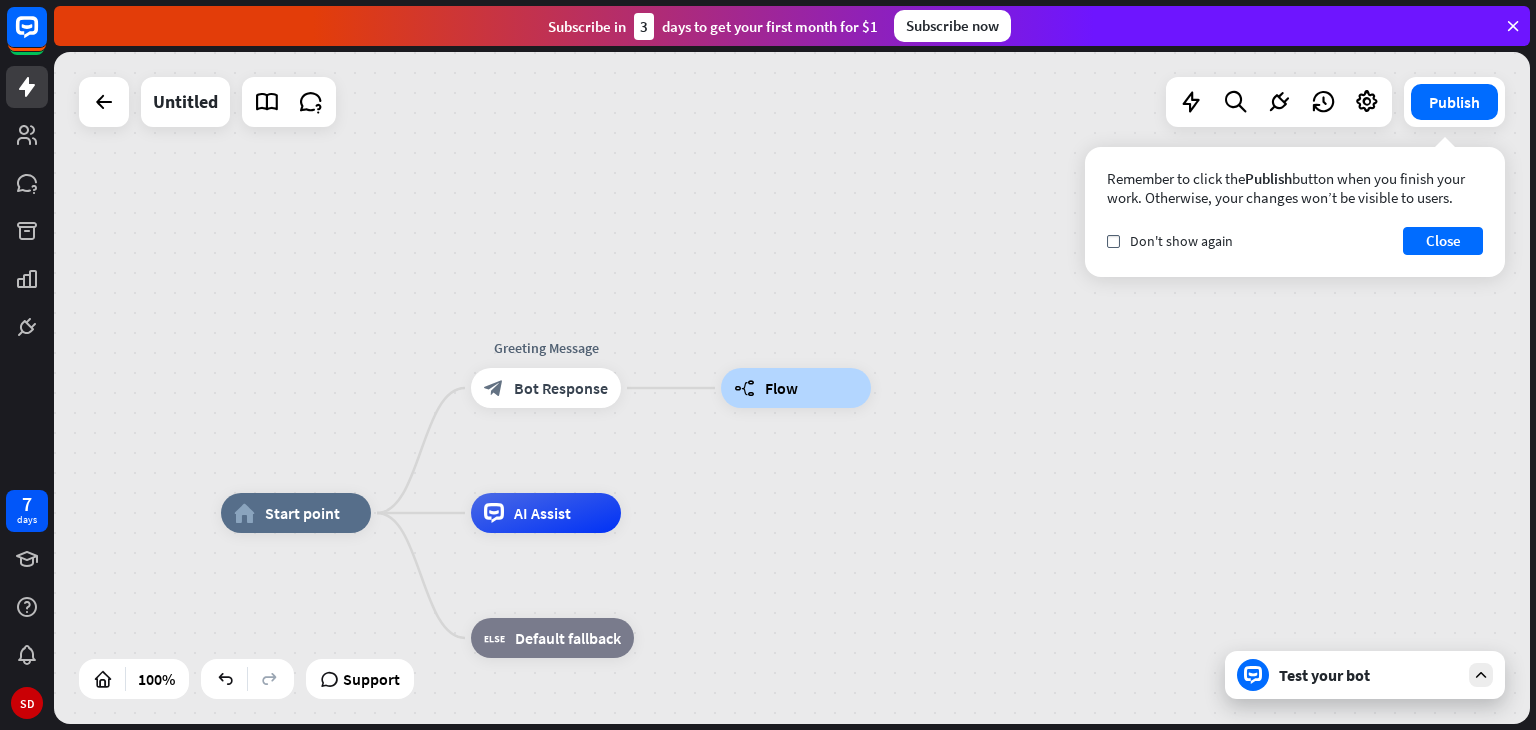 drag, startPoint x: 1444, startPoint y: 249, endPoint x: 1016, endPoint y: 617, distance: 564.45374 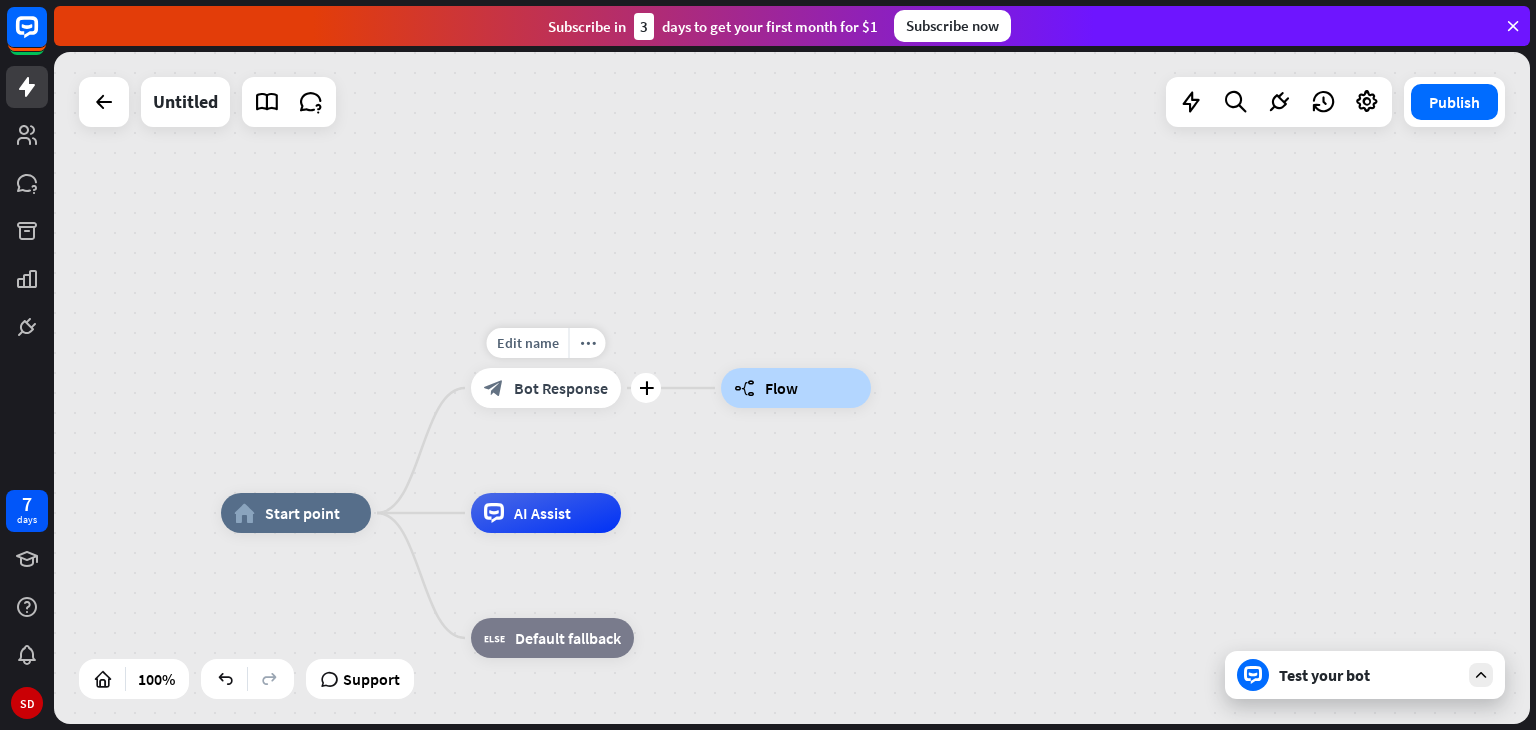 click on "block_bot_response   Bot Response" at bounding box center (546, 388) 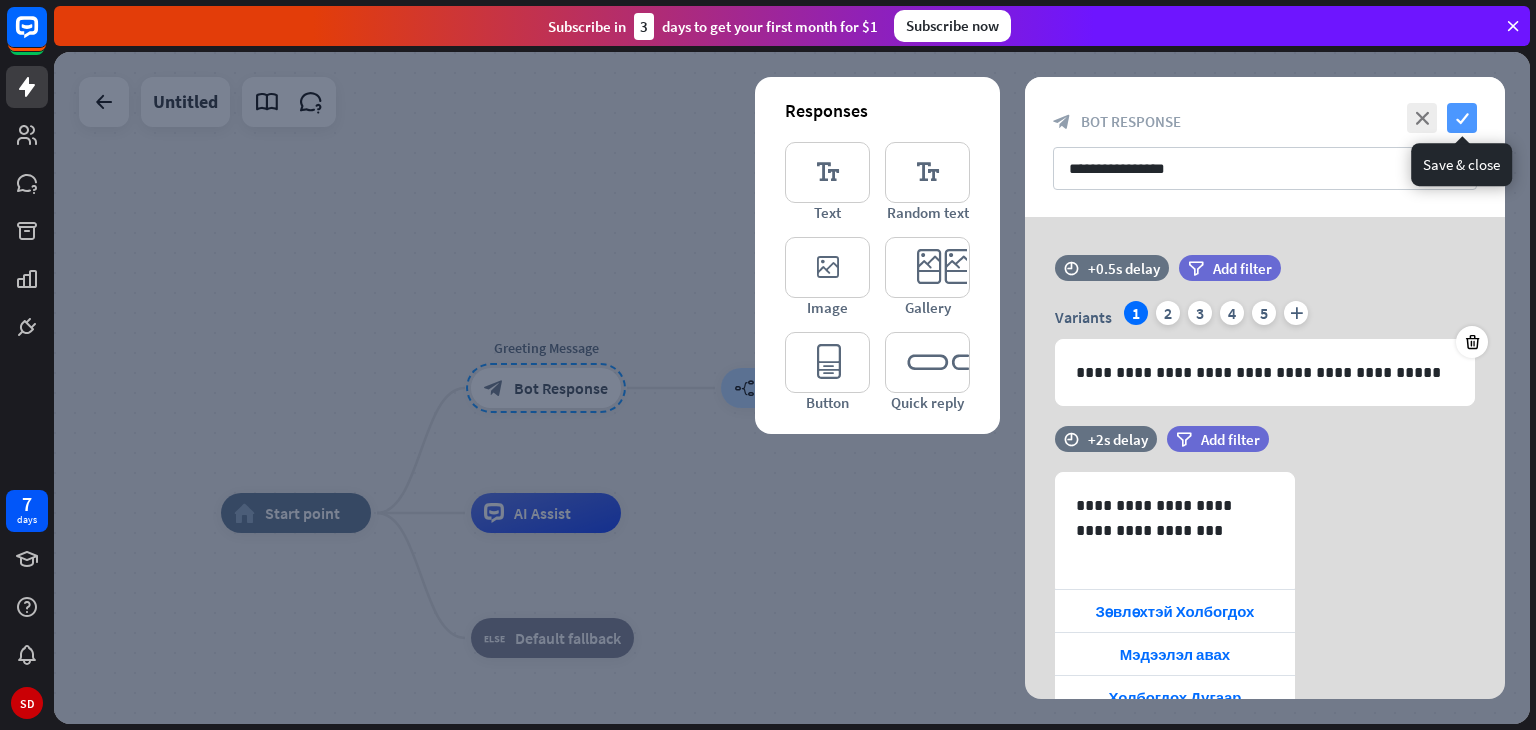 click on "check" at bounding box center (1462, 118) 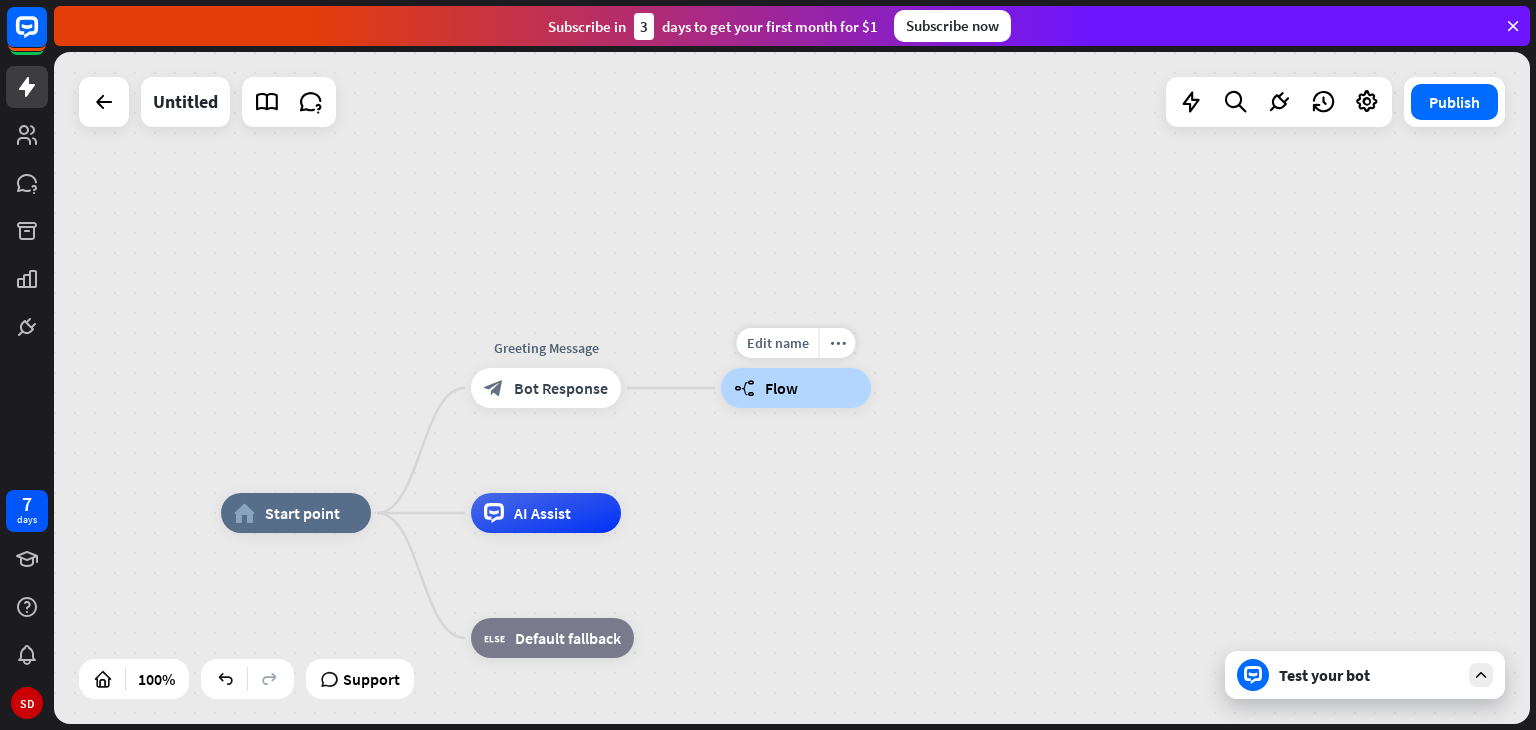 click on "builder_tree   Flow" at bounding box center (796, 388) 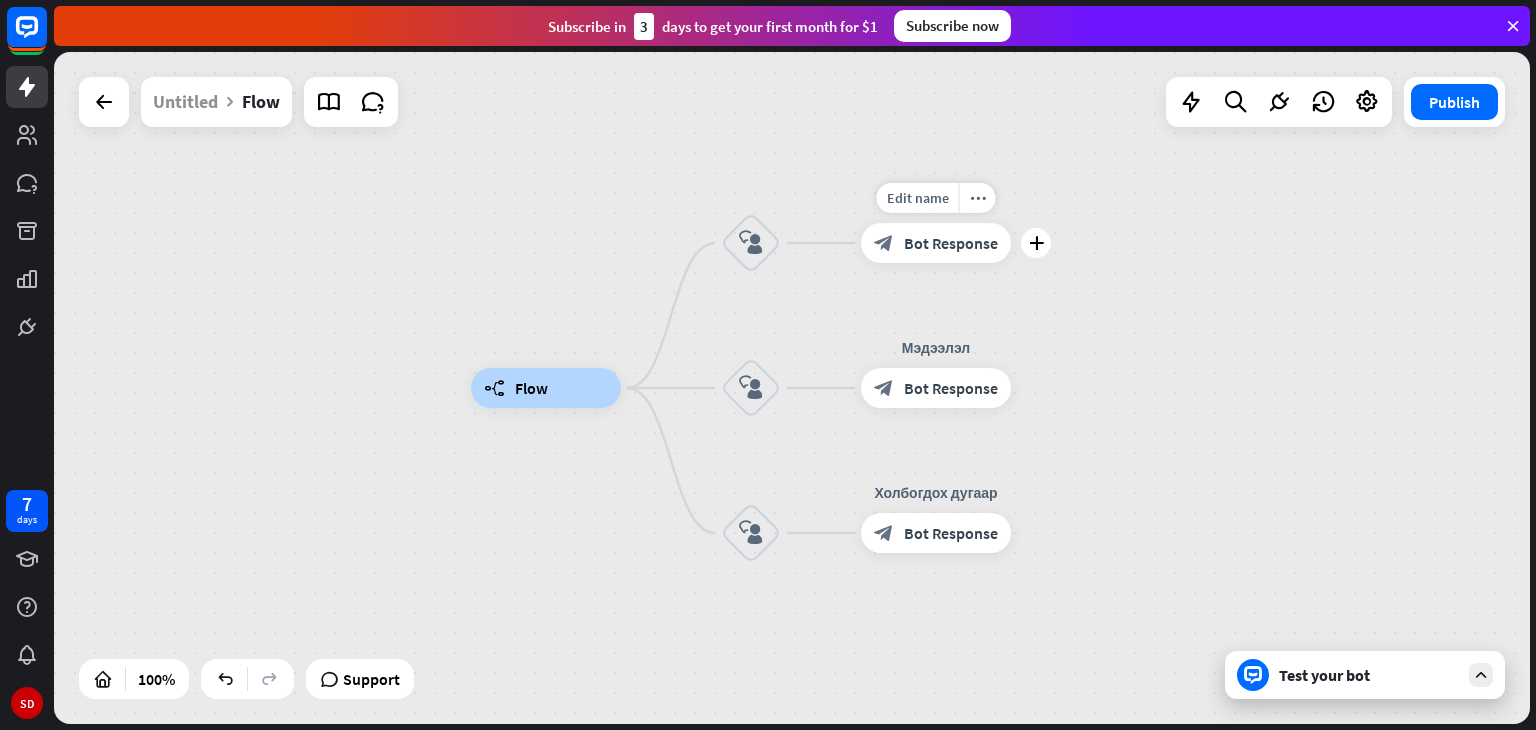 click on "block_bot_response   Bot Response" at bounding box center [936, 243] 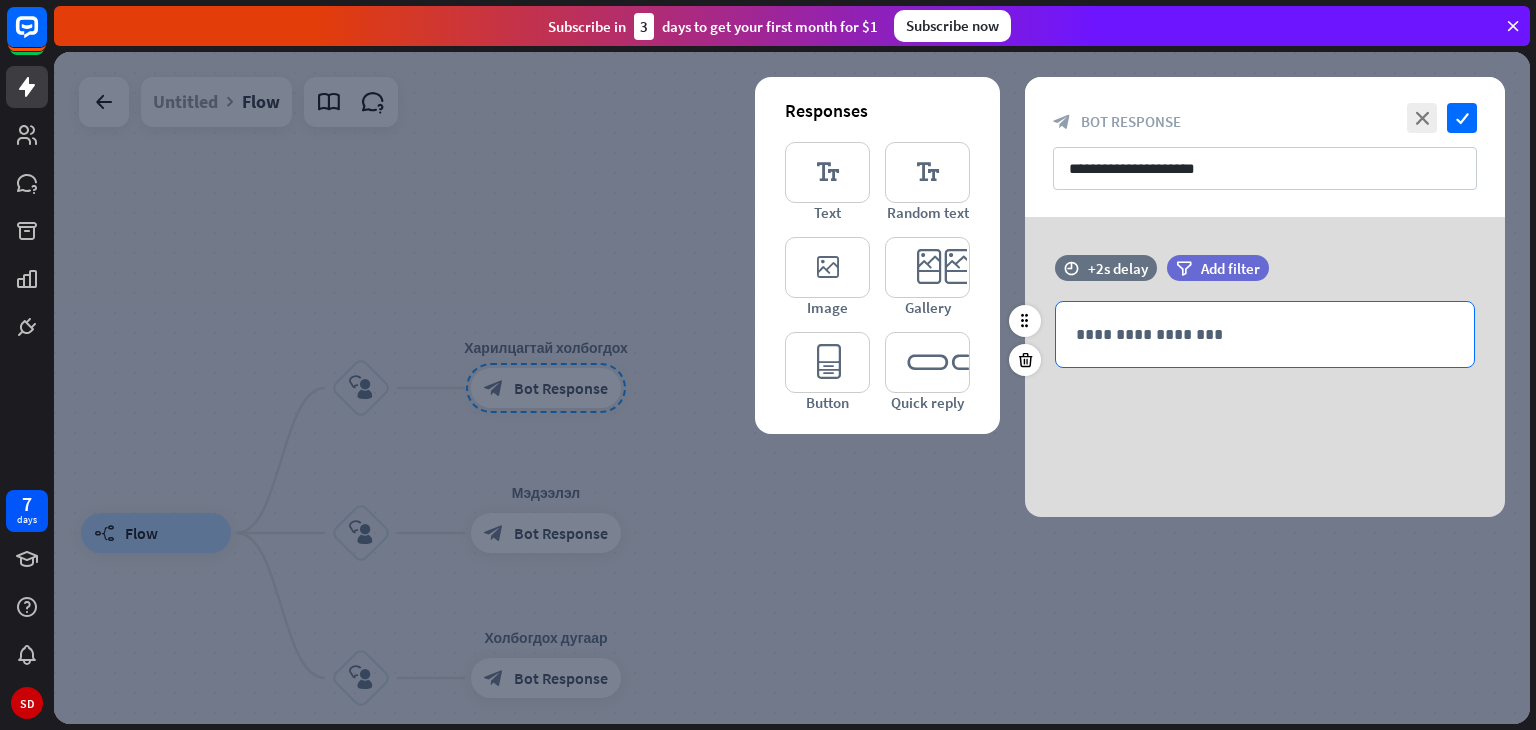 click on "**********" at bounding box center [1265, 334] 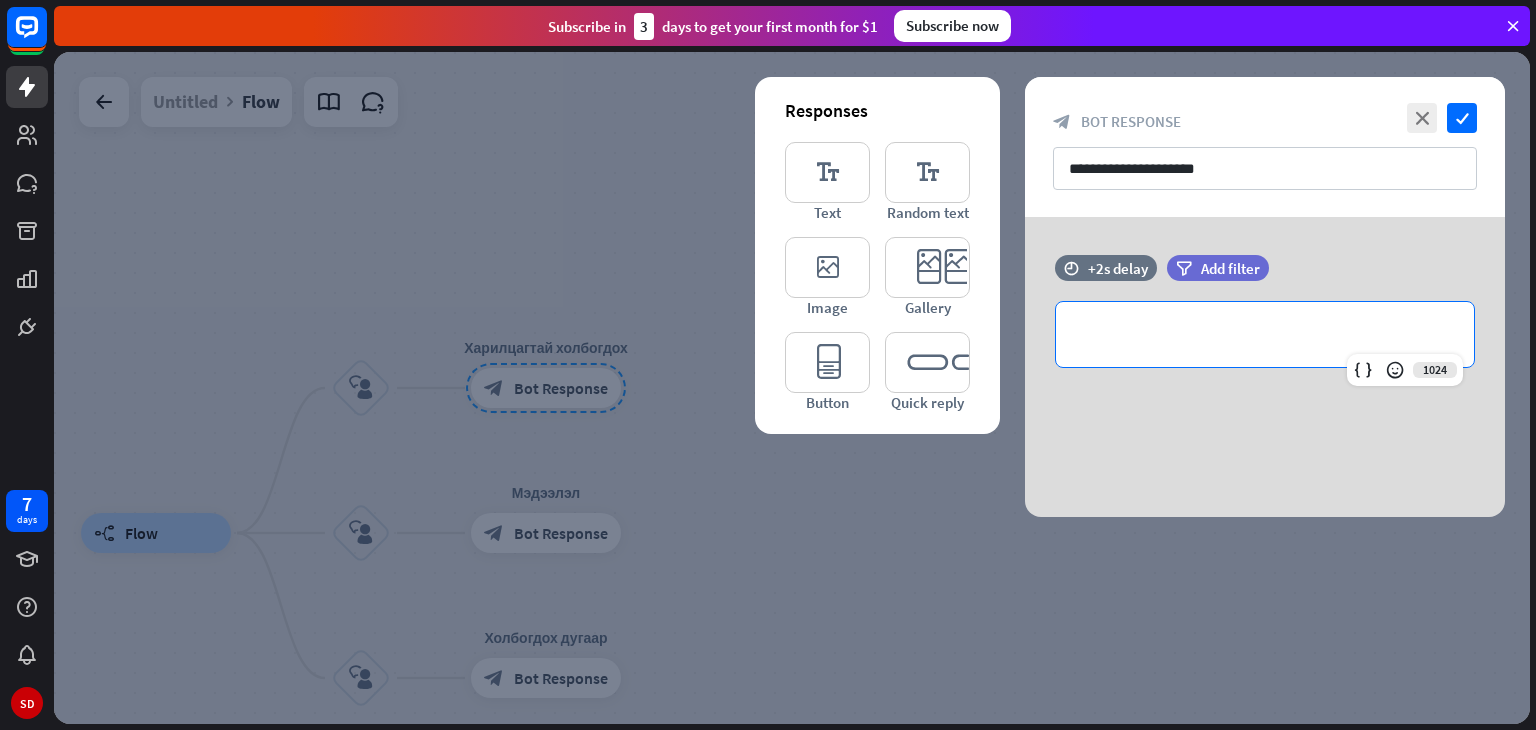 drag, startPoint x: 1112, startPoint y: 345, endPoint x: 1072, endPoint y: 247, distance: 105.848946 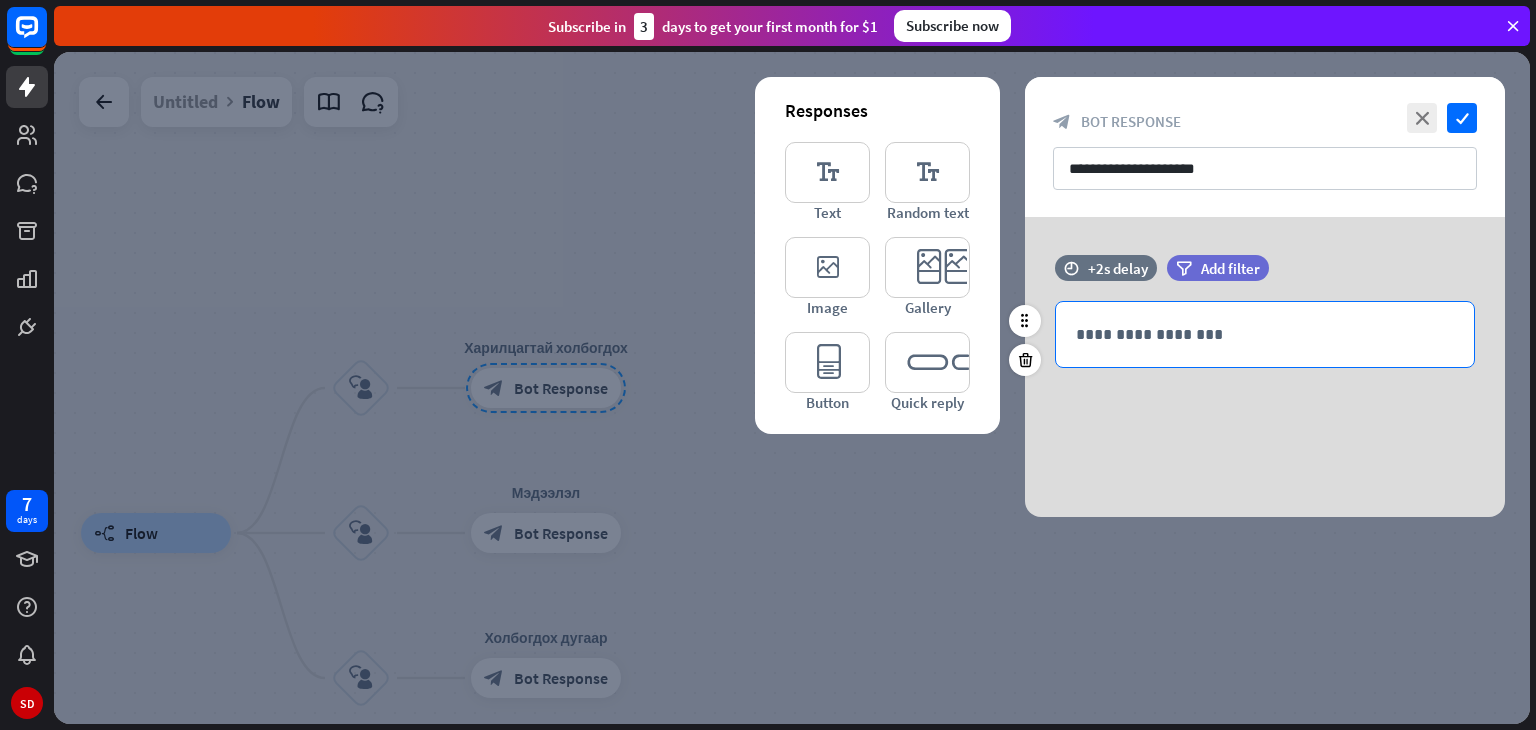 click on "**********" at bounding box center (1265, 334) 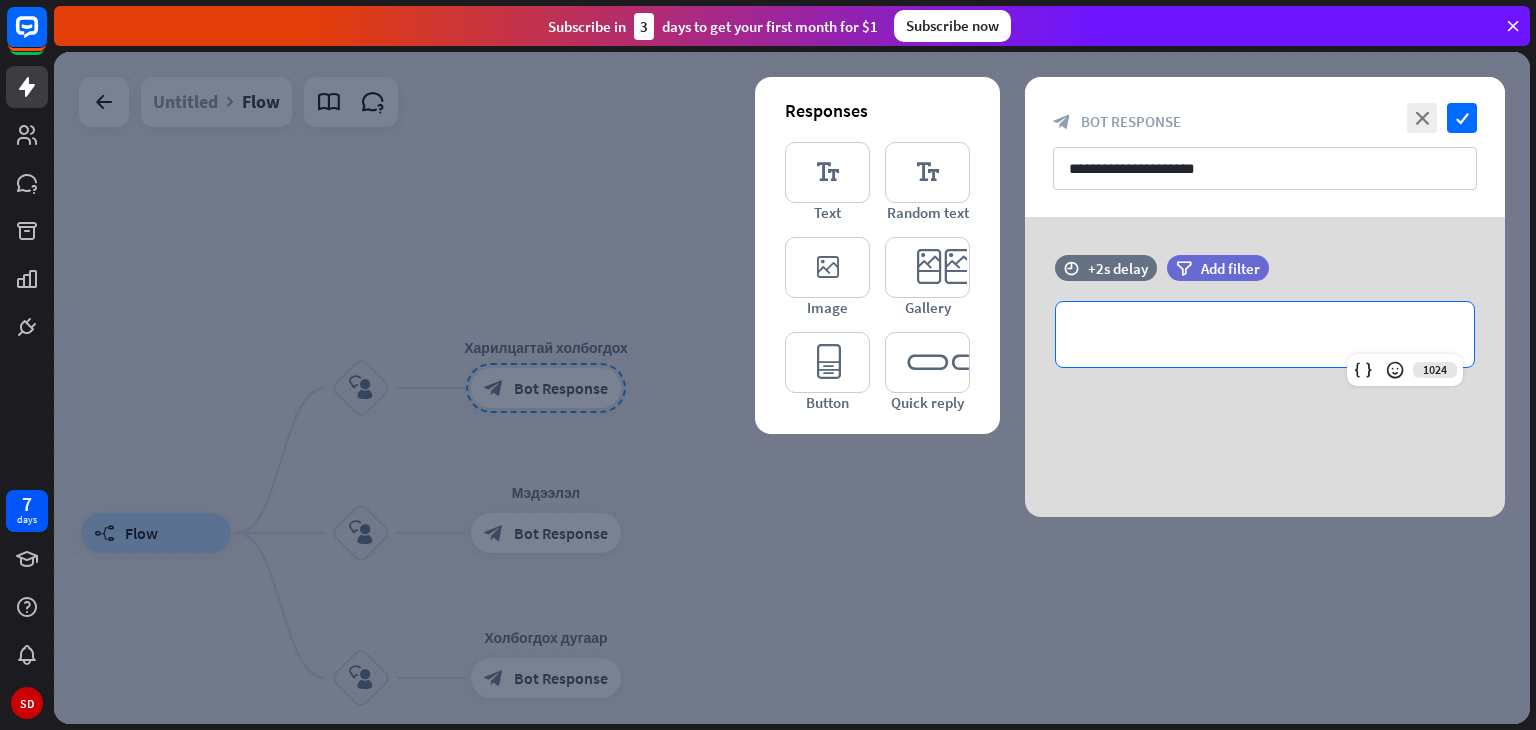 type 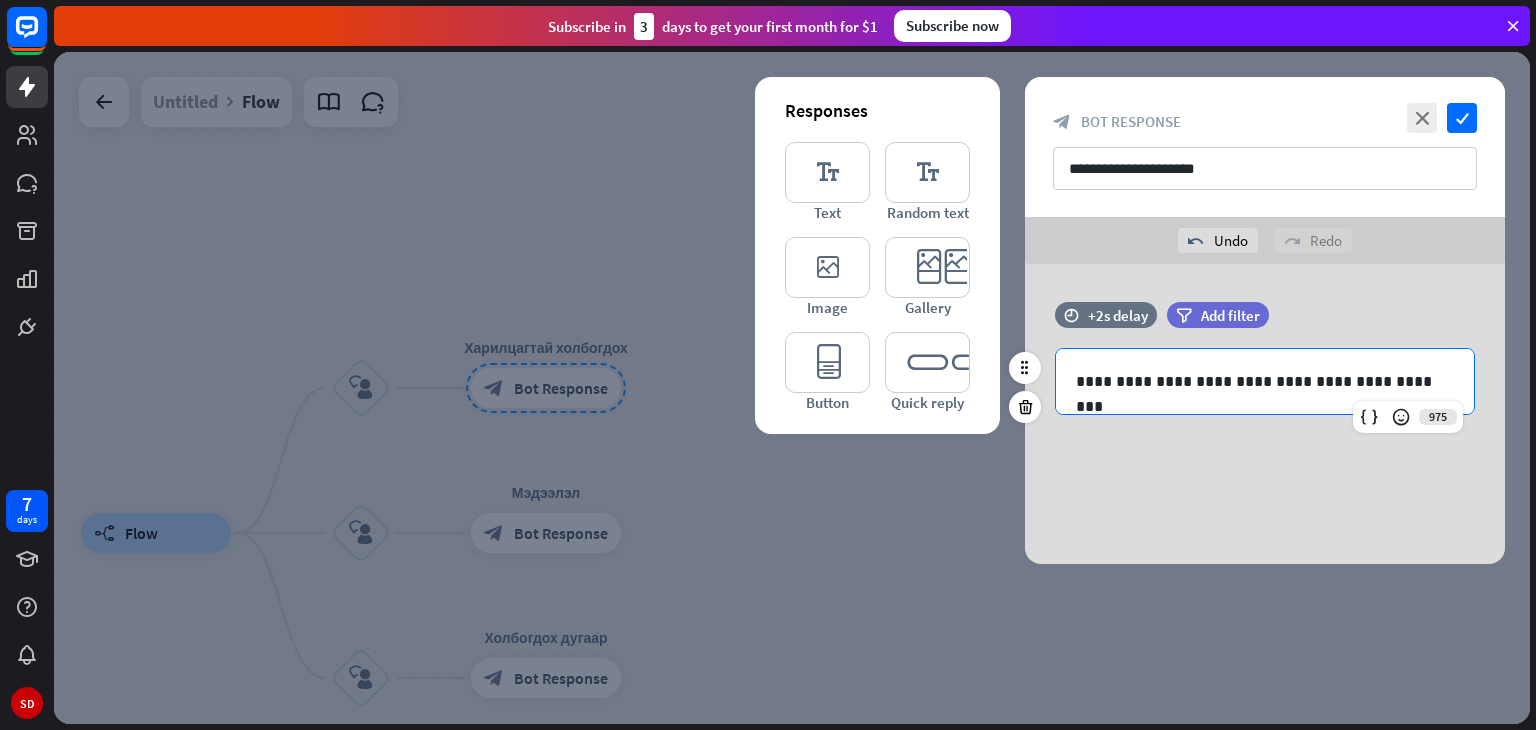 click on "**********" at bounding box center [1265, 381] 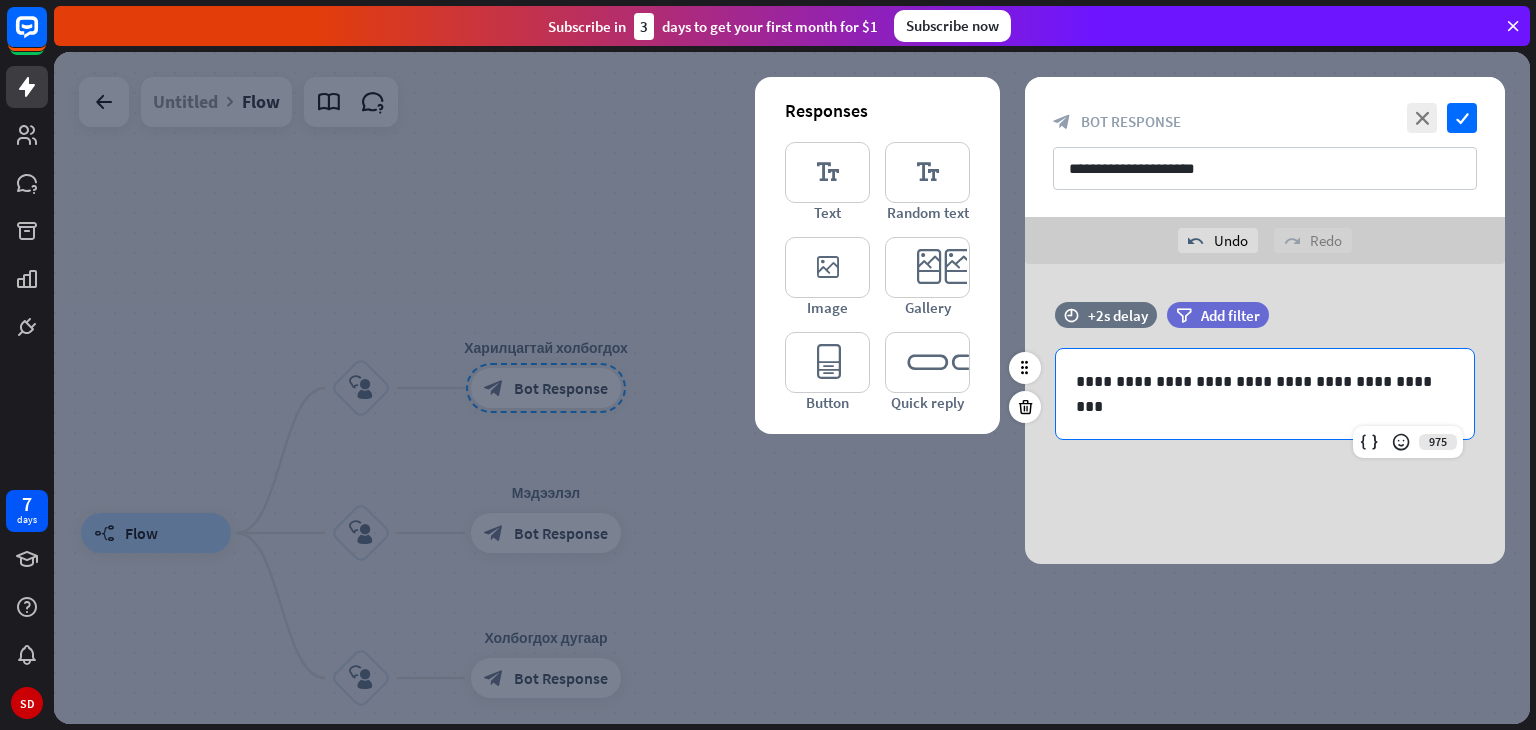 click on "**********" at bounding box center (1265, 394) 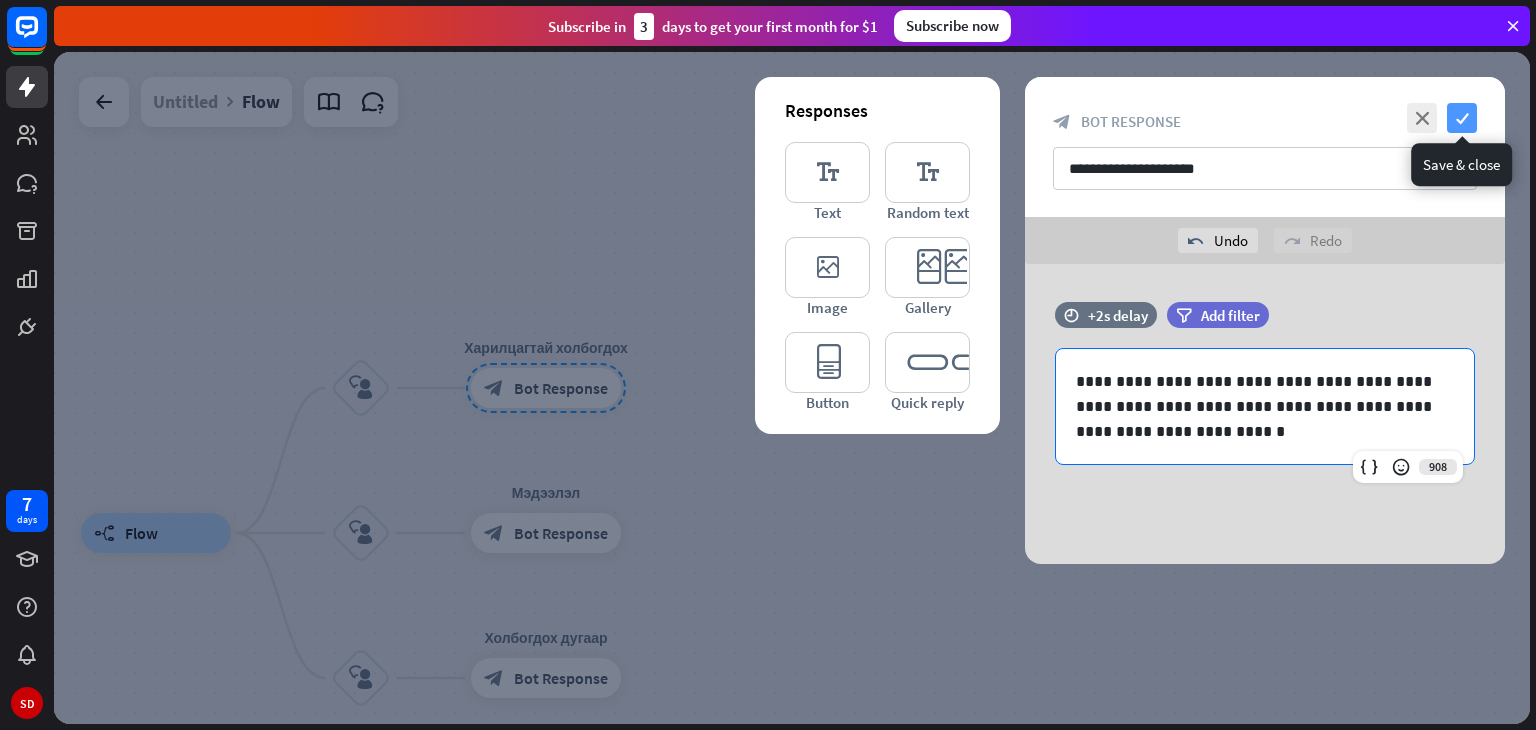 click on "check" at bounding box center [1462, 118] 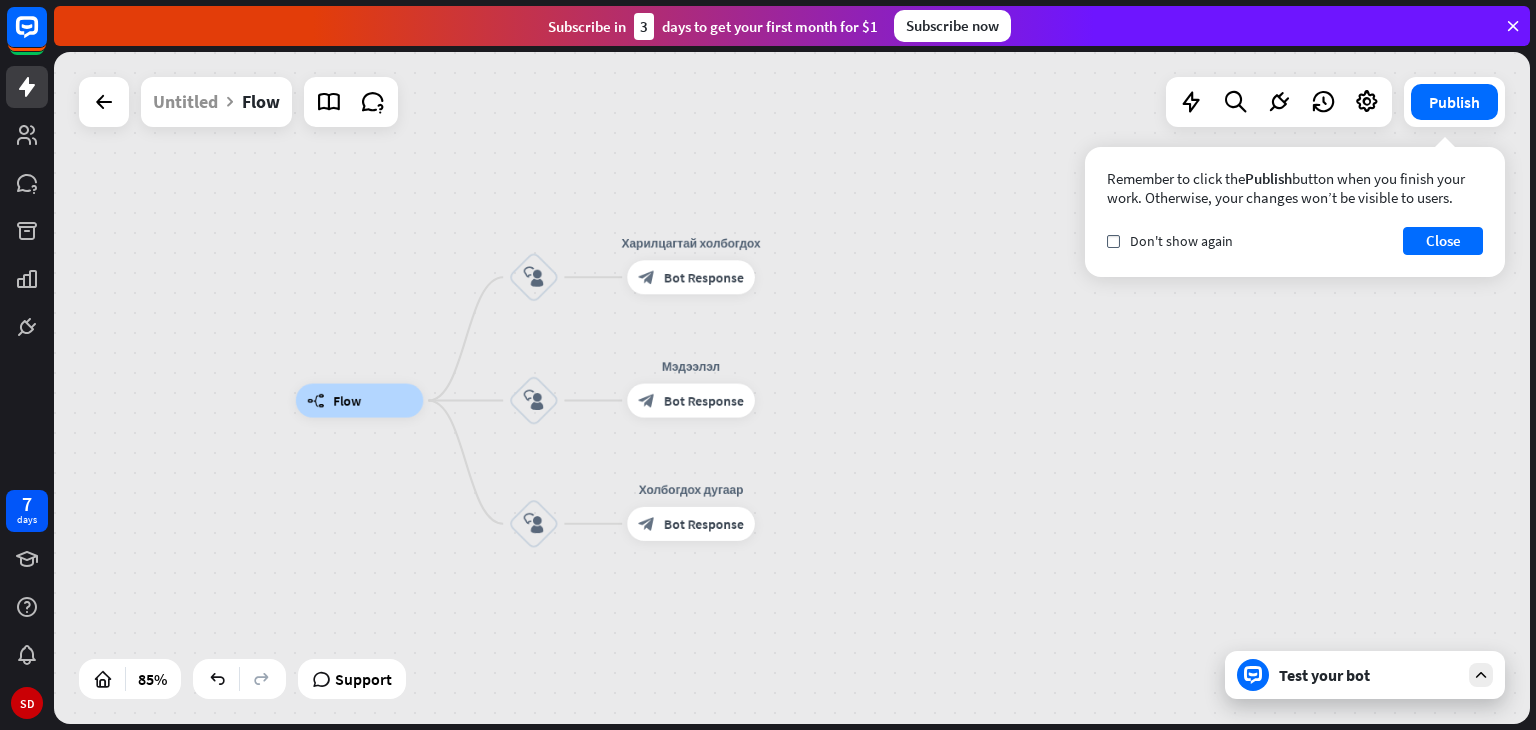 drag, startPoint x: 780, startPoint y: 332, endPoint x: 900, endPoint y: 225, distance: 160.77625 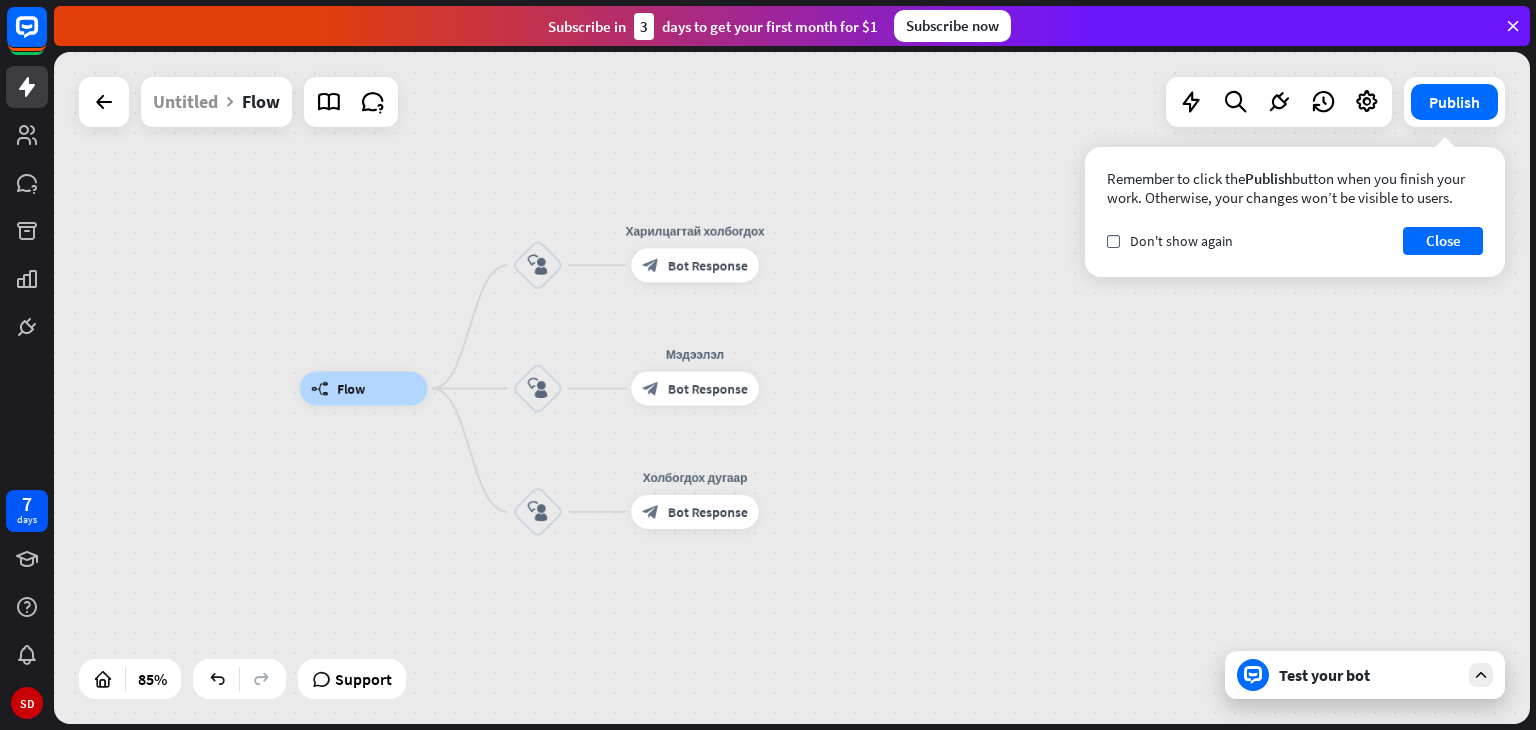 click on "Test your bot" at bounding box center [1369, 675] 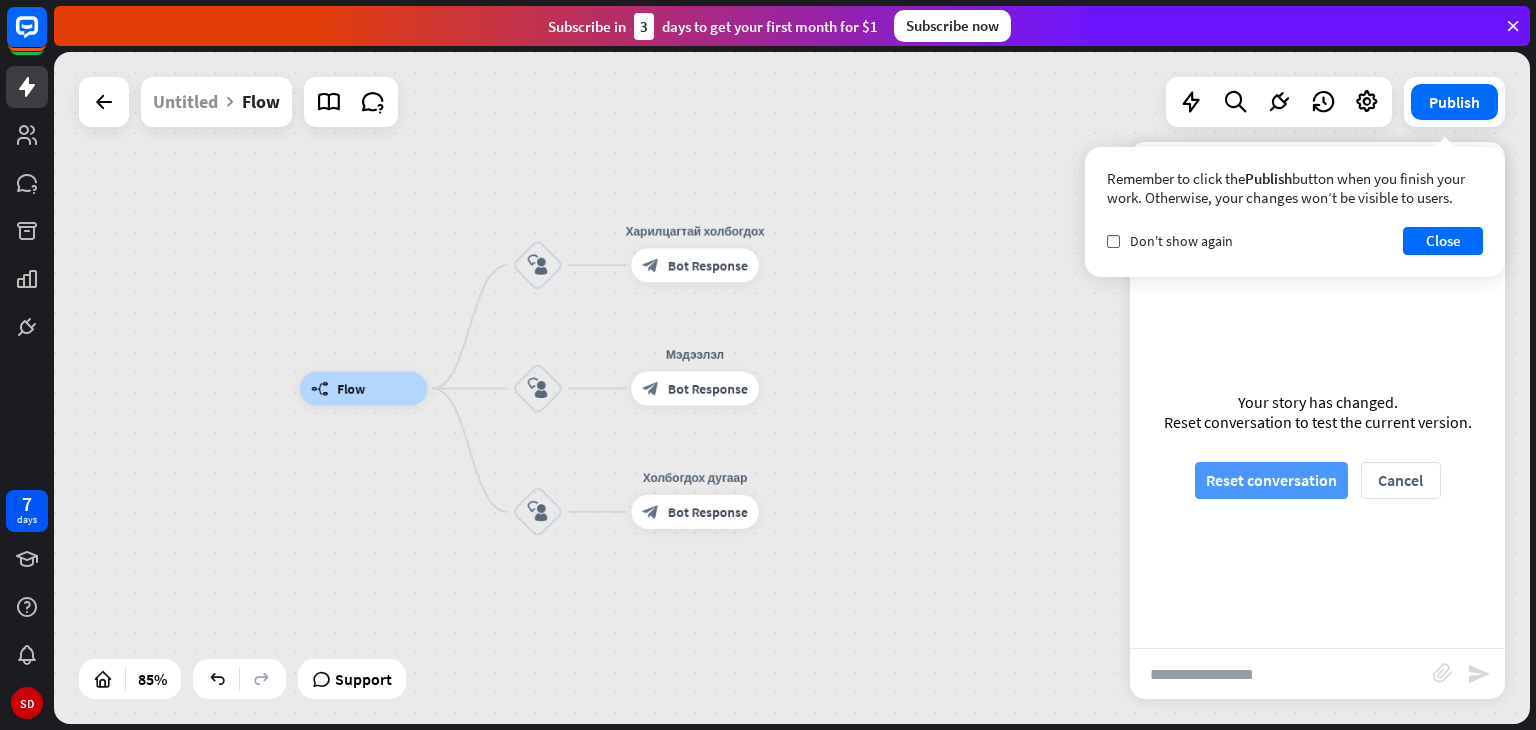 click on "Reset conversation" at bounding box center [1271, 480] 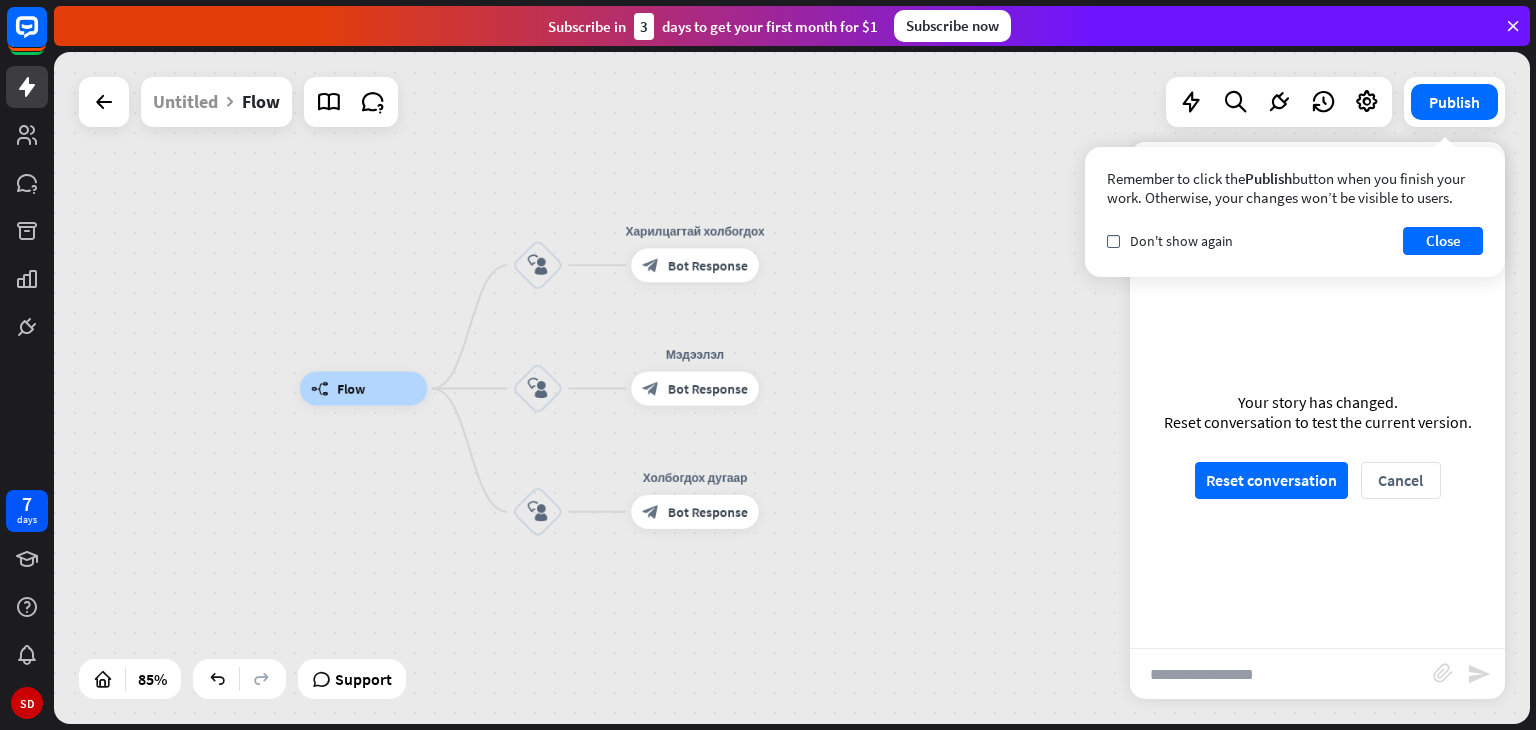scroll, scrollTop: 0, scrollLeft: 0, axis: both 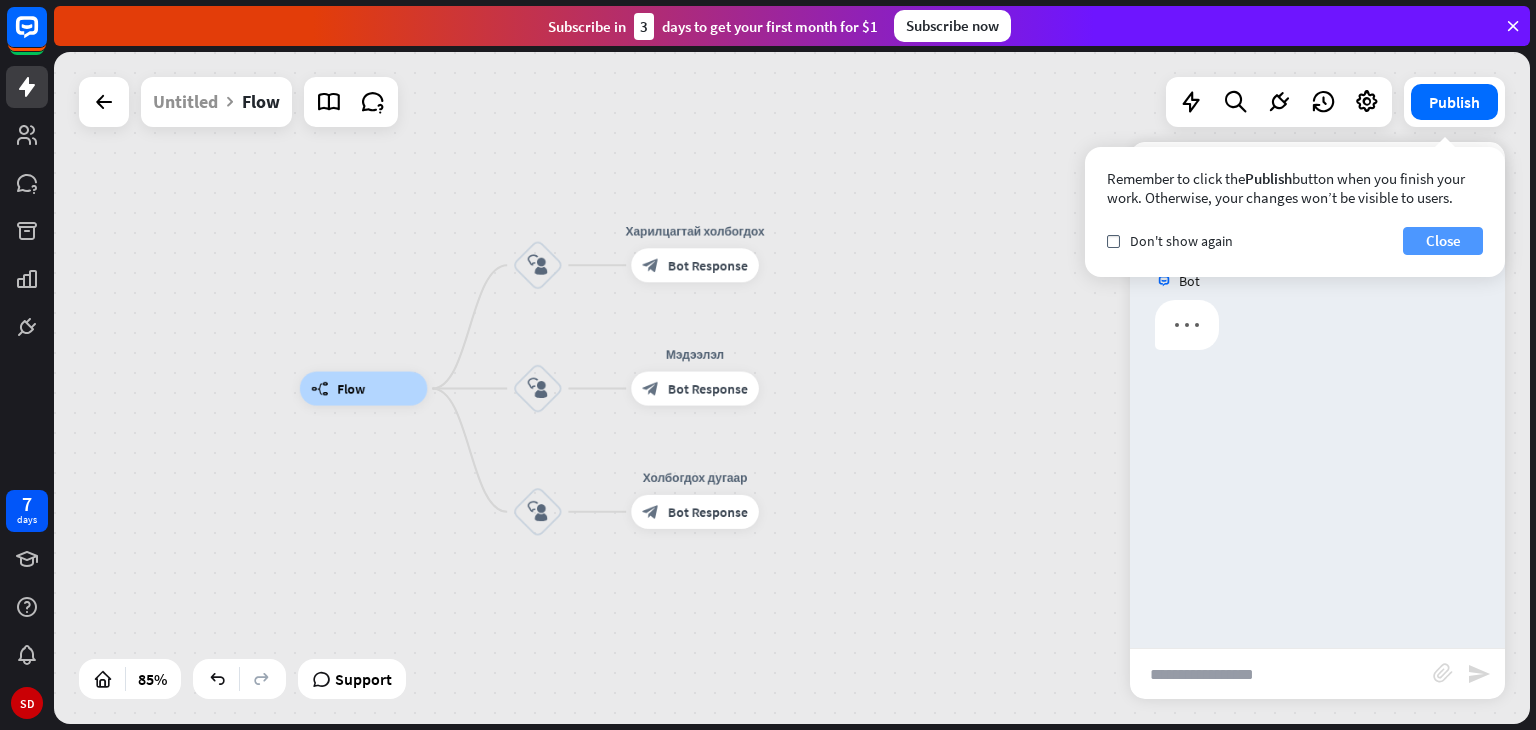 click on "Close" at bounding box center [1443, 241] 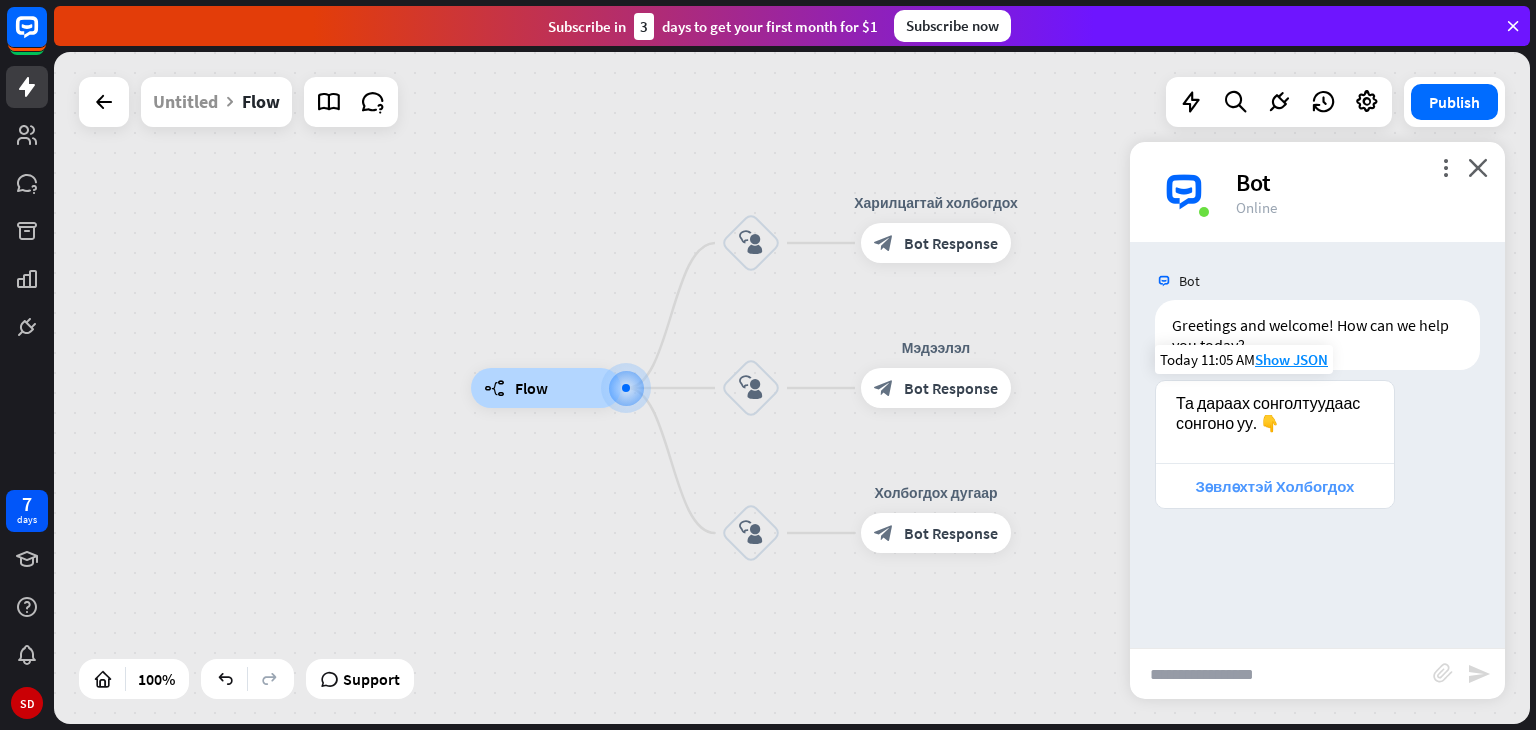 click on "Зөвлөхтэй Холбогдох" at bounding box center [1275, 486] 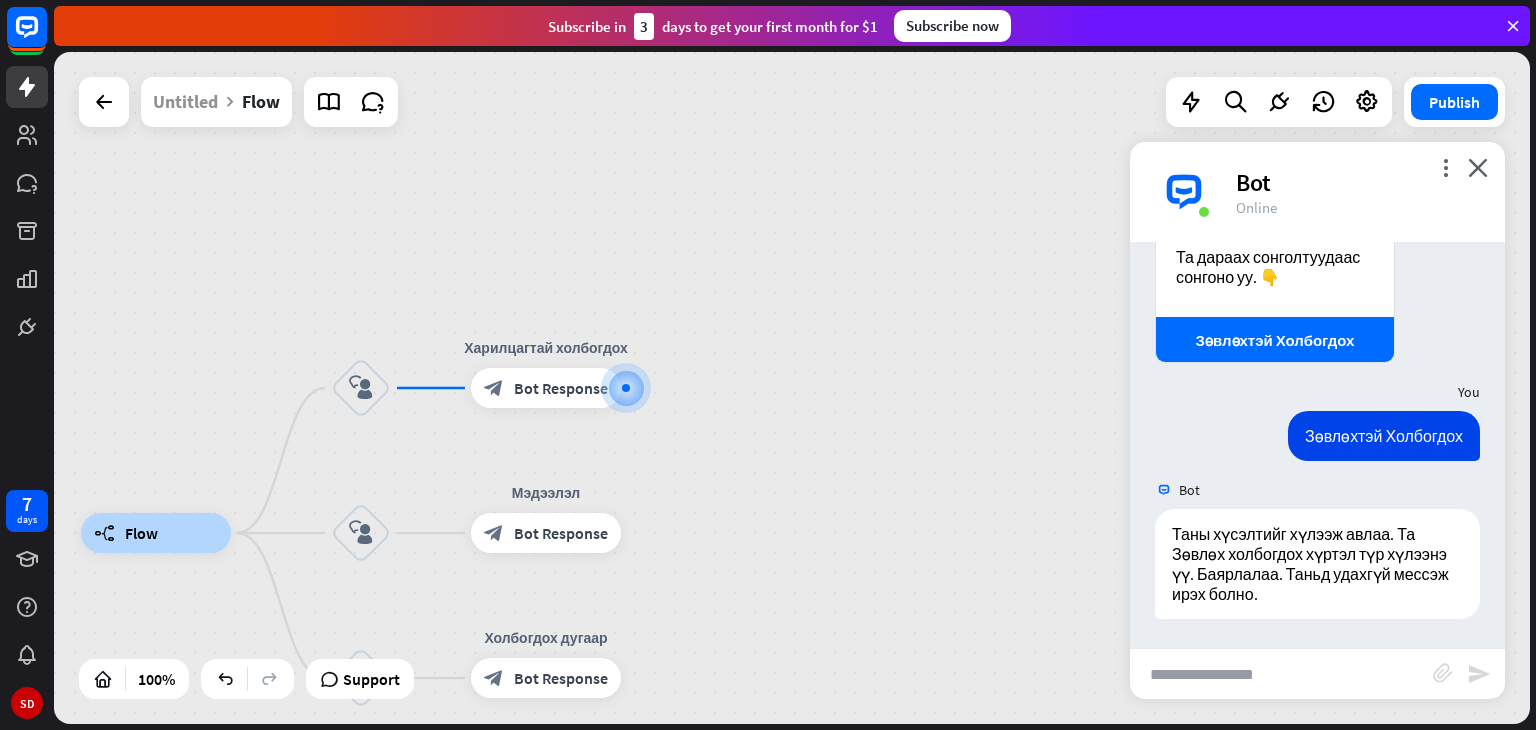 scroll, scrollTop: 147, scrollLeft: 0, axis: vertical 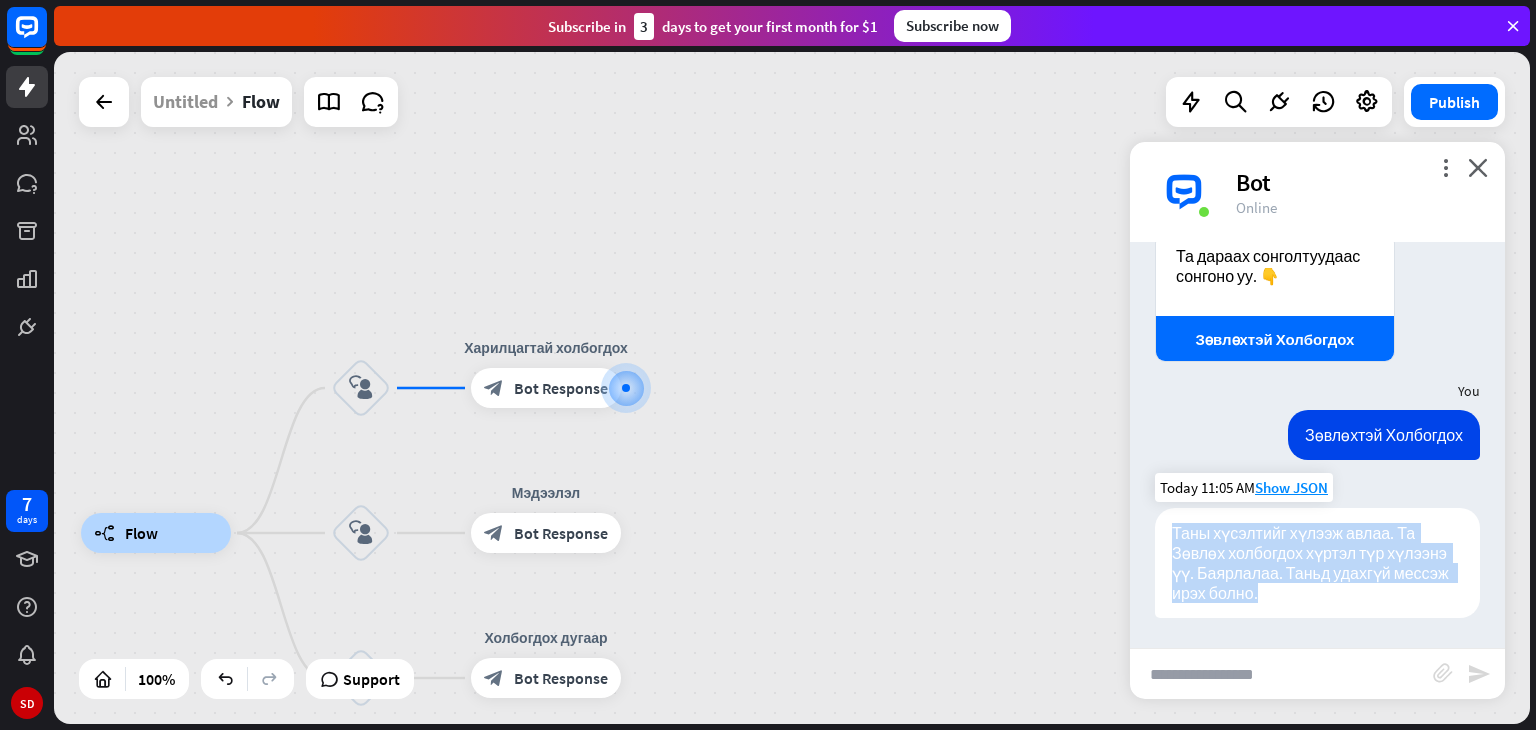 drag, startPoint x: 1174, startPoint y: 532, endPoint x: 1290, endPoint y: 606, distance: 137.5936 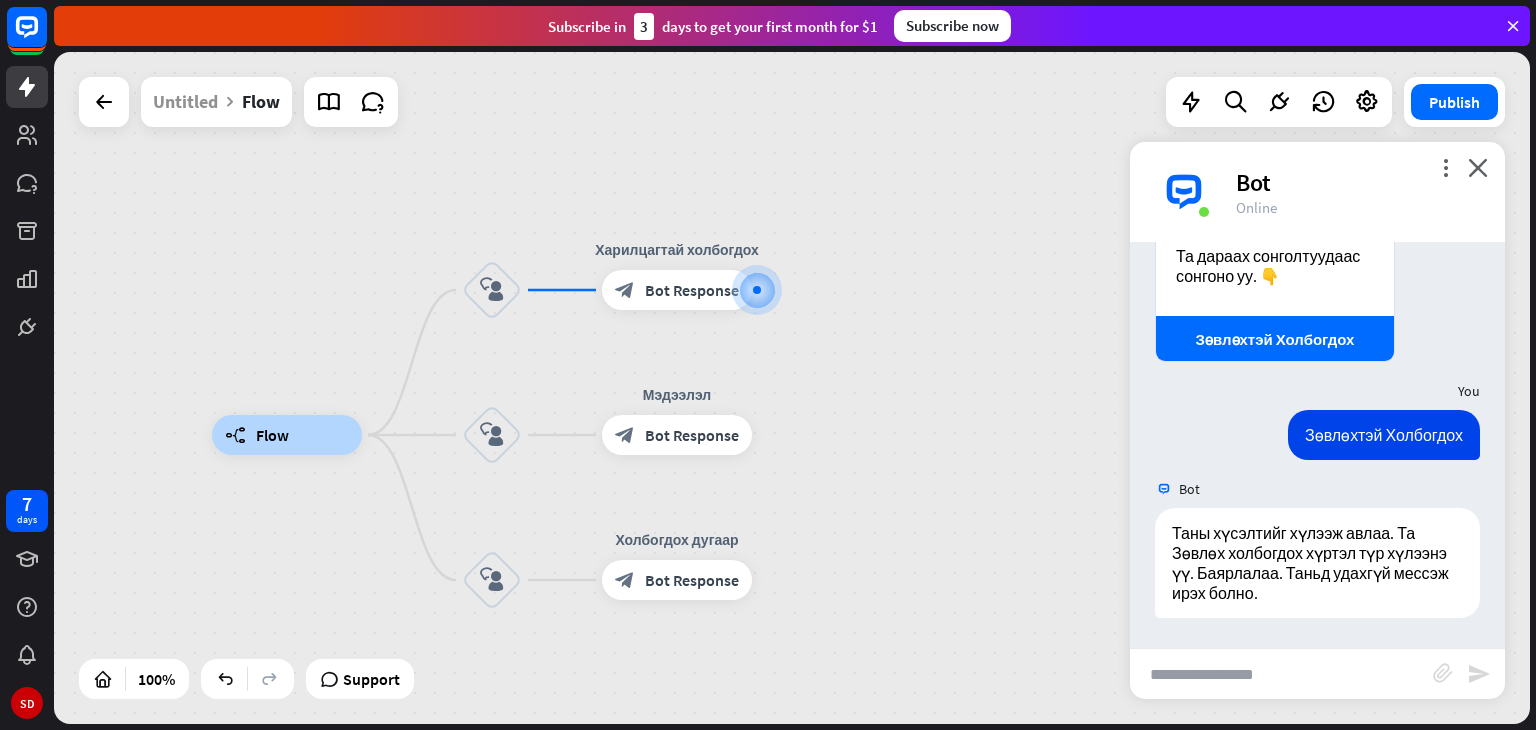 drag, startPoint x: 771, startPoint y: 394, endPoint x: 796, endPoint y: 353, distance: 48.02083 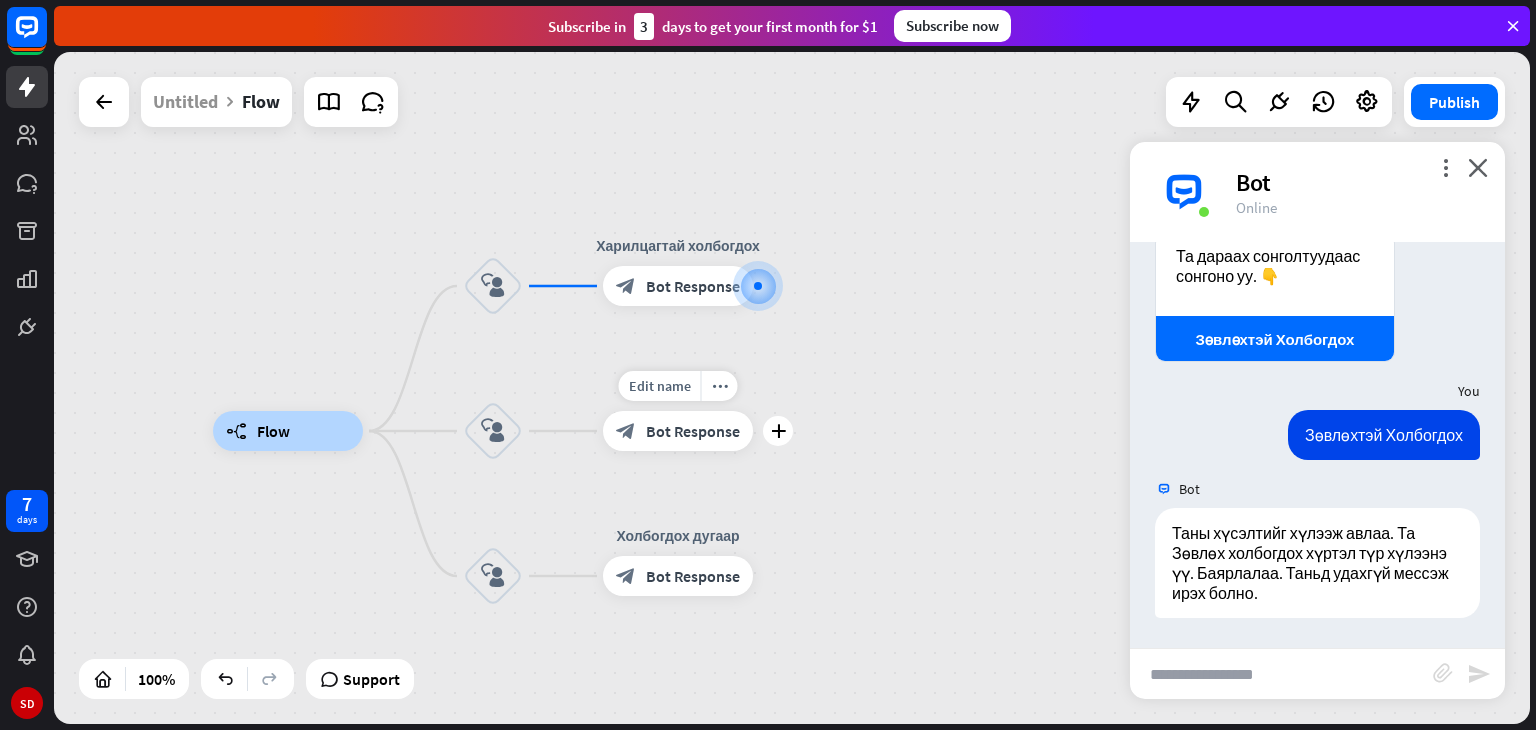 click on "Bot Response" at bounding box center (693, 431) 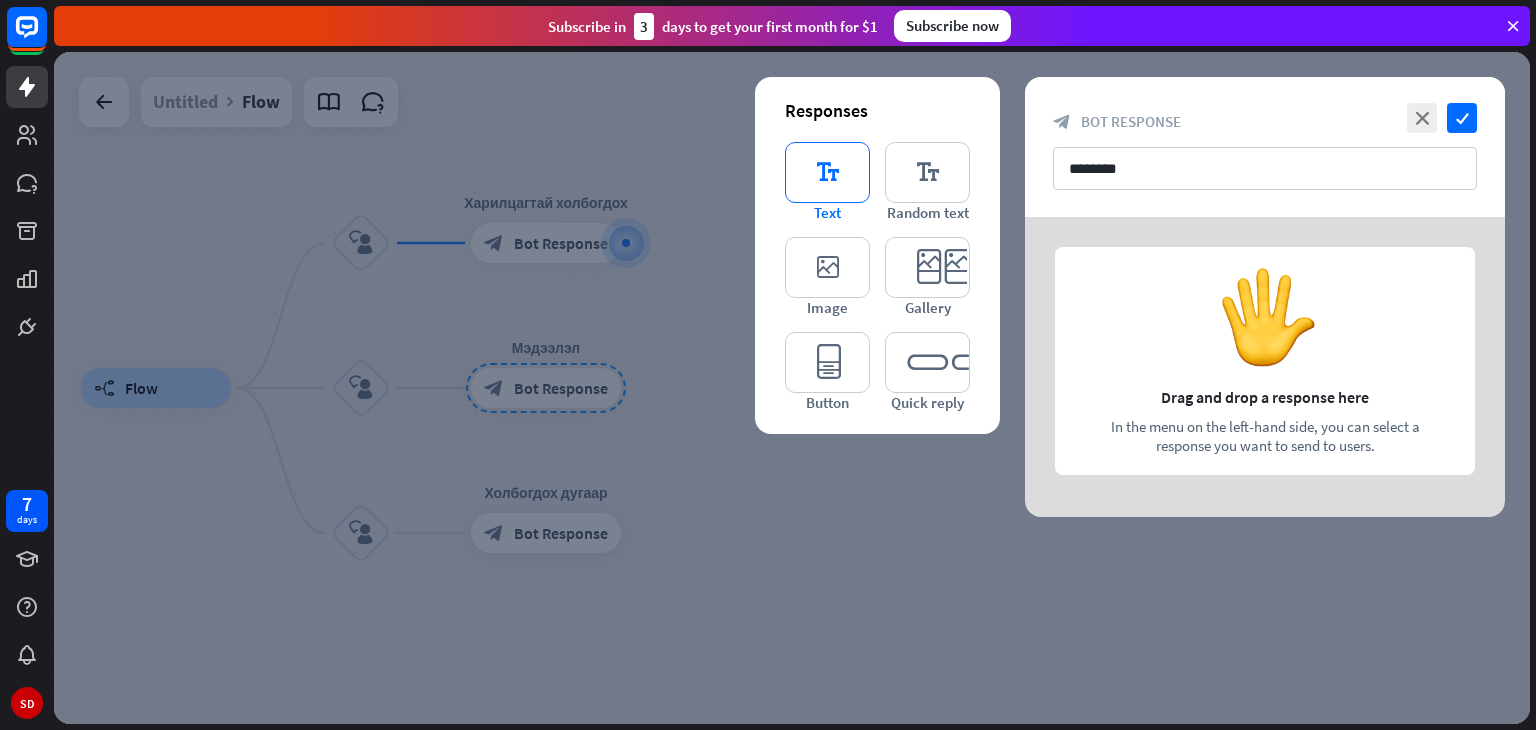 click on "editor_text" at bounding box center [827, 172] 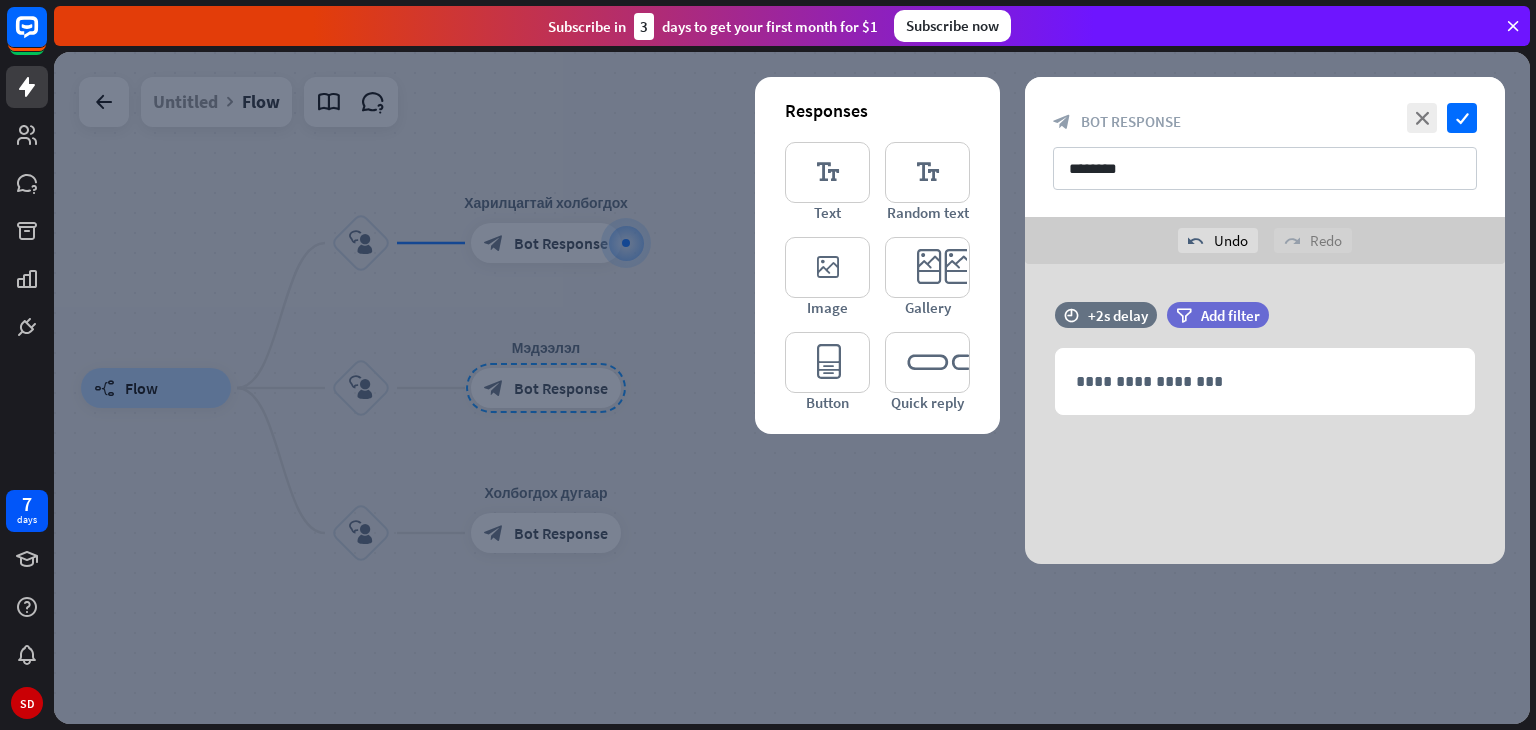 click at bounding box center [792, 388] 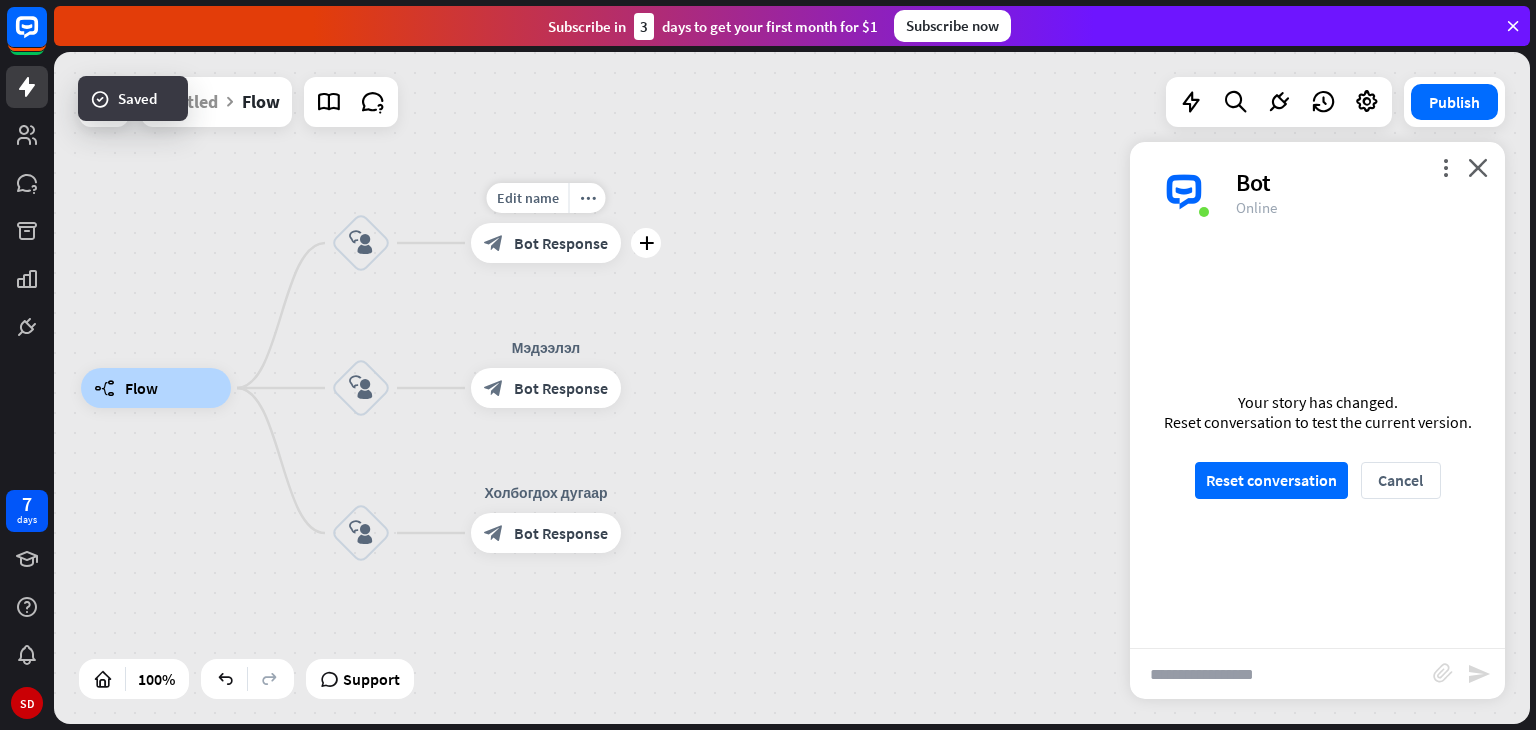 click on "Edit name   more_horiz         plus   Харилцагтай холбогдох   block_bot_response   Bot Response" at bounding box center [546, 243] 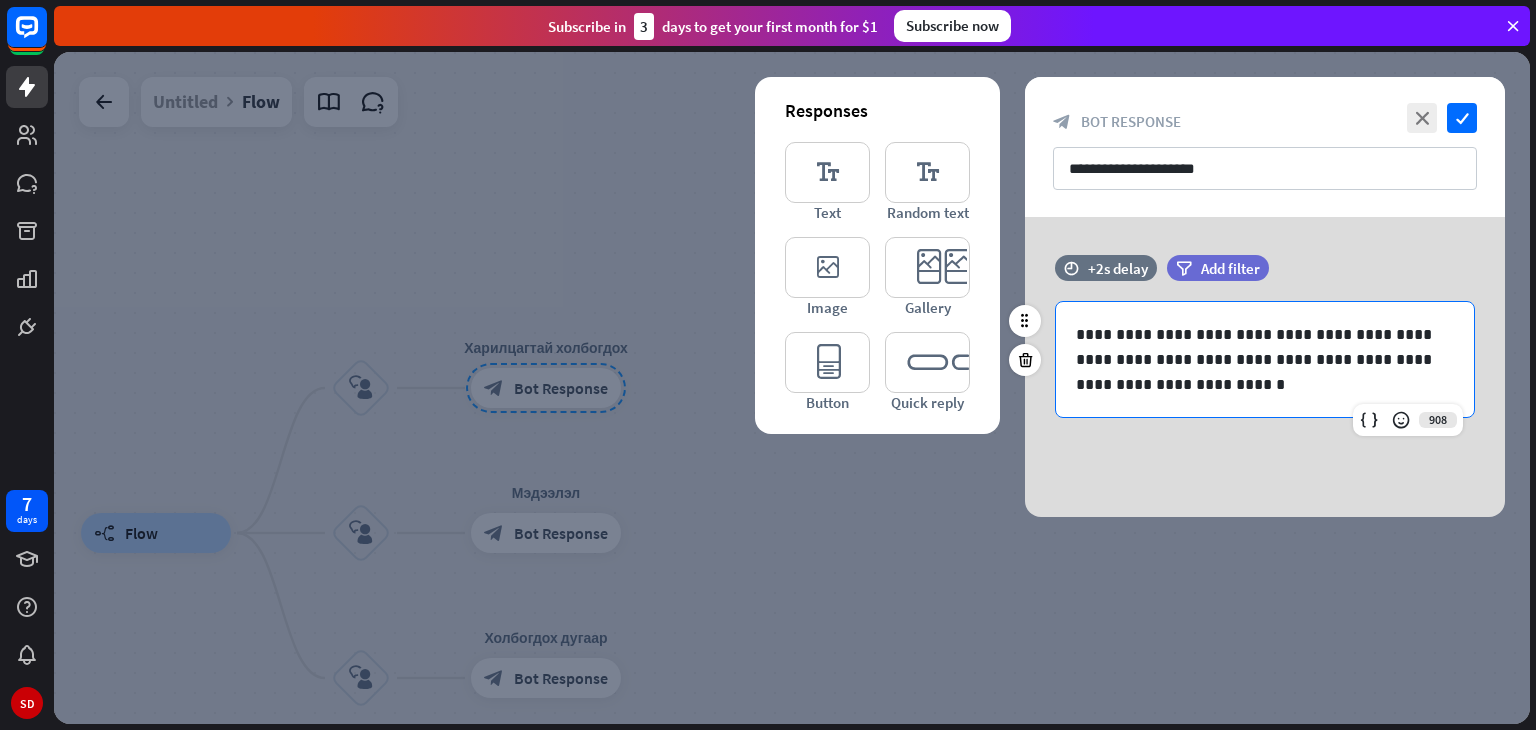 click on "**********" at bounding box center [1265, 359] 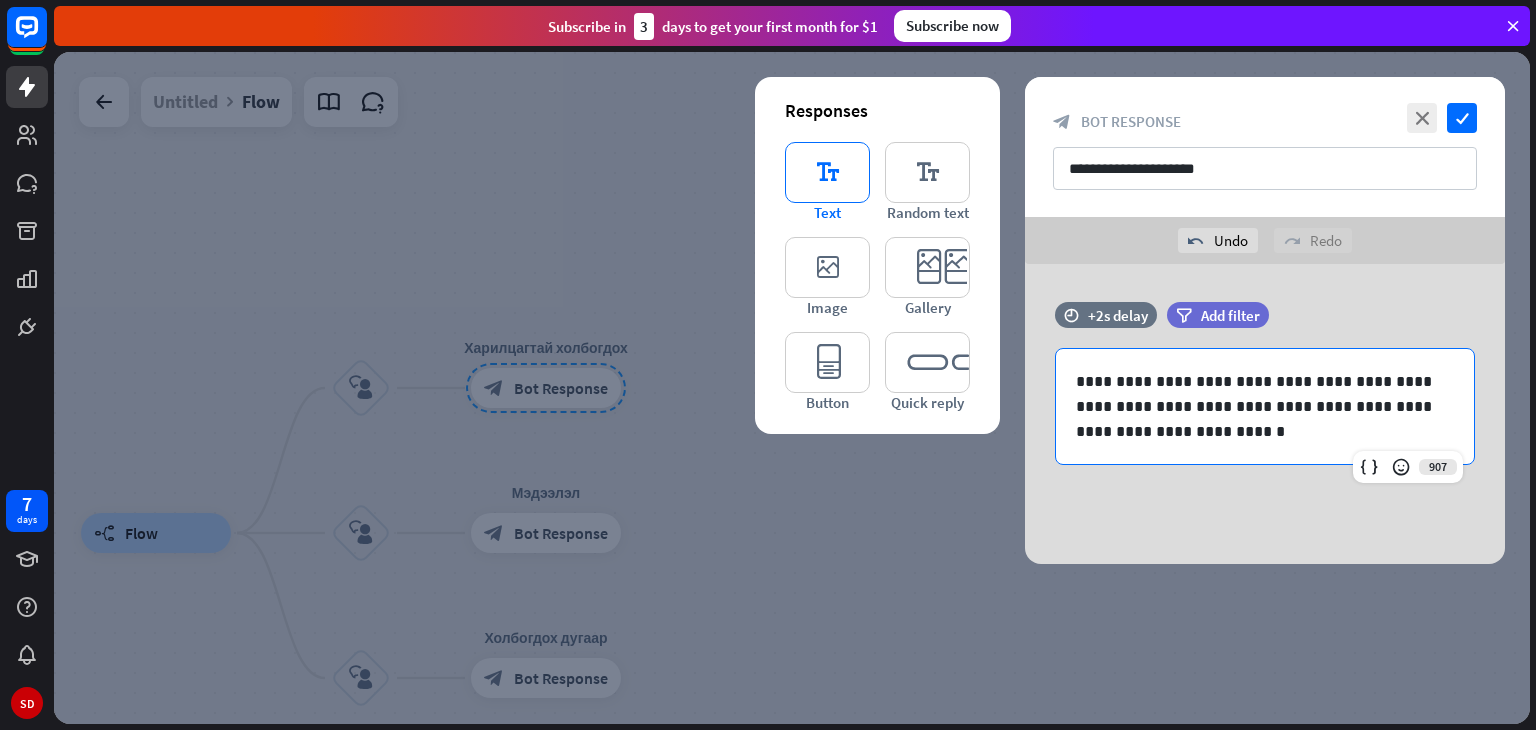 click on "editor_text" at bounding box center (827, 172) 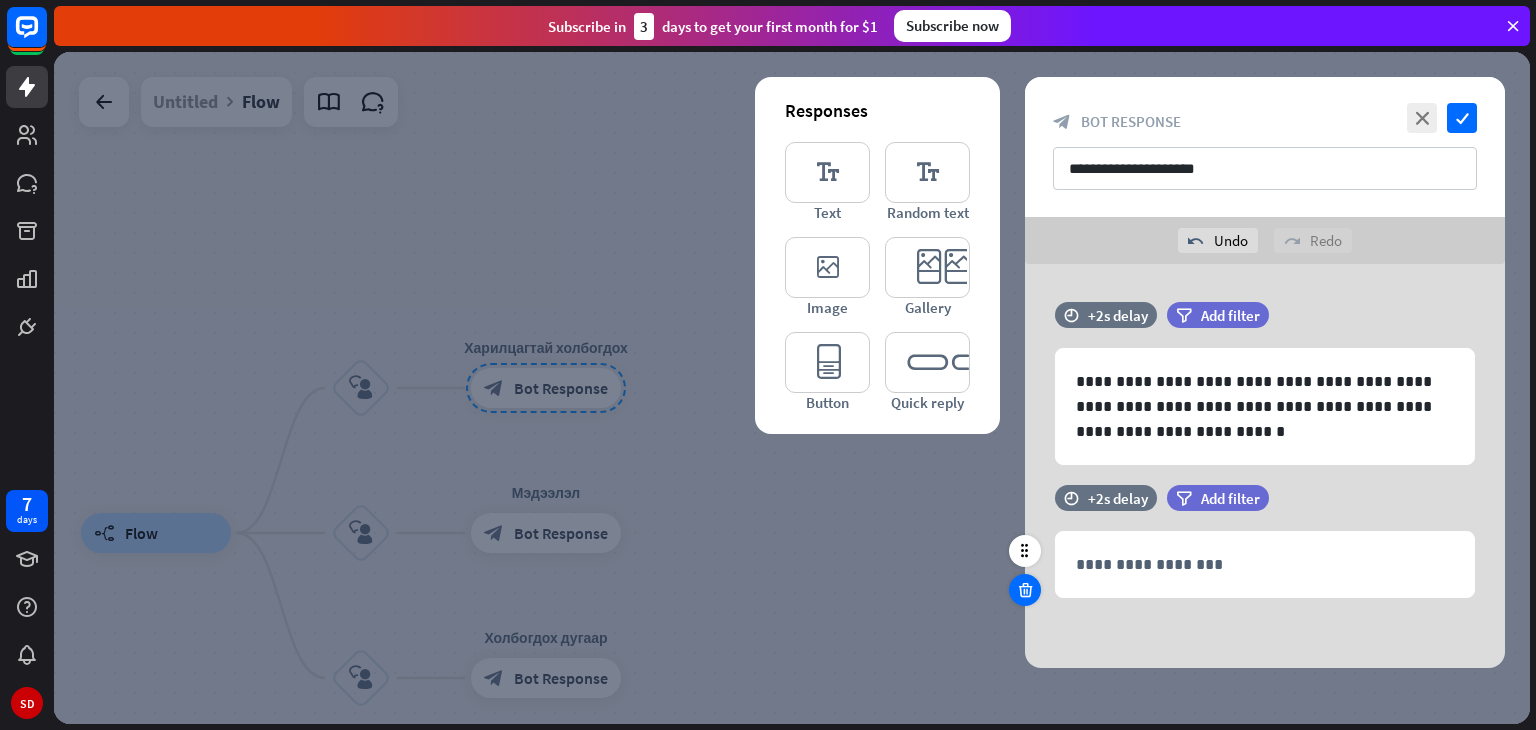 click at bounding box center (1025, 590) 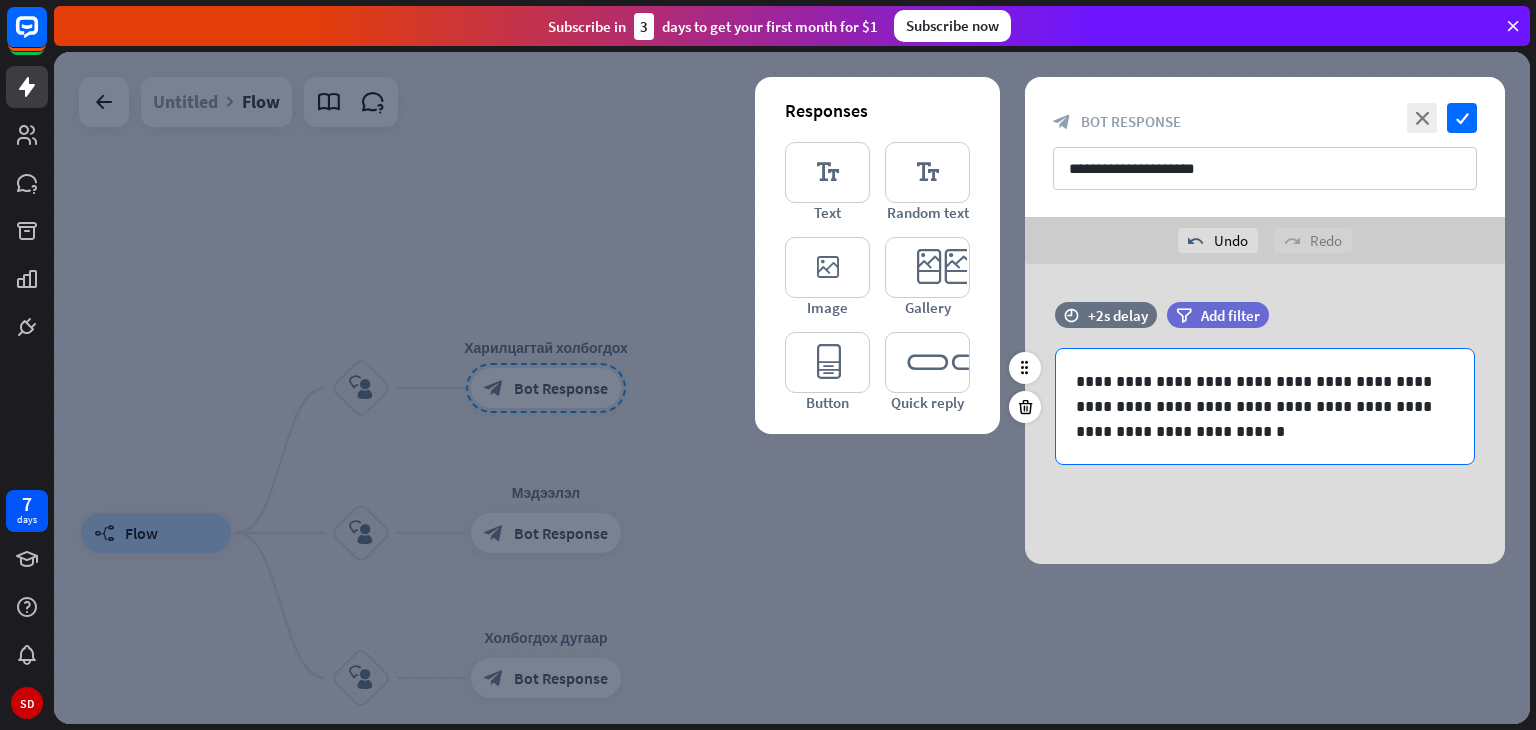click on "**********" at bounding box center (1265, 406) 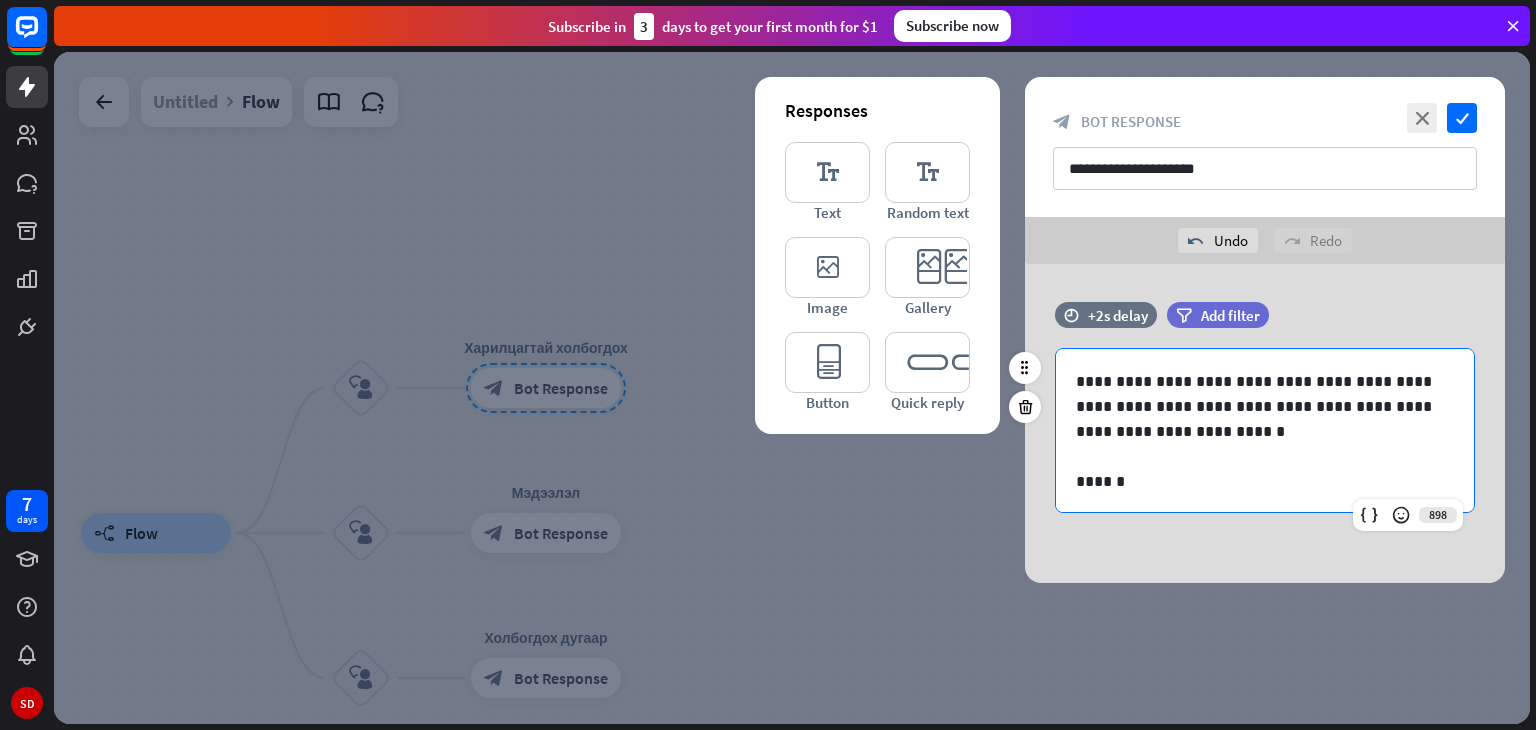 click on "******" at bounding box center [1257, 481] 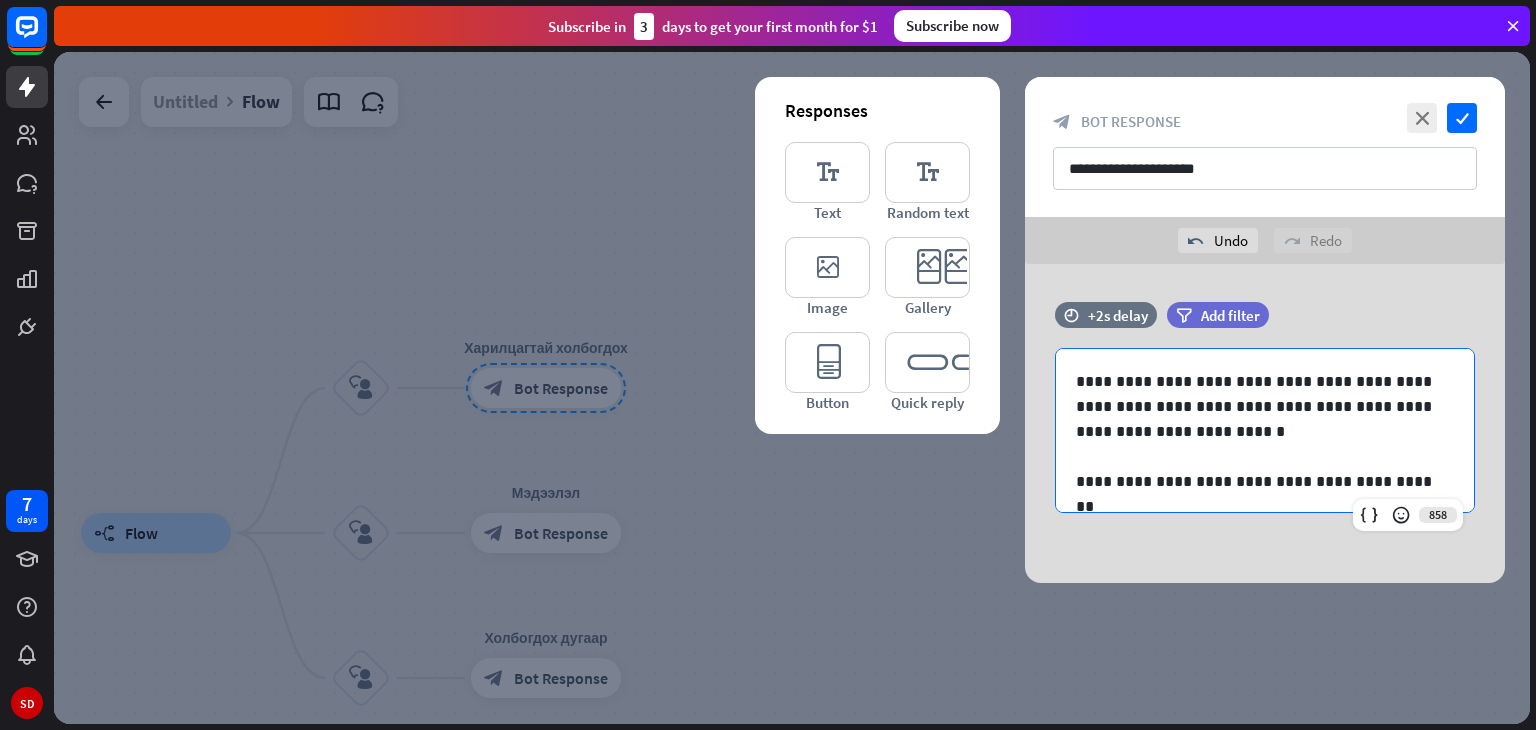 scroll, scrollTop: 10, scrollLeft: 0, axis: vertical 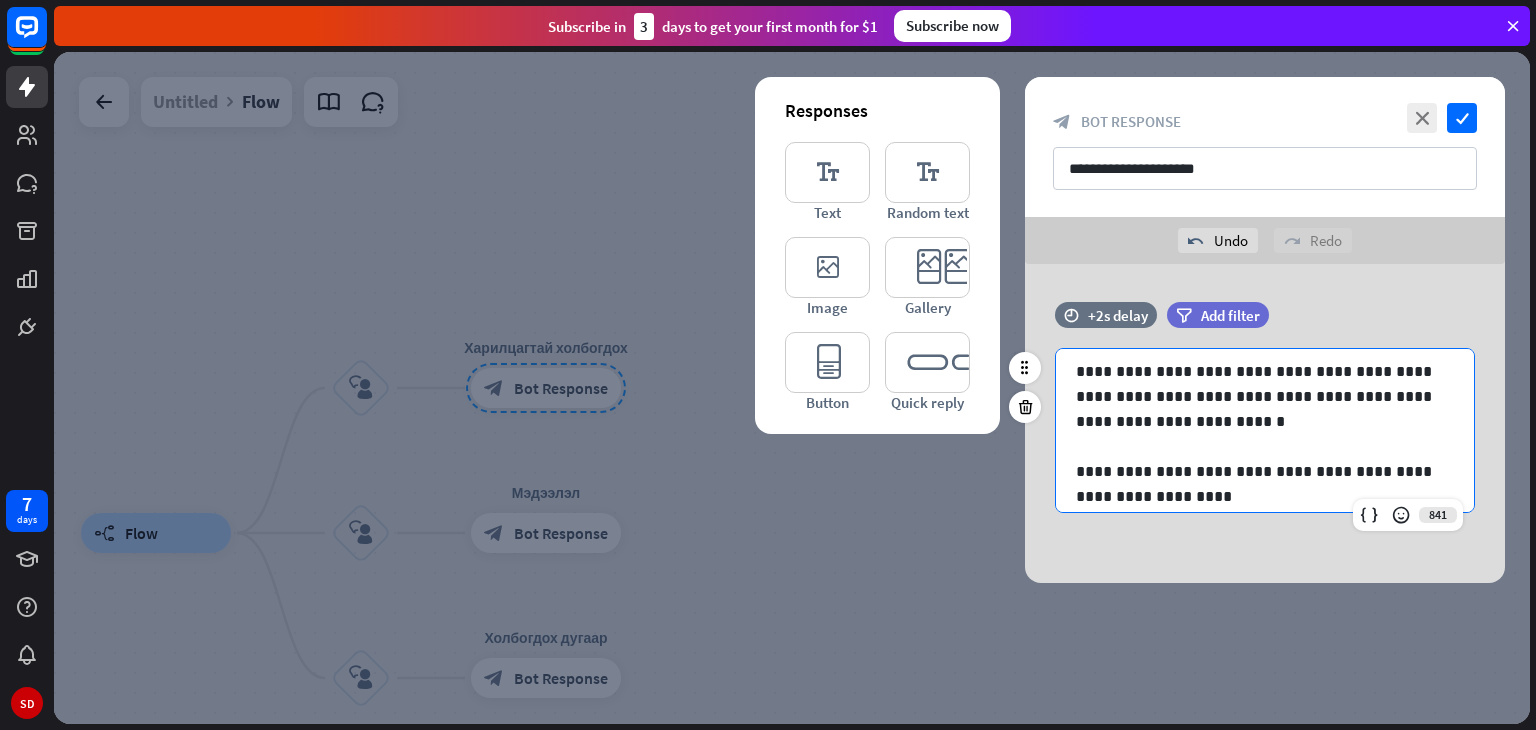 click on "time   +2s delay          filter   Add filter" at bounding box center [1265, 325] 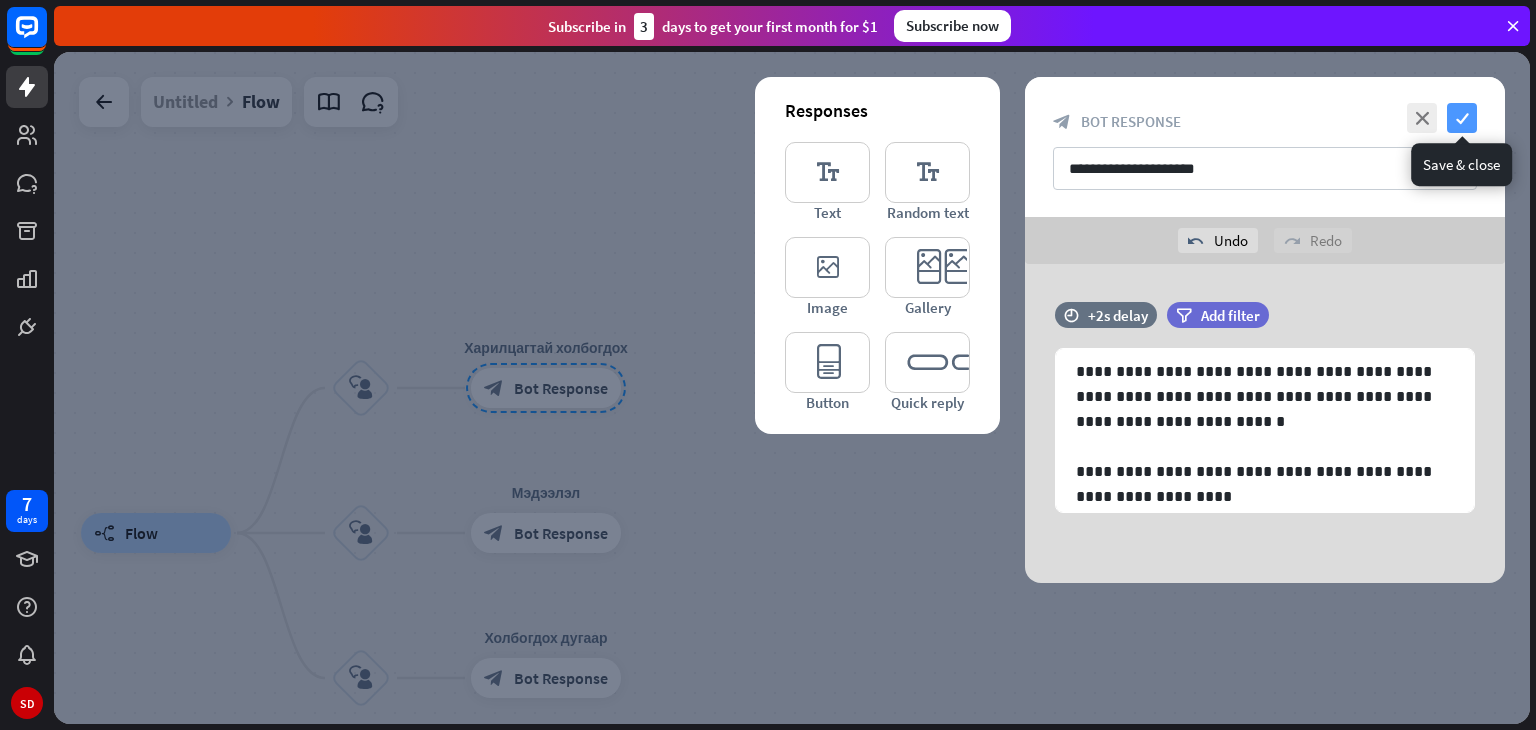 click on "check" at bounding box center (1462, 118) 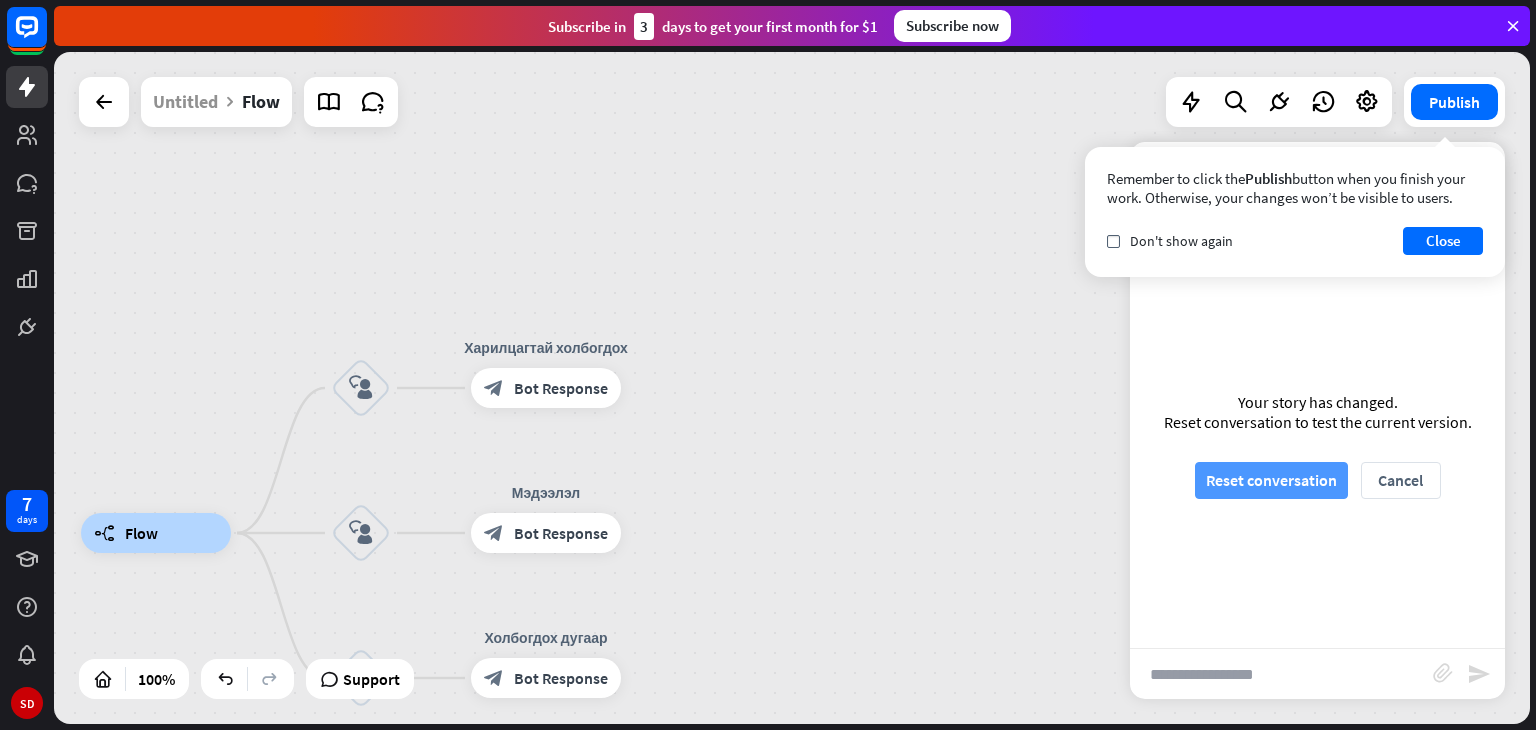 click on "Reset conversation" at bounding box center [1271, 480] 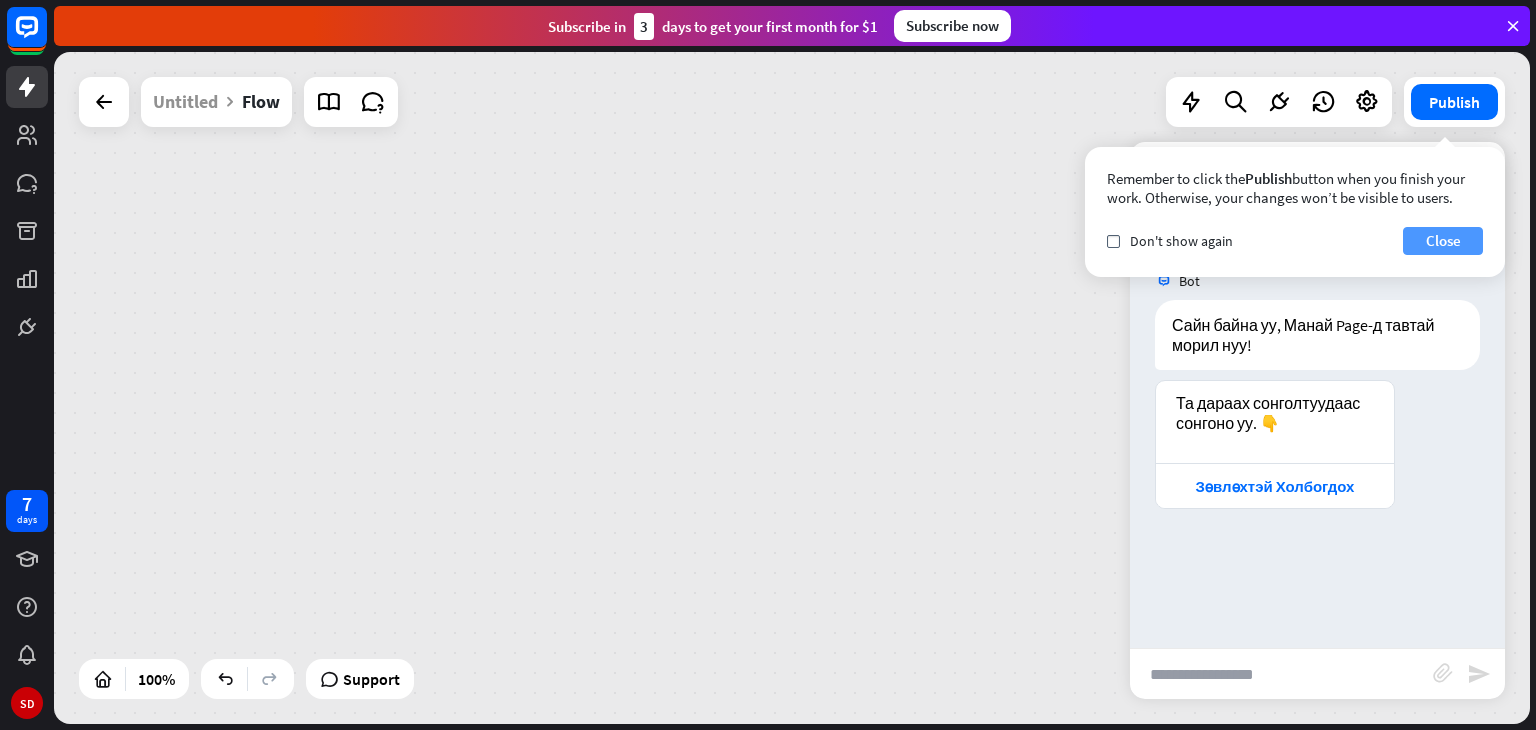 click on "Close" at bounding box center [1443, 241] 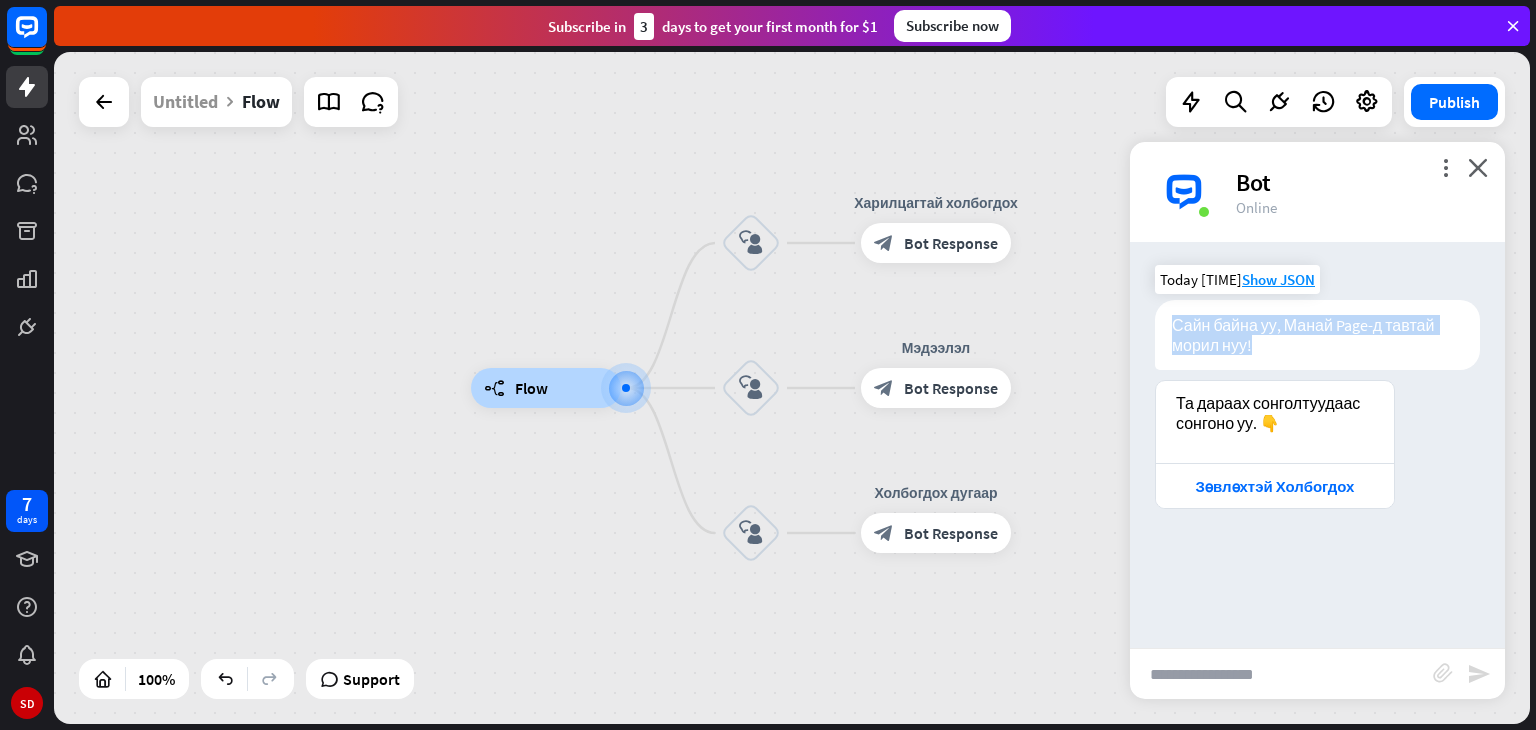 drag, startPoint x: 1322, startPoint y: 349, endPoint x: 1332, endPoint y: 341, distance: 12.806249 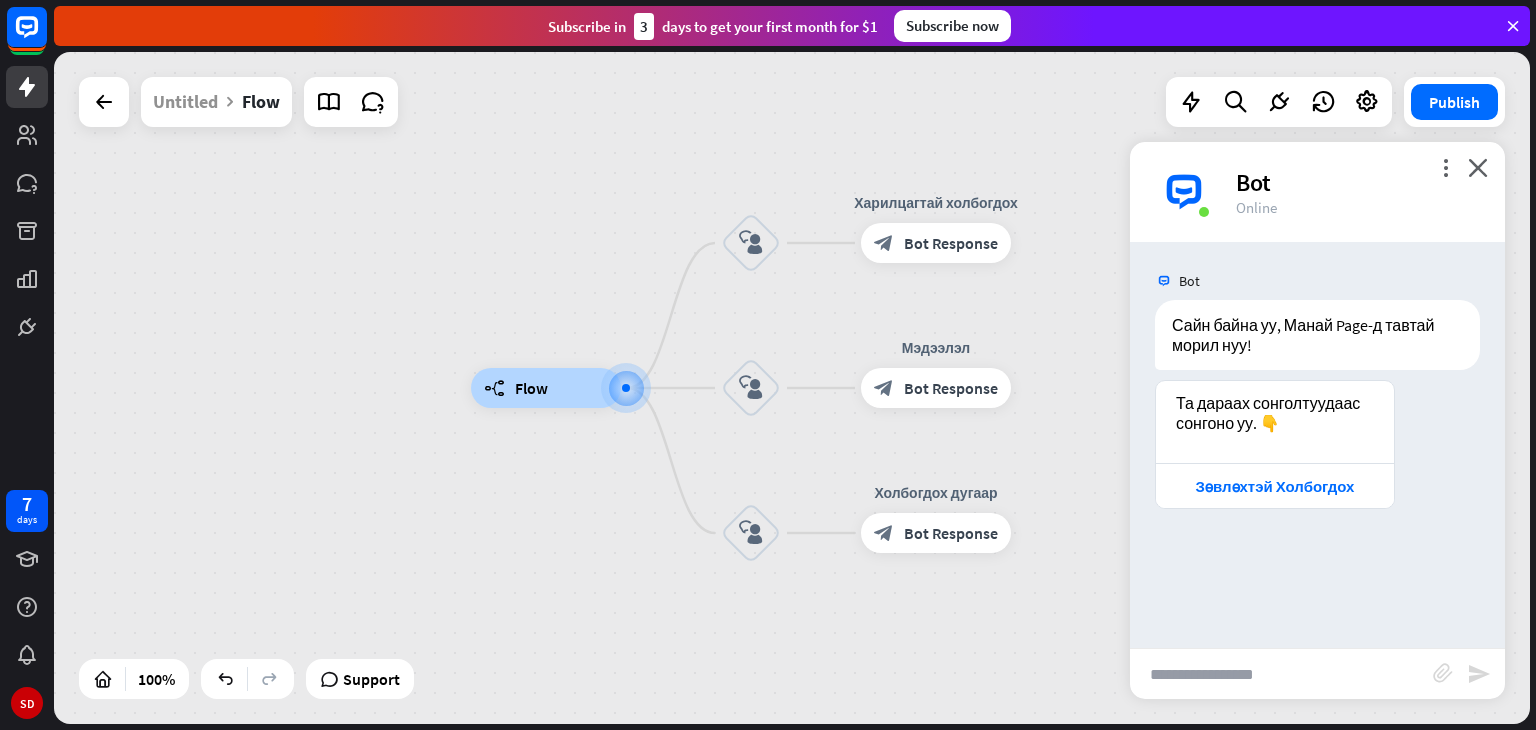 drag, startPoint x: 1279, startPoint y: 477, endPoint x: 1406, endPoint y: 461, distance: 128.0039 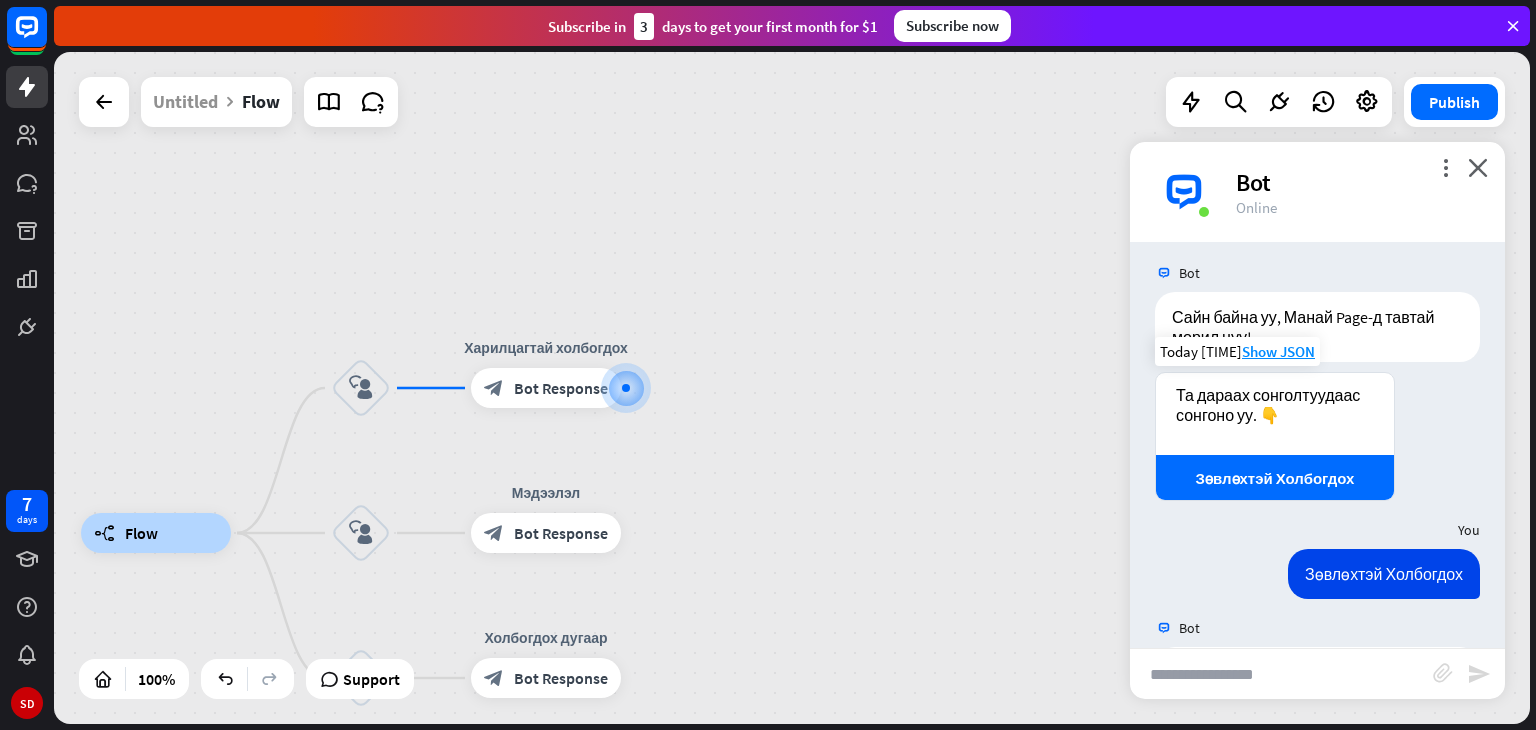 scroll, scrollTop: 0, scrollLeft: 0, axis: both 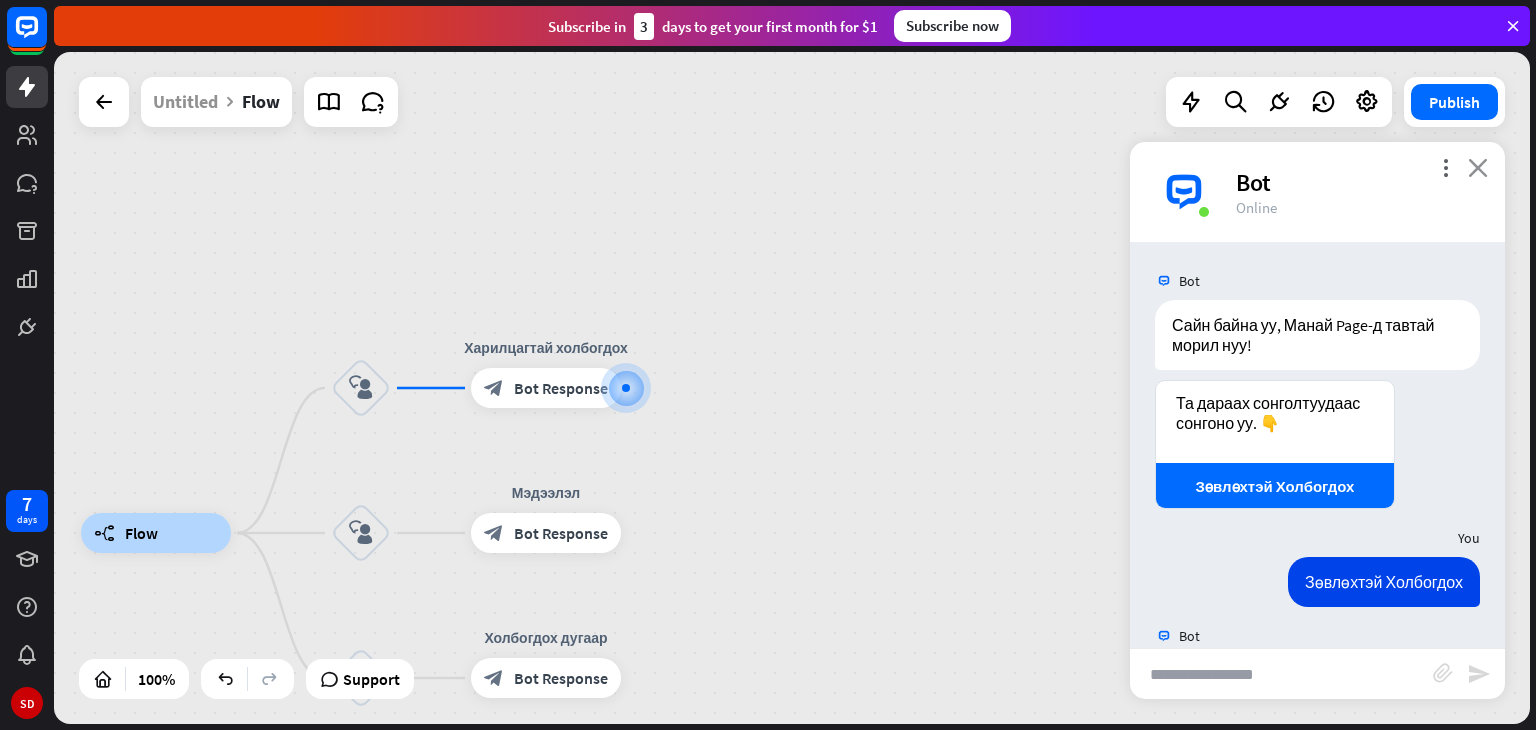 drag, startPoint x: 1498, startPoint y: 165, endPoint x: 1487, endPoint y: 164, distance: 11.045361 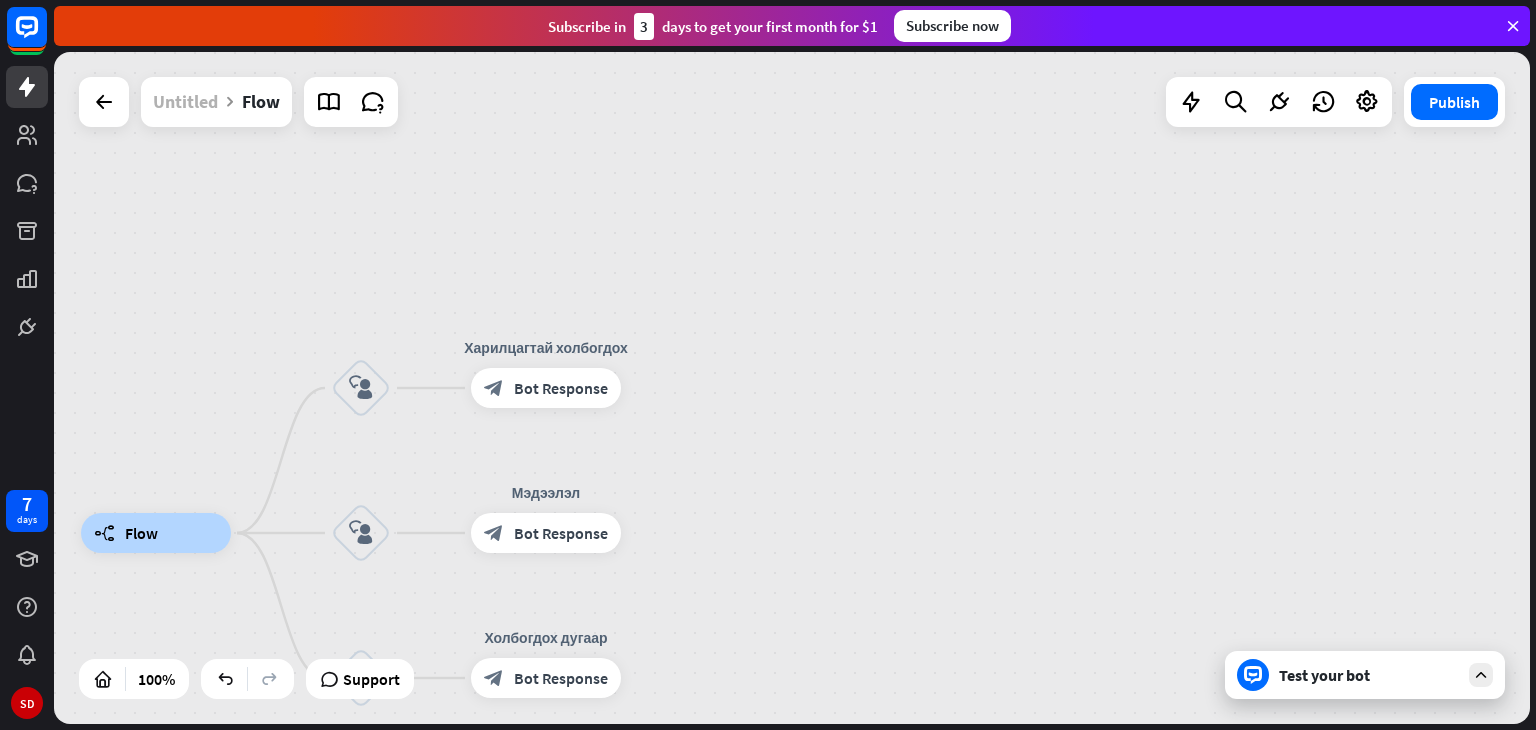 click on "Untitled" at bounding box center [185, 102] 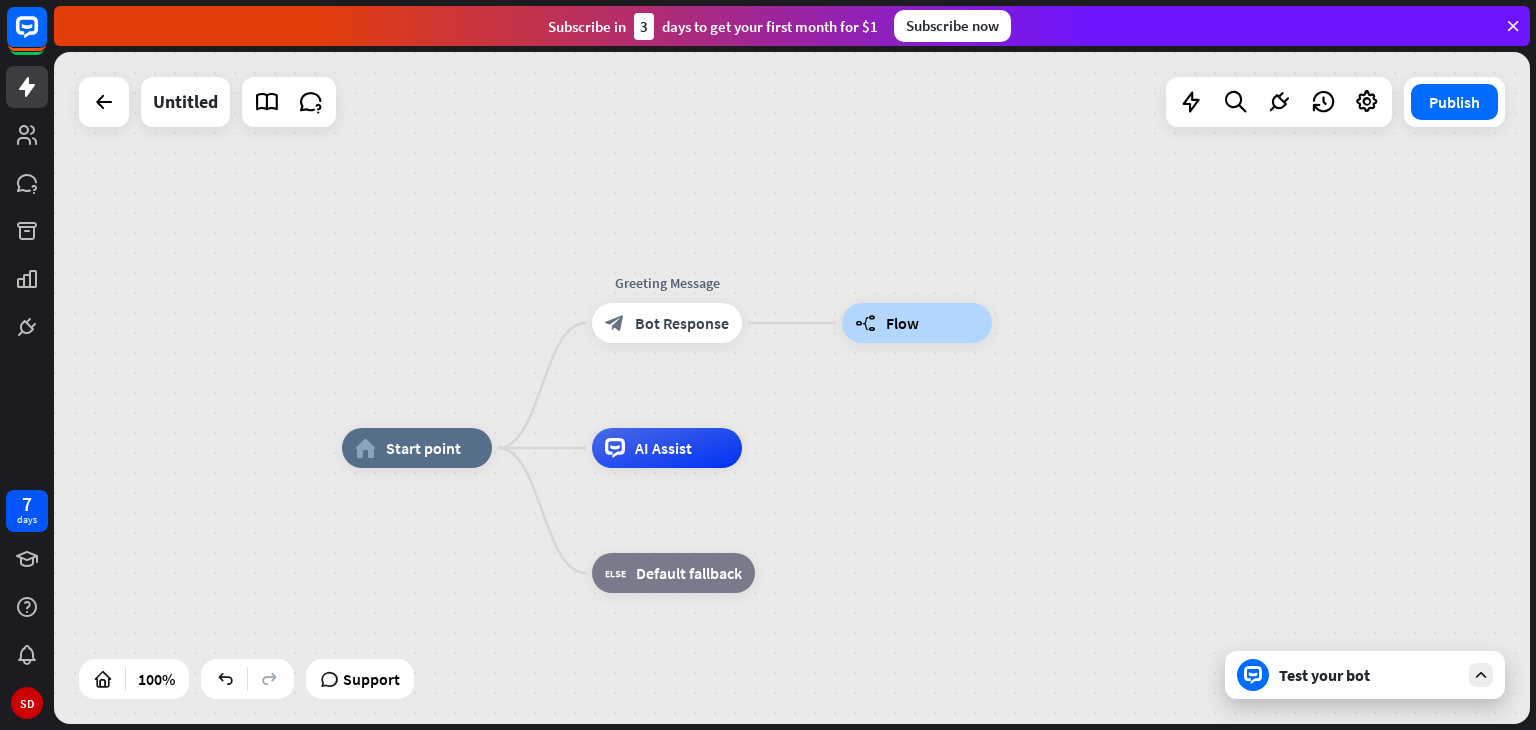 drag, startPoint x: 523, startPoint y: 460, endPoint x: 865, endPoint y: 418, distance: 344.5693 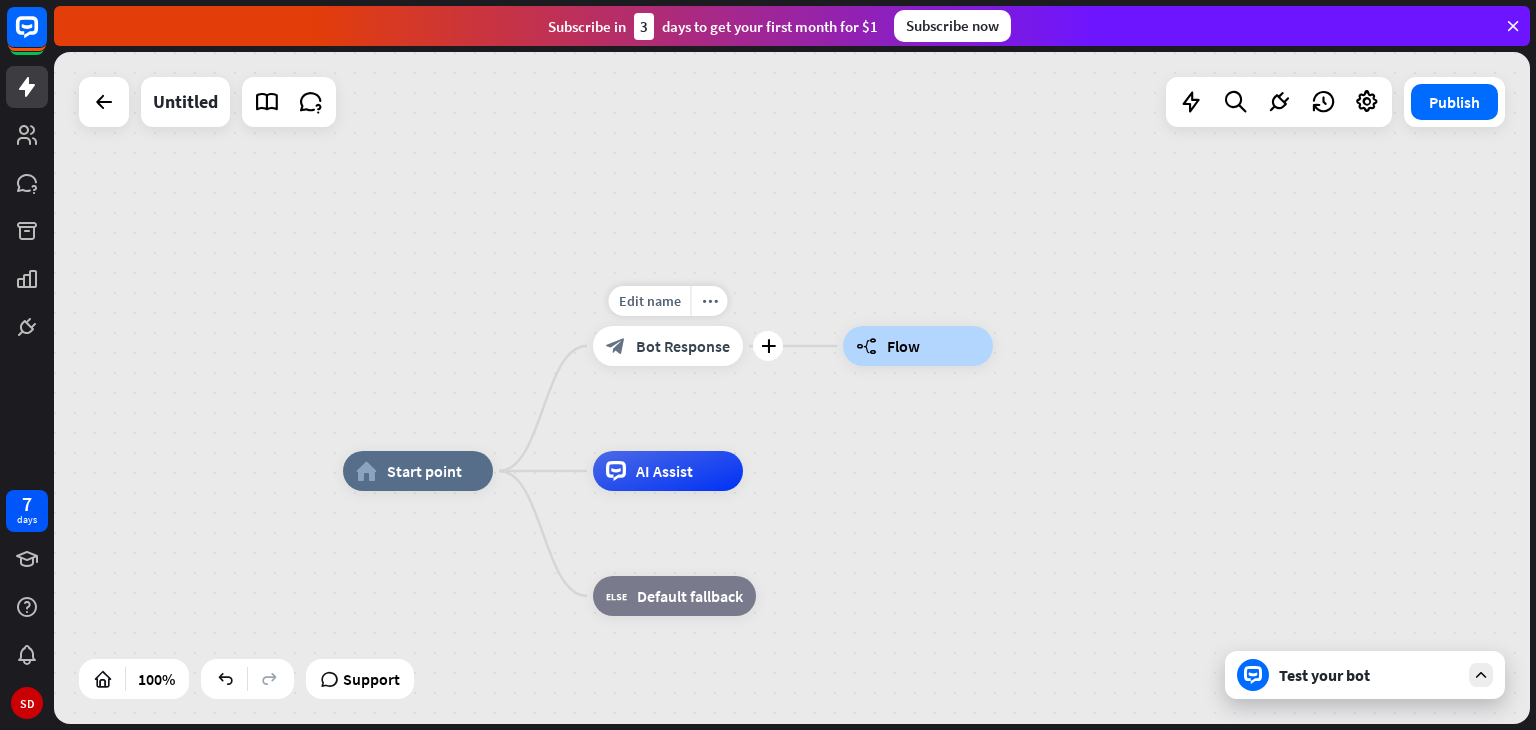 click on "Bot Response" at bounding box center [683, 346] 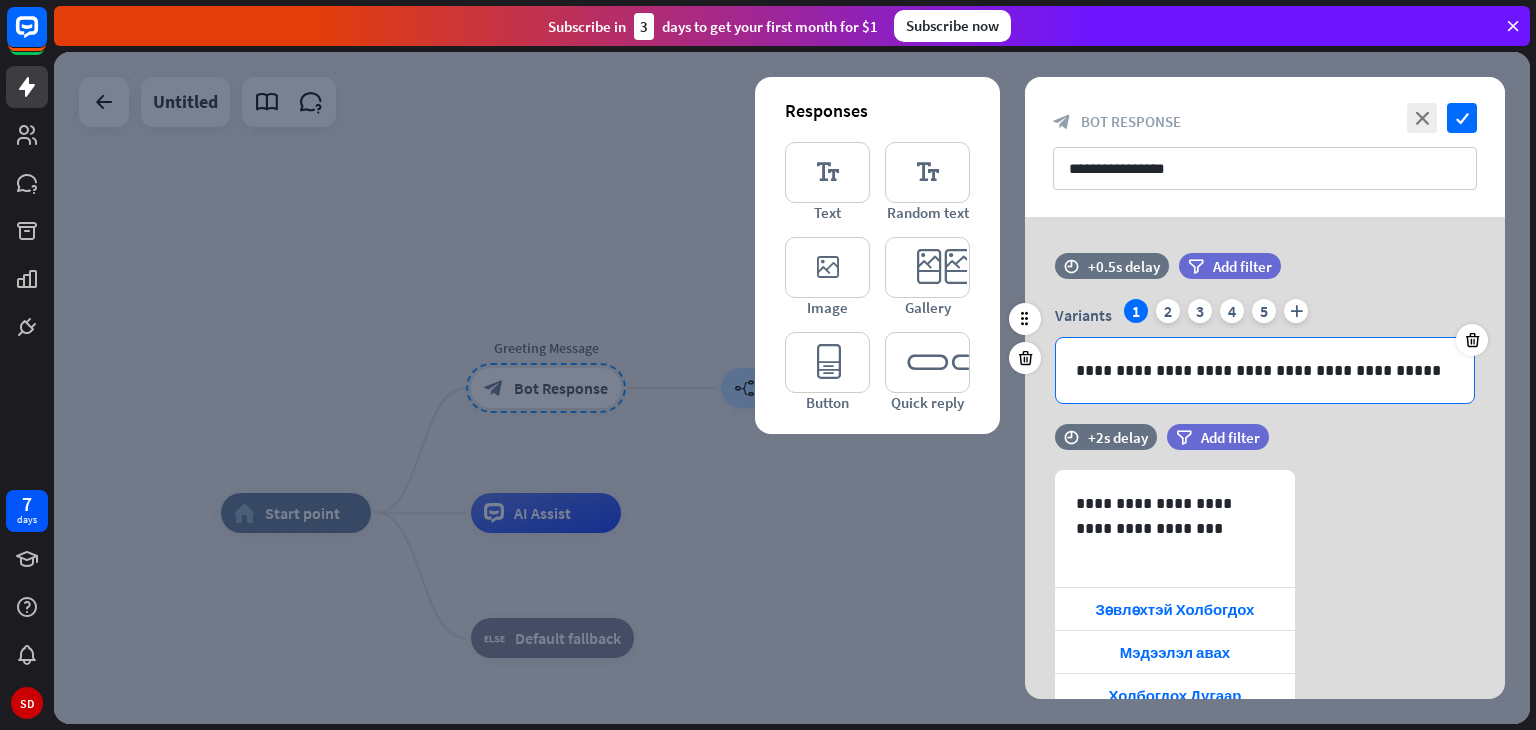 scroll, scrollTop: 0, scrollLeft: 0, axis: both 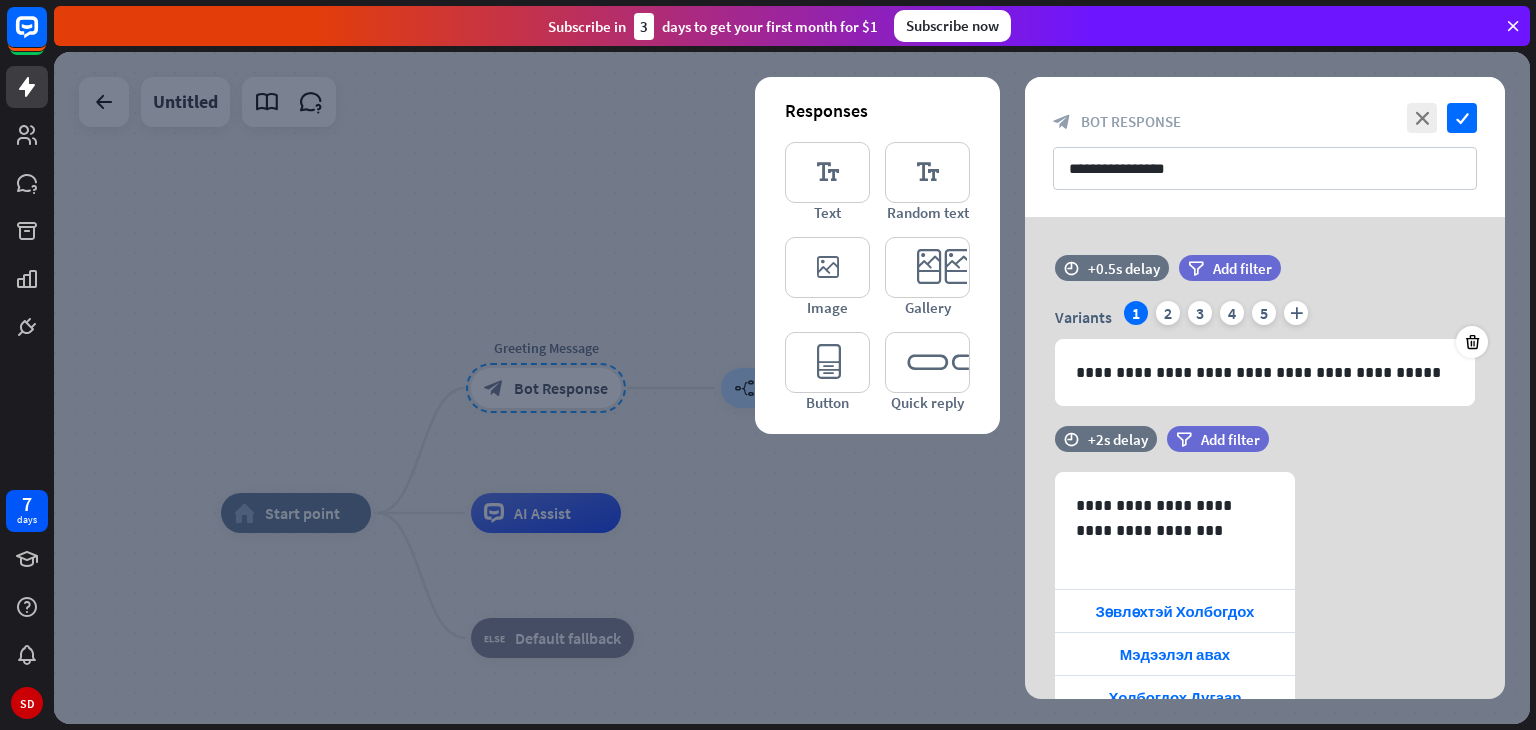 click at bounding box center [792, 388] 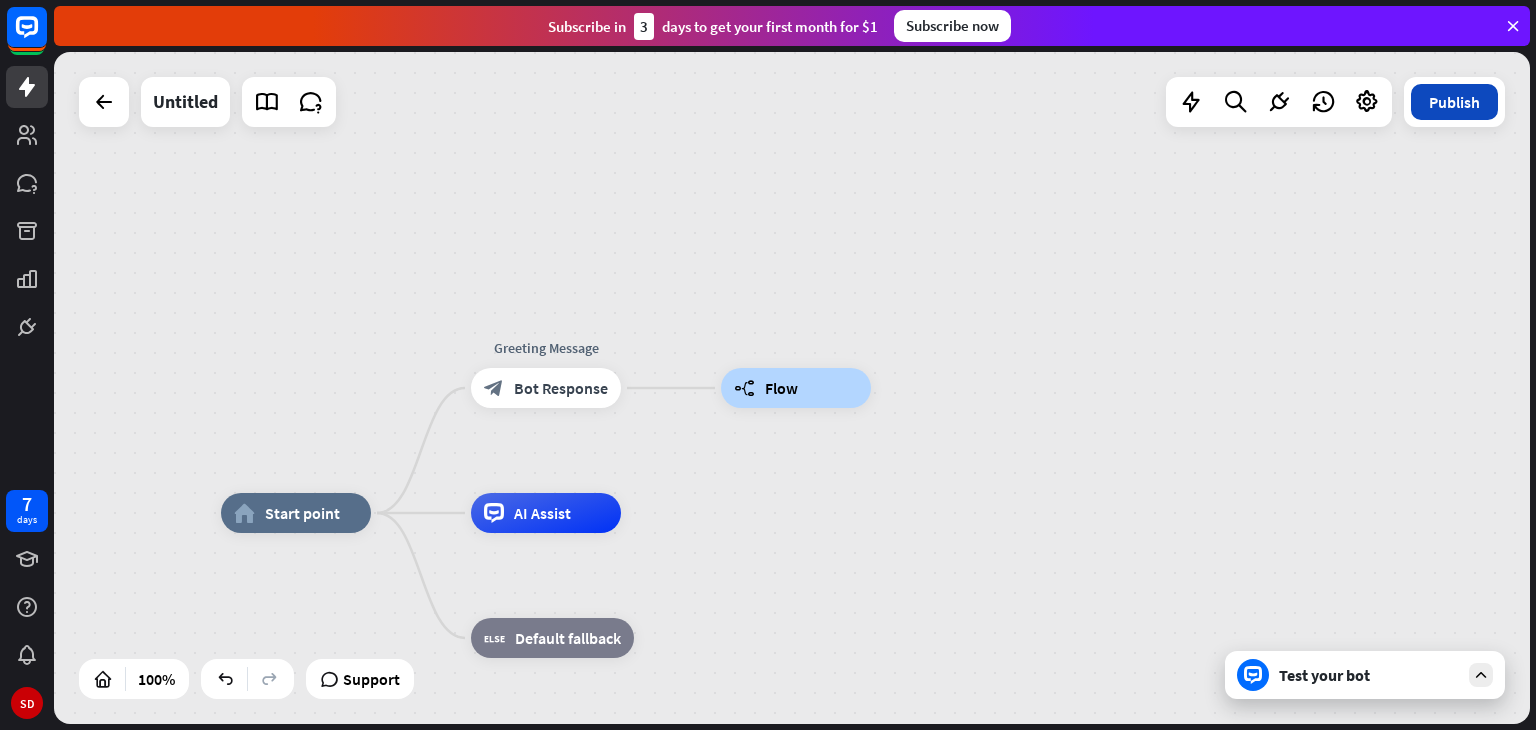 click on "Publish" at bounding box center (1454, 102) 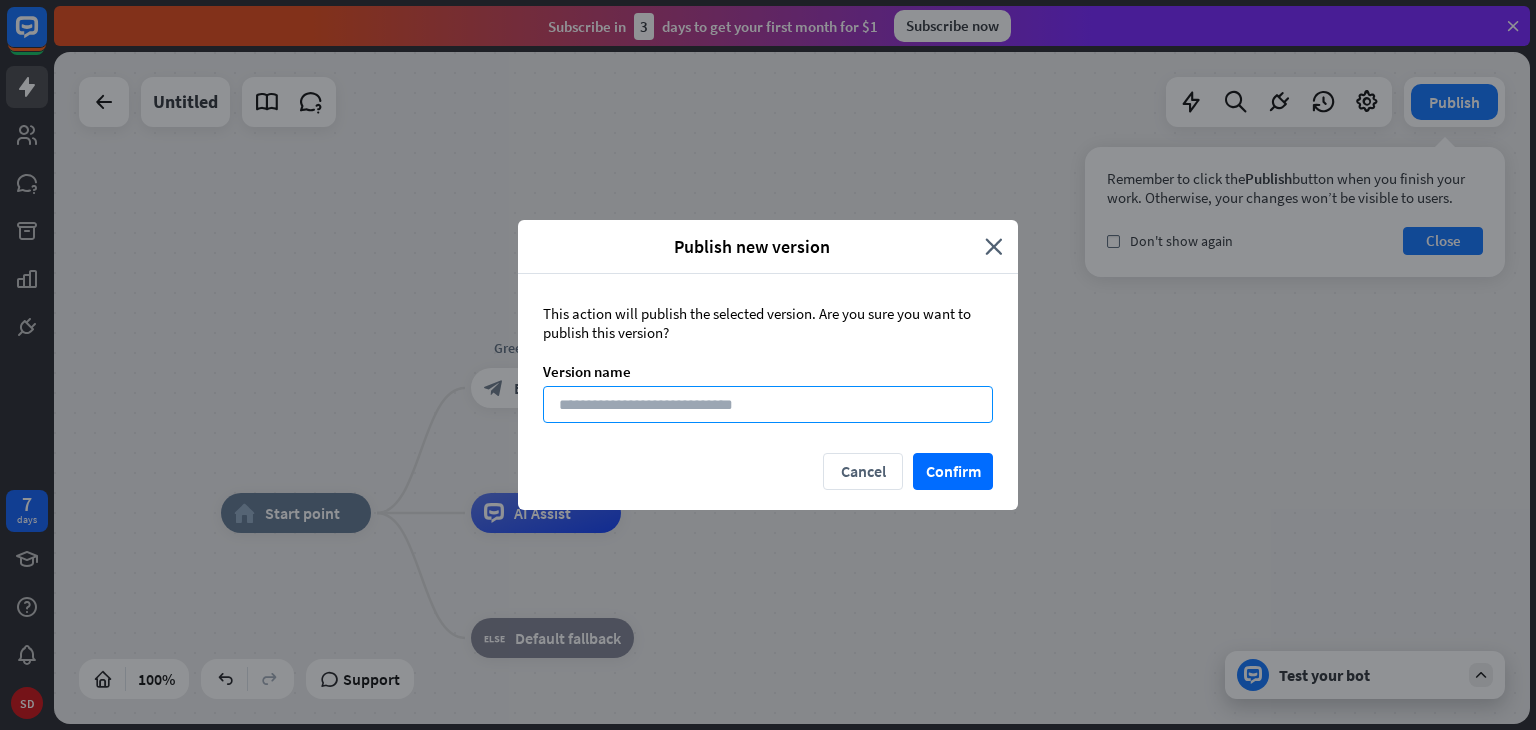 click at bounding box center (768, 404) 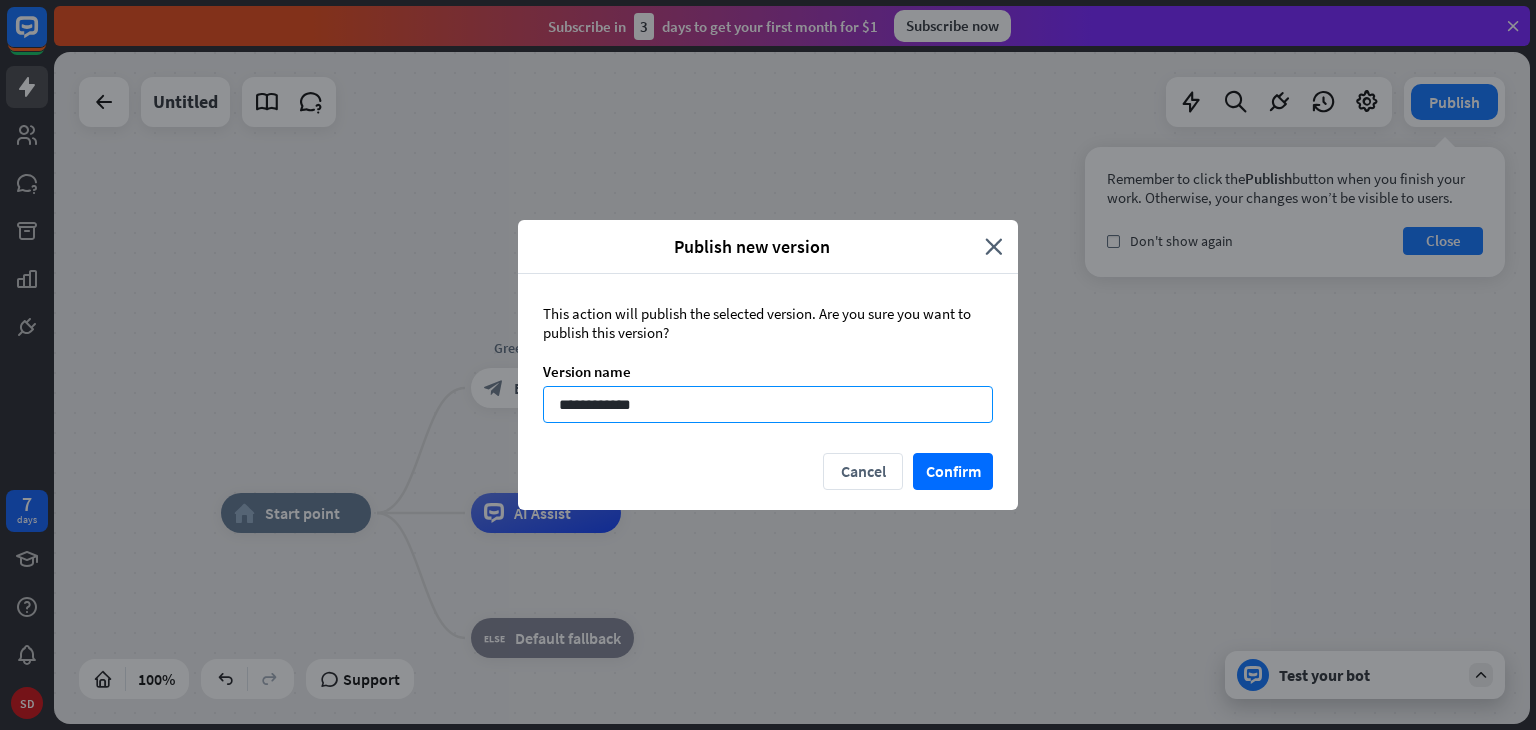 type on "**********" 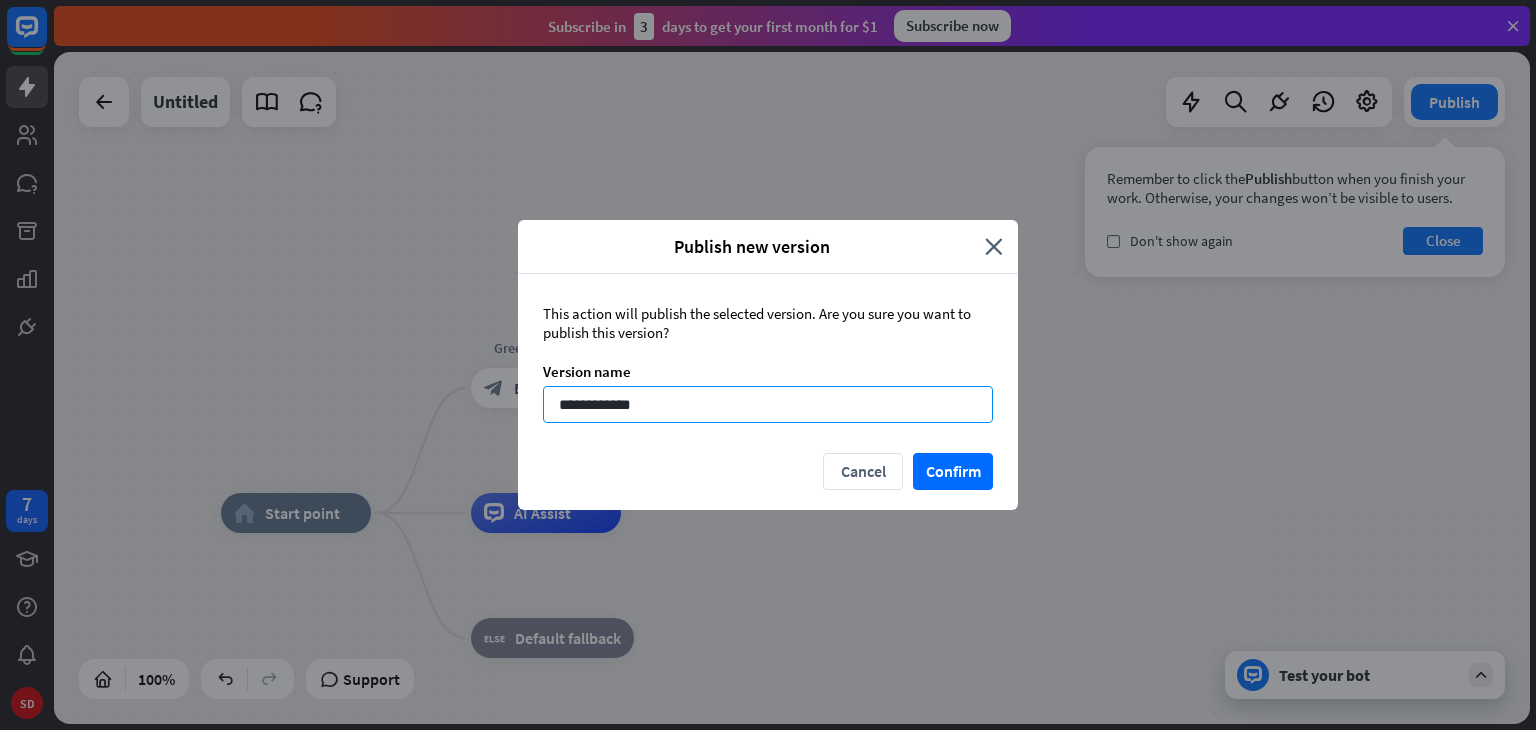 click on "**********" at bounding box center [768, 404] 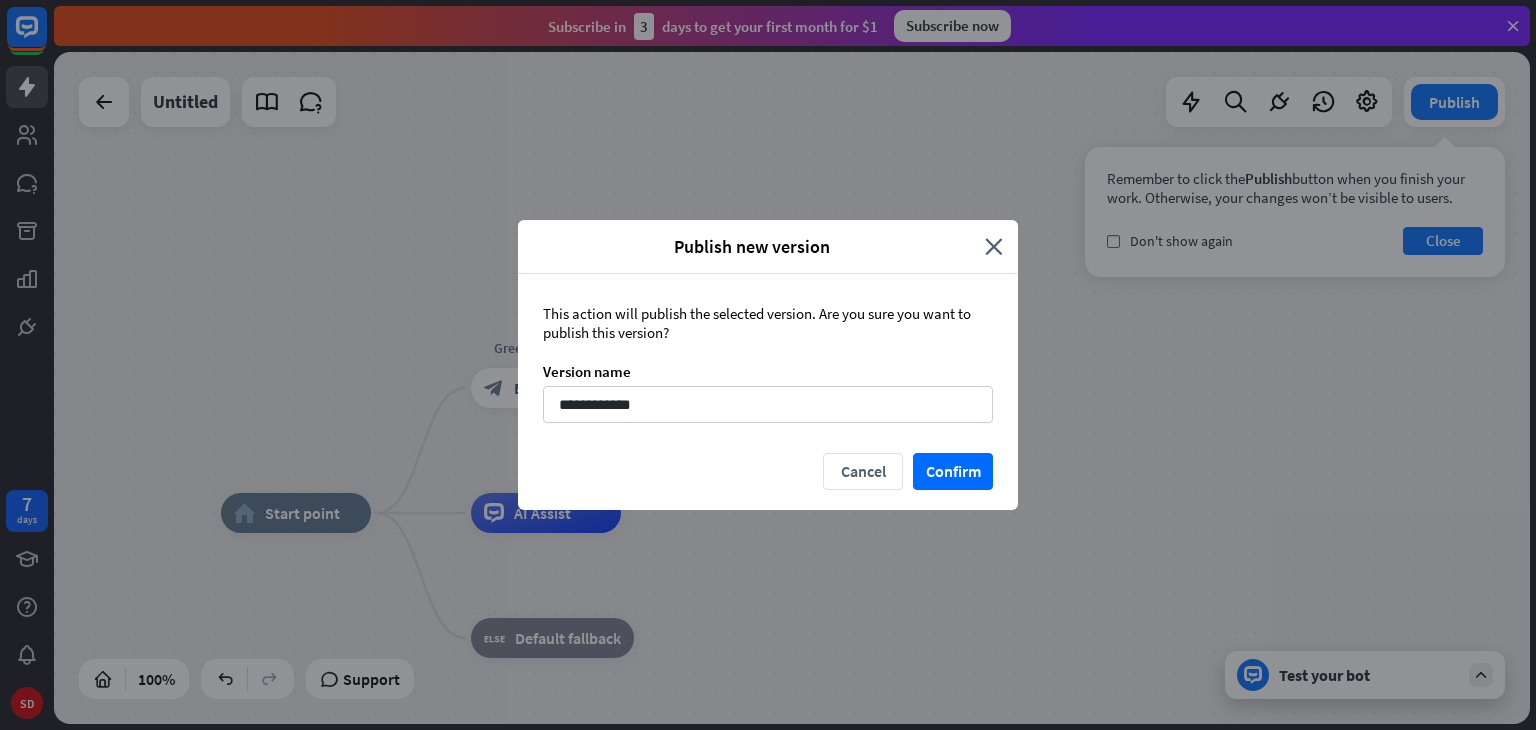 click on "Publish new version
close" at bounding box center (768, 247) 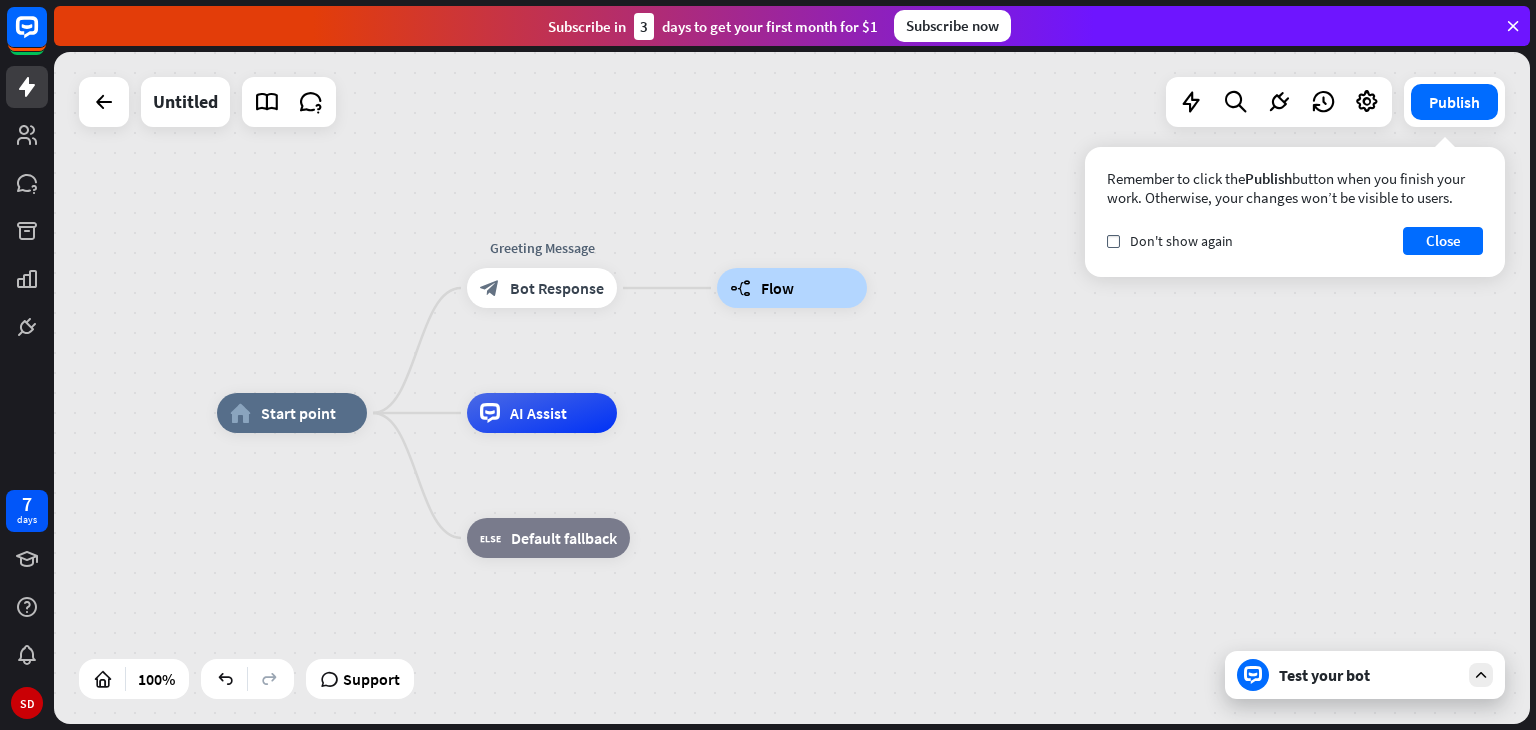 drag, startPoint x: 892, startPoint y: 485, endPoint x: 864, endPoint y: 356, distance: 132.00378 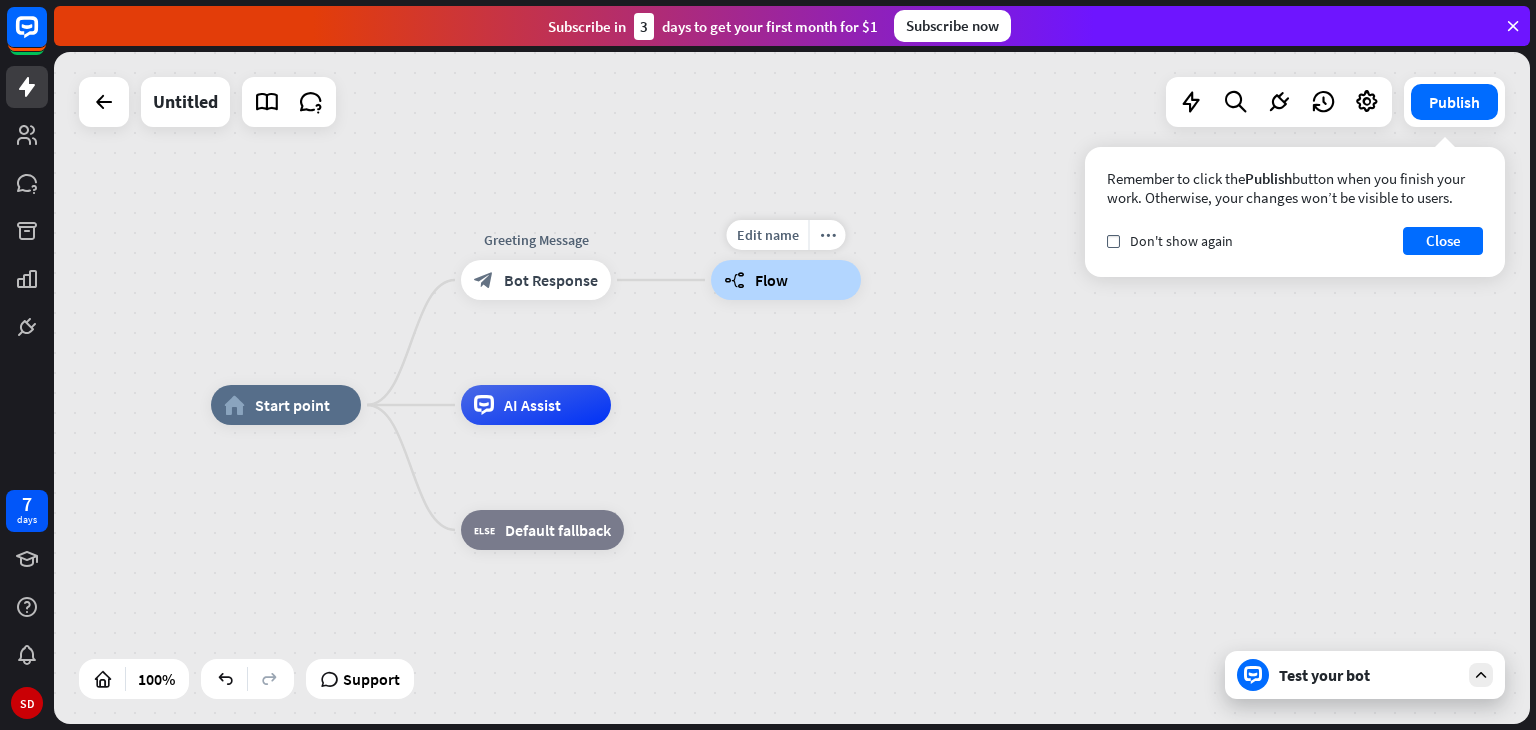 drag, startPoint x: 808, startPoint y: 294, endPoint x: 1140, endPoint y: 281, distance: 332.25443 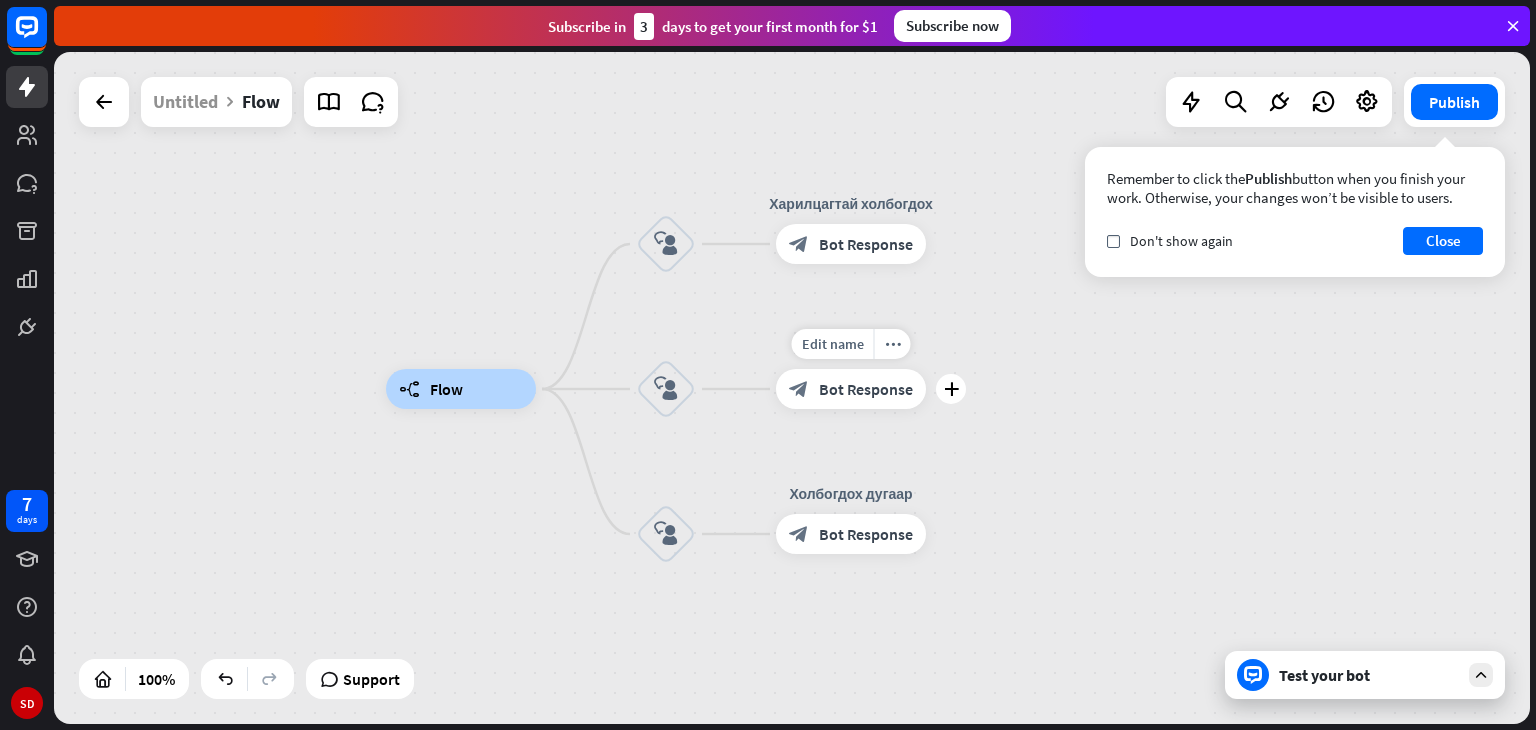 drag, startPoint x: 839, startPoint y: 345, endPoint x: 754, endPoint y: 346, distance: 85.00588 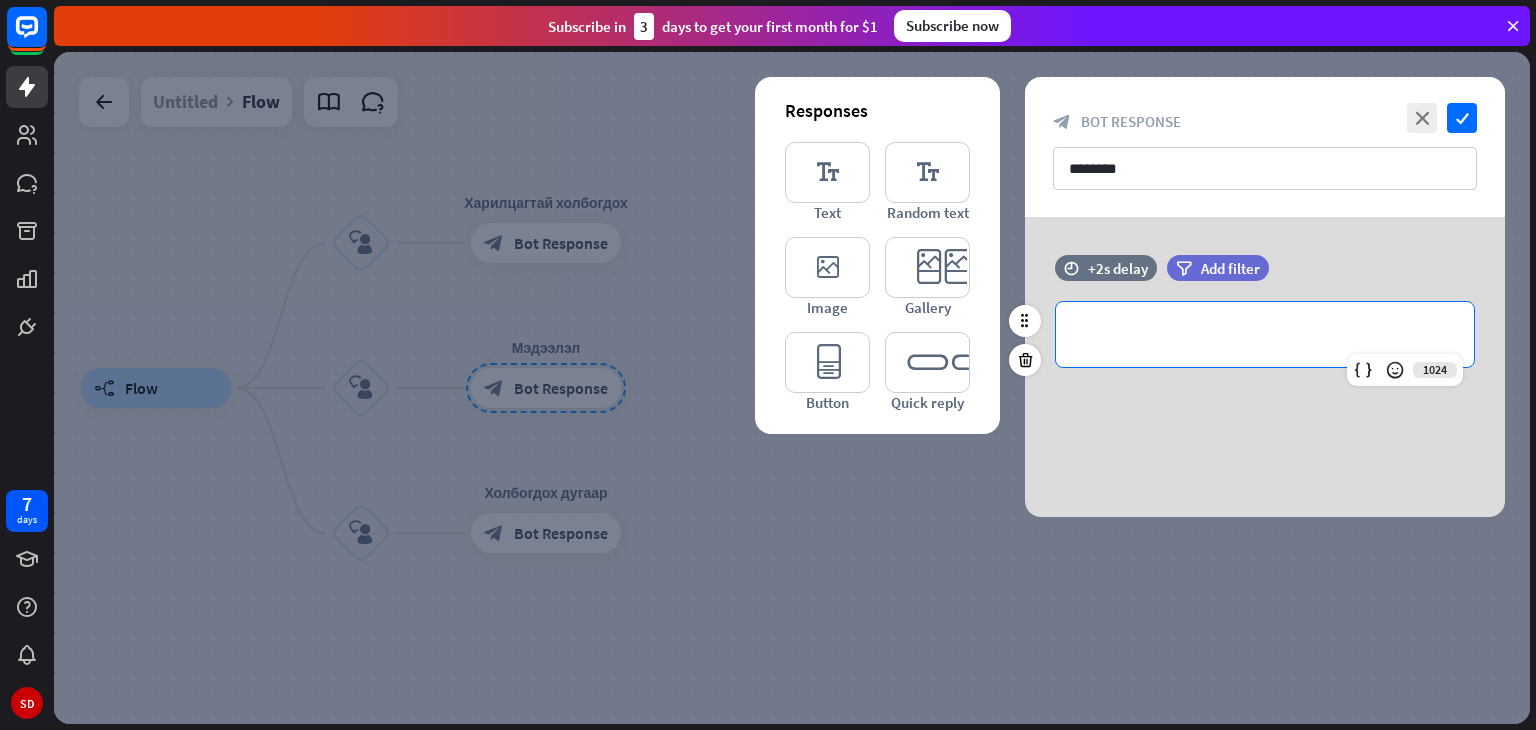 click on "**********" at bounding box center (1265, 334) 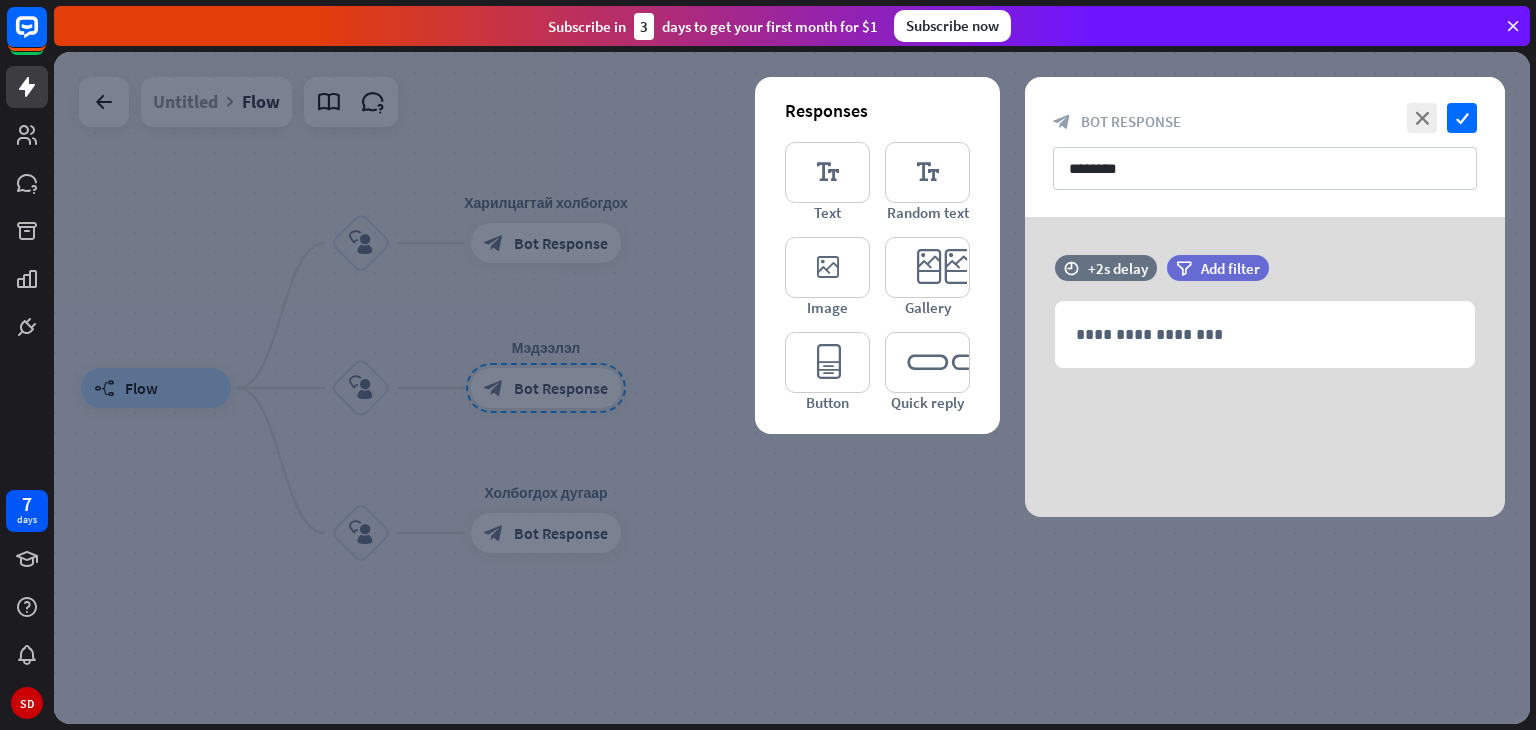 drag, startPoint x: 636, startPoint y: 421, endPoint x: 656, endPoint y: 385, distance: 41.18252 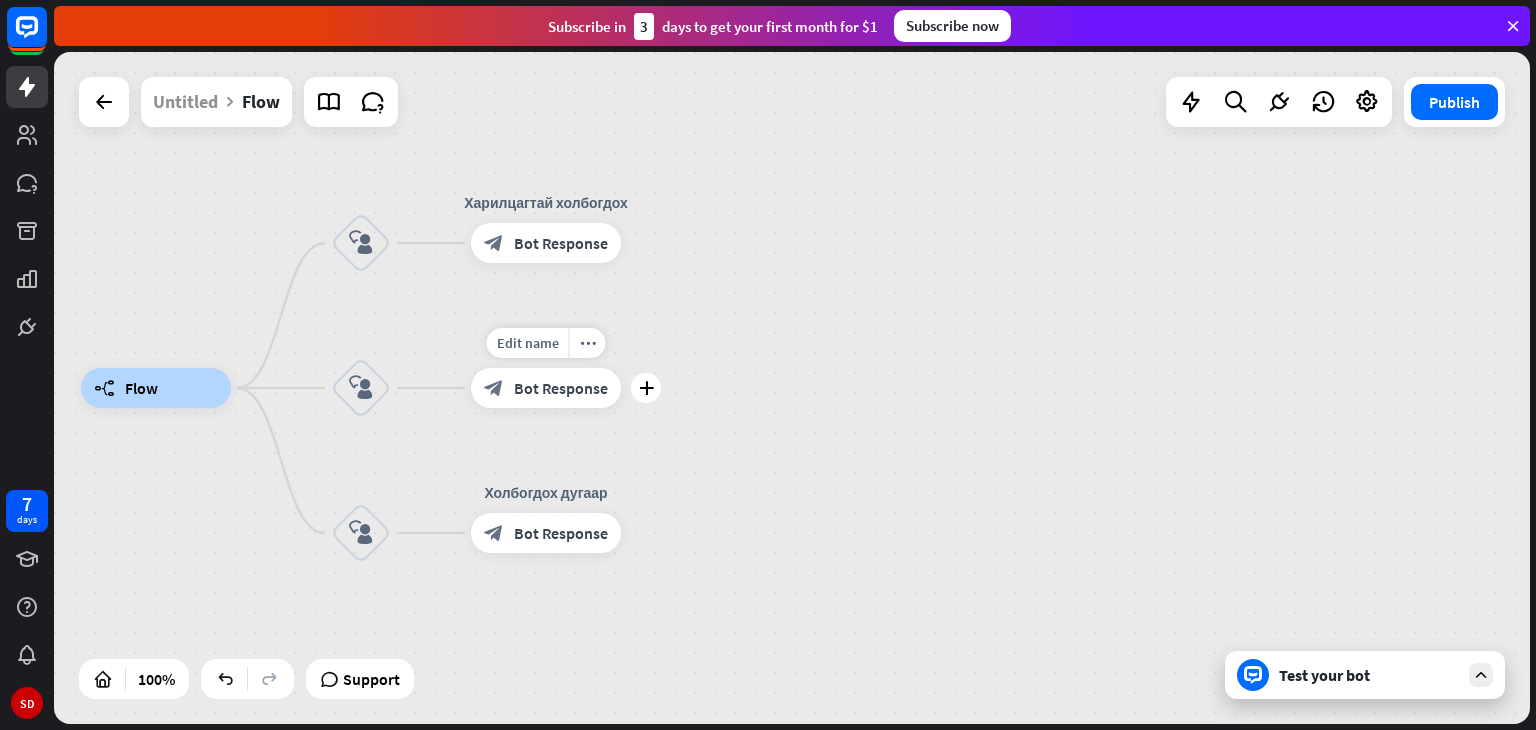 click on "Bot Response" at bounding box center [561, 388] 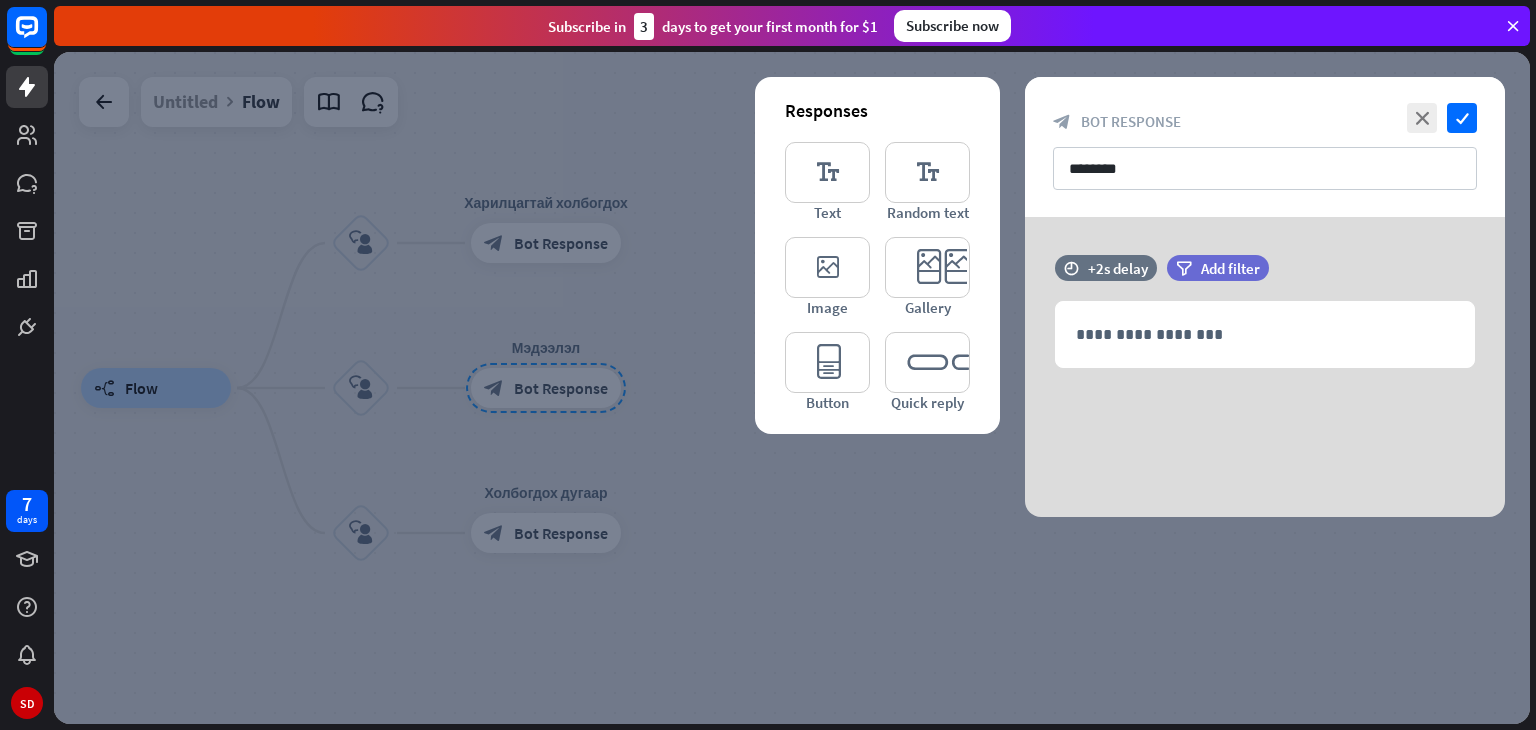 click at bounding box center (792, 388) 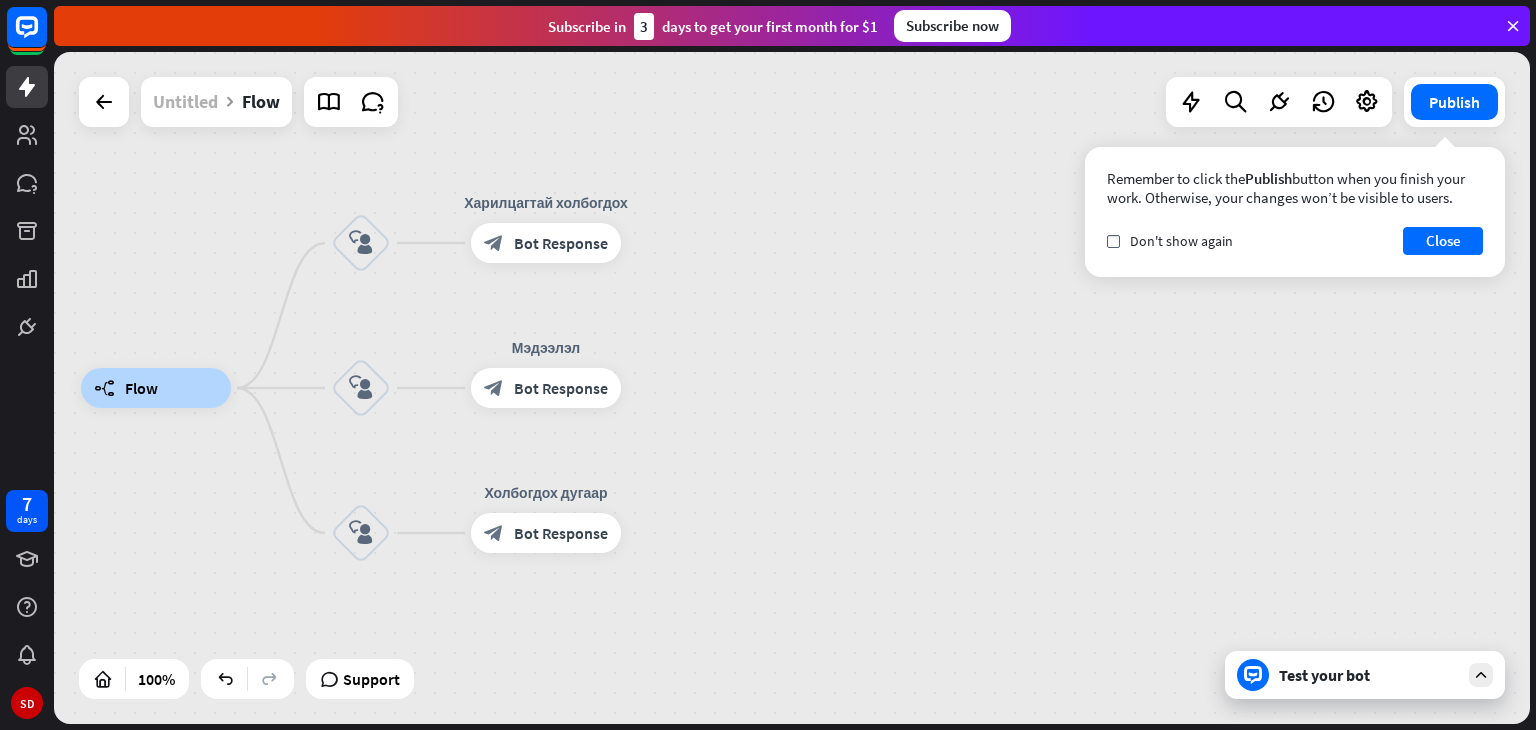 click on "Untitled" at bounding box center [185, 102] 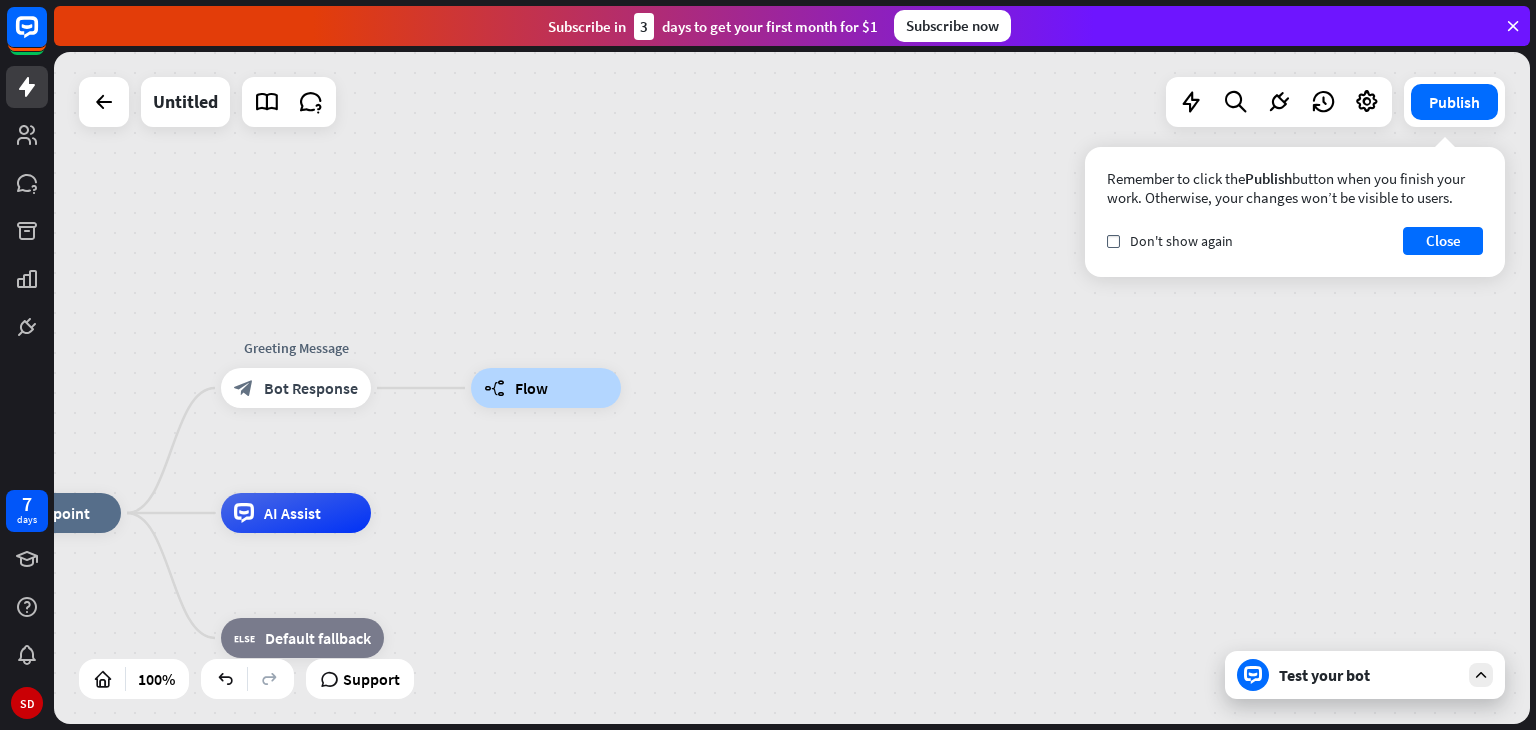 drag, startPoint x: 514, startPoint y: 413, endPoint x: 519, endPoint y: 401, distance: 13 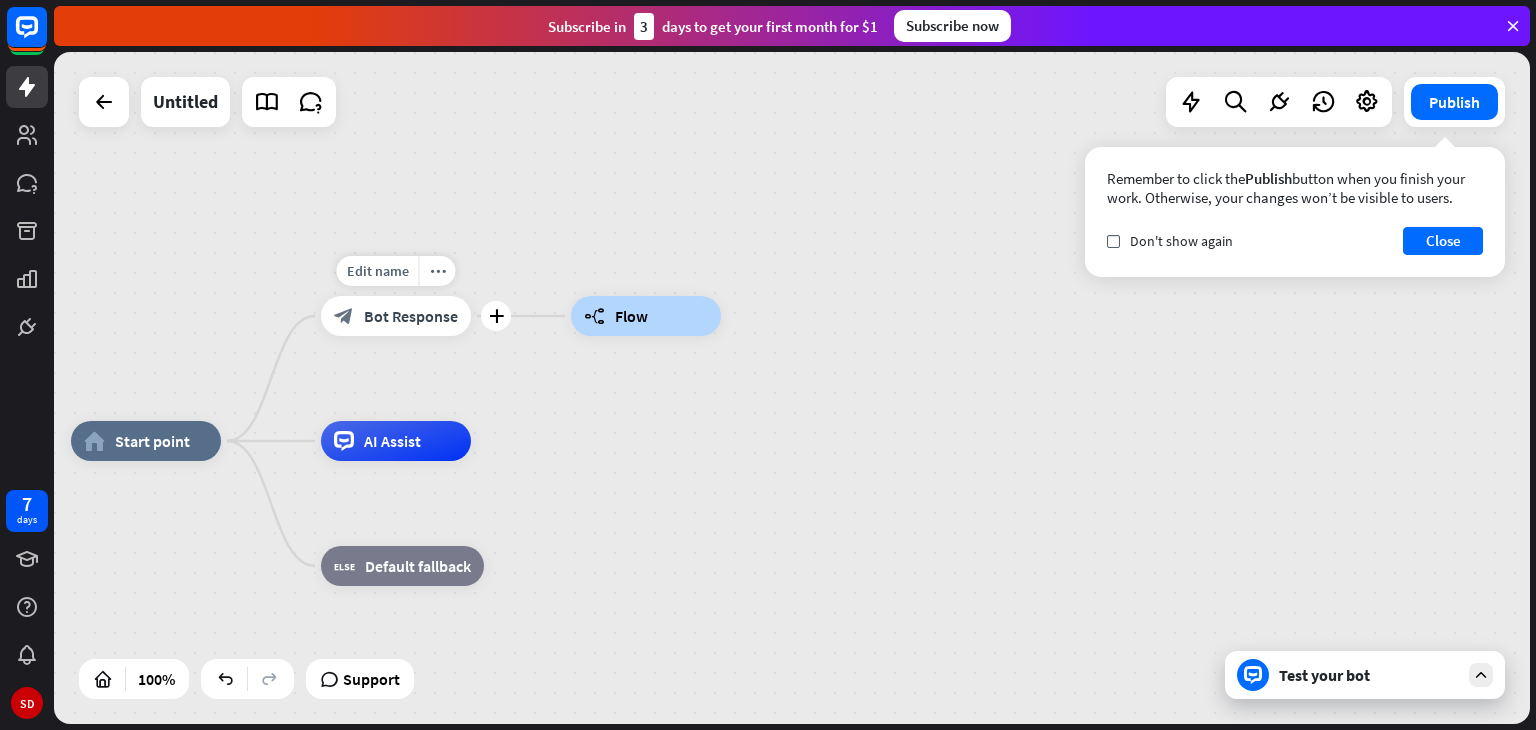 click on "Bot Response" at bounding box center [411, 316] 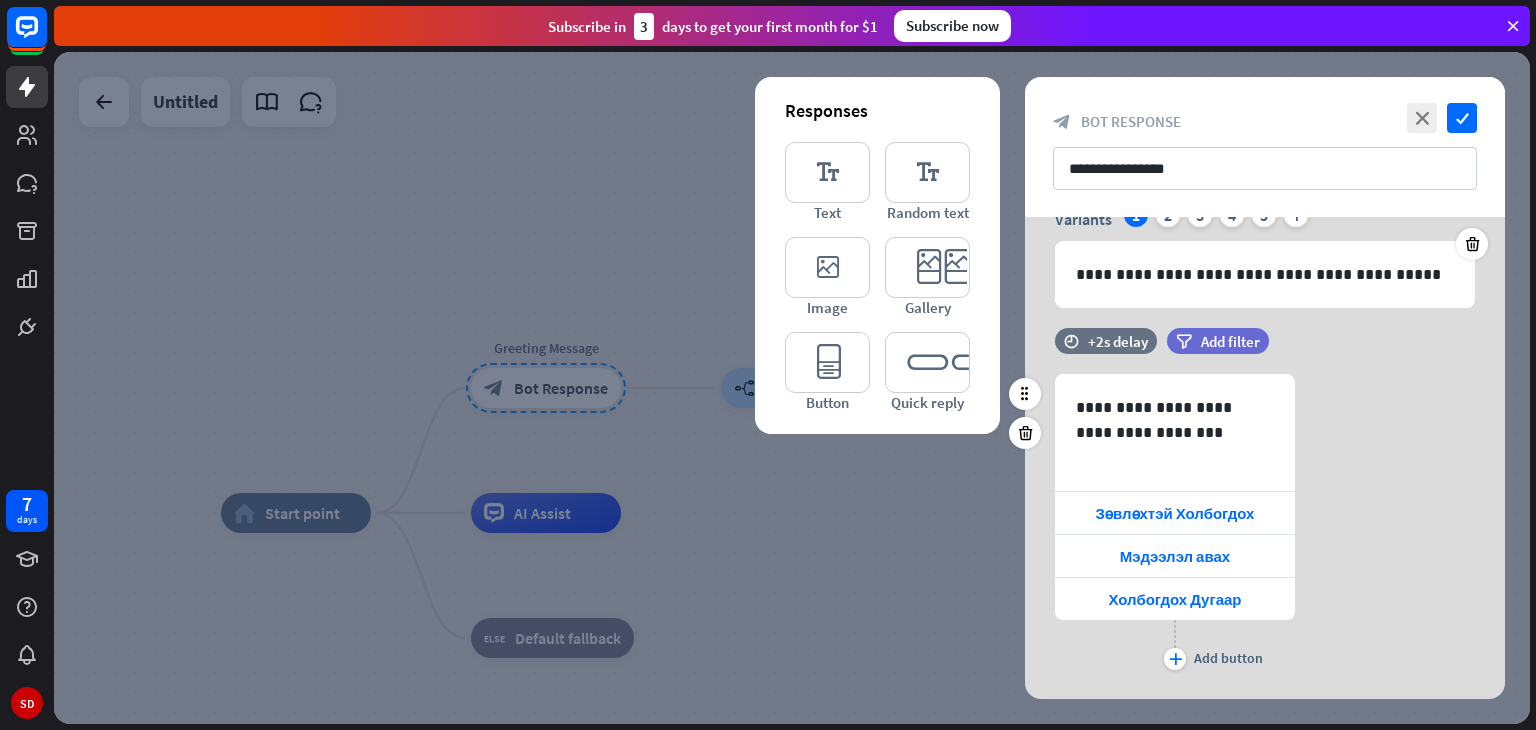 scroll, scrollTop: 100, scrollLeft: 0, axis: vertical 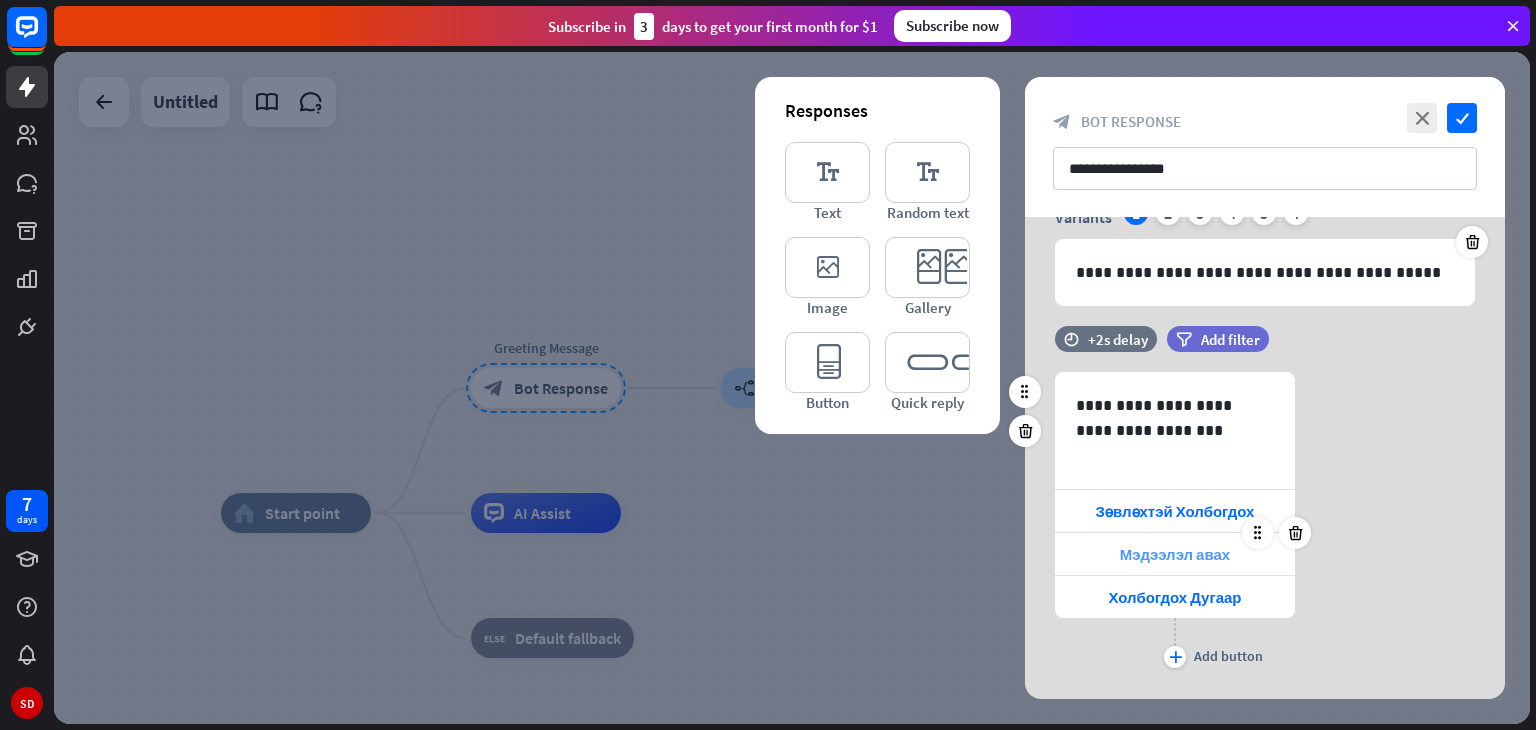 click on "Мэдээлэл авах" at bounding box center [1175, 554] 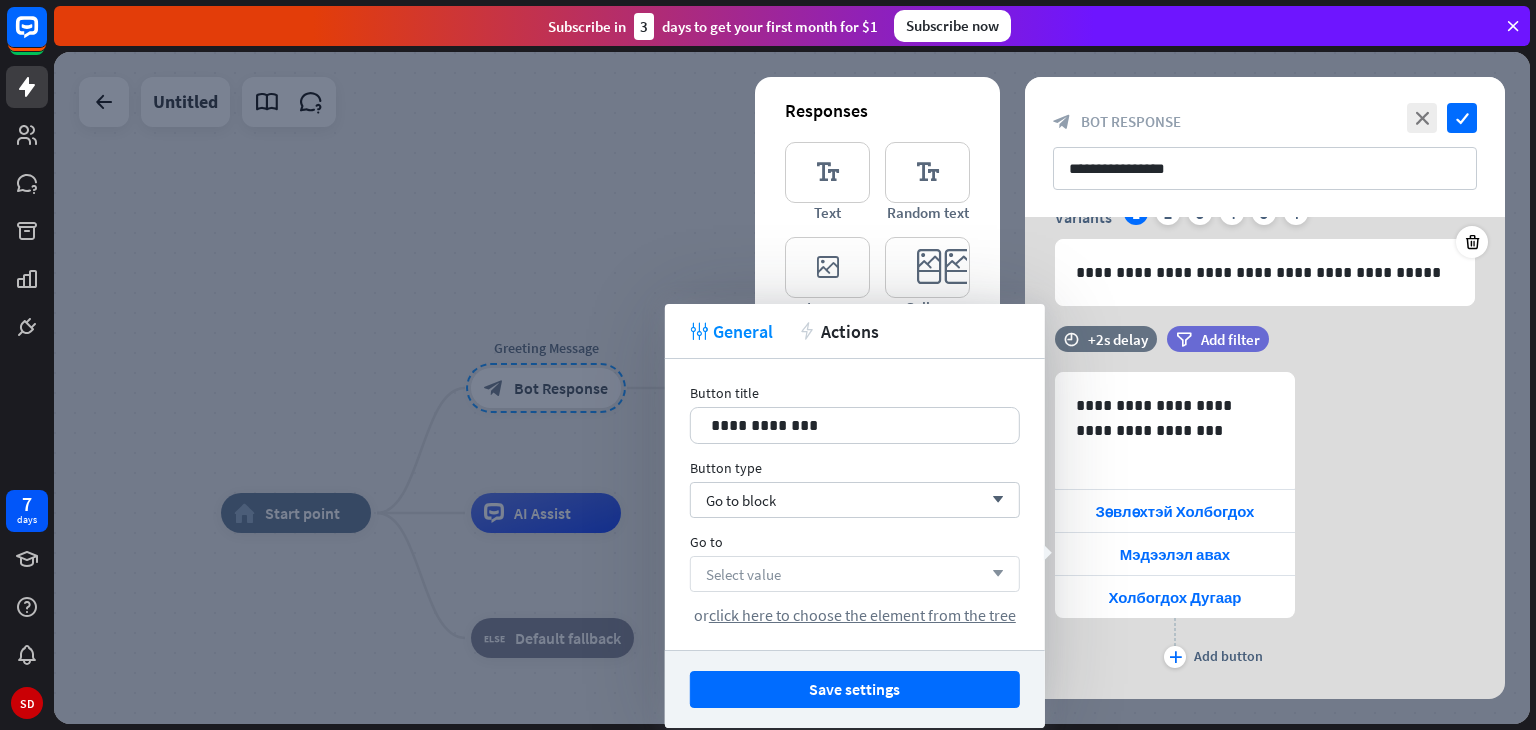click on "Select value
arrow_down" at bounding box center (855, 574) 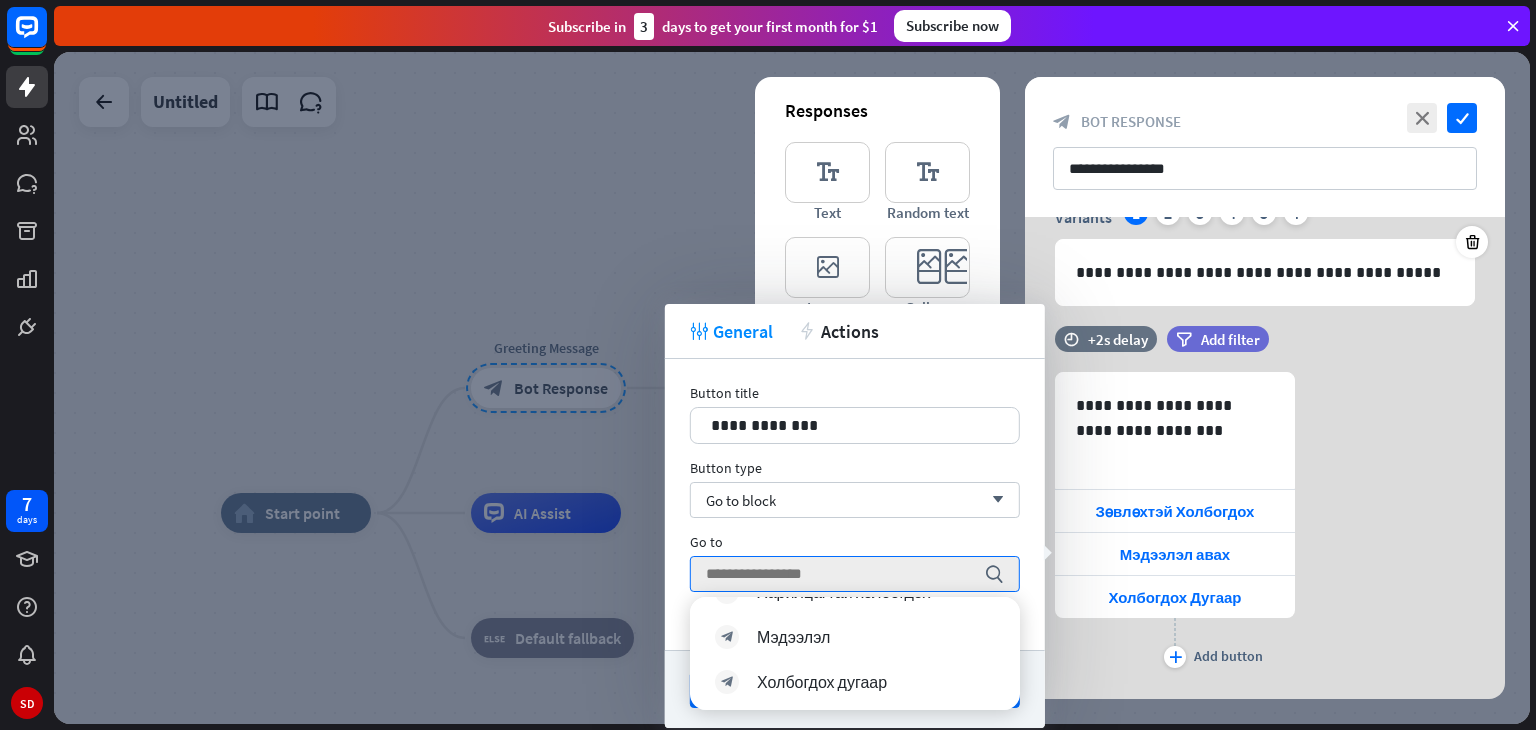 scroll, scrollTop: 397, scrollLeft: 0, axis: vertical 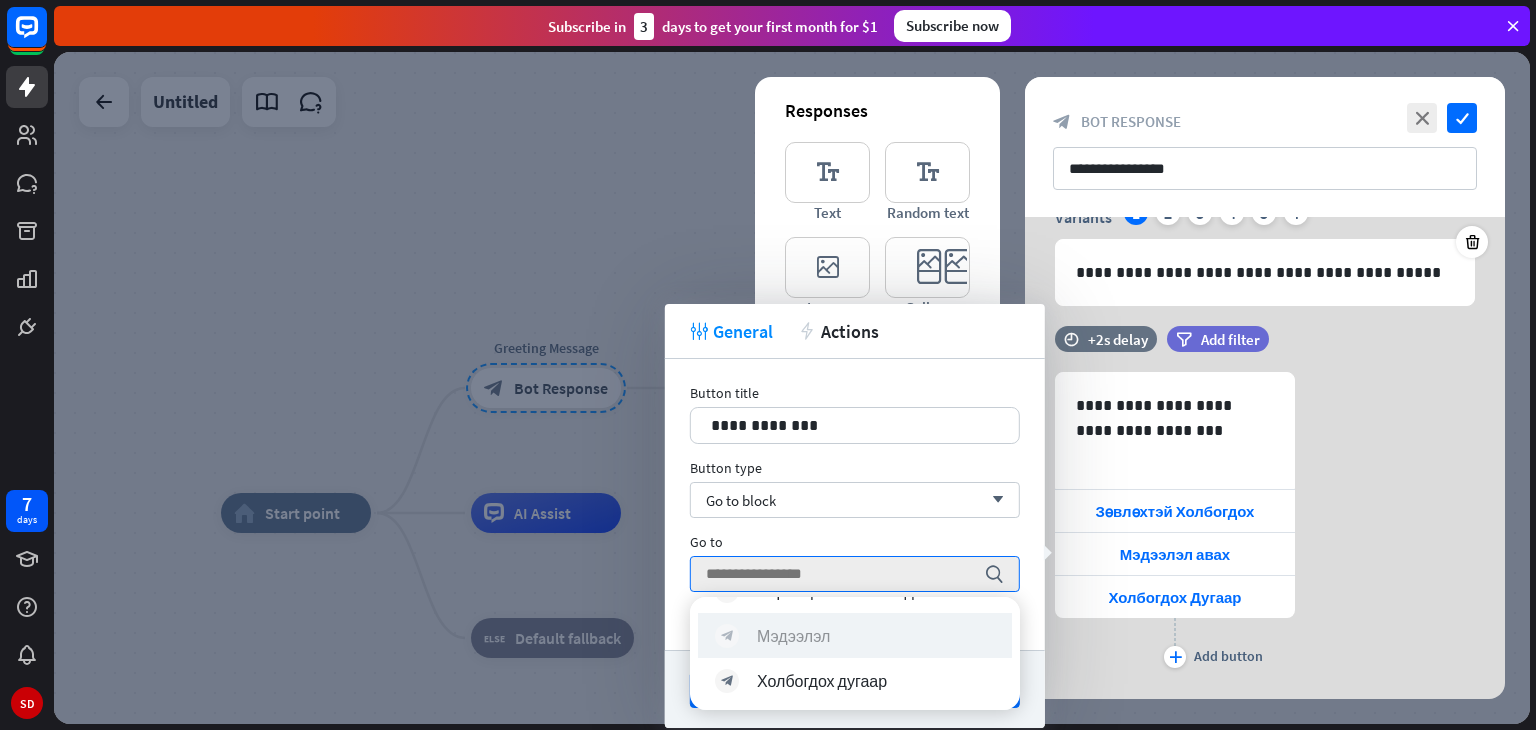 click on "block_bot_response
Мэдээлэл" at bounding box center [855, 635] 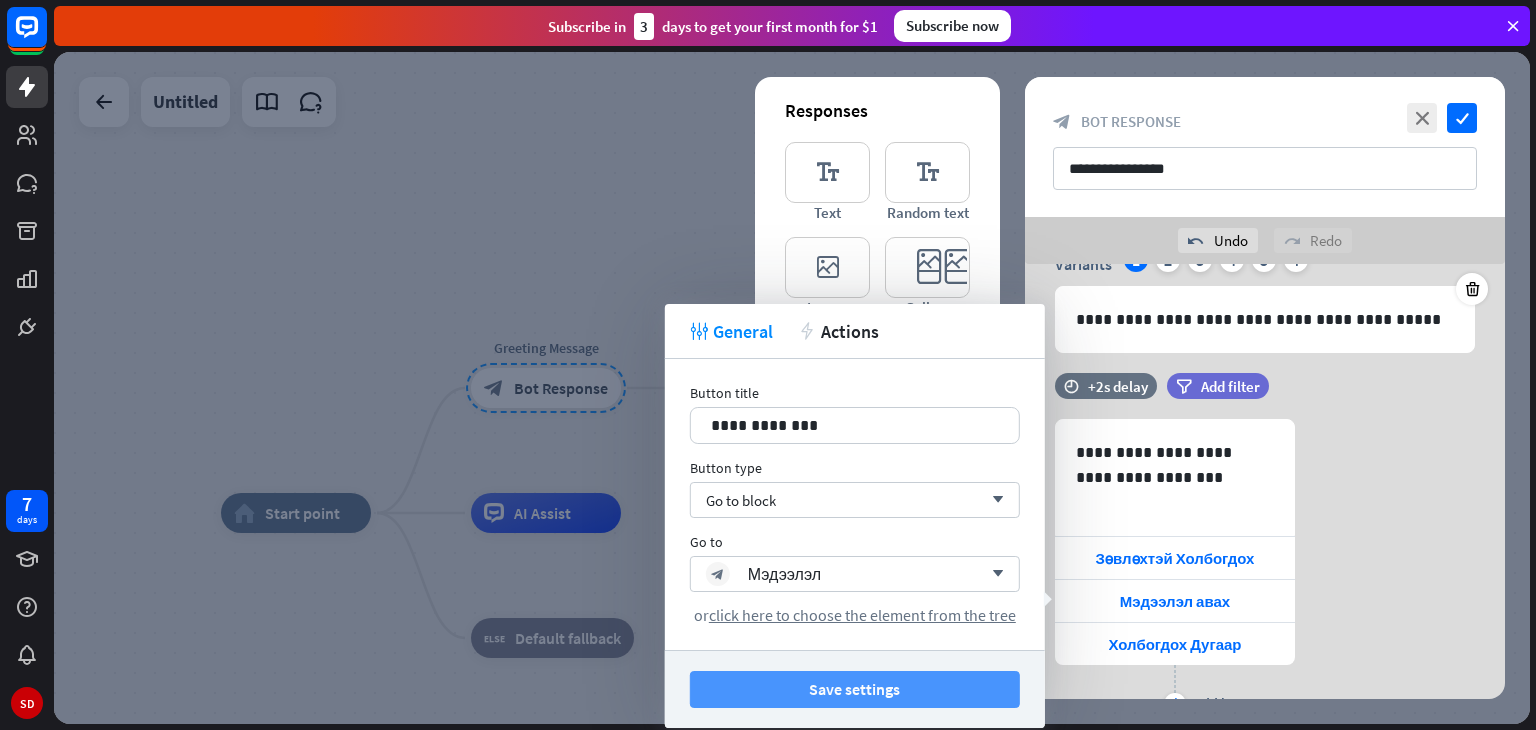 click on "Save settings" at bounding box center (855, 689) 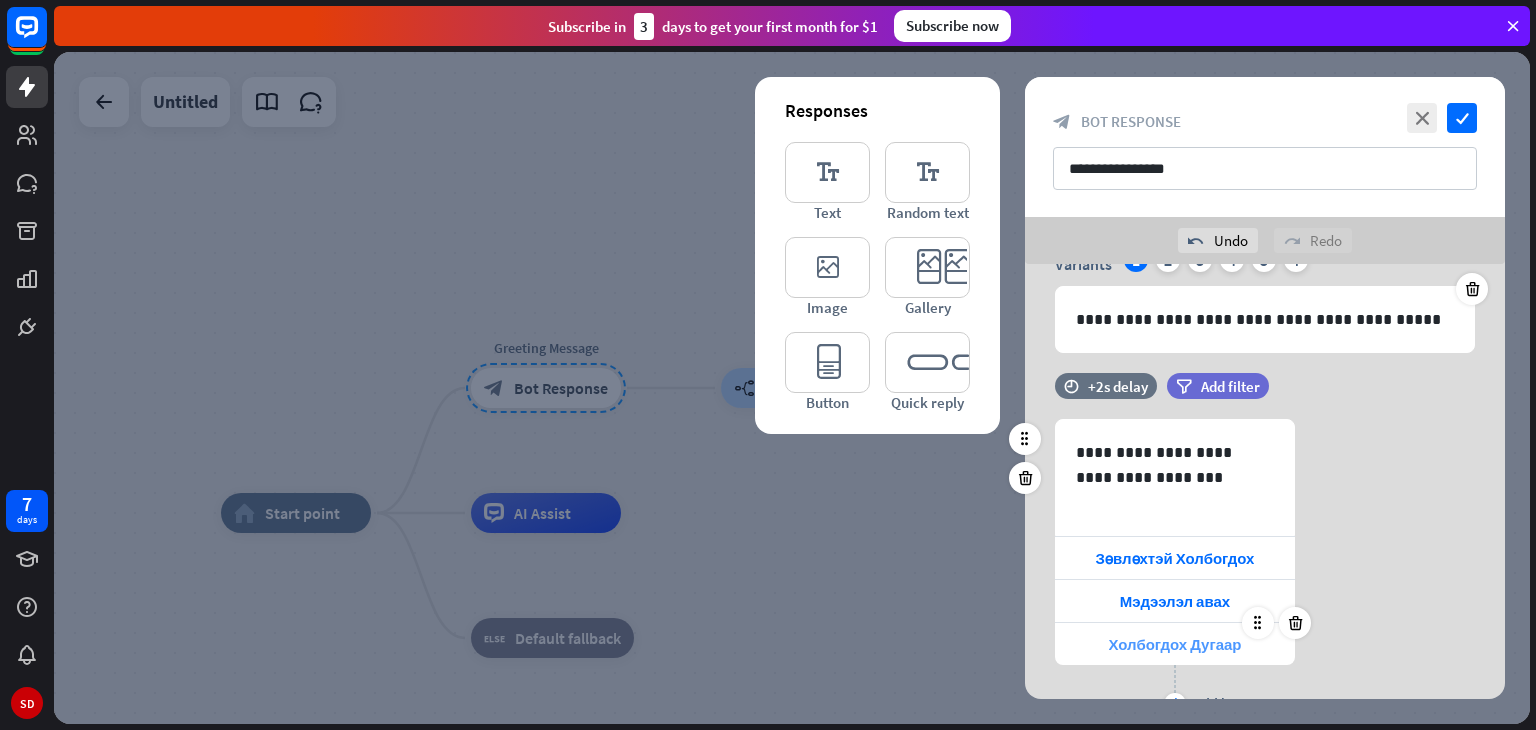 click on "Холбогдох Дугаар" at bounding box center [1175, 644] 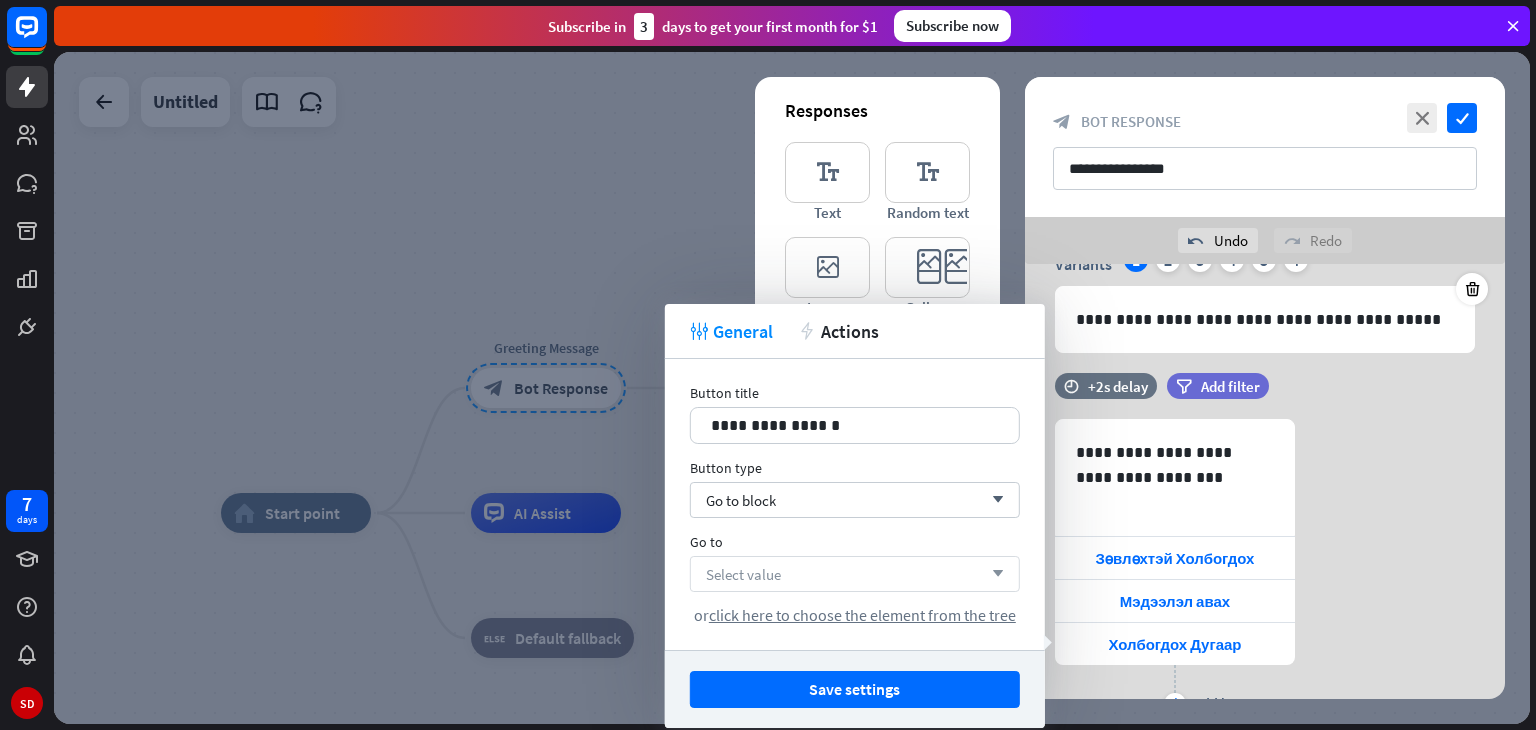 click on "Select value
arrow_down" at bounding box center [855, 574] 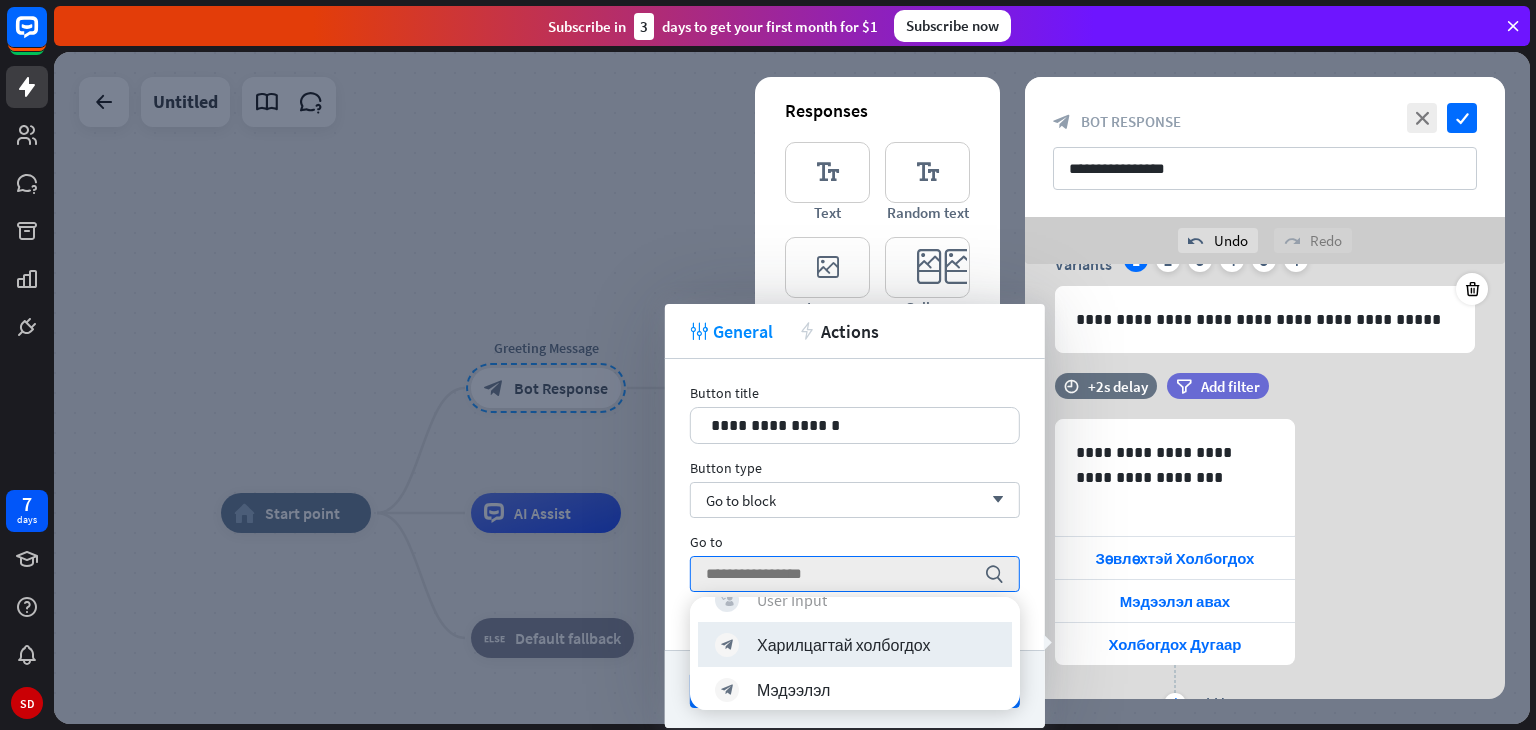 scroll, scrollTop: 397, scrollLeft: 0, axis: vertical 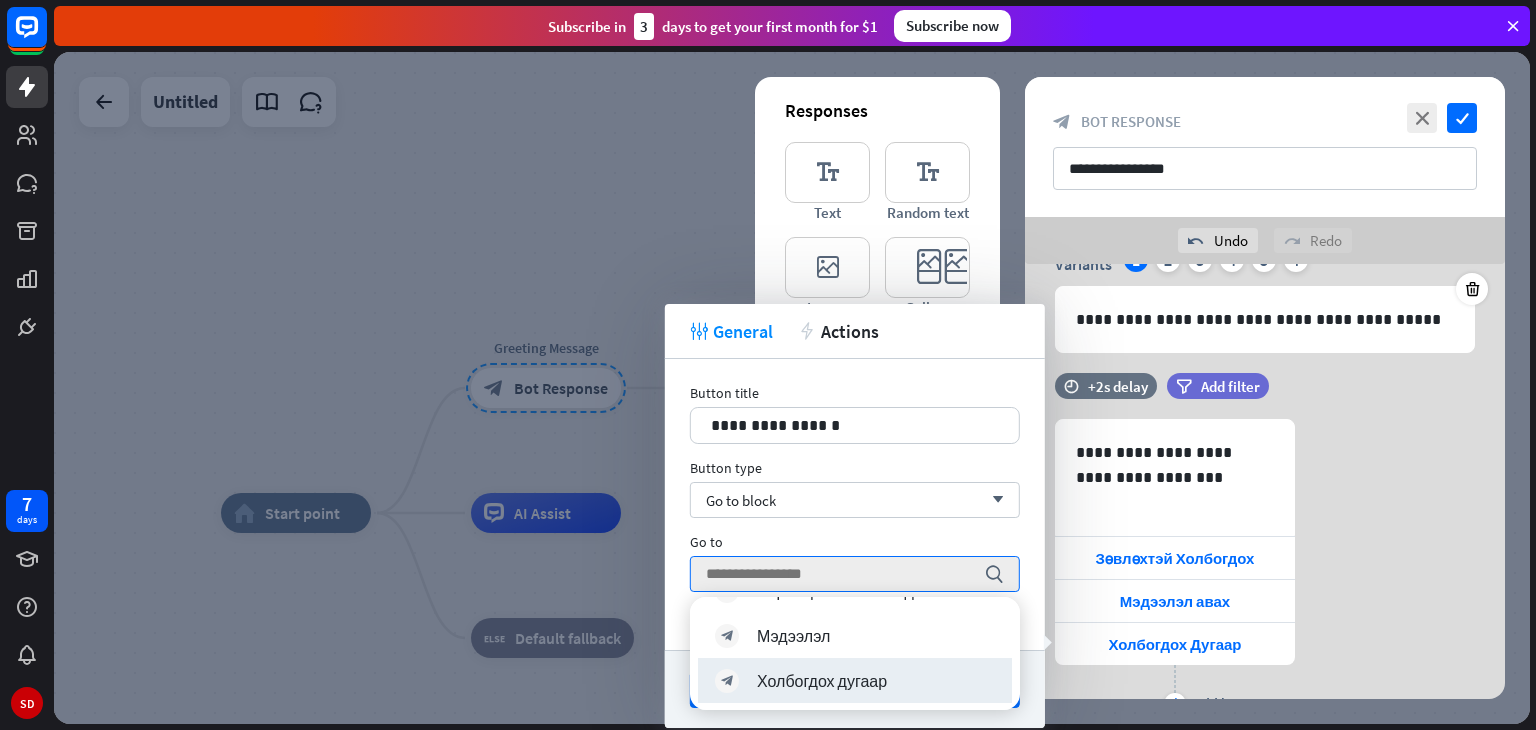 click on "block_bot_response
Холбогдох дугаар" at bounding box center [855, 680] 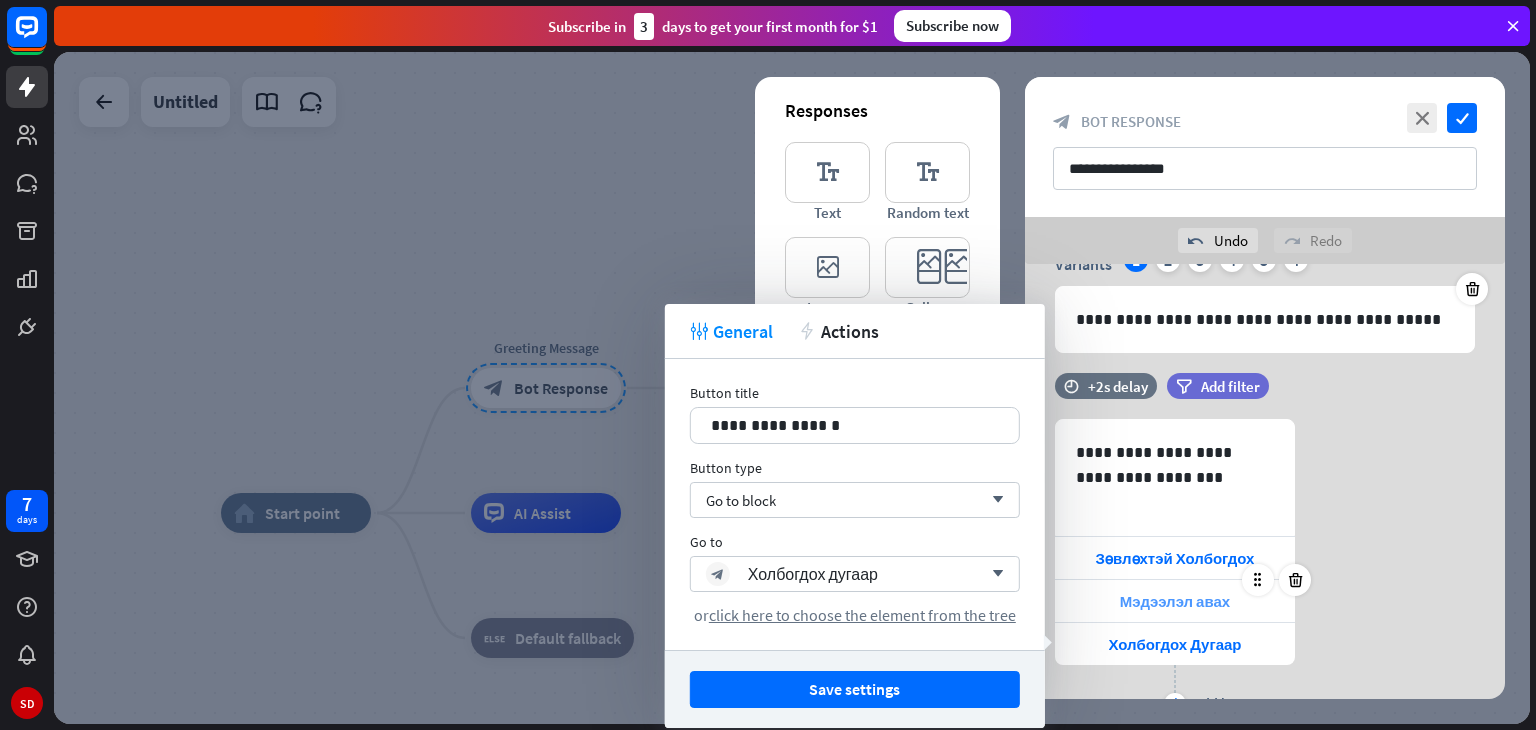 drag, startPoint x: 934, startPoint y: 679, endPoint x: 1172, endPoint y: 617, distance: 245.94308 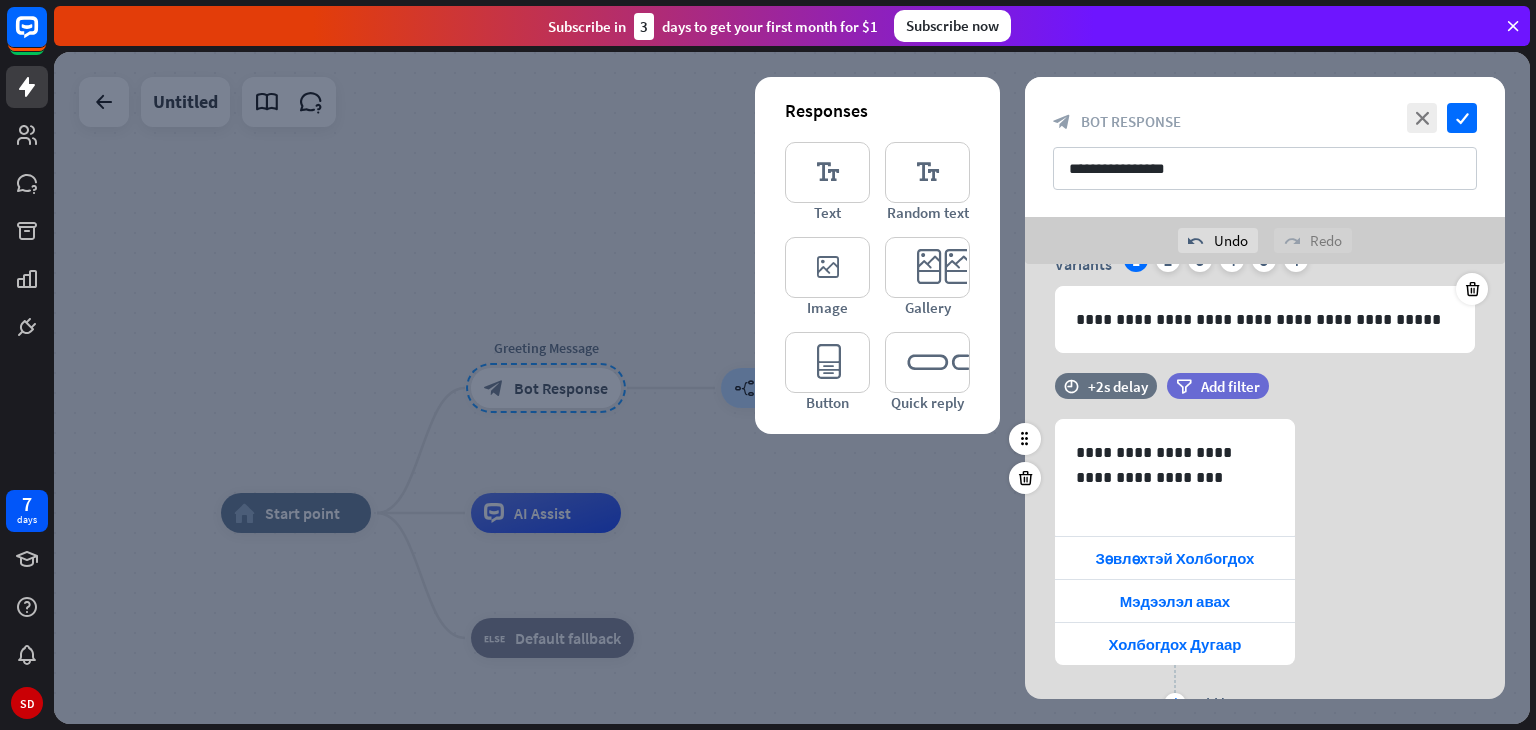 click on "**********" at bounding box center (1265, 569) 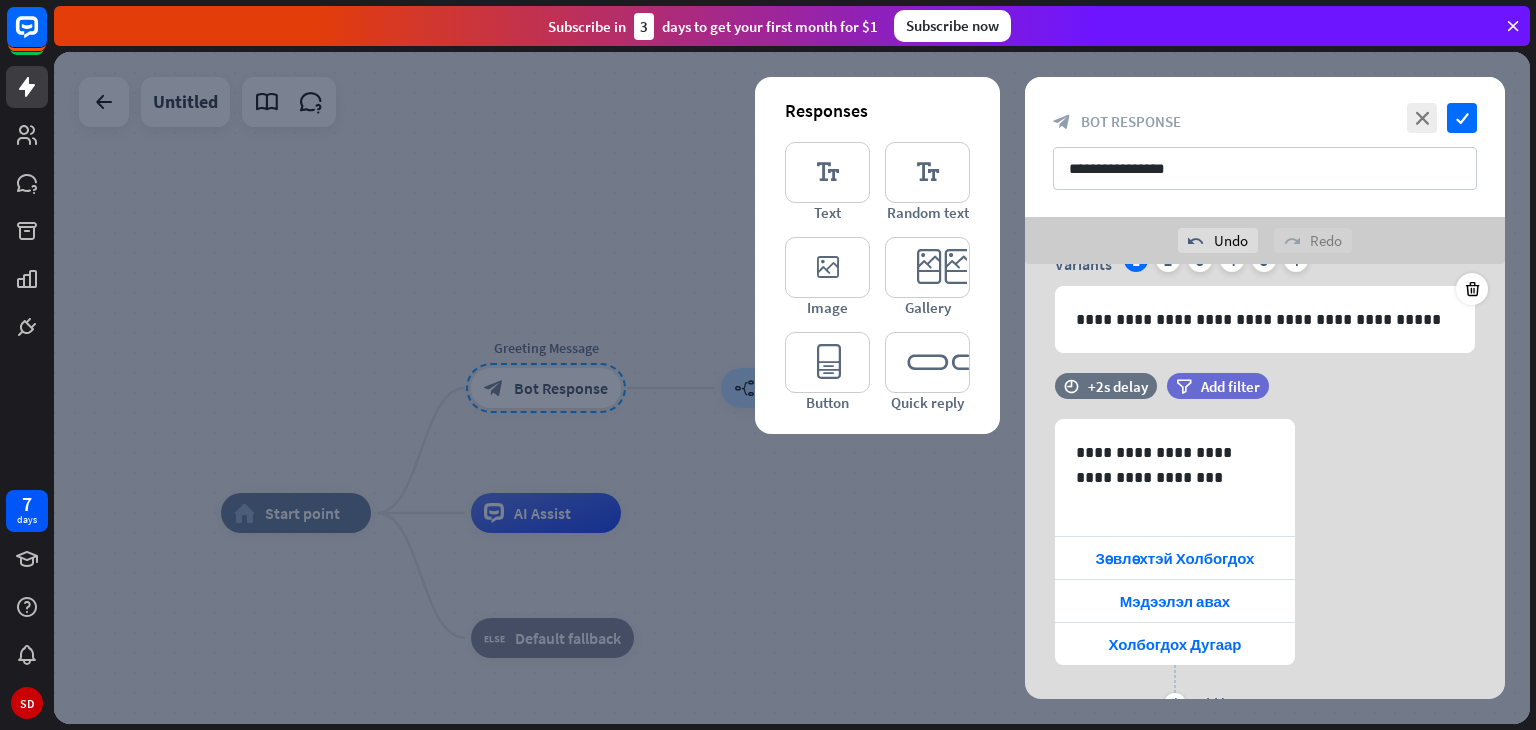 click at bounding box center (792, 388) 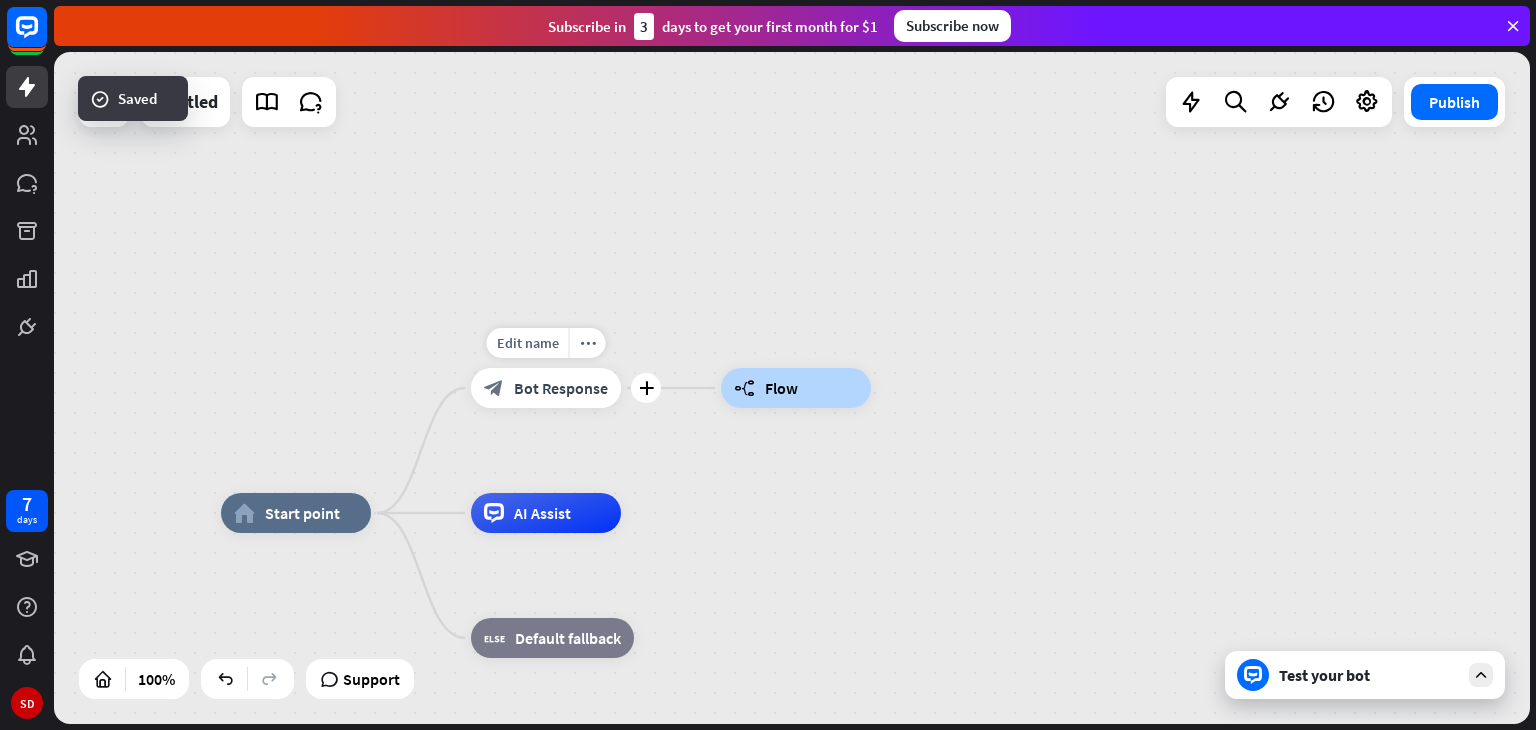 click on "Bot Response" at bounding box center (561, 388) 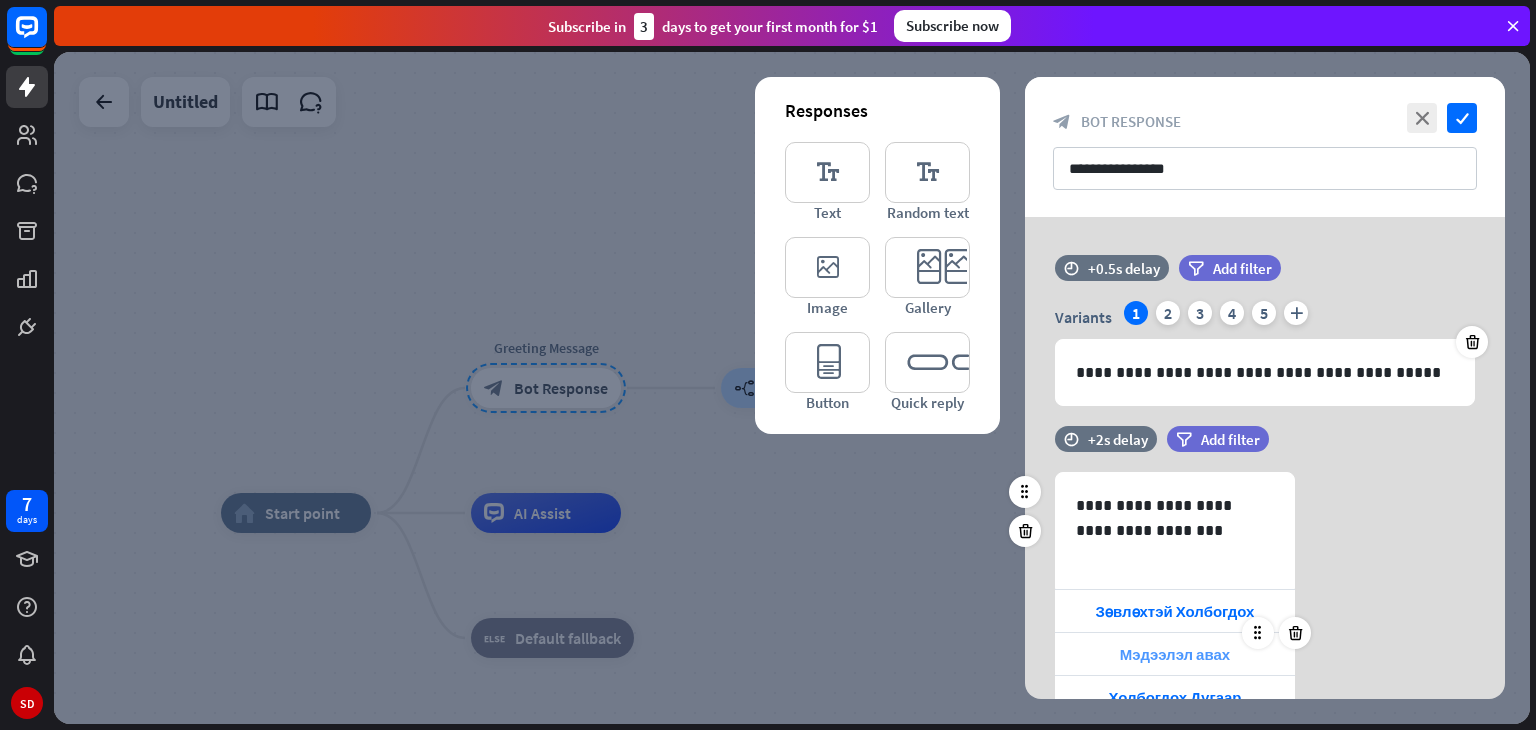 click on "Мэдээлэл авах" at bounding box center (1175, 654) 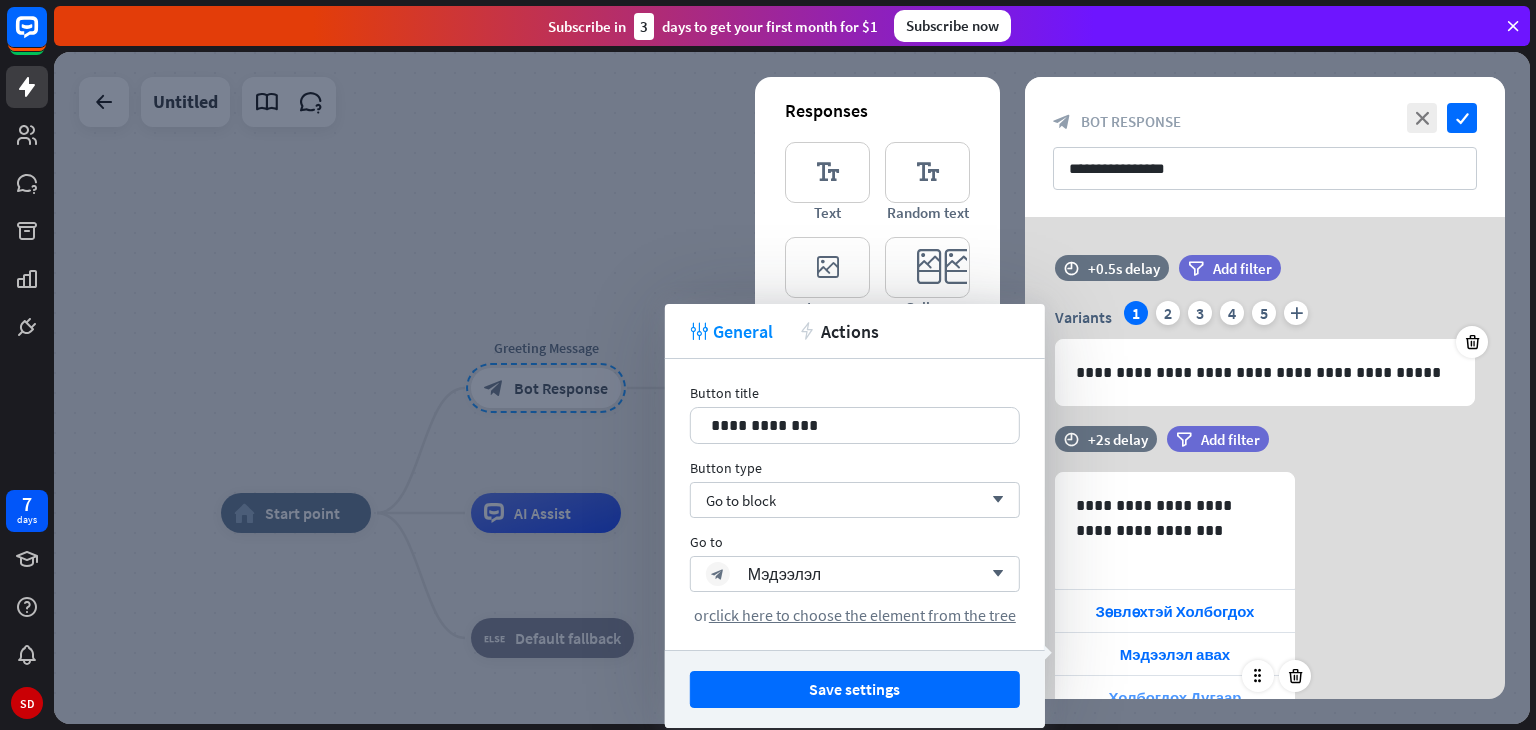click on "Холбогдох Дугаар" at bounding box center [1175, 697] 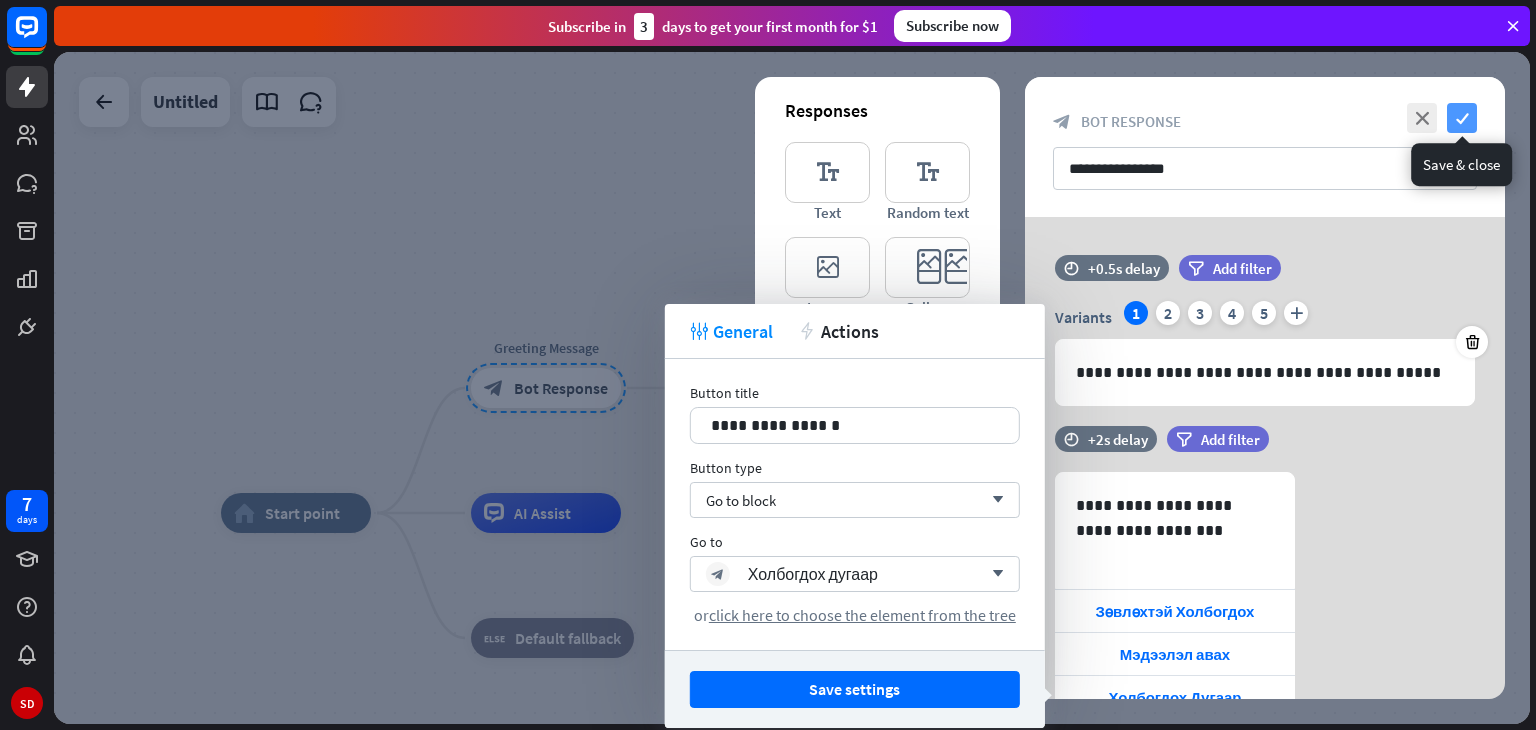 click on "check" at bounding box center (1462, 118) 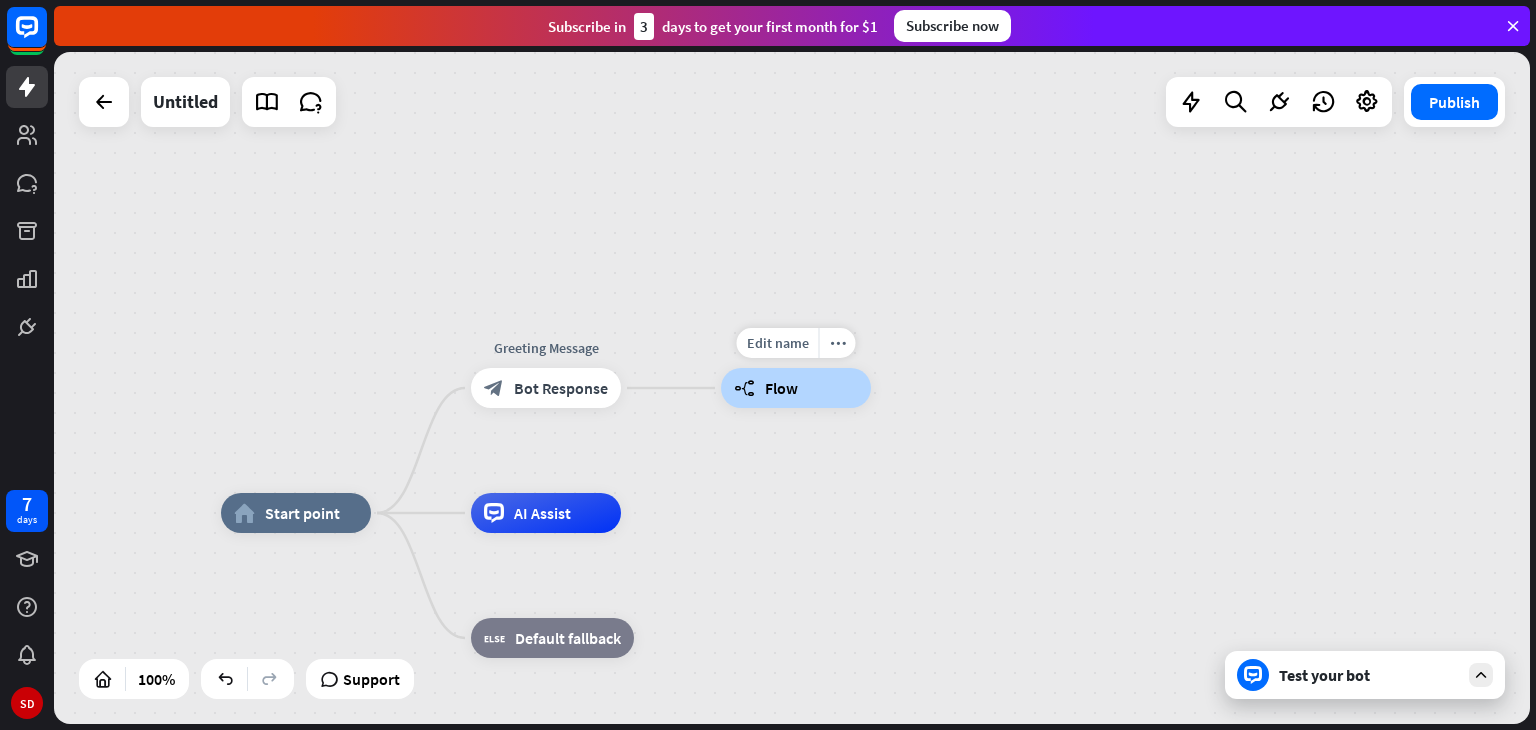 click on "Flow" at bounding box center (781, 388) 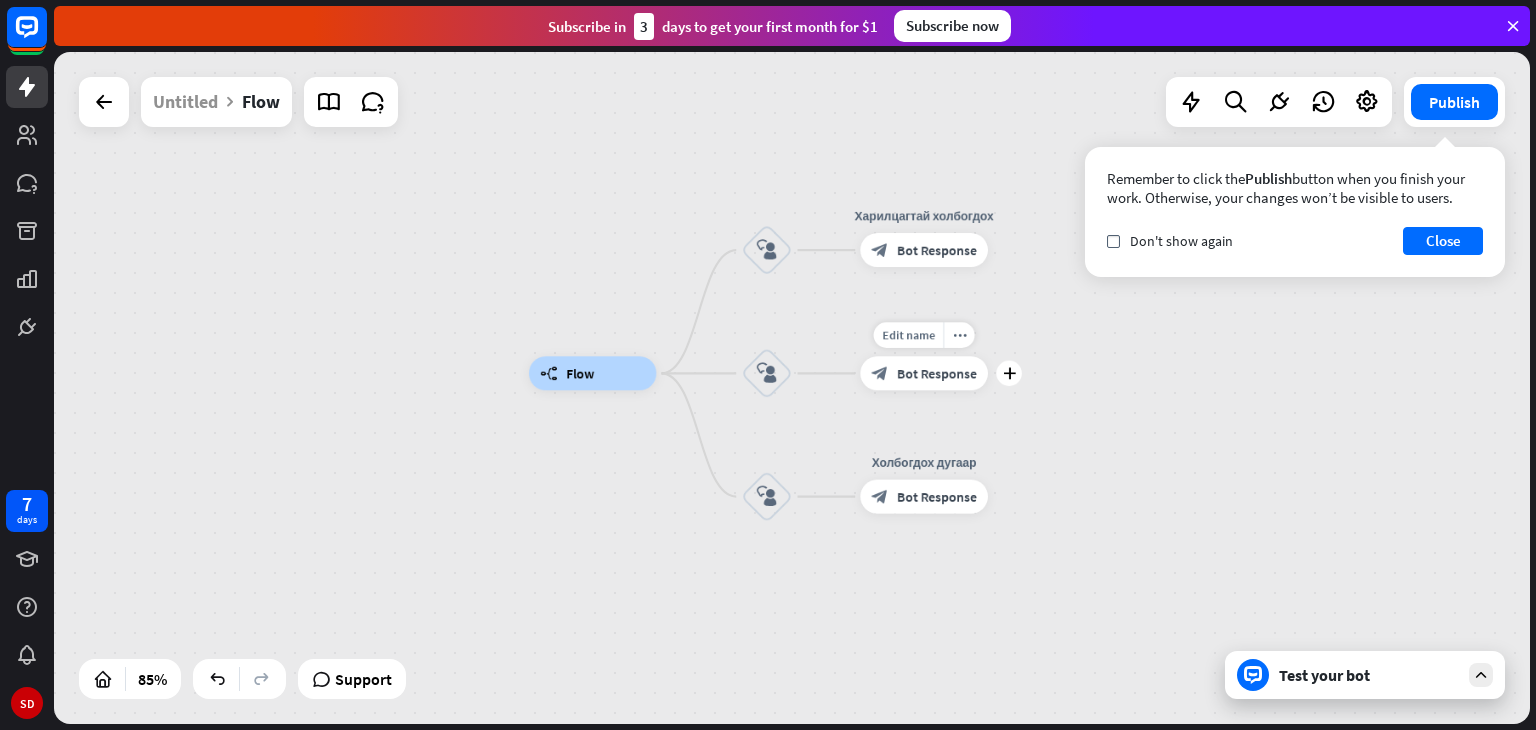 click on "block_bot_response   Bot Response" at bounding box center [924, 373] 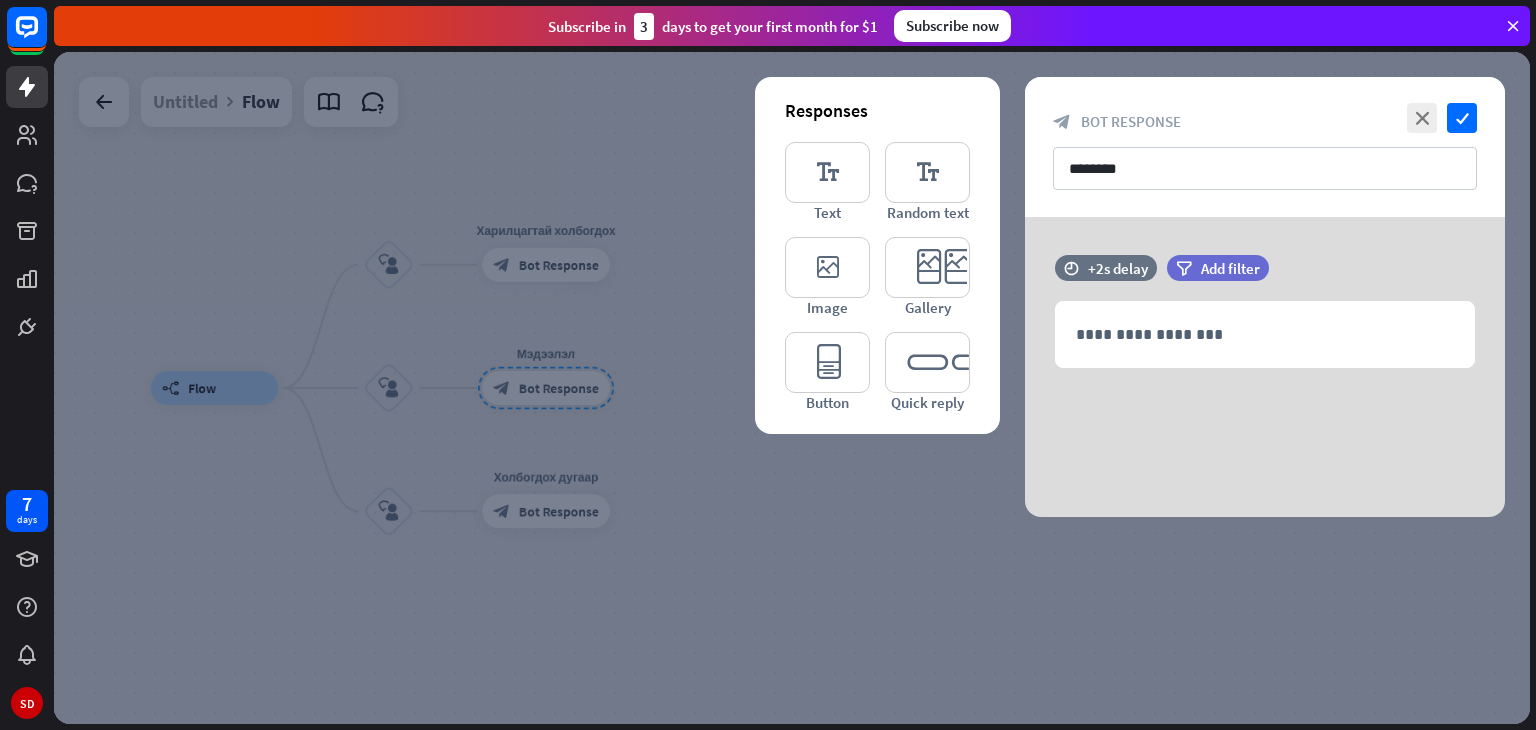 click on "**********" at bounding box center (1265, 367) 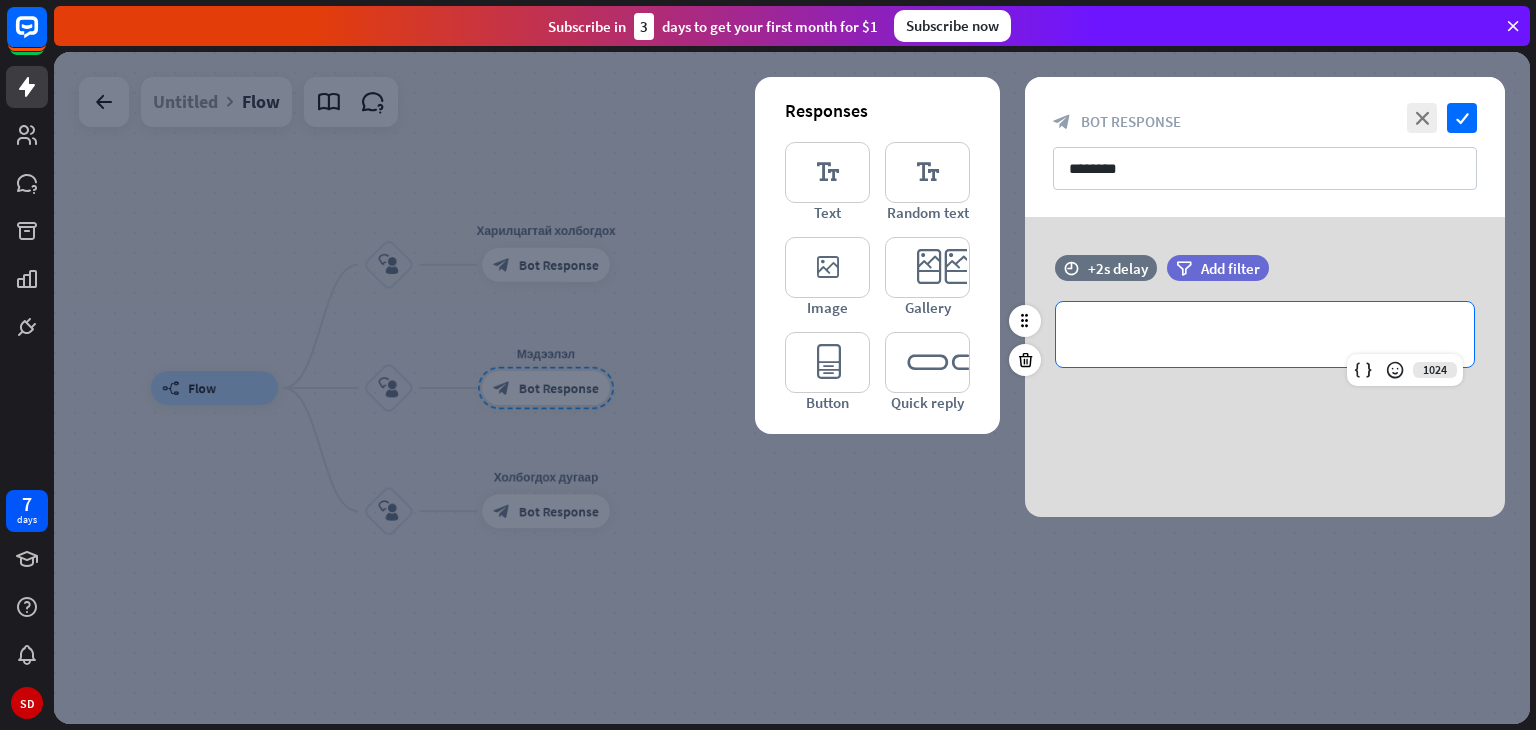 click on "**********" at bounding box center [1265, 334] 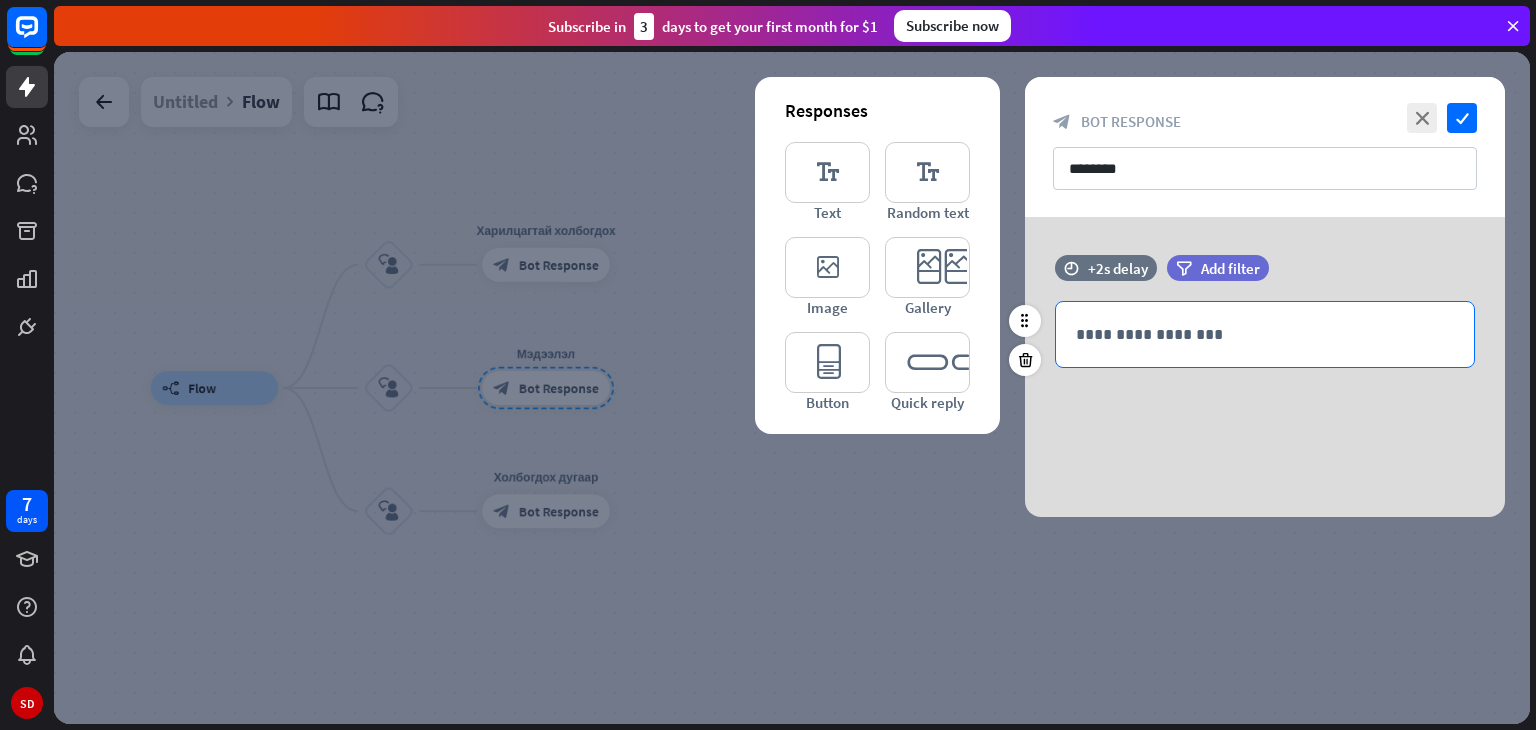 drag, startPoint x: 1143, startPoint y: 370, endPoint x: 1128, endPoint y: 343, distance: 30.88689 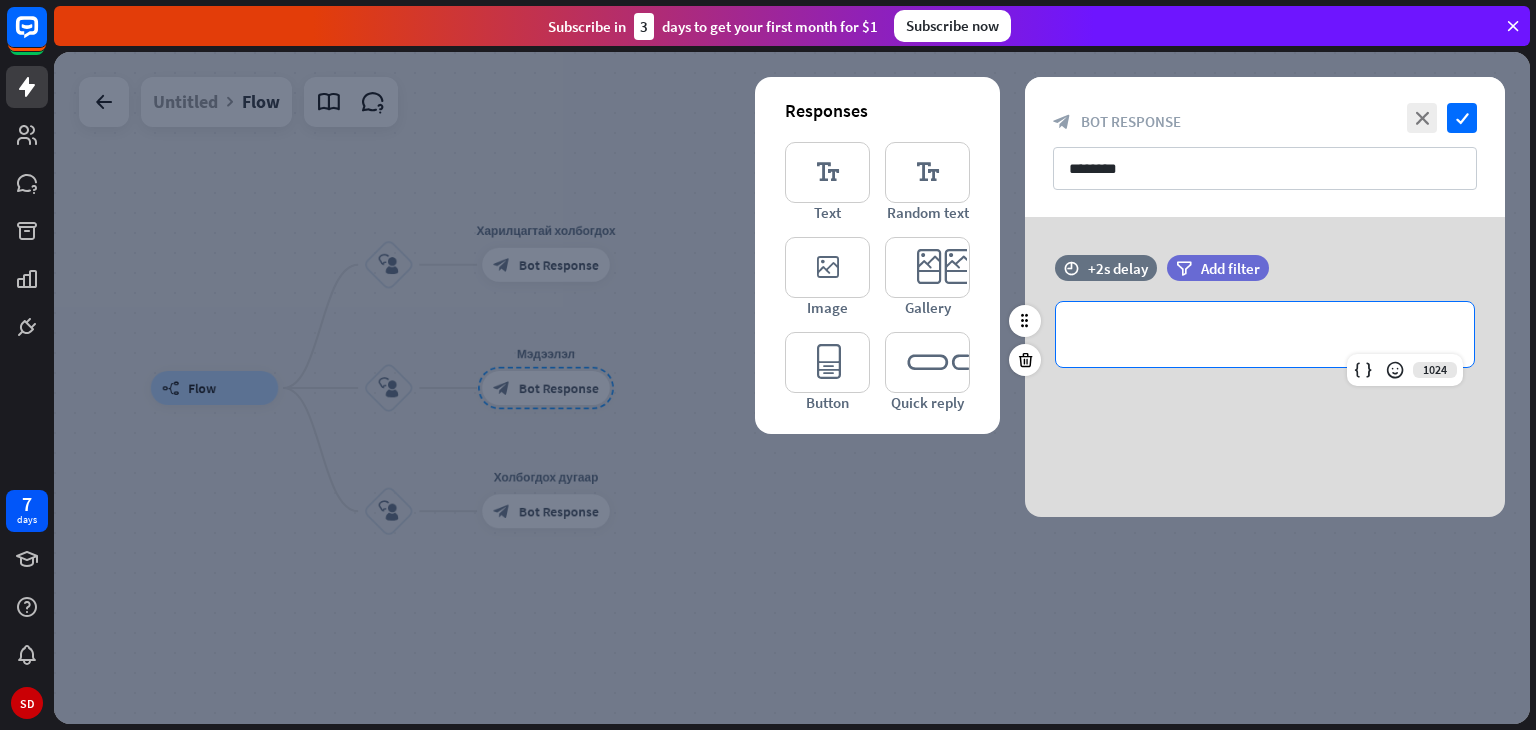 type 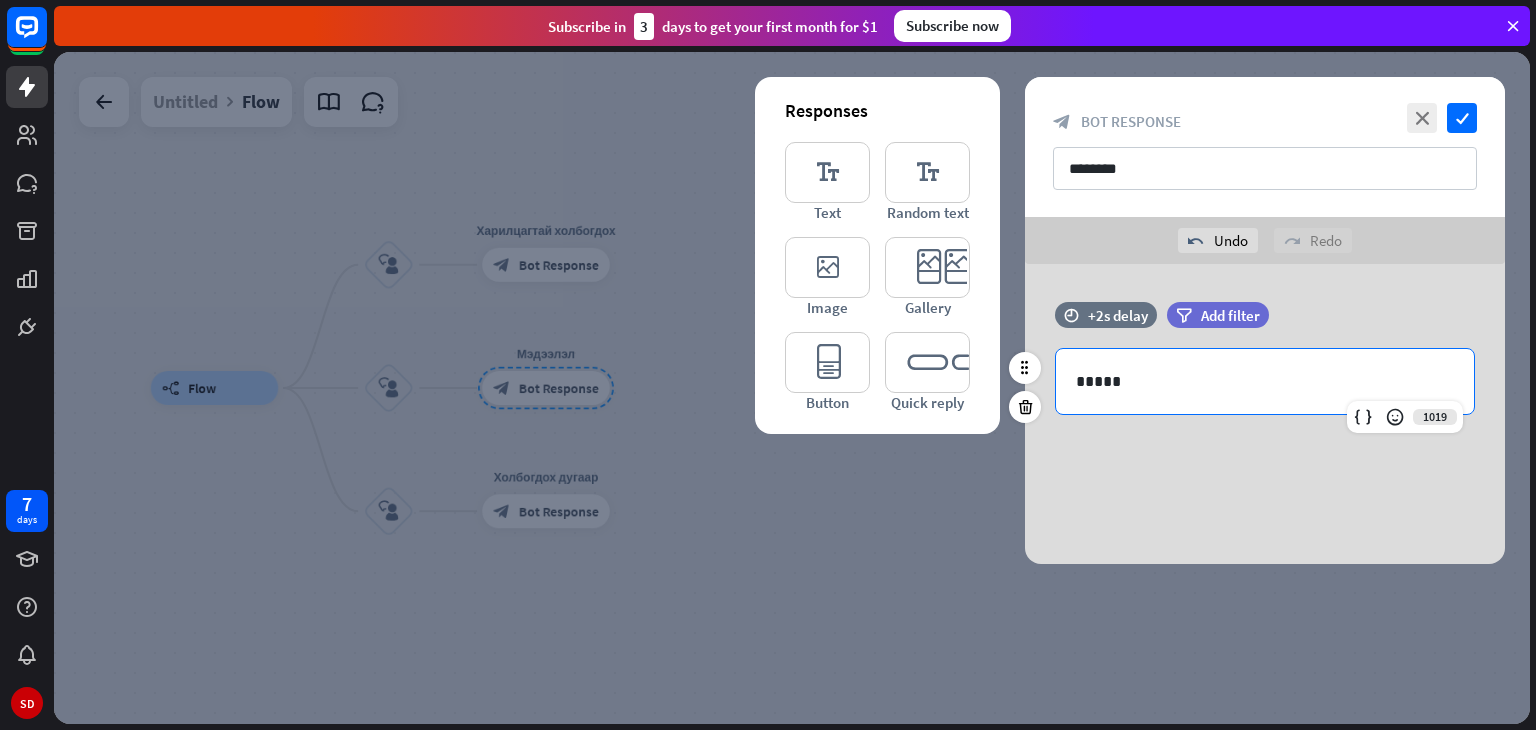 click on "*****" at bounding box center [1265, 381] 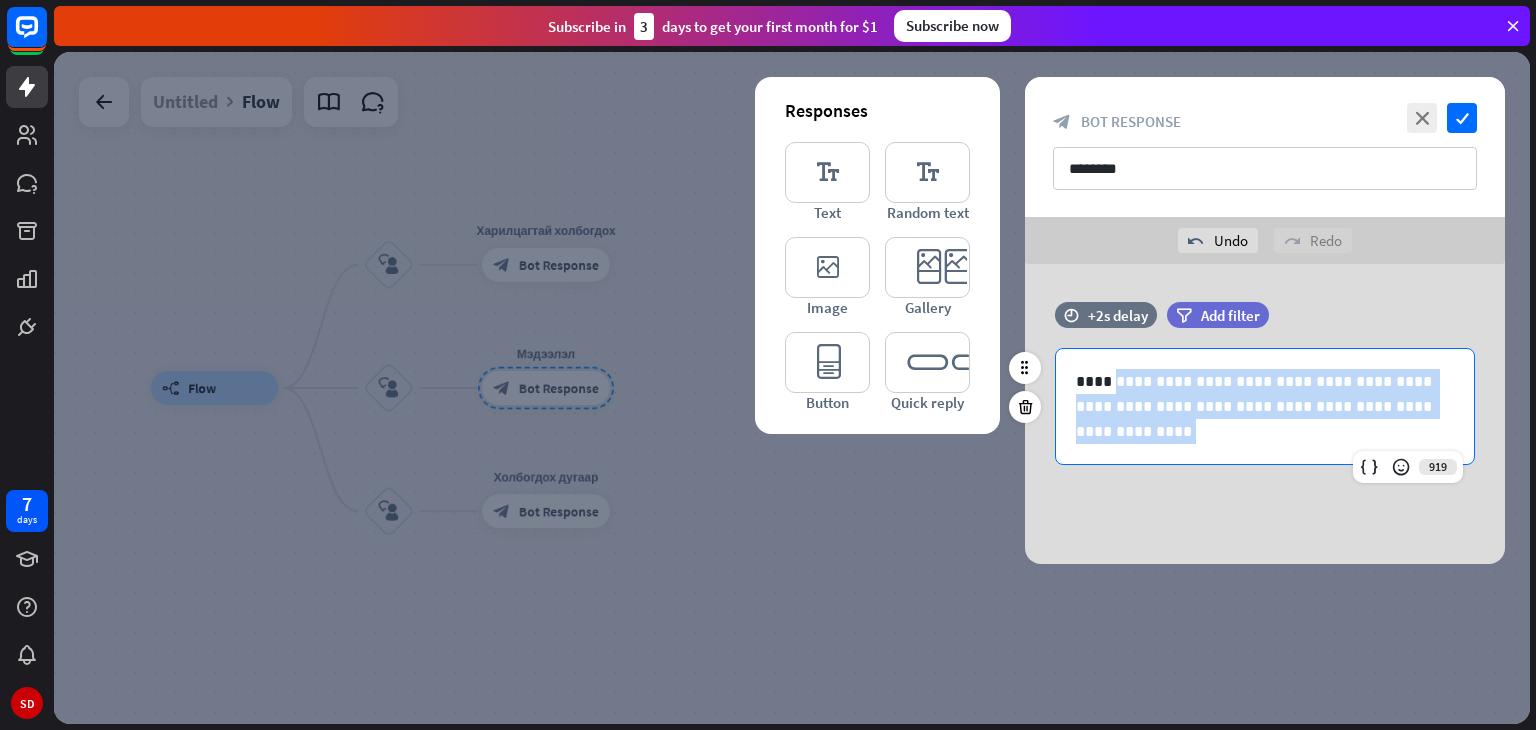 click on "**********" at bounding box center (1265, 406) 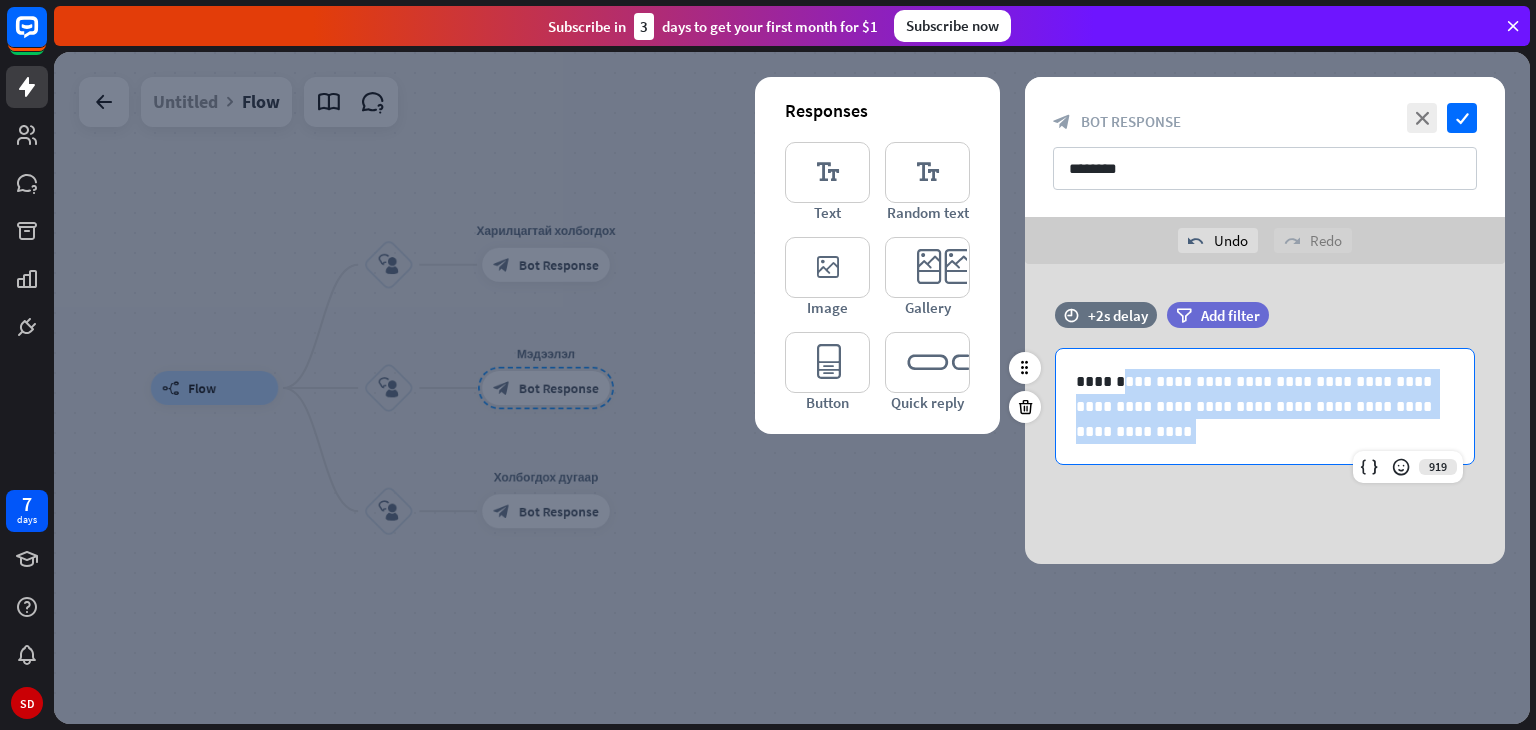 click on "**********" at bounding box center (1265, 406) 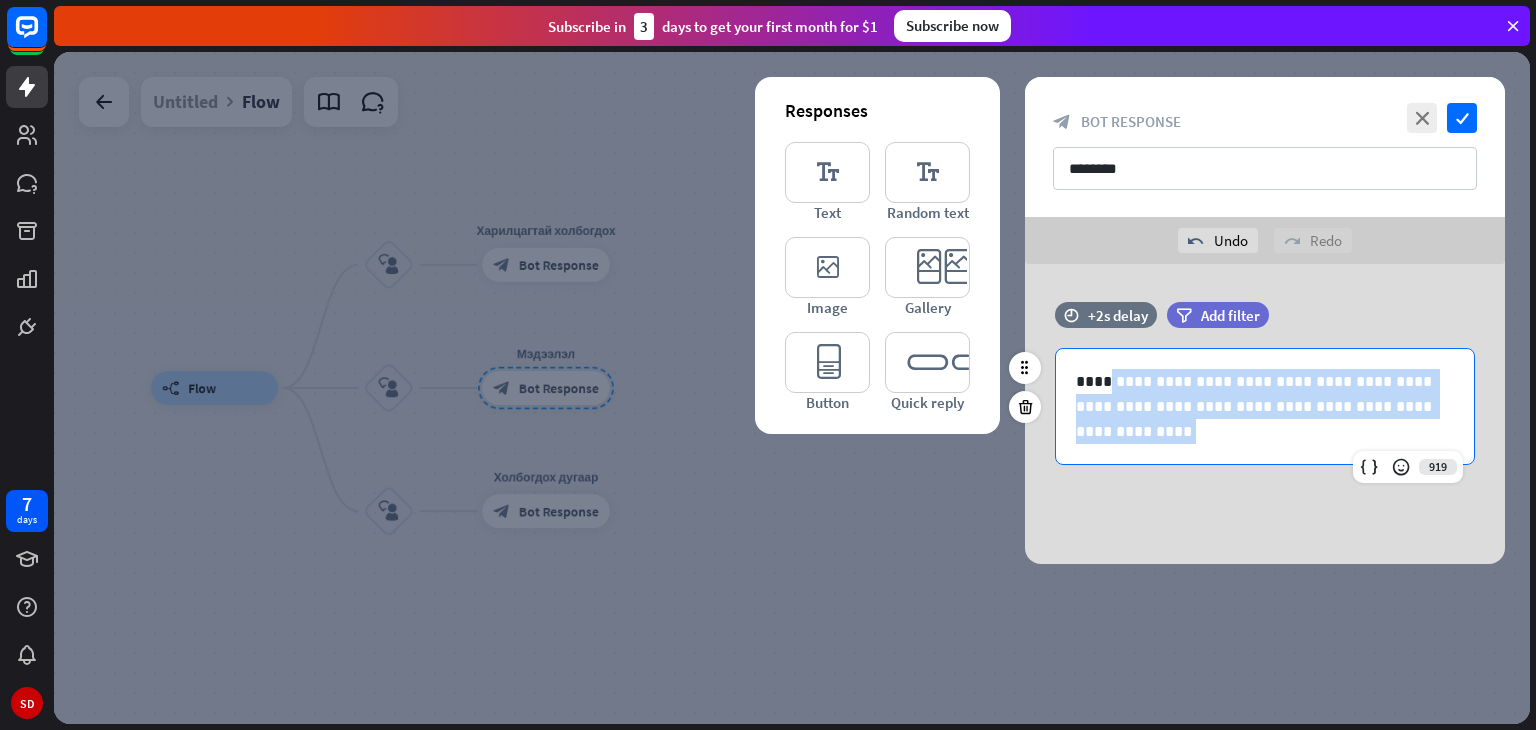 click on "**********" at bounding box center (1265, 406) 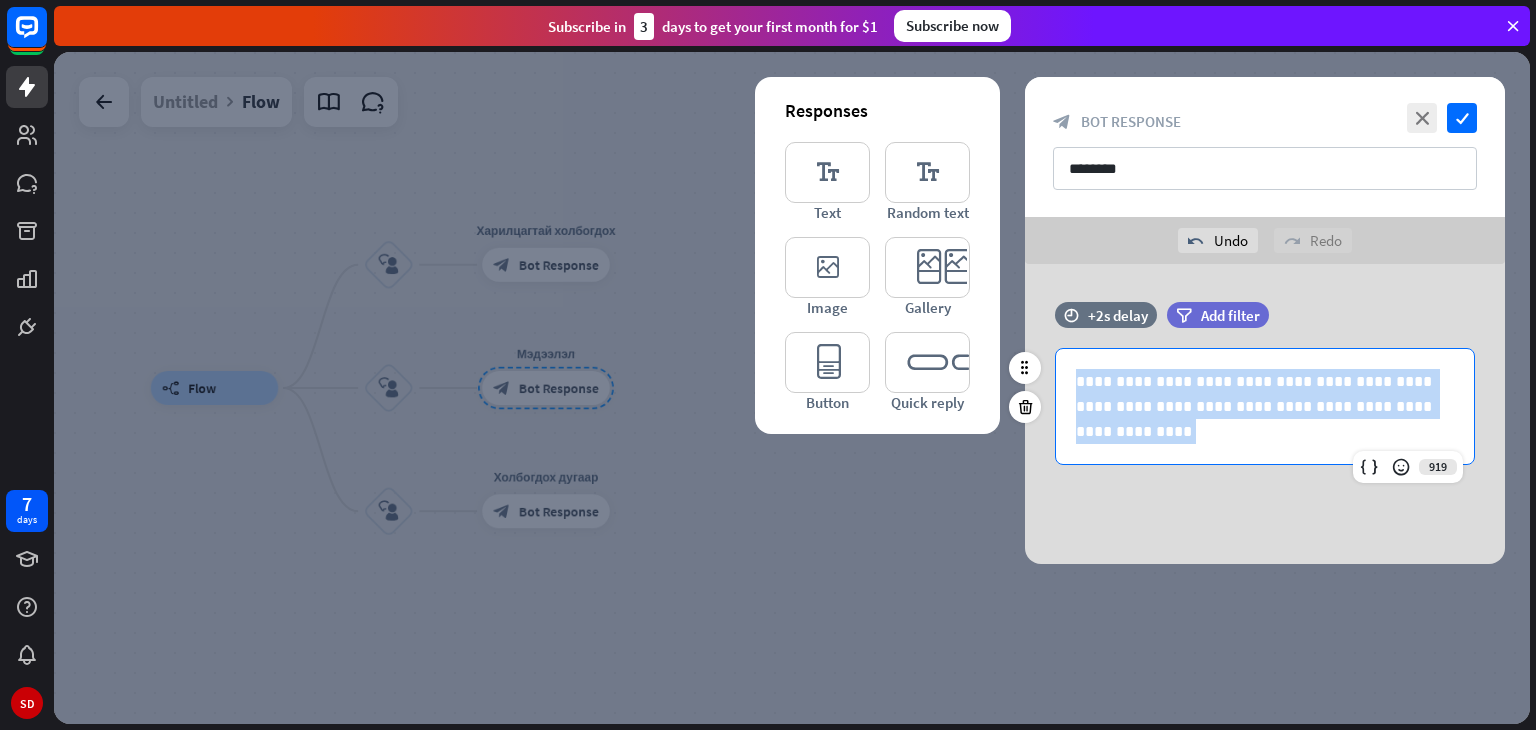 click on "**********" at bounding box center (1265, 406) 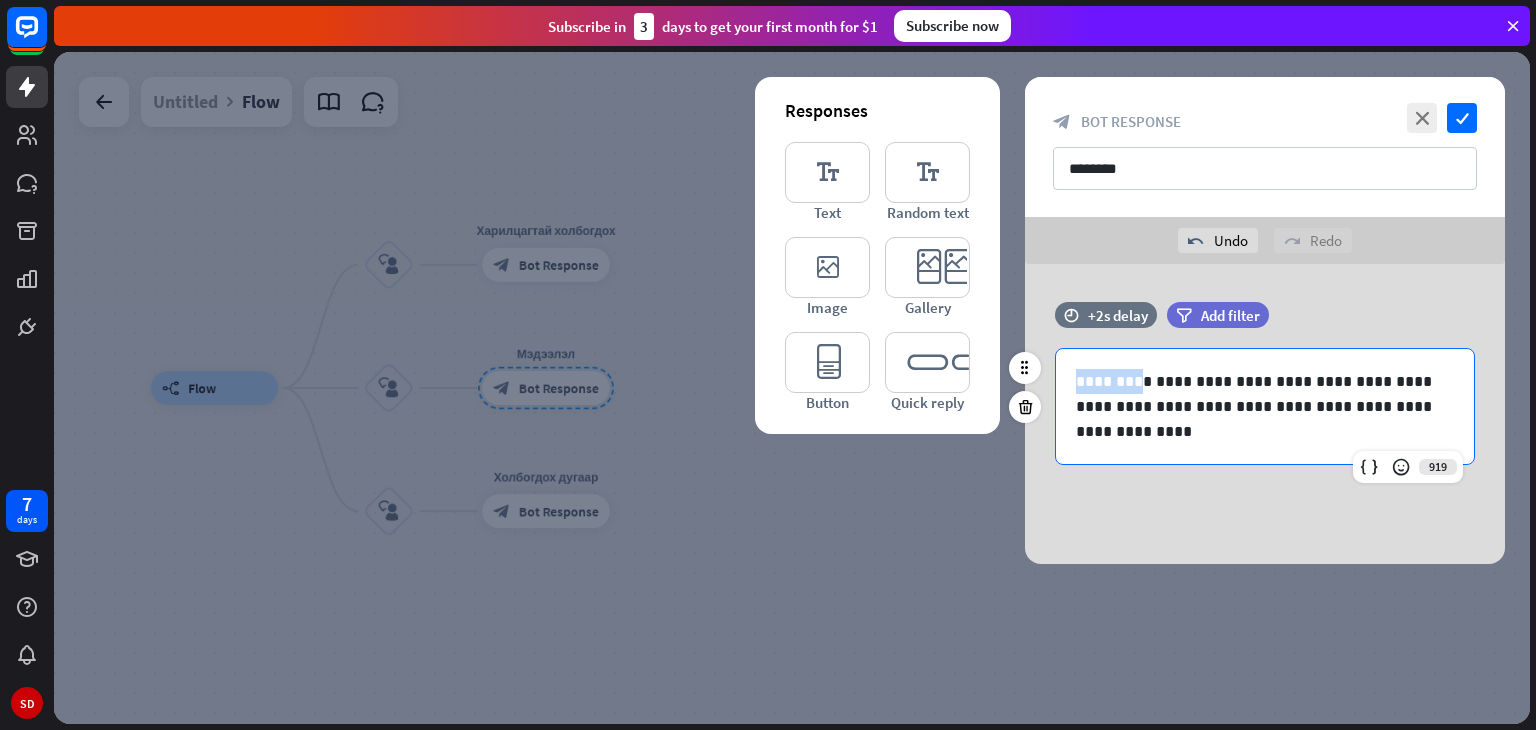 click on "**********" at bounding box center (1265, 406) 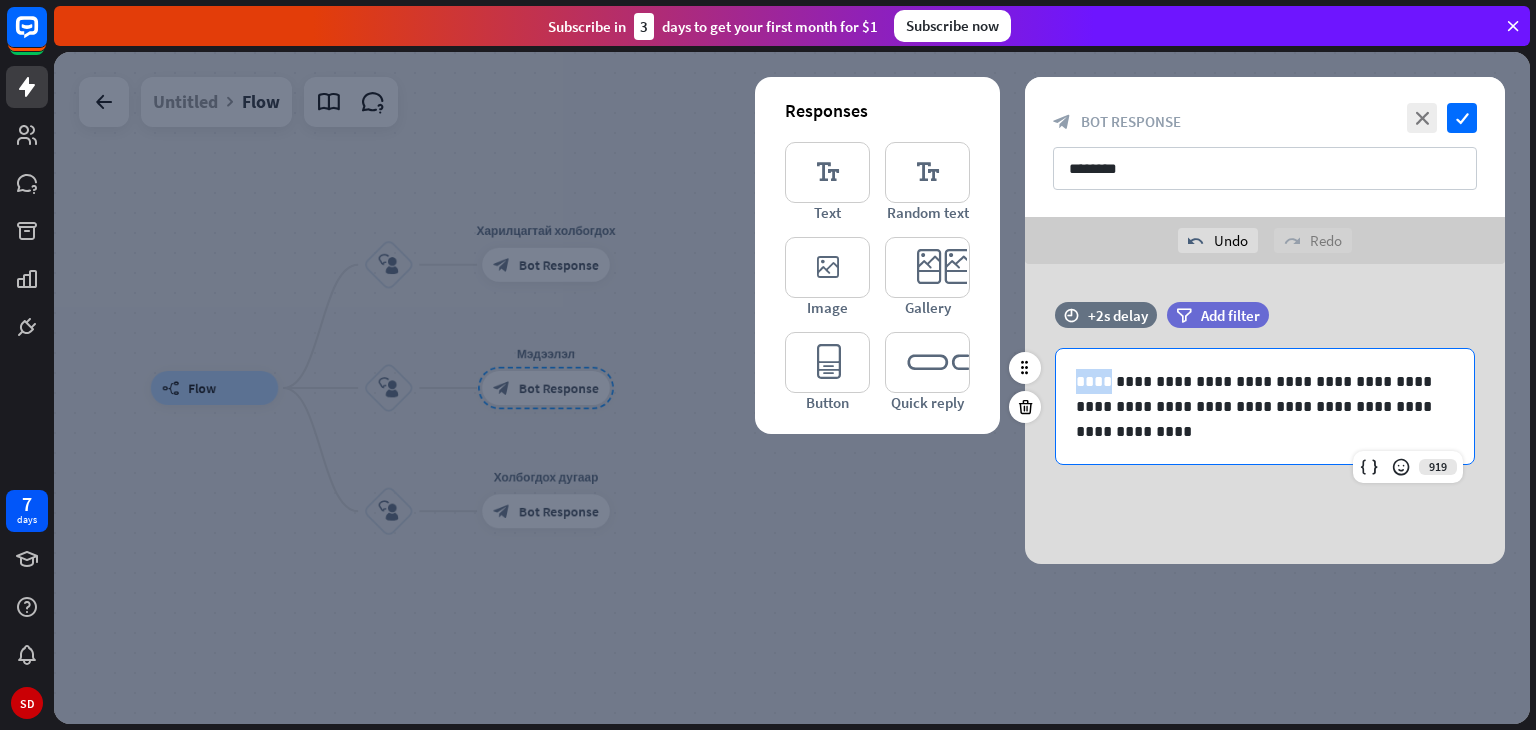 click on "**********" at bounding box center [1265, 406] 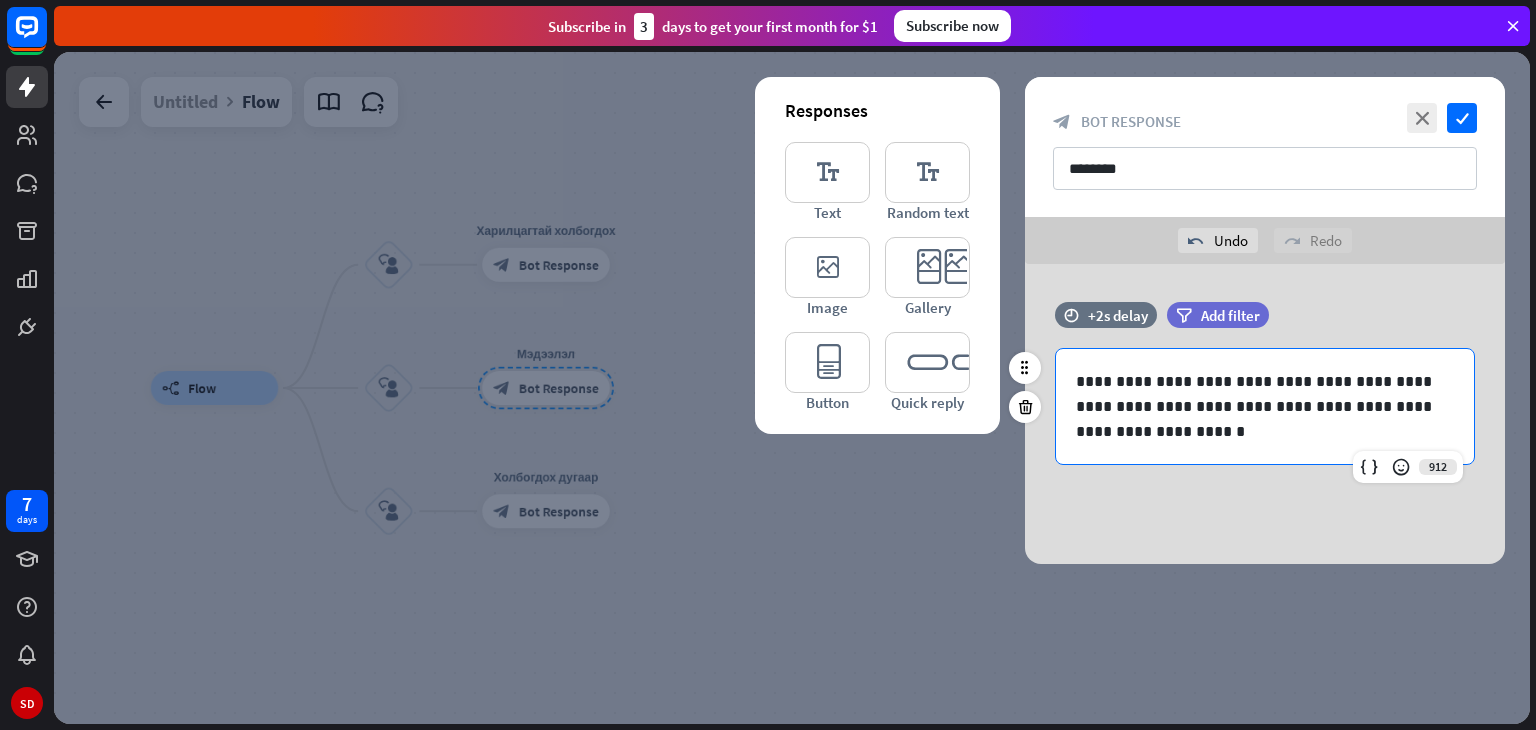 click on "**********" at bounding box center (1265, 406) 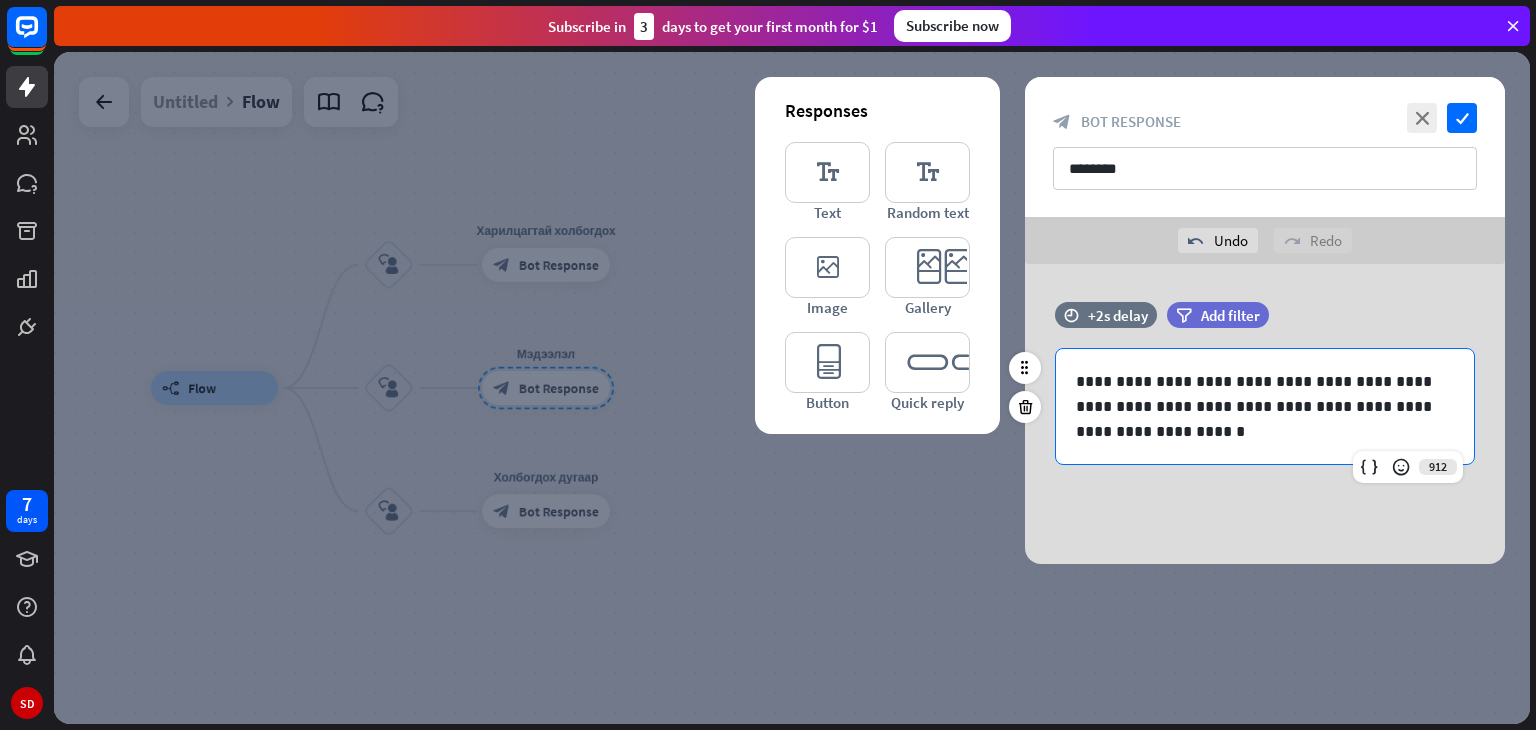 click on "**********" at bounding box center (1265, 406) 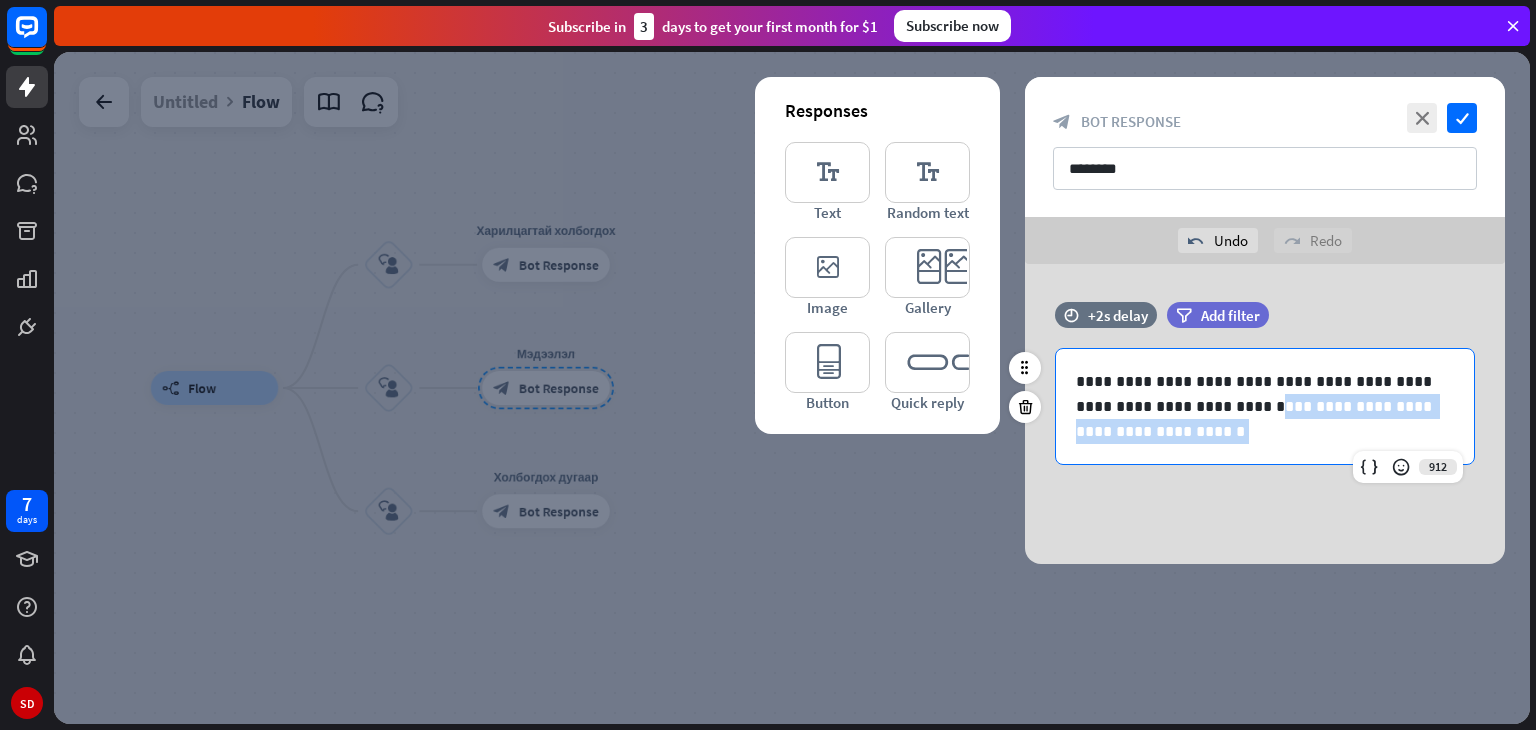 drag, startPoint x: 1293, startPoint y: 397, endPoint x: 1270, endPoint y: 451, distance: 58.694122 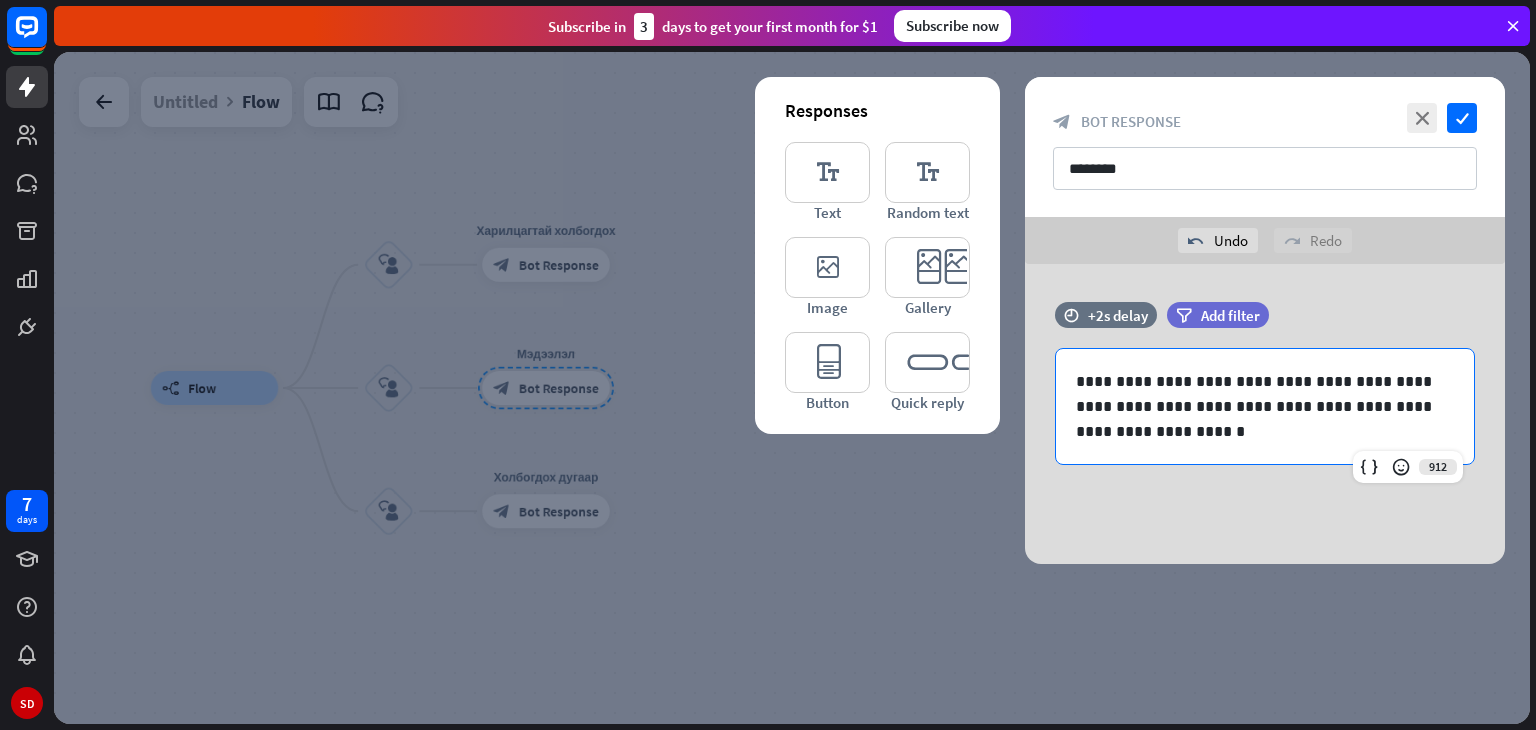 click on "**********" at bounding box center (1265, 414) 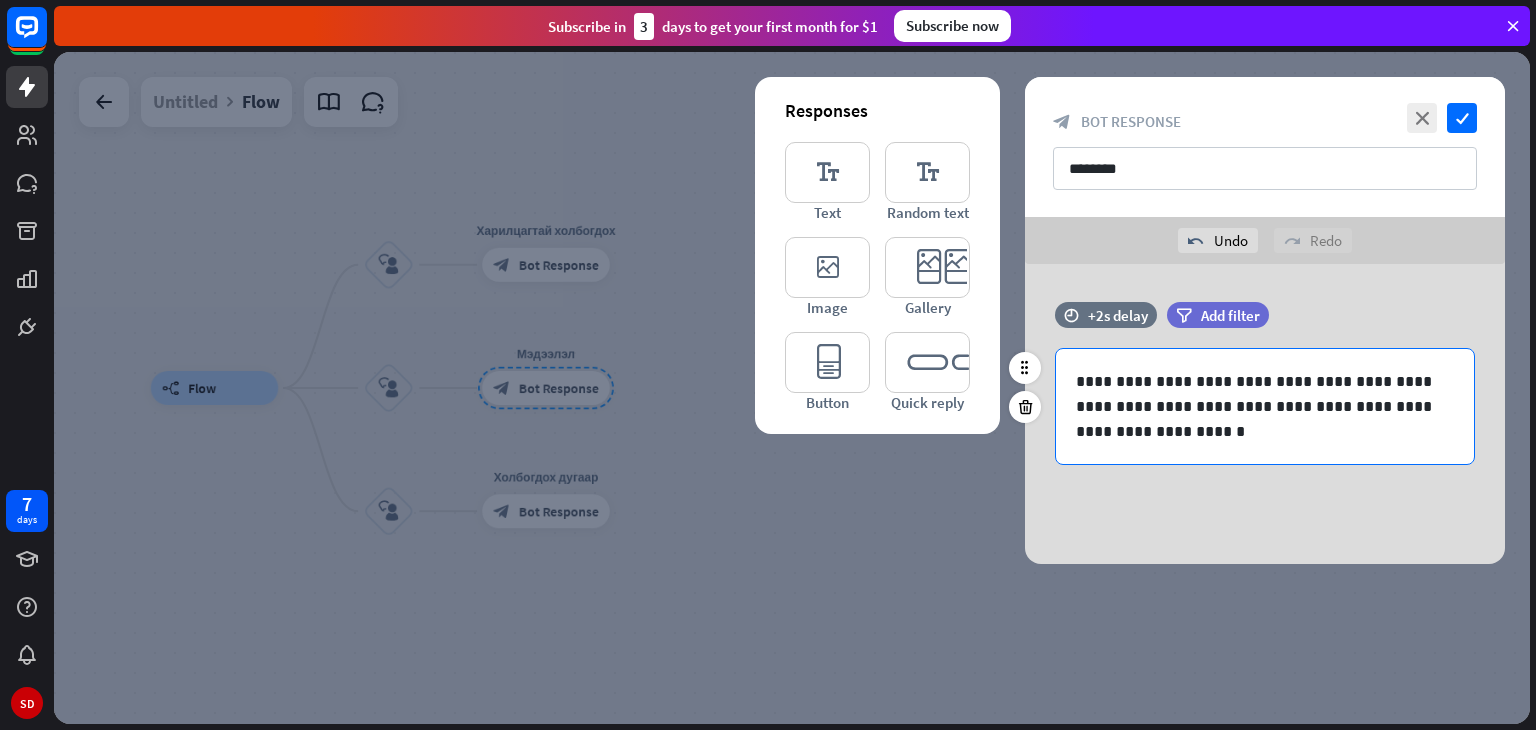 click on "**********" at bounding box center [1265, 406] 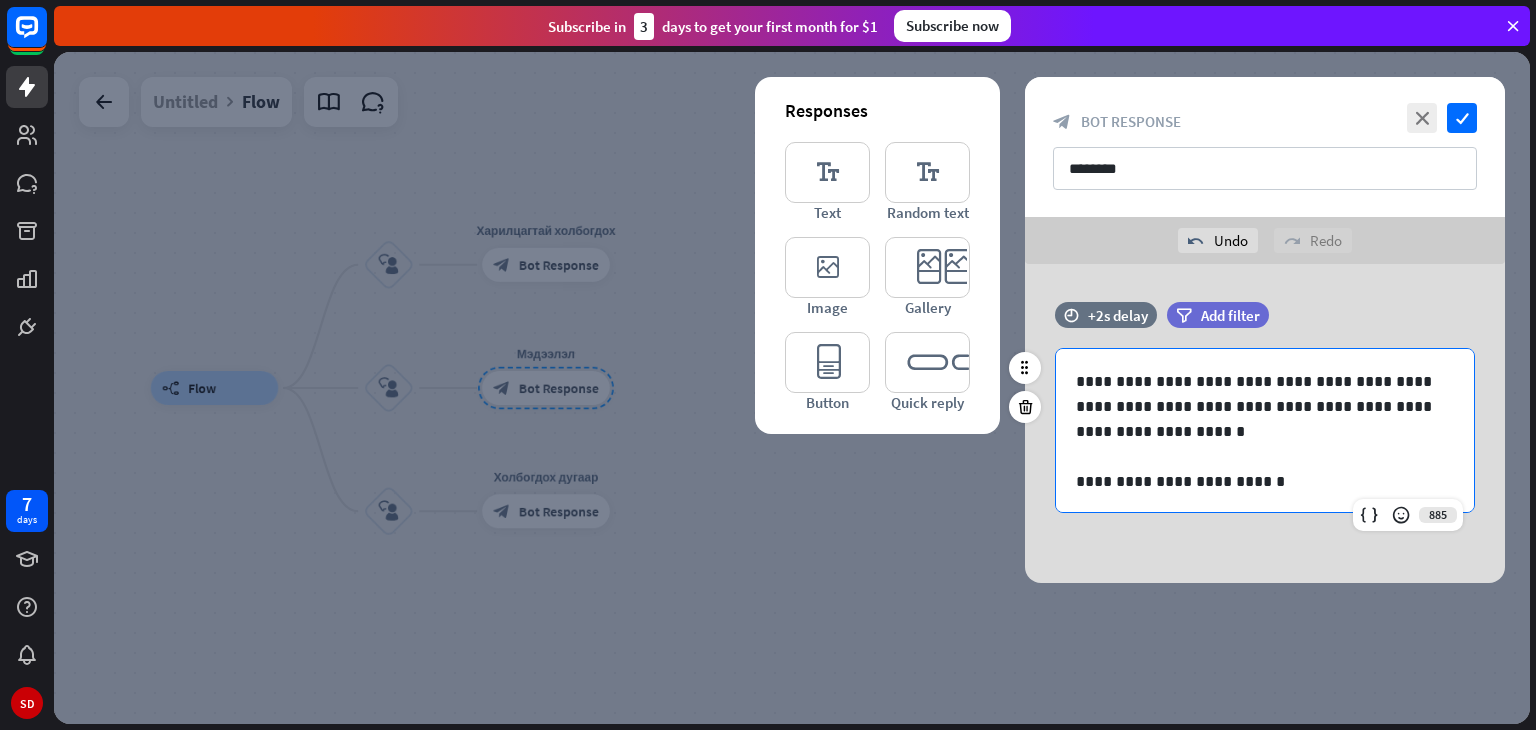 click on "**********" at bounding box center (1257, 481) 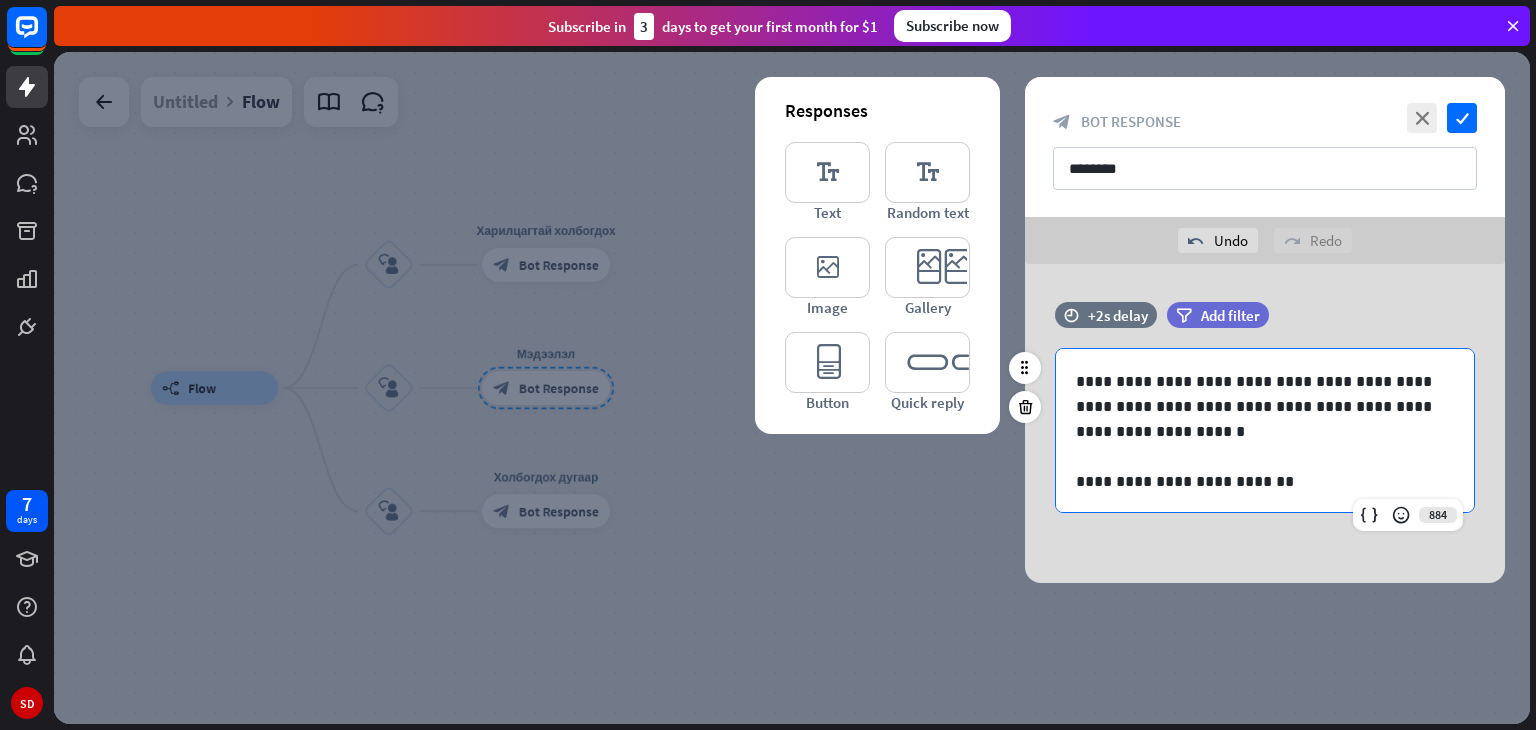 click on "**********" at bounding box center [1257, 481] 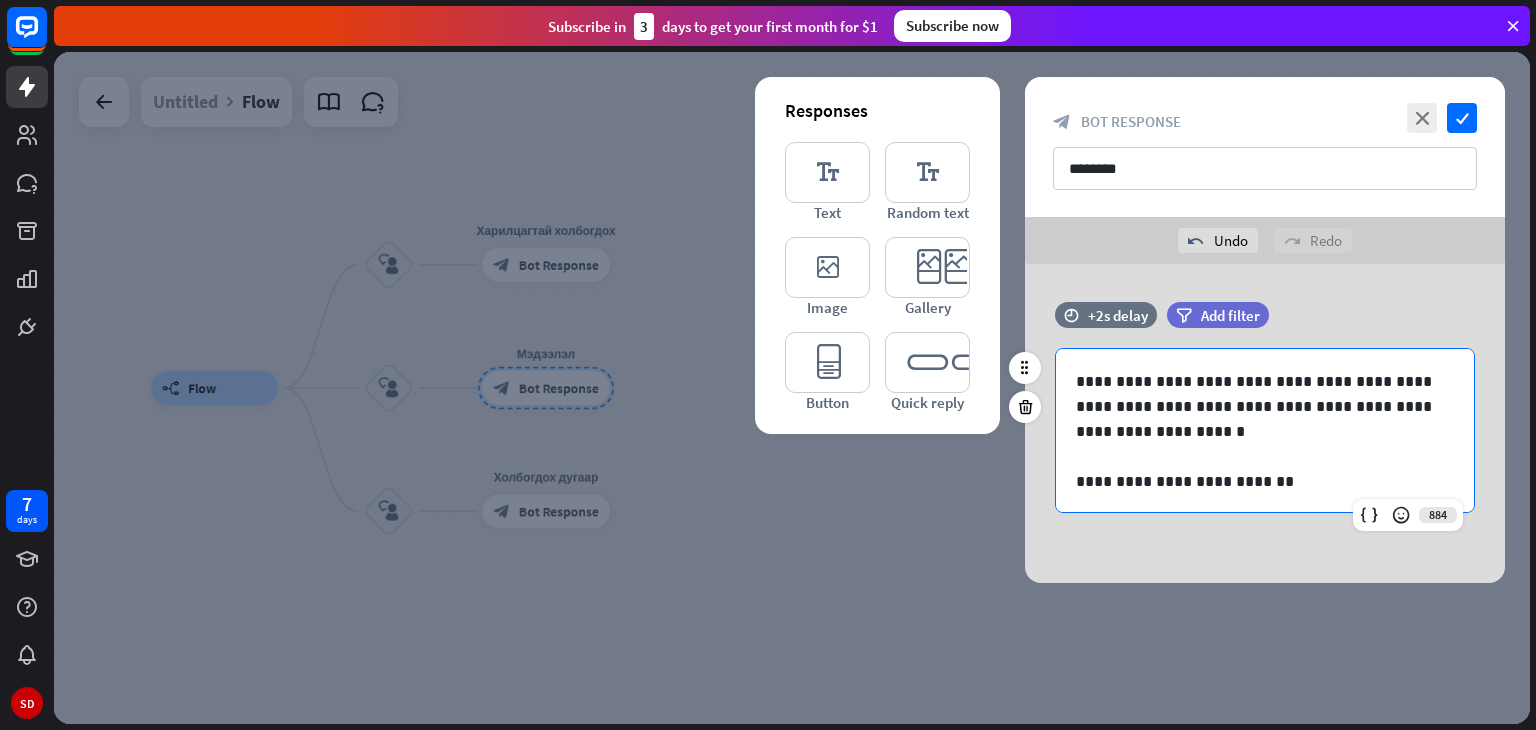 click on "**********" at bounding box center (1257, 481) 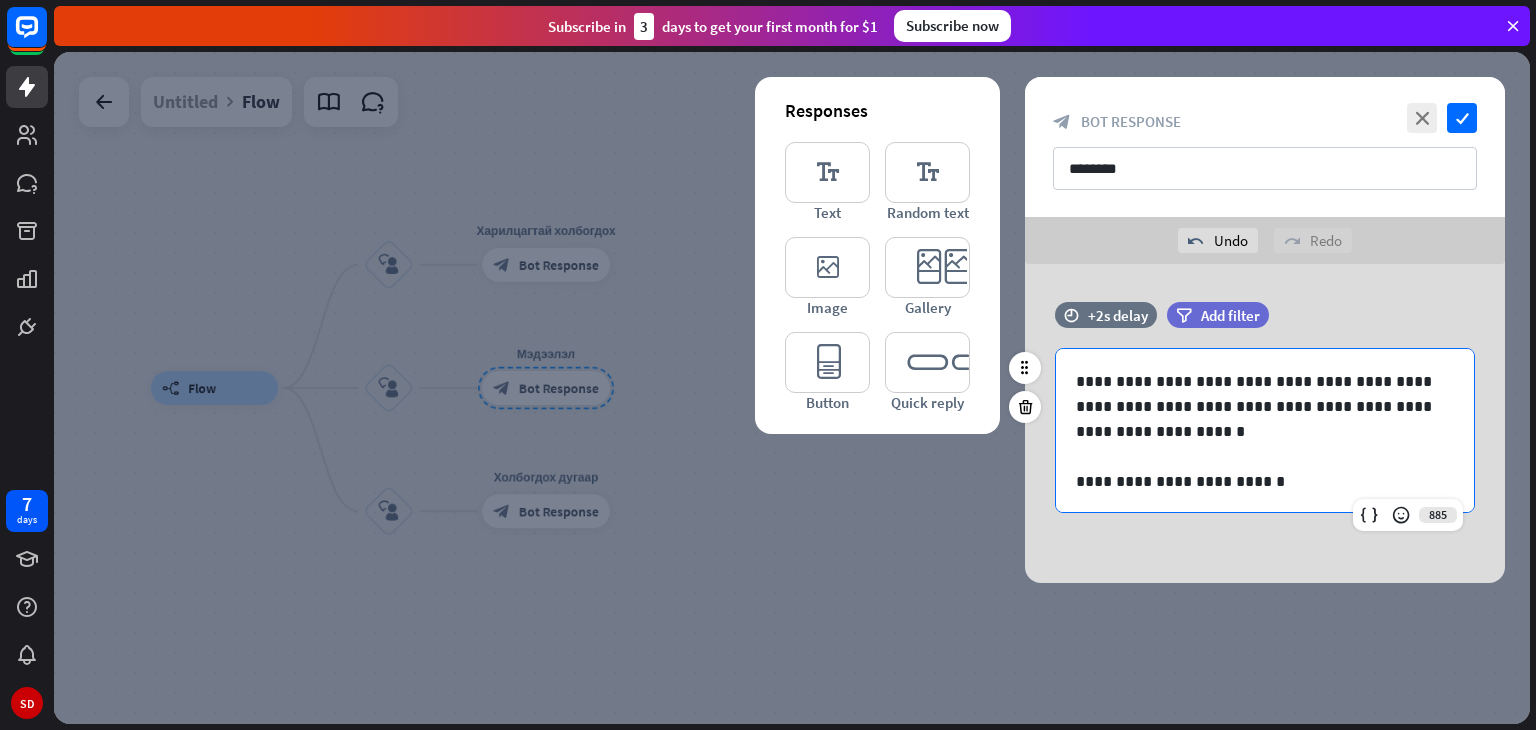 click on "**********" at bounding box center (1257, 481) 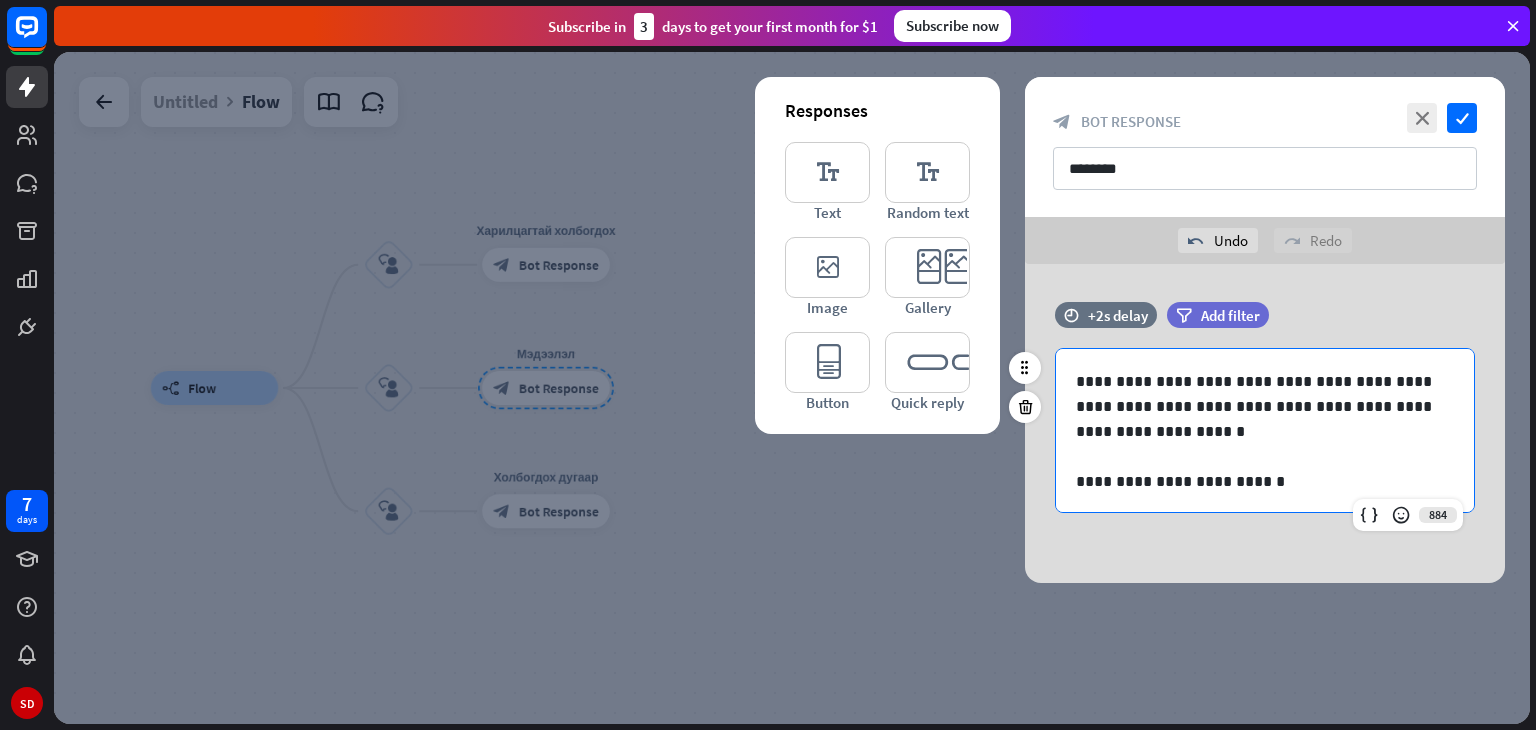 click on "**********" at bounding box center [1257, 481] 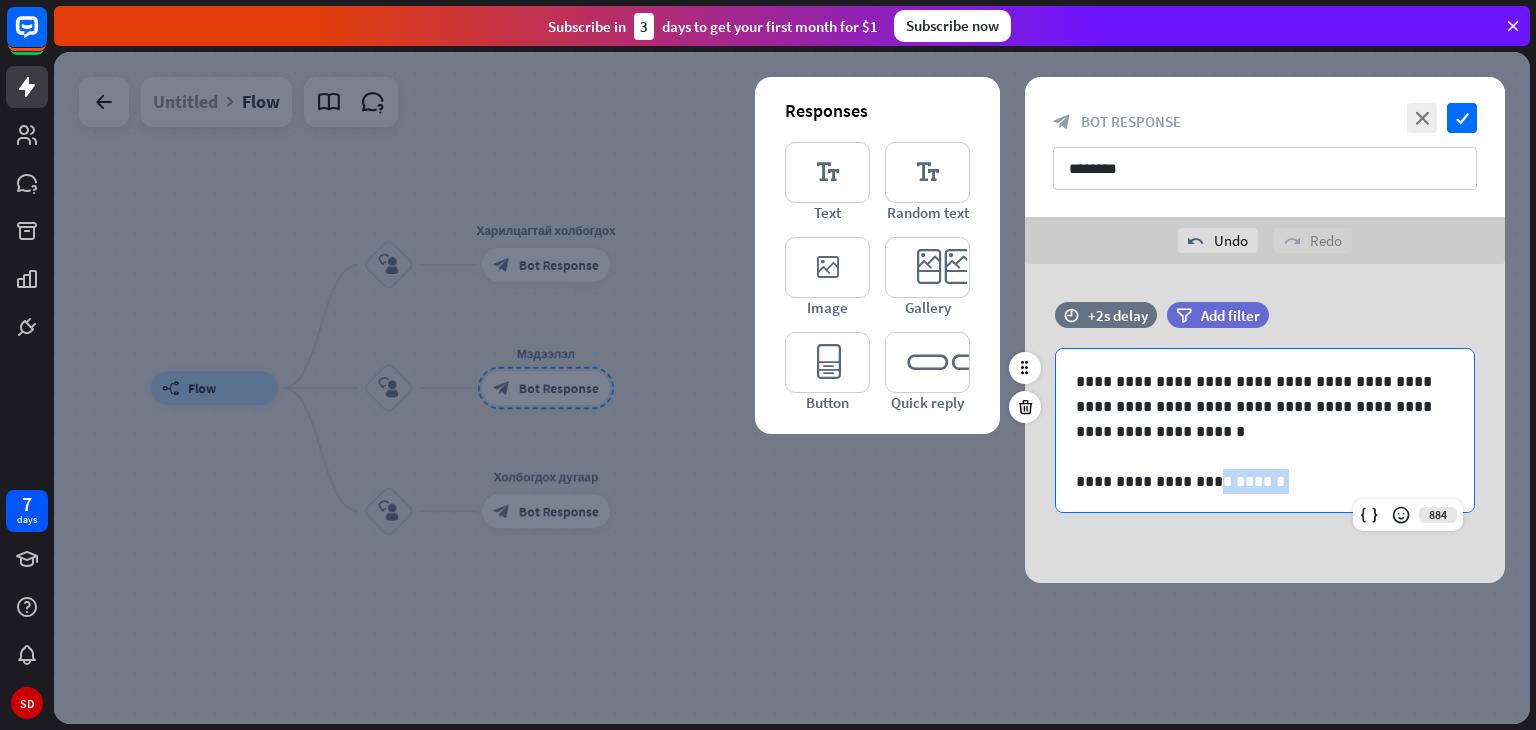 drag, startPoint x: 1249, startPoint y: 485, endPoint x: 1243, endPoint y: 476, distance: 10.816654 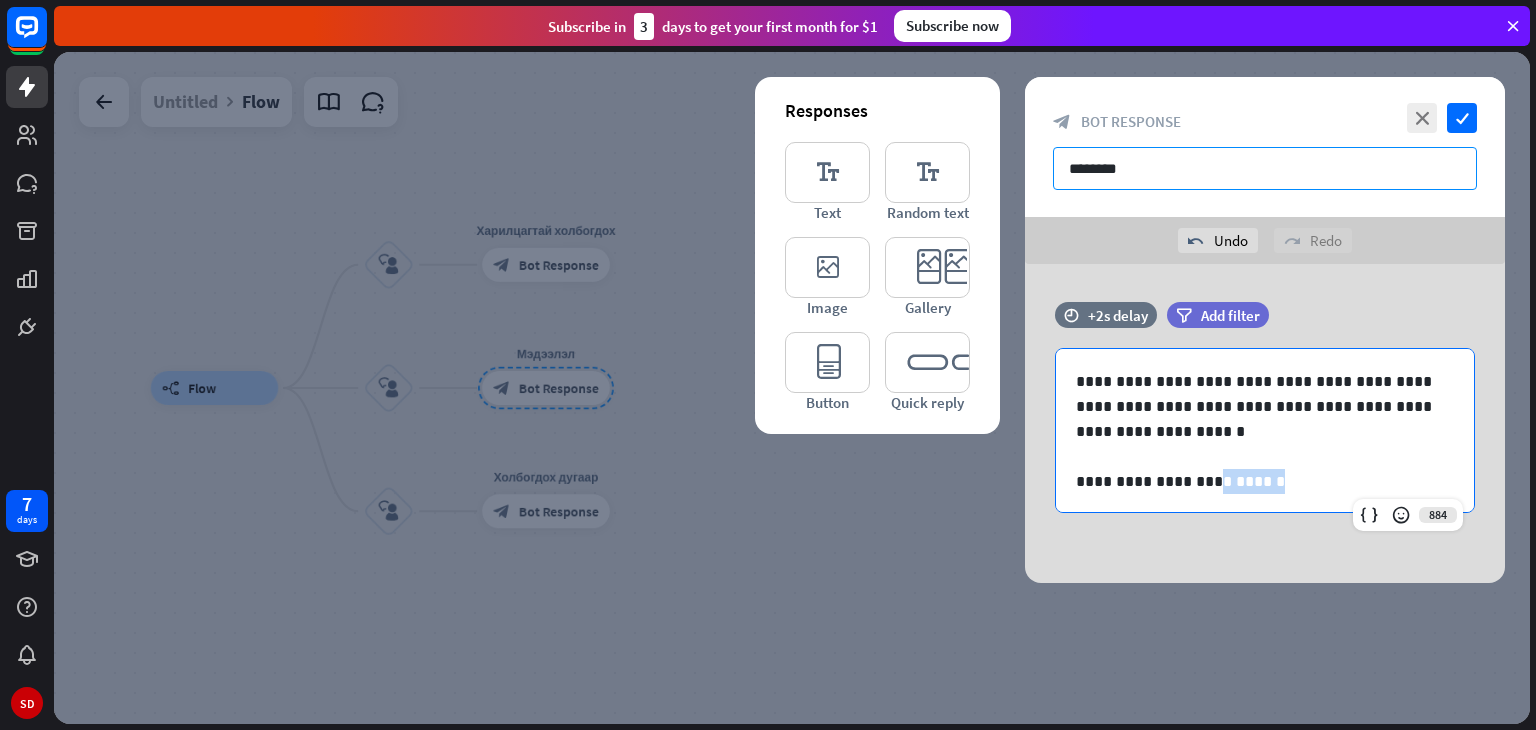copy on "********" 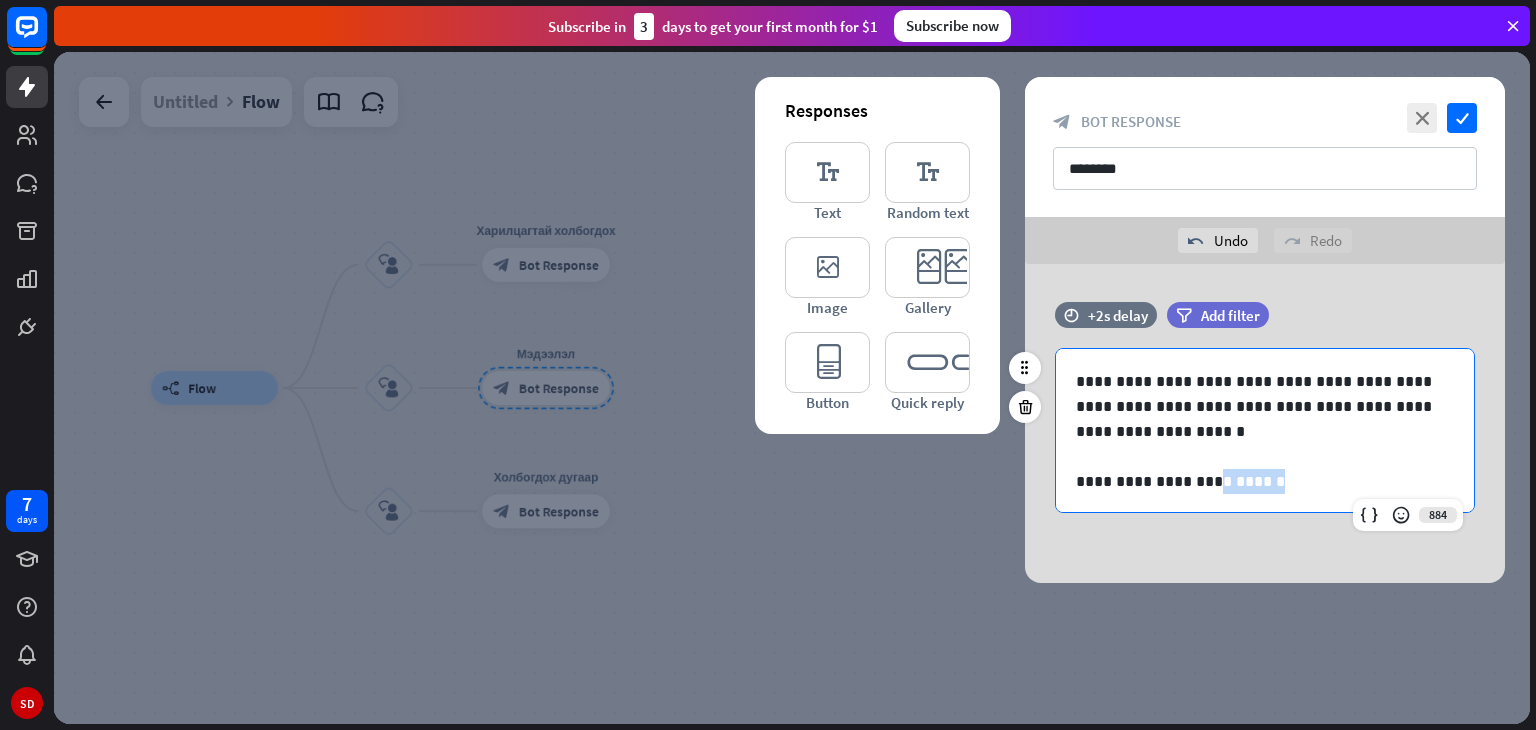 click on "**********" at bounding box center [1257, 481] 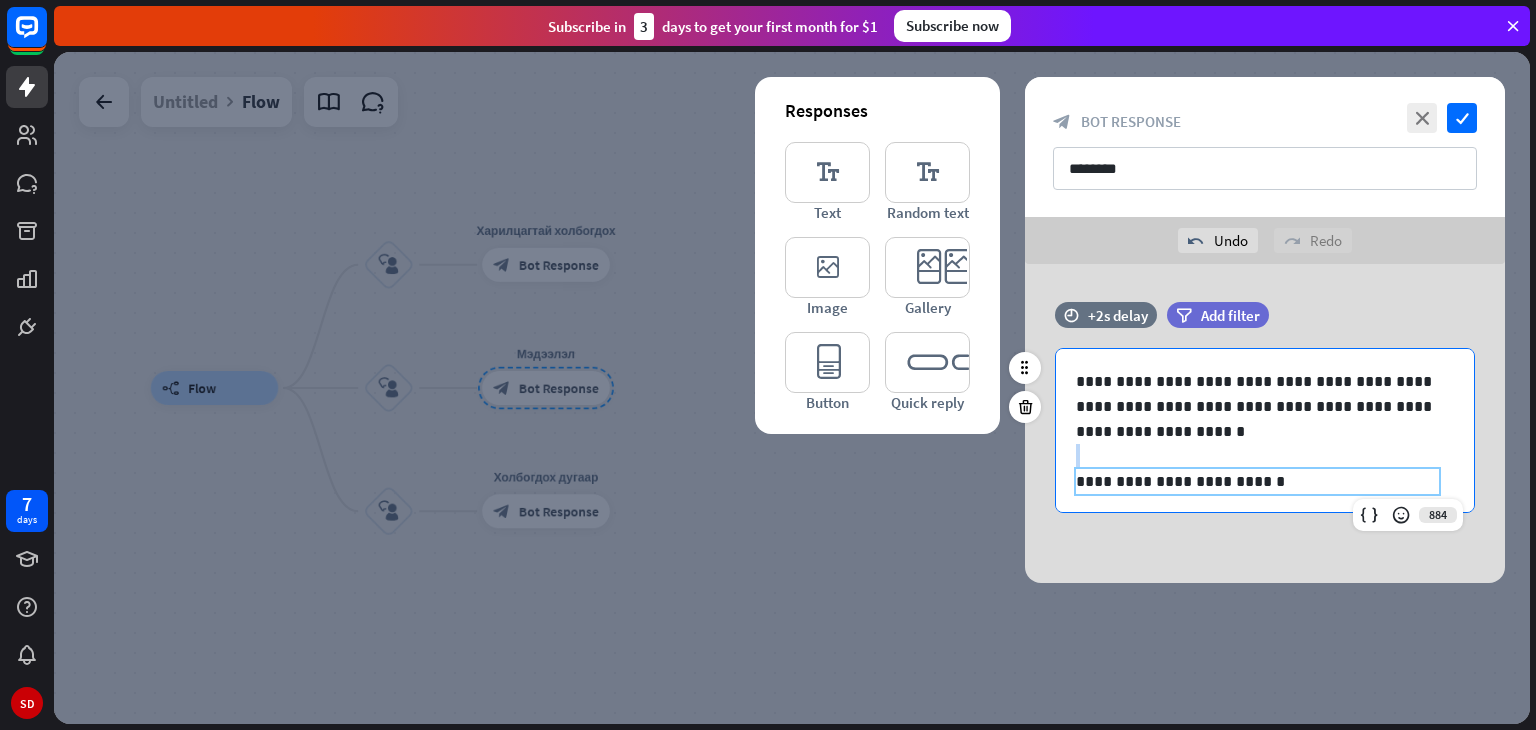 click on "**********" at bounding box center [1257, 481] 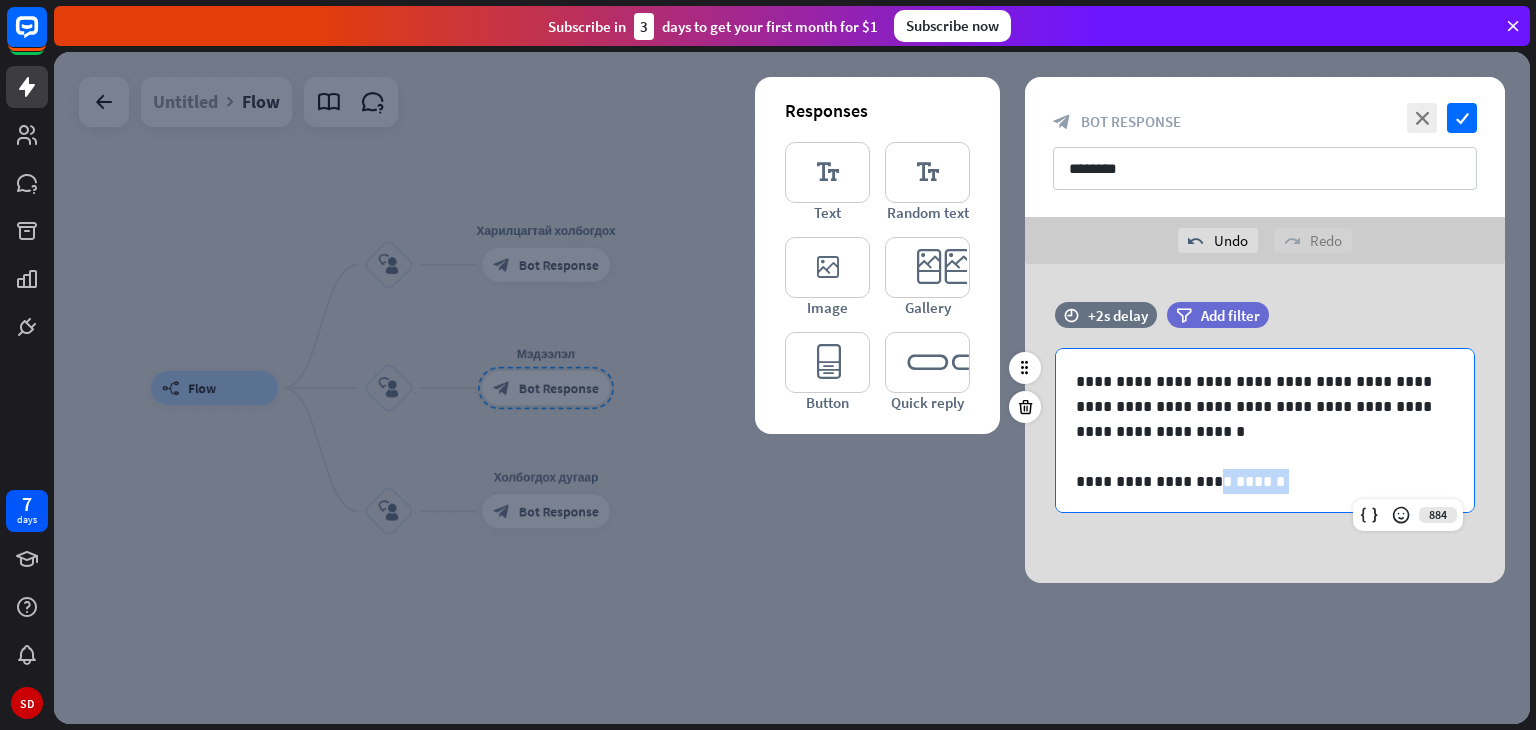drag, startPoint x: 1250, startPoint y: 473, endPoint x: 1234, endPoint y: 470, distance: 16.27882 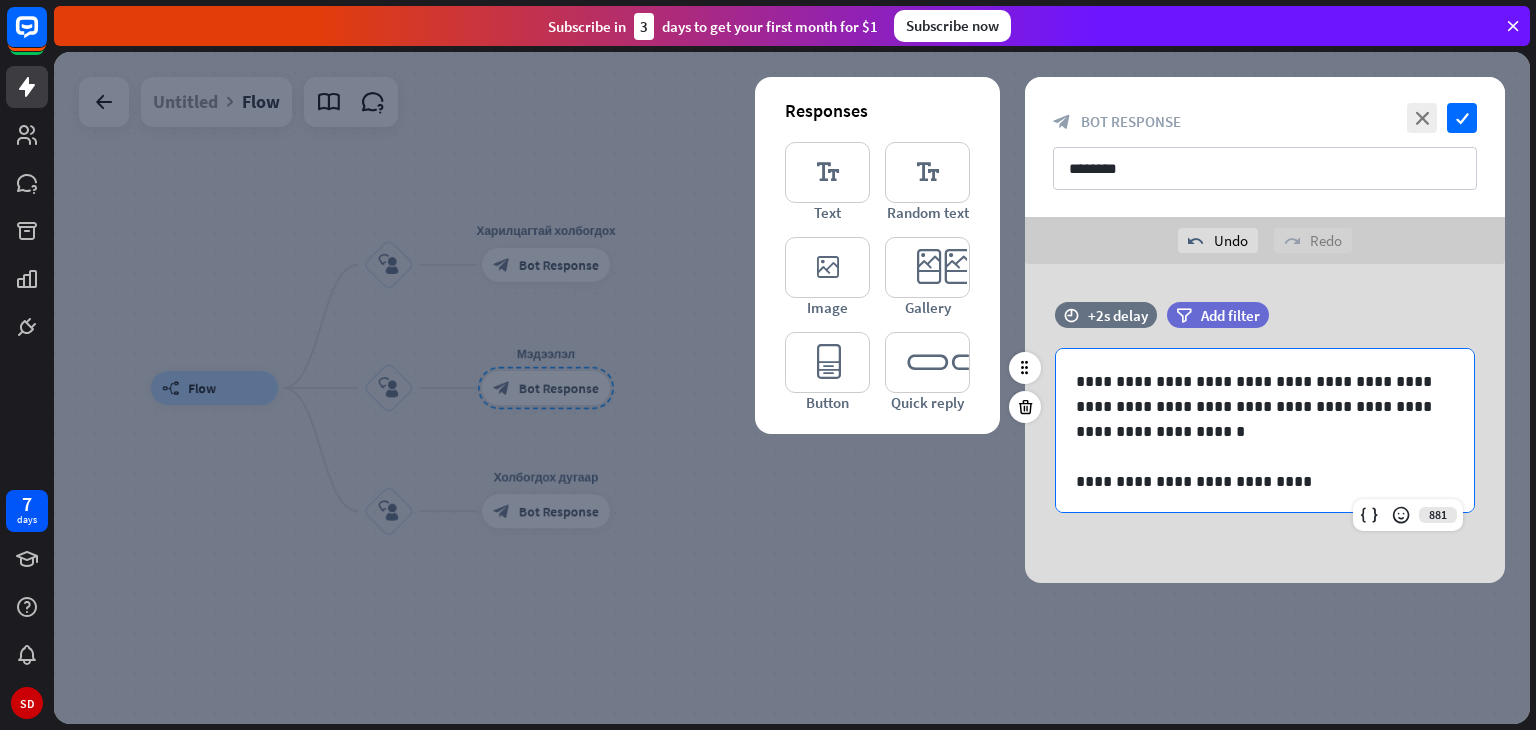 click on "**********" at bounding box center (1257, 481) 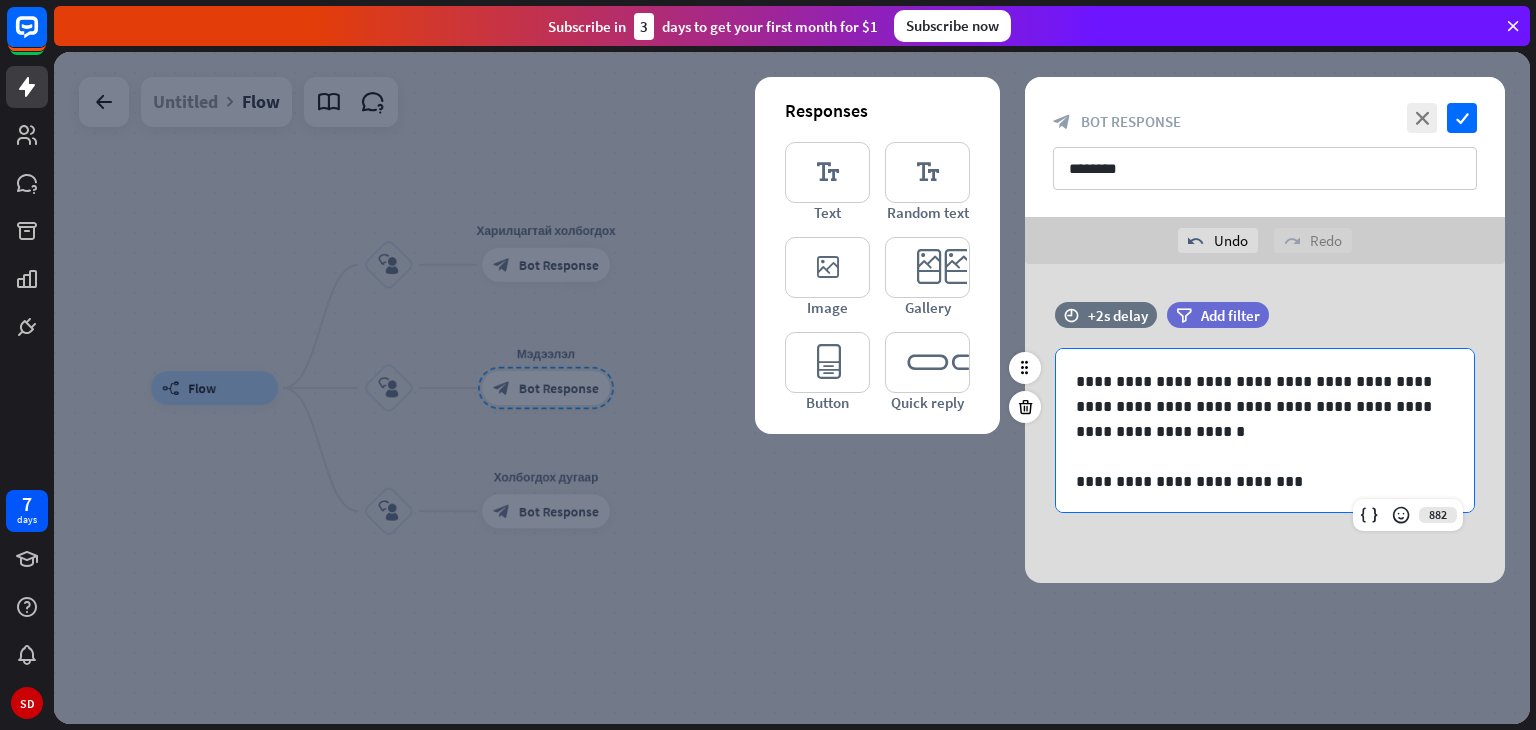 click on "**********" at bounding box center (1257, 481) 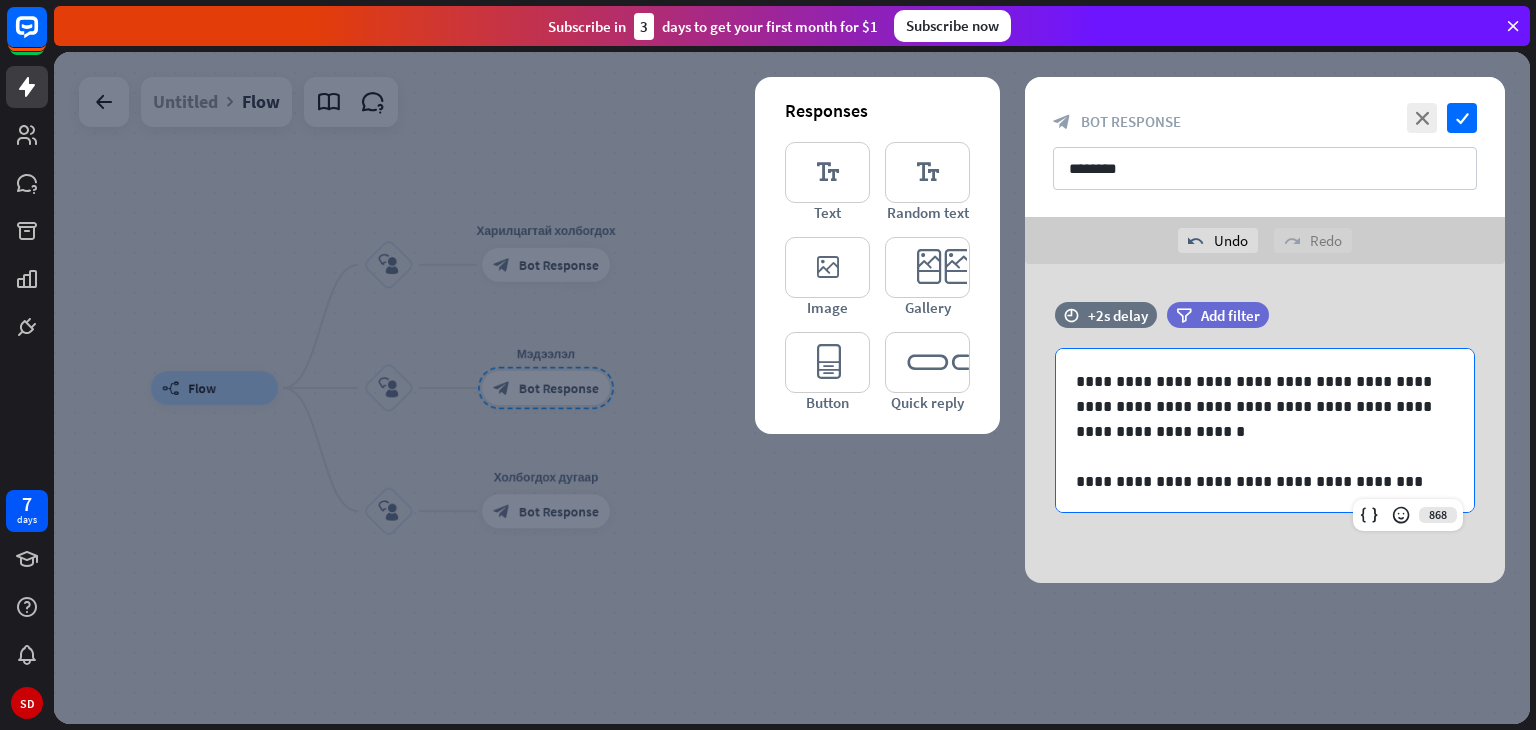 scroll, scrollTop: 10, scrollLeft: 0, axis: vertical 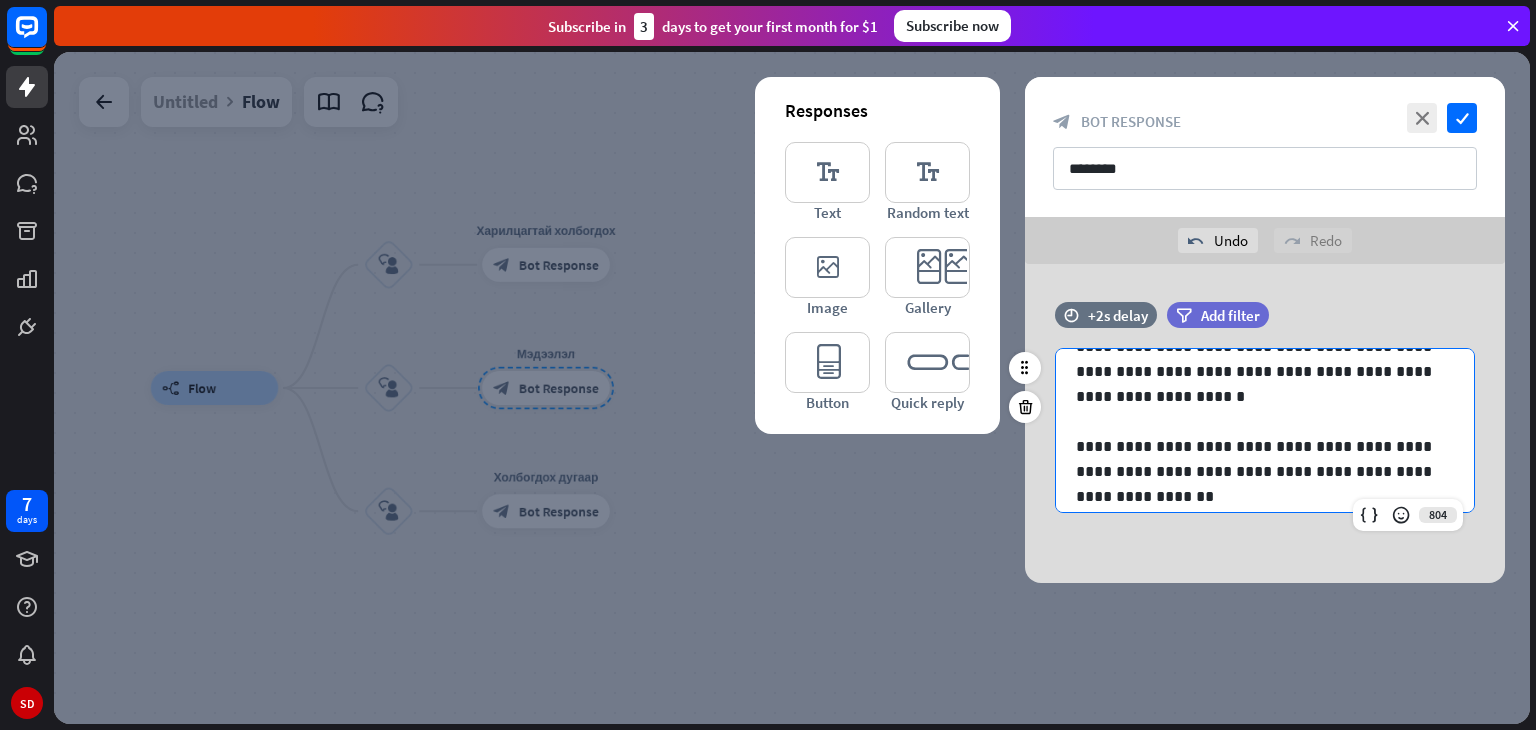 click on "**********" at bounding box center [1257, 471] 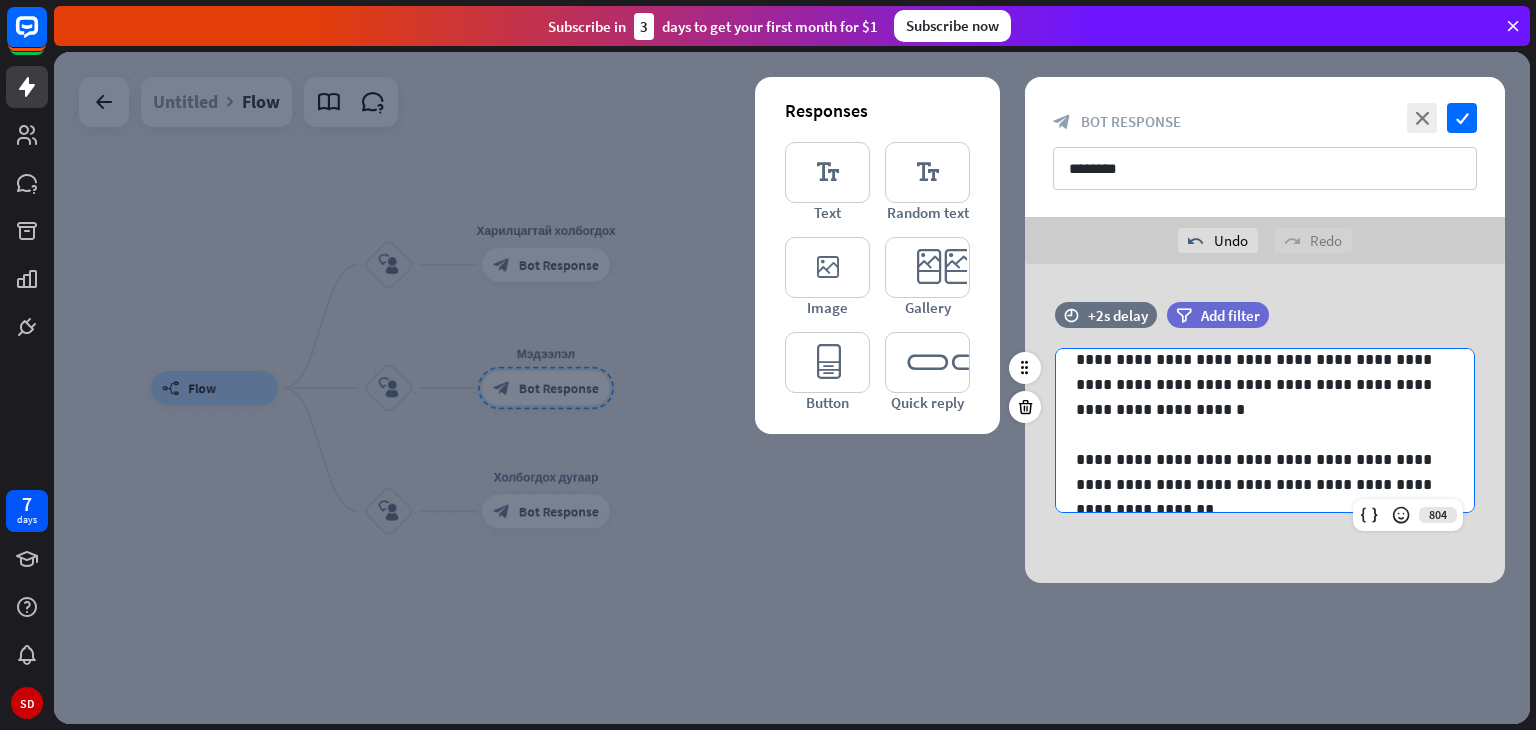 scroll, scrollTop: 52, scrollLeft: 0, axis: vertical 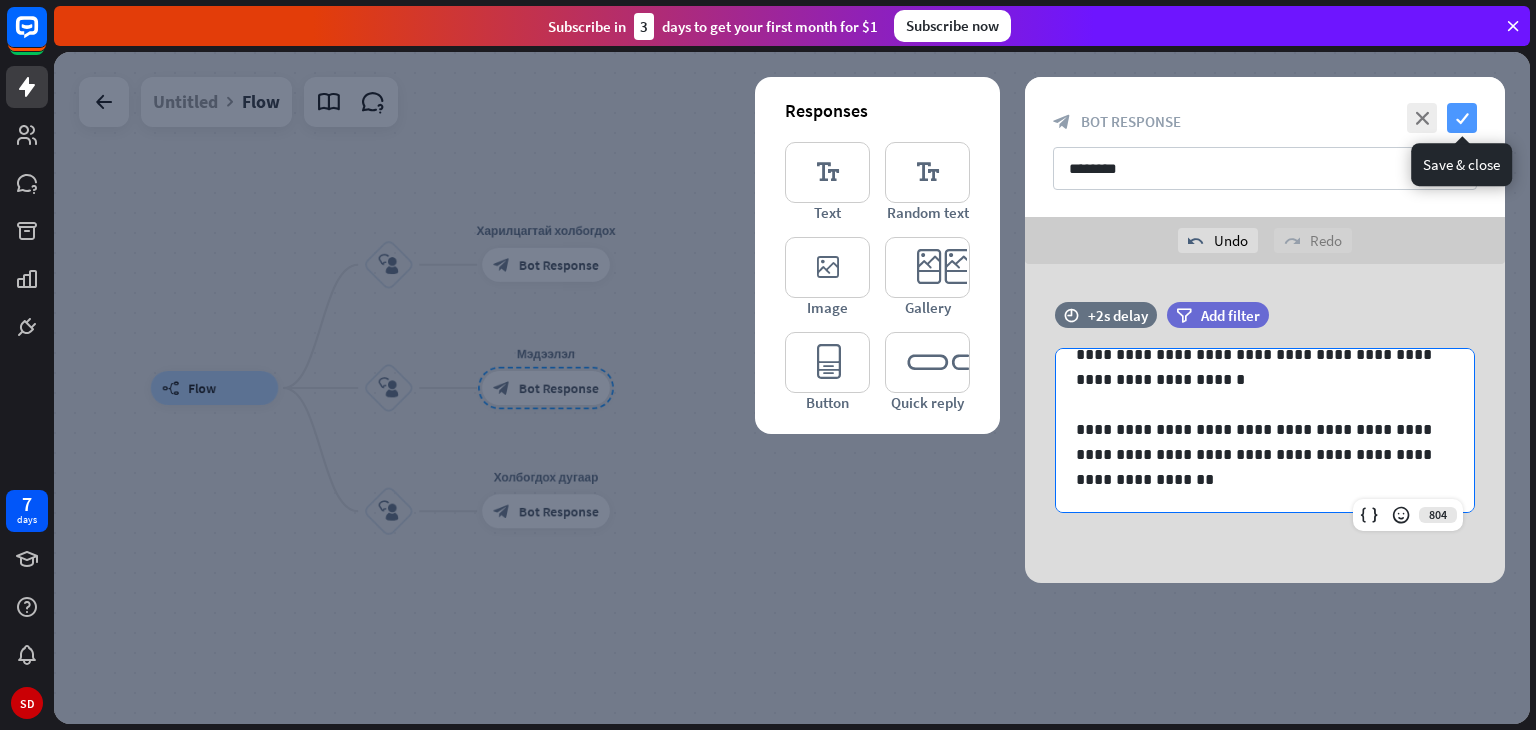 click on "check" at bounding box center [1462, 118] 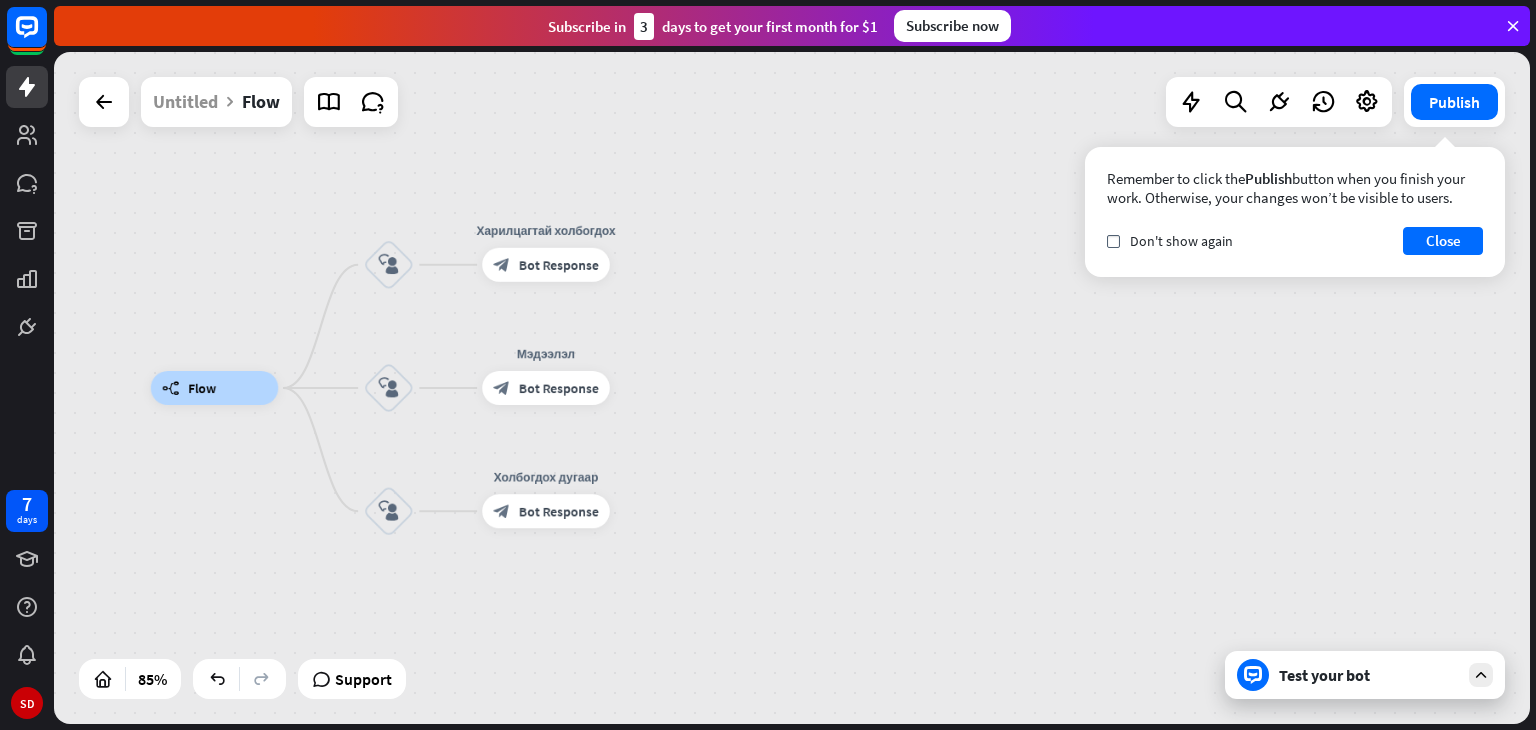click on "Test your bot" at bounding box center [1365, 675] 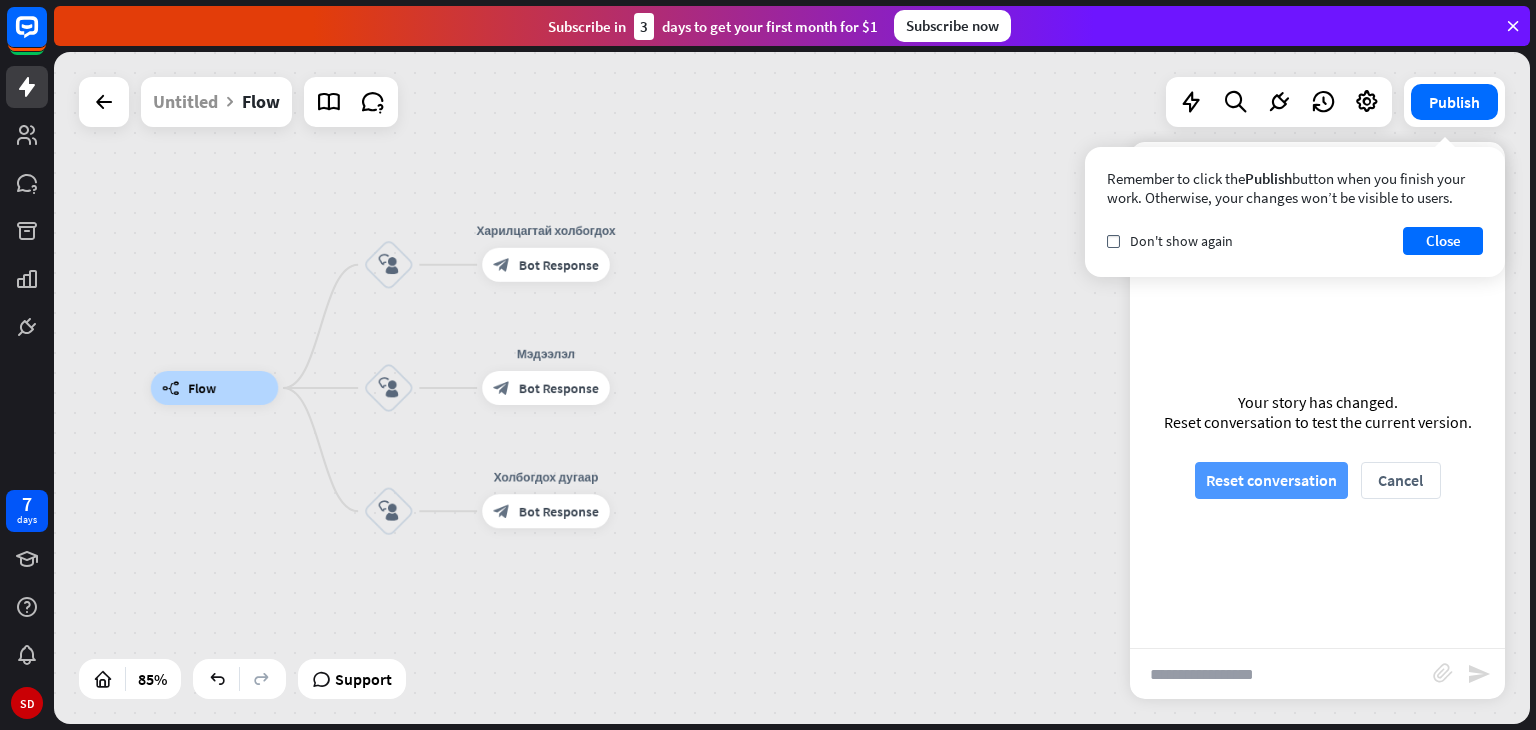 click on "Reset conversation" at bounding box center (1271, 480) 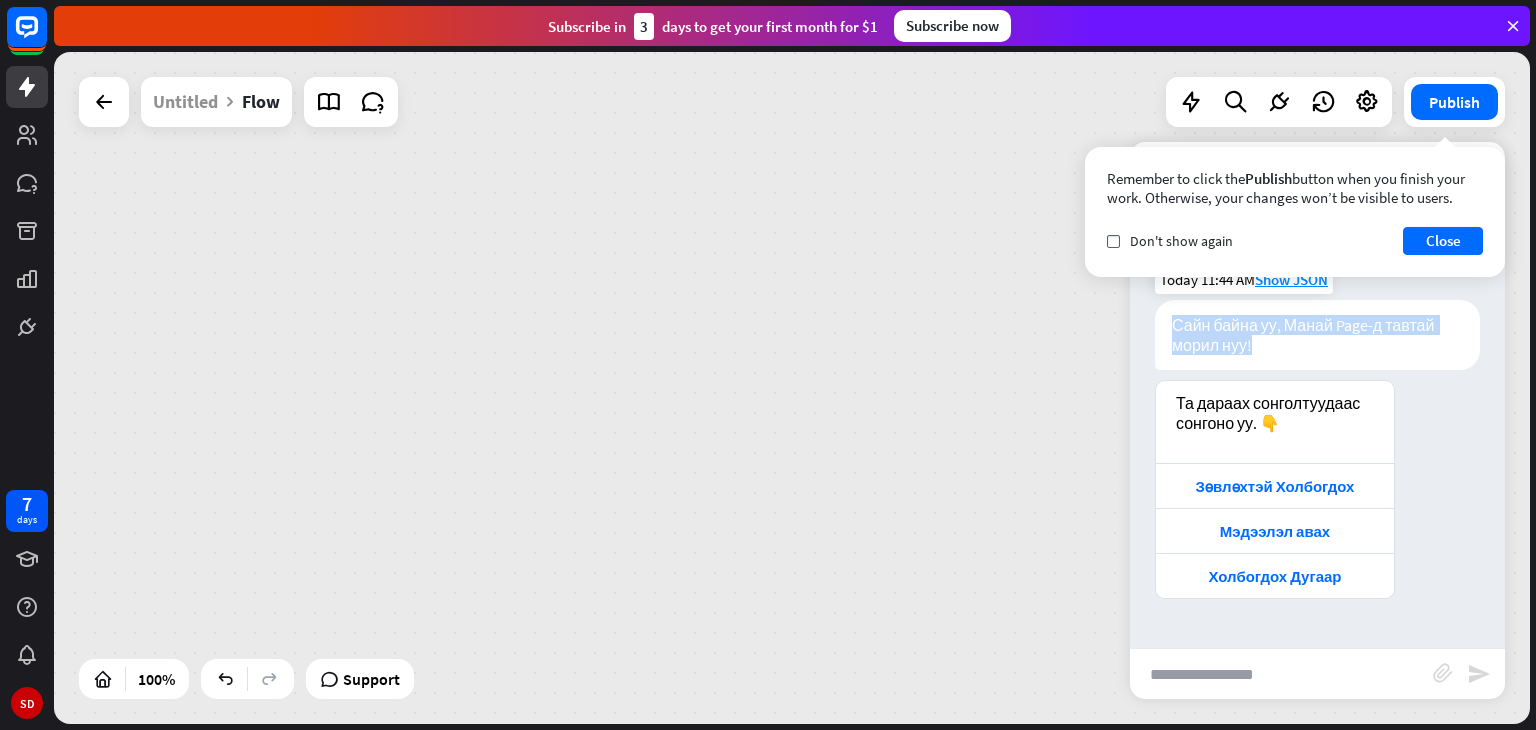drag, startPoint x: 1171, startPoint y: 317, endPoint x: 1309, endPoint y: 353, distance: 142.61838 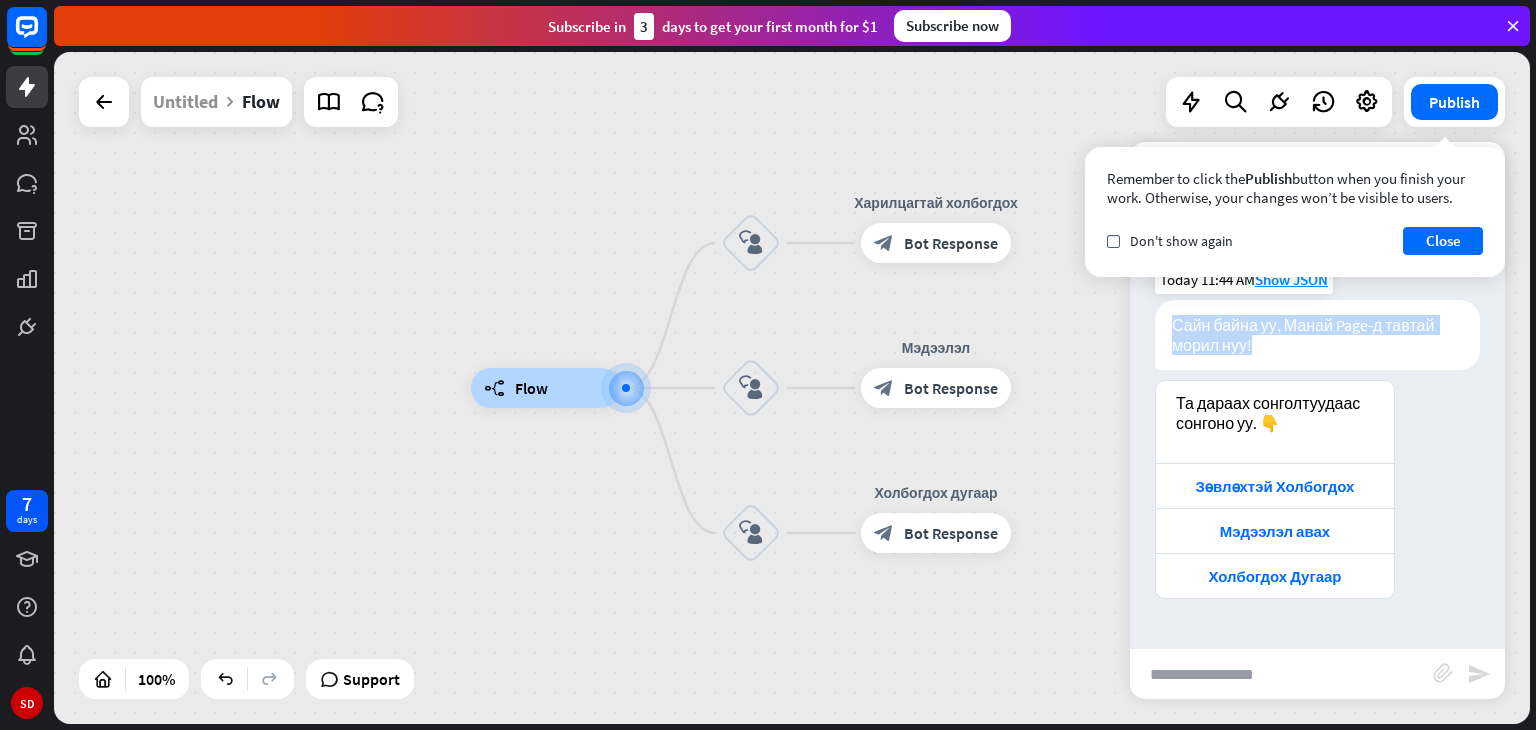 click on "Сайн байна уу, Манай Page-д тавтай морил нуу!" at bounding box center (1317, 335) 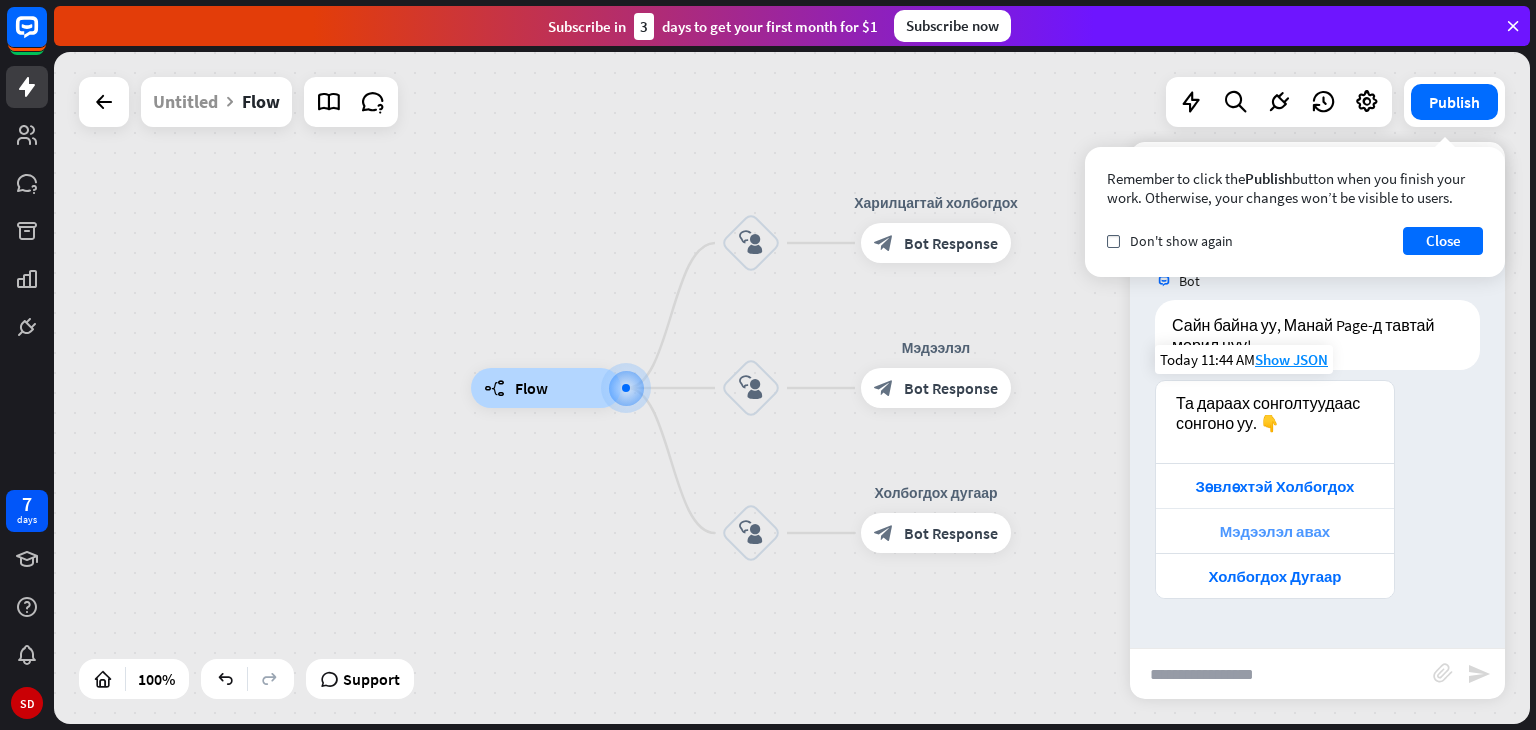click on "Мэдээлэл авах" at bounding box center (1275, 530) 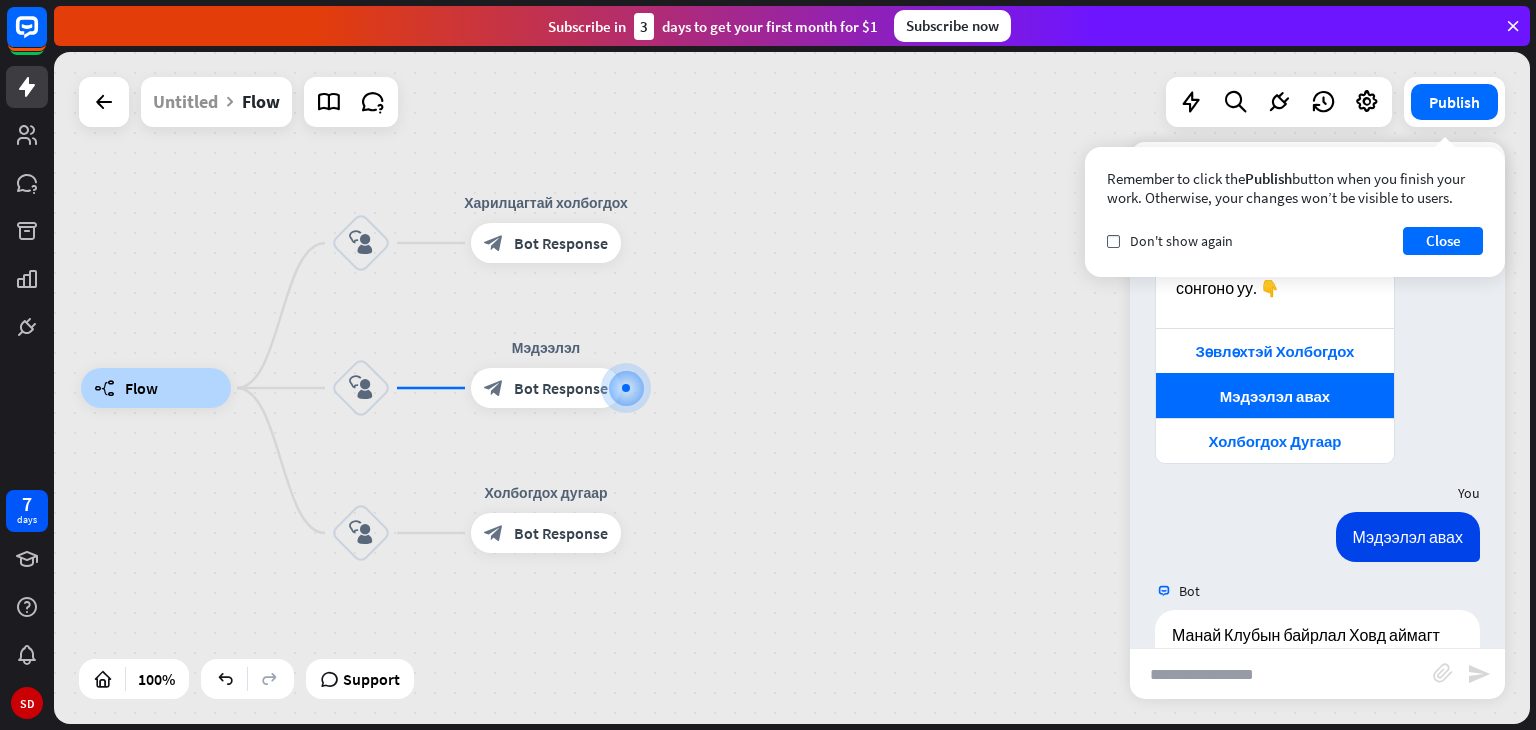 scroll, scrollTop: 136, scrollLeft: 0, axis: vertical 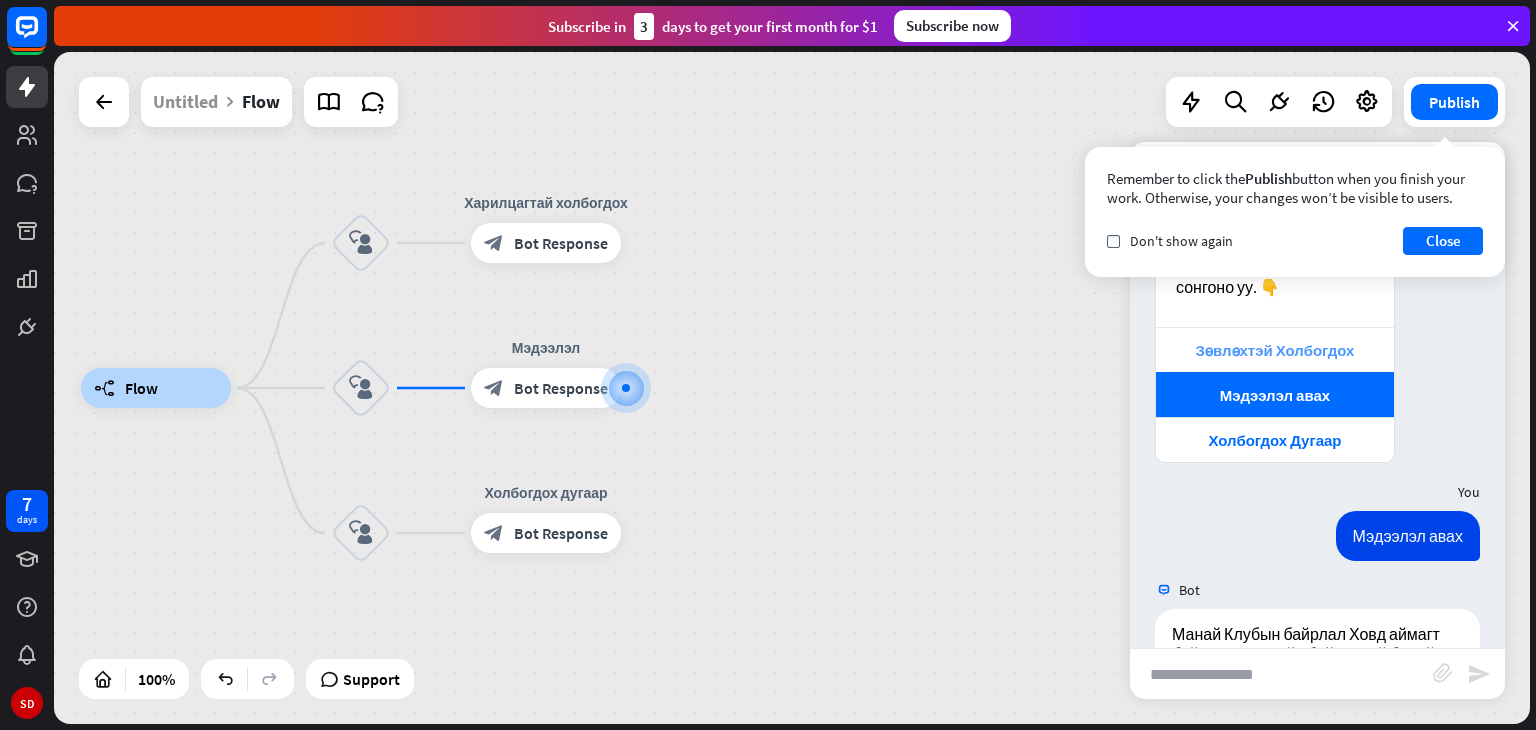 click on "Зөвлөхтэй Холбогдох" at bounding box center [1275, 350] 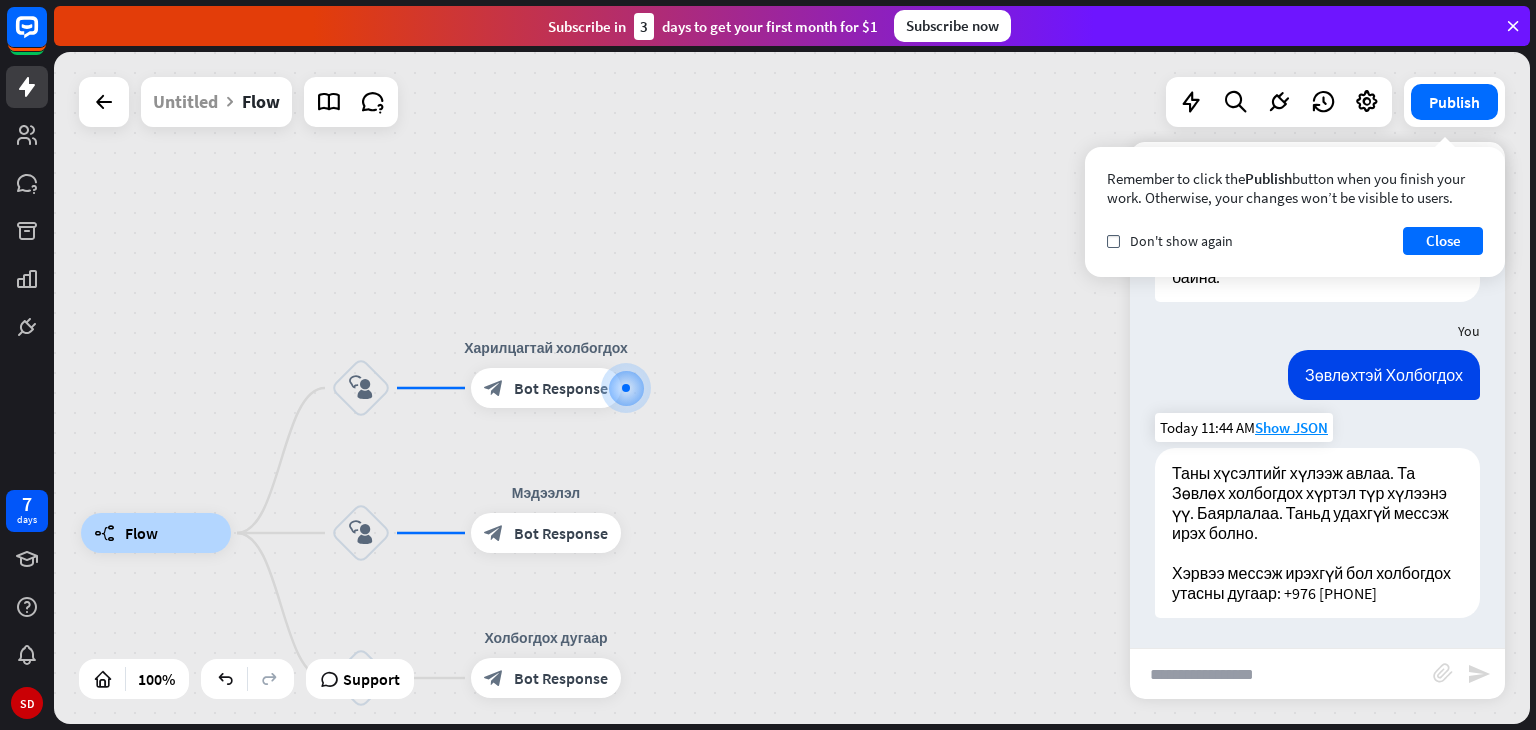 scroll, scrollTop: 672, scrollLeft: 0, axis: vertical 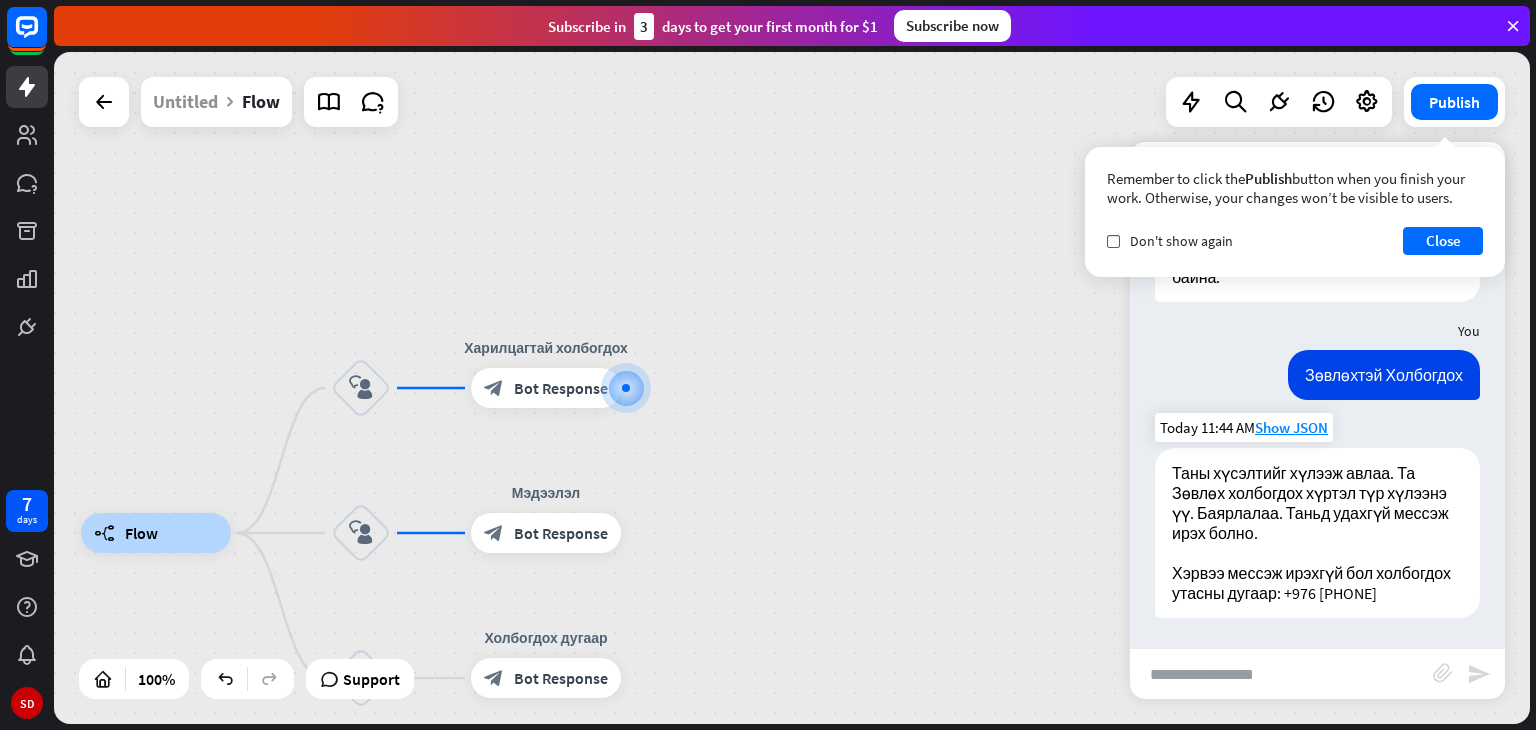 drag, startPoint x: 1169, startPoint y: 461, endPoint x: 1364, endPoint y: 593, distance: 235.47612 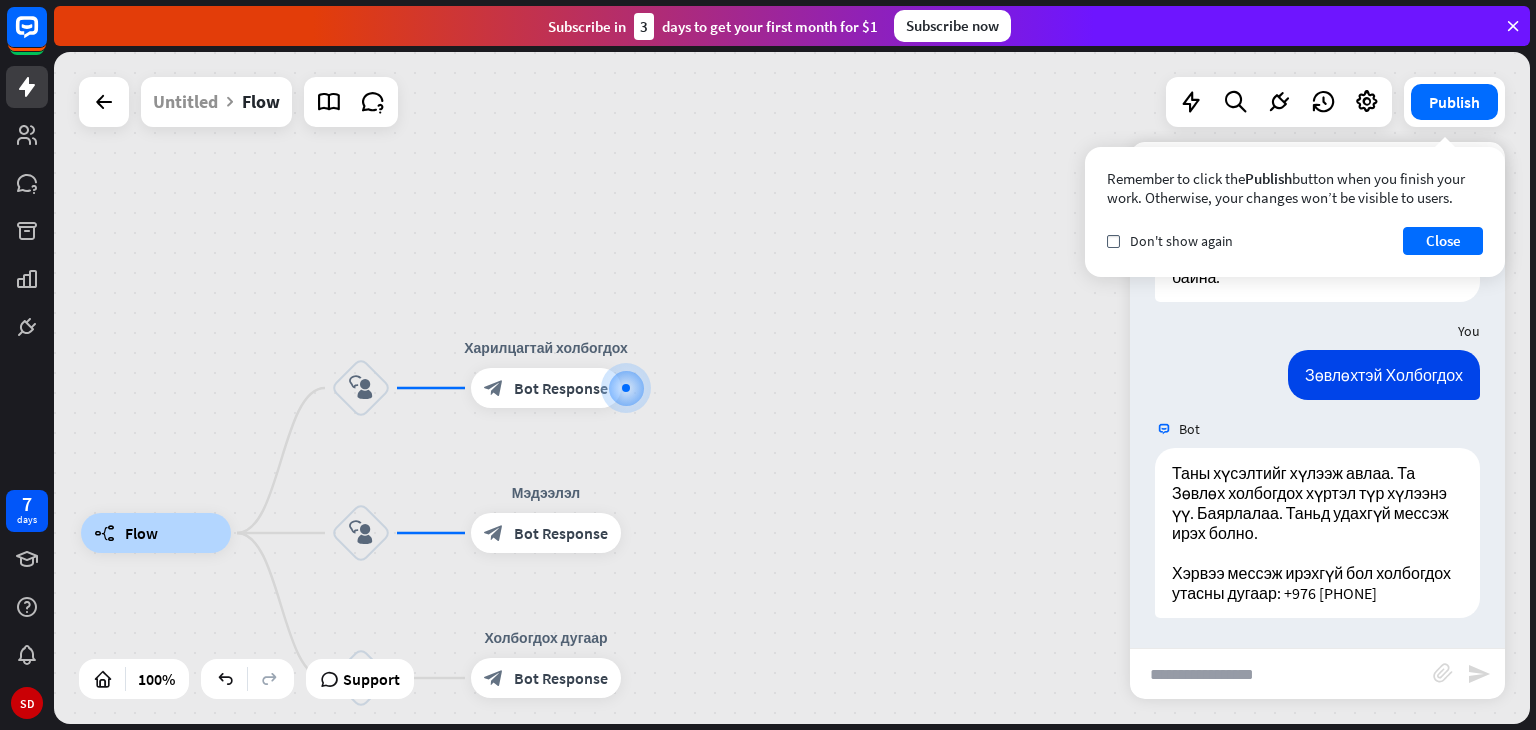 click on "builder_tree   Flow                   block_user_input                 Харилцагтай холбогдох   block_bot_response   Bot Response                       block_user_input                 Мэдээлэл   block_bot_response   Bot Response                   block_user_input                 Холбогдох дугаар   block_bot_response   Bot Response" at bounding box center (792, 388) 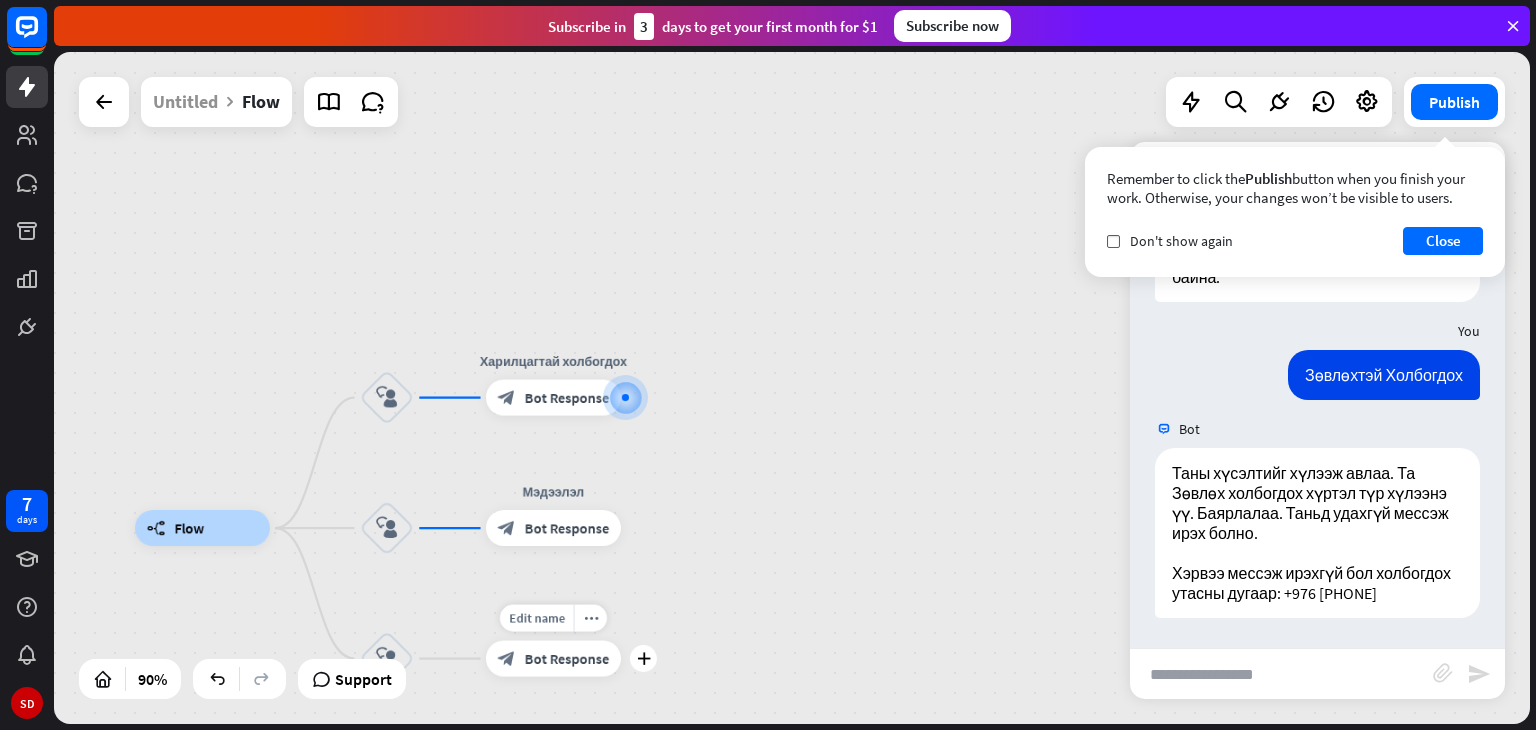 click on "Bot Response" at bounding box center (567, 659) 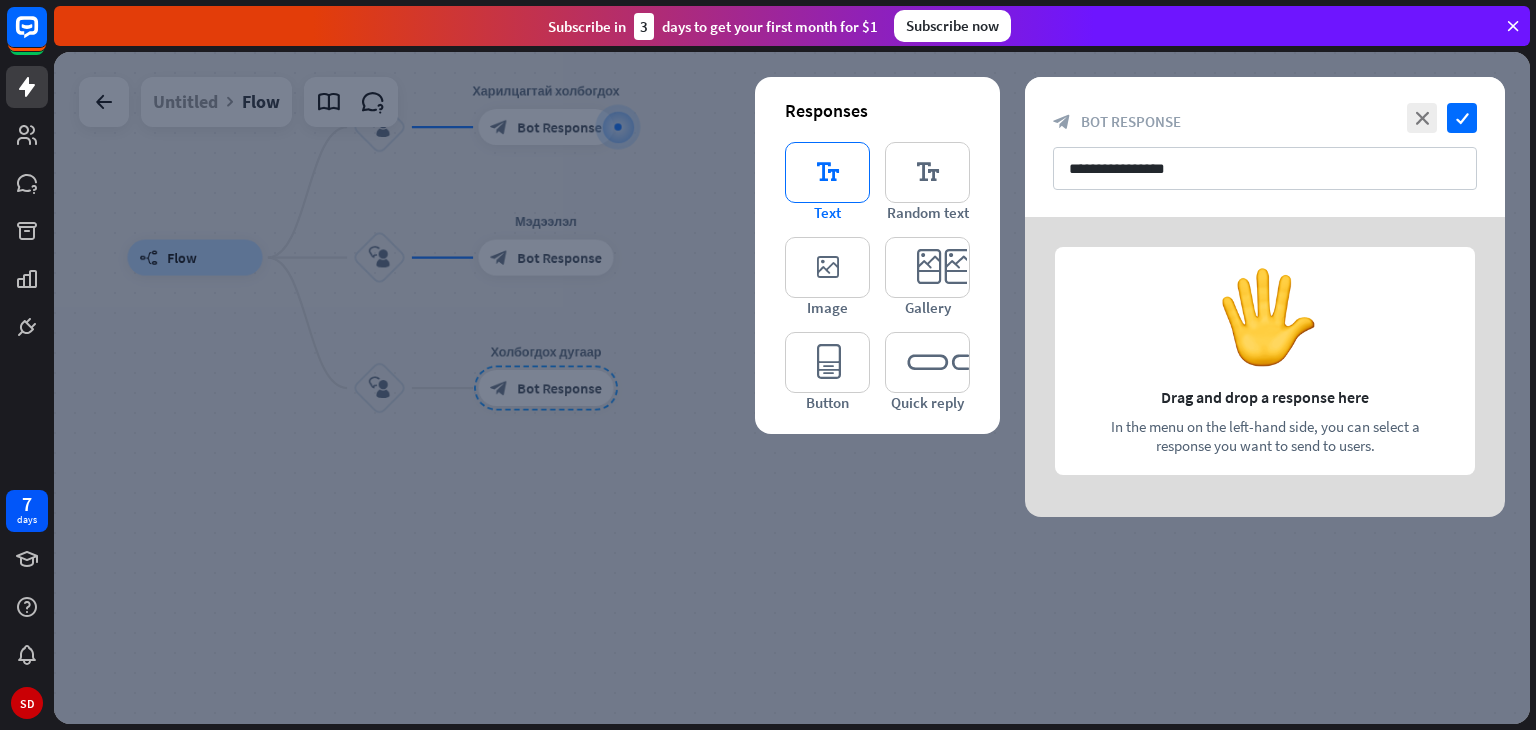 click on "editor_text" at bounding box center (827, 172) 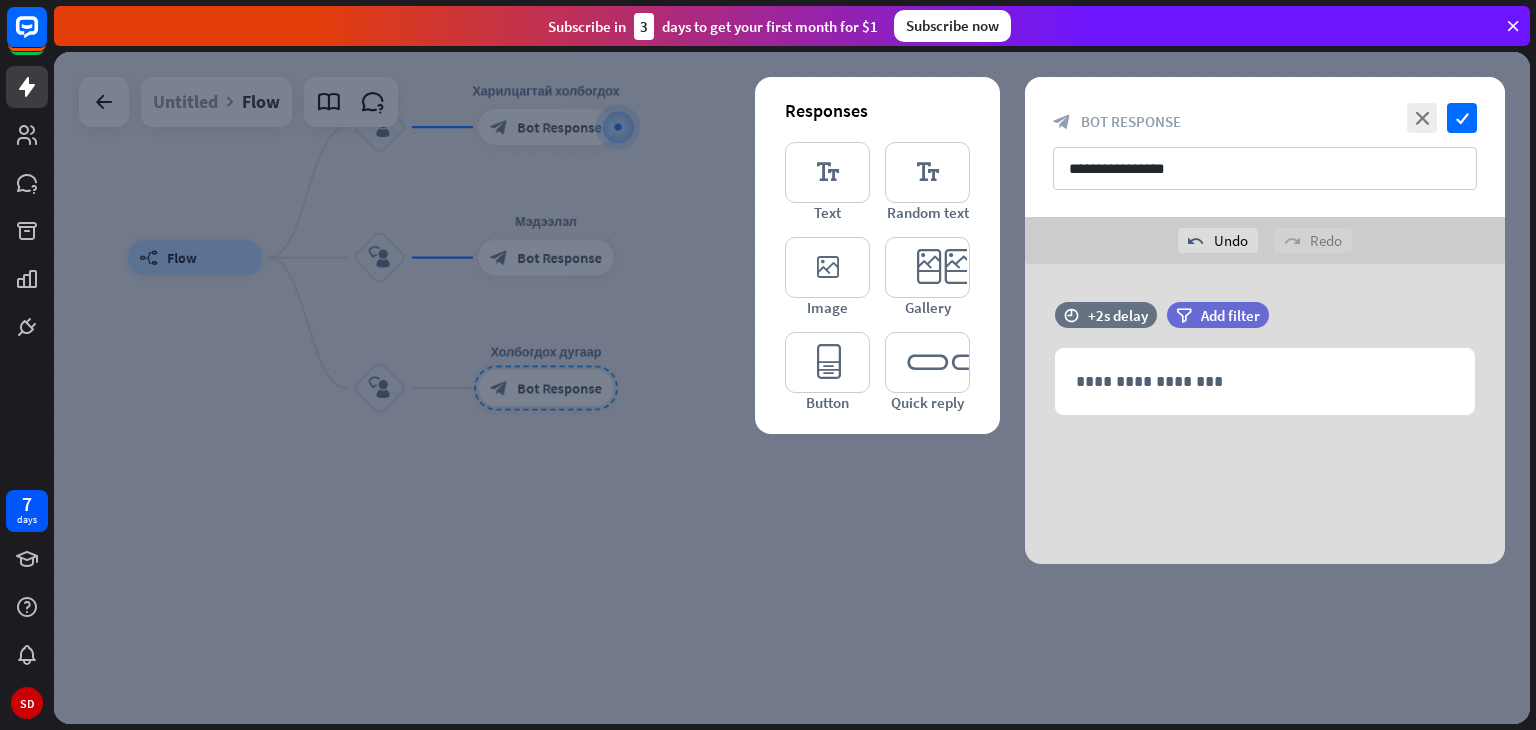 click at bounding box center [792, 388] 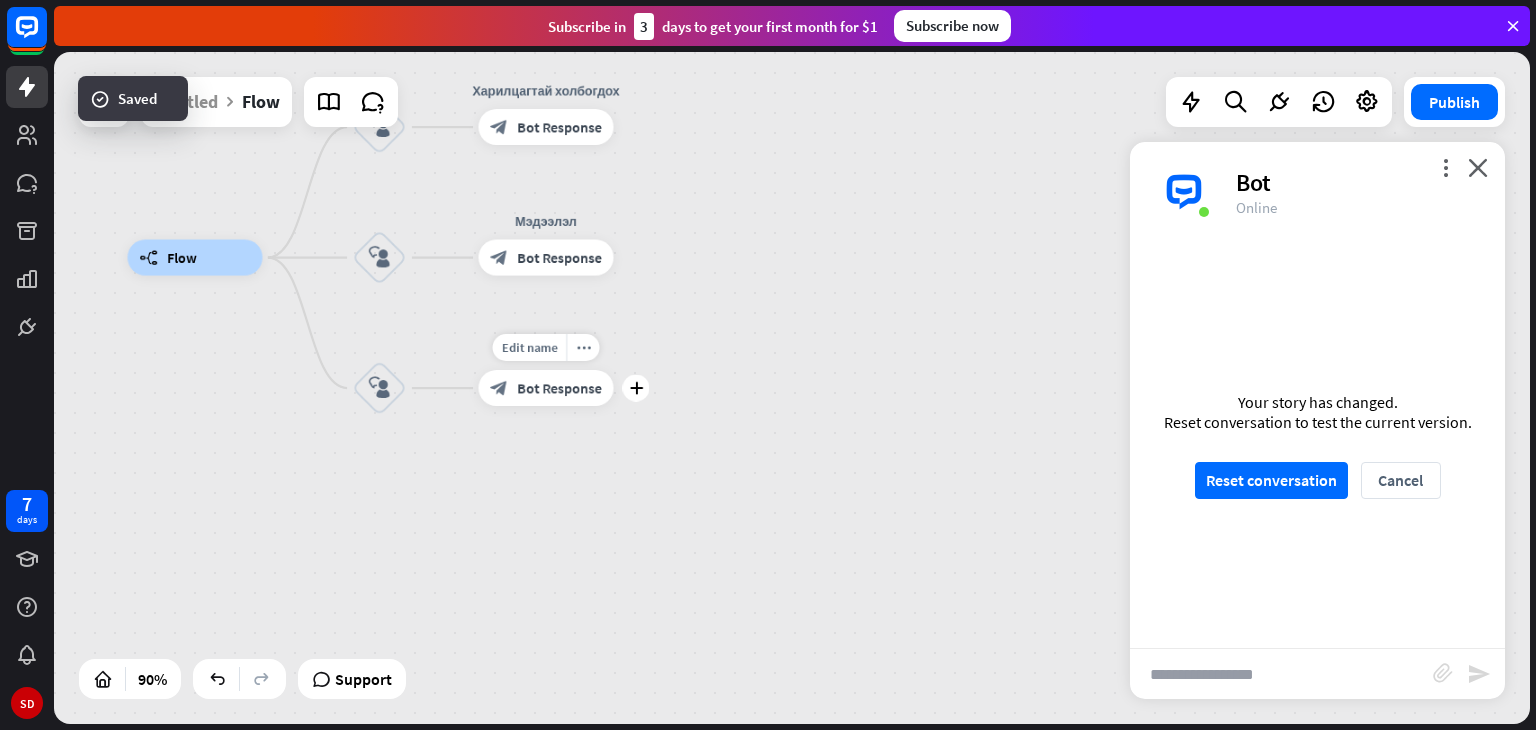 click on "Edit name   more_horiz         plus   Холбогдох дугаар   block_bot_response   Bot Response" at bounding box center (546, 388) 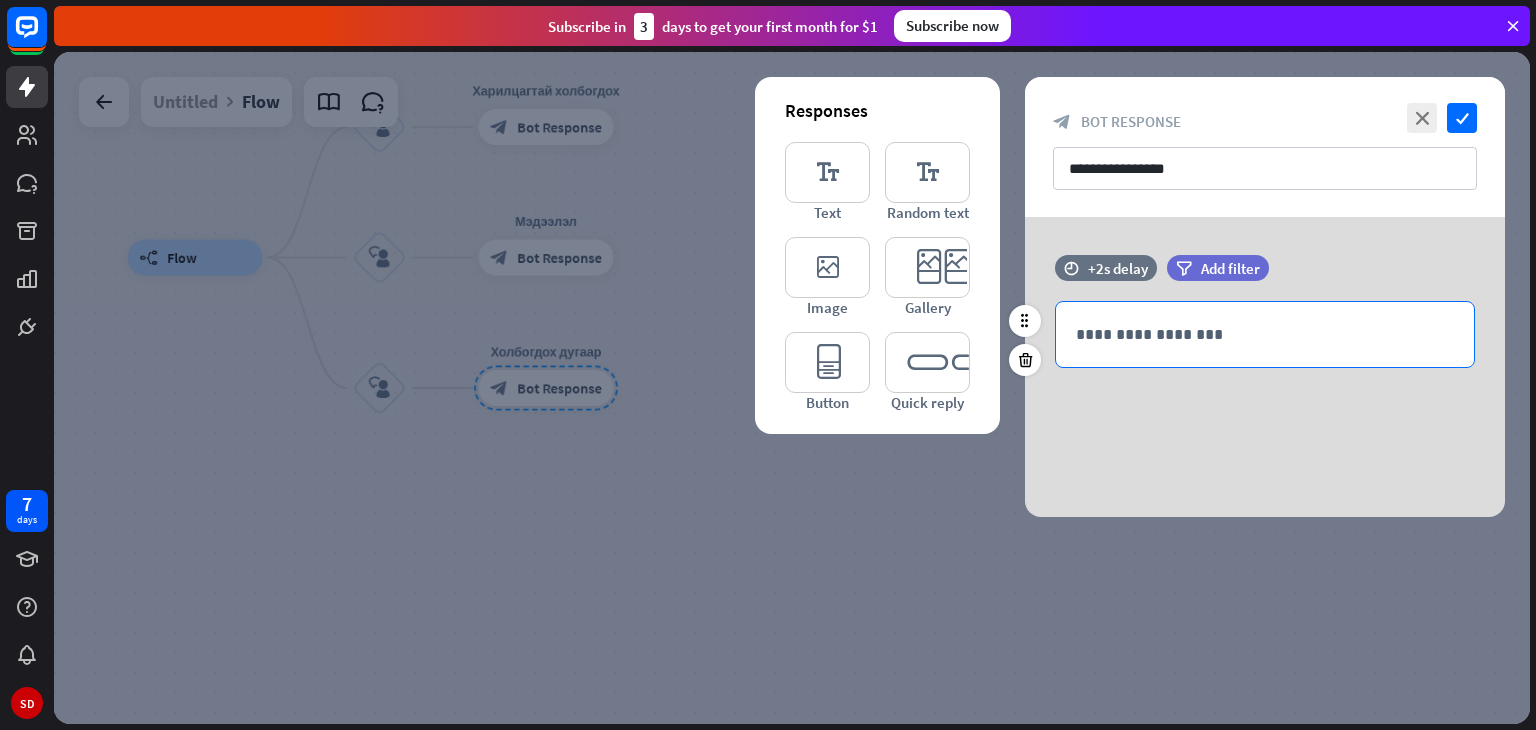 click on "**********" at bounding box center [1265, 334] 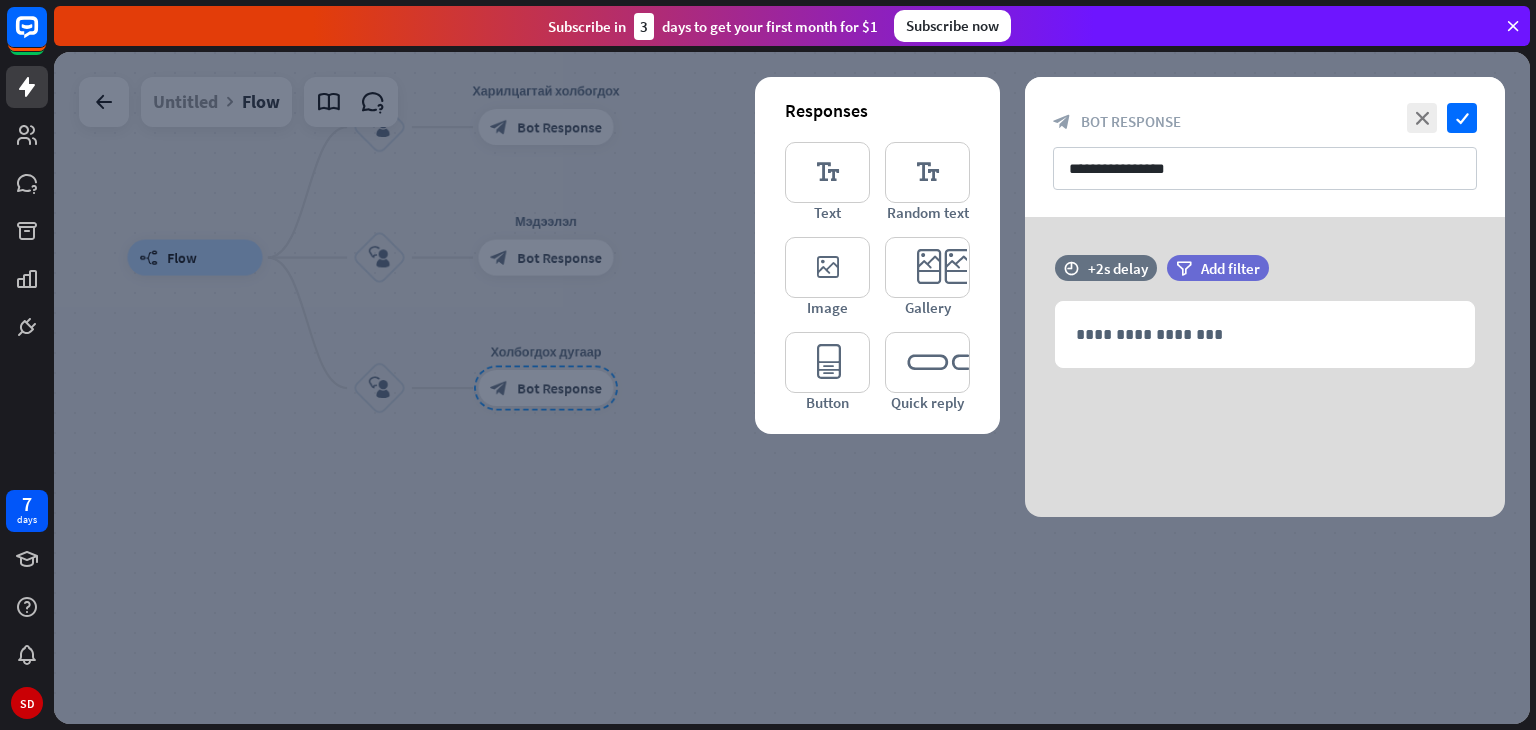 drag, startPoint x: 812, startPoint y: 479, endPoint x: 777, endPoint y: 425, distance: 64.3506 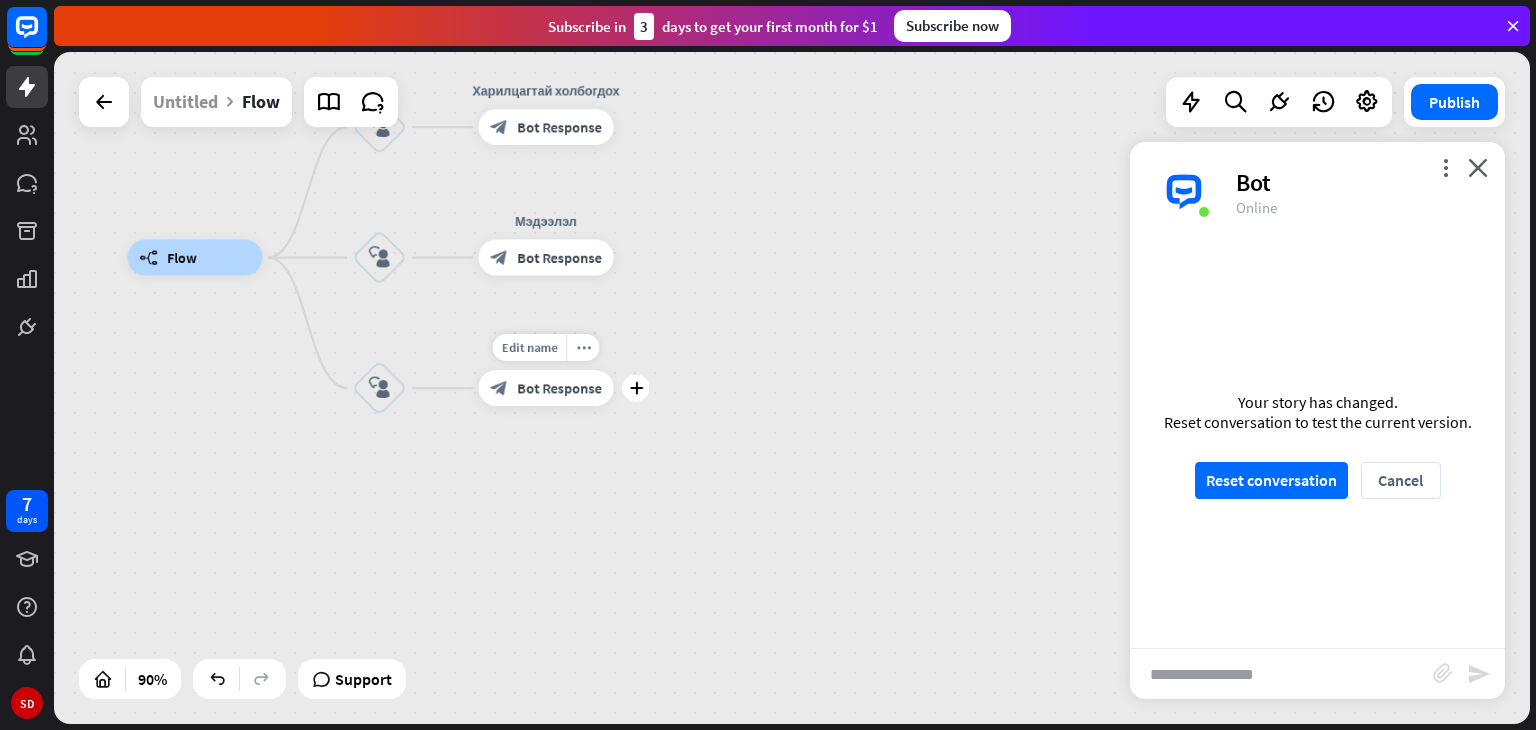 click on "Bot Response" at bounding box center (559, 388) 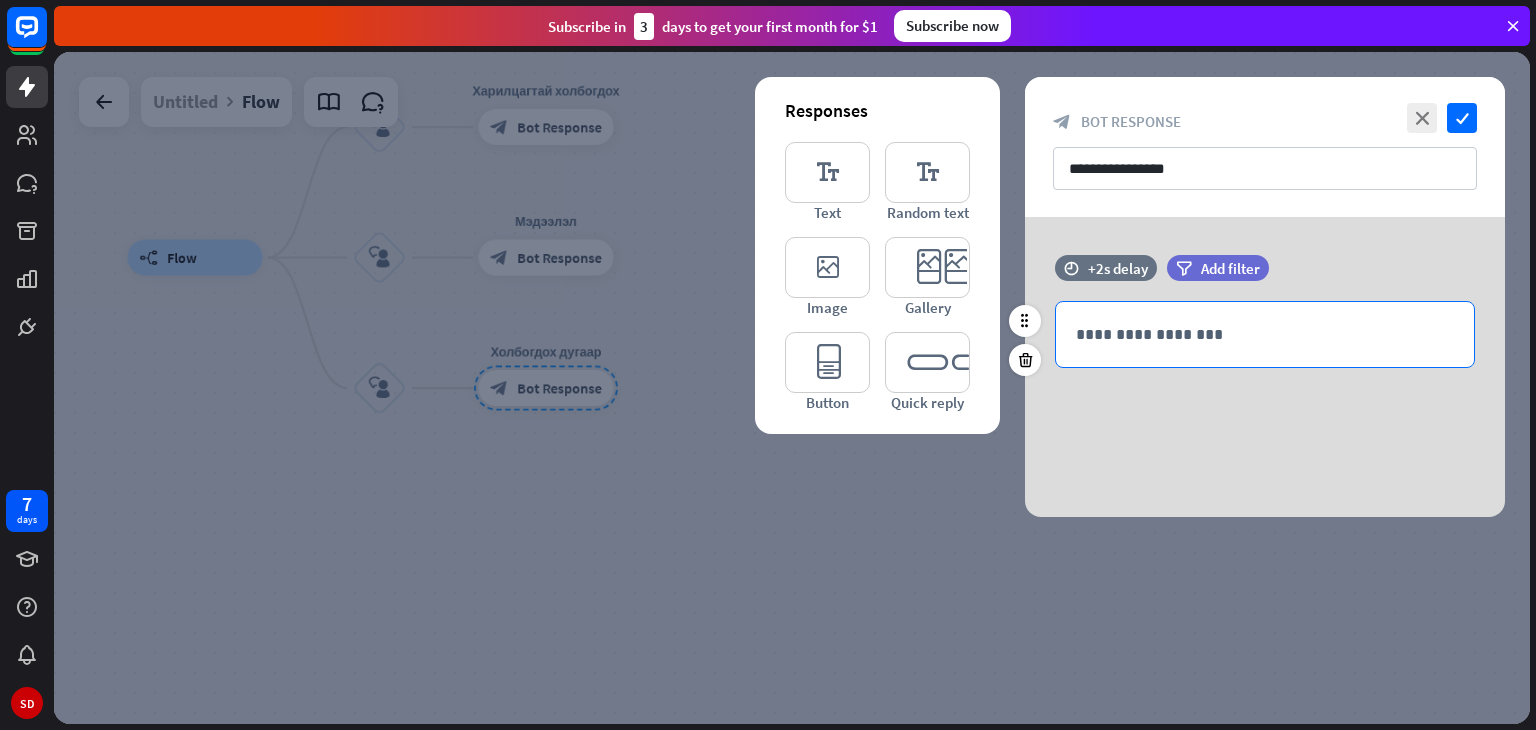 click on "**********" at bounding box center [1265, 334] 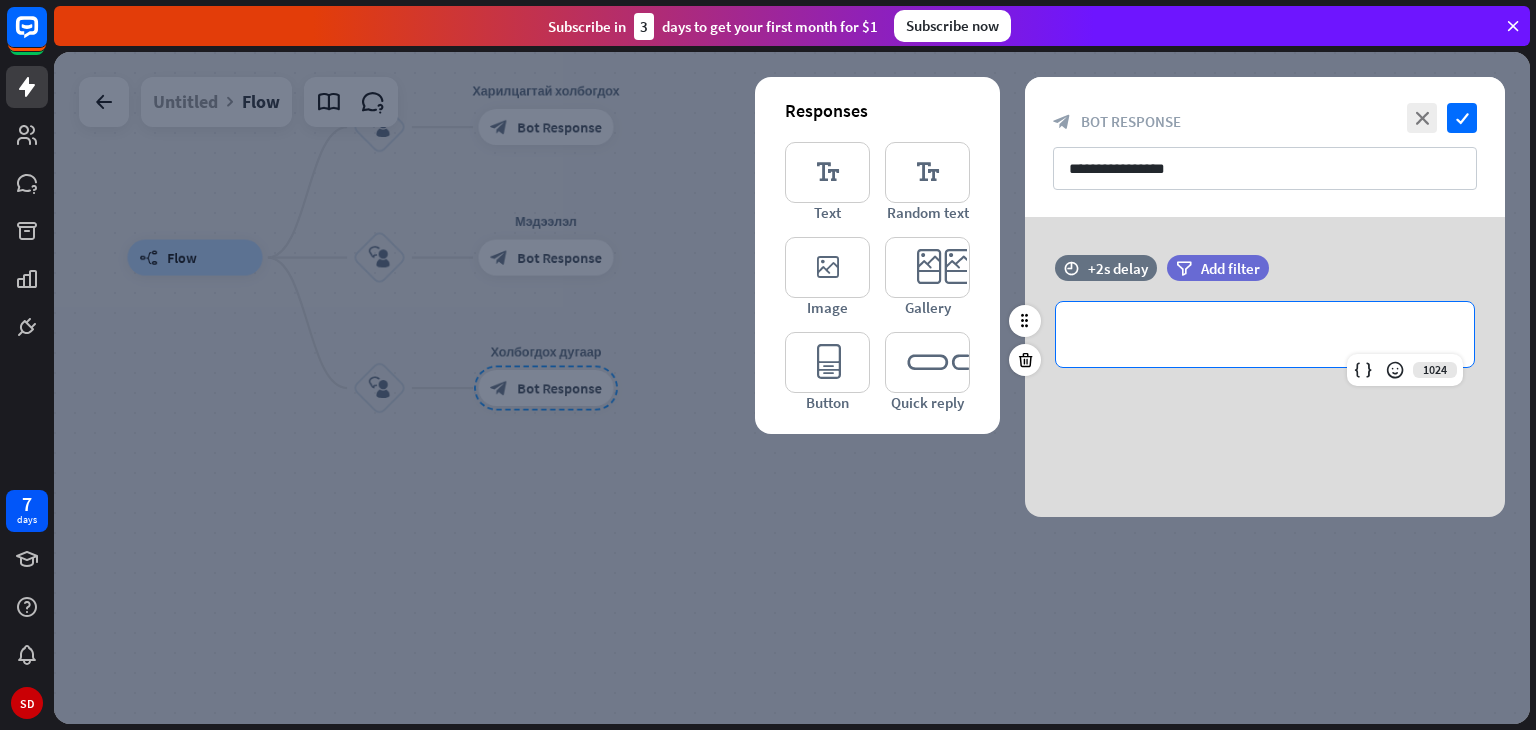 type 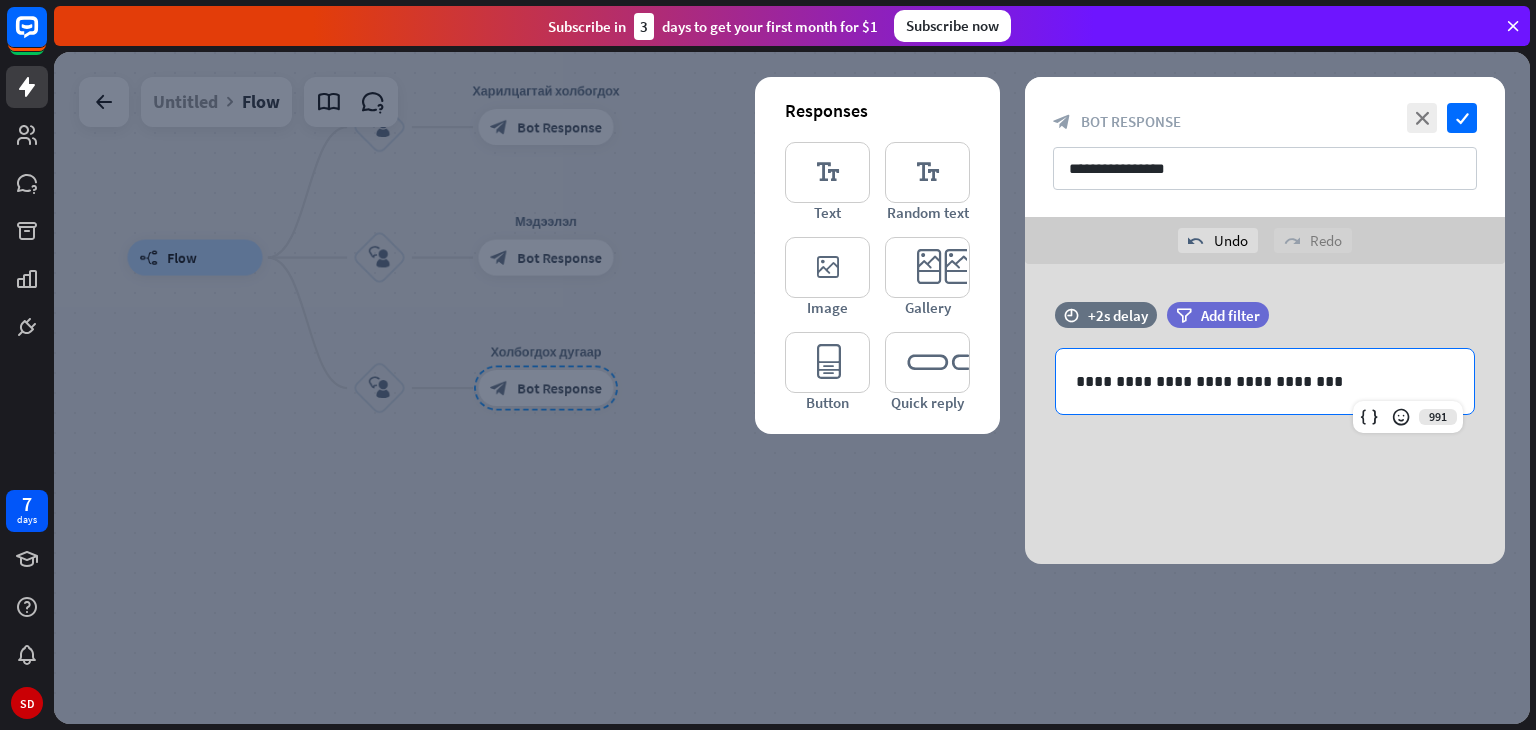 click on "**********" at bounding box center (1265, 414) 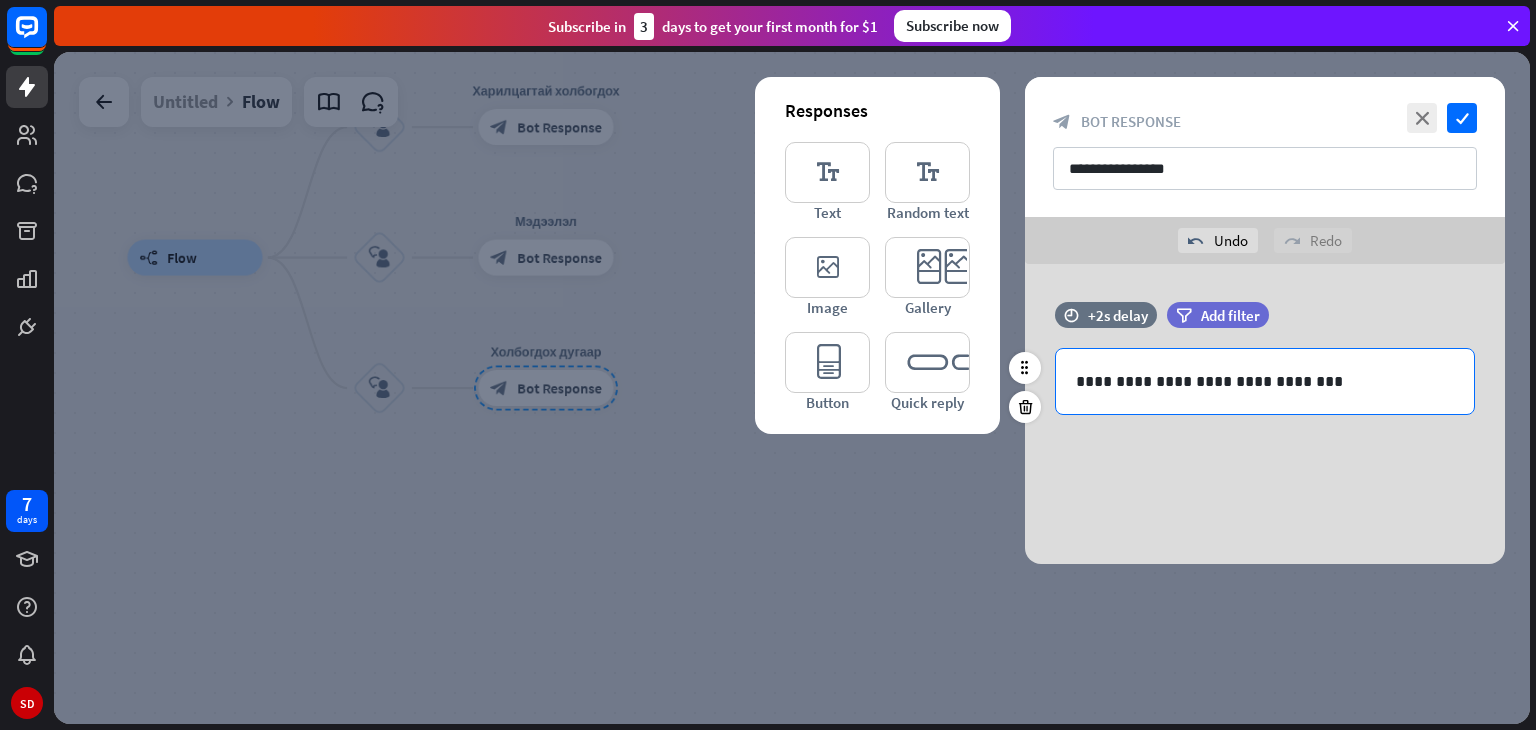 click on "**********" at bounding box center (1265, 381) 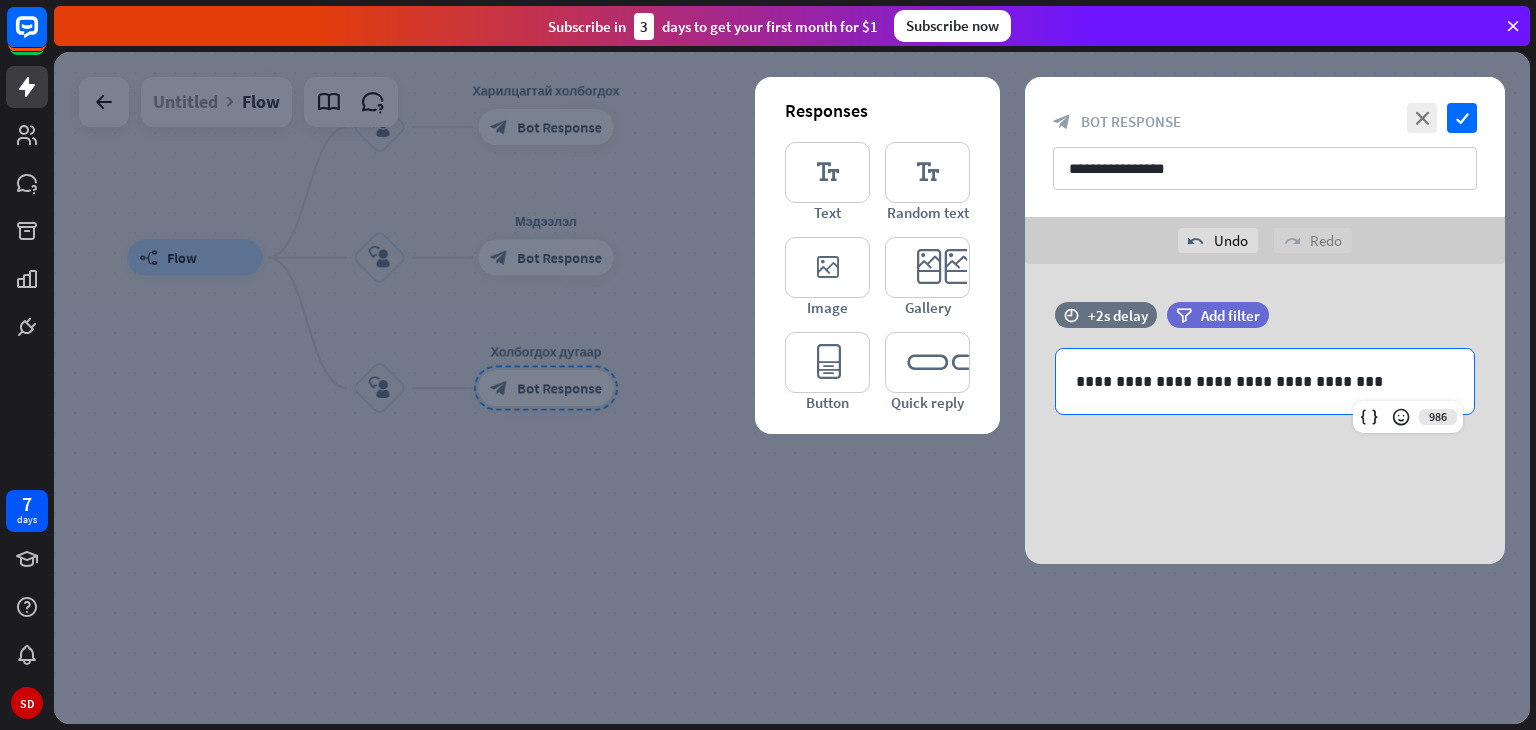 click on "**********" at bounding box center (1265, 414) 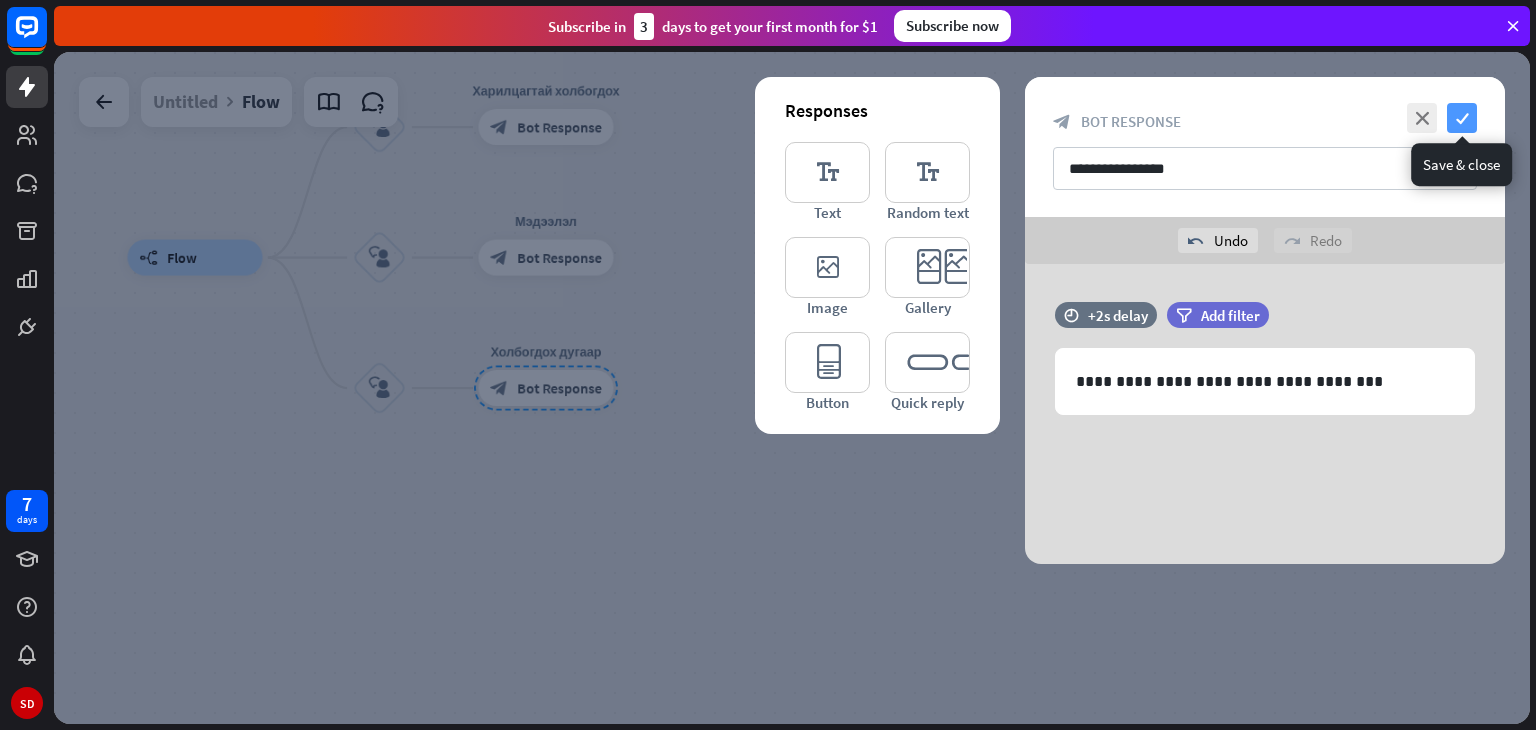 click on "check" at bounding box center (1462, 118) 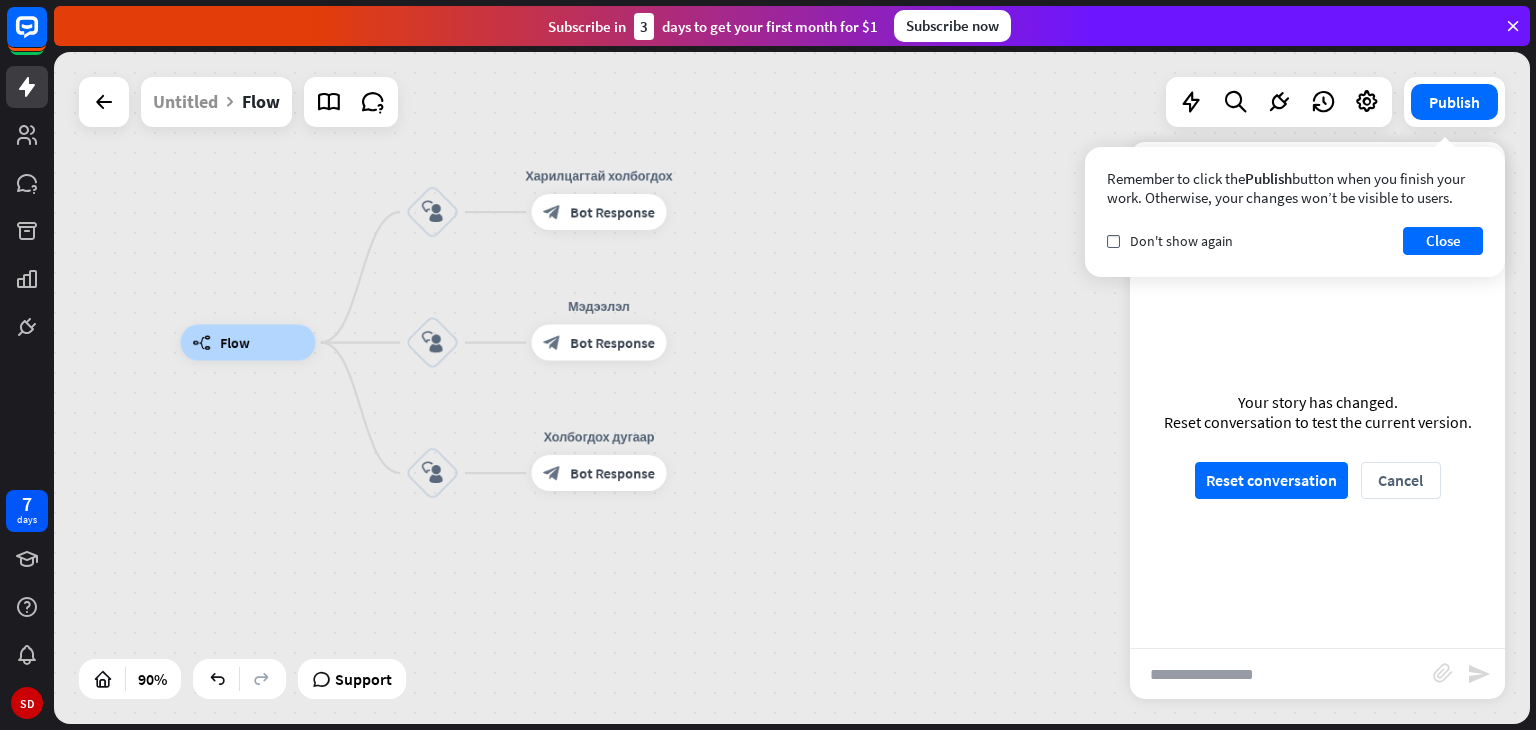 drag, startPoint x: 846, startPoint y: 410, endPoint x: 922, endPoint y: 491, distance: 111.07205 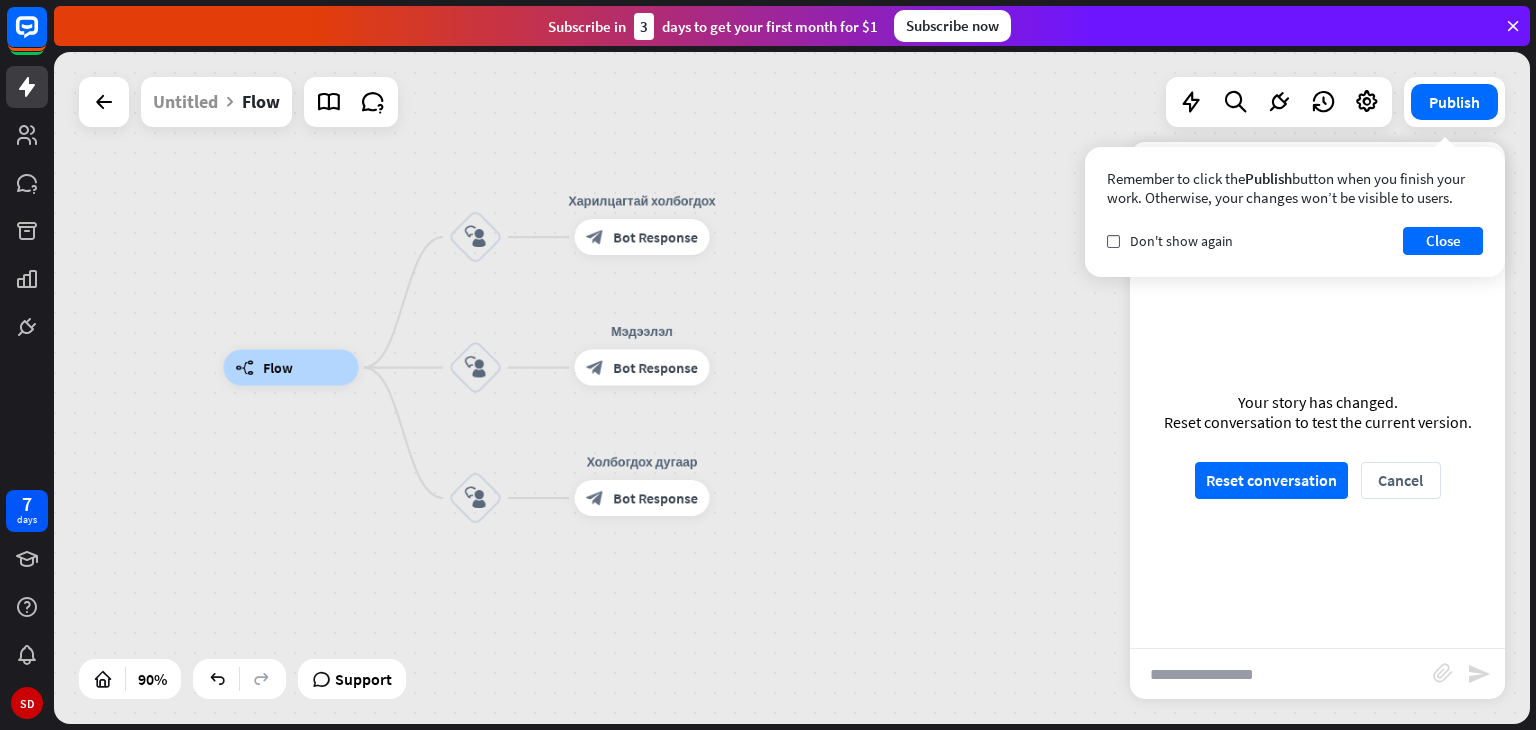 click on "builder_tree   Flow                   block_user_input                 Харилцагтай холбогдох   block_bot_response   Bot Response                   block_user_input                 Мэдээлэл   block_bot_response   Bot Response                   block_user_input                 Холбогдох дугаар   block_bot_response   Bot Response" at bounding box center (888, 670) 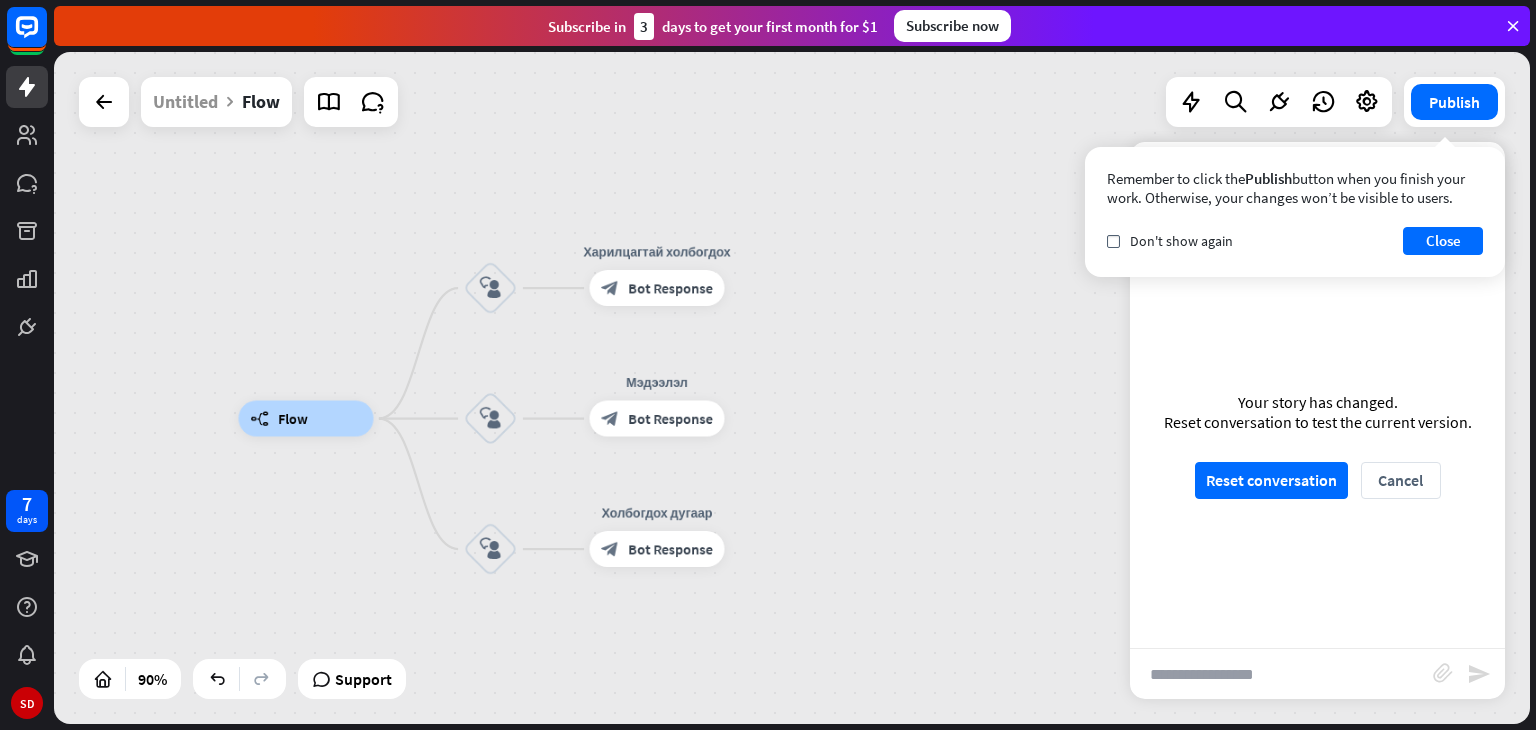 drag, startPoint x: 852, startPoint y: 413, endPoint x: 860, endPoint y: 450, distance: 37.85499 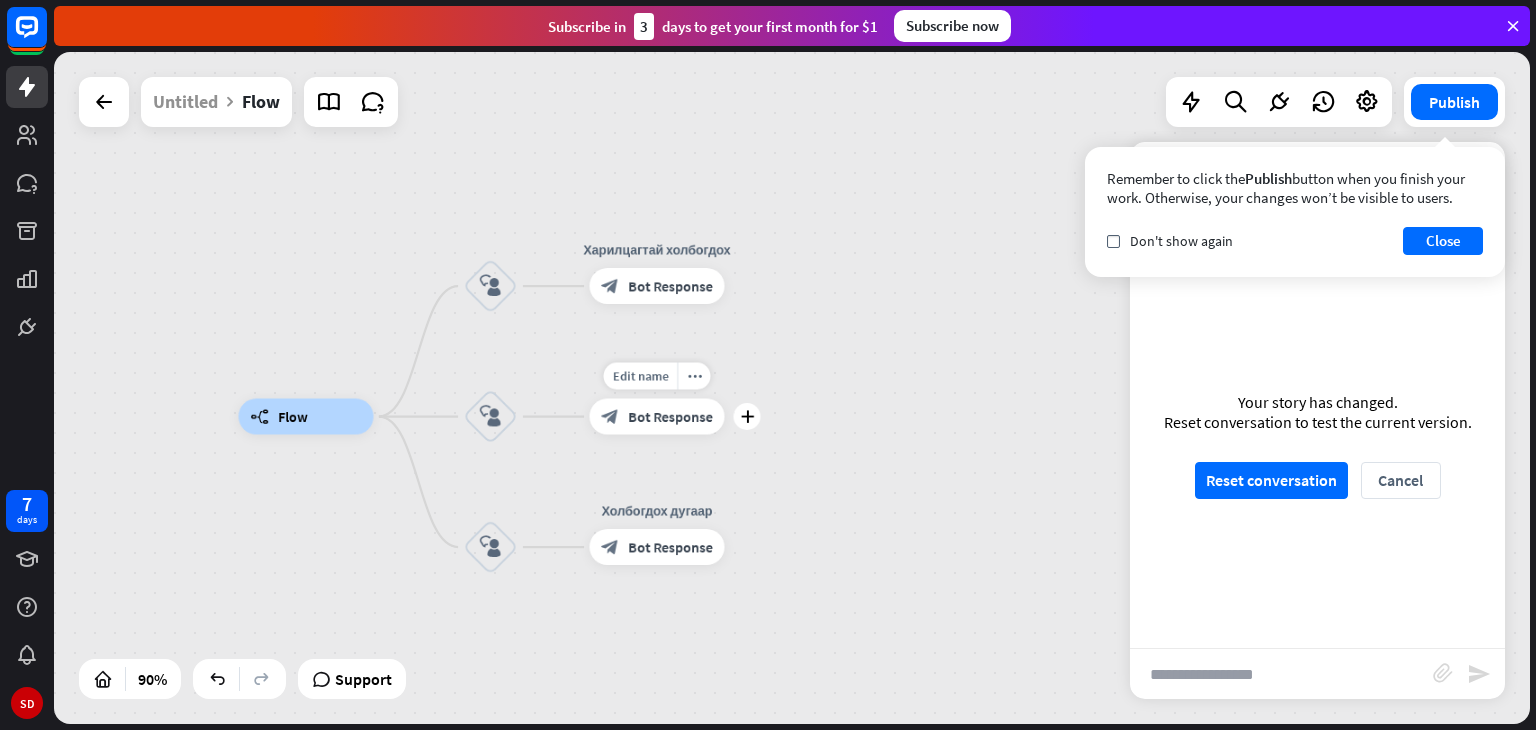 click on "Edit name   more_horiz         plus     block_bot_response   Bot Response" at bounding box center (657, 417) 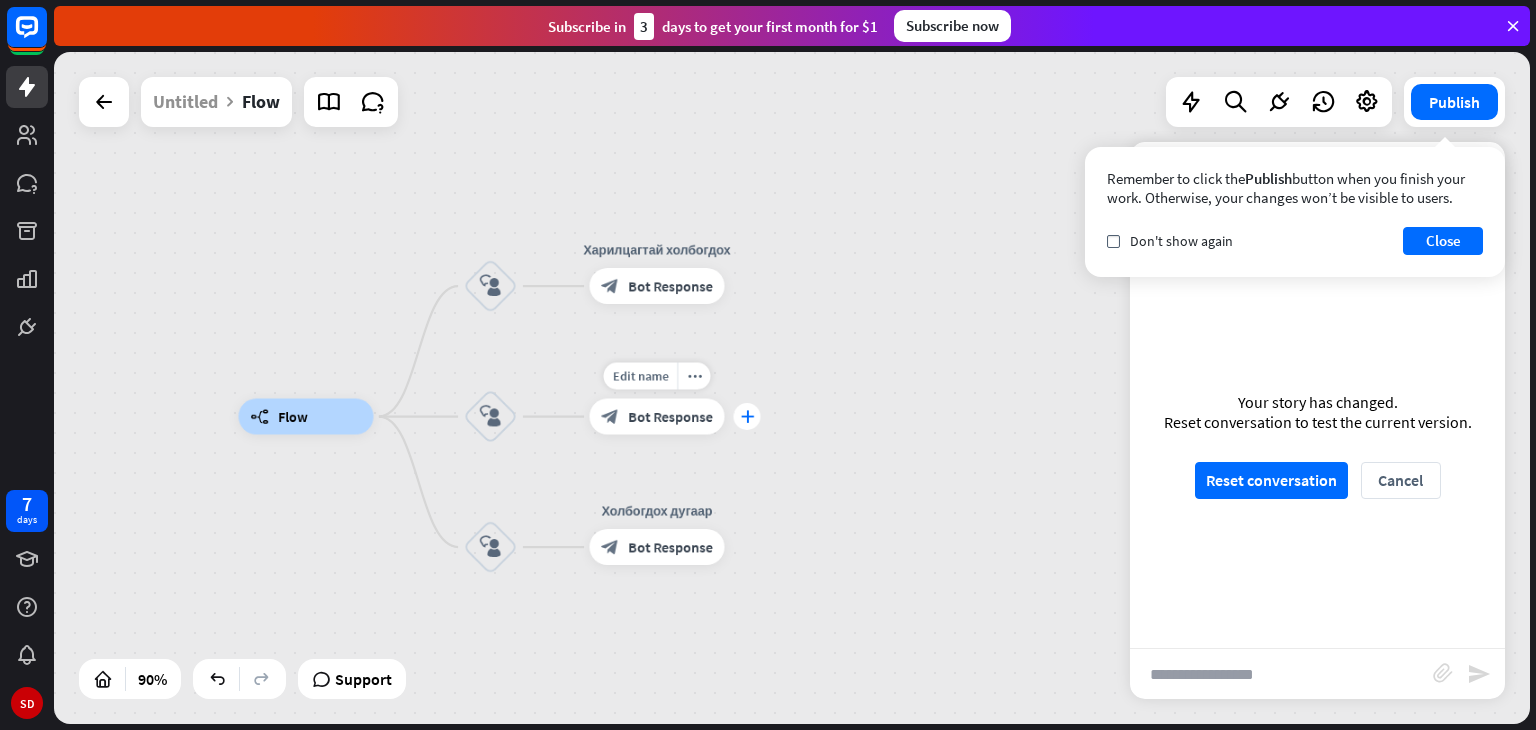 click on "plus" at bounding box center (747, 416) 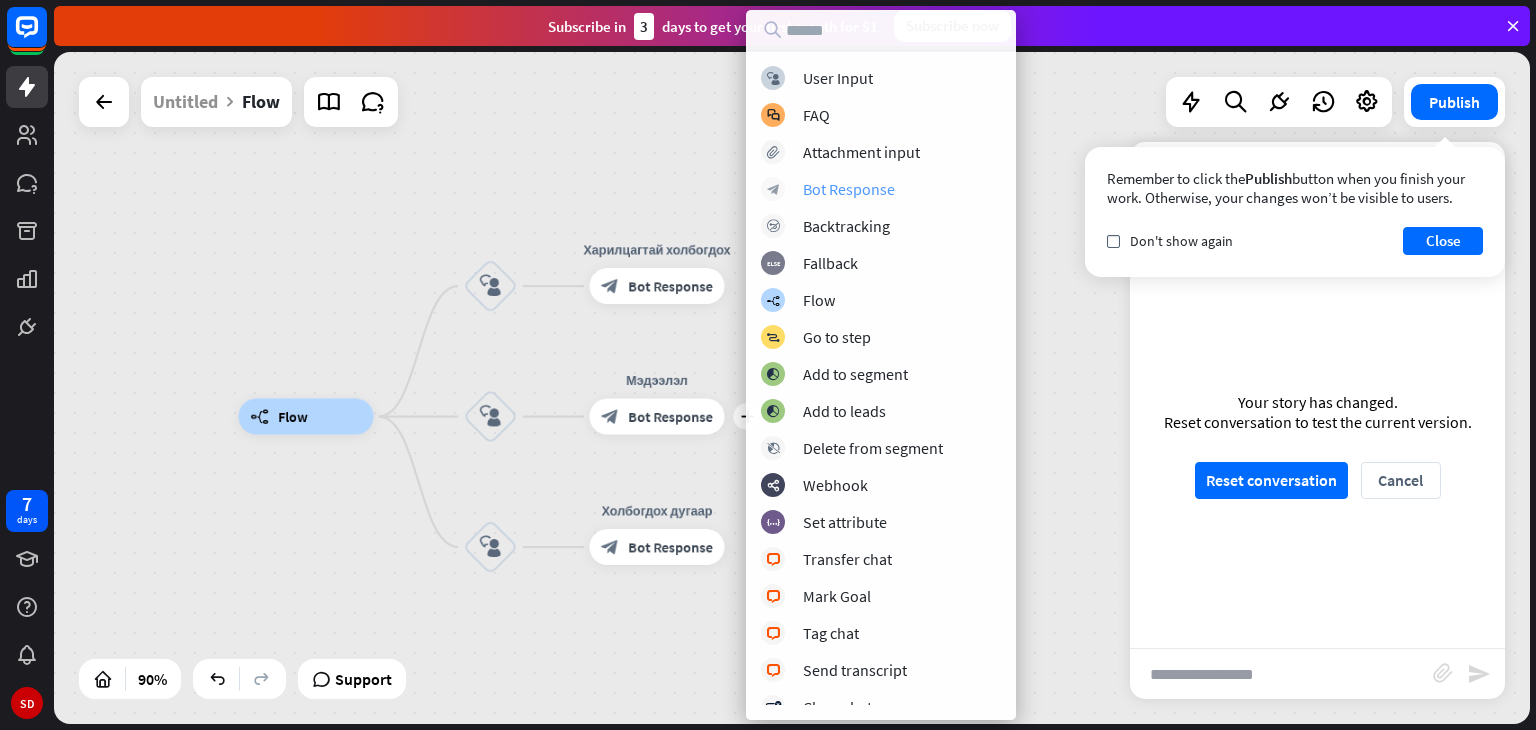 click on "block_bot_response
Bot Response" at bounding box center [881, 189] 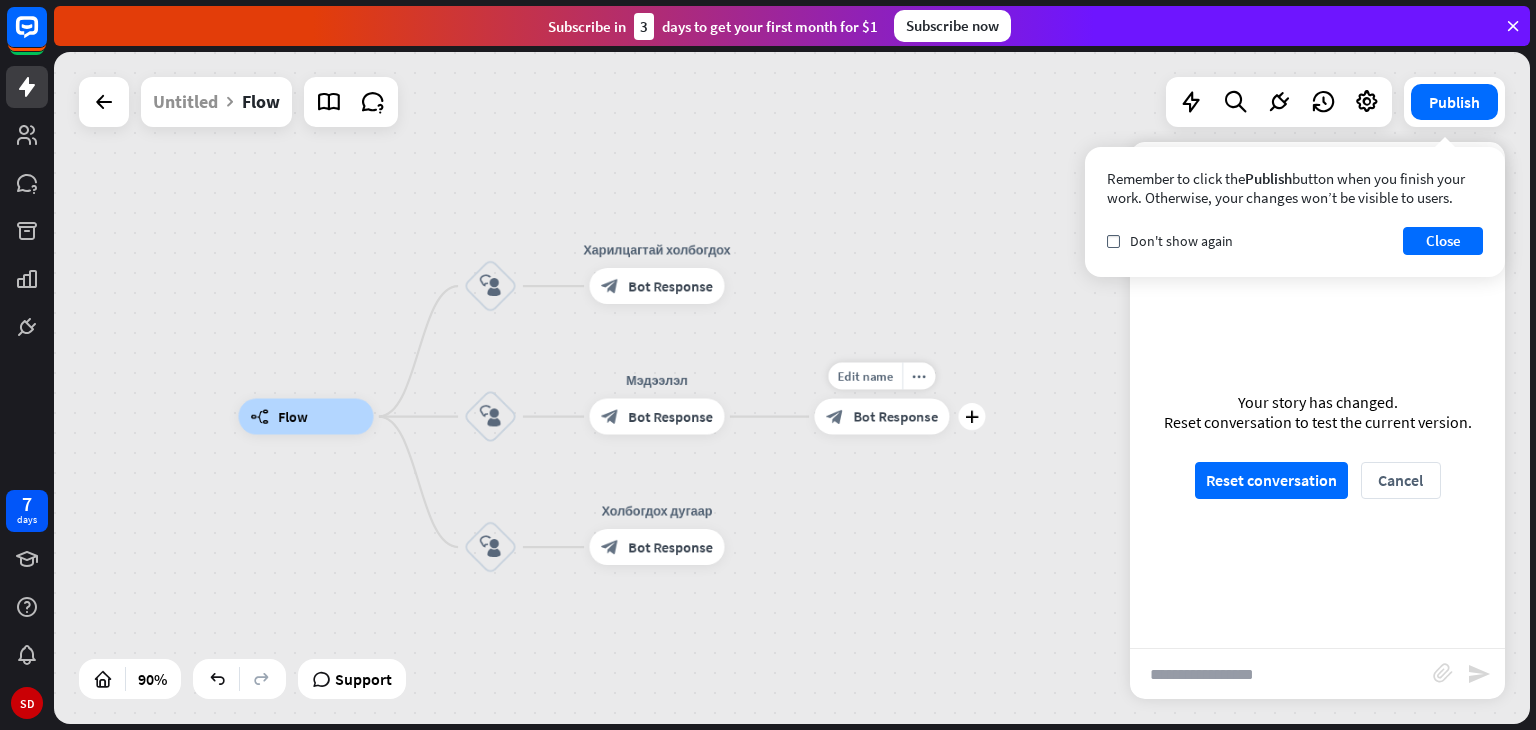 click on "block_bot_response   Bot Response" at bounding box center [882, 417] 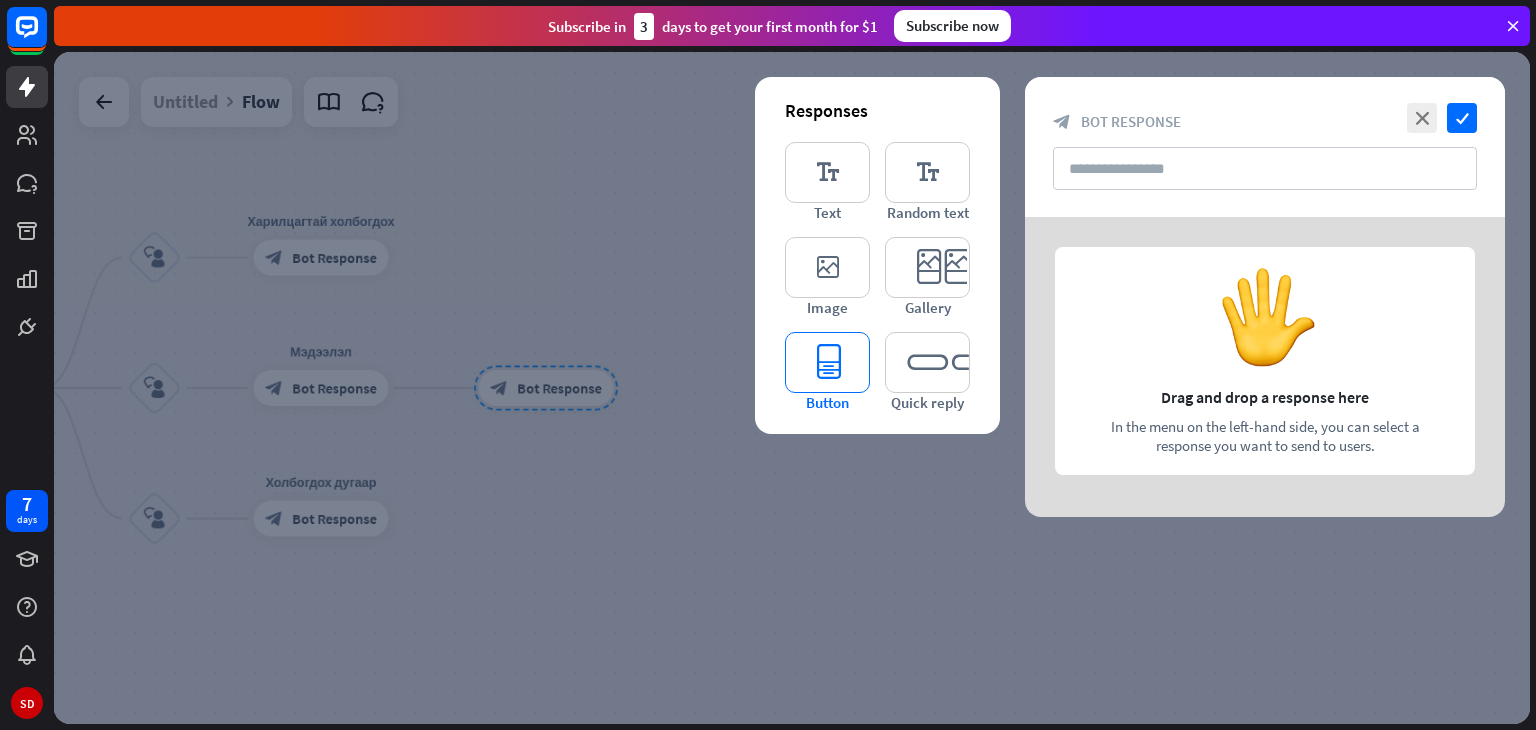 click on "editor_button" at bounding box center [827, 362] 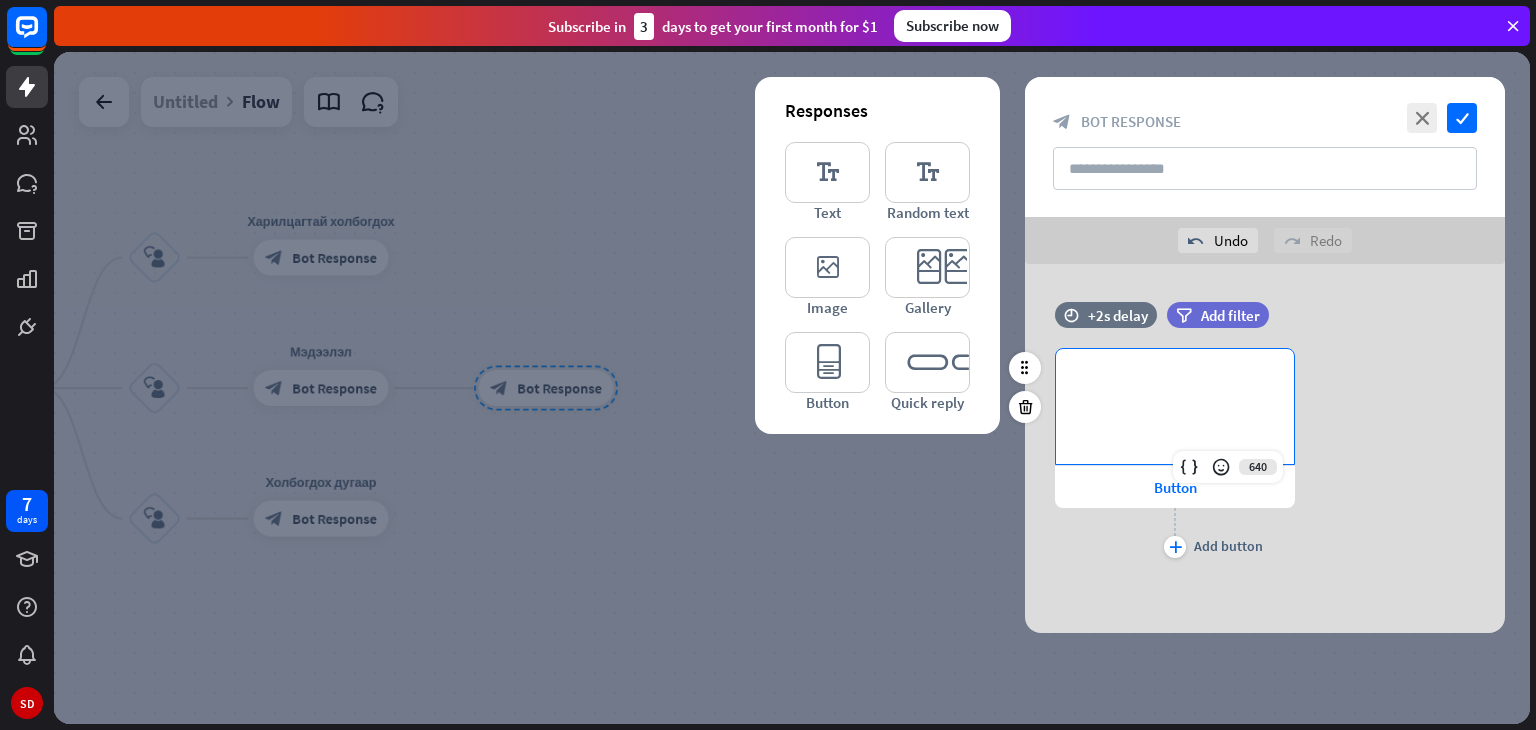 click on "**********" at bounding box center [1175, 406] 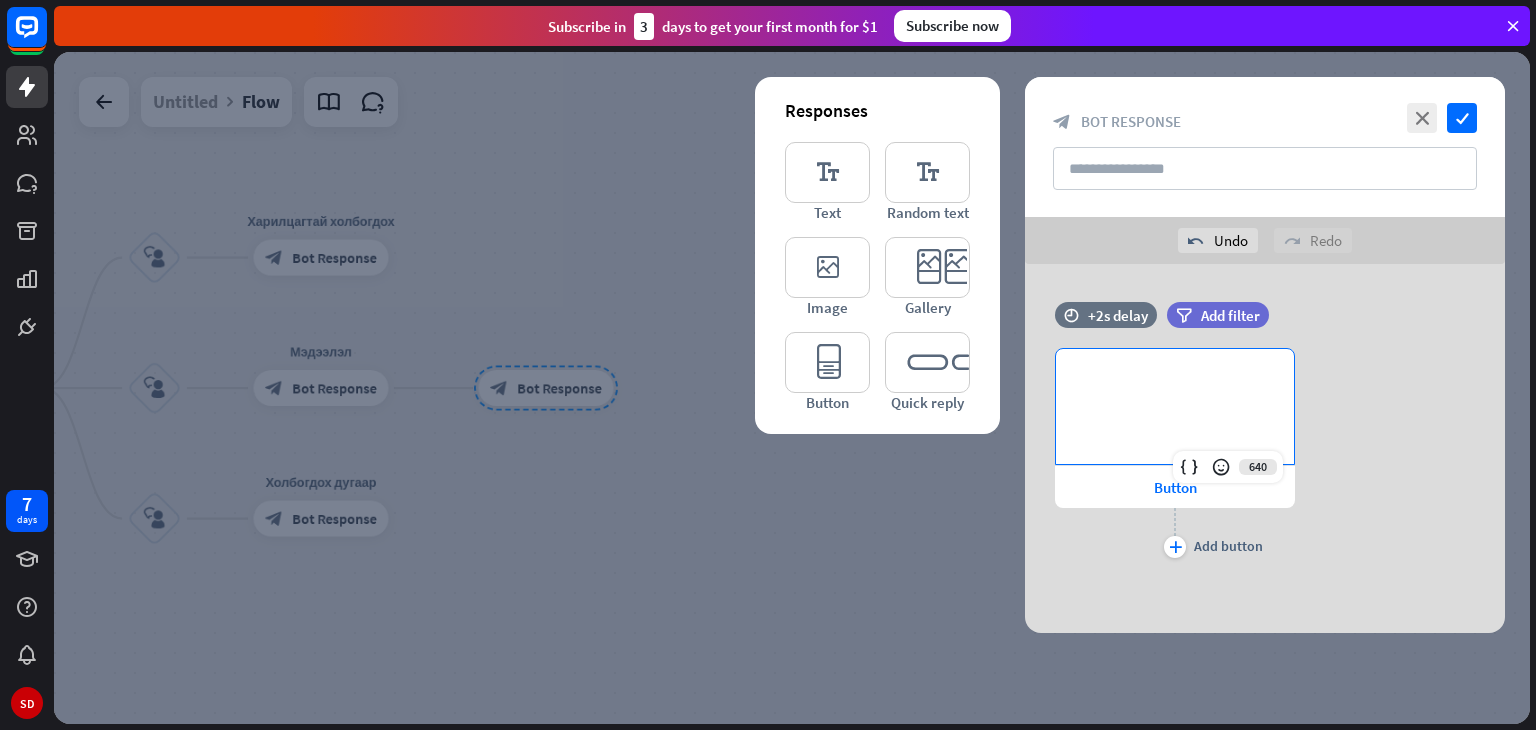 type 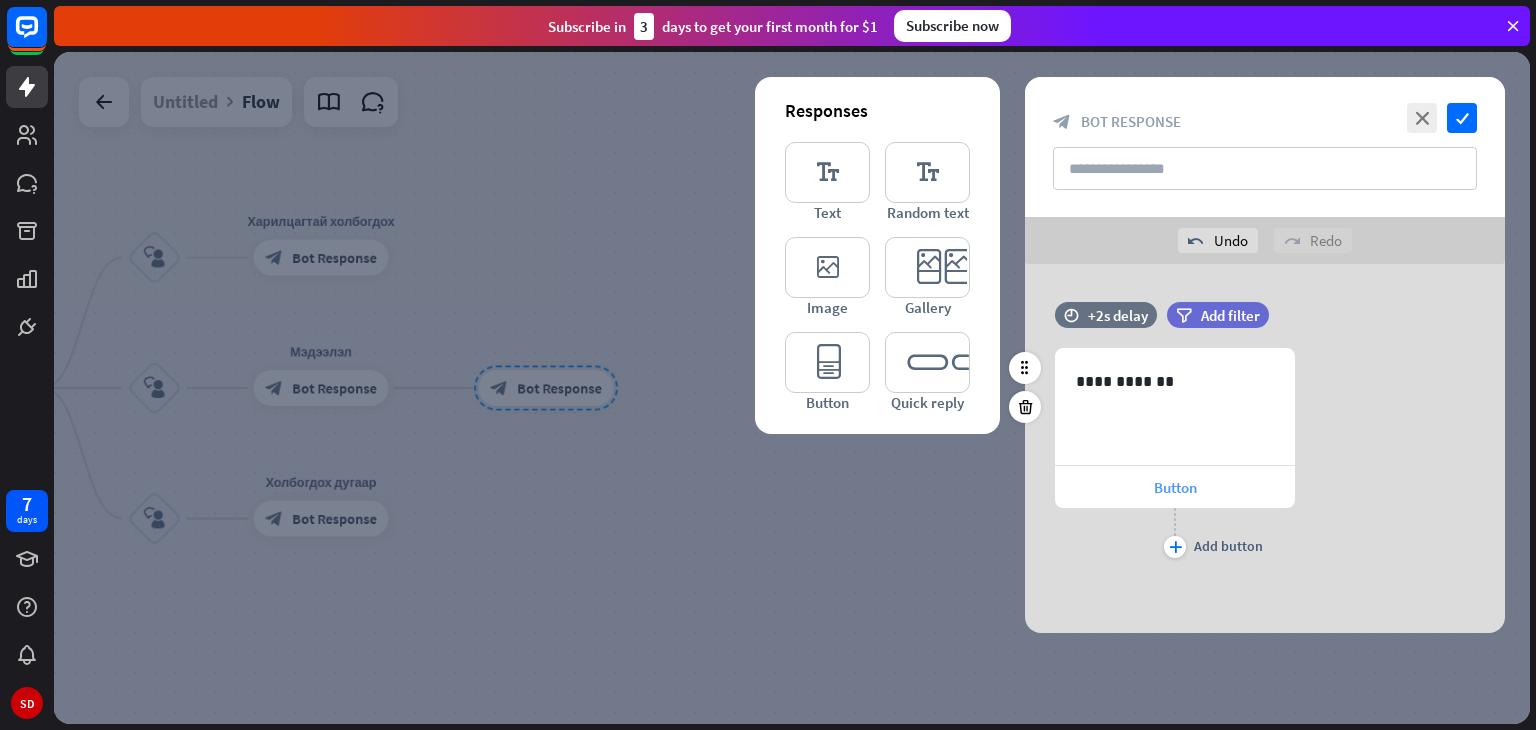click on "Button" at bounding box center (1175, 487) 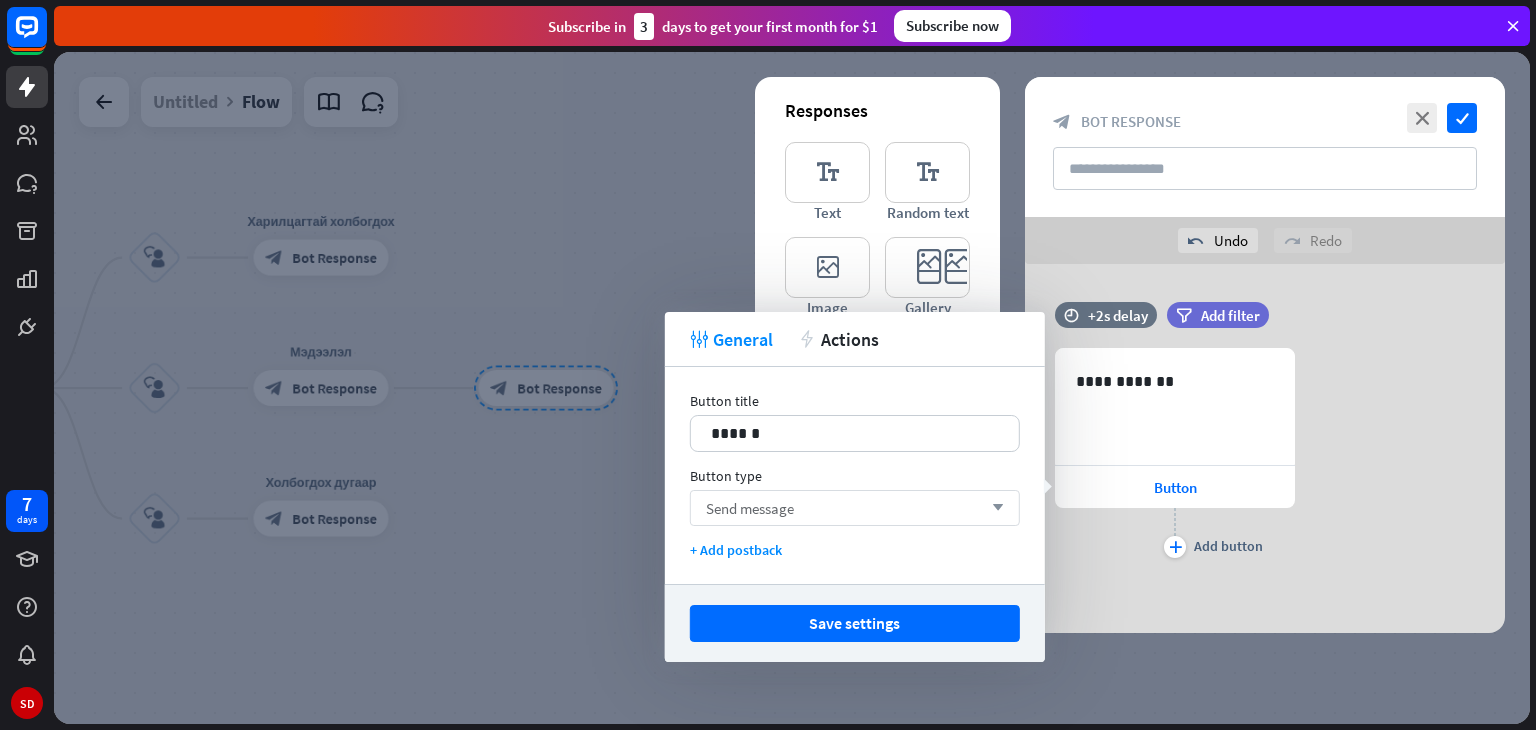 drag, startPoint x: 850, startPoint y: 528, endPoint x: 848, endPoint y: 516, distance: 12.165525 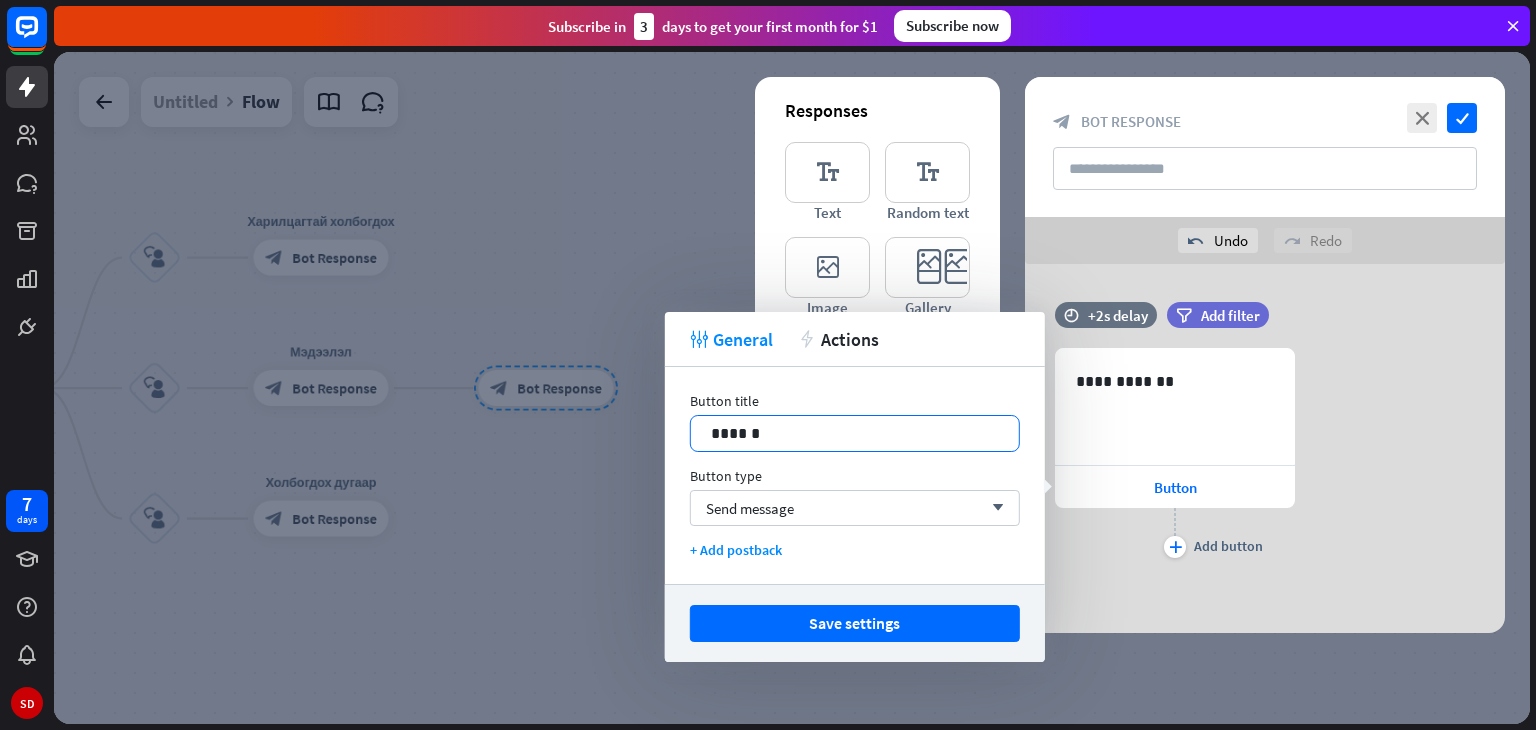 click on "******" at bounding box center (855, 433) 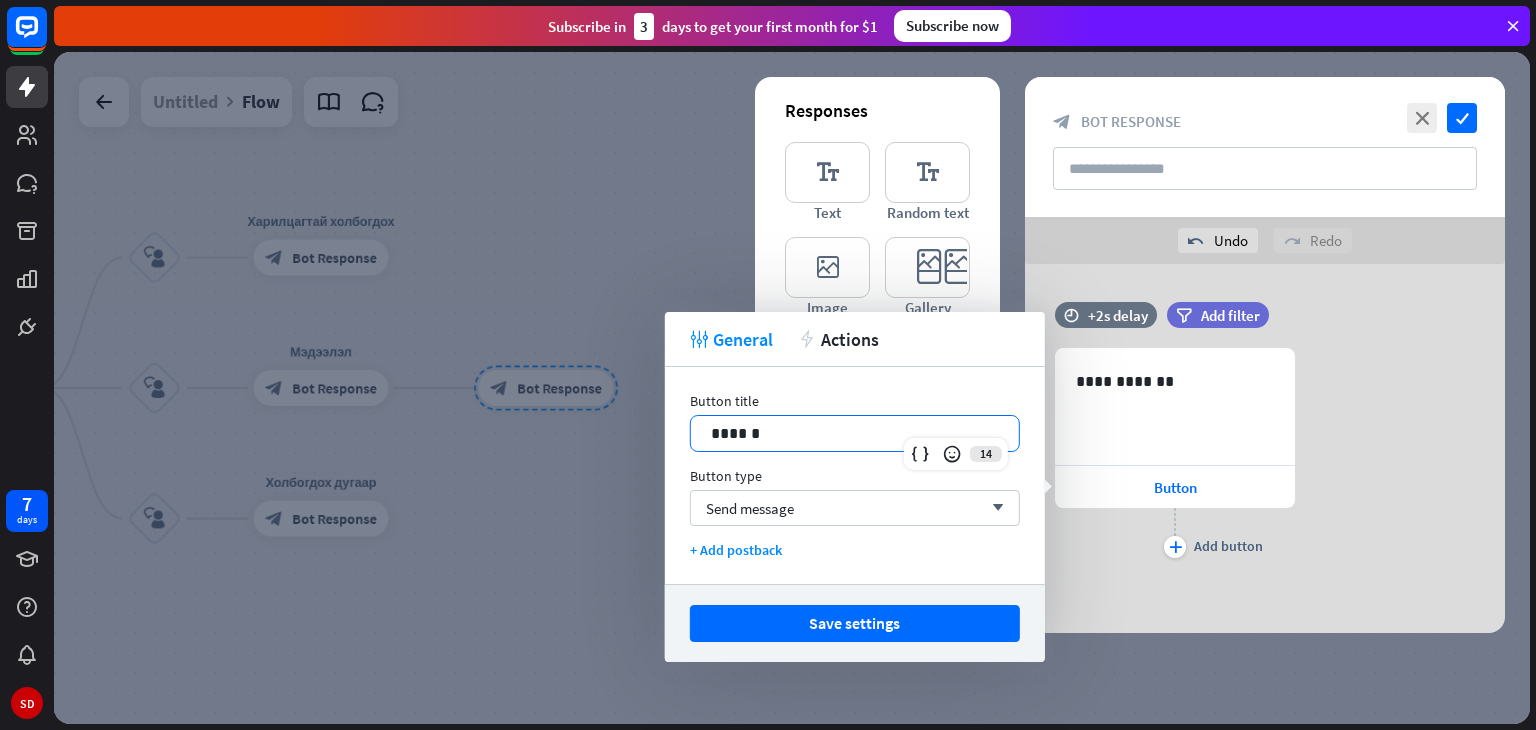 click on "******" at bounding box center [855, 433] 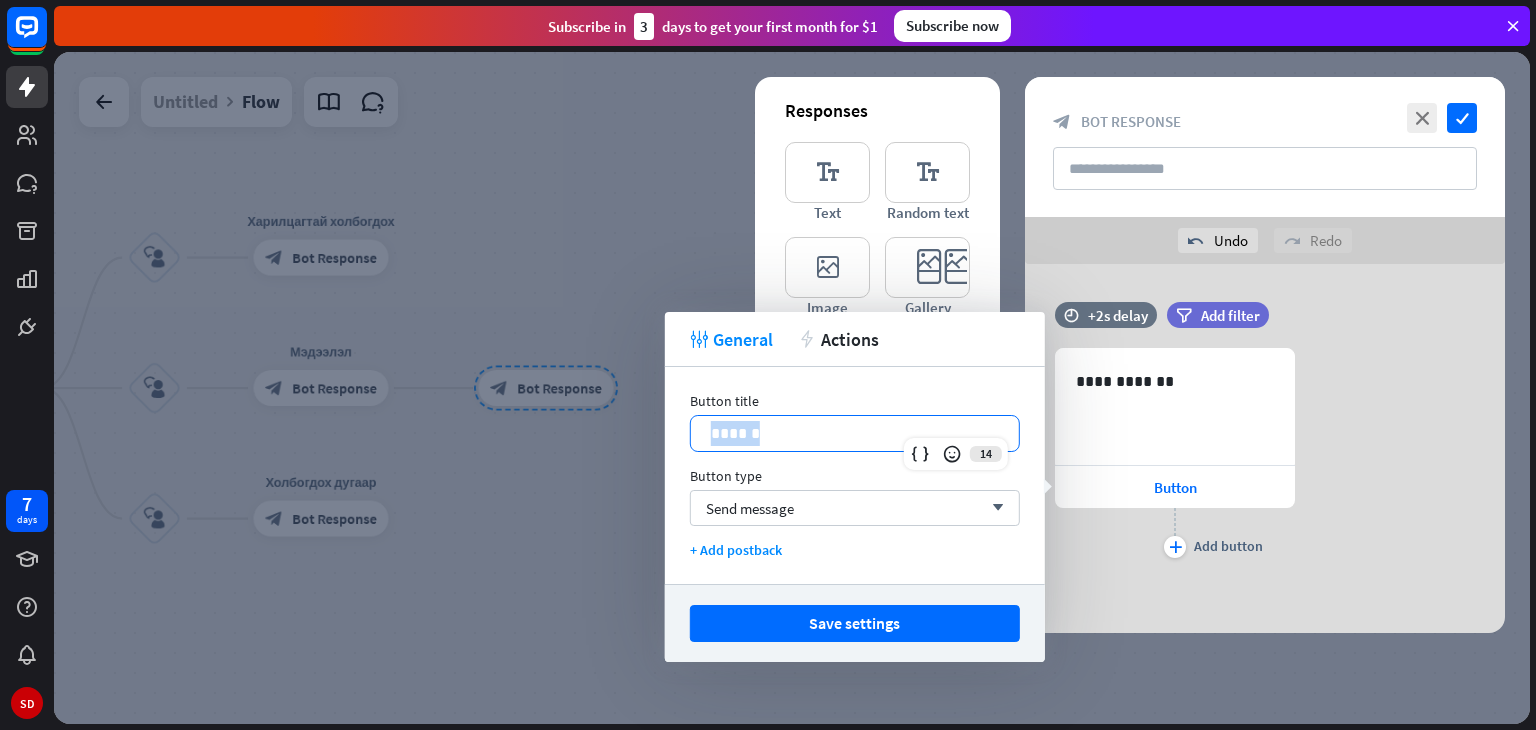 click on "******" at bounding box center (855, 433) 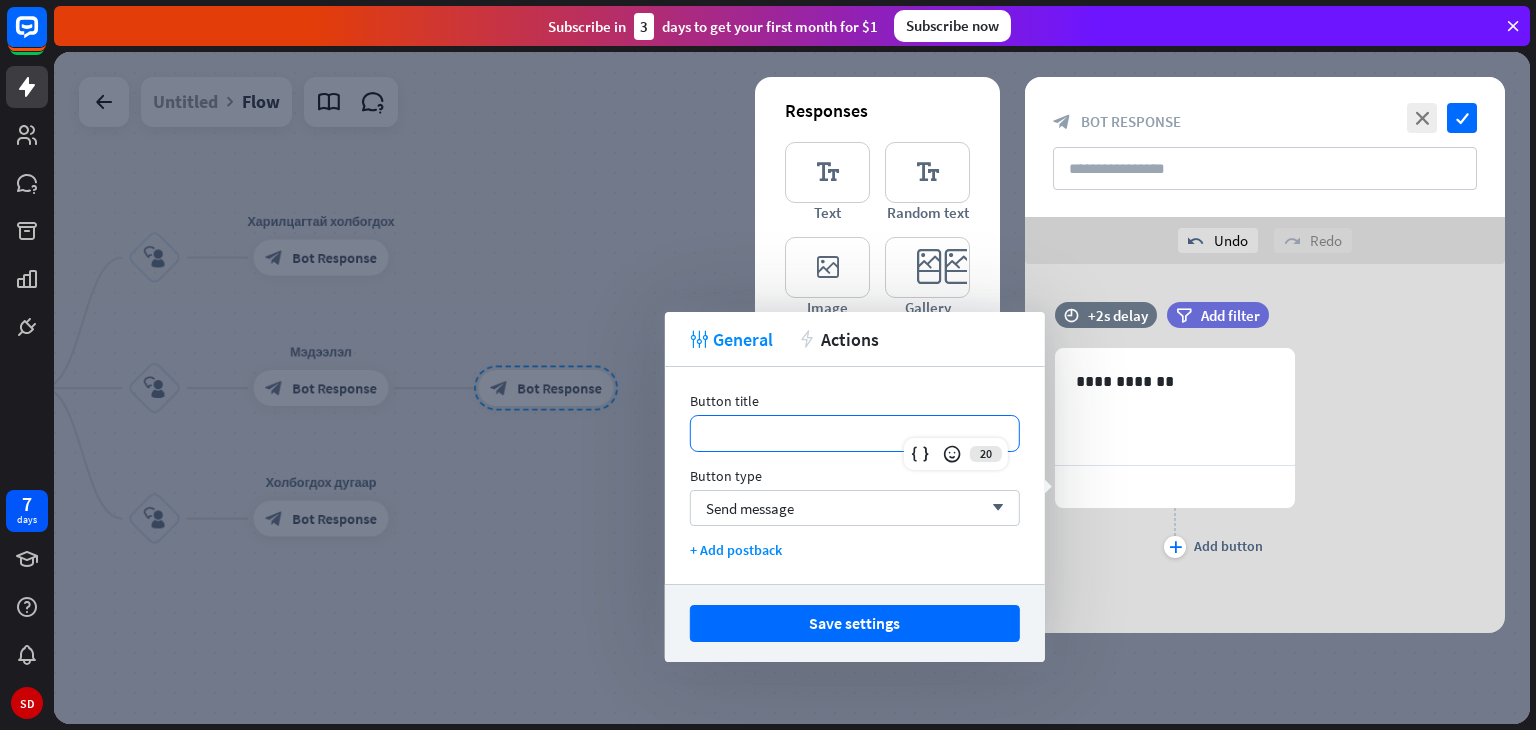type 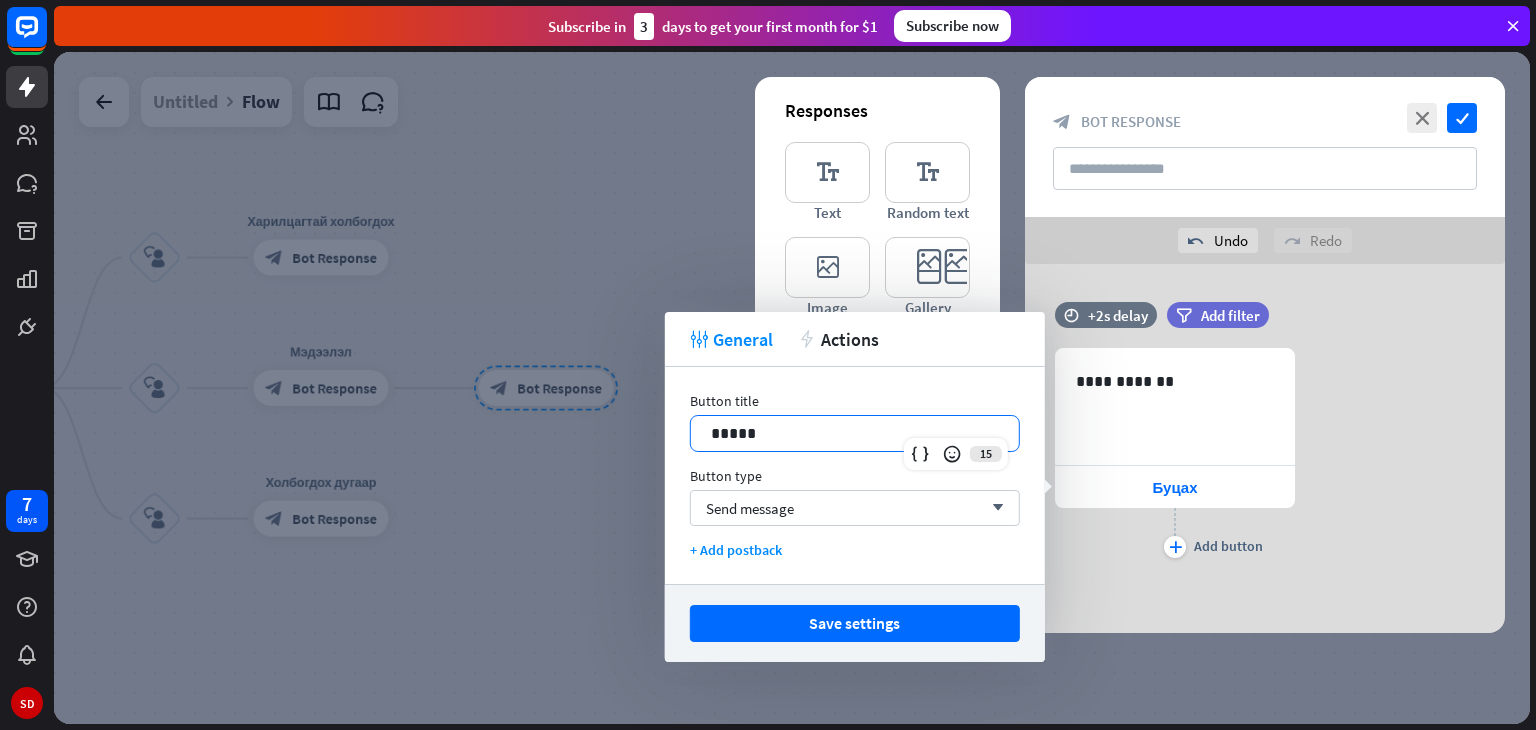 click on "Button title             15   *****   Button type     Send message
arrow_down
+ Add postback" at bounding box center [855, 475] 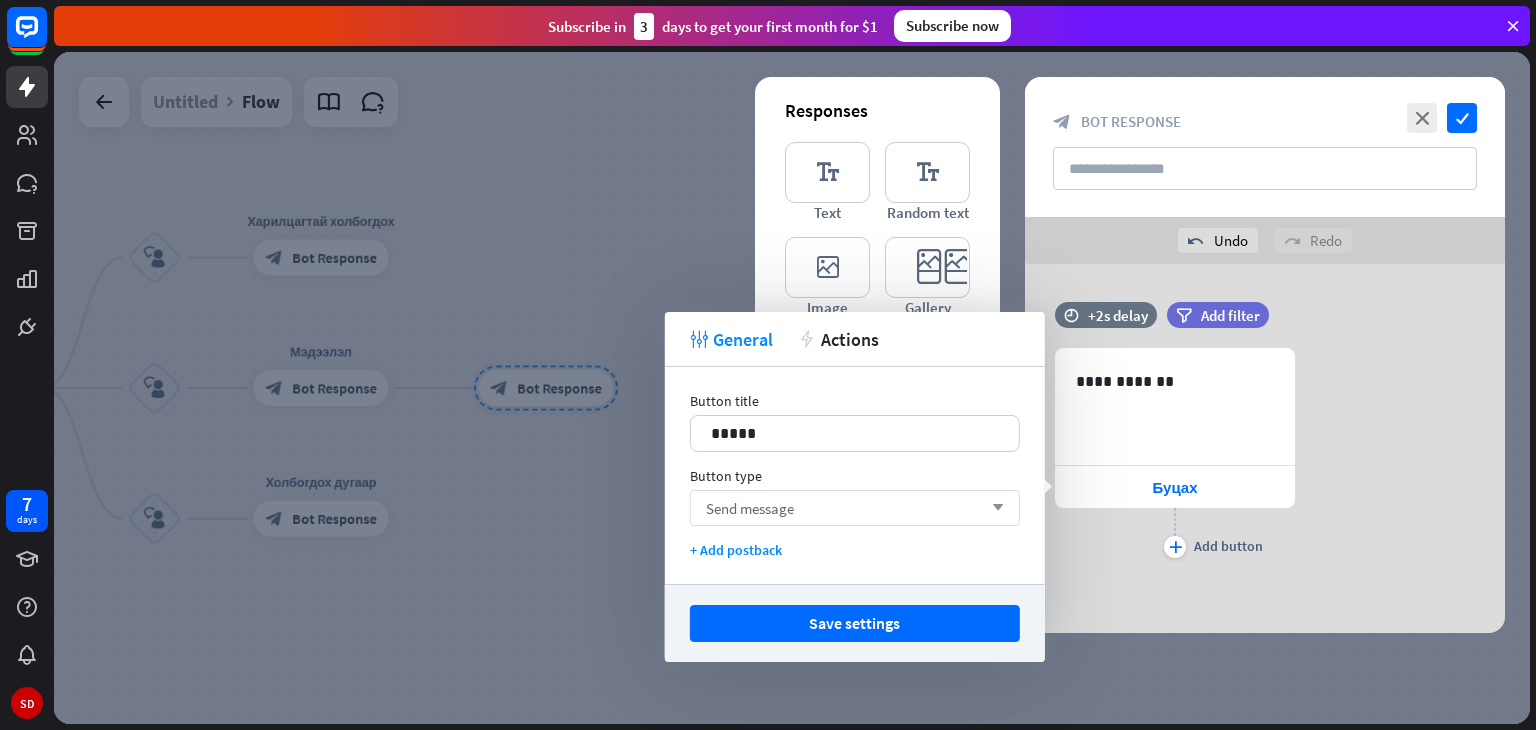click on "Send message
arrow_down" at bounding box center [855, 508] 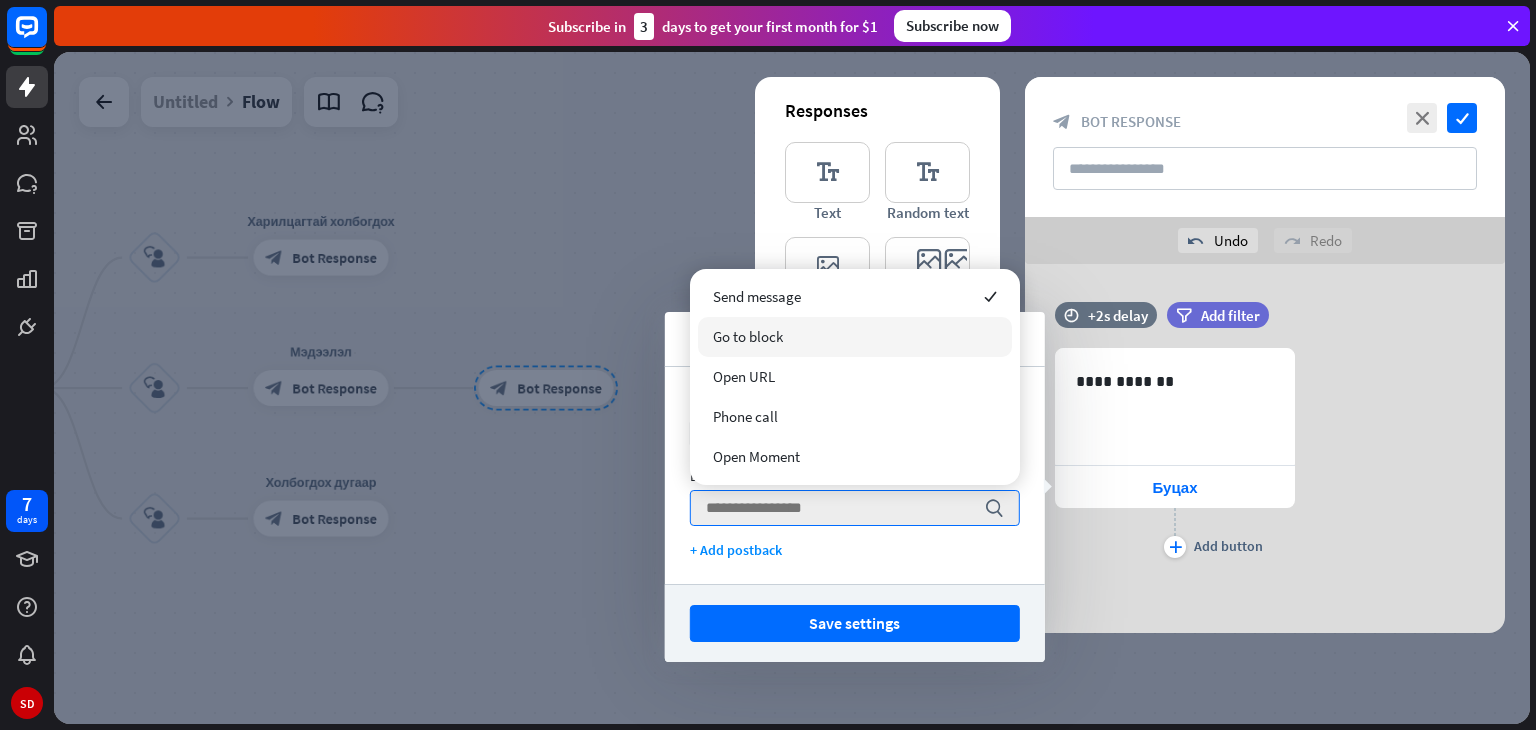 click on "Go to block" at bounding box center (748, 336) 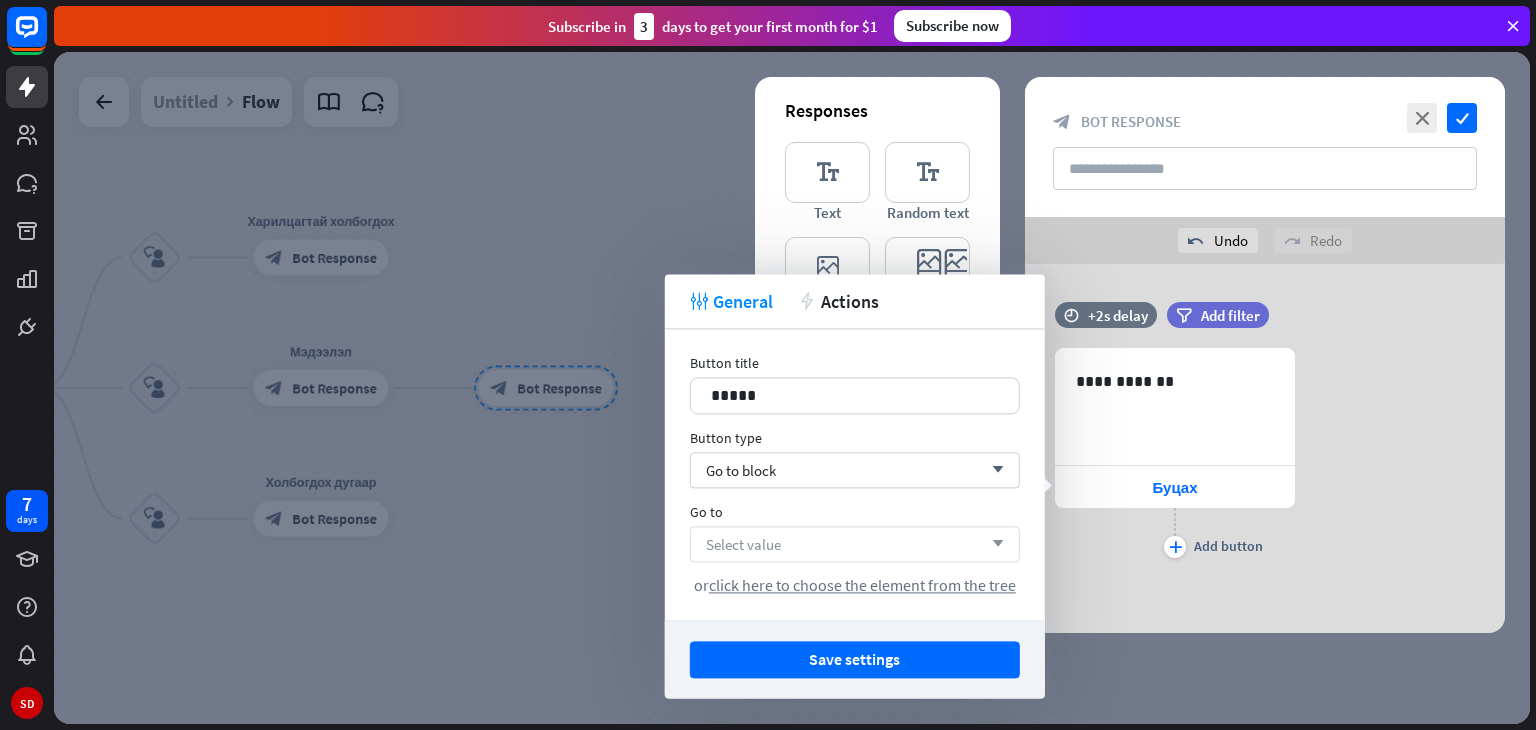 click on "Select value
arrow_down" at bounding box center [855, 544] 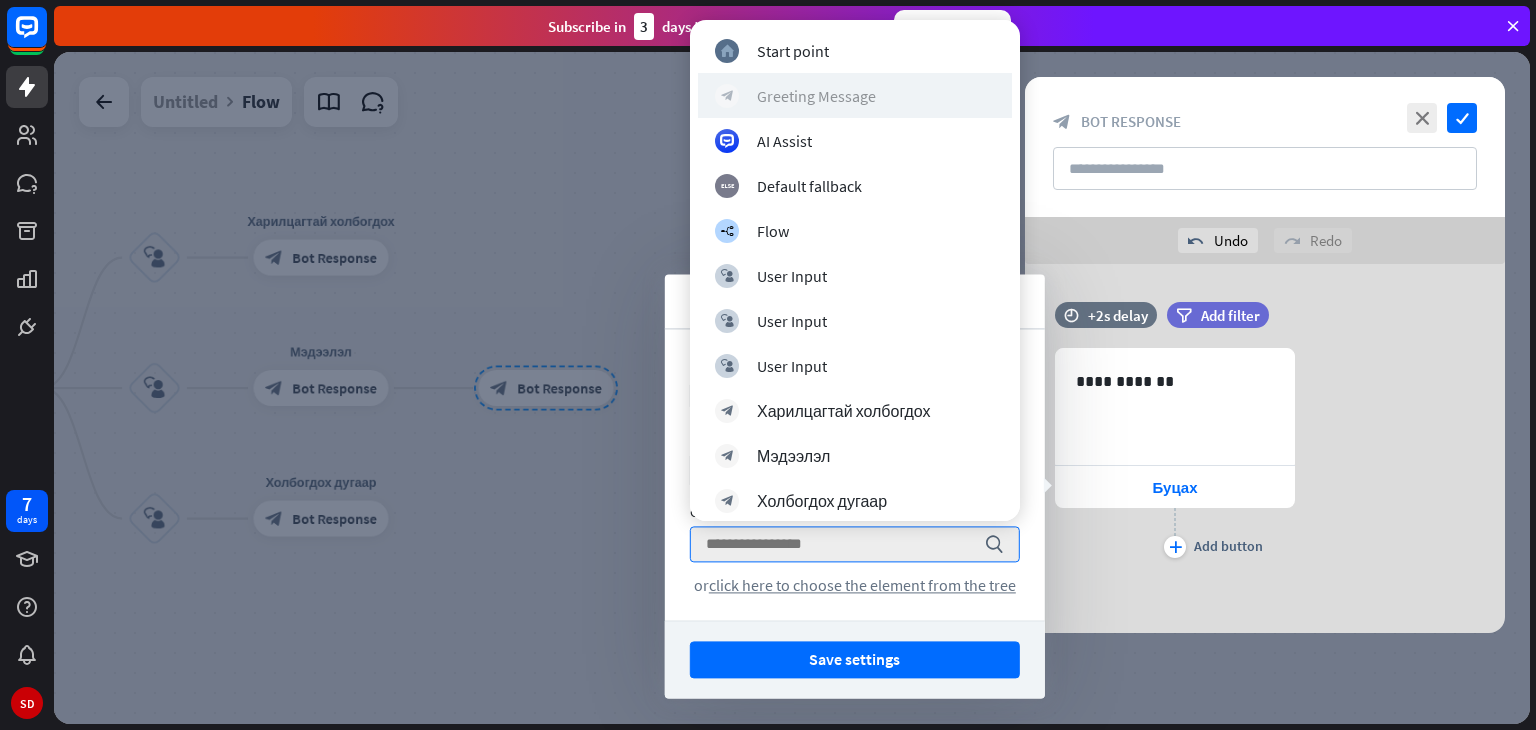 click on "Greeting Message" at bounding box center (816, 96) 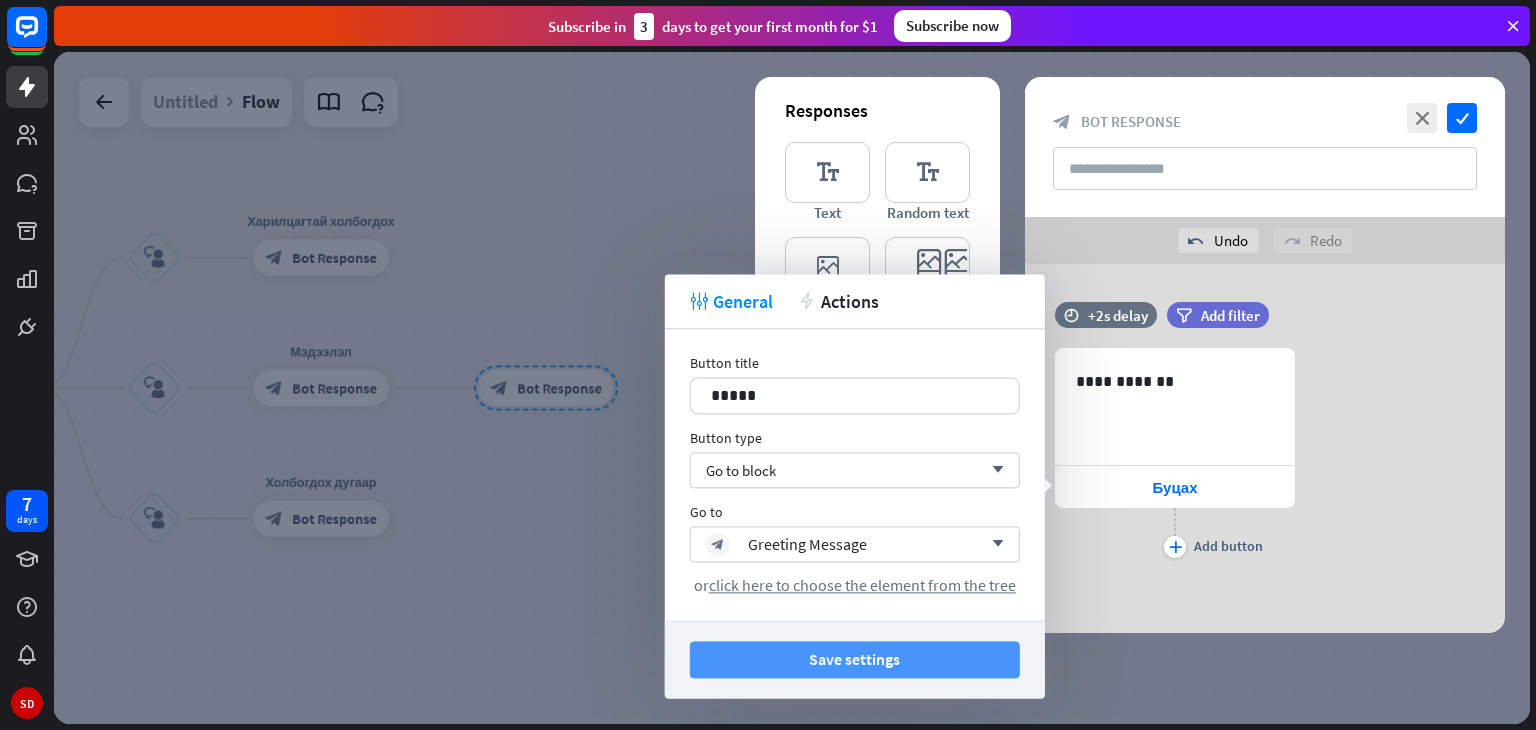 drag, startPoint x: 819, startPoint y: 657, endPoint x: 1173, endPoint y: 664, distance: 354.0692 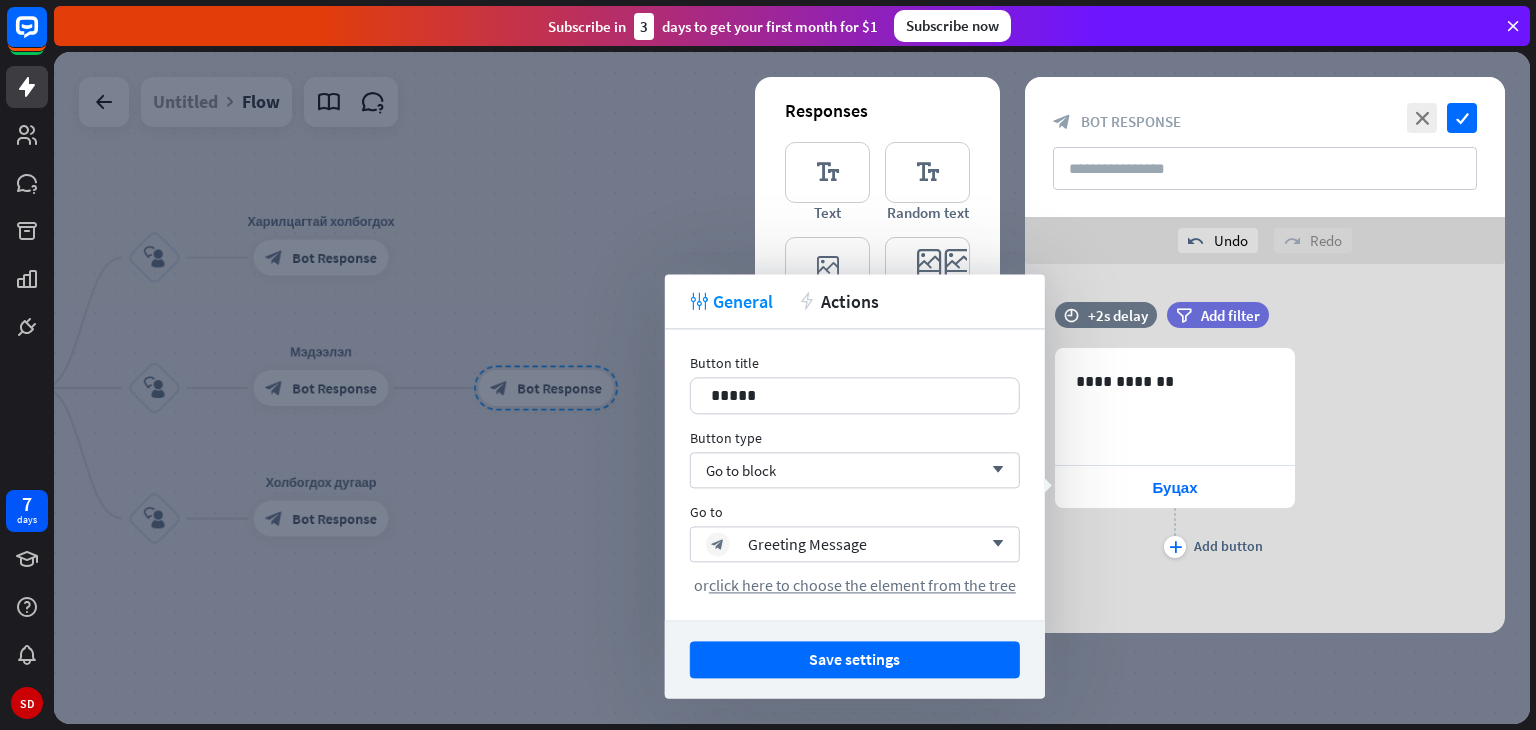 click on "Save settings" at bounding box center [855, 659] 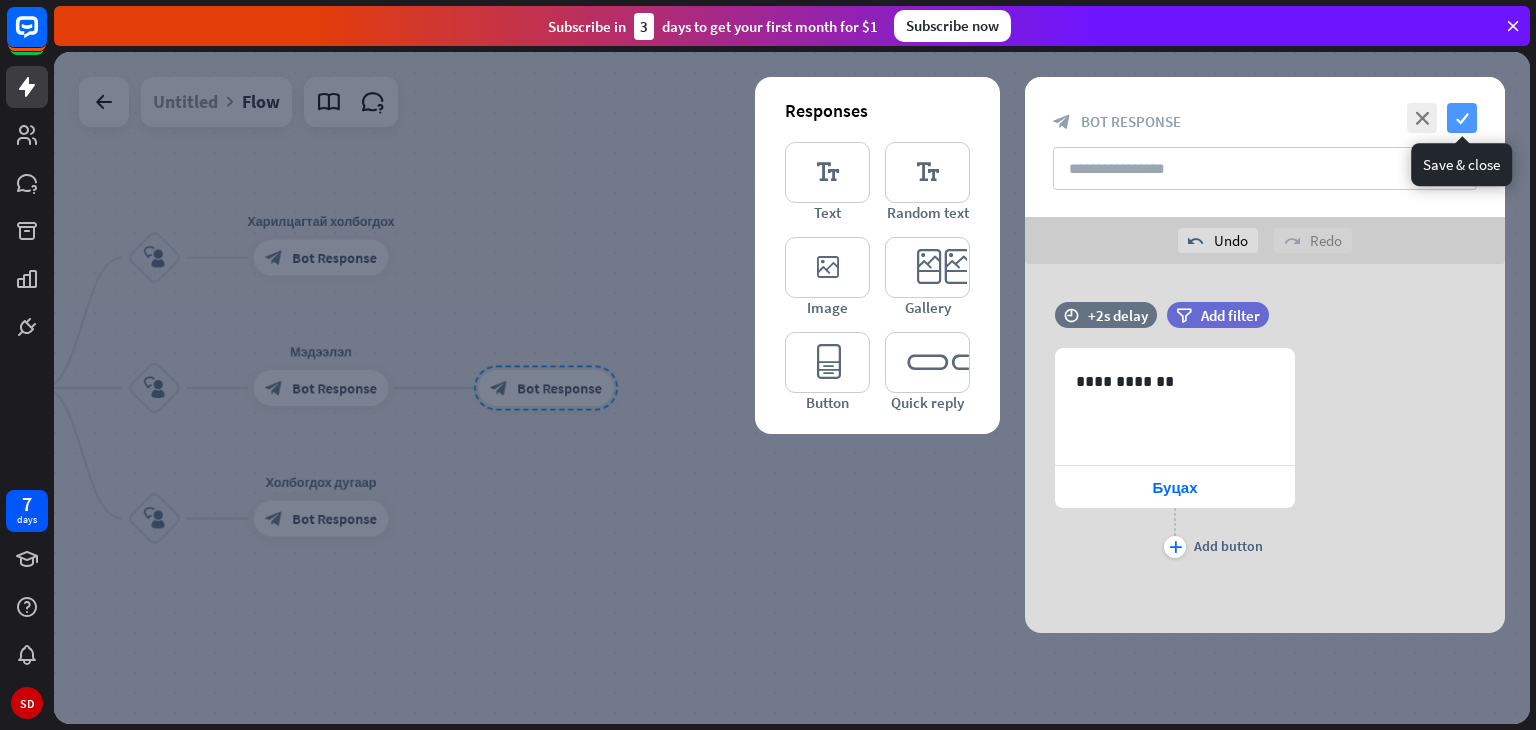 click on "check" at bounding box center (1462, 118) 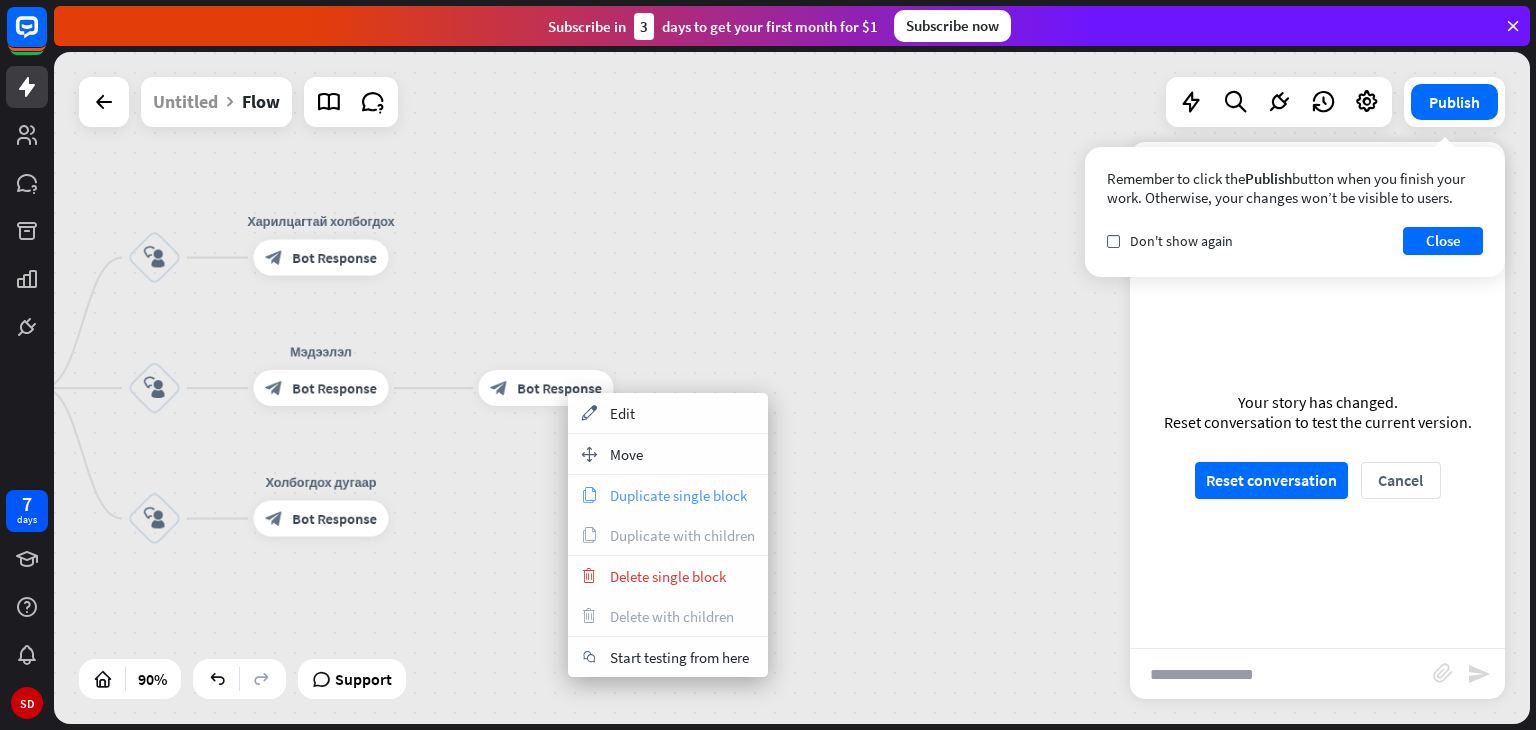 click on "copy   Duplicate single block" at bounding box center [668, 495] 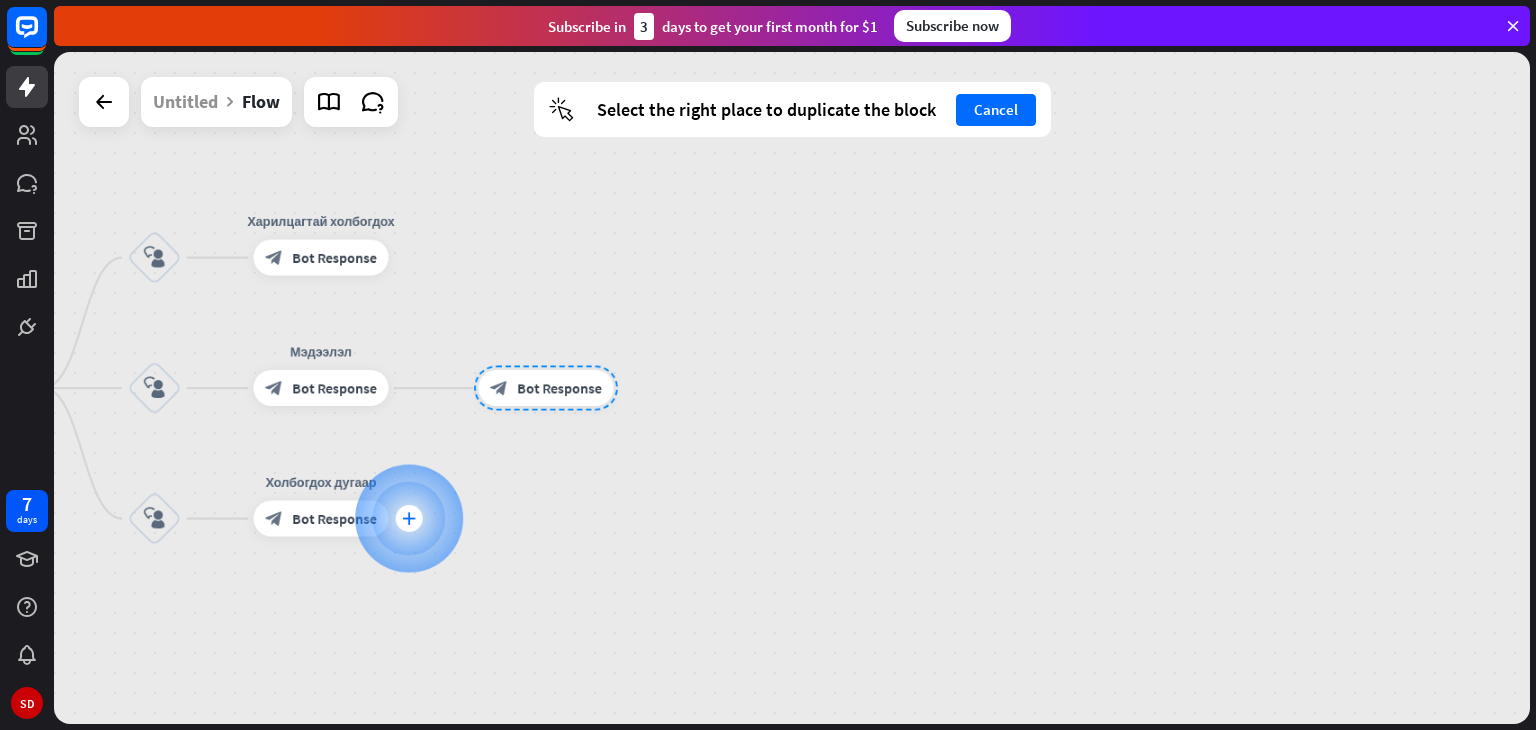 click at bounding box center [409, 519] 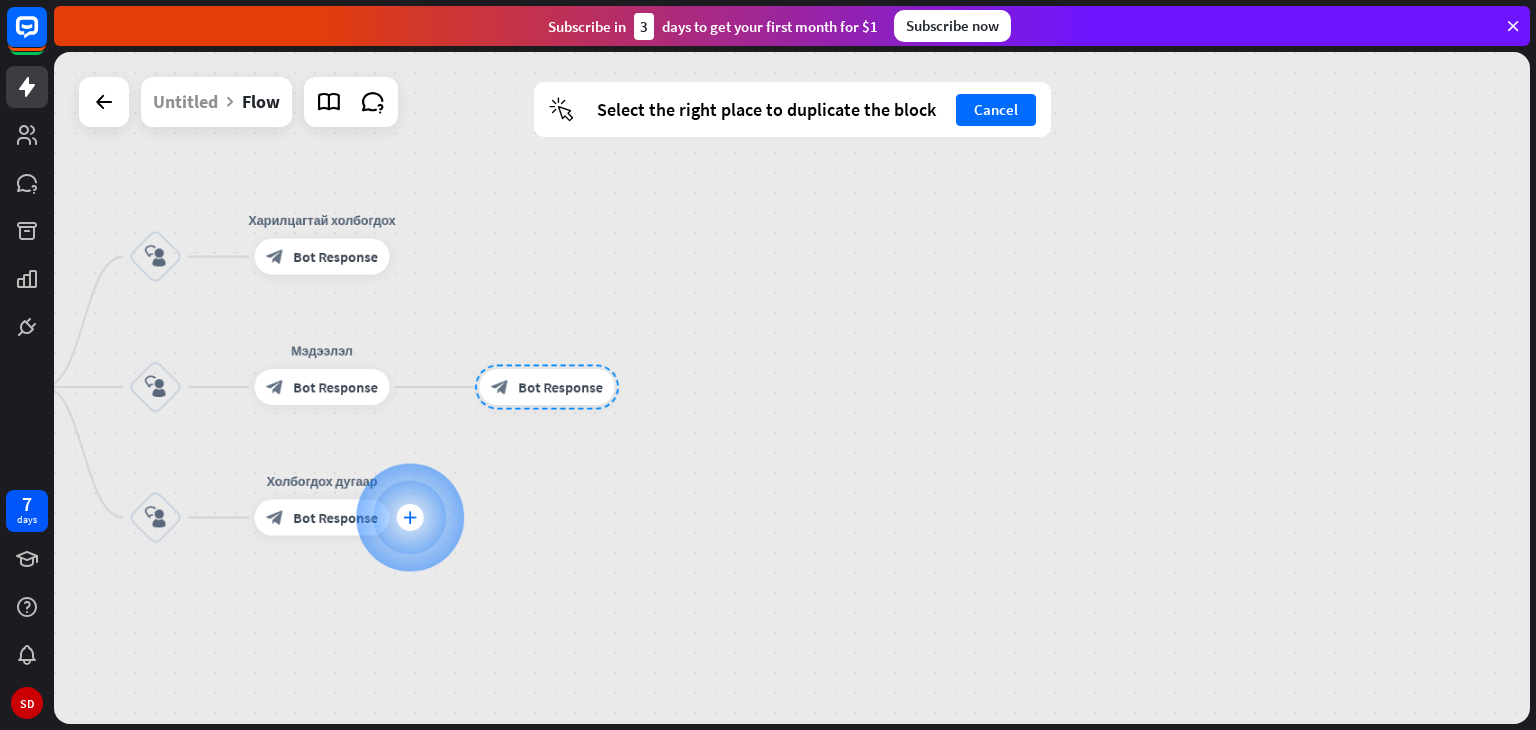 click on "plus" at bounding box center [409, 517] 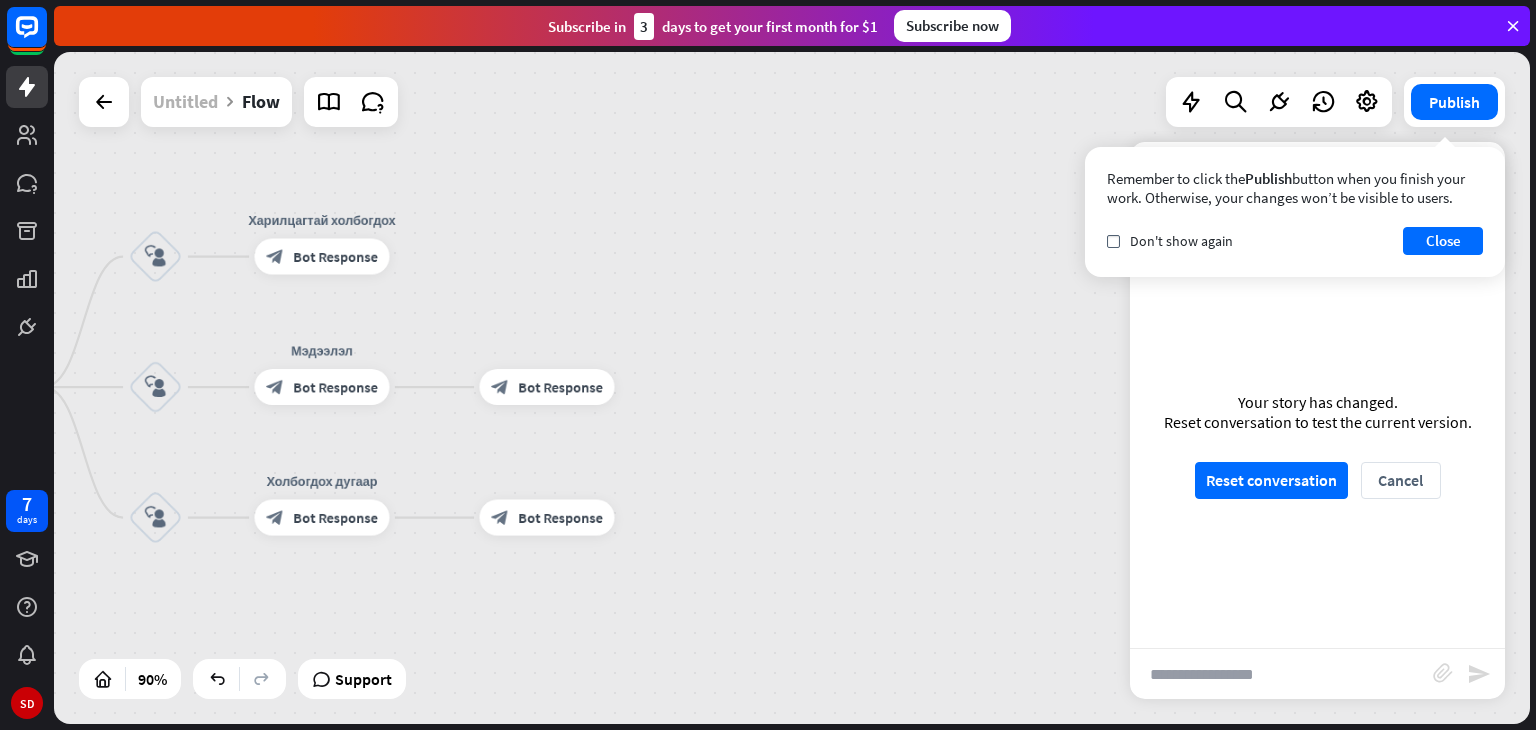 click on "Untitled" at bounding box center [185, 102] 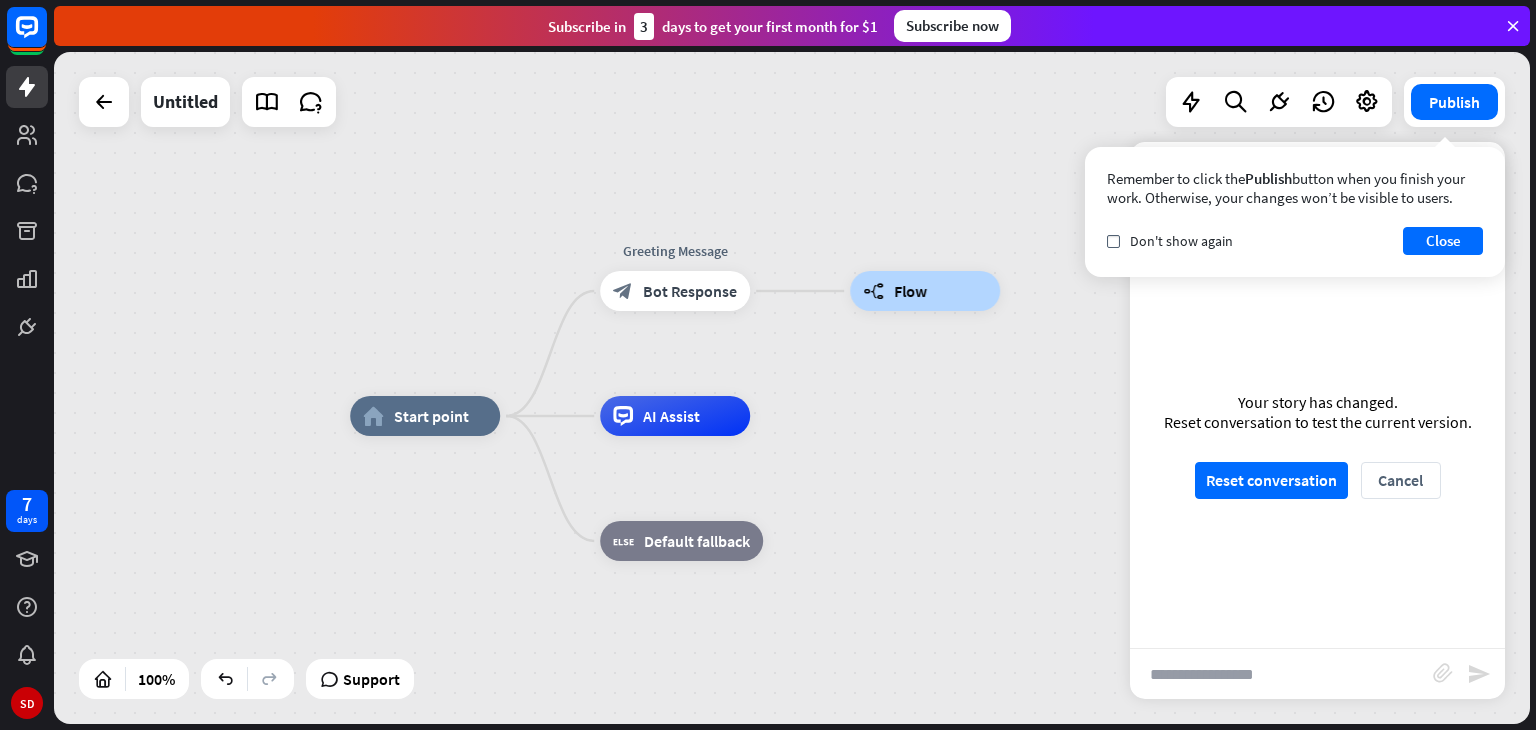 click on "home_2   Start point                 Greeting Message   block_bot_response   Bot Response                   builder_tree   Flow                     AI Assist                   block_fallback   Default fallback" at bounding box center [792, 388] 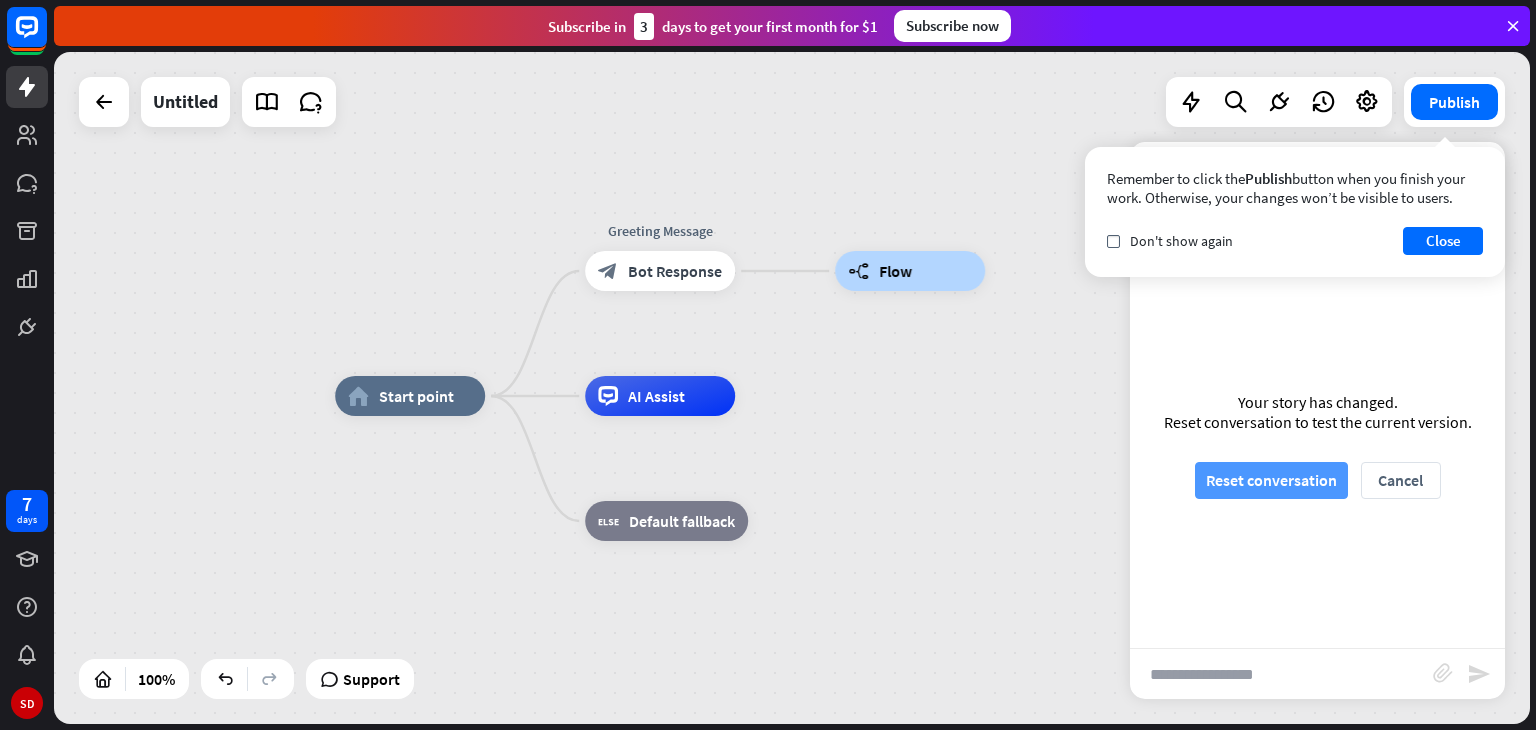 click on "Reset conversation" at bounding box center (1271, 480) 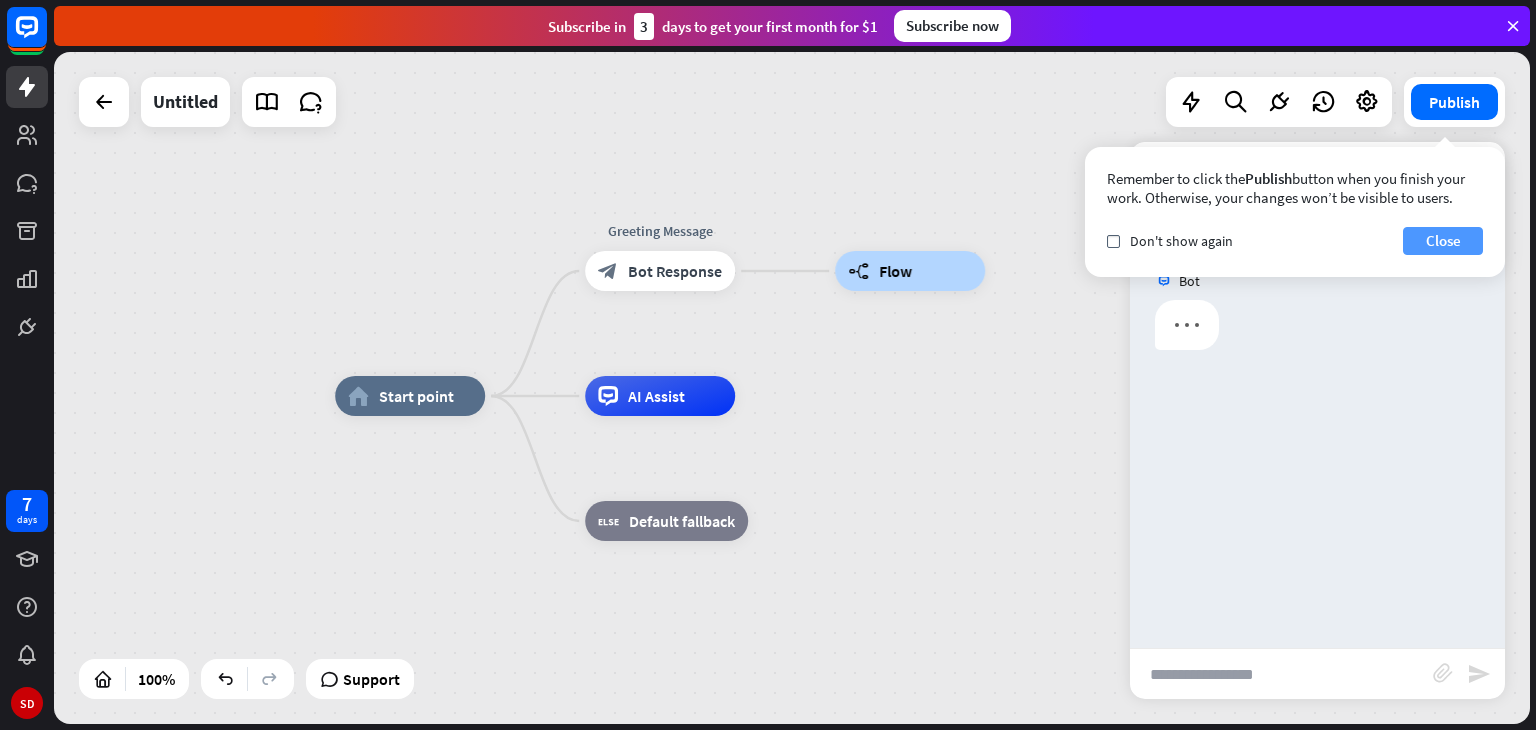 click on "Close" at bounding box center [1443, 241] 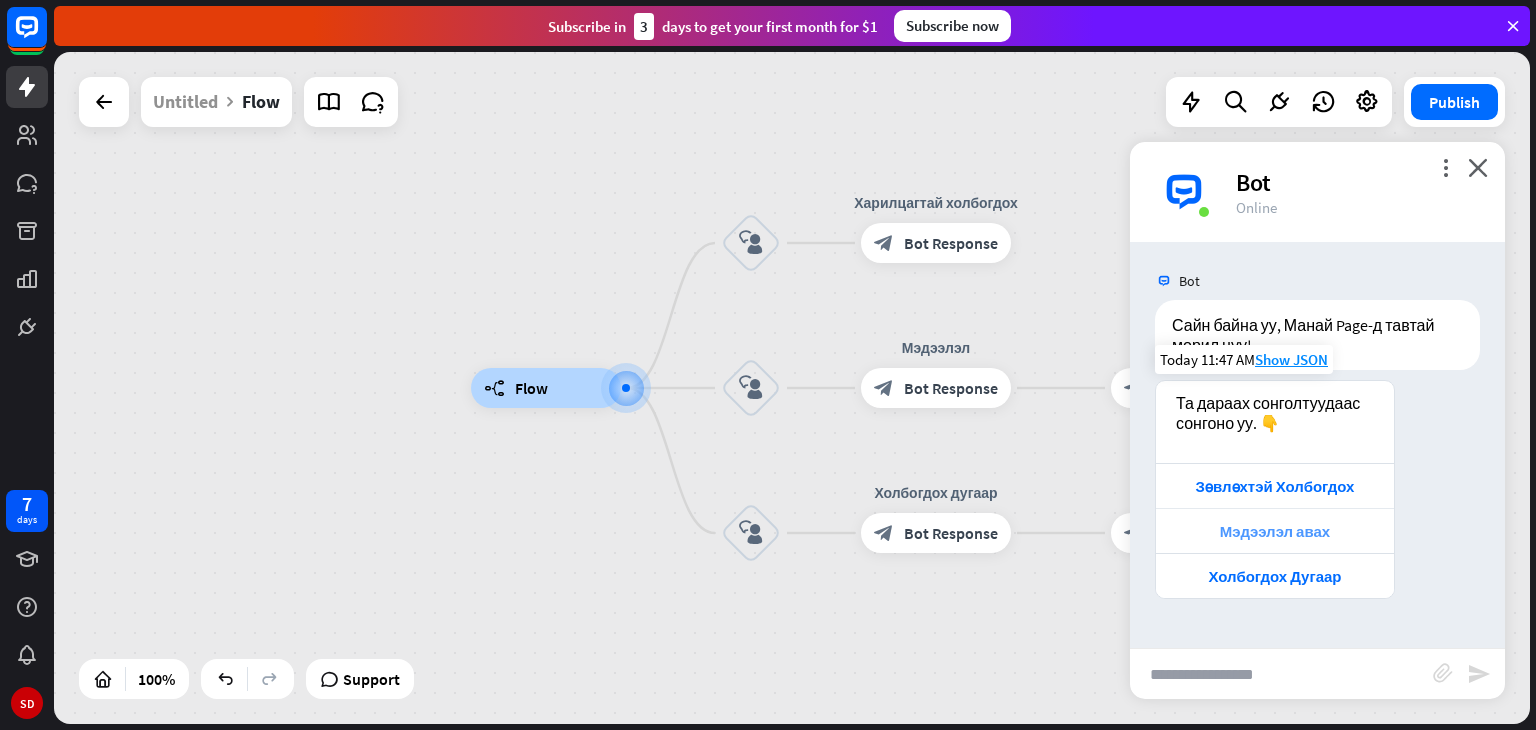 click on "Мэдээлэл авах" at bounding box center [1275, 531] 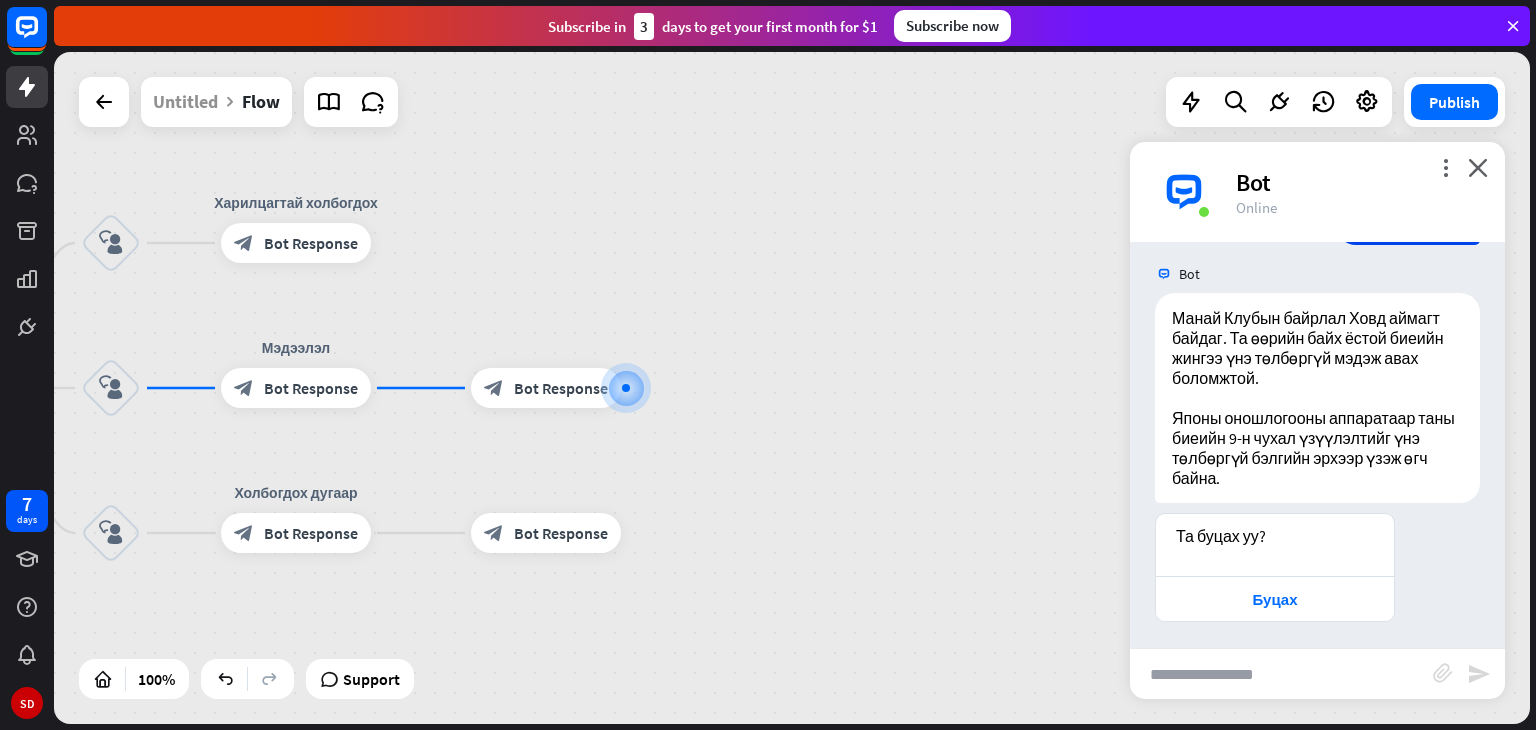 scroll, scrollTop: 455, scrollLeft: 0, axis: vertical 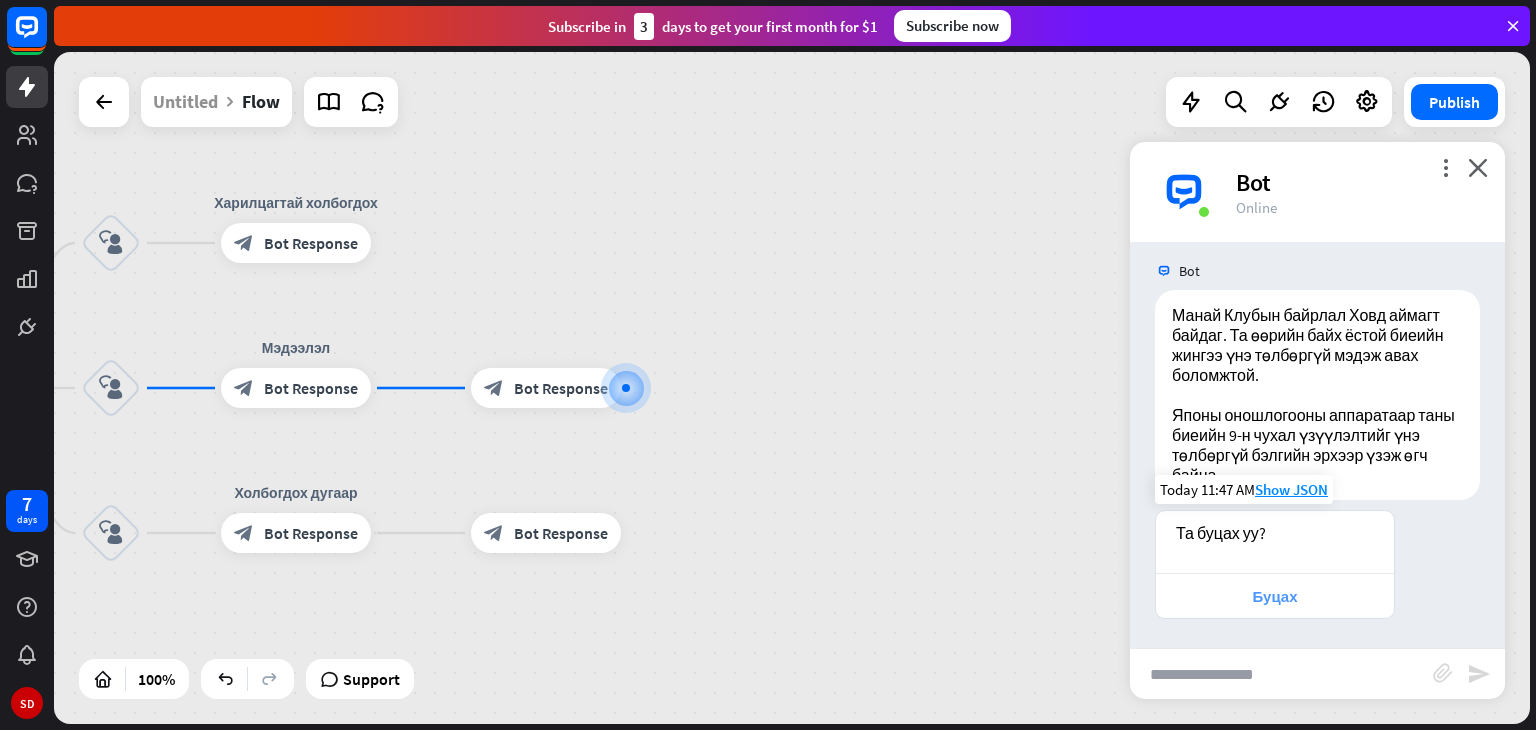 drag, startPoint x: 1325, startPoint y: 598, endPoint x: 1535, endPoint y: 487, distance: 237.53105 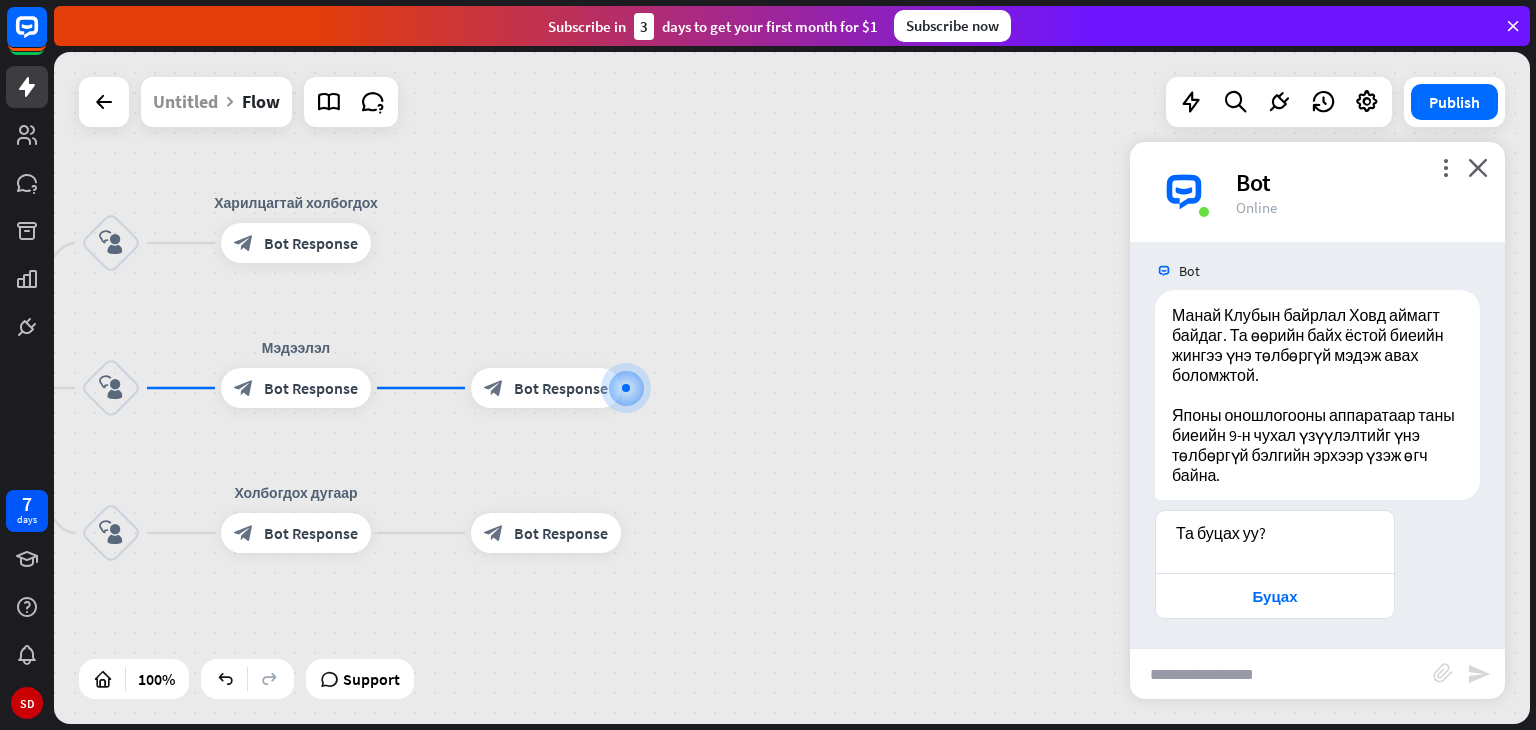click on "Буцах" at bounding box center (1275, 596) 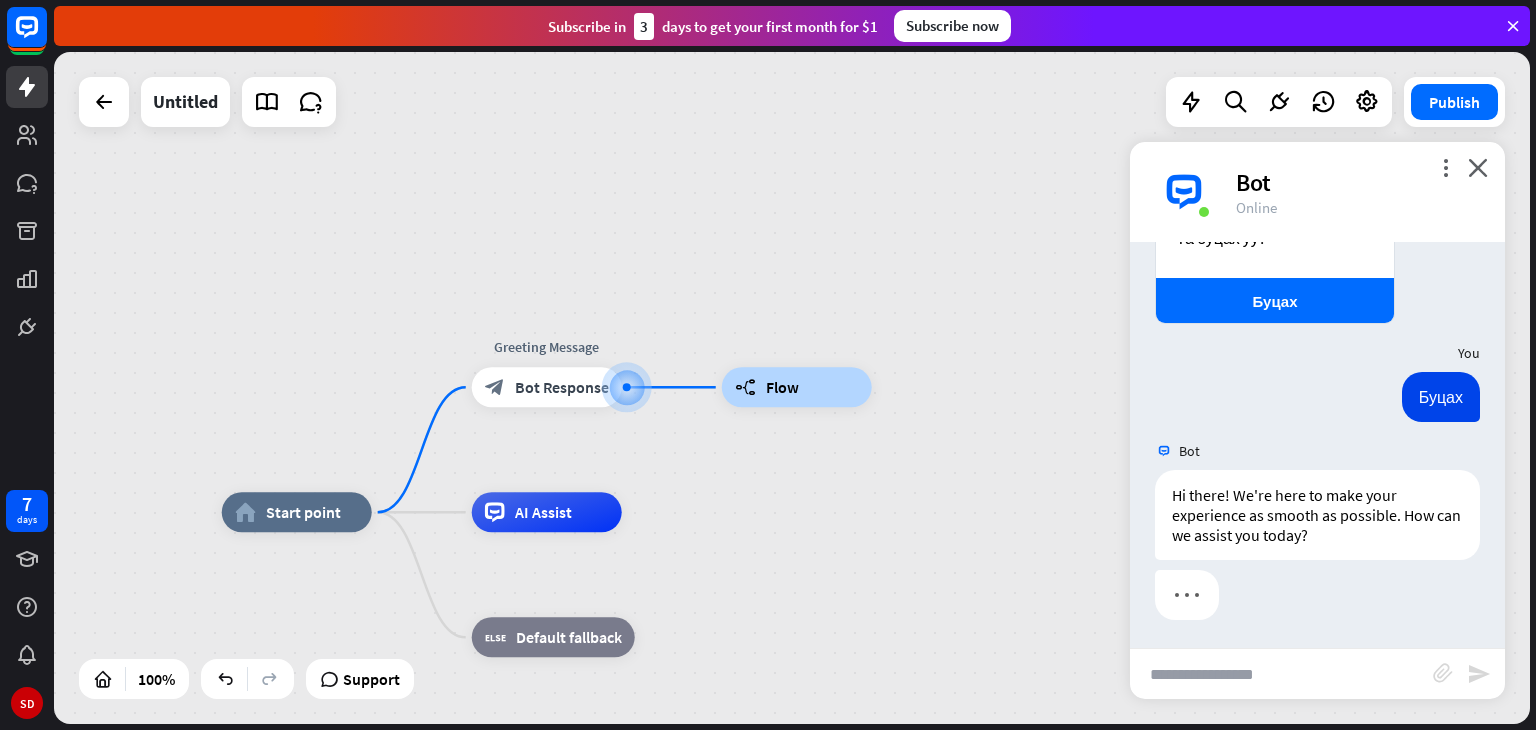 scroll, scrollTop: 751, scrollLeft: 0, axis: vertical 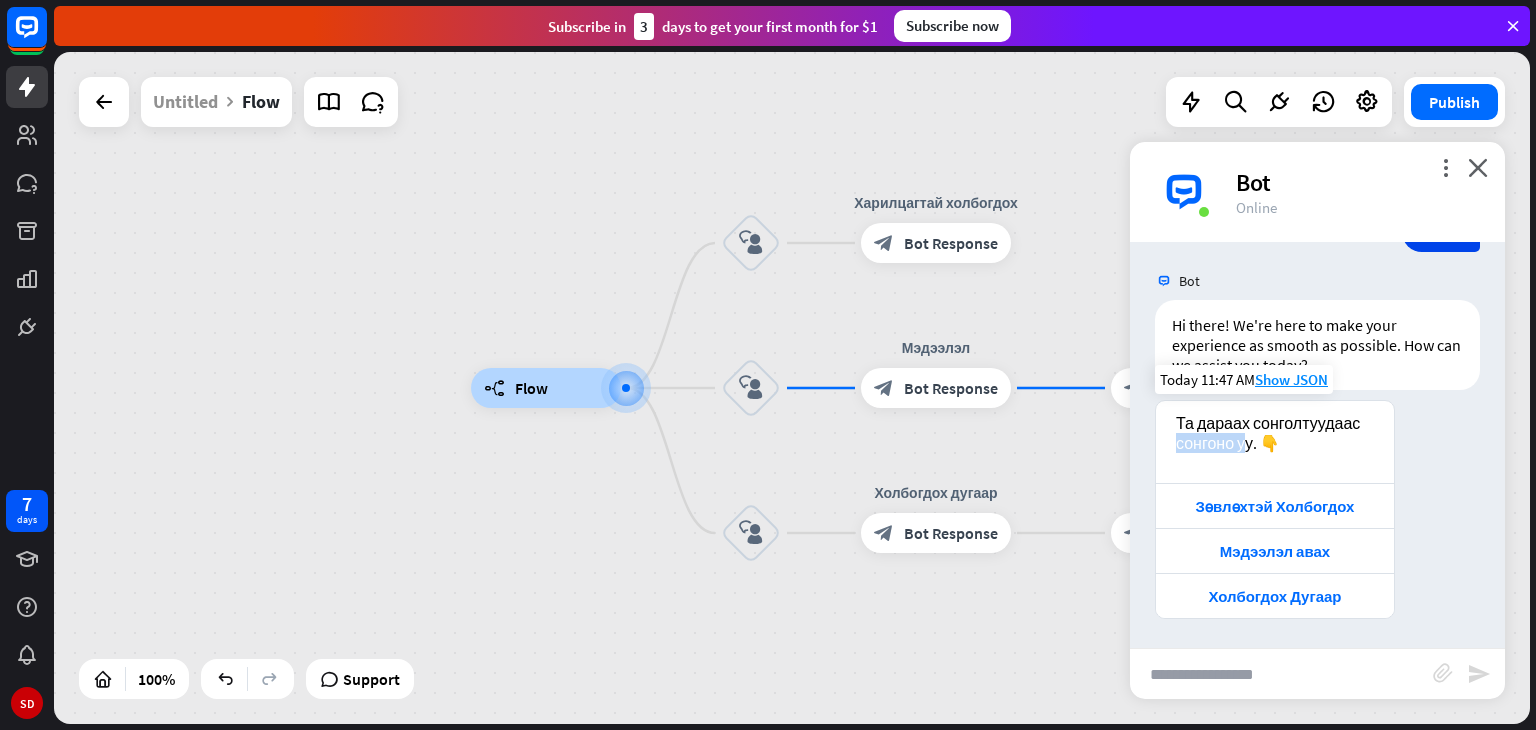 drag, startPoint x: 1178, startPoint y: 433, endPoint x: 1268, endPoint y: 464, distance: 95.189285 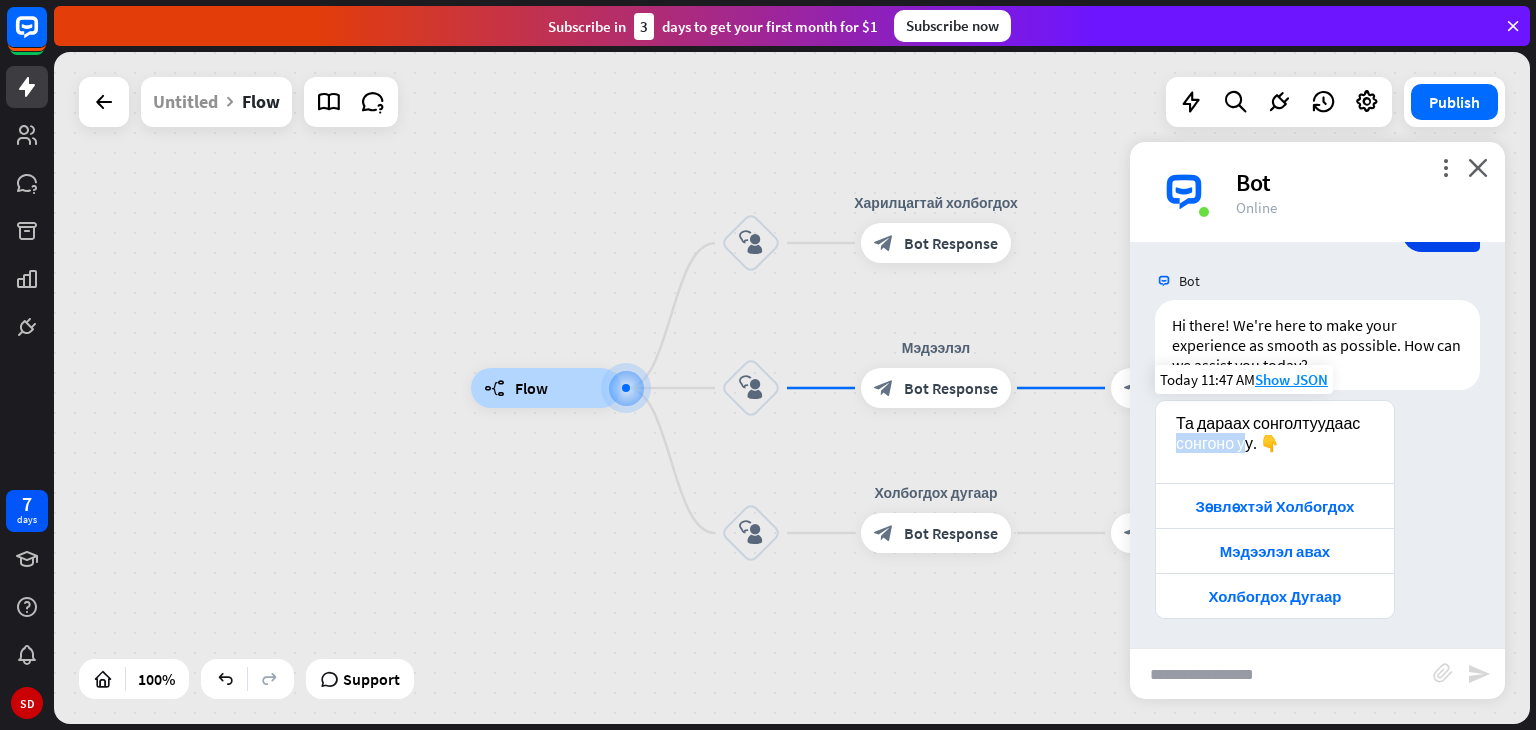 click on "Та дараах сонголтуудаас сонгоно уу. 👇" at bounding box center (1275, 442) 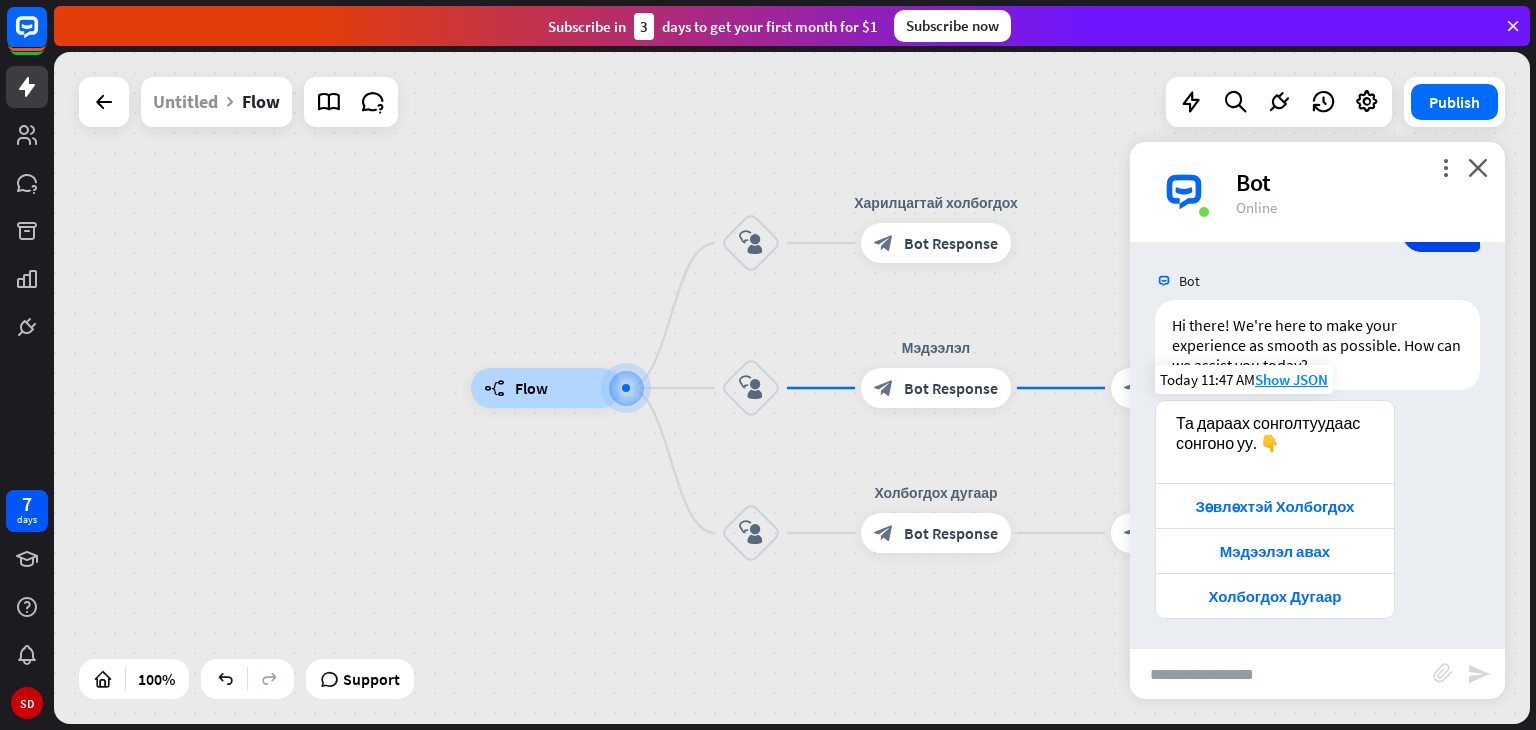 click on "Та дараах сонголтуудаас сонгоно уу. 👇" at bounding box center (1275, 442) 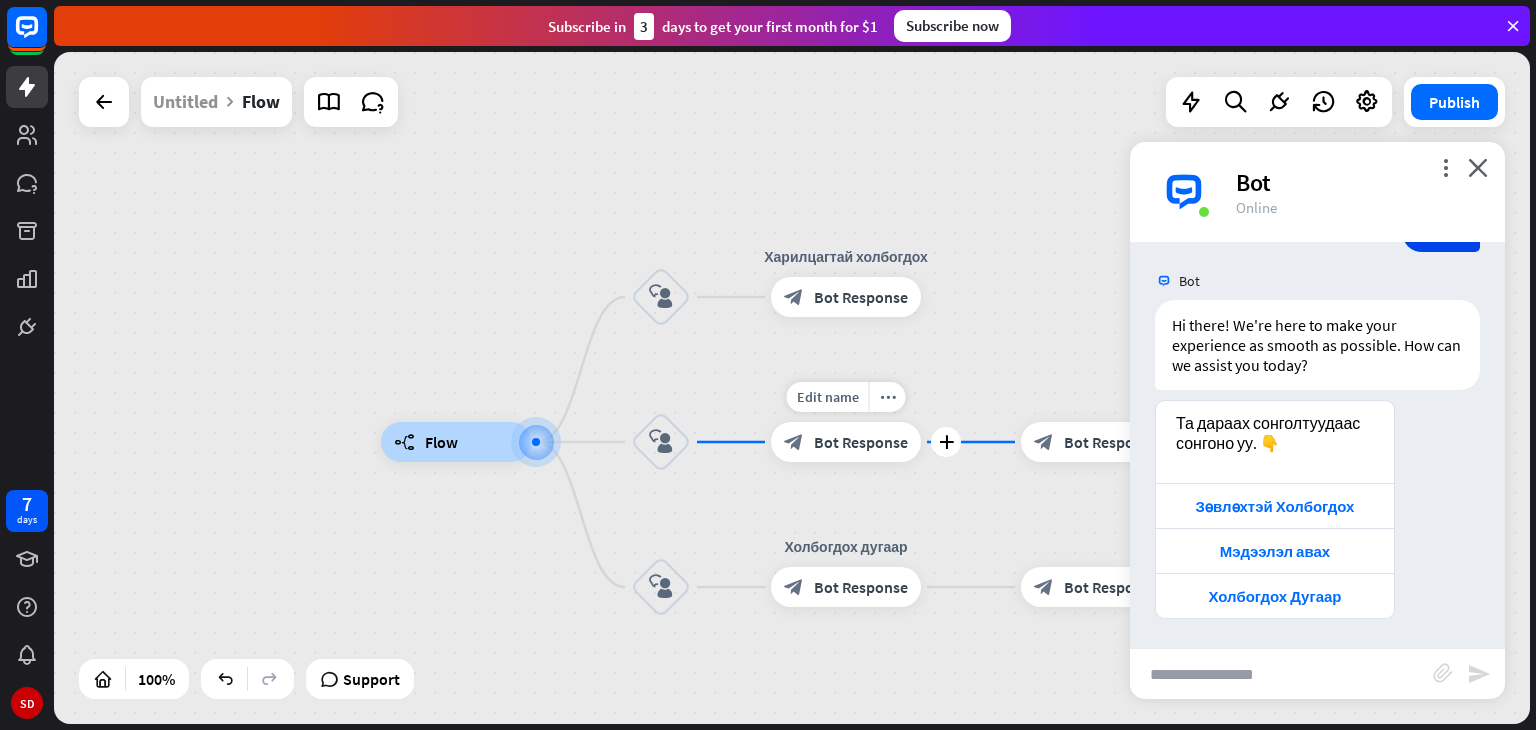 drag, startPoint x: 976, startPoint y: 431, endPoint x: 883, endPoint y: 486, distance: 108.04629 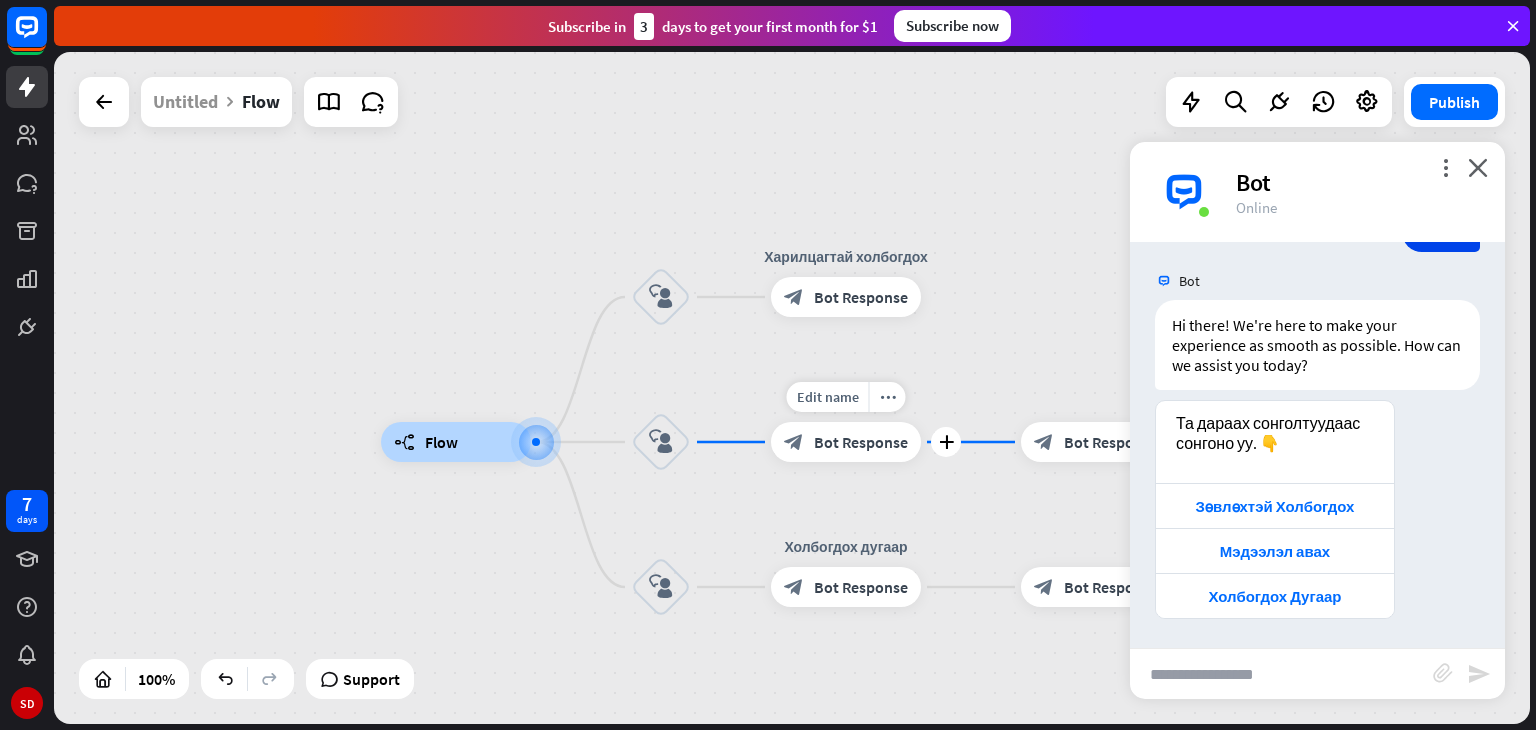click on "Edit name   more_horiz         plus     block_bot_response   Bot Response" at bounding box center [846, 442] 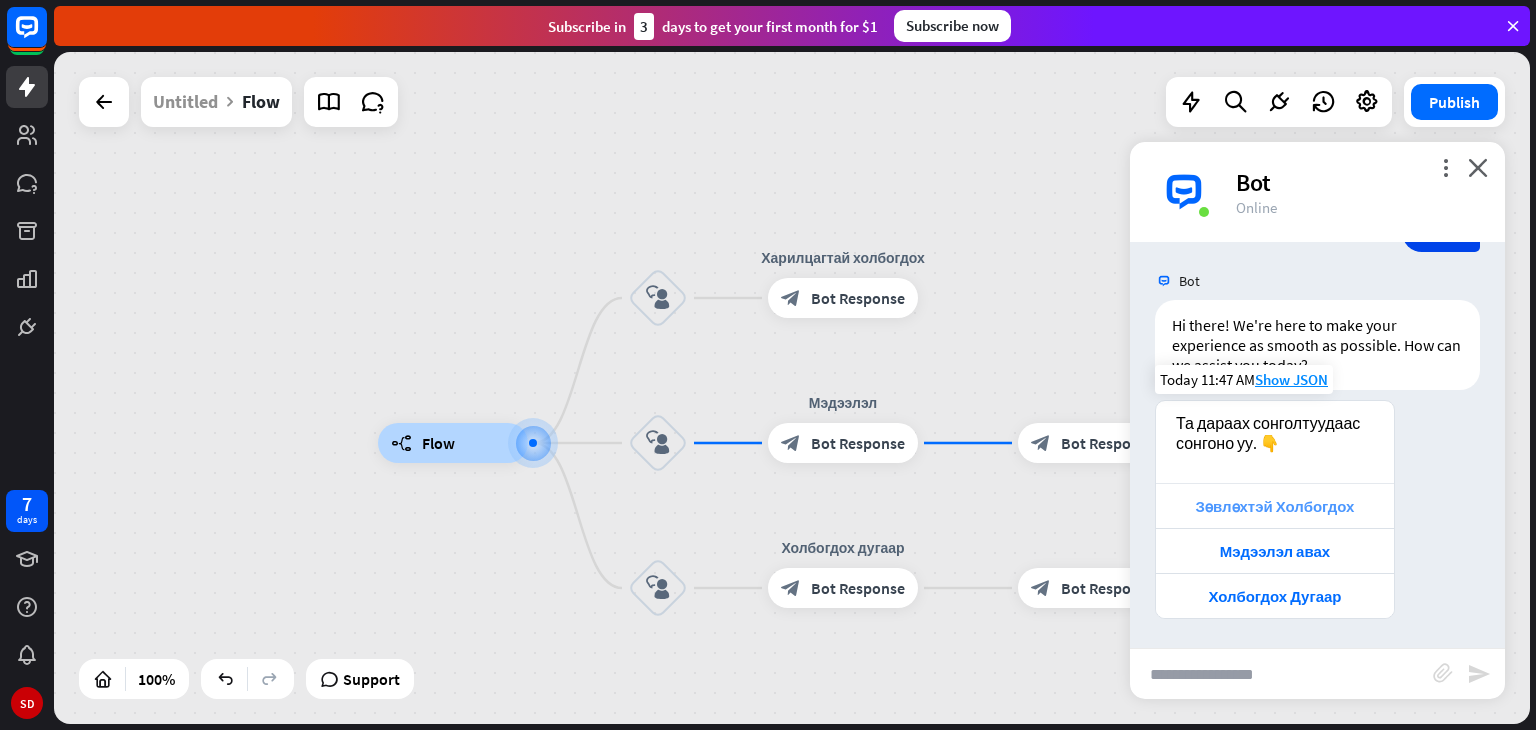 click on "Зөвлөхтэй Холбогдох" at bounding box center [1275, 506] 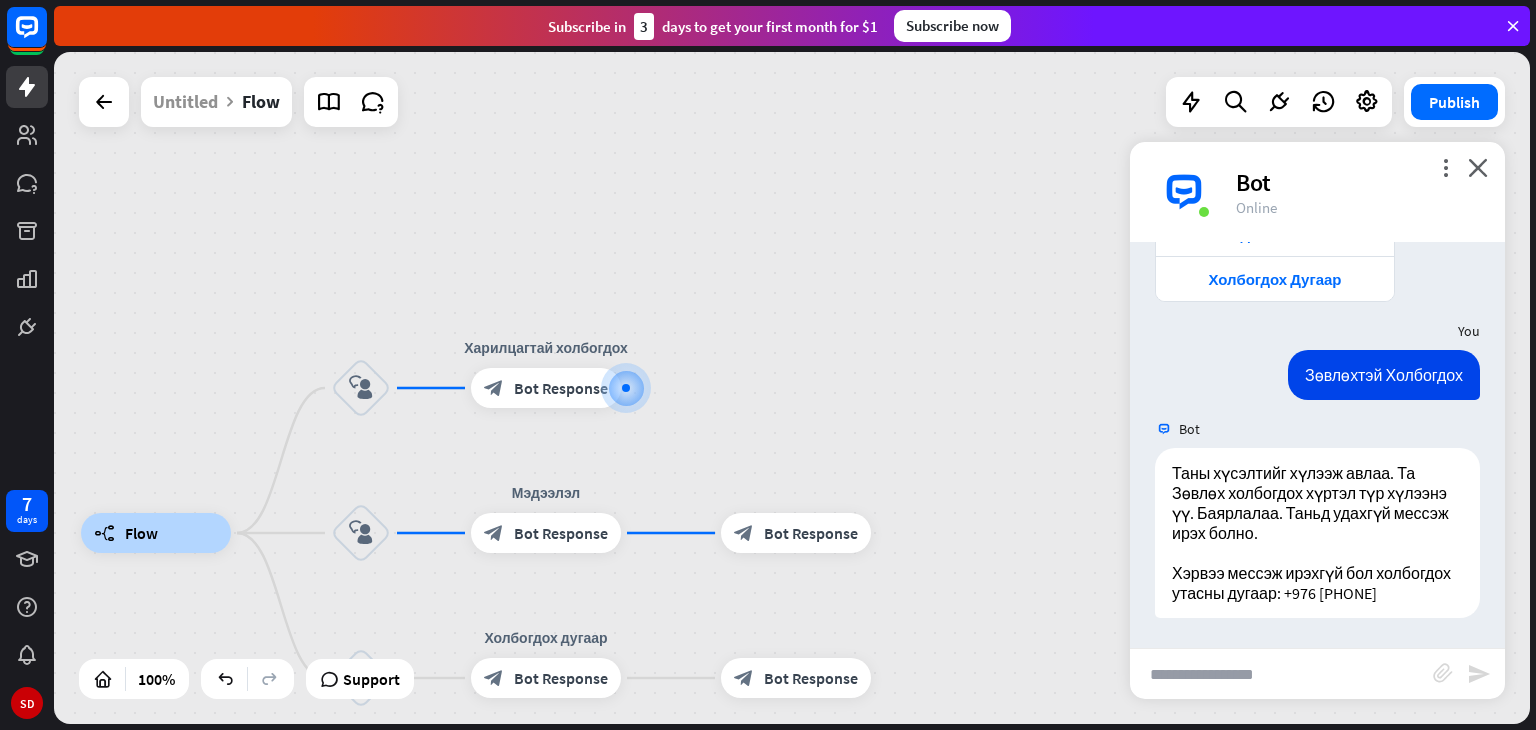 scroll, scrollTop: 1256, scrollLeft: 0, axis: vertical 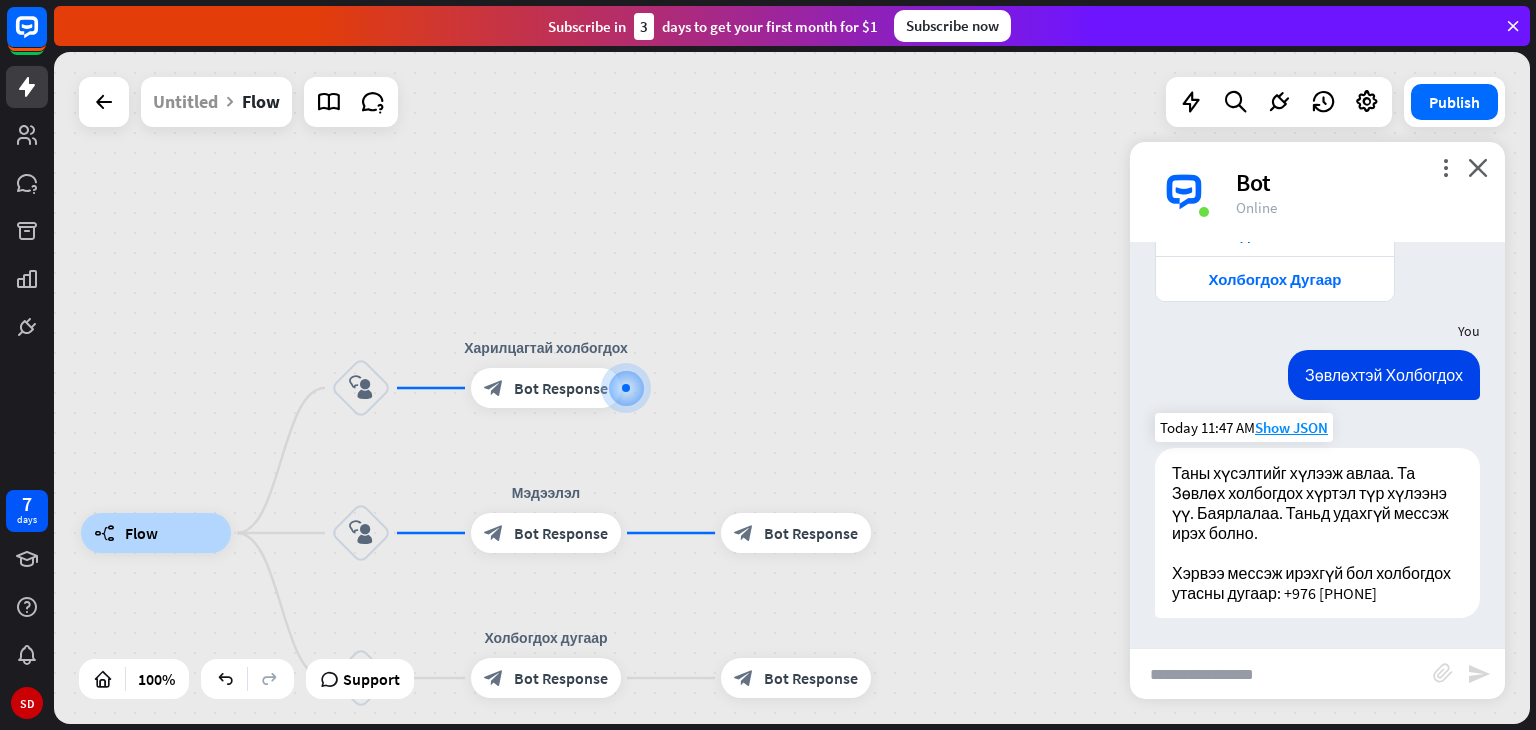 drag, startPoint x: 1160, startPoint y: 445, endPoint x: 1275, endPoint y: 593, distance: 187.42732 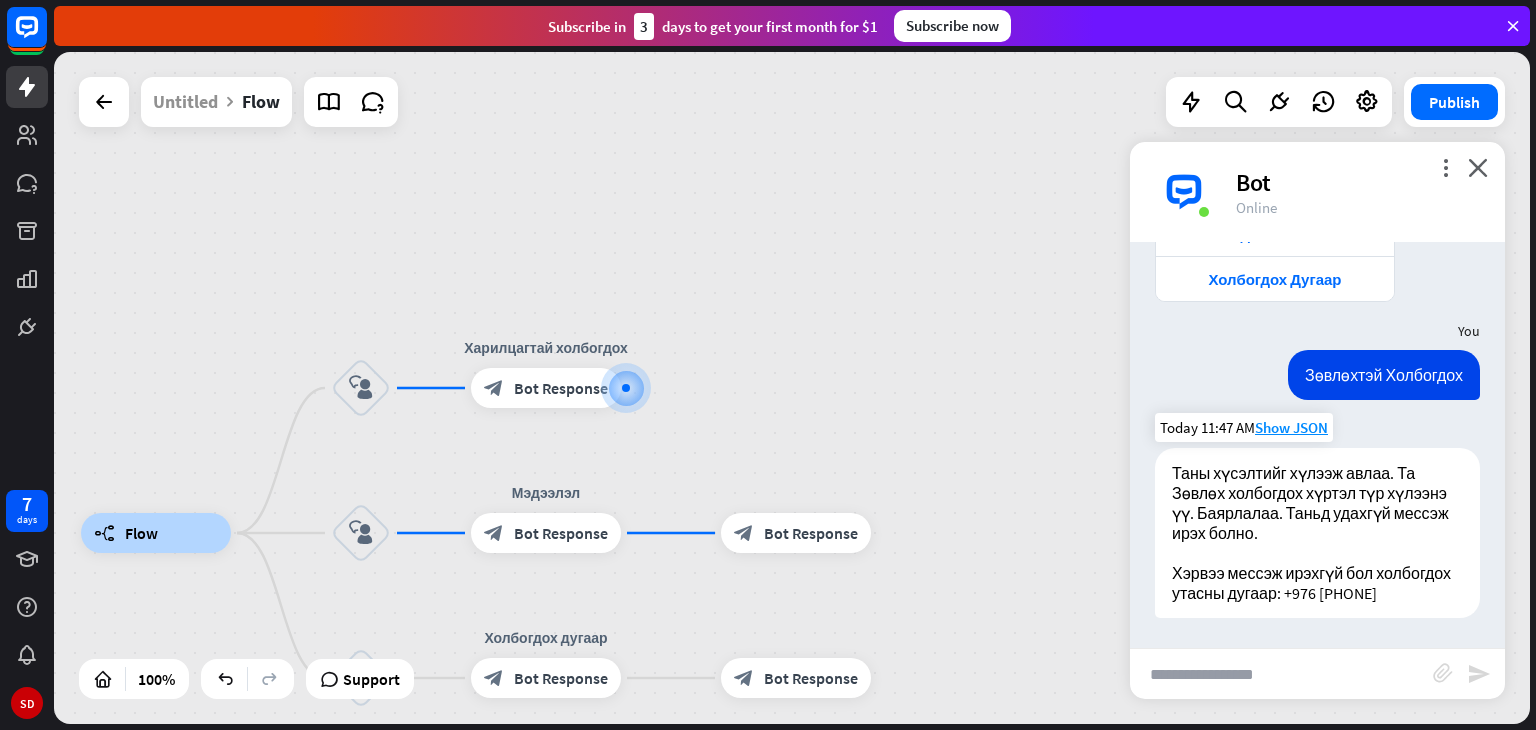 click on "Таны хүсэлтийг хүлээж авлаа. Та Зөвлөх холбогдох хүртэл түр хүлээнэ үү. Баярлалаа. Таньд удахгүй мессэж  ирэх болно.
Хэрвээ мессэж ирэхгүй бол холбогдох утасны дугаар: +976 [PHONE]" at bounding box center [1317, 533] 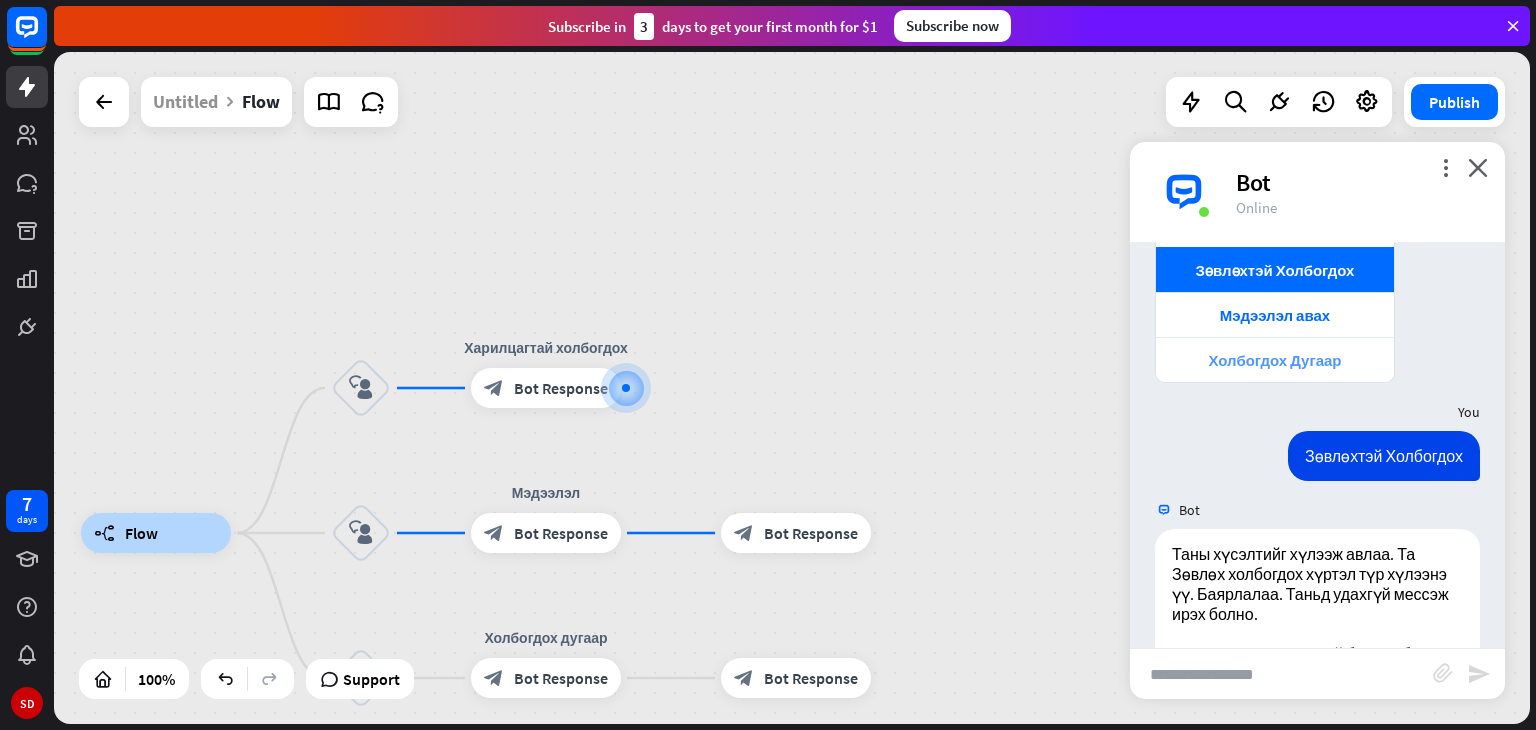 click on "Холбогдох Дугаар" at bounding box center [1275, 360] 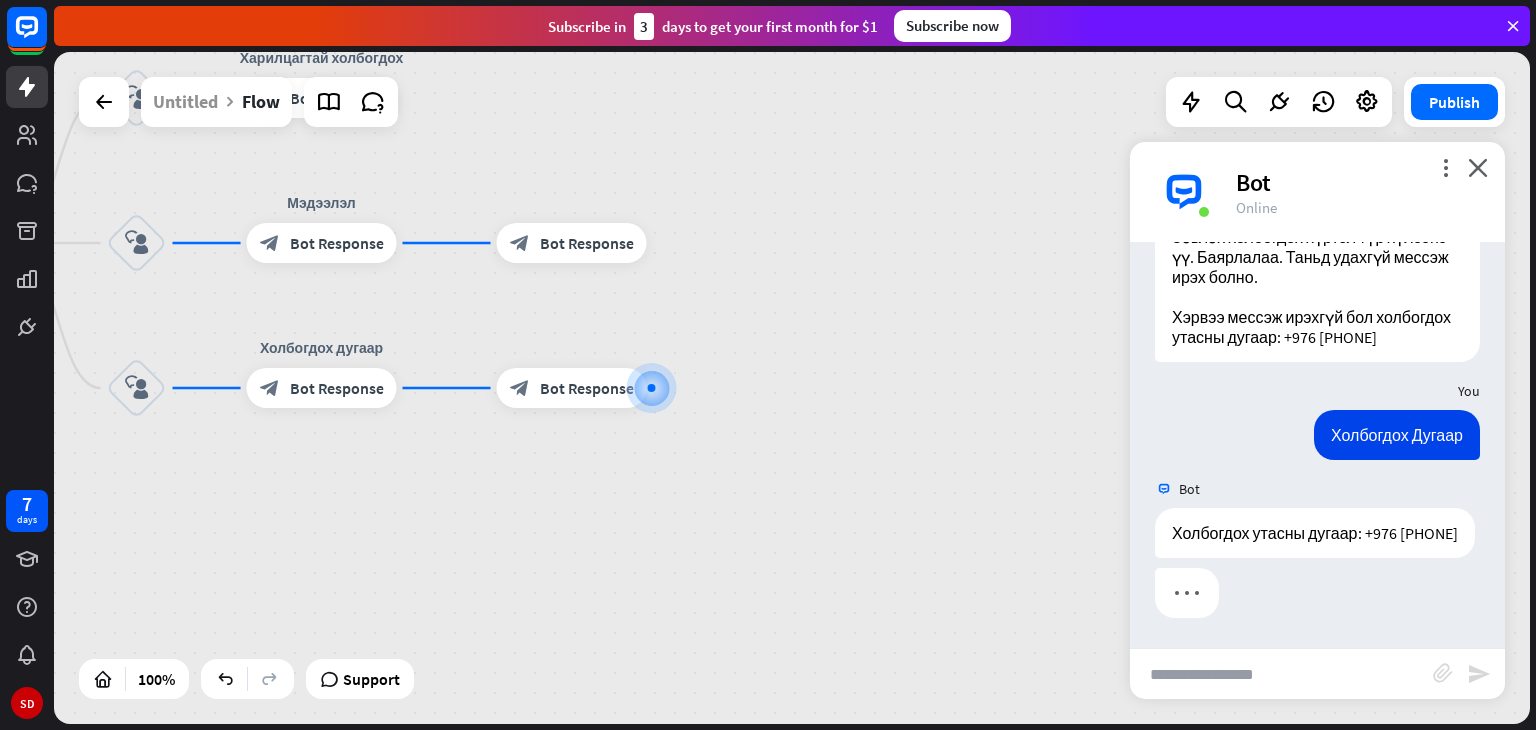 scroll, scrollTop: 1532, scrollLeft: 0, axis: vertical 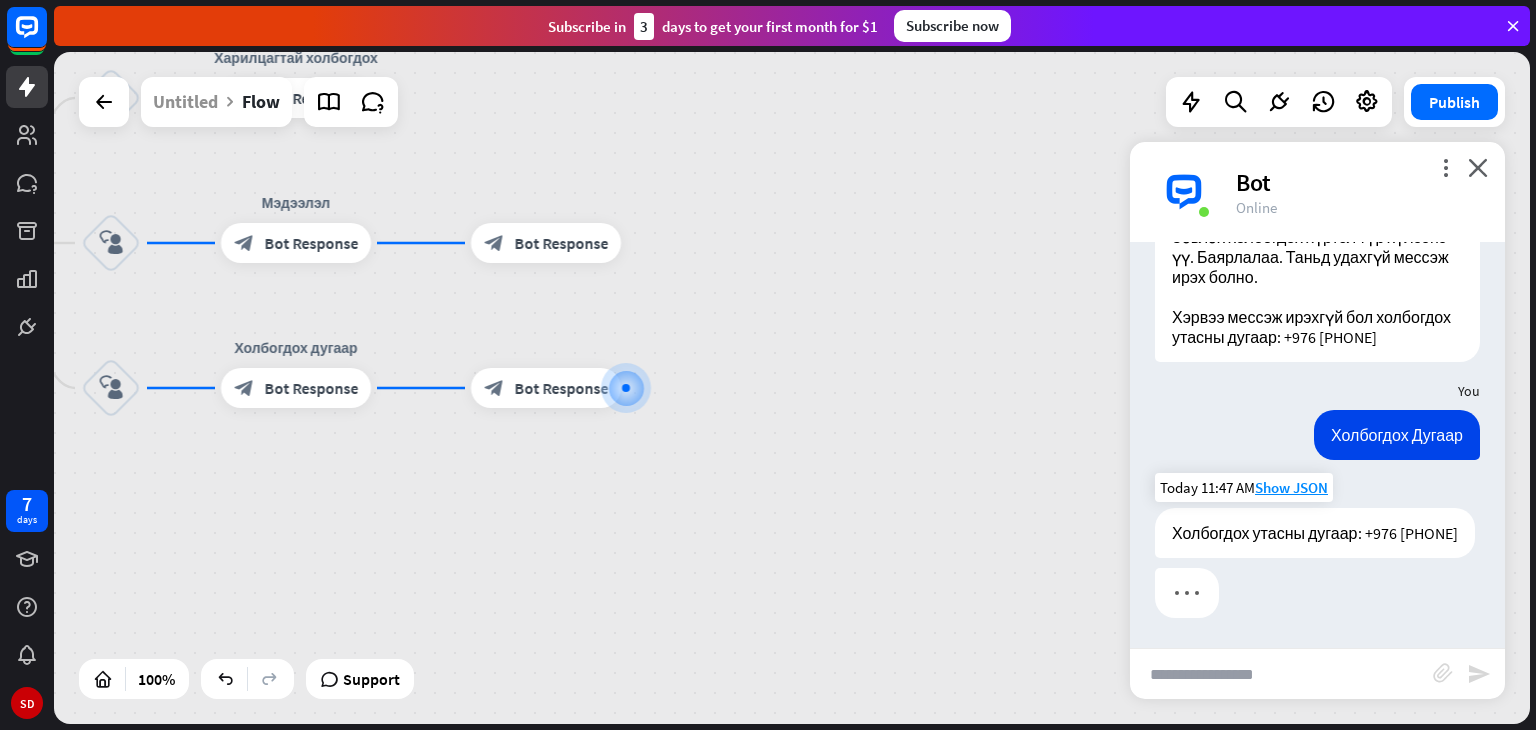 drag, startPoint x: 1168, startPoint y: 509, endPoint x: 1291, endPoint y: 538, distance: 126.37247 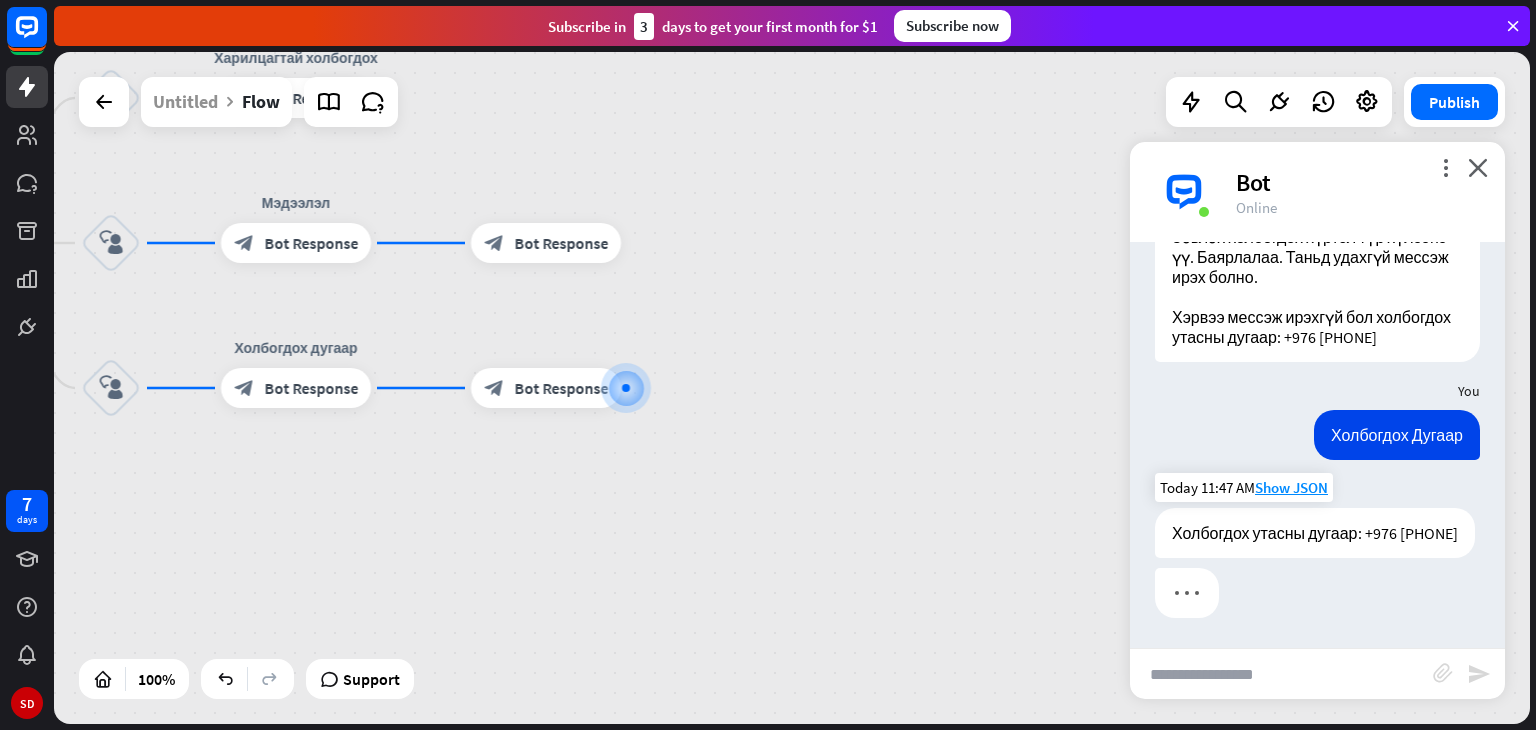 click on "Холбогдох утасны дугаар: +976 [PHONE]" at bounding box center (1315, 533) 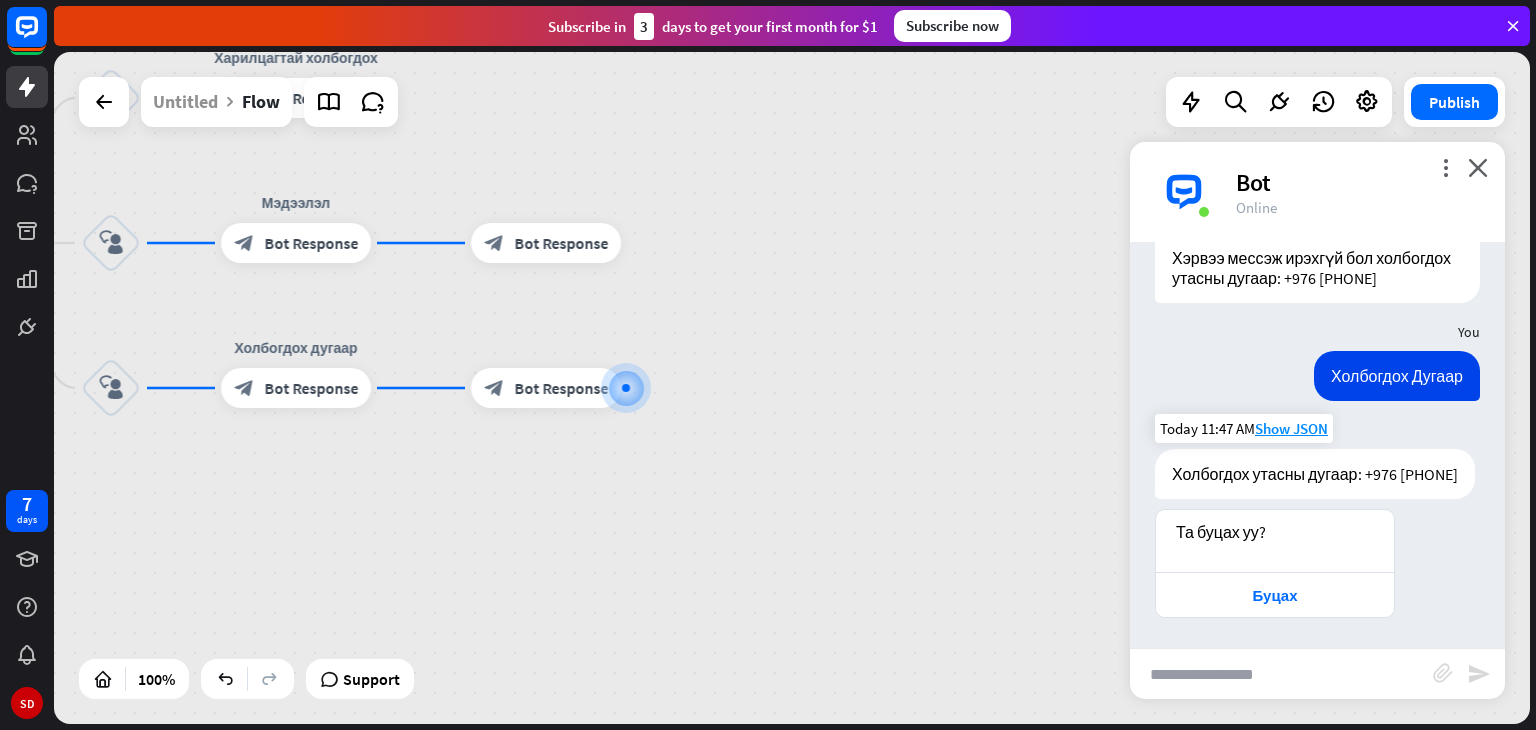 scroll, scrollTop: 1590, scrollLeft: 0, axis: vertical 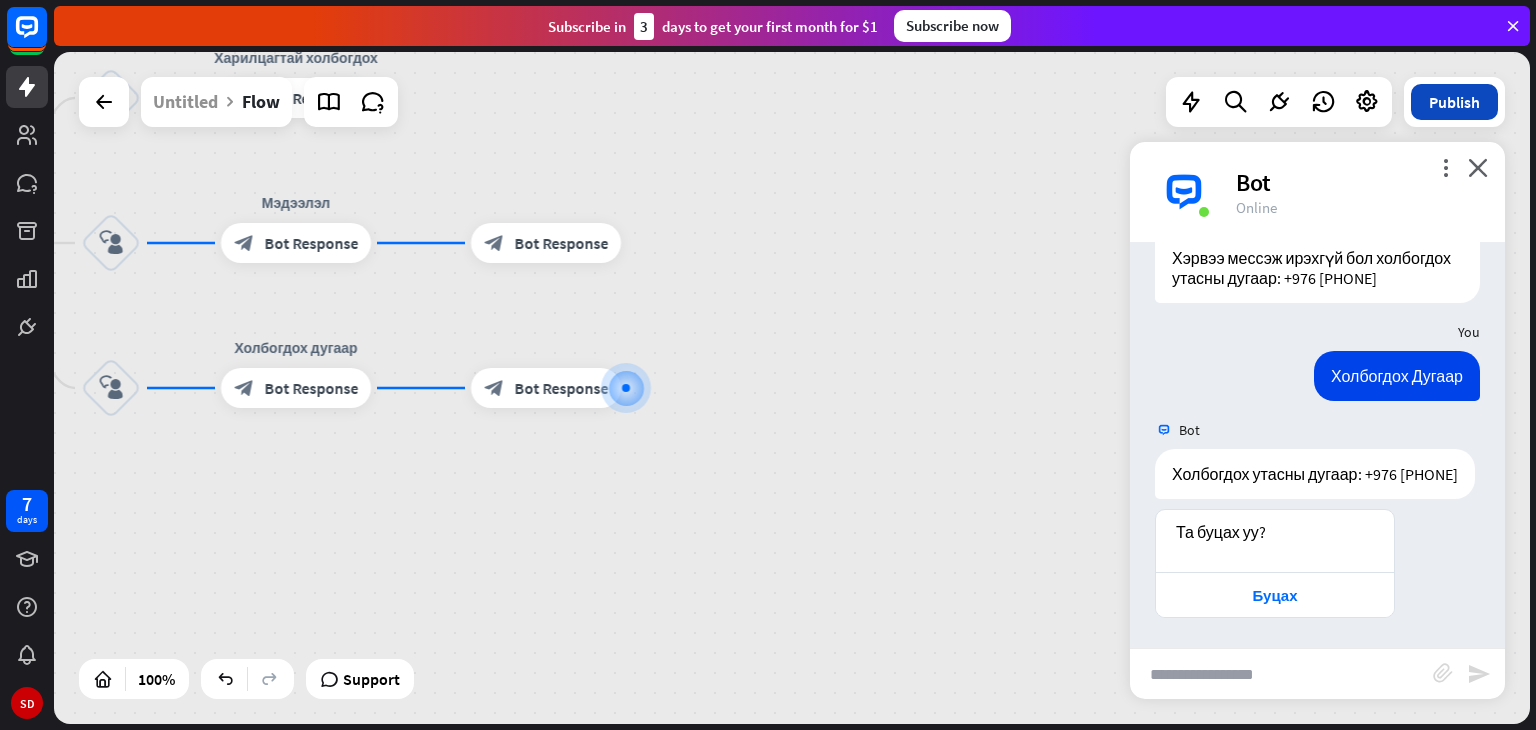 click on "Publish" at bounding box center [1454, 102] 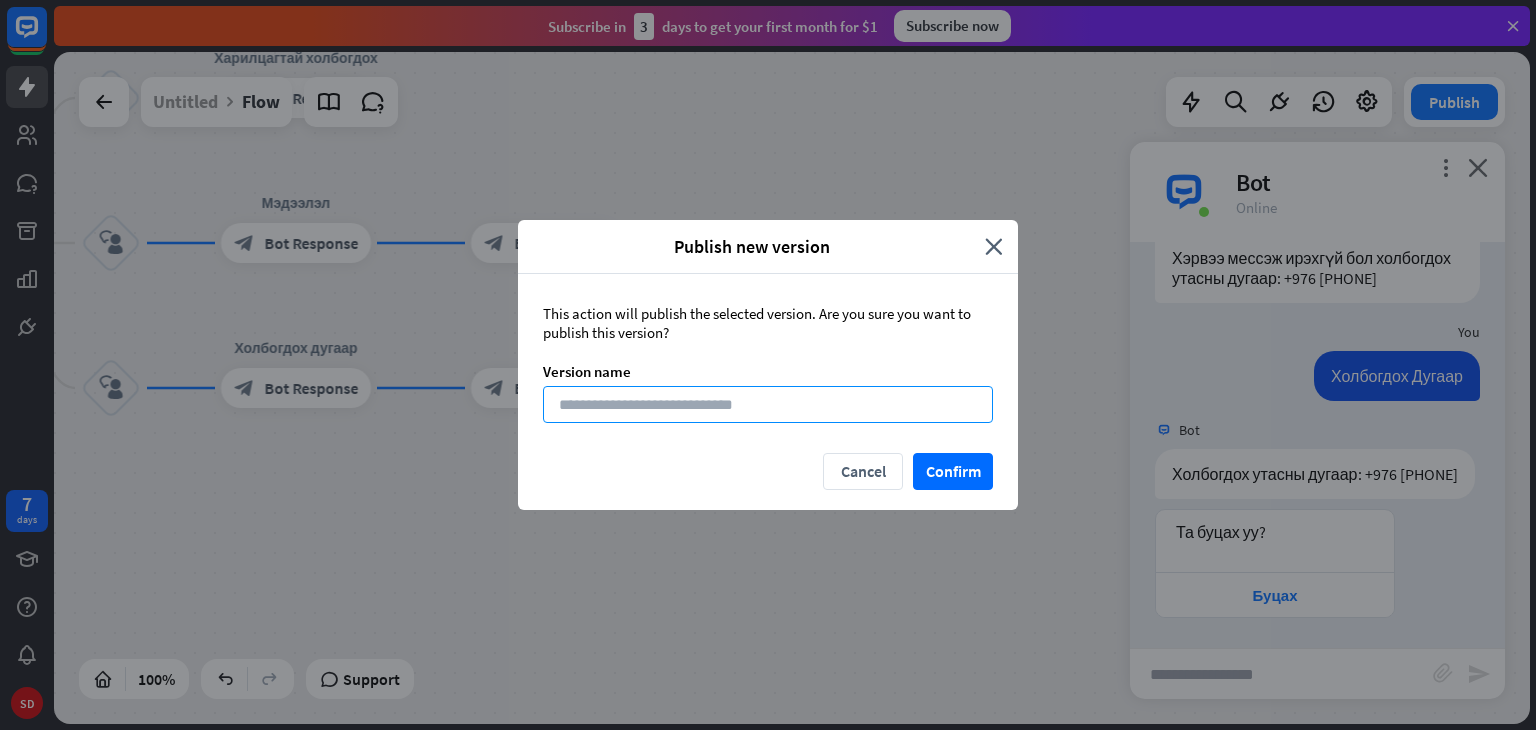 click at bounding box center [768, 404] 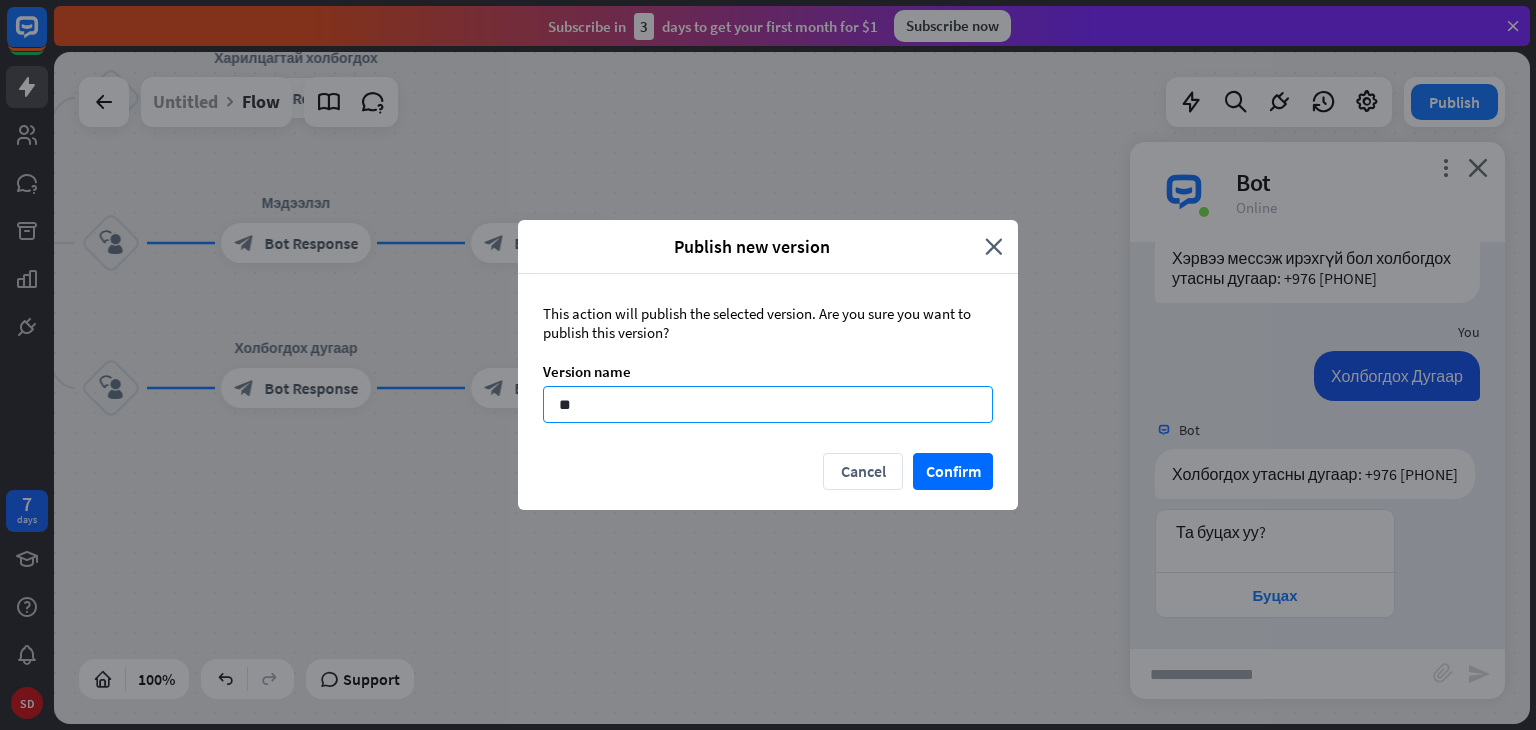 type on "*" 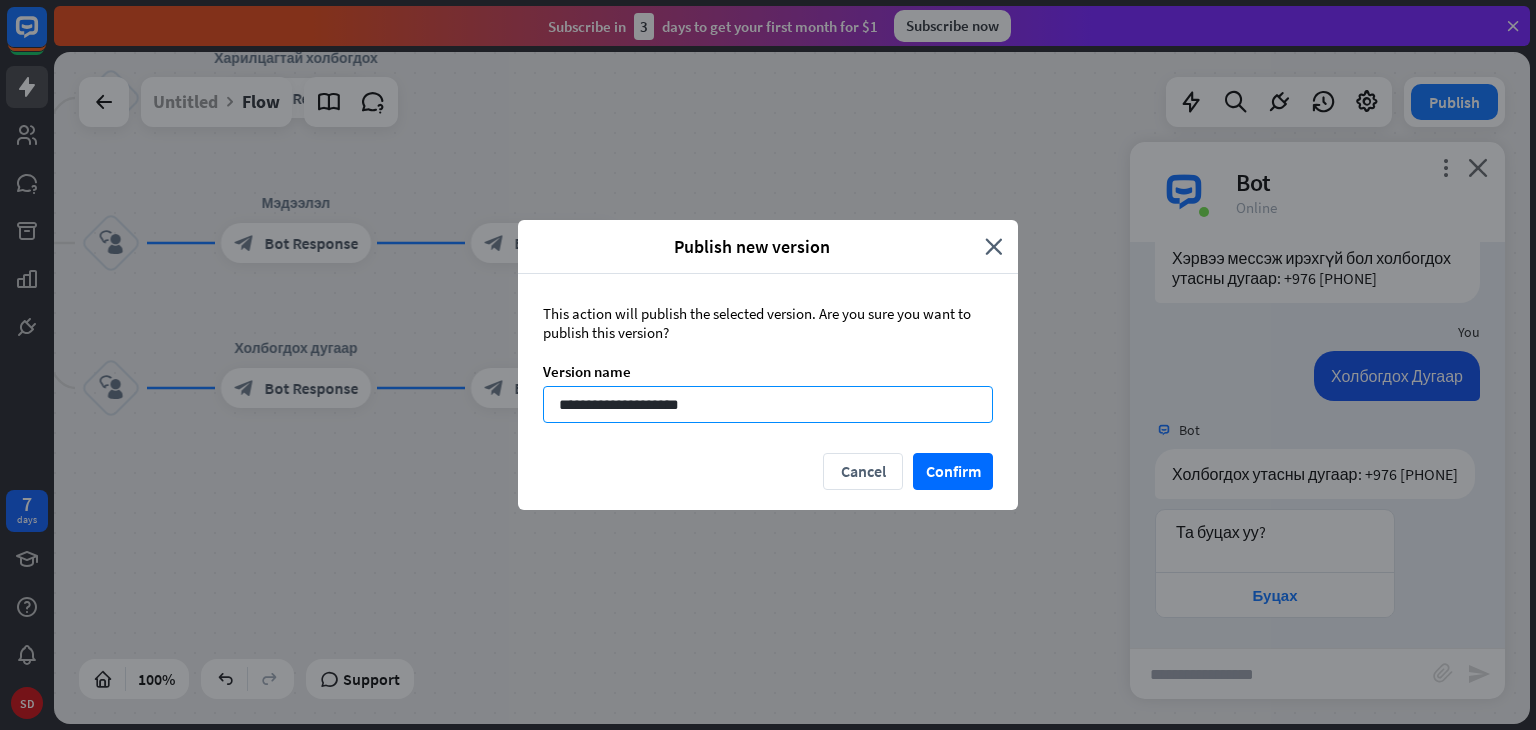 type on "**********" 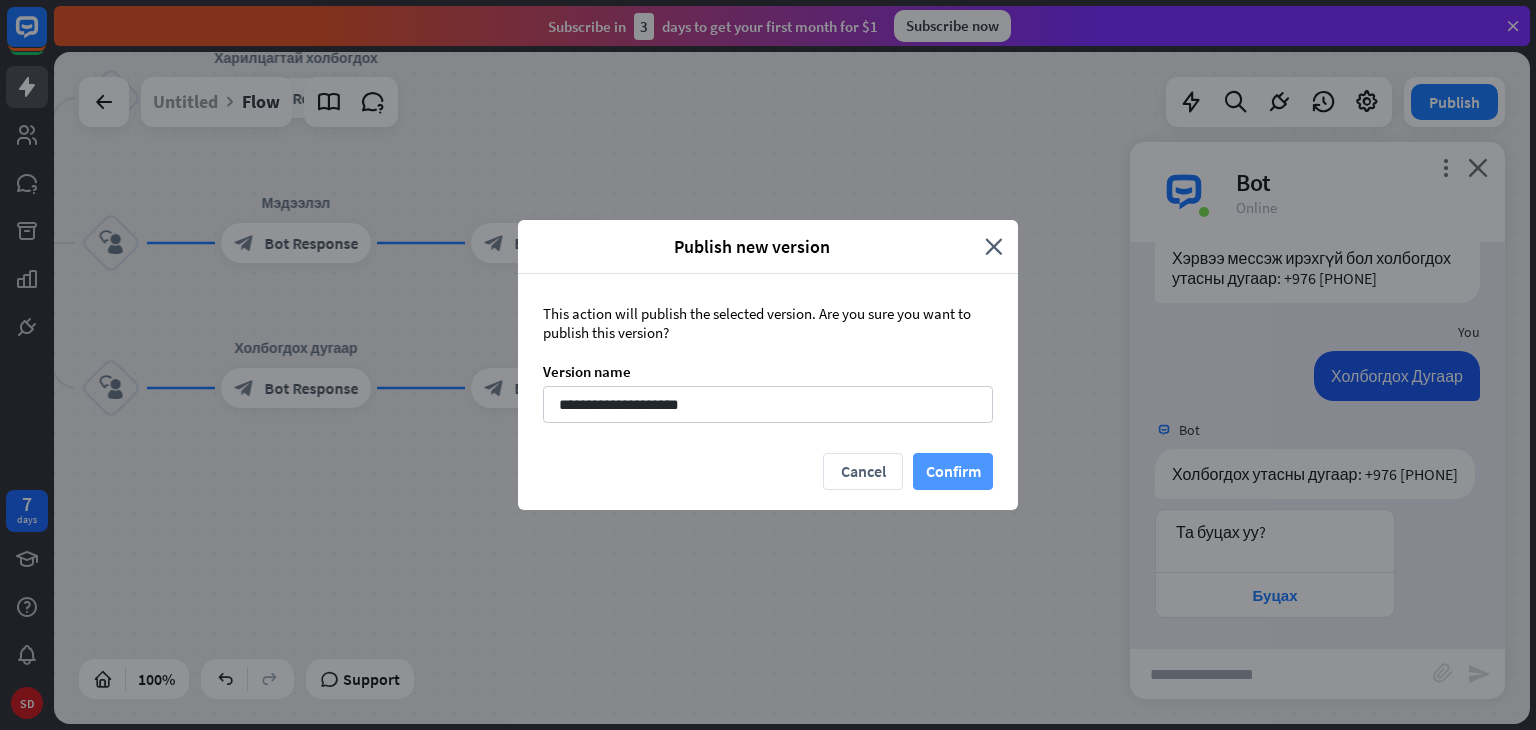 drag, startPoint x: 997, startPoint y: 460, endPoint x: 962, endPoint y: 465, distance: 35.35534 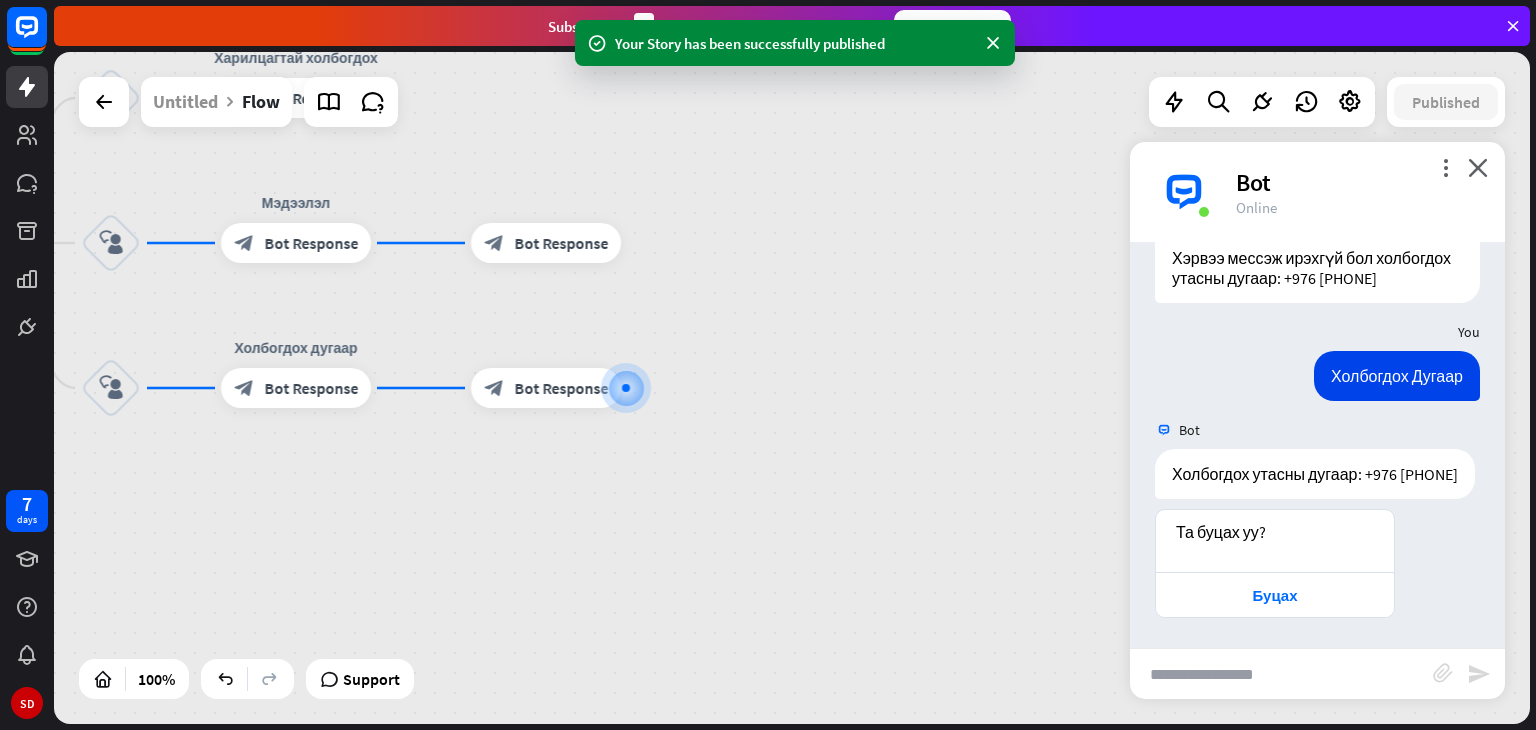 click on "builder_tree   Flow                   block_user_input                 Харилцагтай холбогдох   block_bot_response   Bot Response                   block_user_input                 Мэдээлэл   block_bot_response   Bot Response                   block_user_input                 Холбогдох дугаар   block_bot_response   Bot Response                   block_bot_response   Bot Response" at bounding box center (569, 579) 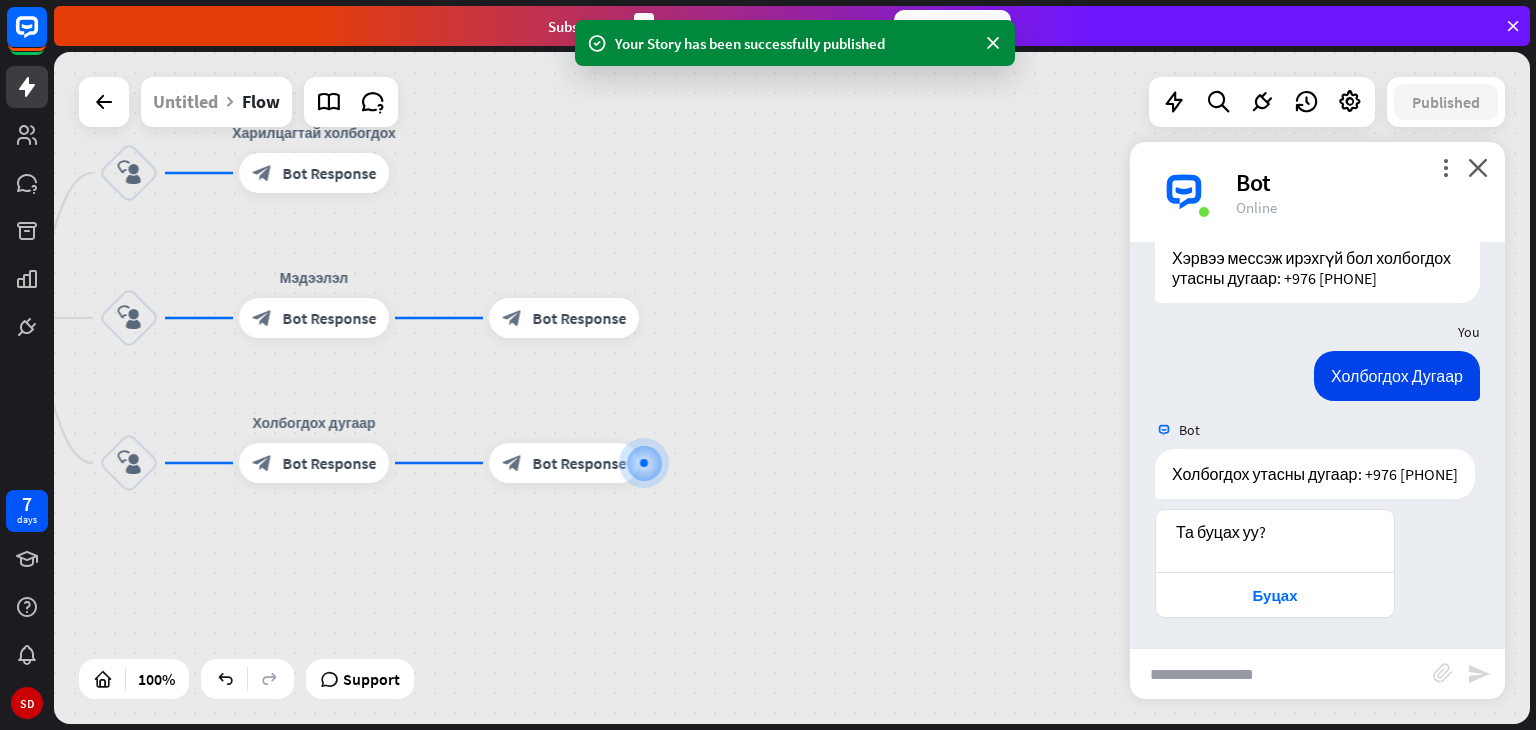 drag, startPoint x: 1033, startPoint y: 223, endPoint x: 1074, endPoint y: 220, distance: 41.109608 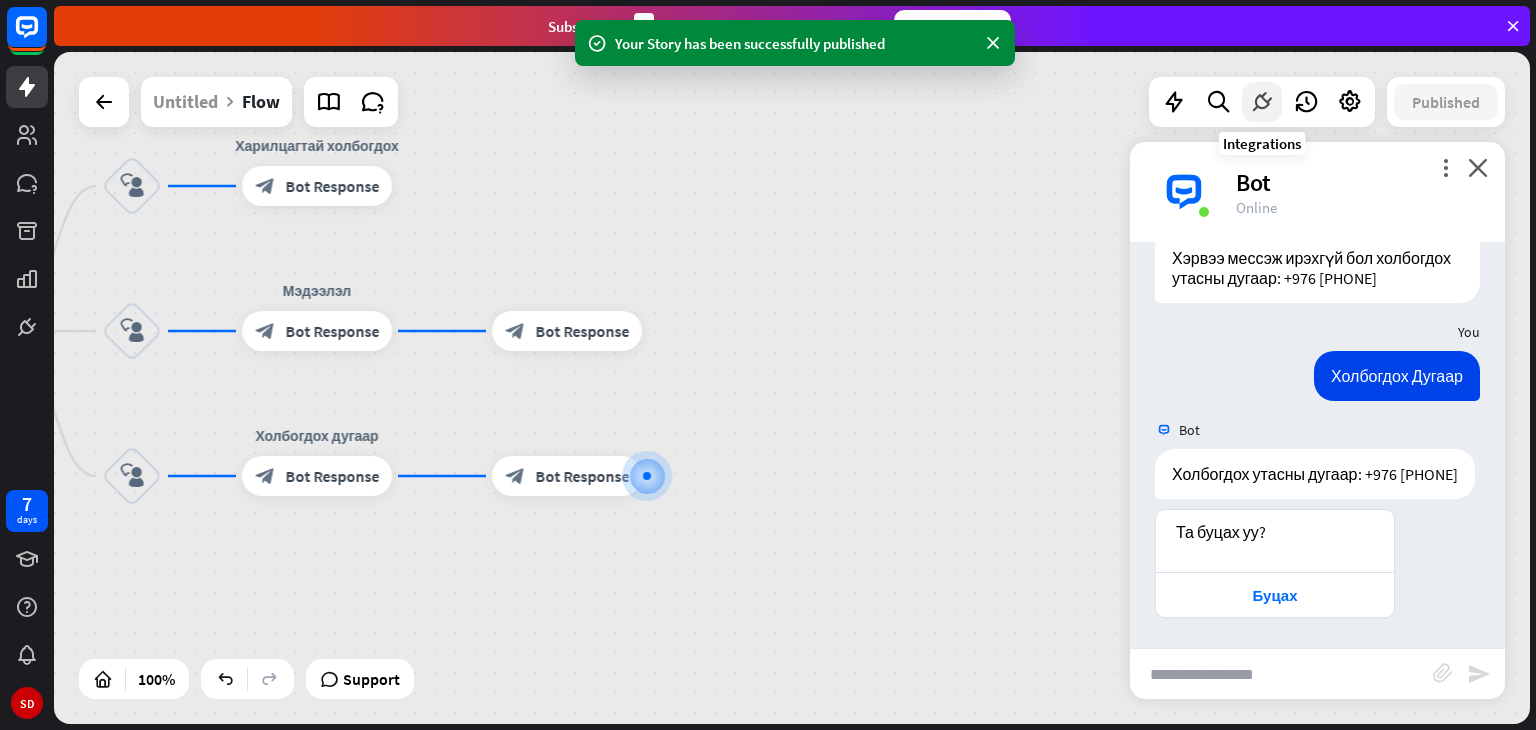click at bounding box center (1262, 102) 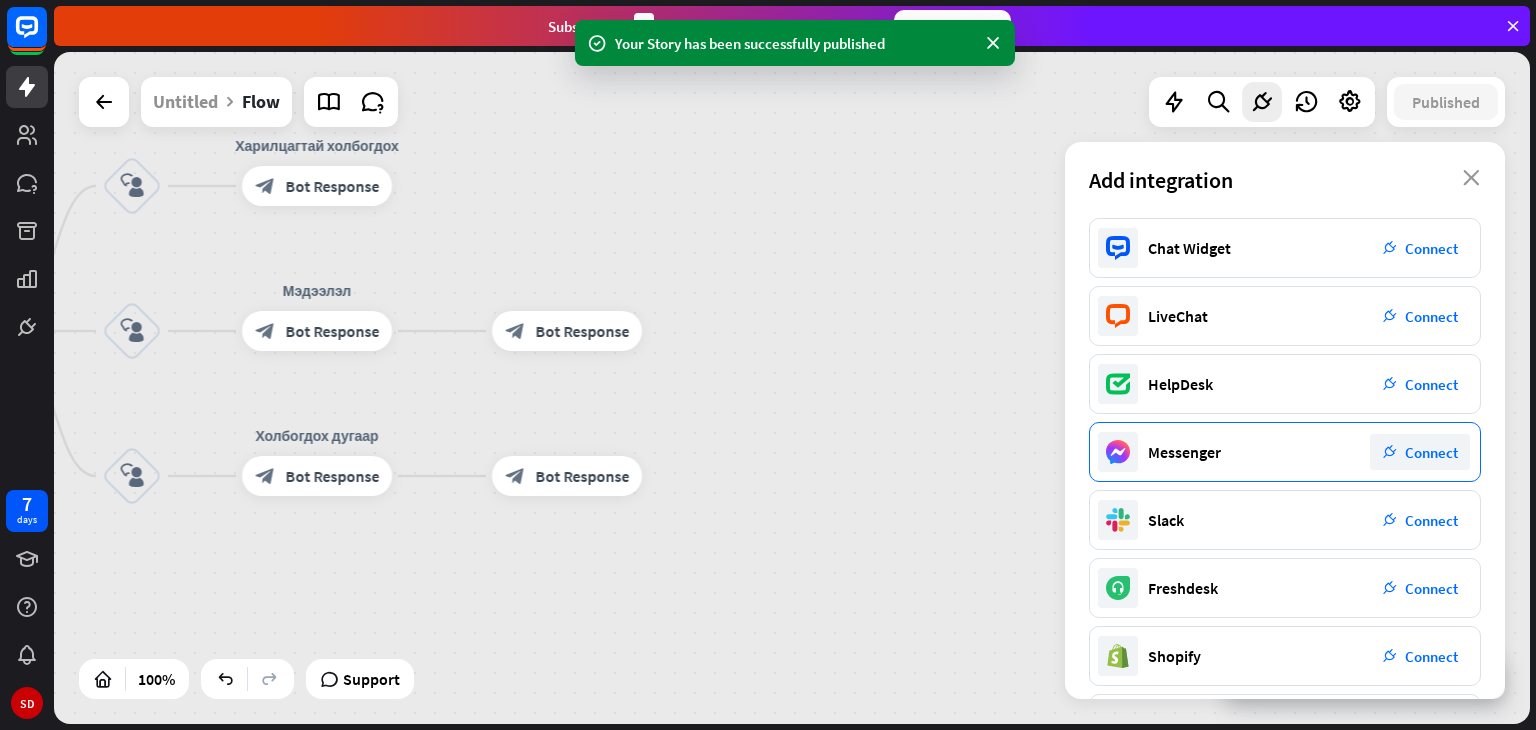 click on "Connect" at bounding box center [1431, 452] 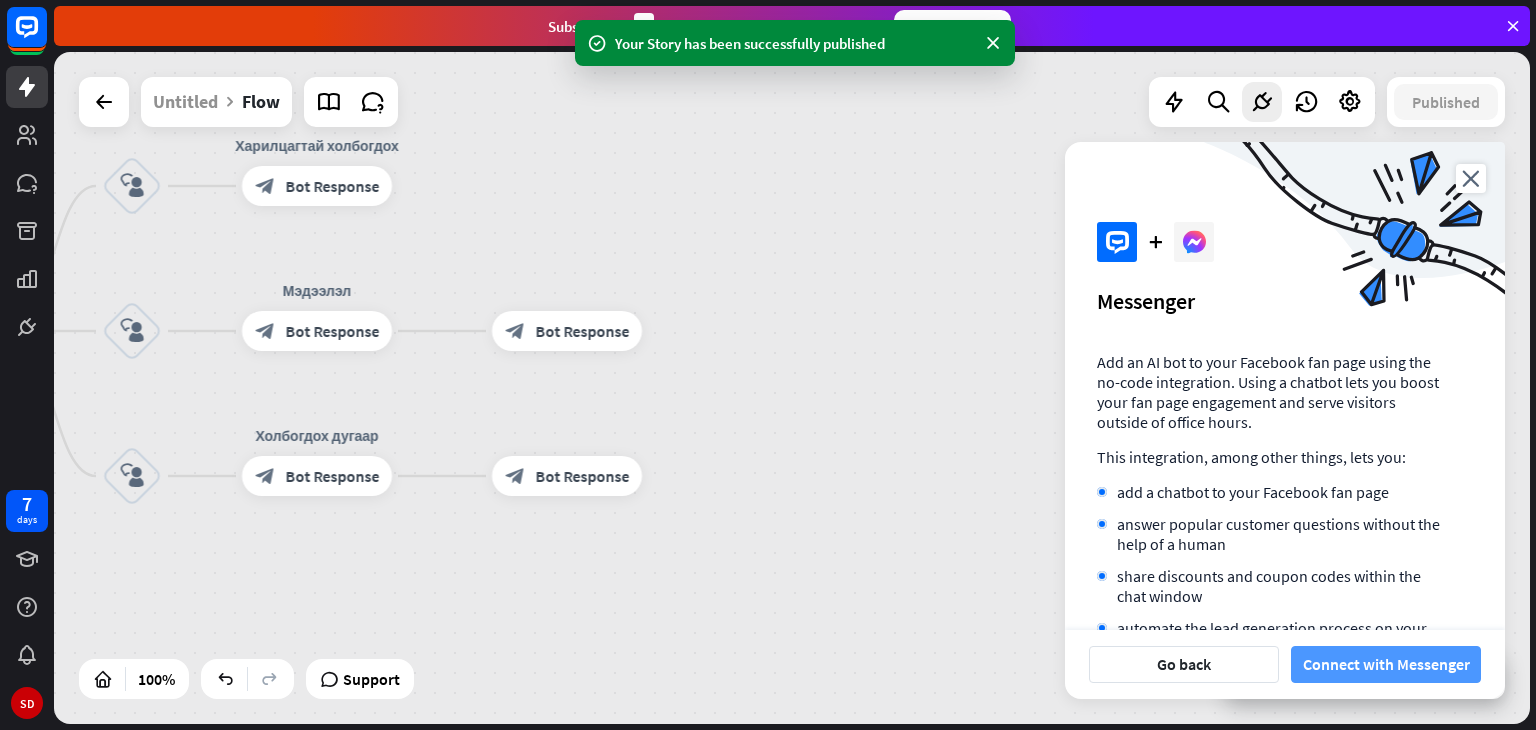 click on "Connect with Messenger" at bounding box center (1386, 664) 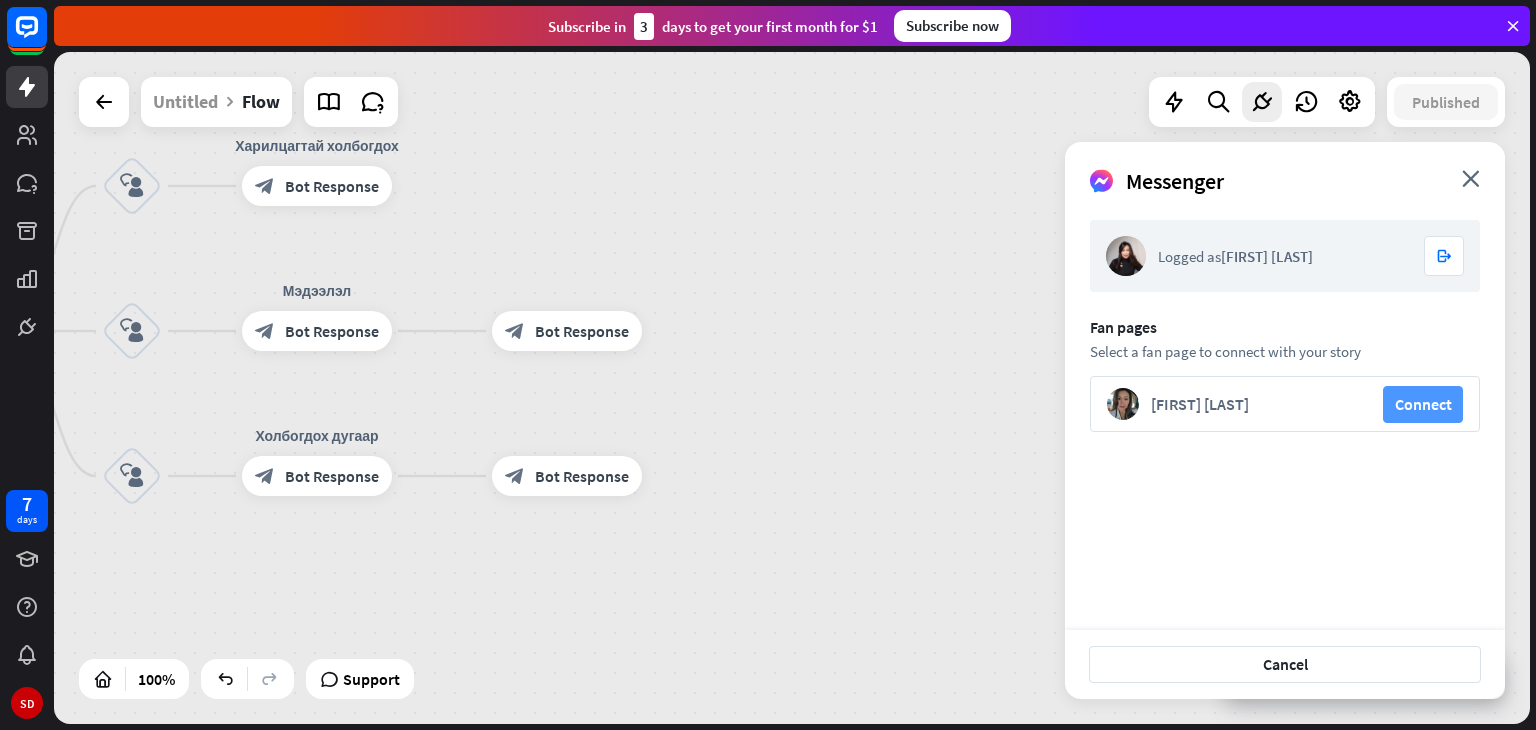 click on "Connect" at bounding box center [1423, 404] 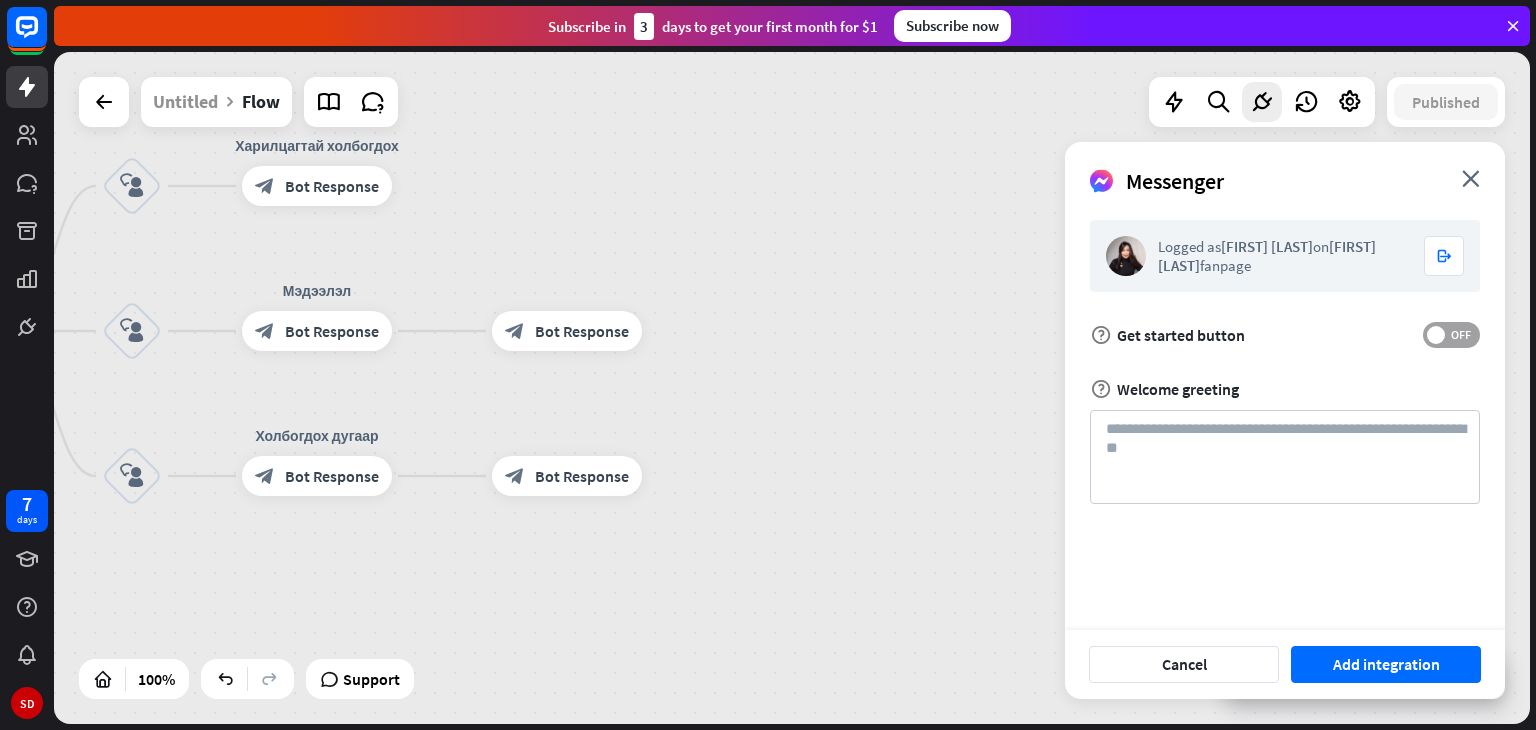 click at bounding box center (1436, 335) 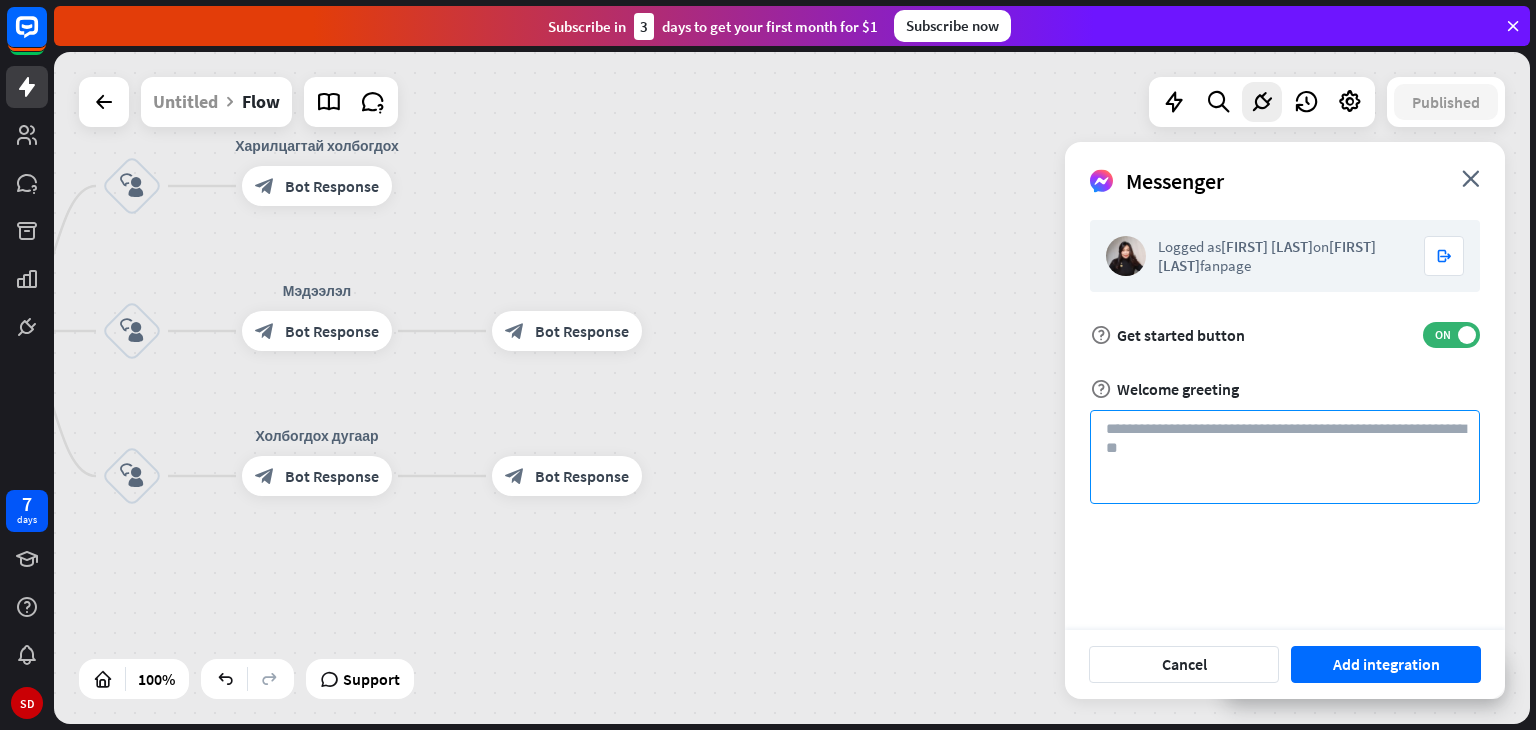 click at bounding box center [1285, 457] 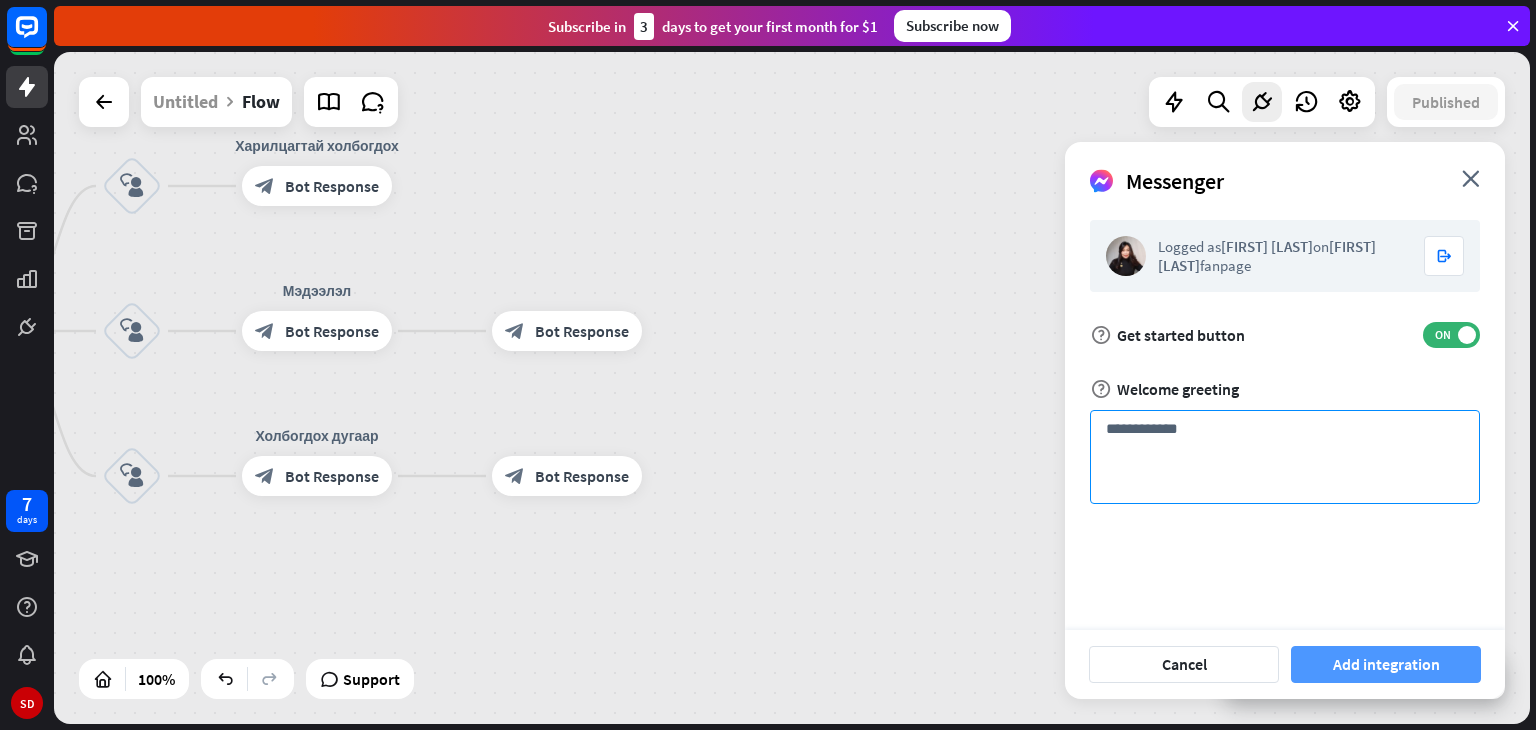 type on "**********" 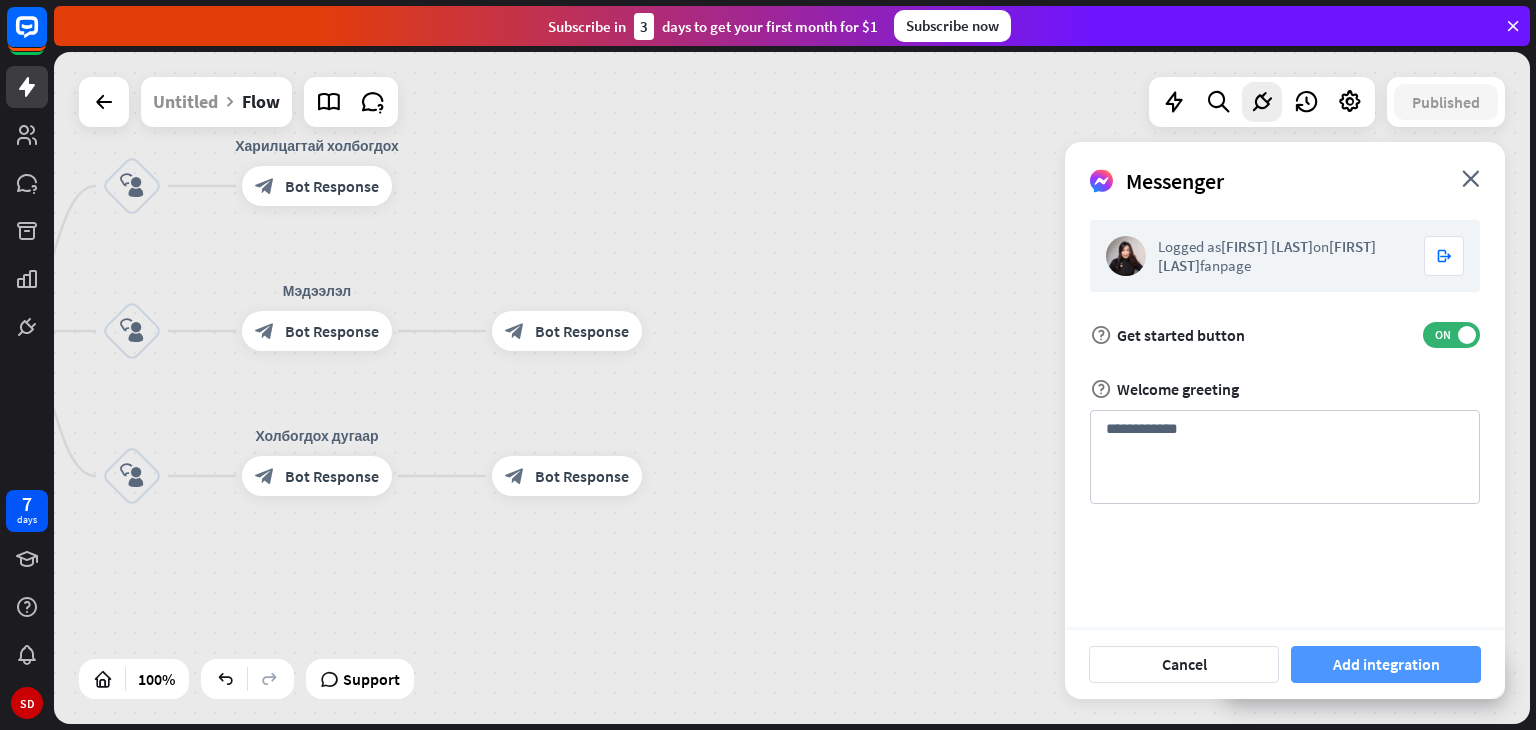 click on "Add integration" at bounding box center [1386, 664] 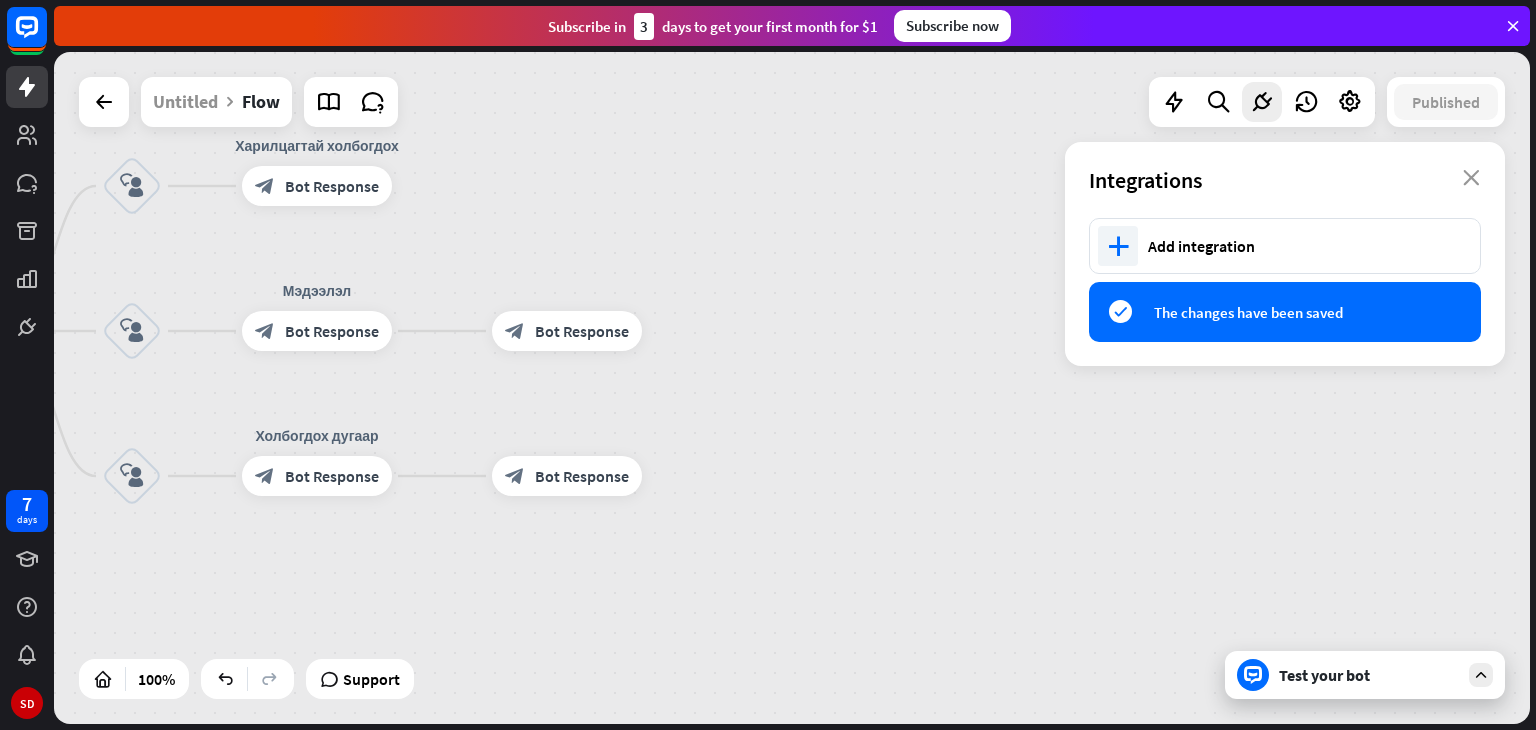 click on "builder_tree   Flow                   block_user_input                 Харилцагтай холбогдох   block_bot_response   Bot Response                   block_user_input                 Мэдээлэл   block_bot_response   Bot Response                   block_user_input                 Холбогдох дугаар   block_bot_response   Bot Response                   block_bot_response   Bot Response" at bounding box center (590, 667) 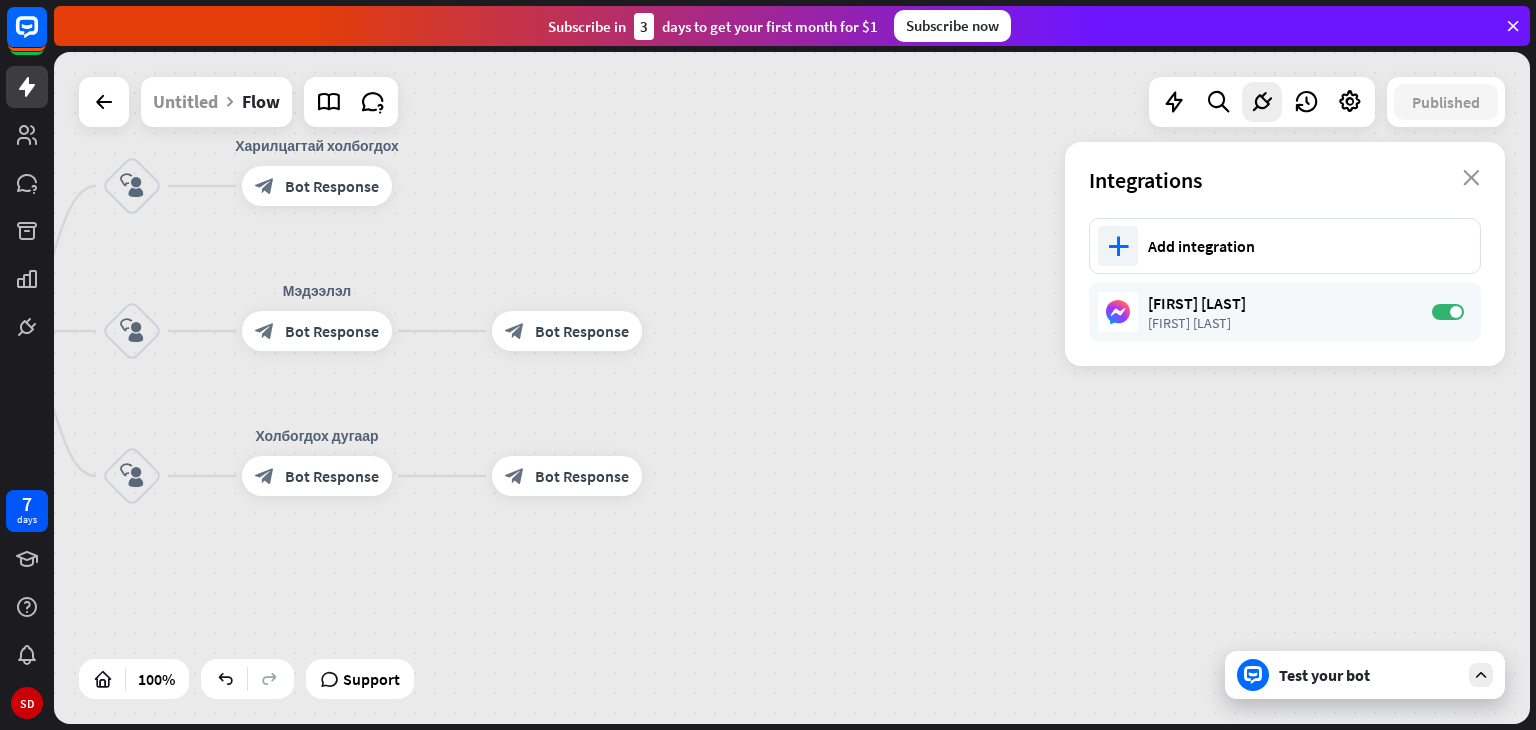 click on "builder_tree   Flow                   block_user_input                 Харилцагтай холбогдох   block_bot_response   Bot Response                   block_user_input                 Мэдээлэл   block_bot_response   Bot Response                   block_user_input                 Холбогдох дугаар   block_bot_response   Bot Response                   block_bot_response   Bot Response" at bounding box center [590, 667] 